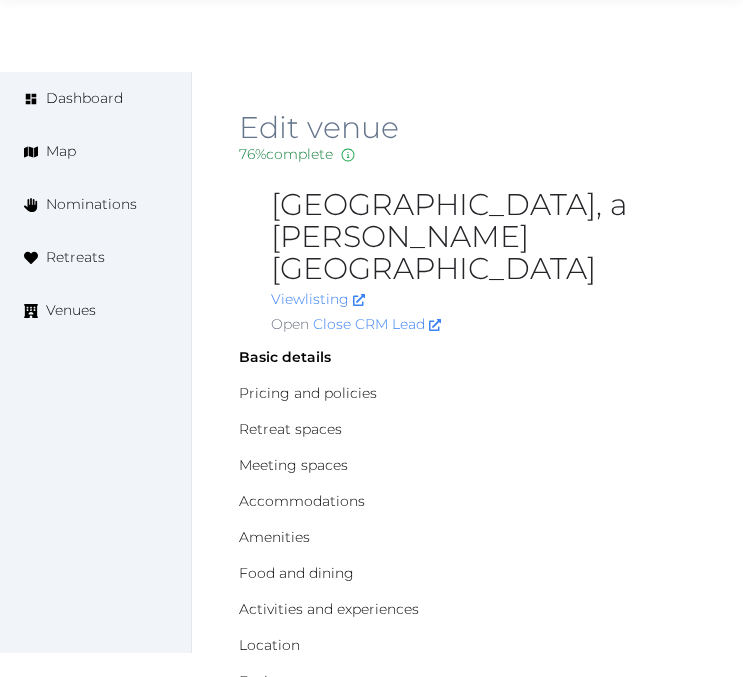 scroll, scrollTop: 1777, scrollLeft: 0, axis: vertical 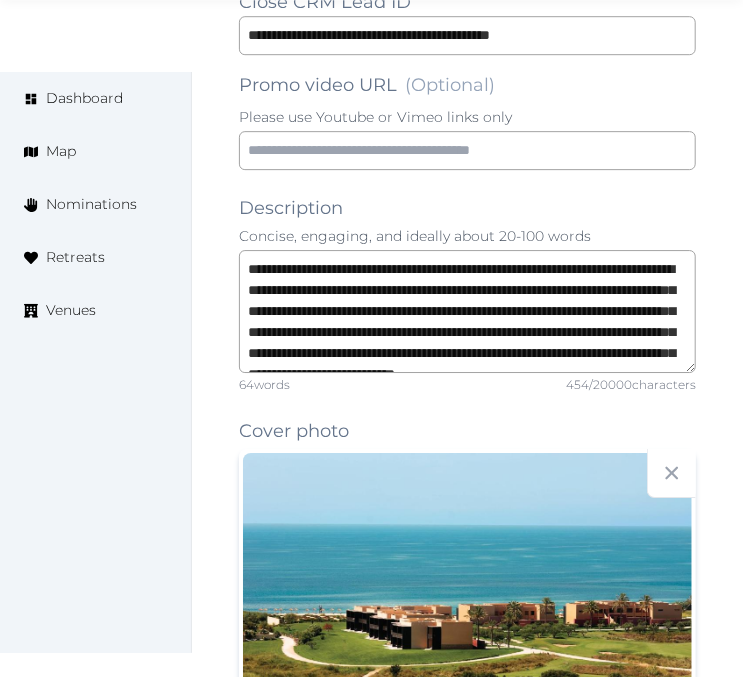 click on "Edit venue 76 %  complete Fill out all the fields in your listing to increase its completion percentage.   A higher completion percentage will make your listing more attractive and result in better matches. Verdura Resort, a Rocco Forte Hotel   View  listing   Open    Close CRM Lead Basic details Pricing and policies Retreat spaces Meeting spaces Accommodations Amenities Food and dining Activities and experiences Location Environment Types of retreats Brochures Notes Ownership Administration Activity This venue is live and visible to the public Mark draft Archive Venue owned by Catherine Mesina jerinechase@gmail.com Copy ownership transfer link Share this link with any user to transfer ownership of this venue. Users without accounts will be directed to register. Copy update link Share this link with venue owners to encourage them to update their venue details. Copy recommended link Share this link with venue owners to let them know they have been recommended. Copy shortlist link Name * Venue website URL * 64" at bounding box center [467, 390] 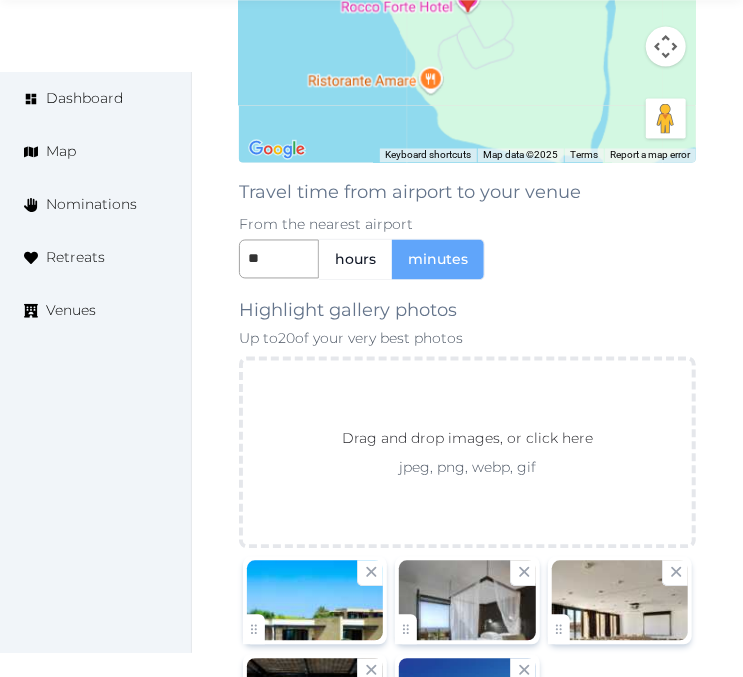 scroll, scrollTop: 3333, scrollLeft: 0, axis: vertical 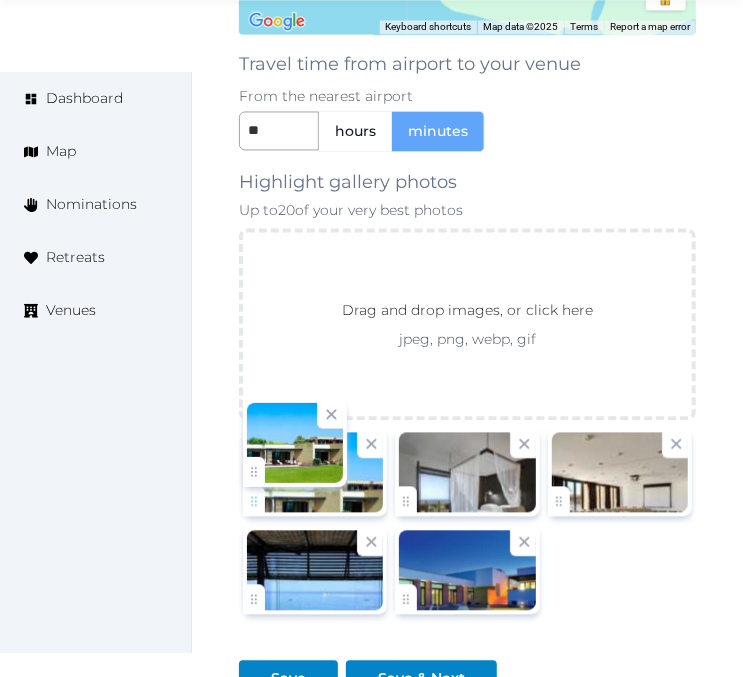 click on "Irene Gonzales   Account My Venue Listings My Retreats Logout      Dashboard Map Nominations Retreats Venues Edit venue 76 %  complete Fill out all the fields in your listing to increase its completion percentage.   A higher completion percentage will make your listing more attractive and result in better matches. Verdura Resort, a Rocco Forte Hotel   View  listing   Open    Close CRM Lead Basic details Pricing and policies Retreat spaces Meeting spaces Accommodations Amenities Food and dining Activities and experiences Location Environment Types of retreats Brochures Notes Ownership Administration Activity This venue is live and visible to the public Mark draft Archive Venue owned by Catherine Mesina jerinechase@gmail.com Copy ownership transfer link Share this link with any user to transfer ownership of this venue. Users without accounts will be directed to register. Copy update link Copy recommended link Copy shortlist link Name * * 64 /" at bounding box center (371, -1206) 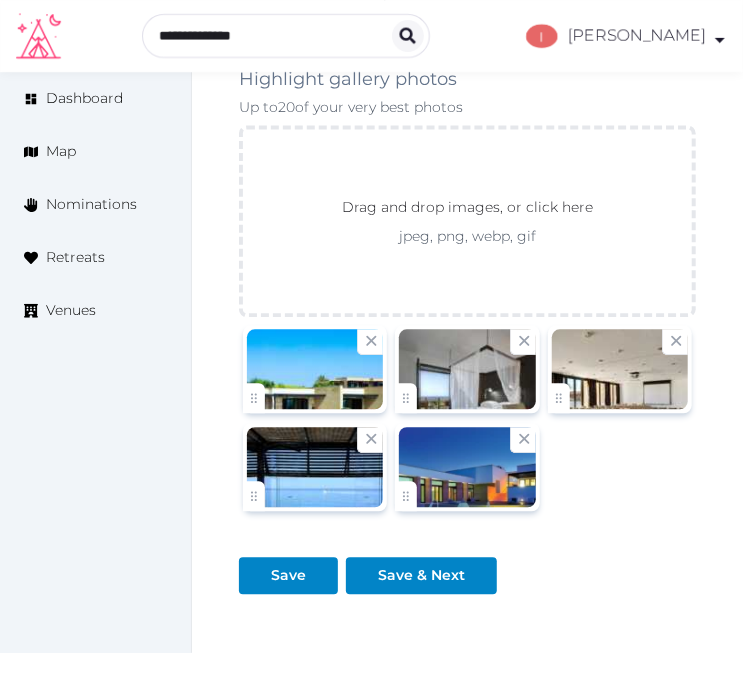 scroll, scrollTop: 3548, scrollLeft: 0, axis: vertical 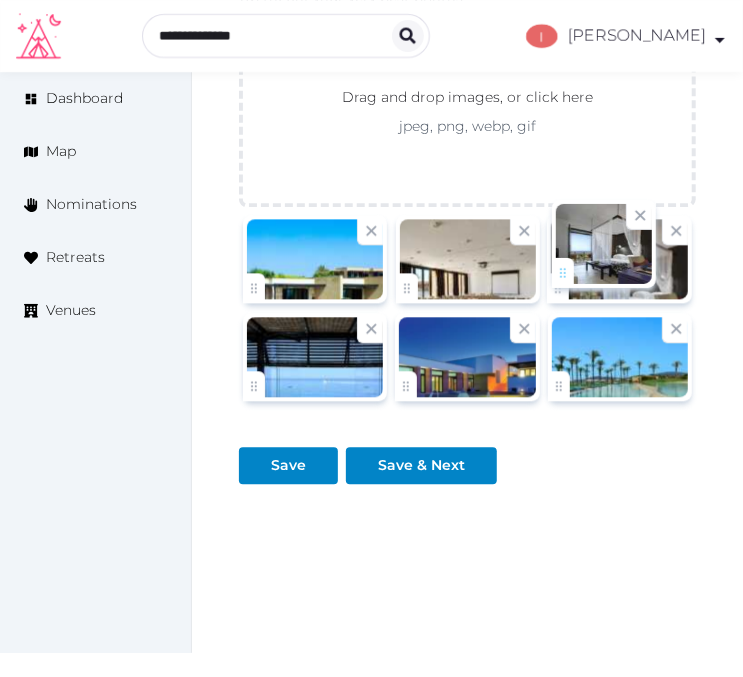 drag, startPoint x: 412, startPoint y: 262, endPoint x: 568, endPoint y: 277, distance: 156.7195 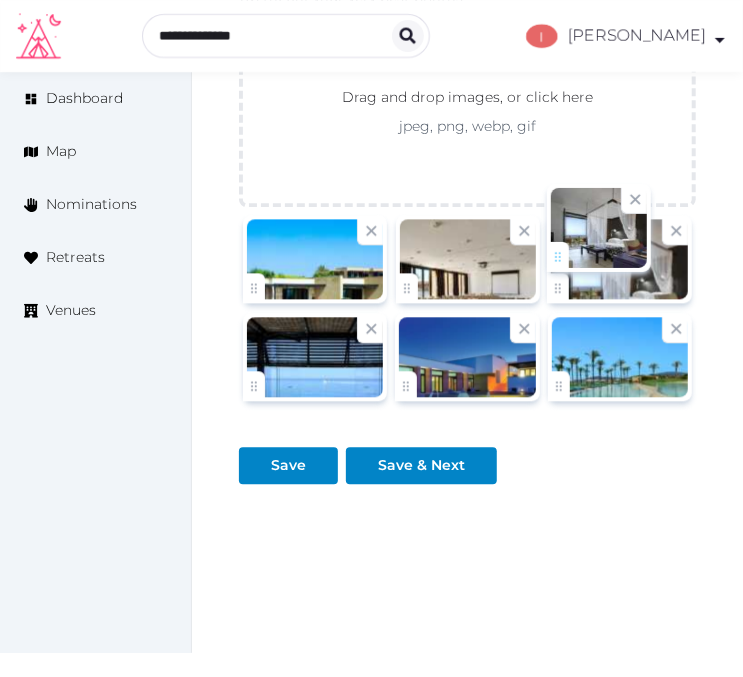 click on "Irene Gonzales   Account My Venue Listings My Retreats Logout      Dashboard Map Nominations Retreats Venues Edit venue 76 %  complete Fill out all the fields in your listing to increase its completion percentage.   A higher completion percentage will make your listing more attractive and result in better matches. Verdura Resort, a Rocco Forte Hotel   View  listing   Open    Close CRM Lead Basic details Pricing and policies Retreat spaces Meeting spaces Accommodations Amenities Food and dining Activities and experiences Location Environment Types of retreats Brochures Notes Ownership Administration Activity This venue is live and visible to the public Mark draft Archive Venue owned by Catherine Mesina jerinechase@gmail.com Copy ownership transfer link Share this link with any user to transfer ownership of this venue. Users without accounts will be directed to register. Copy update link Copy recommended link Copy shortlist link Name * * 64 /" at bounding box center (371, -1420) 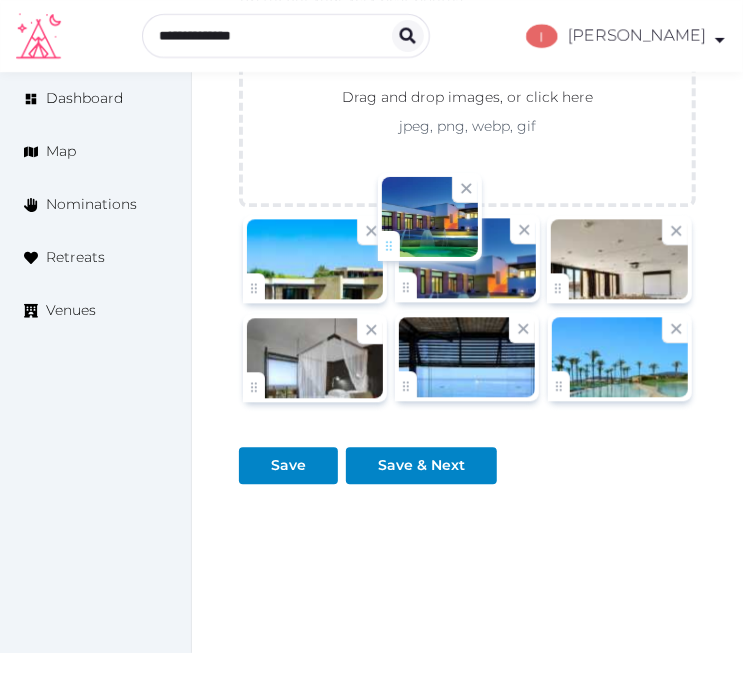 drag, startPoint x: 417, startPoint y: 360, endPoint x: 401, endPoint y: 250, distance: 111.15755 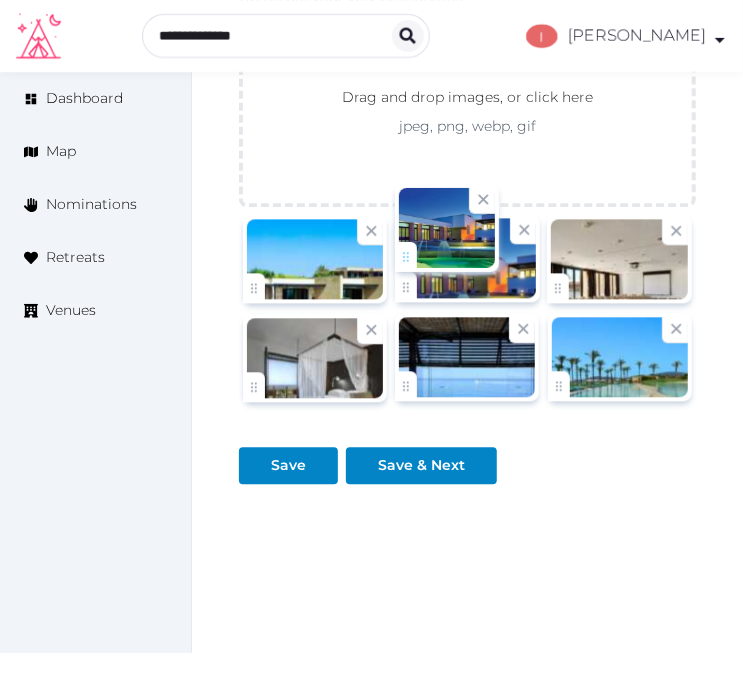 click on "Irene Gonzales   Account My Venue Listings My Retreats Logout      Dashboard Map Nominations Retreats Venues Edit venue 76 %  complete Fill out all the fields in your listing to increase its completion percentage.   A higher completion percentage will make your listing more attractive and result in better matches. Verdura Resort, a Rocco Forte Hotel   View  listing   Open    Close CRM Lead Basic details Pricing and policies Retreat spaces Meeting spaces Accommodations Amenities Food and dining Activities and experiences Location Environment Types of retreats Brochures Notes Ownership Administration Activity This venue is live and visible to the public Mark draft Archive Venue owned by Catherine Mesina jerinechase@gmail.com Copy ownership transfer link Share this link with any user to transfer ownership of this venue. Users without accounts will be directed to register. Copy update link Copy recommended link Copy shortlist link Name * * 64 /" at bounding box center [371, -1420] 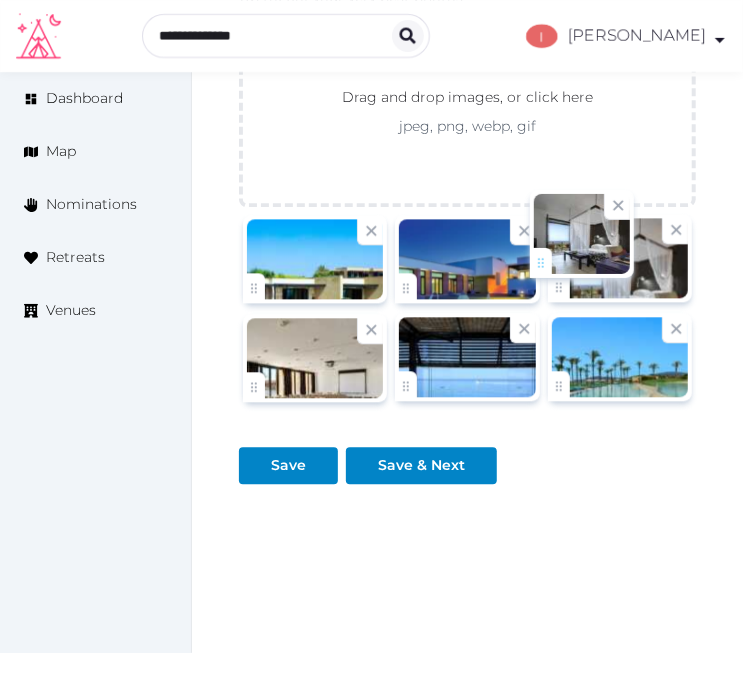 drag, startPoint x: 264, startPoint y: 362, endPoint x: 554, endPoint y: 266, distance: 305.47668 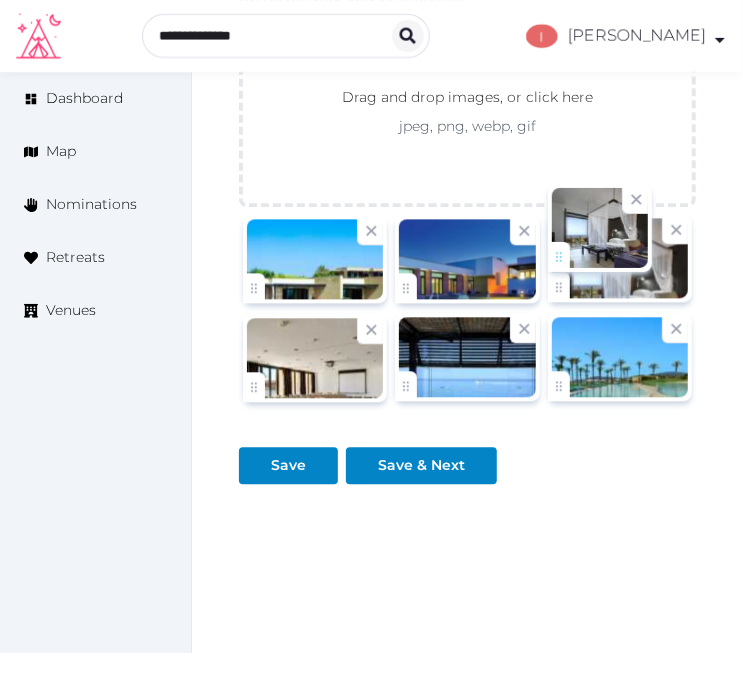 click on "Irene Gonzales   Account My Venue Listings My Retreats Logout      Dashboard Map Nominations Retreats Venues Edit venue 76 %  complete Fill out all the fields in your listing to increase its completion percentage.   A higher completion percentage will make your listing more attractive and result in better matches. Verdura Resort, a Rocco Forte Hotel   View  listing   Open    Close CRM Lead Basic details Pricing and policies Retreat spaces Meeting spaces Accommodations Amenities Food and dining Activities and experiences Location Environment Types of retreats Brochures Notes Ownership Administration Activity This venue is live and visible to the public Mark draft Archive Venue owned by Catherine Mesina jerinechase@gmail.com Copy ownership transfer link Share this link with any user to transfer ownership of this venue. Users without accounts will be directed to register. Copy update link Copy recommended link Copy shortlist link Name * * 64 /" at bounding box center (371, -1420) 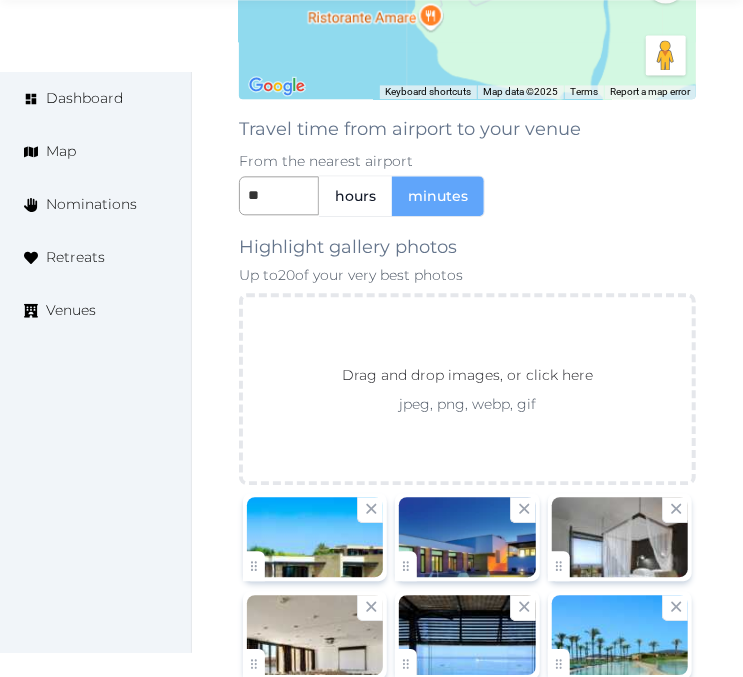 scroll, scrollTop: 4054, scrollLeft: 0, axis: vertical 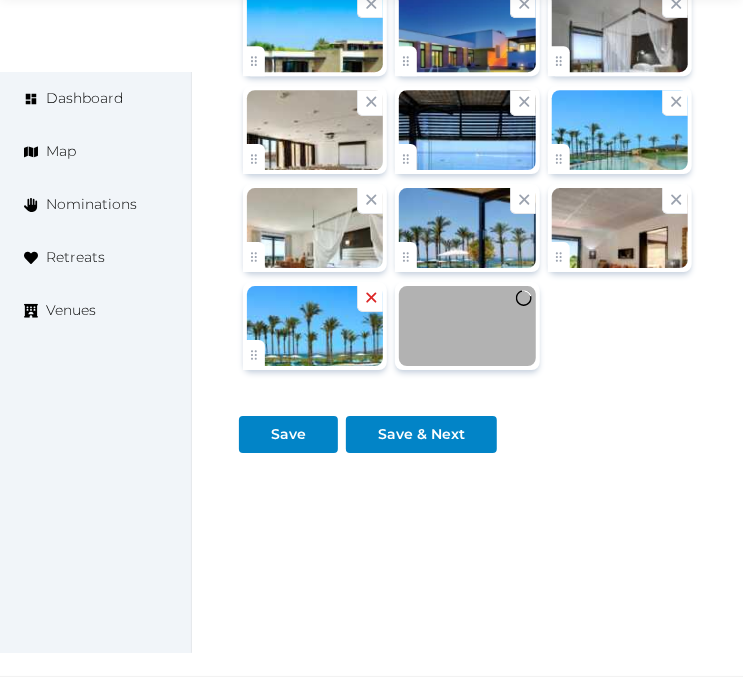 click 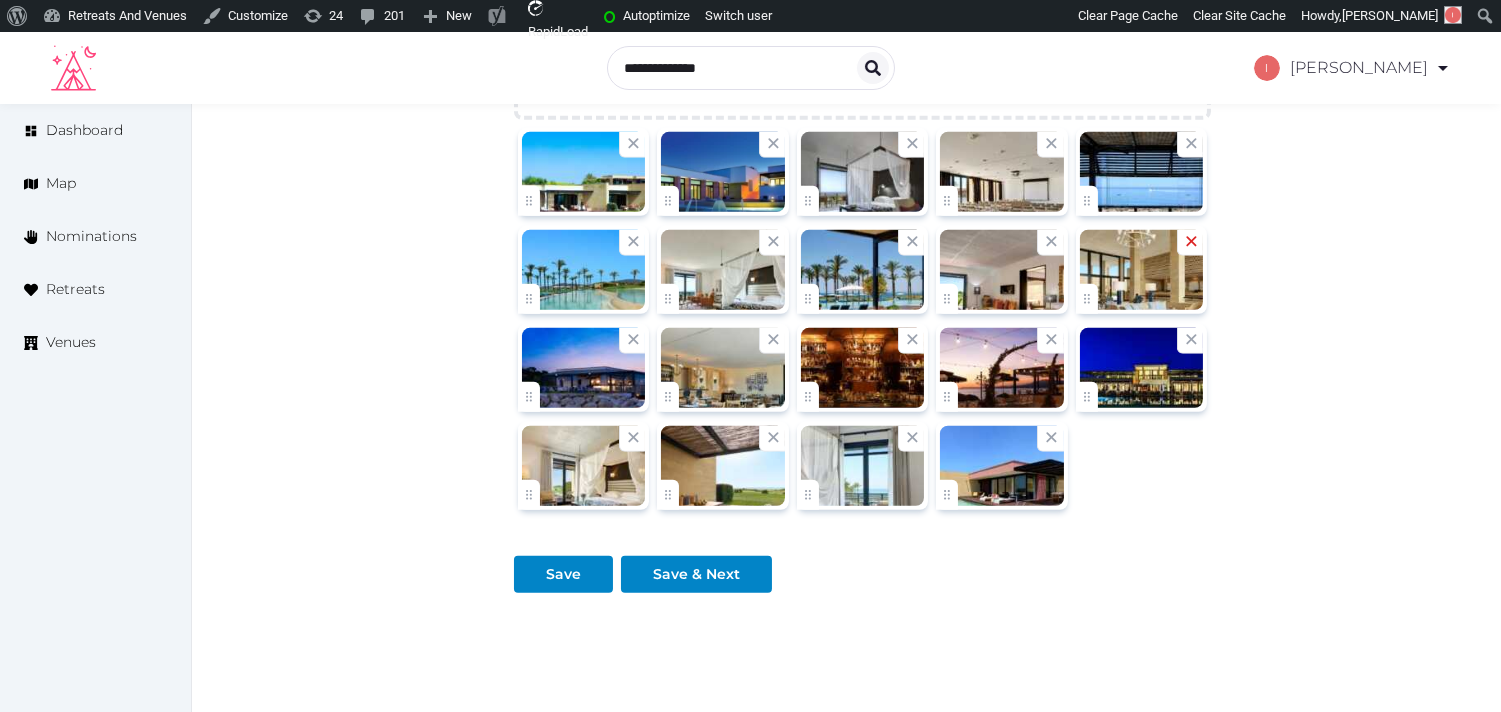 scroll, scrollTop: 2497, scrollLeft: 0, axis: vertical 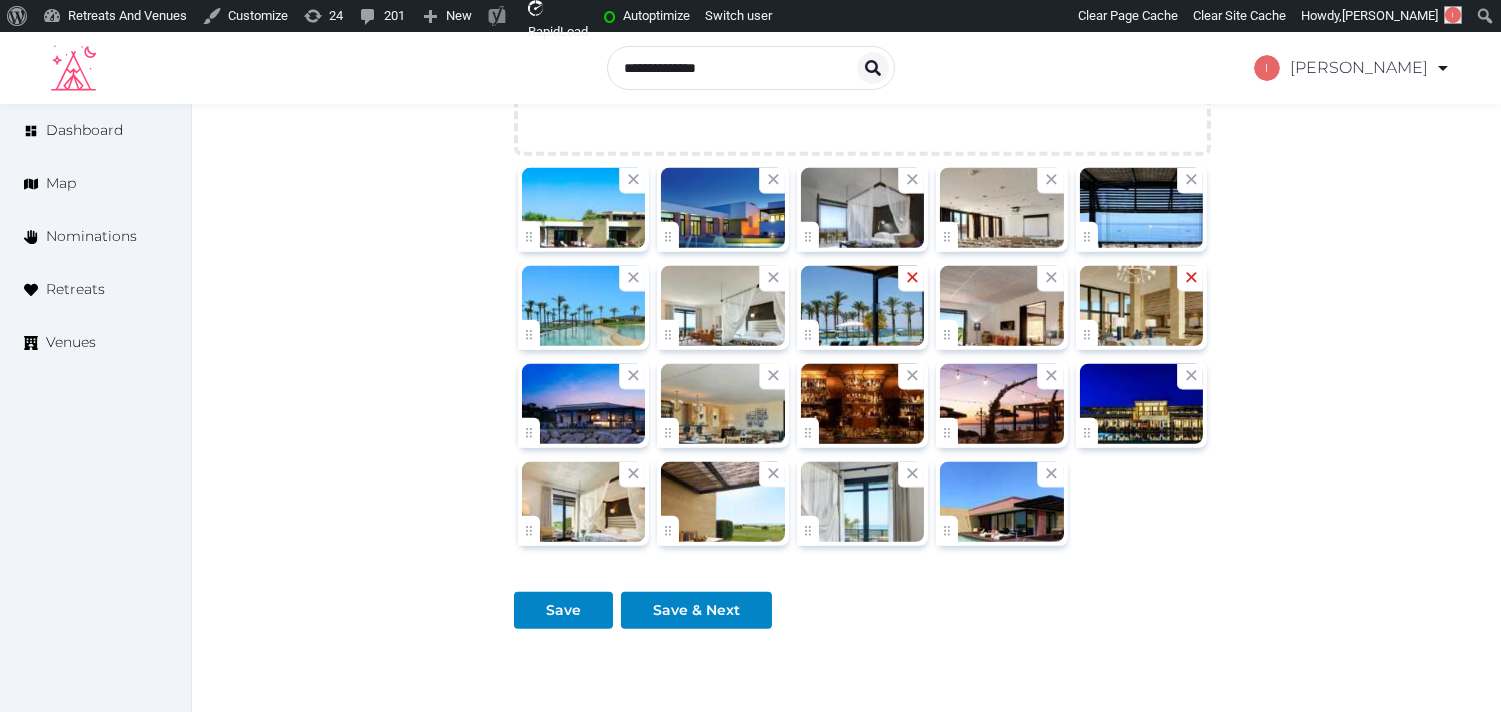 click 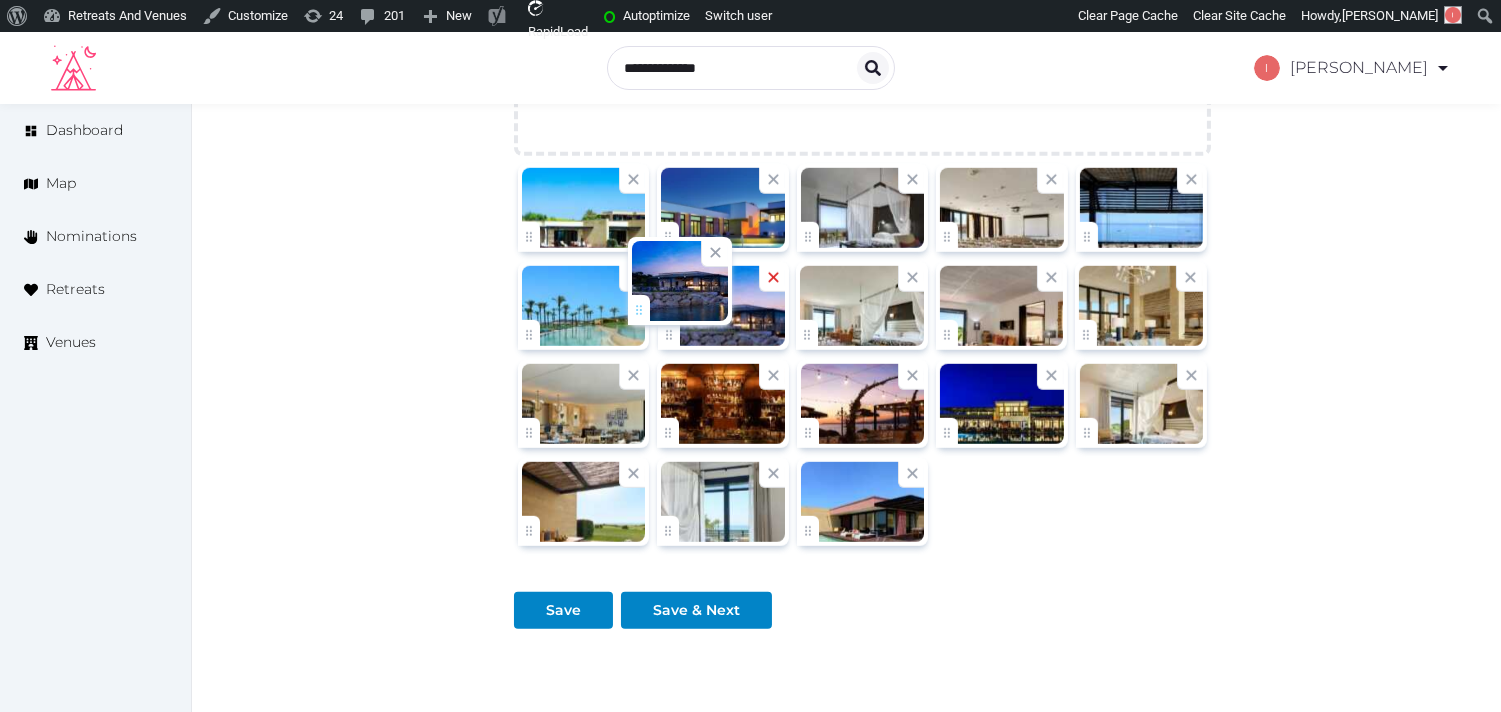 drag, startPoint x: 1094, startPoint y: 302, endPoint x: 646, endPoint y: 307, distance: 448.0279 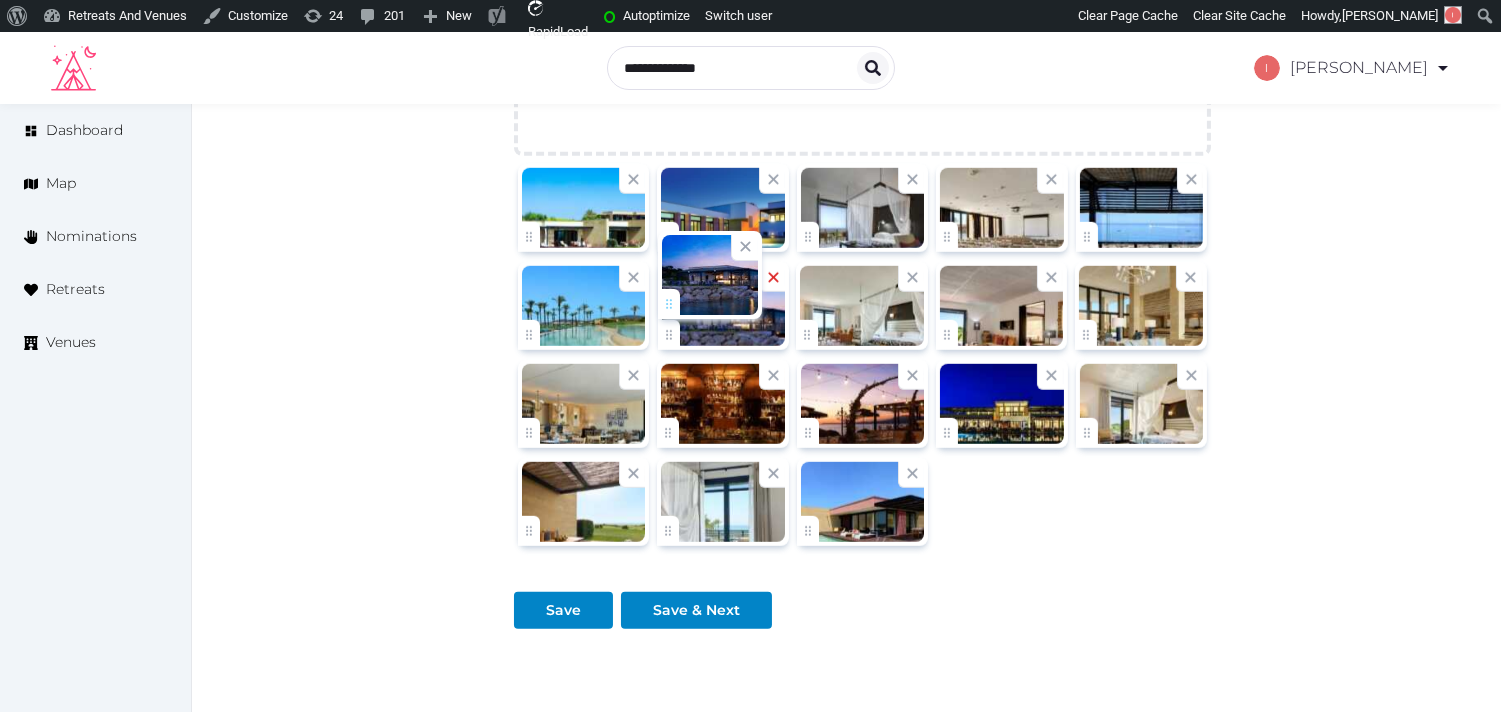click on "Irene Gonzales   Account My Venue Listings My Retreats Logout      Dashboard Map Nominations Retreats Venues Edit venue 76 %  complete Fill out all the fields in your listing to increase its completion percentage.   A higher completion percentage will make your listing more attractive and result in better matches. Verdura Resort, a Rocco Forte Hotel   View  listing   Open    Close CRM Lead Basic details Pricing and policies Retreat spaces Meeting spaces Accommodations Amenities Food and dining Activities and experiences Location Environment Types of retreats Brochures Notes Ownership Administration Activity This venue is live and visible to the public Mark draft Archive Venue owned by Catherine Mesina jerinechase@gmail.com Copy ownership transfer link Share this link with any user to transfer ownership of this venue. Users without accounts will be directed to register. Copy update link Copy recommended link Copy shortlist link Name * * 64 /" at bounding box center (750, -806) 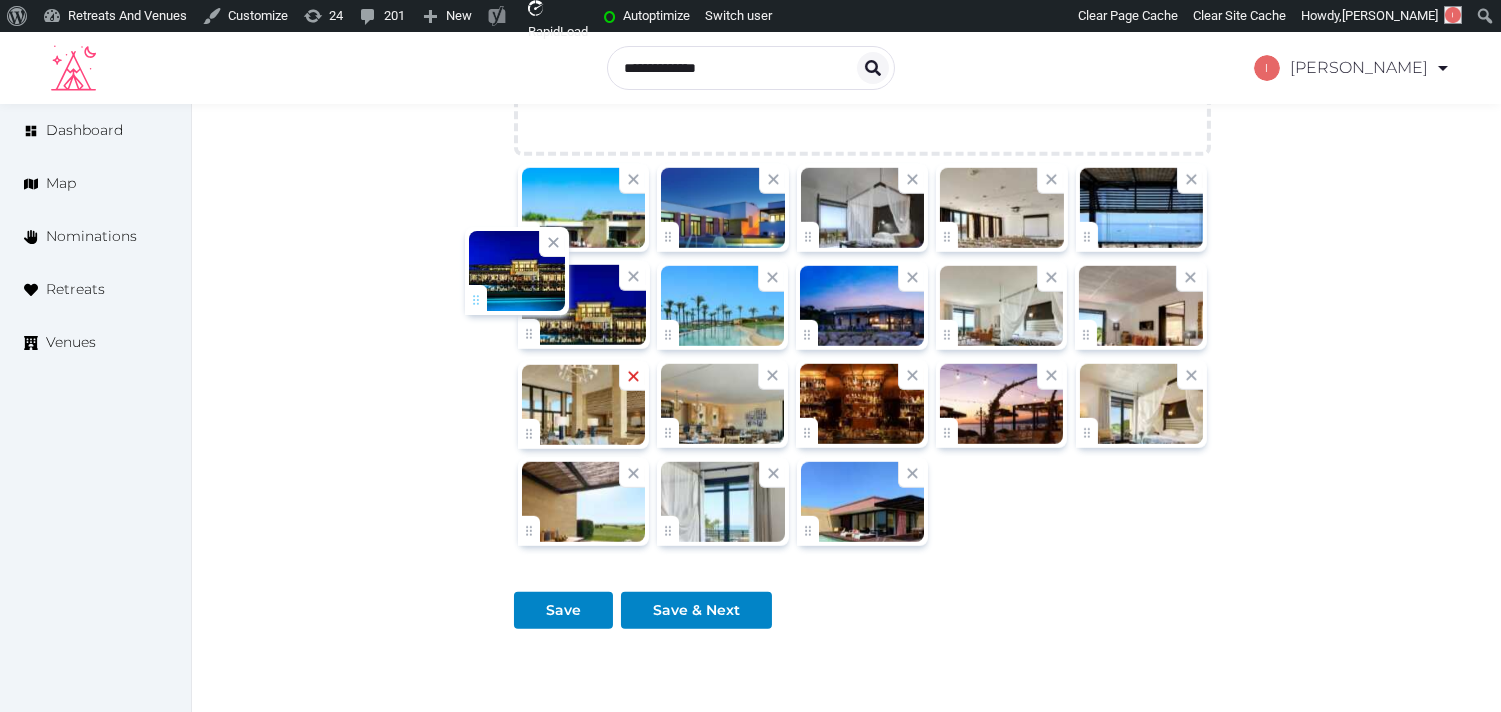 drag, startPoint x: 946, startPoint y: 393, endPoint x: 475, endPoint y: 290, distance: 482.13068 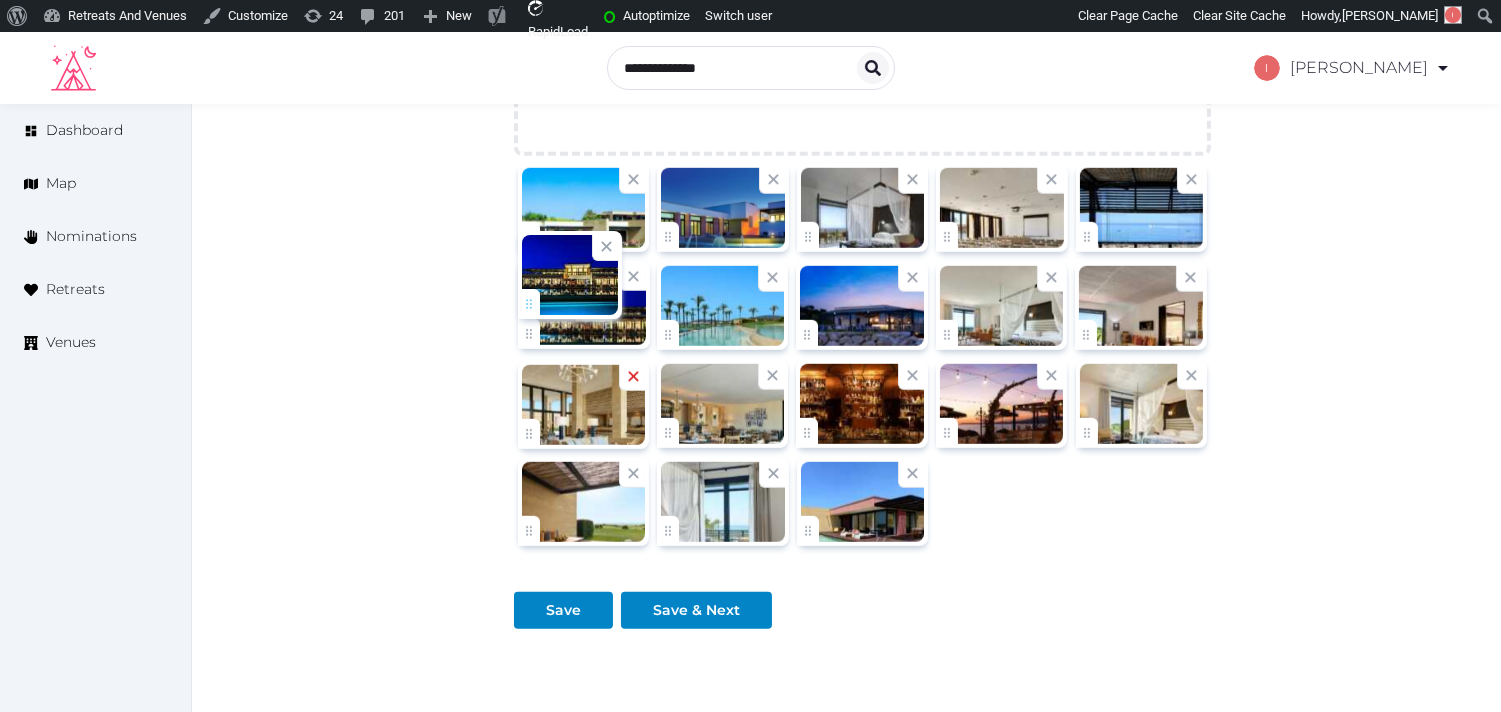 click on "Irene Gonzales   Account My Venue Listings My Retreats Logout      Dashboard Map Nominations Retreats Venues Edit venue 76 %  complete Fill out all the fields in your listing to increase its completion percentage.   A higher completion percentage will make your listing more attractive and result in better matches. Verdura Resort, a Rocco Forte Hotel   View  listing   Open    Close CRM Lead Basic details Pricing and policies Retreat spaces Meeting spaces Accommodations Amenities Food and dining Activities and experiences Location Environment Types of retreats Brochures Notes Ownership Administration Activity This venue is live and visible to the public Mark draft Archive Venue owned by Catherine Mesina jerinechase@gmail.com Copy ownership transfer link Share this link with any user to transfer ownership of this venue. Users without accounts will be directed to register. Copy update link Copy recommended link Copy shortlist link Name * * 64 /" at bounding box center (750, -806) 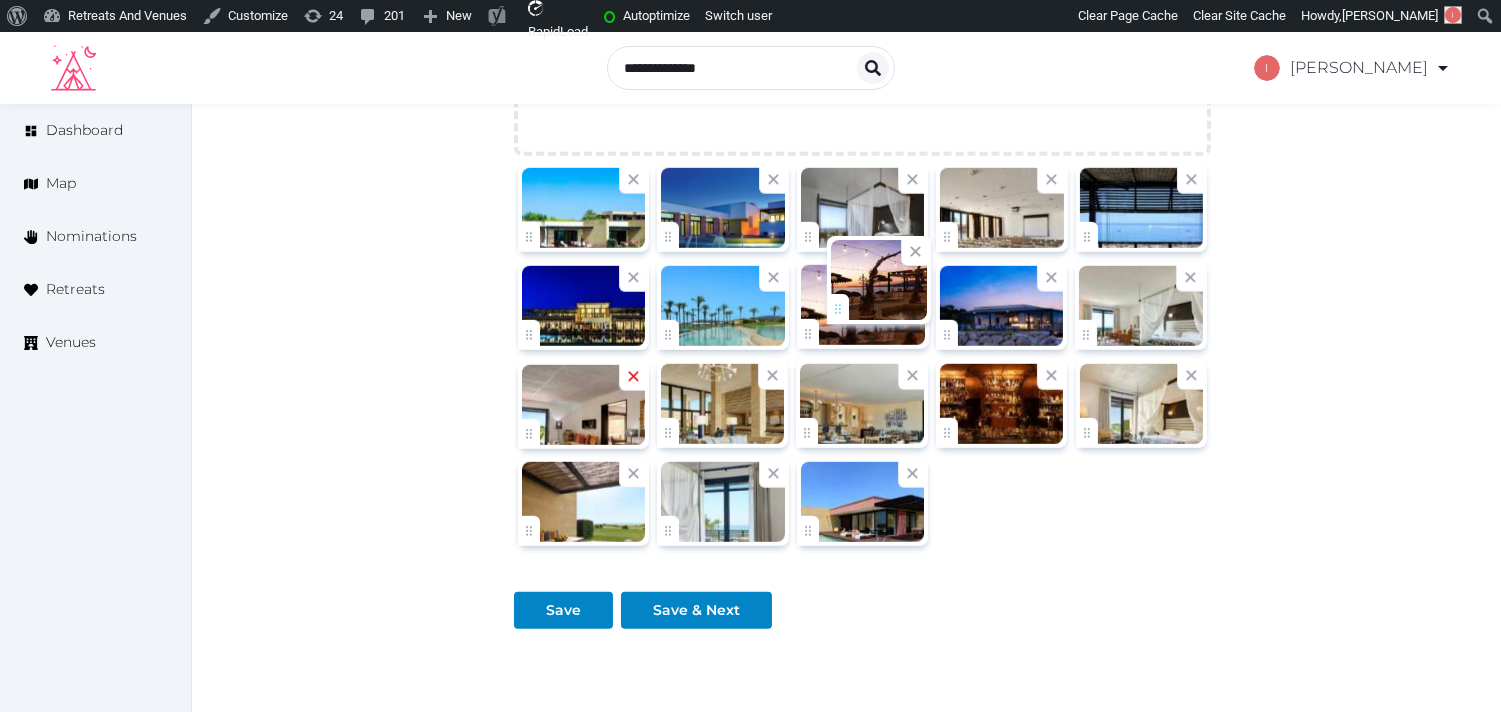 drag, startPoint x: 951, startPoint y: 398, endPoint x: 842, endPoint y: 304, distance: 143.934 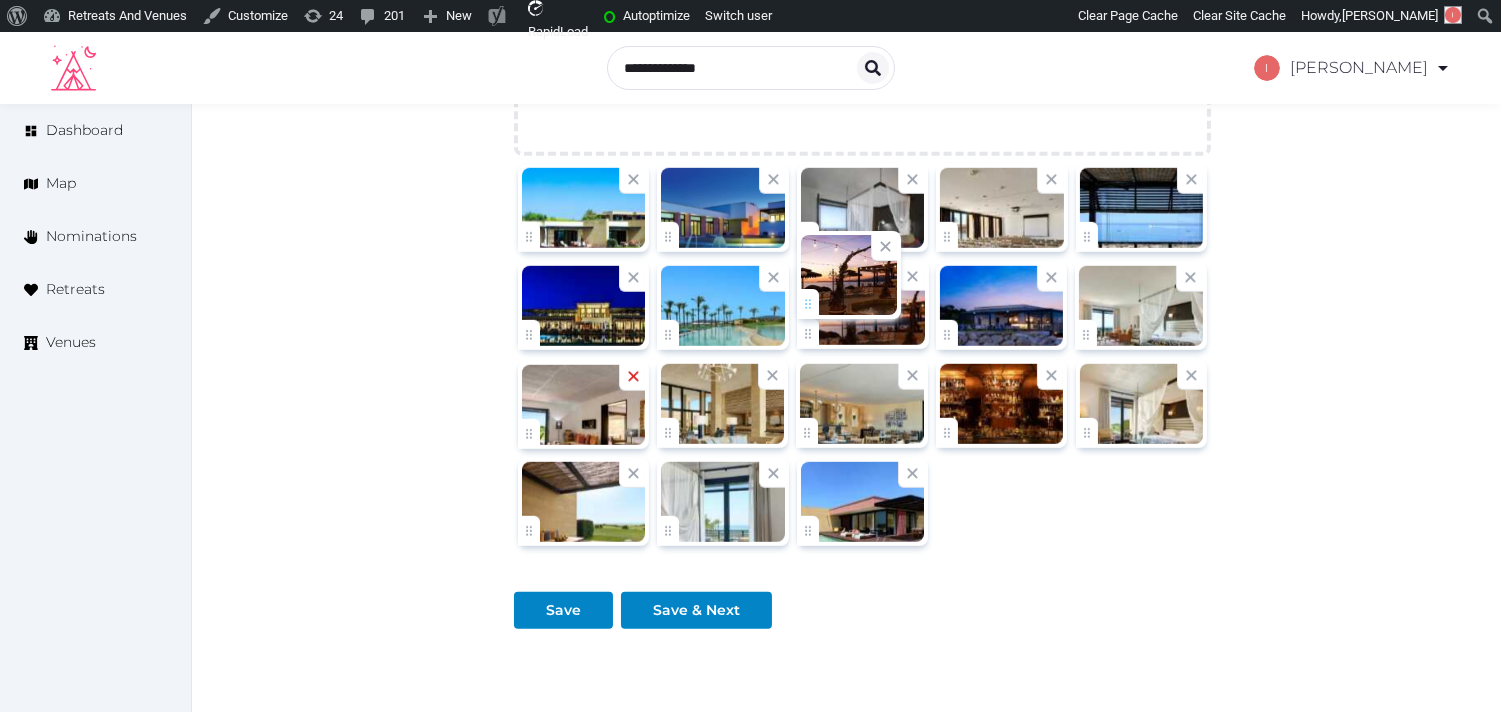 click on "Irene Gonzales   Account My Venue Listings My Retreats Logout      Dashboard Map Nominations Retreats Venues Edit venue 76 %  complete Fill out all the fields in your listing to increase its completion percentage.   A higher completion percentage will make your listing more attractive and result in better matches. Verdura Resort, a Rocco Forte Hotel   View  listing   Open    Close CRM Lead Basic details Pricing and policies Retreat spaces Meeting spaces Accommodations Amenities Food and dining Activities and experiences Location Environment Types of retreats Brochures Notes Ownership Administration Activity This venue is live and visible to the public Mark draft Archive Venue owned by Catherine Mesina jerinechase@gmail.com Copy ownership transfer link Share this link with any user to transfer ownership of this venue. Users without accounts will be directed to register. Copy update link Copy recommended link Copy shortlist link Name * * 64 /" at bounding box center (750, -806) 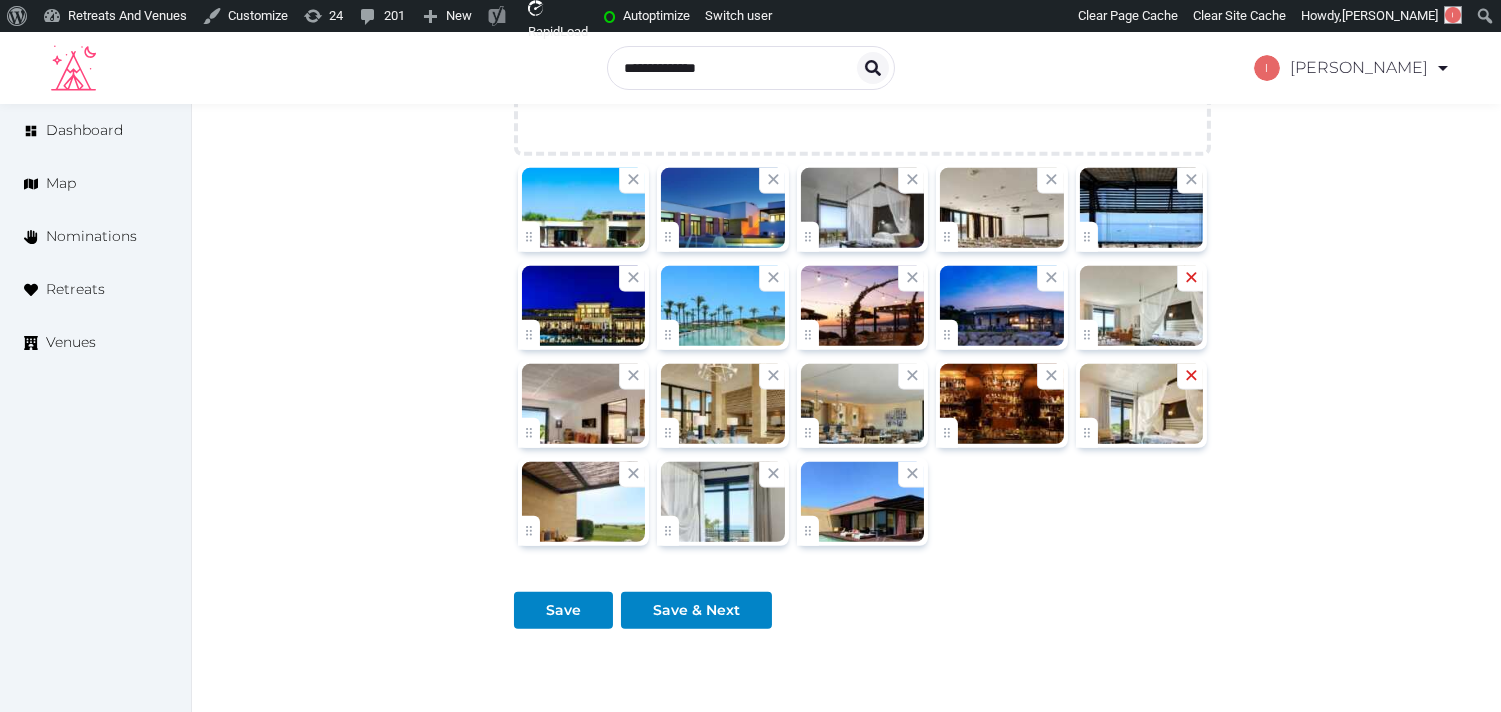 click 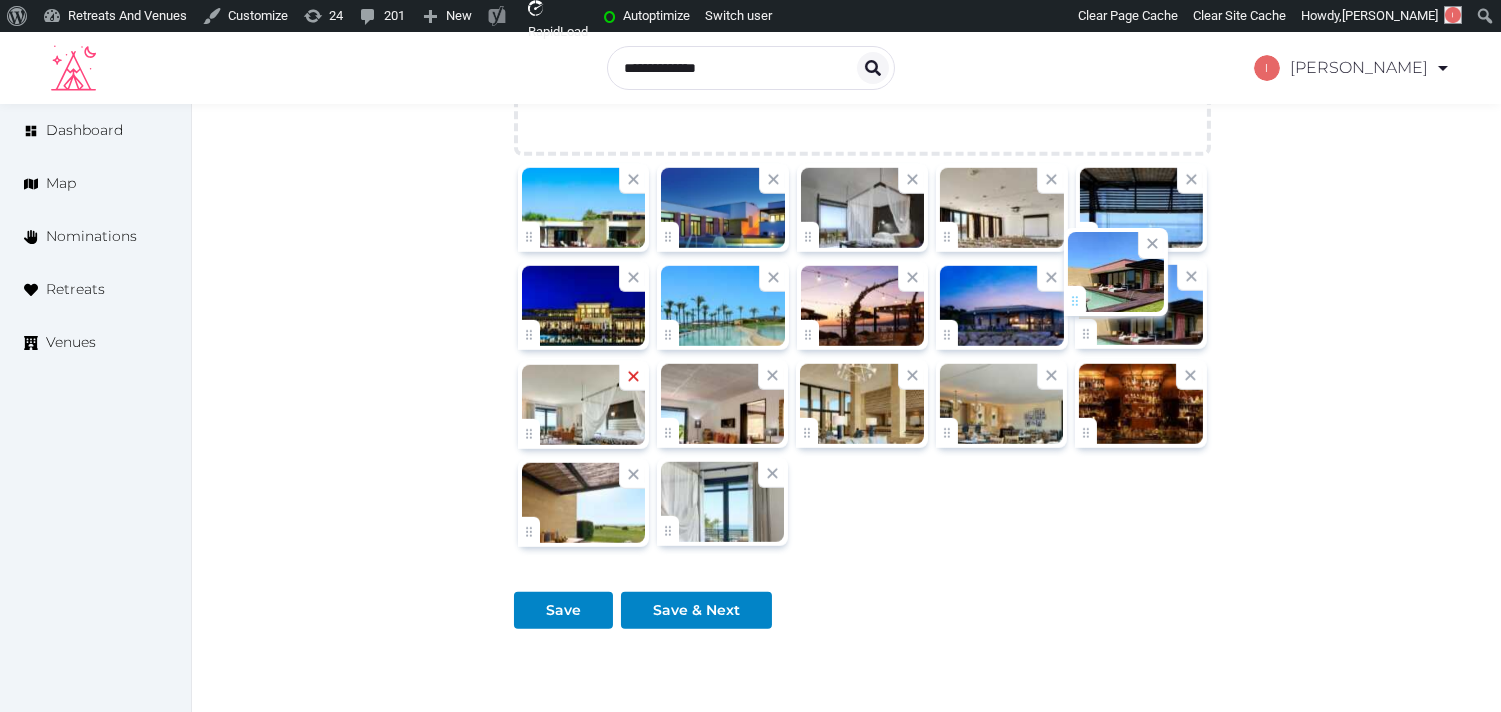 drag, startPoint x: 671, startPoint y: 488, endPoint x: 1077, endPoint y: 288, distance: 452.5881 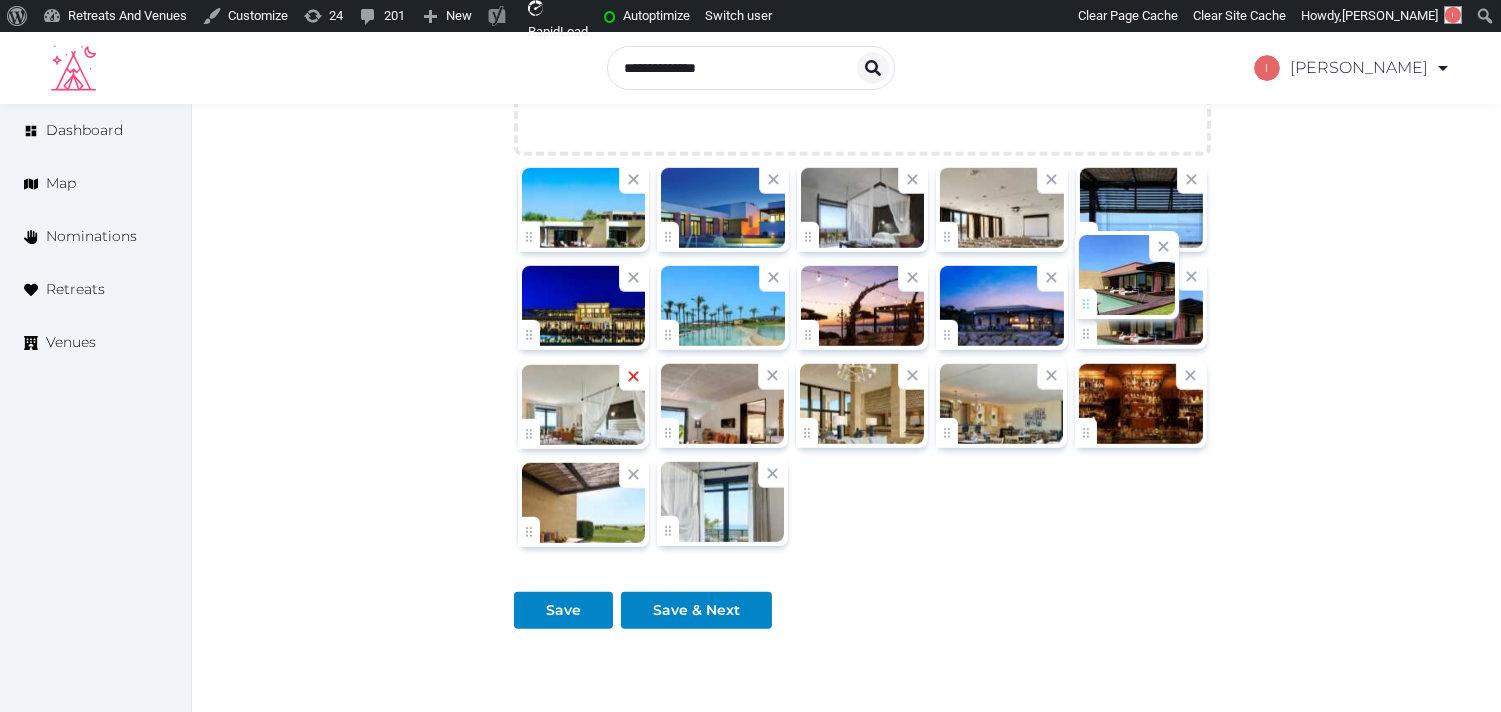 click on "Irene Gonzales   Account My Venue Listings My Retreats Logout      Dashboard Map Nominations Retreats Venues Edit venue 76 %  complete Fill out all the fields in your listing to increase its completion percentage.   A higher completion percentage will make your listing more attractive and result in better matches. Verdura Resort, a Rocco Forte Hotel   View  listing   Open    Close CRM Lead Basic details Pricing and policies Retreat spaces Meeting spaces Accommodations Amenities Food and dining Activities and experiences Location Environment Types of retreats Brochures Notes Ownership Administration Activity This venue is live and visible to the public Mark draft Archive Venue owned by Catherine Mesina jerinechase@gmail.com Copy ownership transfer link Share this link with any user to transfer ownership of this venue. Users without accounts will be directed to register. Copy update link Copy recommended link Copy shortlist link Name * * 64 /" at bounding box center [750, -806] 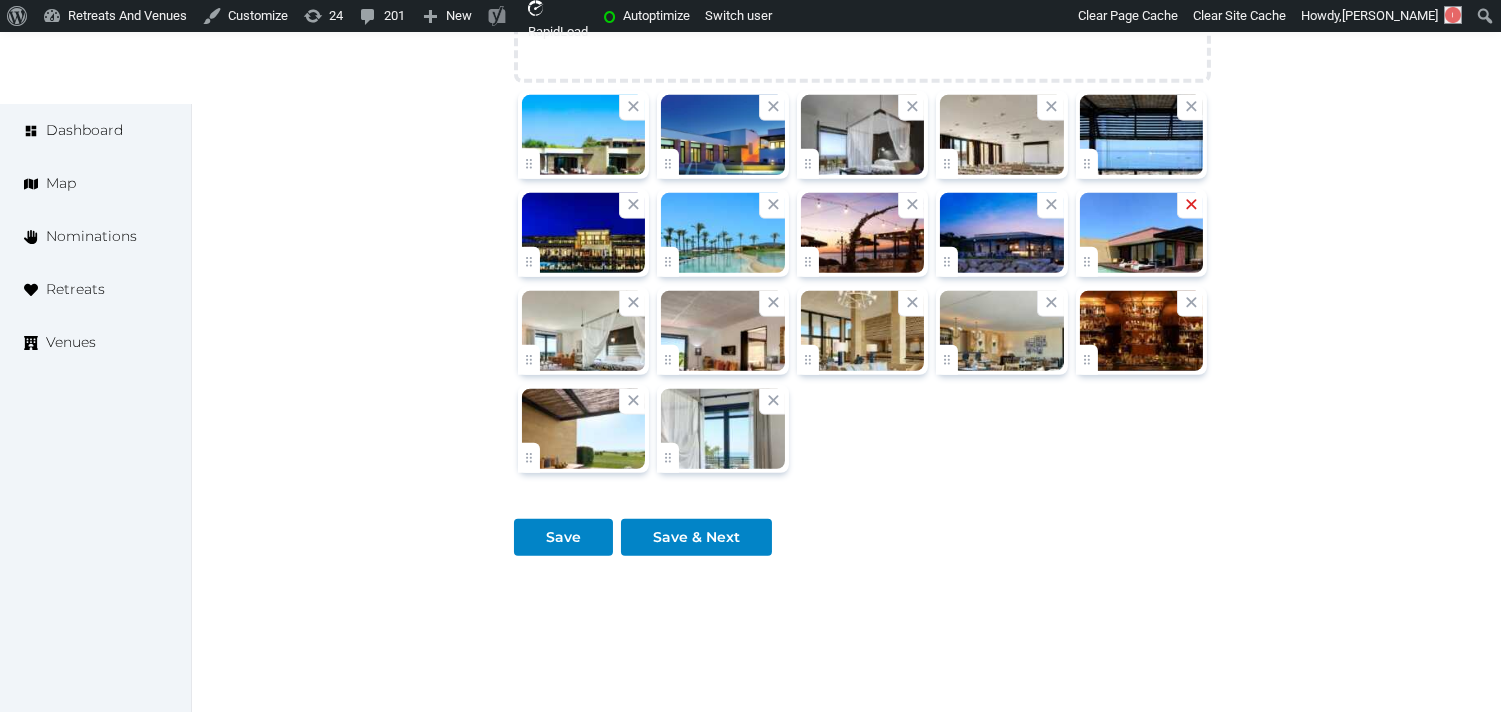scroll, scrollTop: 2608, scrollLeft: 0, axis: vertical 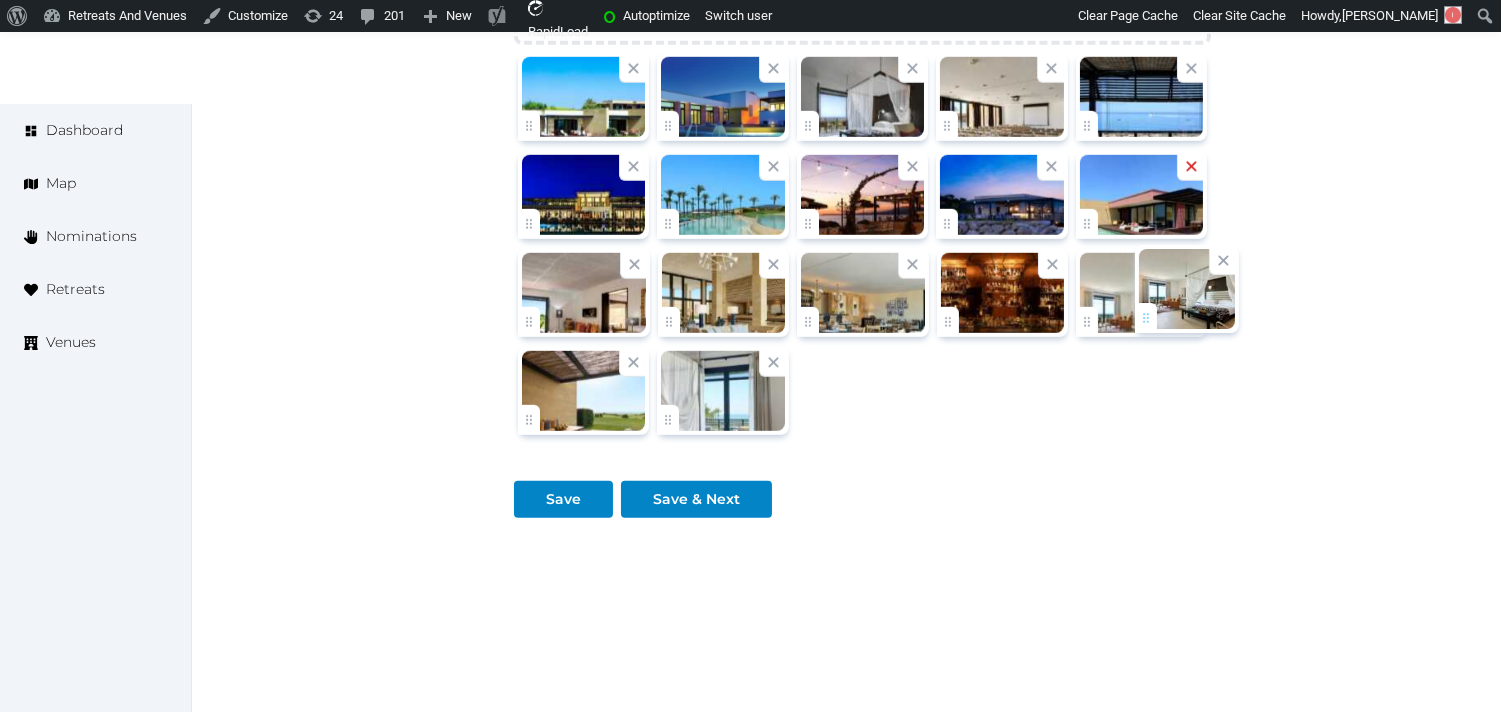 drag, startPoint x: 535, startPoint y: 300, endPoint x: 1128, endPoint y: 318, distance: 593.27313 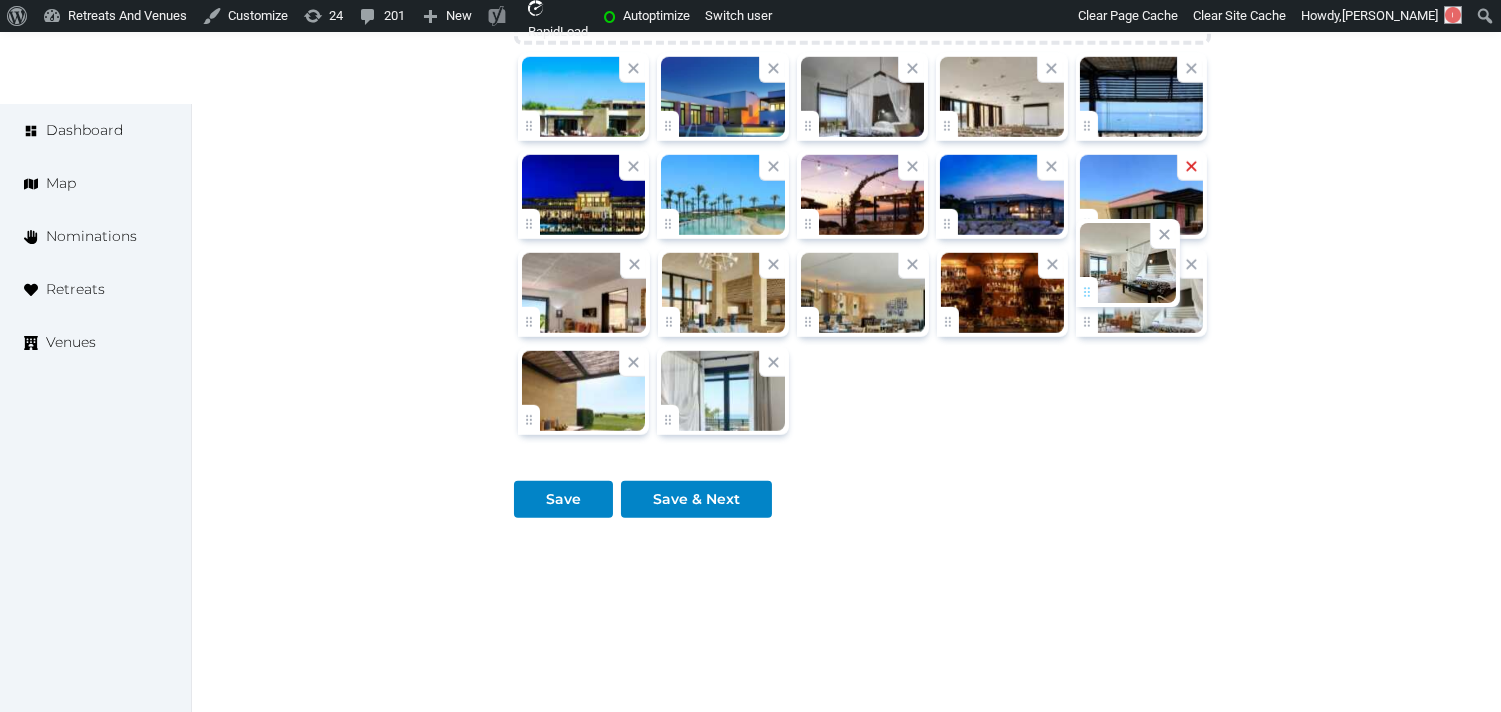 click on "Irene Gonzales   Account My Venue Listings My Retreats Logout      Dashboard Map Nominations Retreats Venues Edit venue 76 %  complete Fill out all the fields in your listing to increase its completion percentage.   A higher completion percentage will make your listing more attractive and result in better matches. Verdura Resort, a Rocco Forte Hotel   View  listing   Open    Close CRM Lead Basic details Pricing and policies Retreat spaces Meeting spaces Accommodations Amenities Food and dining Activities and experiences Location Environment Types of retreats Brochures Notes Ownership Administration Activity This venue is live and visible to the public Mark draft Archive Venue owned by Catherine Mesina jerinechase@gmail.com Copy ownership transfer link Share this link with any user to transfer ownership of this venue. Users without accounts will be directed to register. Copy update link Copy recommended link Copy shortlist link Name * * 64 /" at bounding box center (750, -917) 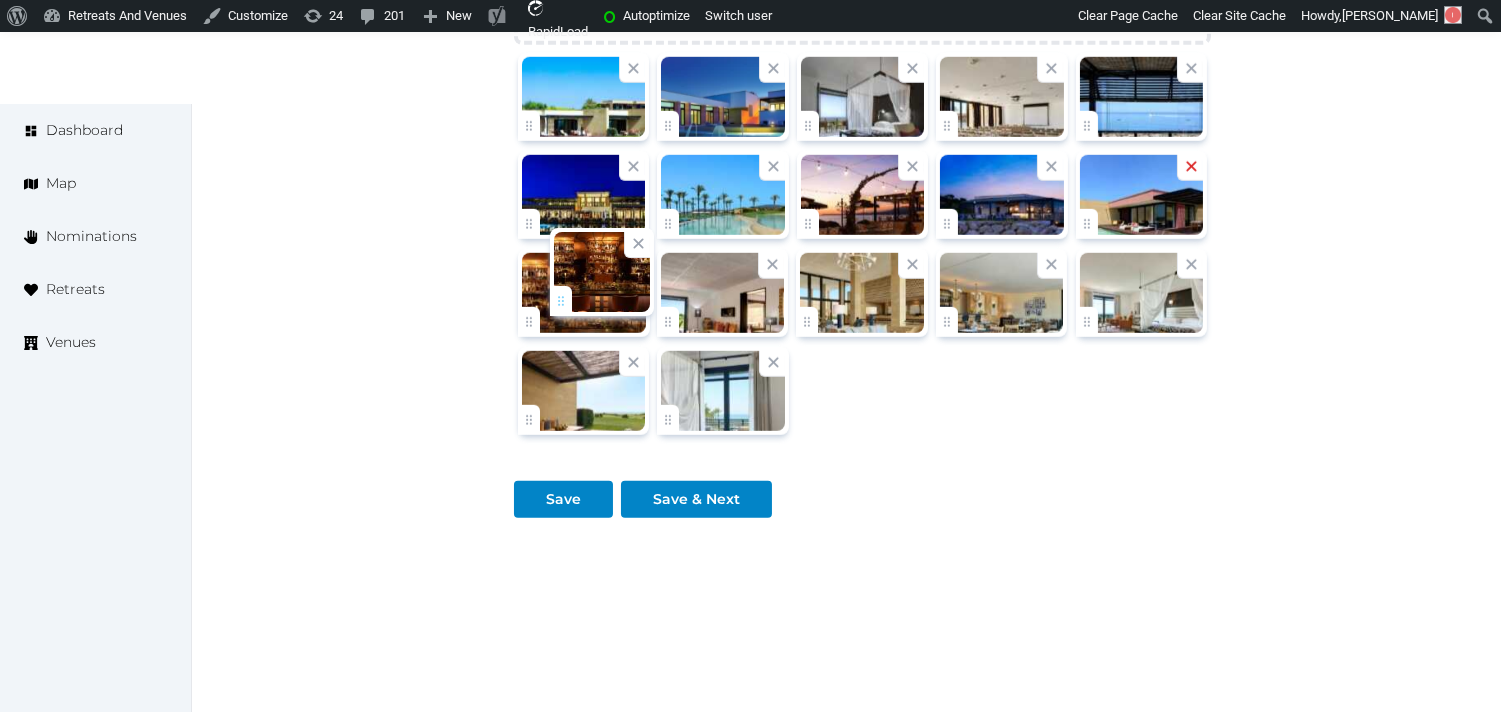 drag, startPoint x: 946, startPoint y: 288, endPoint x: 561, endPoint y: 297, distance: 385.1052 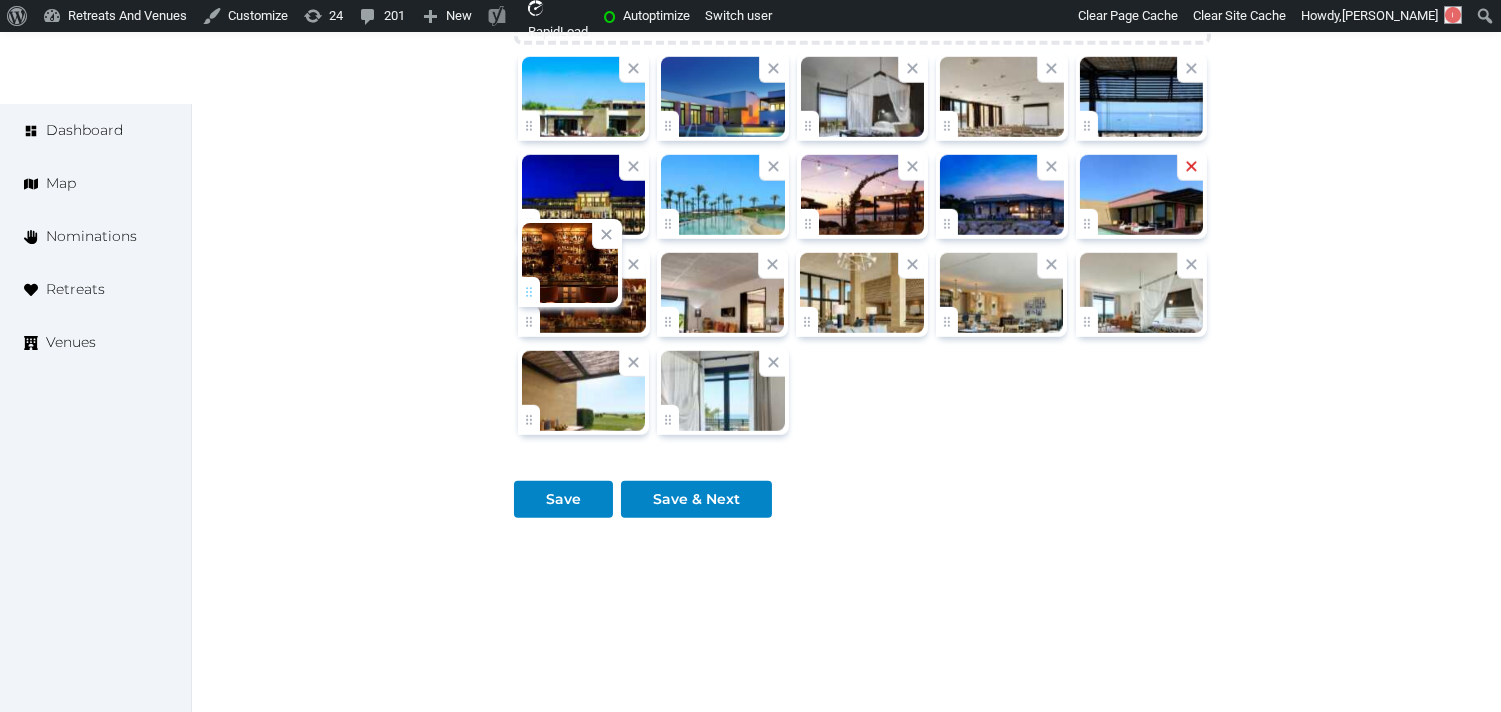click on "Irene Gonzales   Account My Venue Listings My Retreats Logout      Dashboard Map Nominations Retreats Venues Edit venue 76 %  complete Fill out all the fields in your listing to increase its completion percentage.   A higher completion percentage will make your listing more attractive and result in better matches. Verdura Resort, a Rocco Forte Hotel   View  listing   Open    Close CRM Lead Basic details Pricing and policies Retreat spaces Meeting spaces Accommodations Amenities Food and dining Activities and experiences Location Environment Types of retreats Brochures Notes Ownership Administration Activity This venue is live and visible to the public Mark draft Archive Venue owned by Catherine Mesina jerinechase@gmail.com Copy ownership transfer link Share this link with any user to transfer ownership of this venue. Users without accounts will be directed to register. Copy update link Copy recommended link Copy shortlist link Name * * 64 /" at bounding box center (750, -917) 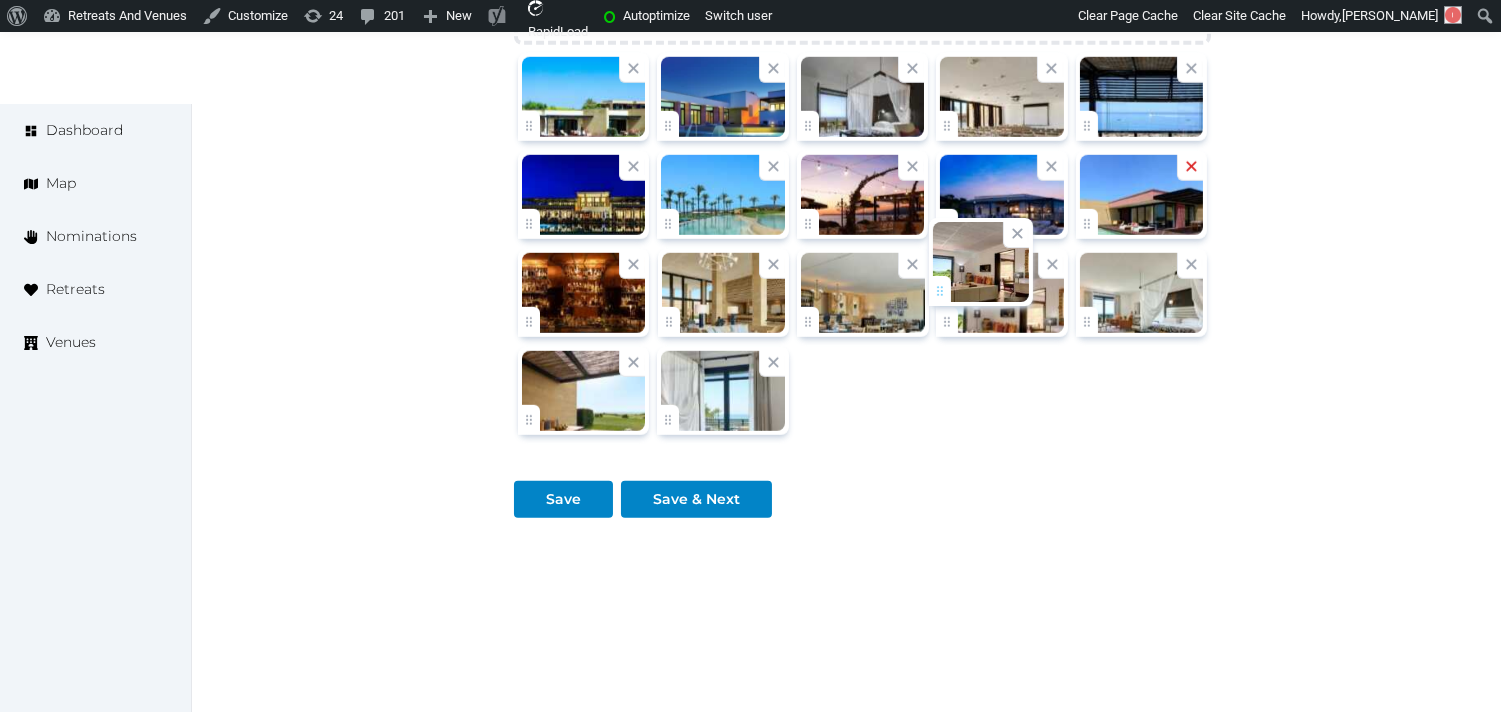 drag, startPoint x: 668, startPoint y: 284, endPoint x: 950, endPoint y: 278, distance: 282.0638 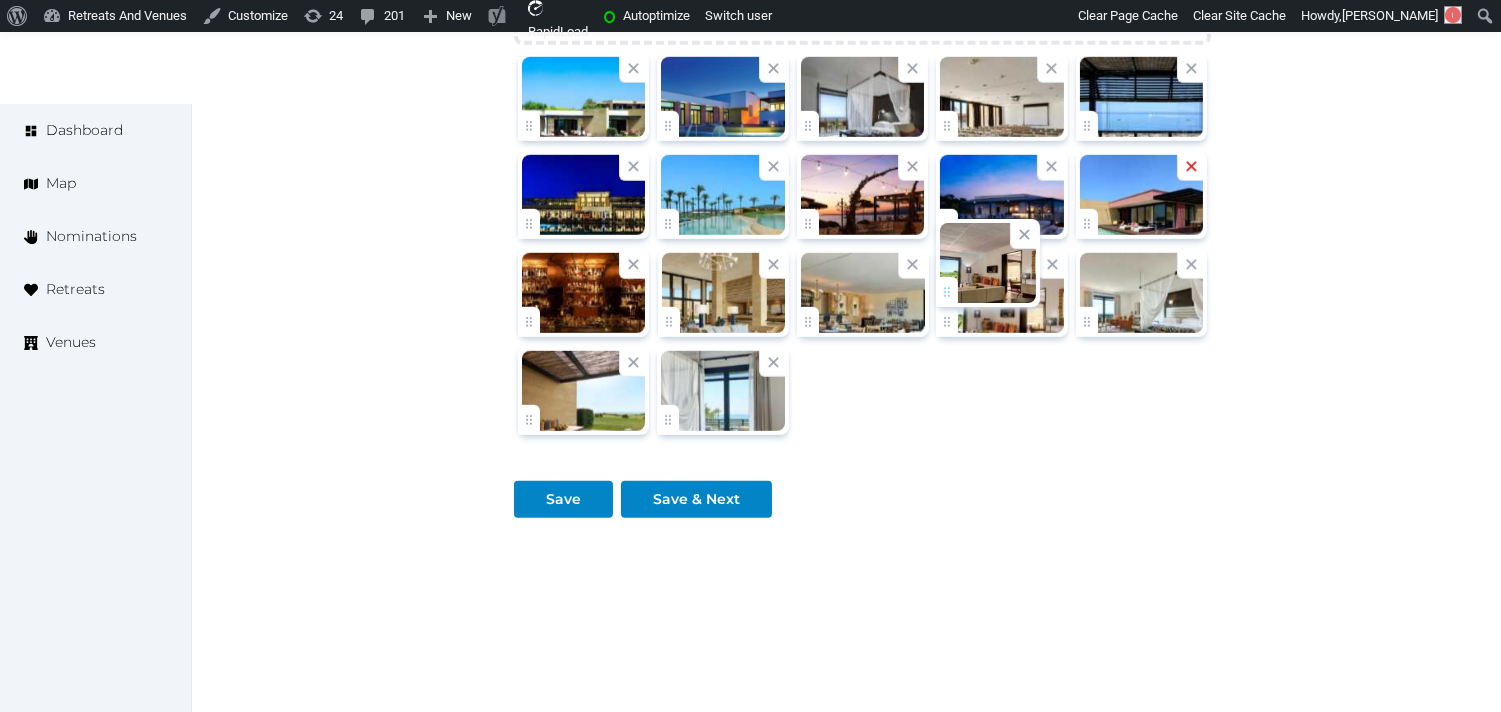 click on "Irene Gonzales   Account My Venue Listings My Retreats Logout      Dashboard Map Nominations Retreats Venues Edit venue 76 %  complete Fill out all the fields in your listing to increase its completion percentage.   A higher completion percentage will make your listing more attractive and result in better matches. Verdura Resort, a Rocco Forte Hotel   View  listing   Open    Close CRM Lead Basic details Pricing and policies Retreat spaces Meeting spaces Accommodations Amenities Food and dining Activities and experiences Location Environment Types of retreats Brochures Notes Ownership Administration Activity This venue is live and visible to the public Mark draft Archive Venue owned by Catherine Mesina jerinechase@gmail.com Copy ownership transfer link Share this link with any user to transfer ownership of this venue. Users without accounts will be directed to register. Copy update link Copy recommended link Copy shortlist link Name * * 64 /" at bounding box center (750, -917) 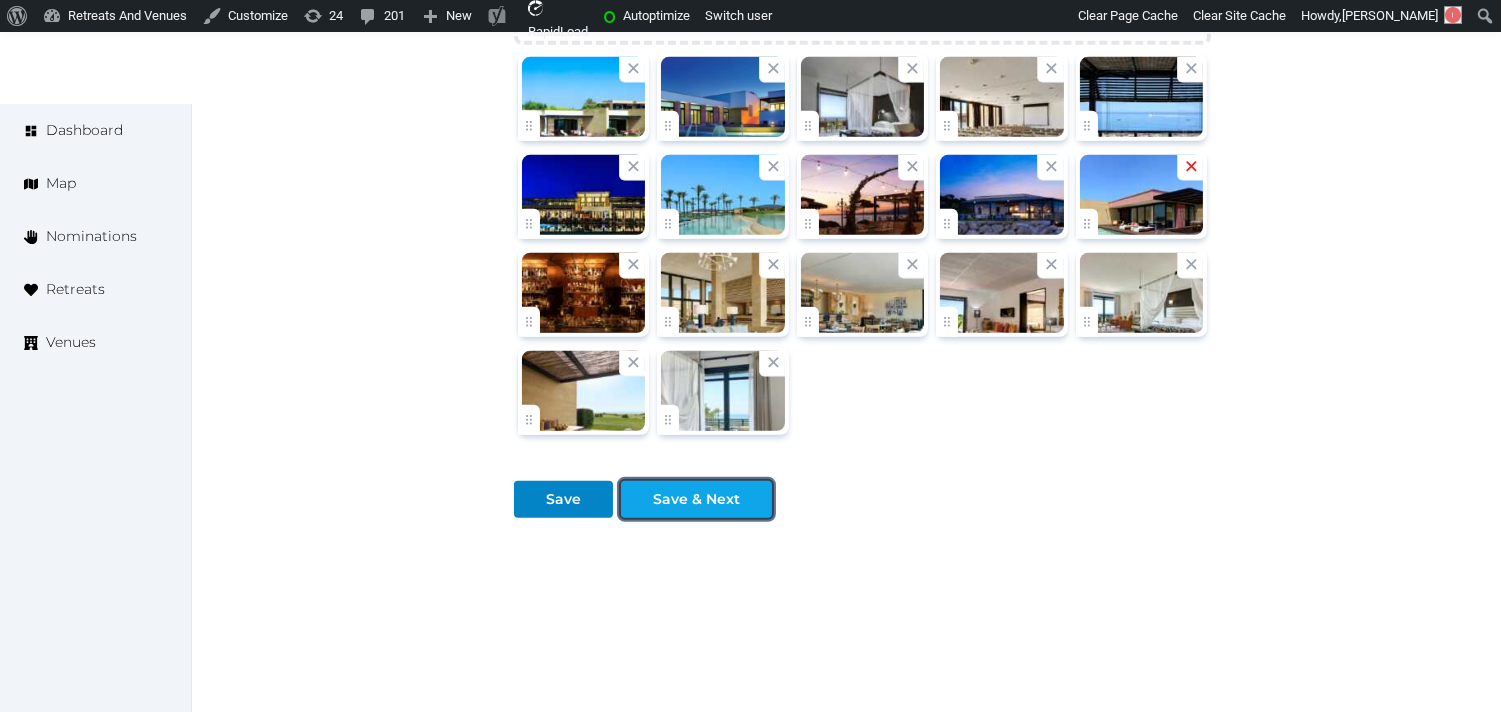 click on "Save & Next" at bounding box center [696, 499] 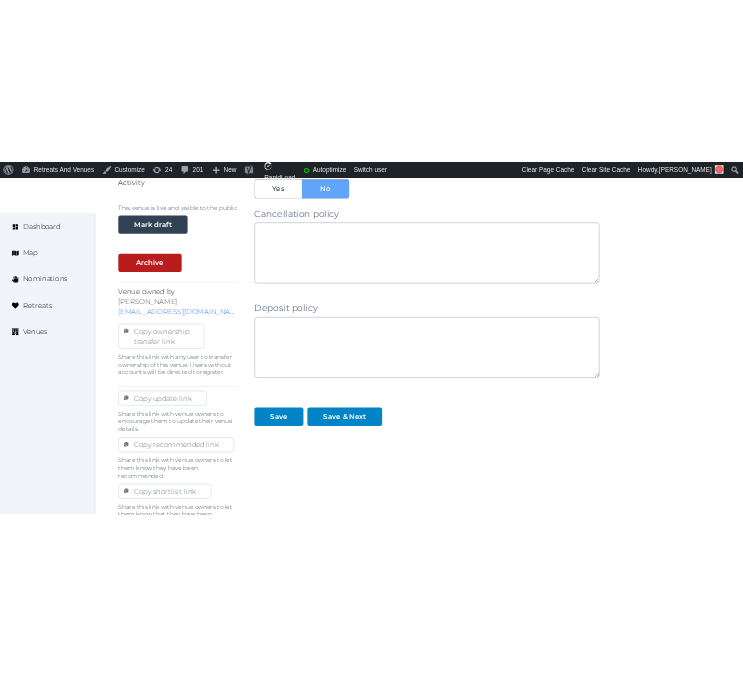 scroll, scrollTop: 802, scrollLeft: 0, axis: vertical 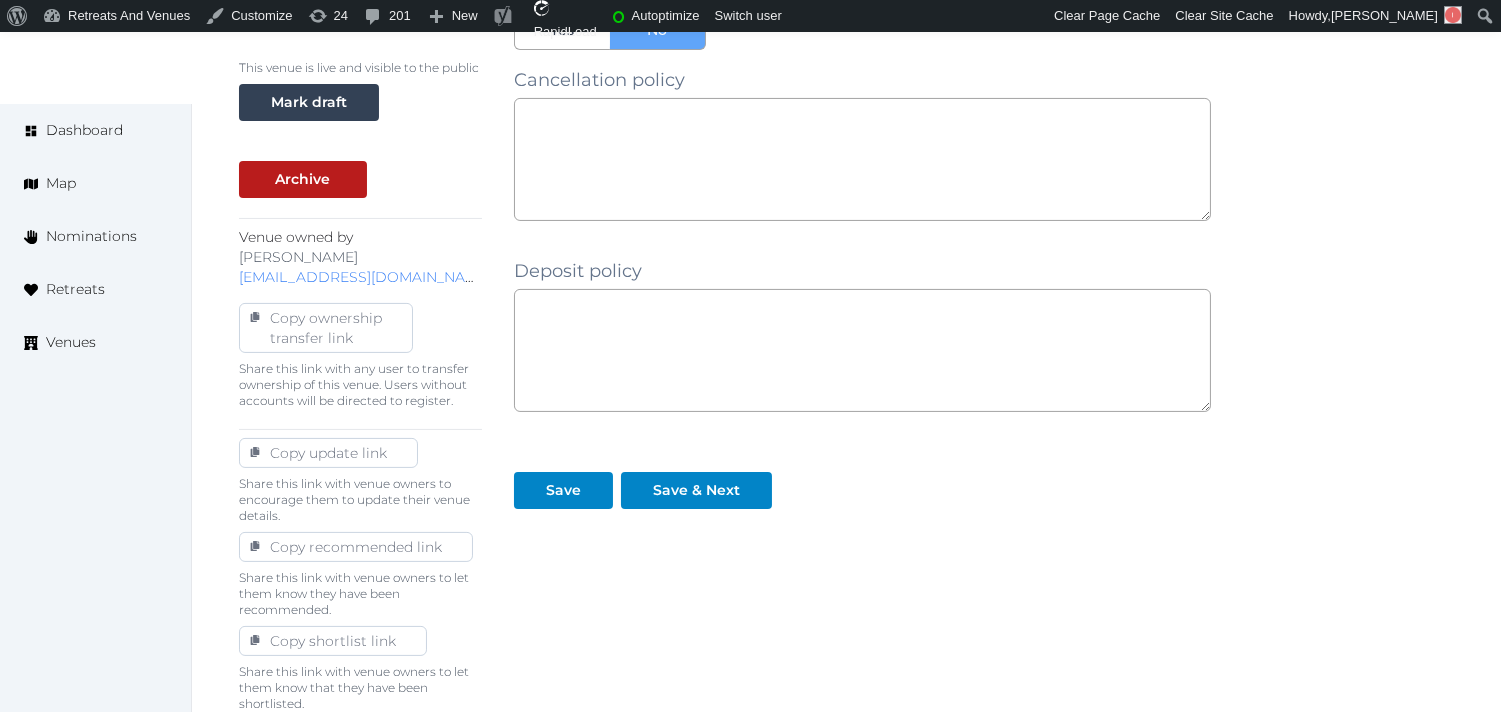 click on "Save & Next" at bounding box center (700, 482) 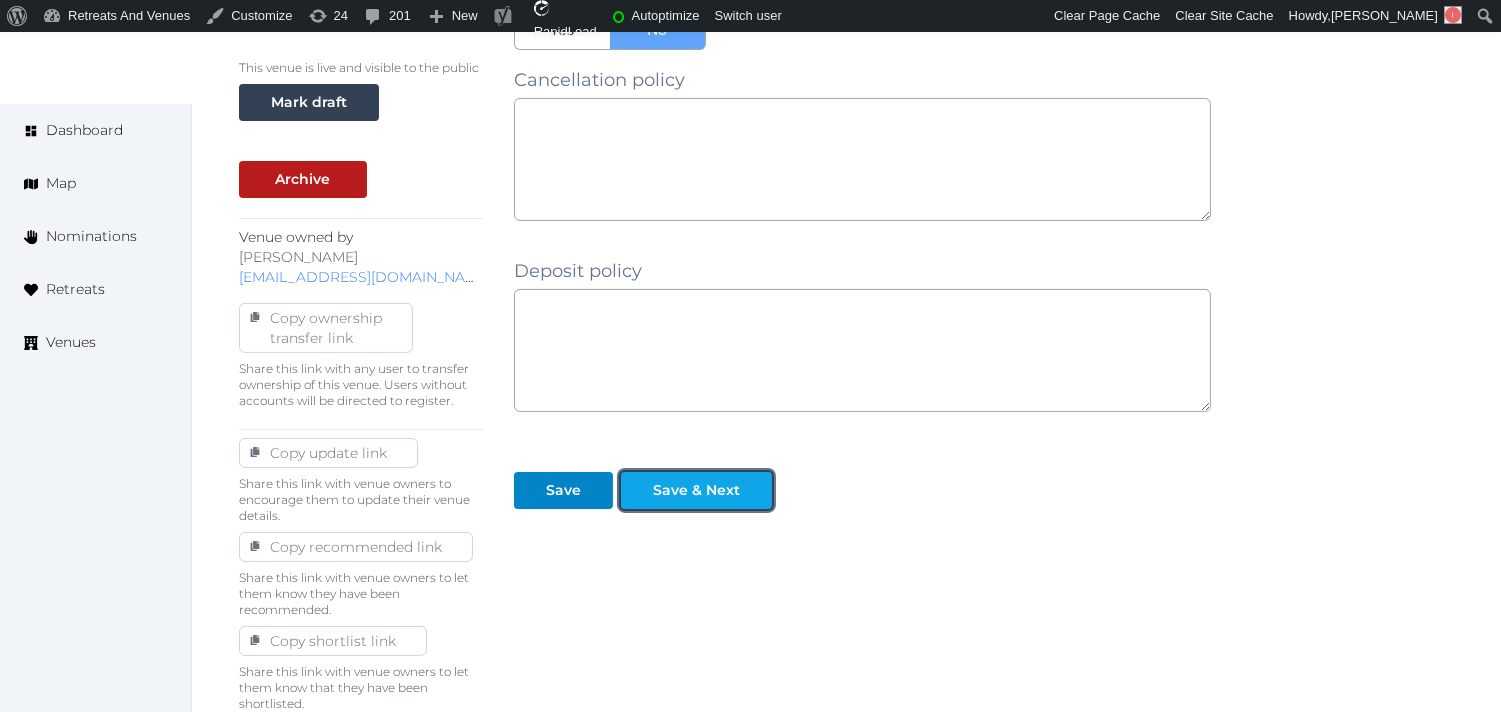 click on "Save & Next" at bounding box center (696, 490) 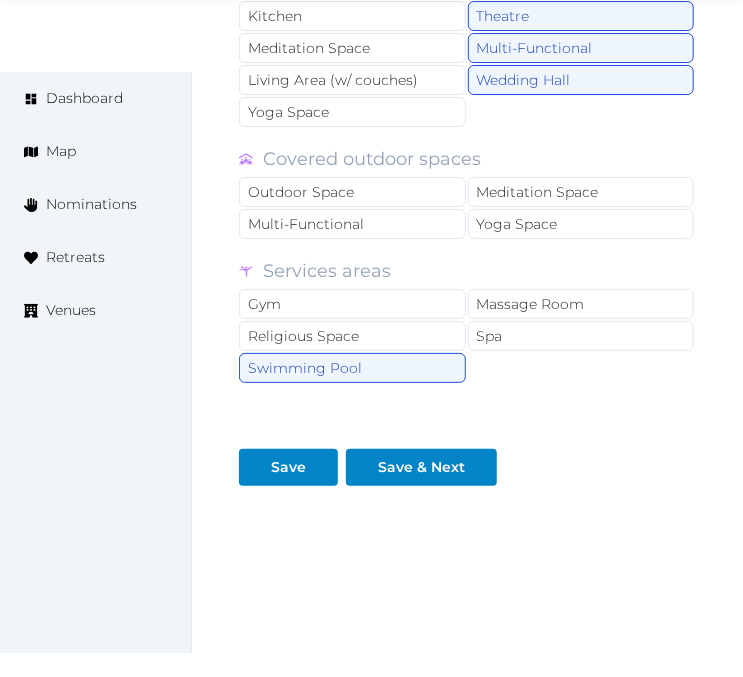 scroll, scrollTop: 2137, scrollLeft: 0, axis: vertical 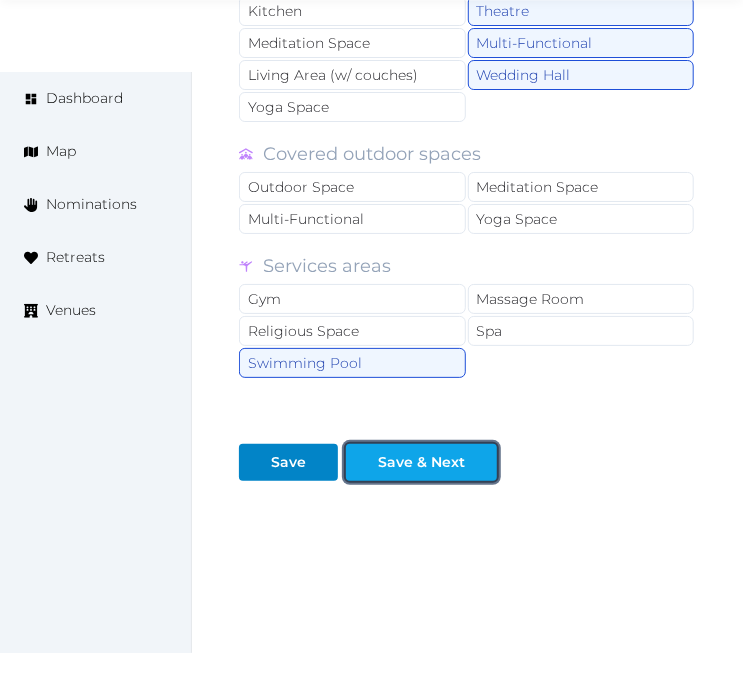 click on "Save & Next" at bounding box center (421, 462) 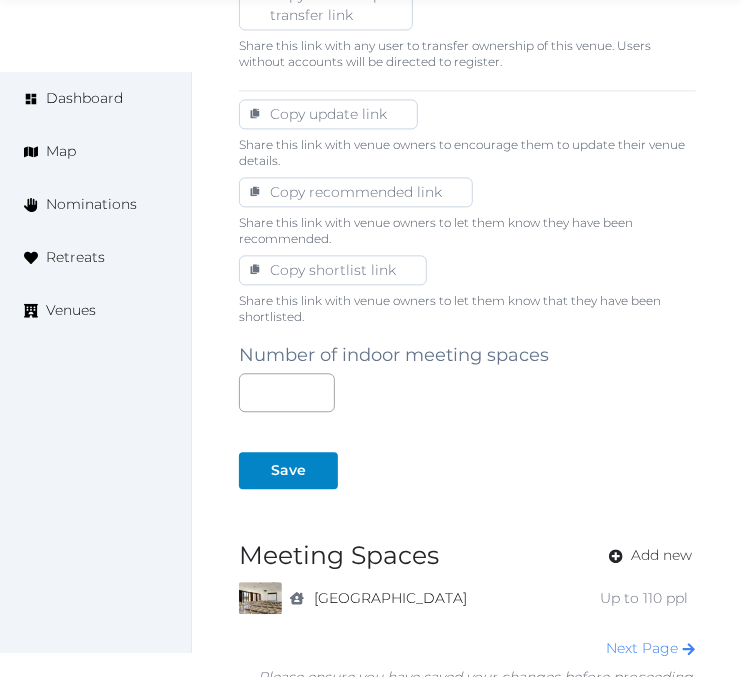 scroll, scrollTop: 1404, scrollLeft: 0, axis: vertical 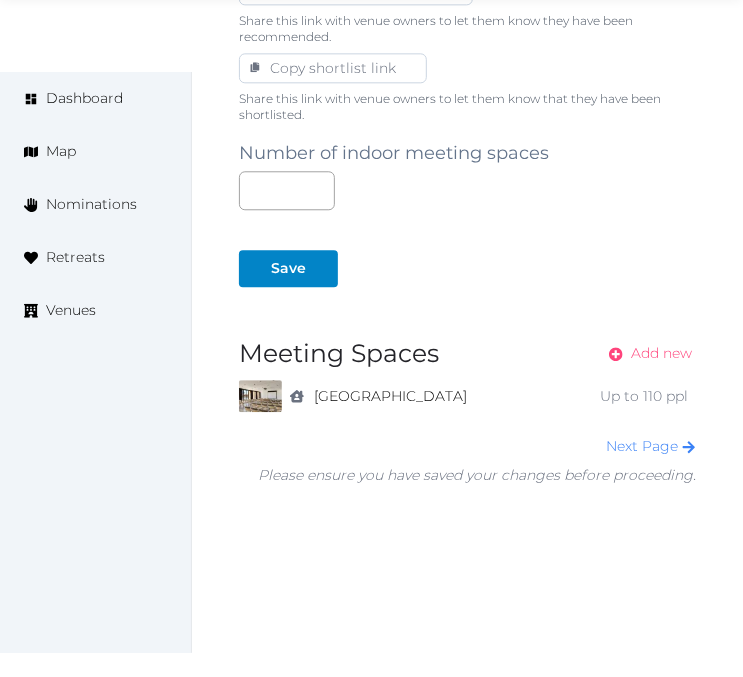 click on "Add new" at bounding box center (644, 353) 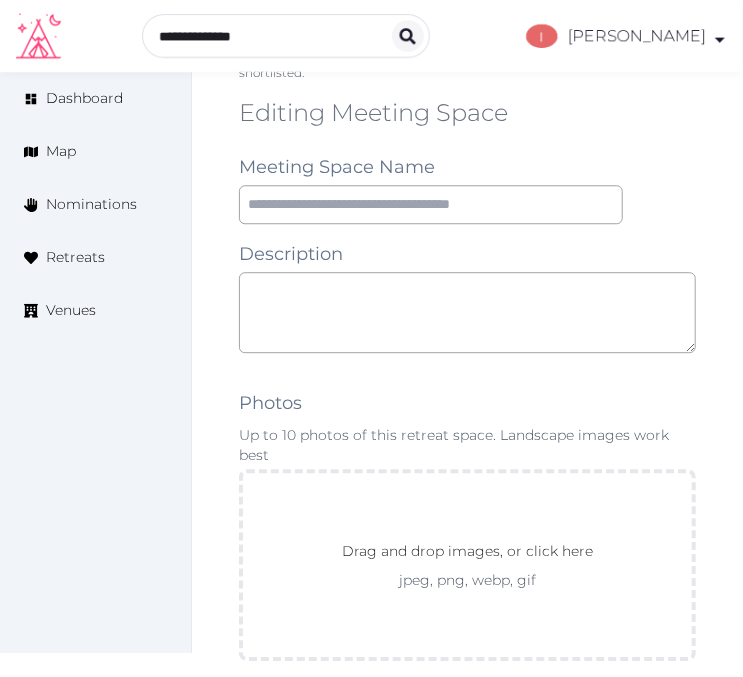 scroll, scrollTop: 1444, scrollLeft: 0, axis: vertical 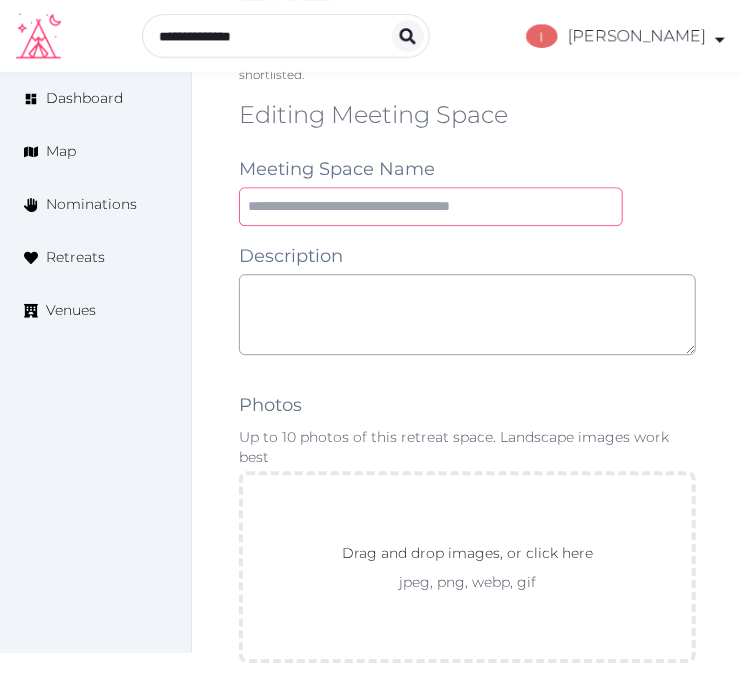 click at bounding box center (431, 206) 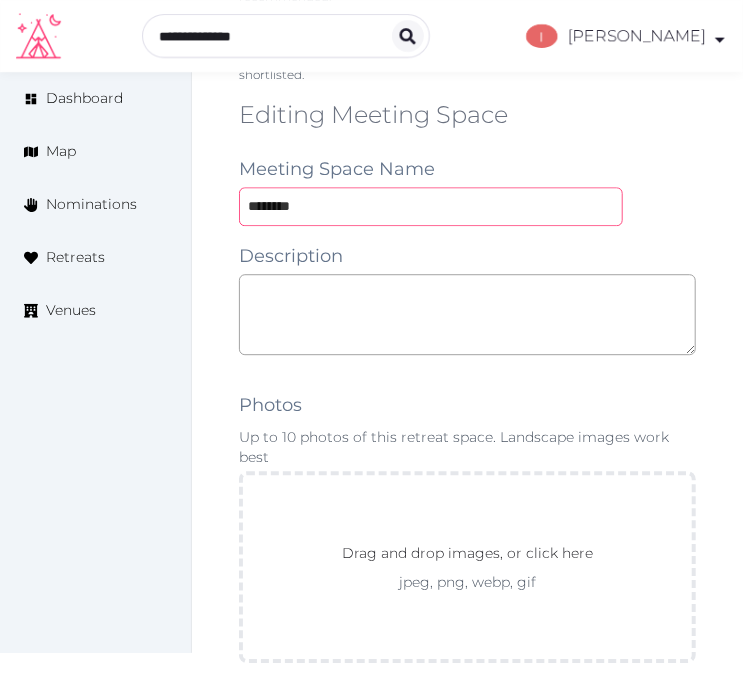 type on "********" 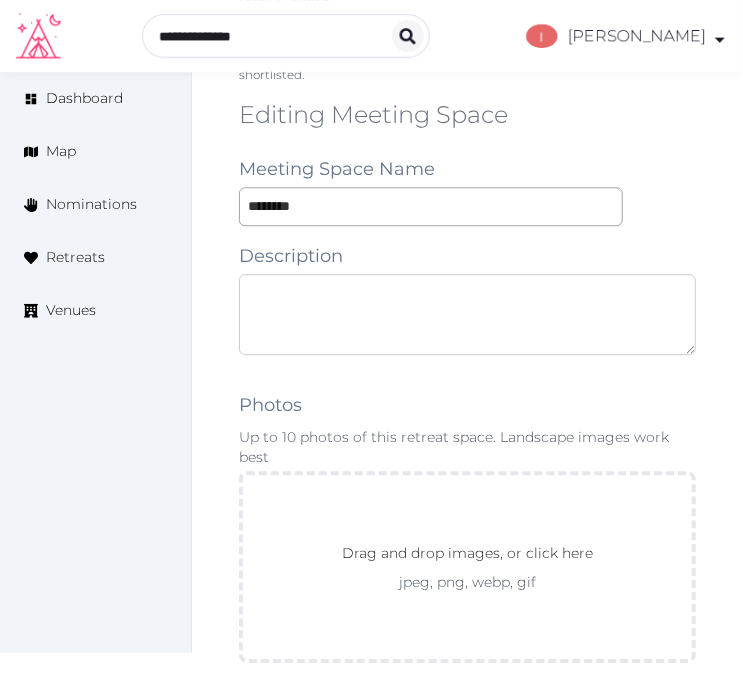click at bounding box center [467, 314] 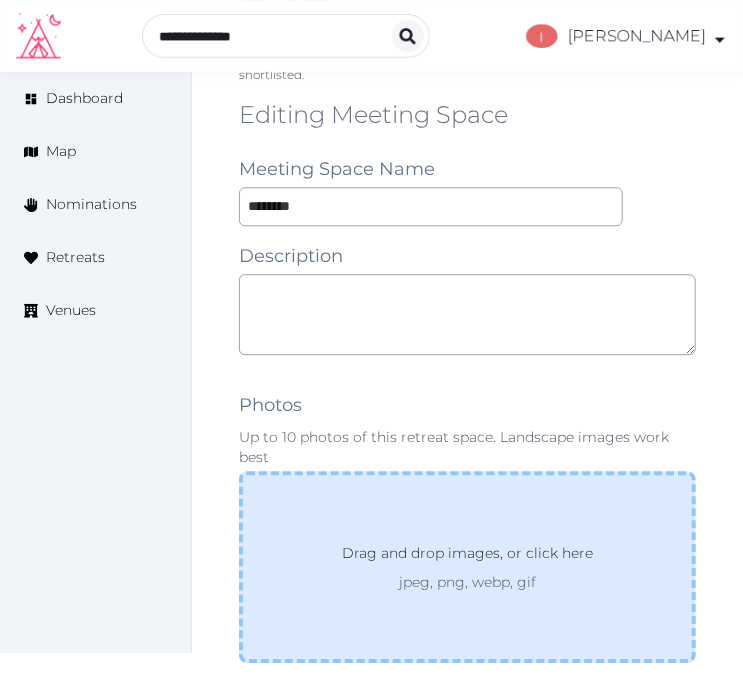click on "Drag and drop images, or click here jpeg, png, webp, gif" at bounding box center [467, 567] 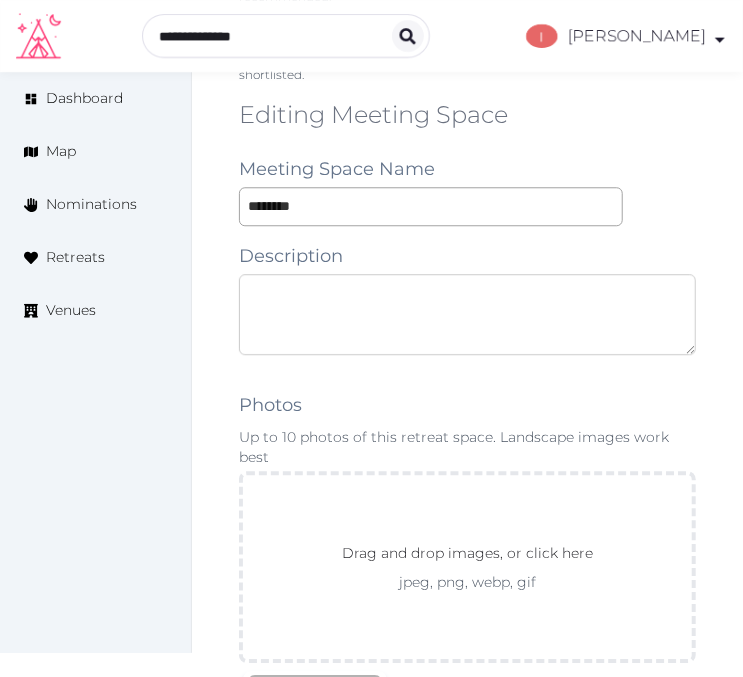 click at bounding box center (467, 314) 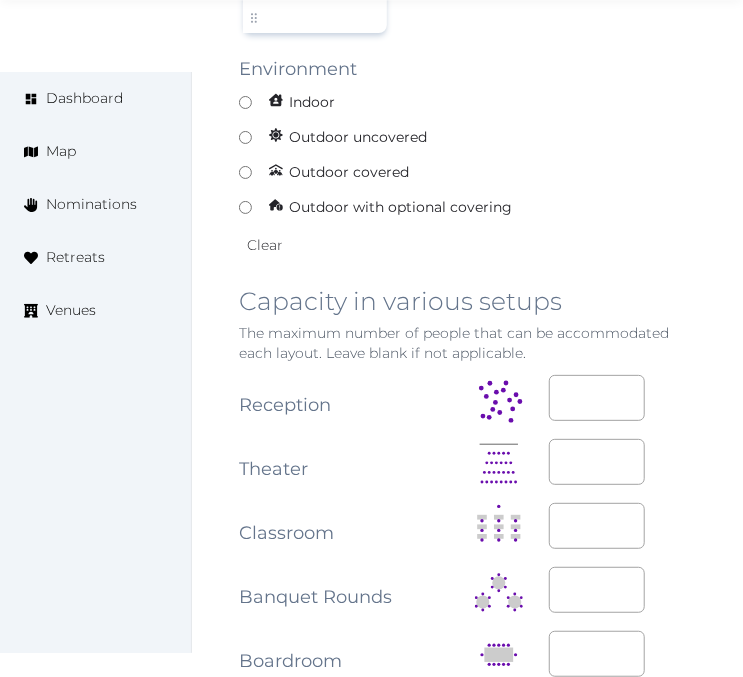 scroll, scrollTop: 2222, scrollLeft: 0, axis: vertical 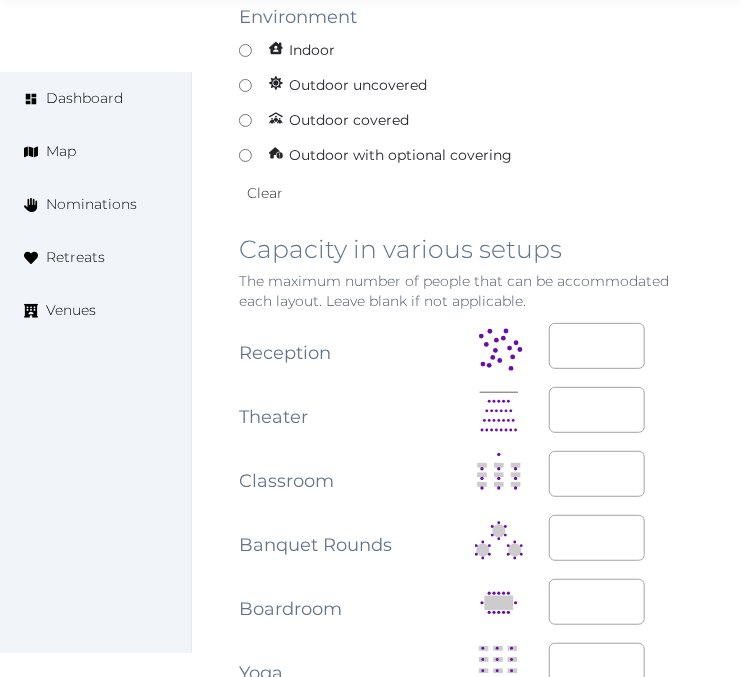 type on "**********" 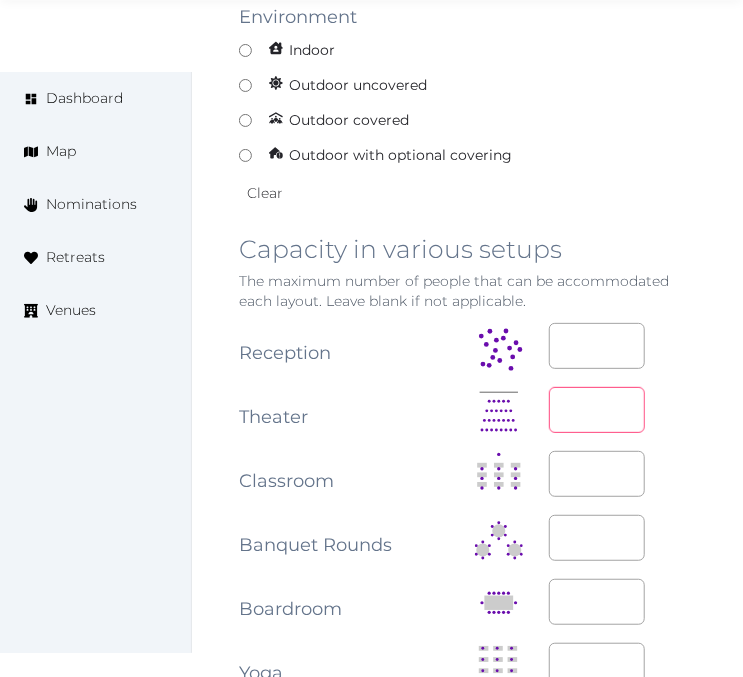click at bounding box center [597, 410] 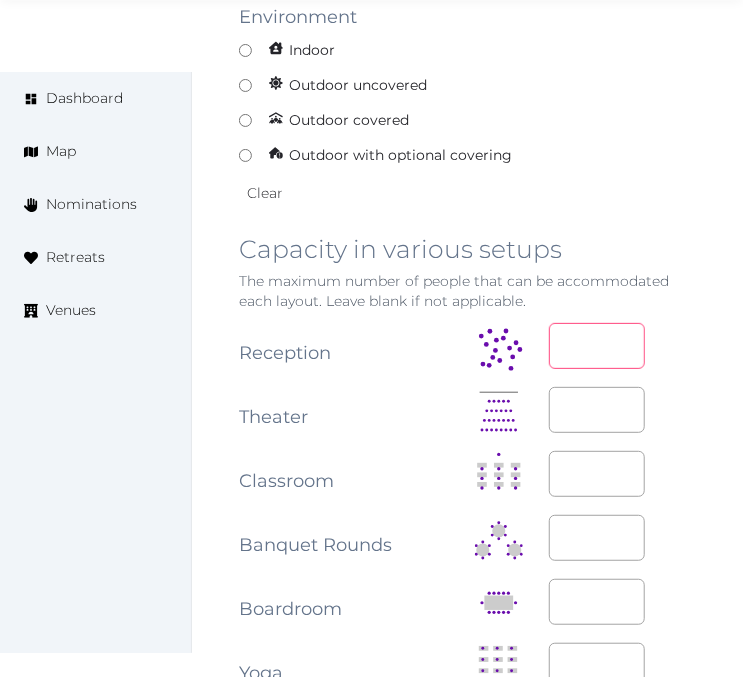 click at bounding box center [597, 346] 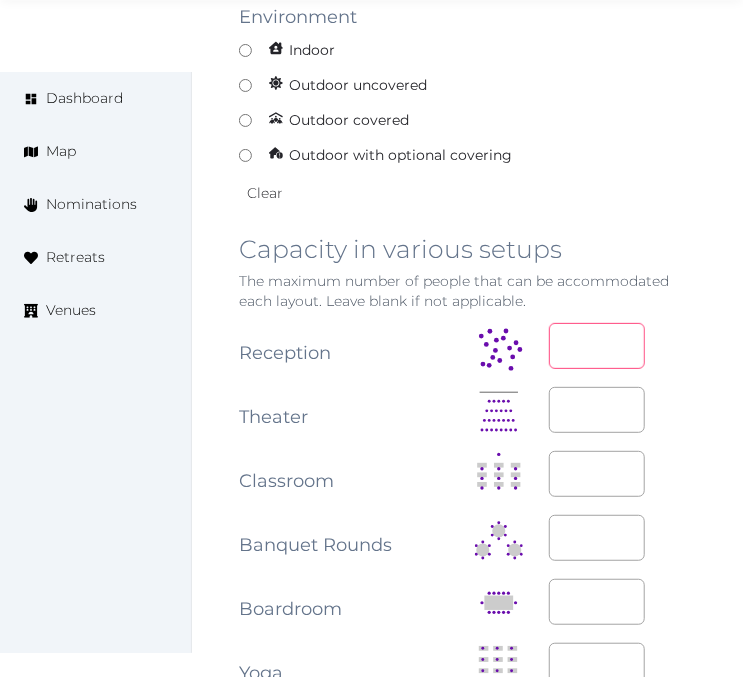 type on "***" 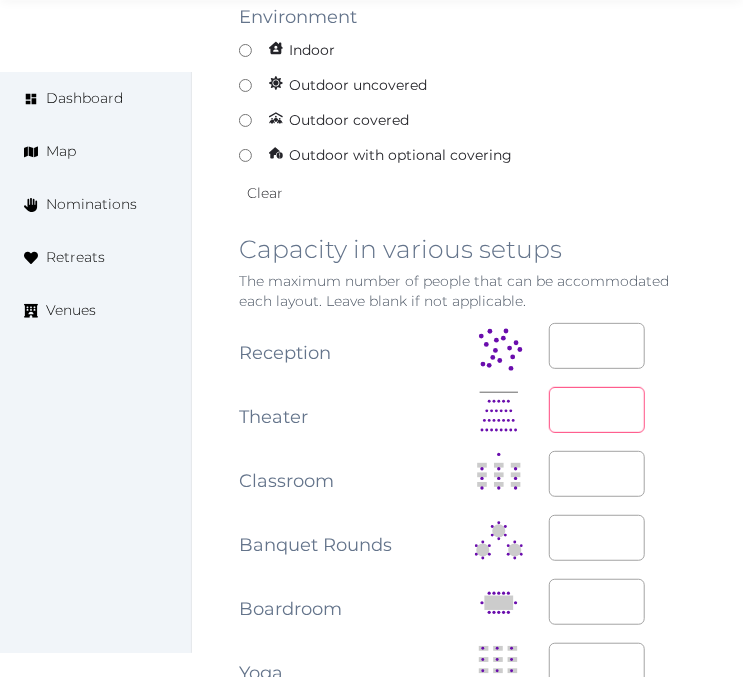 click at bounding box center (597, 410) 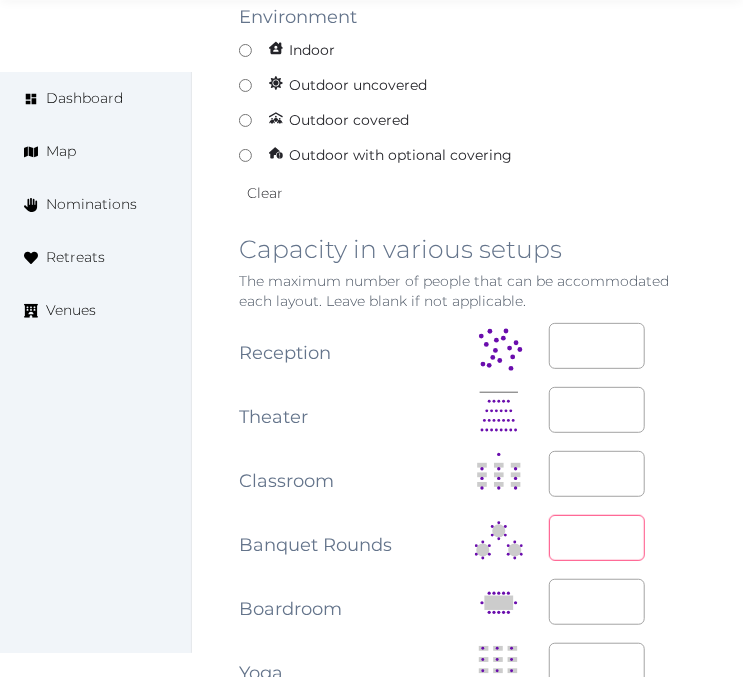 click at bounding box center (597, 538) 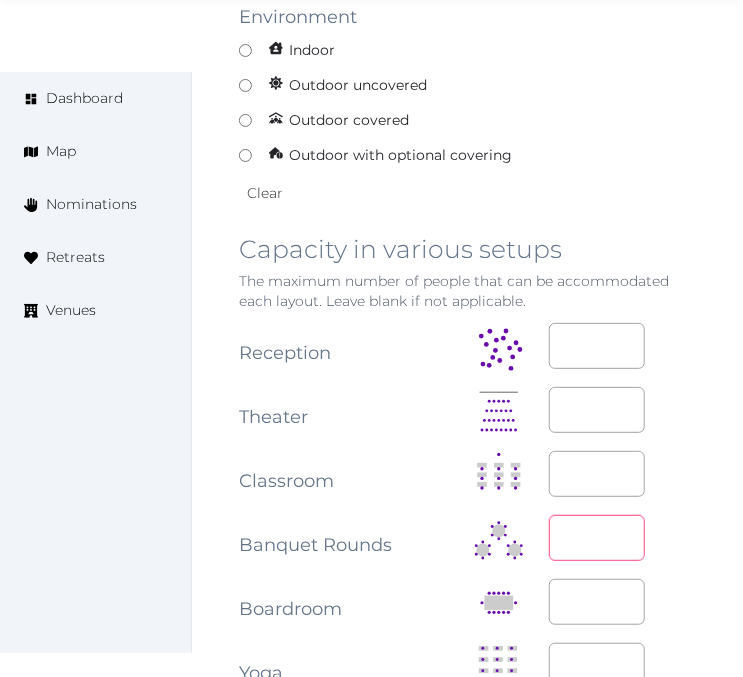 type on "***" 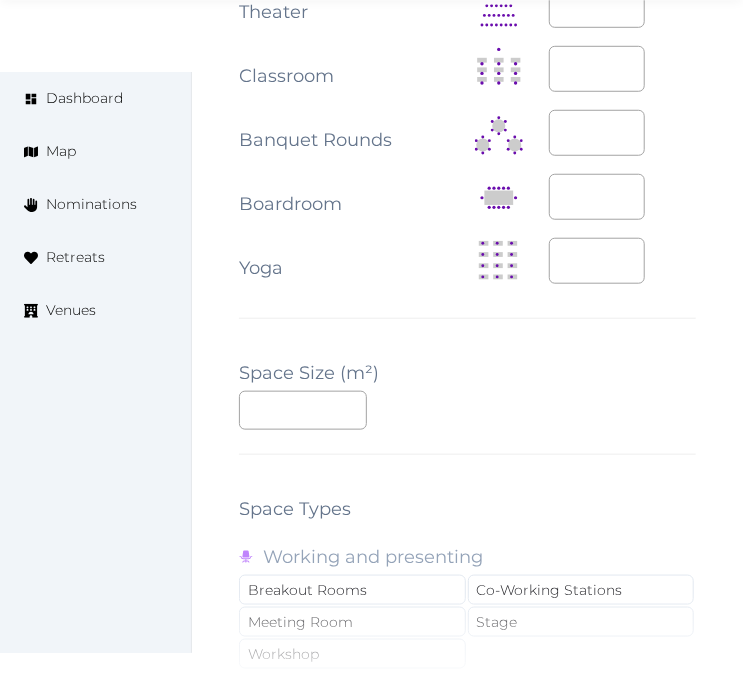 scroll, scrollTop: 2666, scrollLeft: 0, axis: vertical 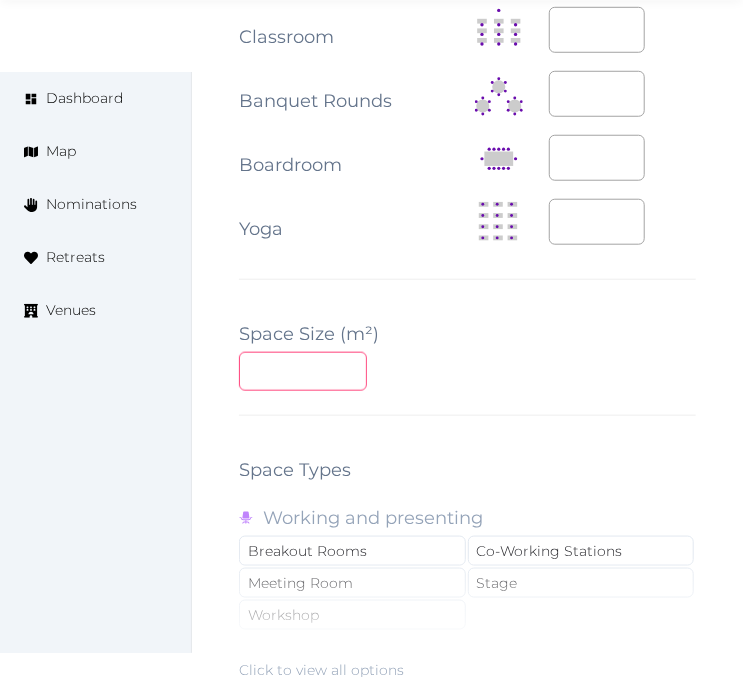 click at bounding box center (303, 371) 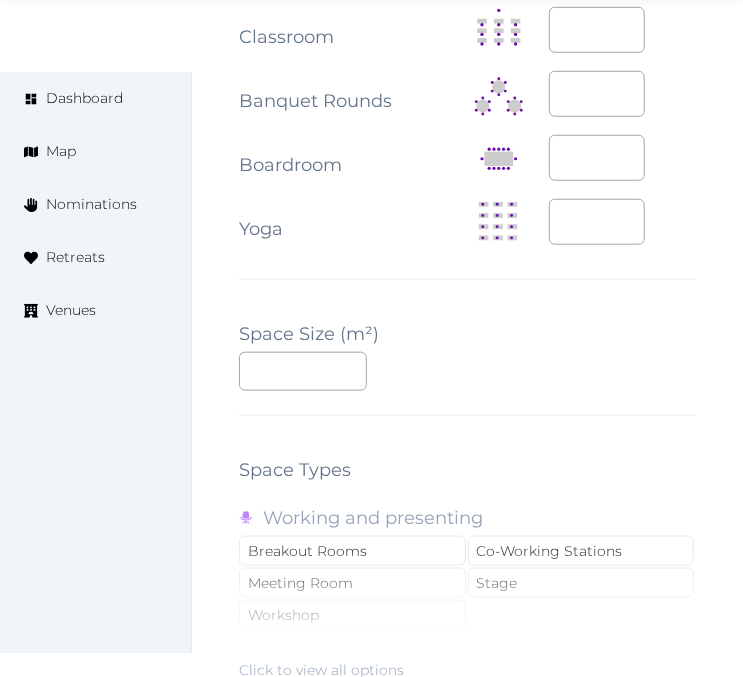 click on "**********" at bounding box center (467, 64) 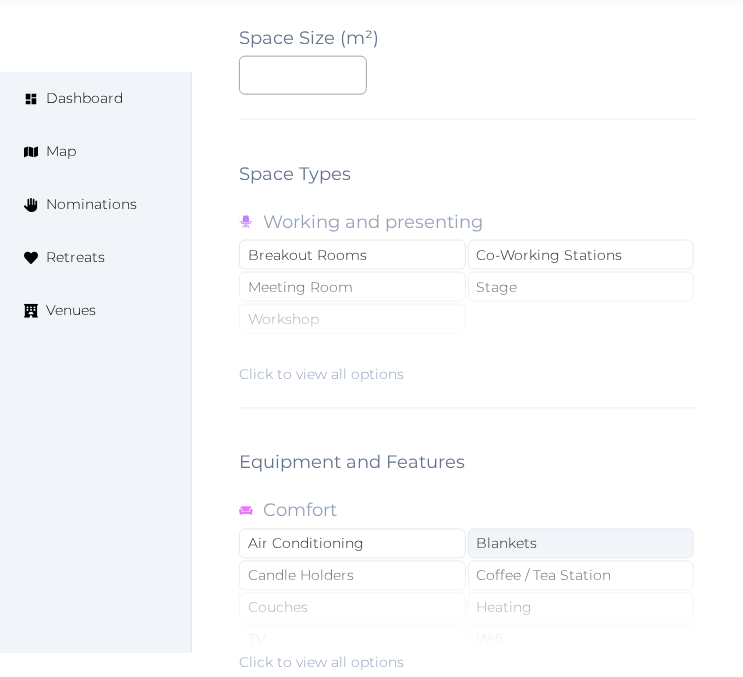 scroll, scrollTop: 3000, scrollLeft: 0, axis: vertical 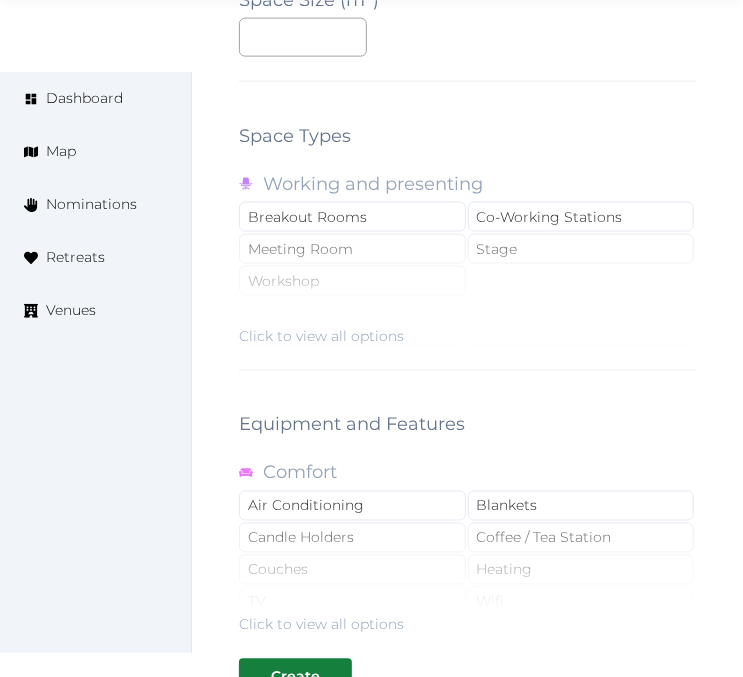 click on "Click to view all options" at bounding box center (321, 336) 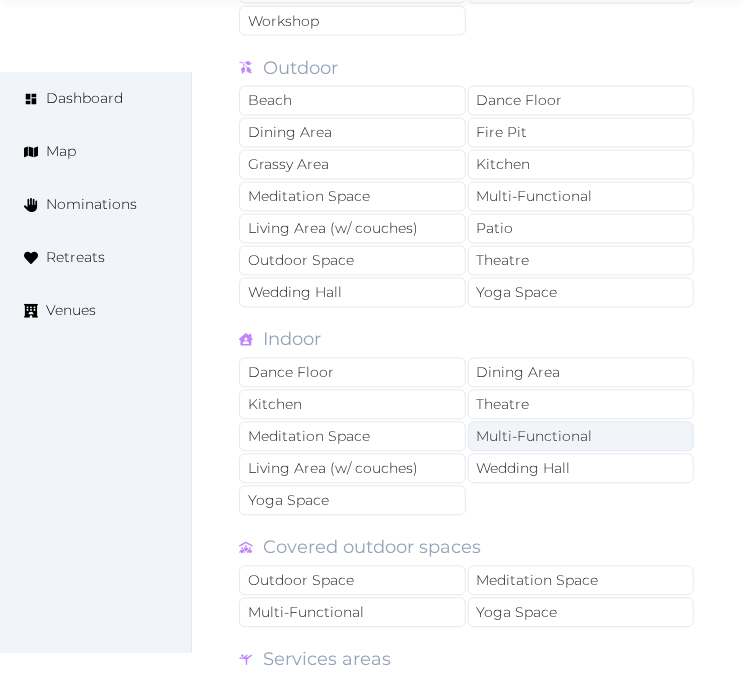 scroll, scrollTop: 3333, scrollLeft: 0, axis: vertical 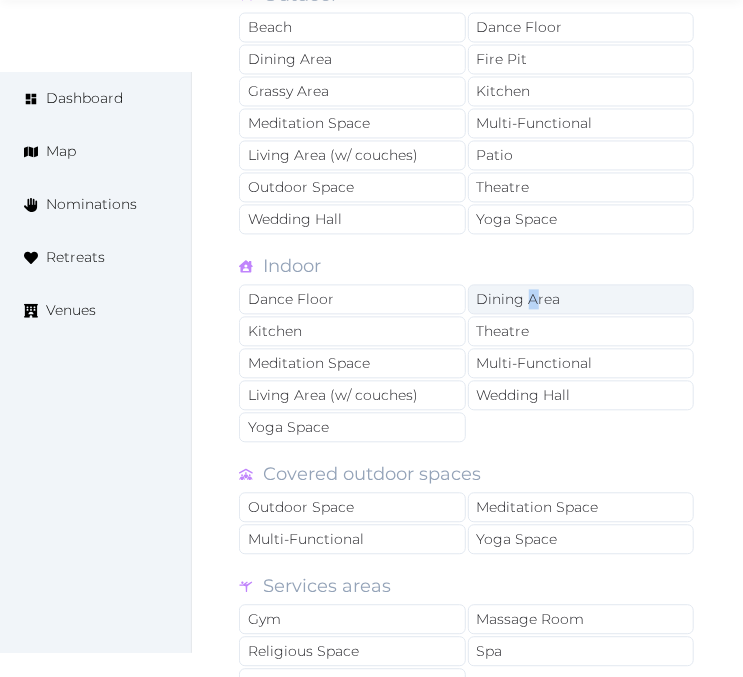 click on "Dining Area" at bounding box center (581, 300) 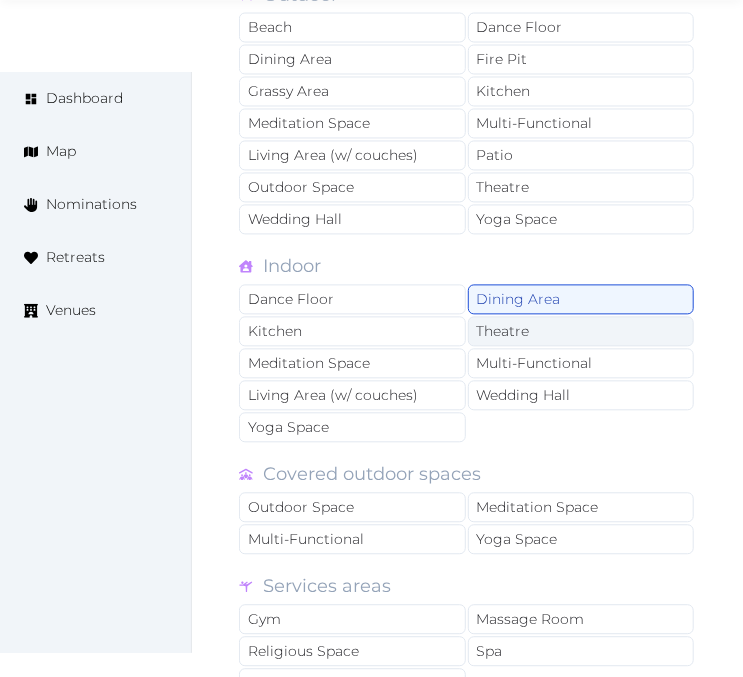 click on "Theatre" at bounding box center (581, 332) 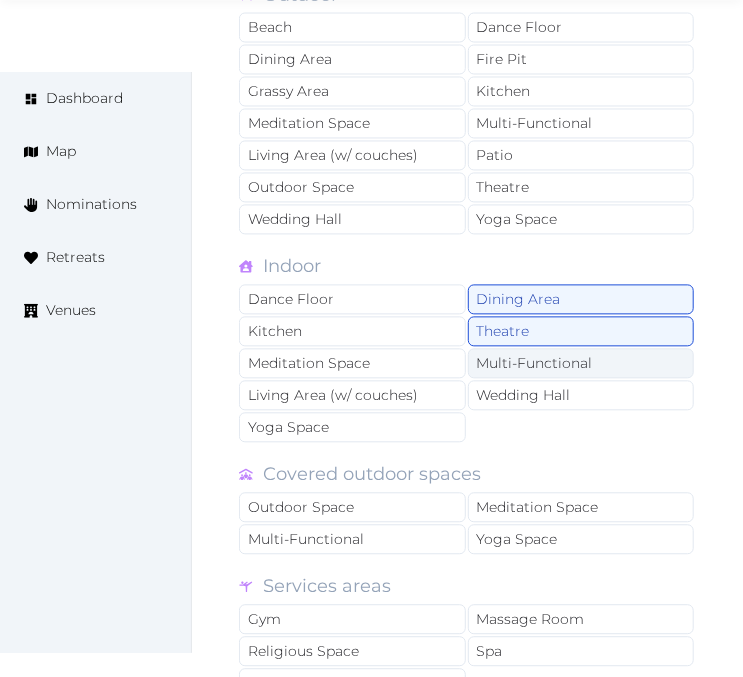 click on "Multi-Functional" at bounding box center [581, 364] 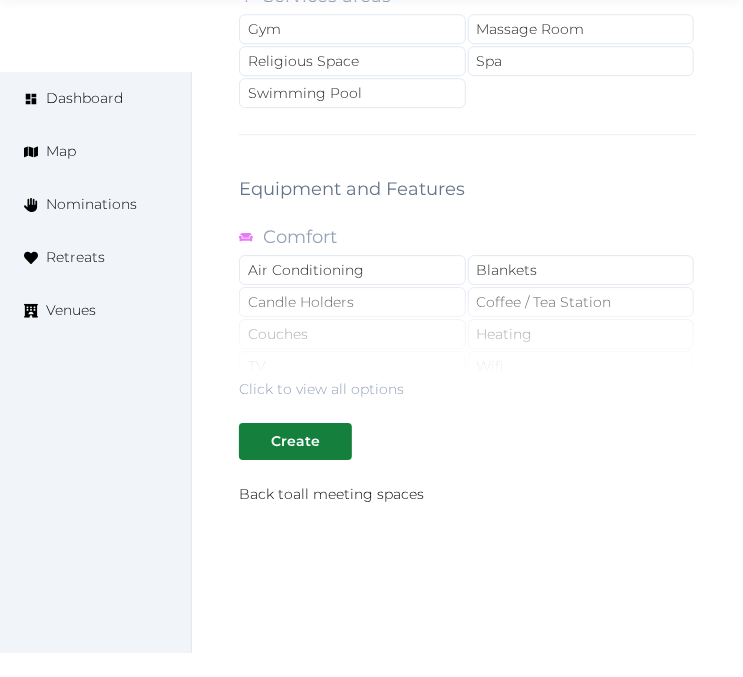 scroll, scrollTop: 3930, scrollLeft: 0, axis: vertical 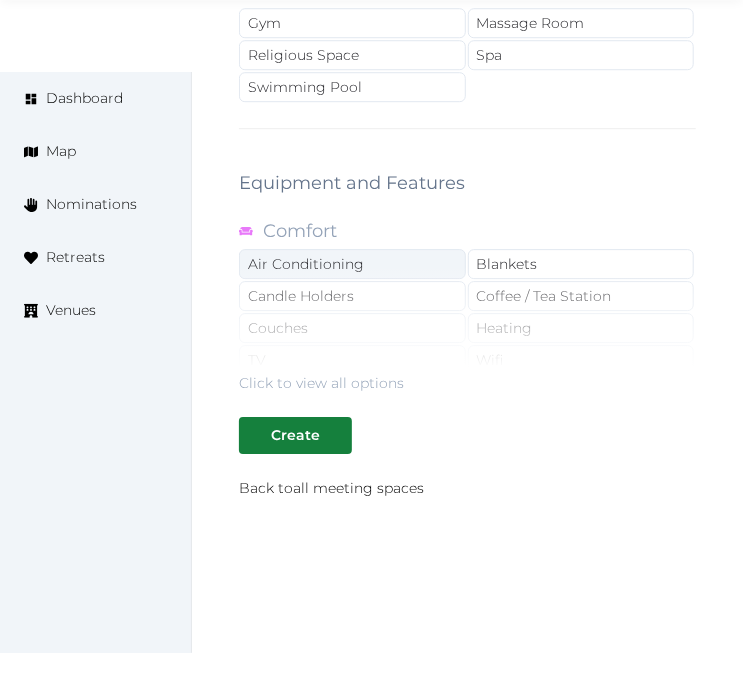 click on "Air Conditioning" at bounding box center (352, 264) 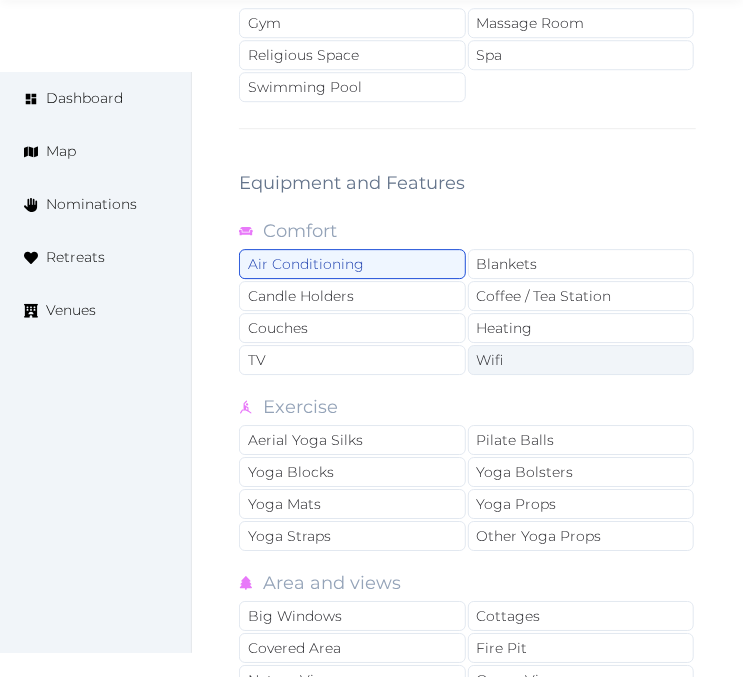 click on "Wifi" at bounding box center [581, 360] 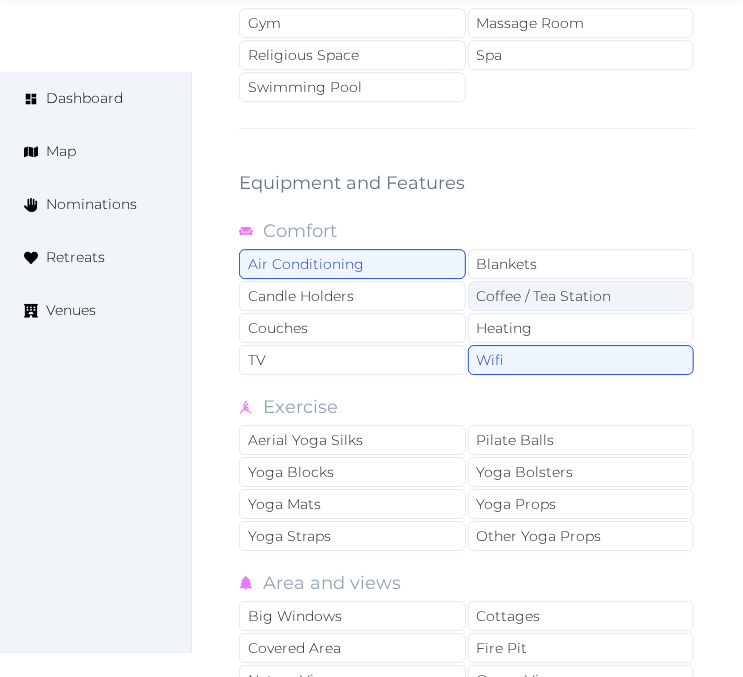 click on "Coffee / Tea Station" at bounding box center [581, 296] 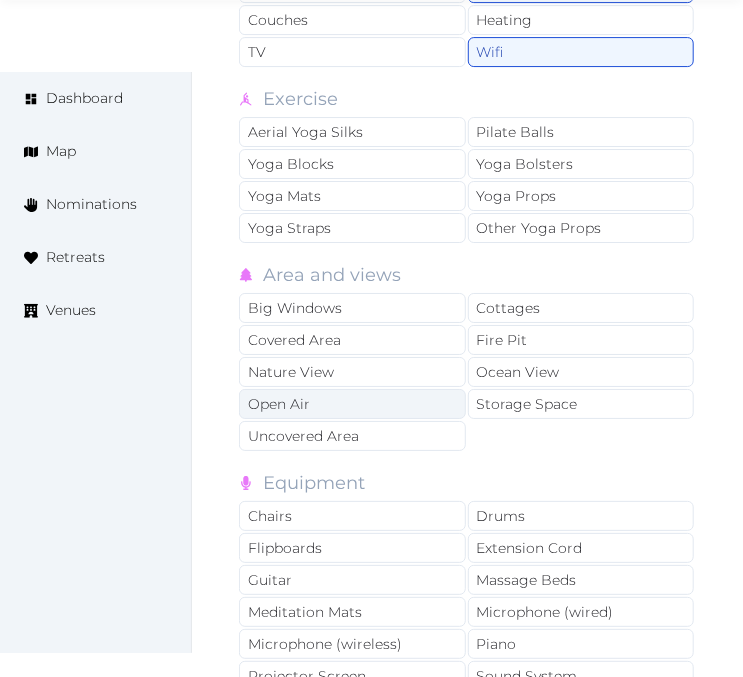 scroll, scrollTop: 4263, scrollLeft: 0, axis: vertical 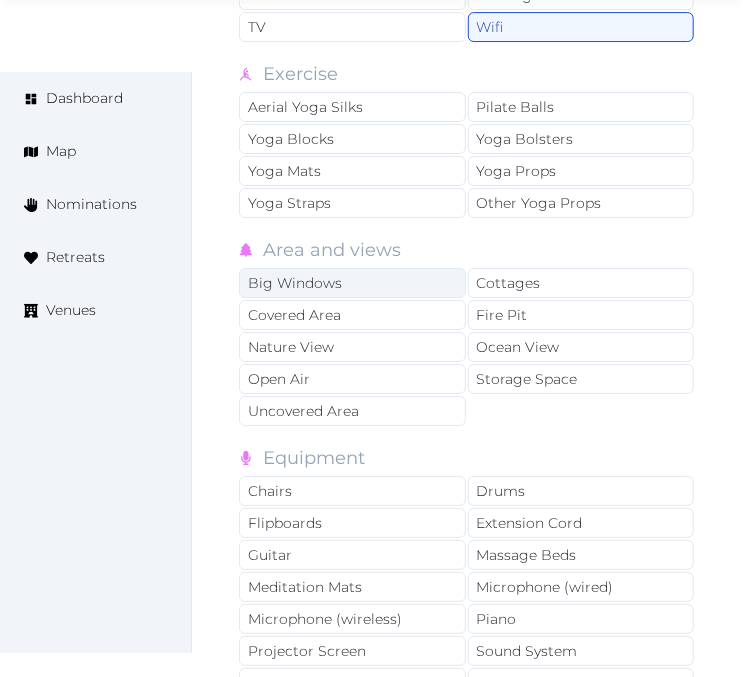 click on "Big Windows" at bounding box center (352, 283) 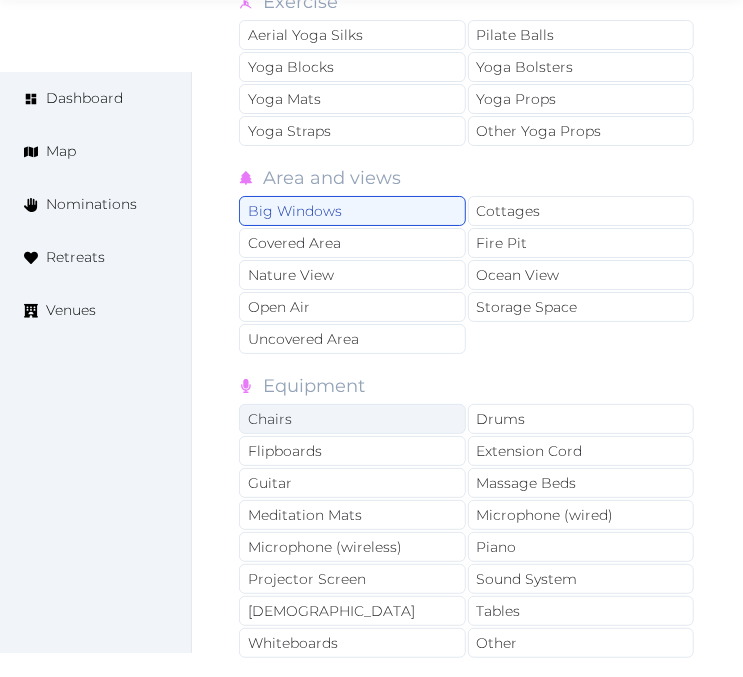 scroll, scrollTop: 4374, scrollLeft: 0, axis: vertical 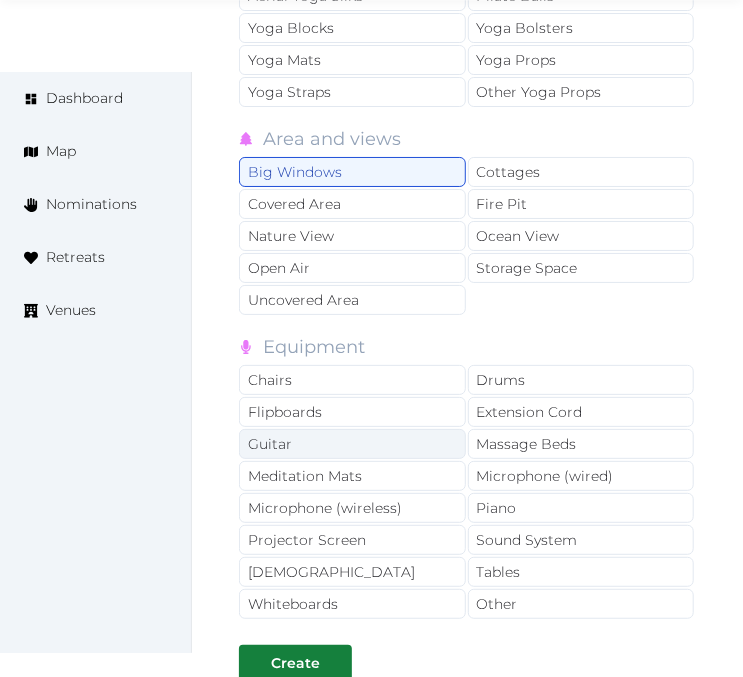 drag, startPoint x: 385, startPoint y: 327, endPoint x: 448, endPoint y: 400, distance: 96.42614 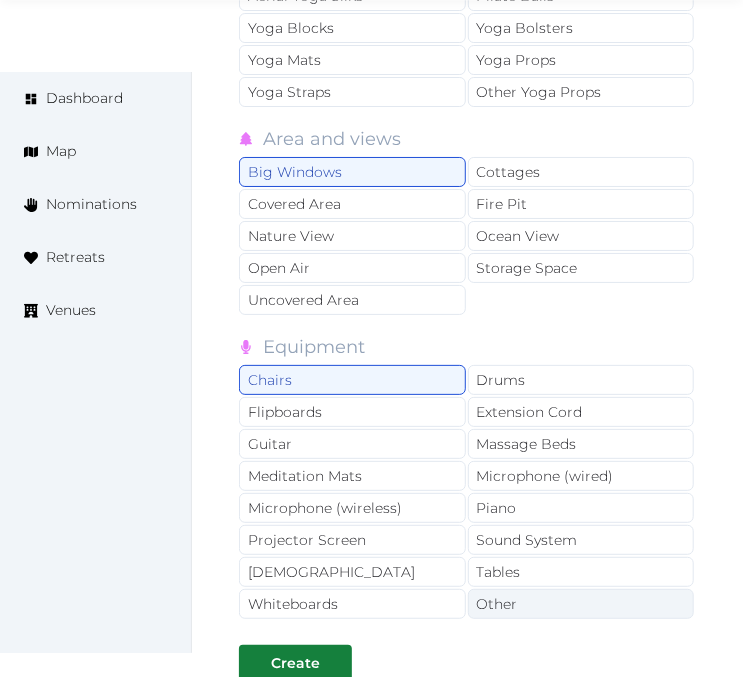 click on "Other" at bounding box center (581, 604) 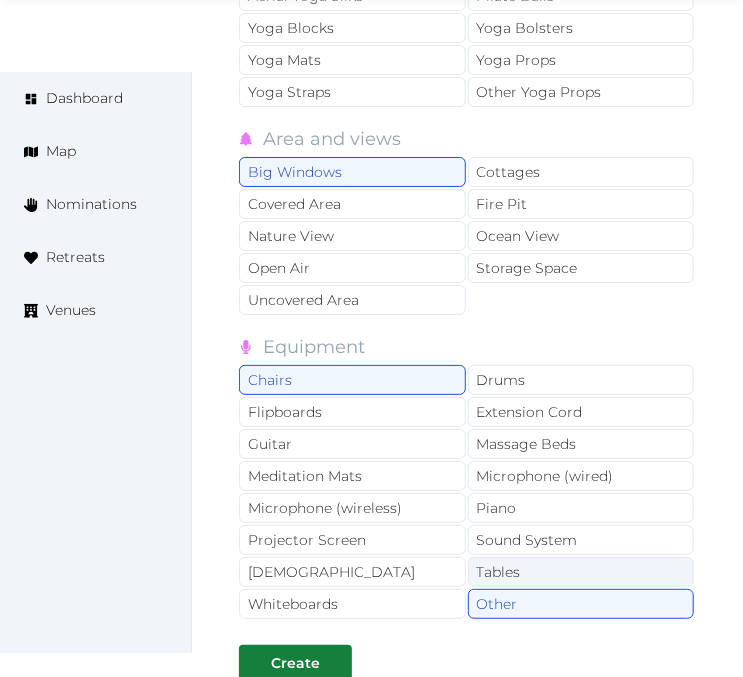 click on "Tables" at bounding box center (581, 572) 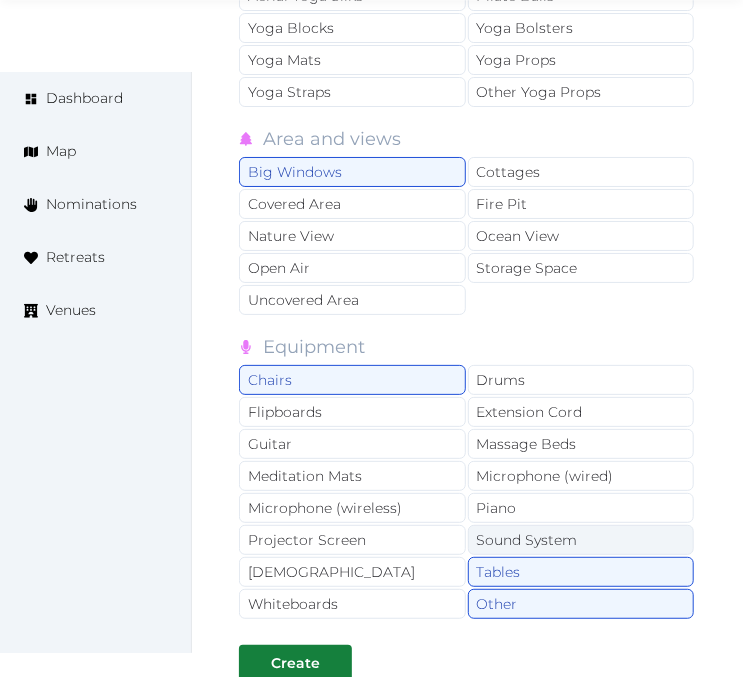 click on "Sound System" at bounding box center (581, 540) 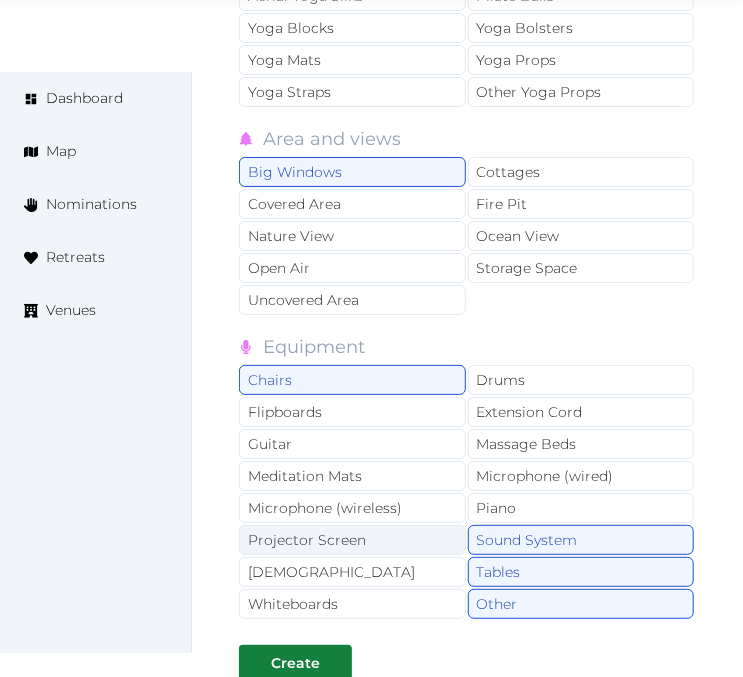 click on "Projector Screen" at bounding box center (352, 540) 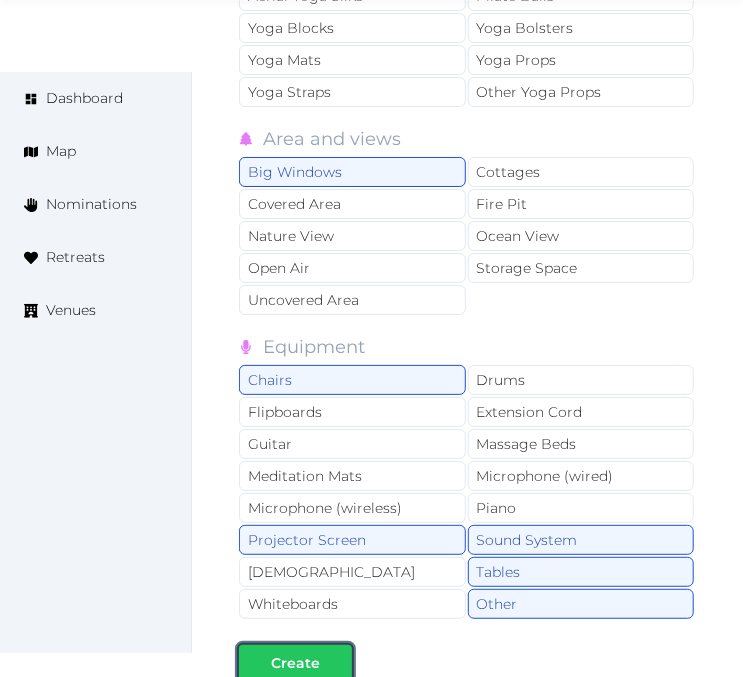 click on "Create" at bounding box center [295, 663] 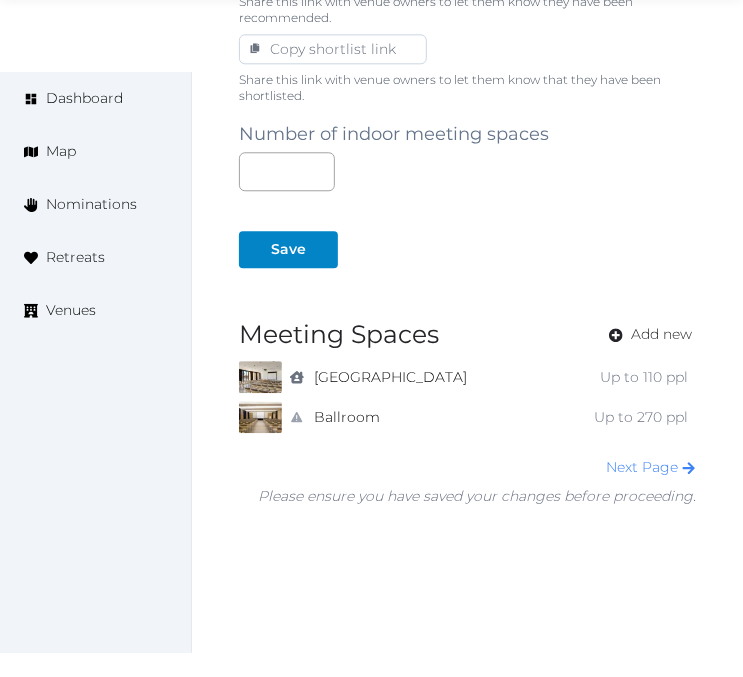scroll, scrollTop: 1444, scrollLeft: 0, axis: vertical 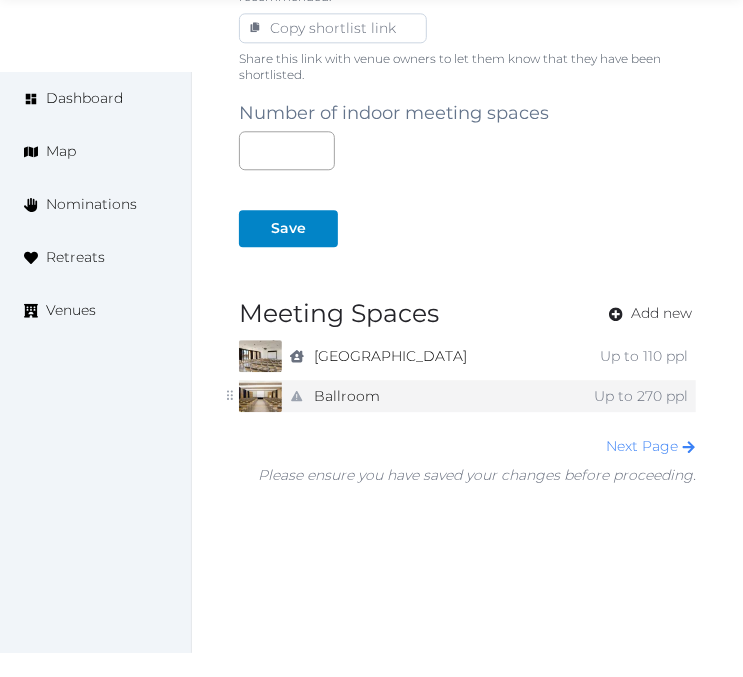 click on "No indoor/outdoor environment added Ballroom Up to 270 ppl" at bounding box center [489, 396] 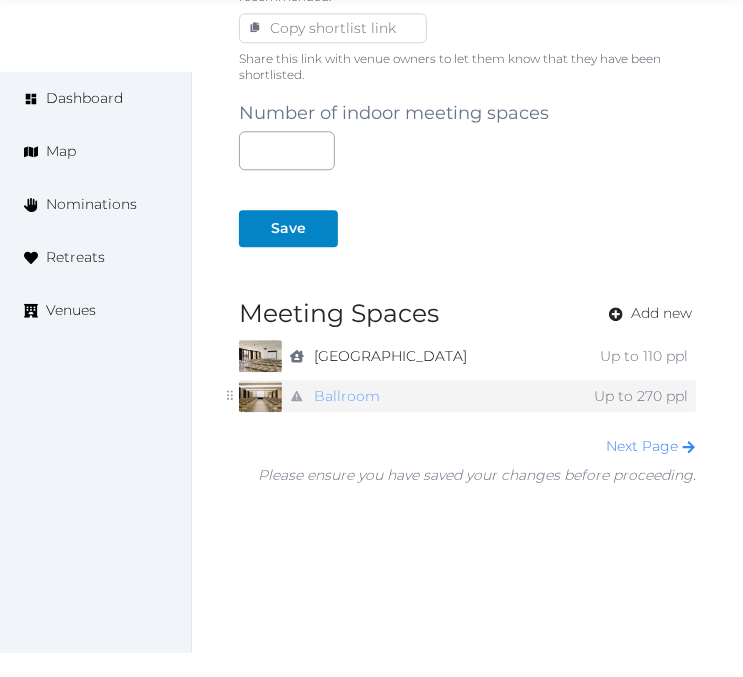 click on "Ballroom" at bounding box center [347, 396] 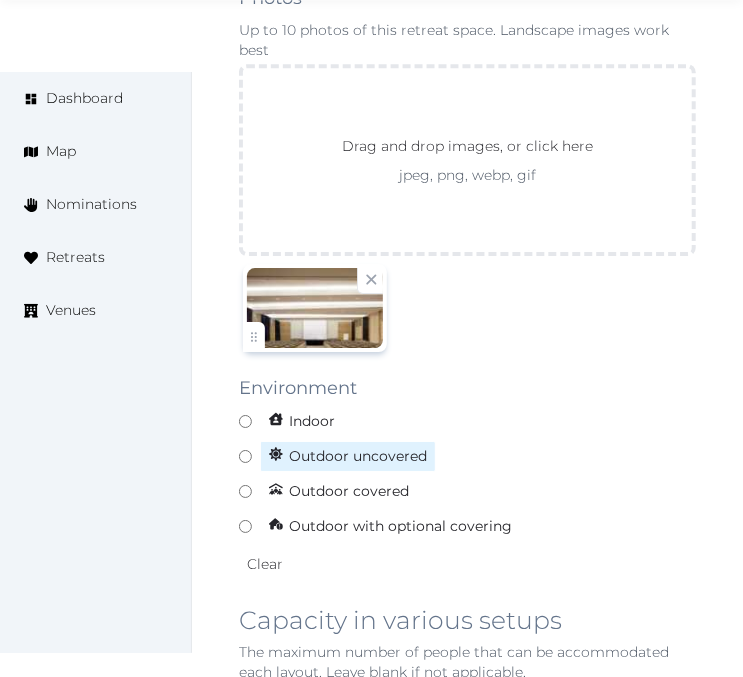 scroll, scrollTop: 1888, scrollLeft: 0, axis: vertical 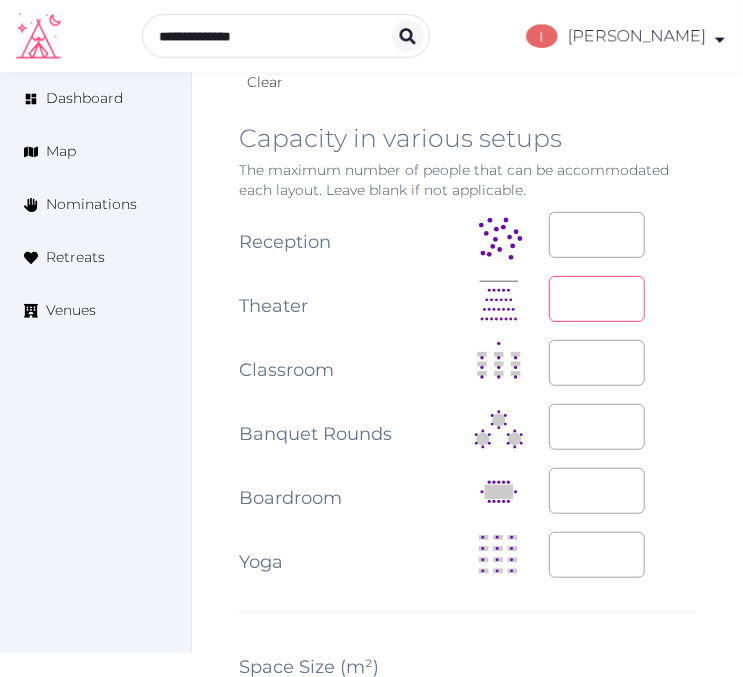 click on "*" at bounding box center [597, 299] 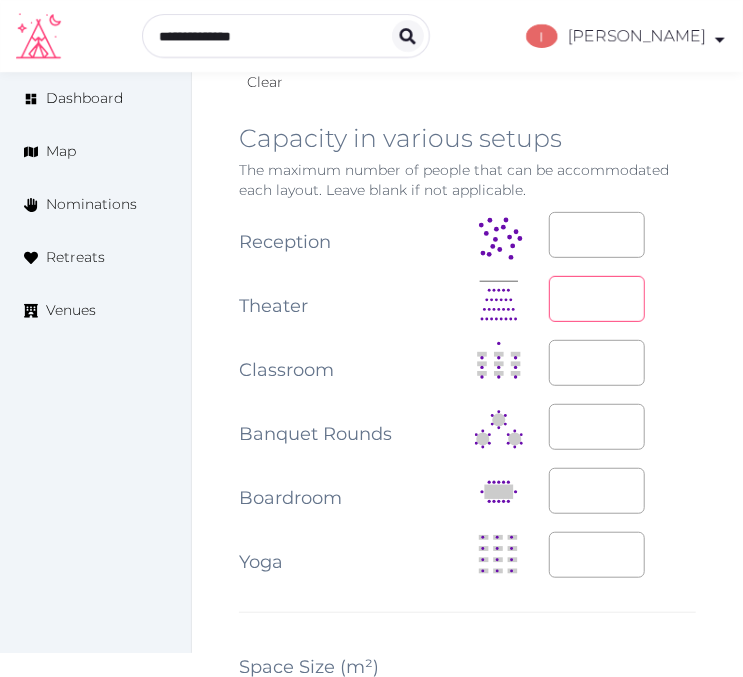 type on "***" 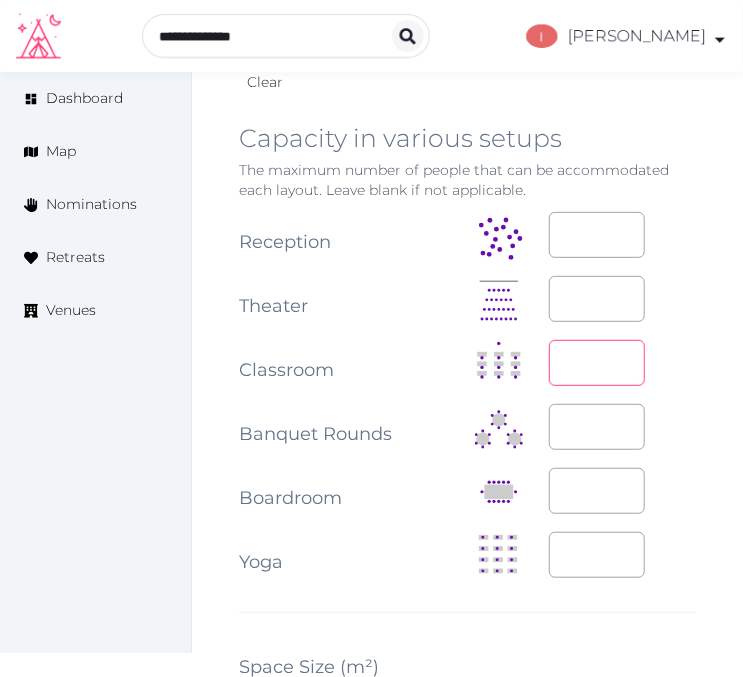 drag, startPoint x: 583, startPoint y: 305, endPoint x: 513, endPoint y: 323, distance: 72.277245 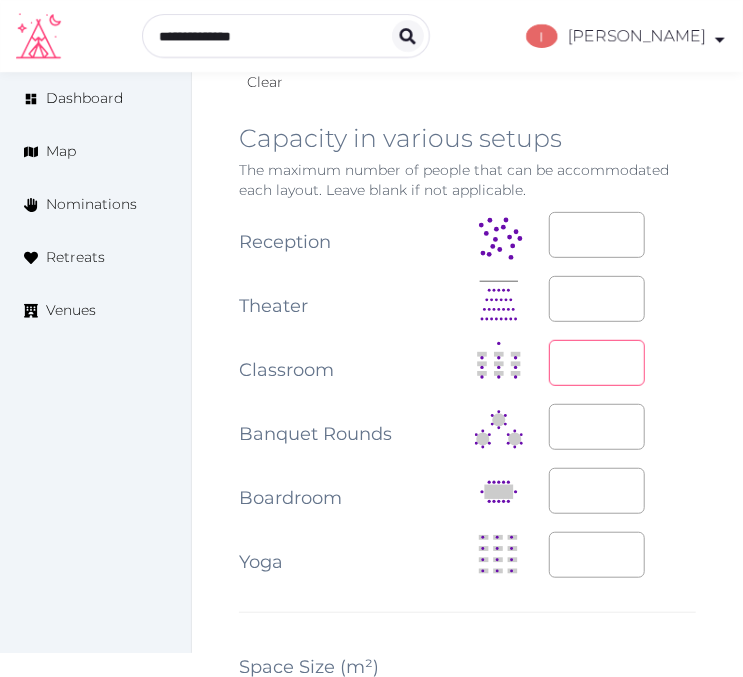 type on "***" 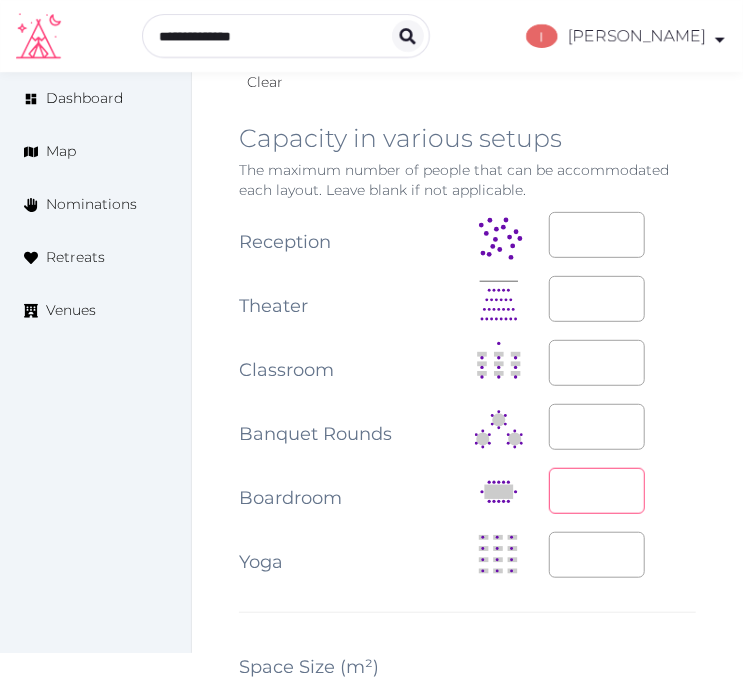 drag, startPoint x: 615, startPoint y: 445, endPoint x: 580, endPoint y: 432, distance: 37.336308 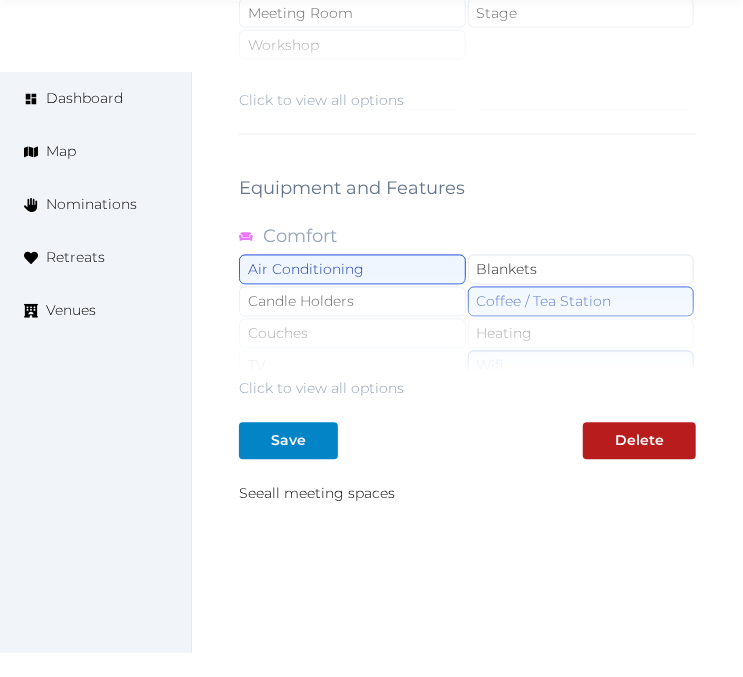 scroll, scrollTop: 3237, scrollLeft: 0, axis: vertical 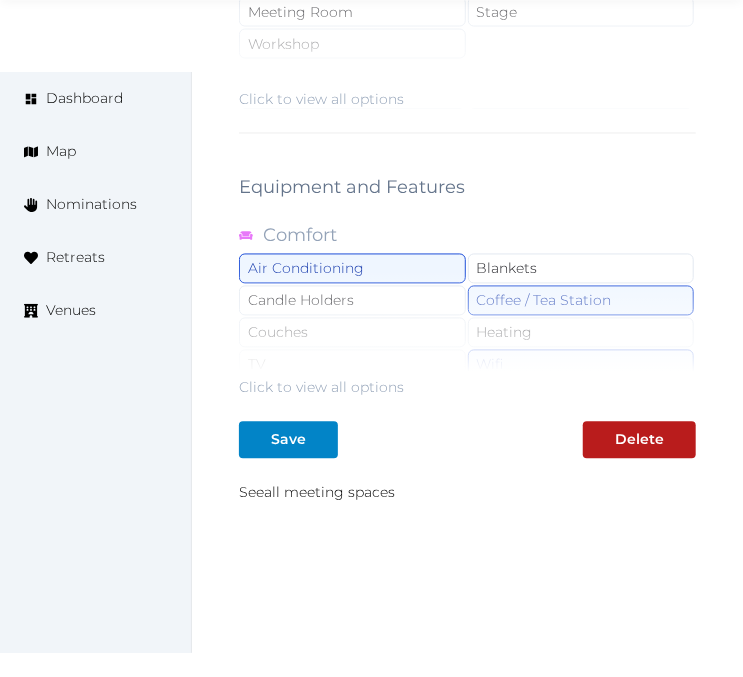 click 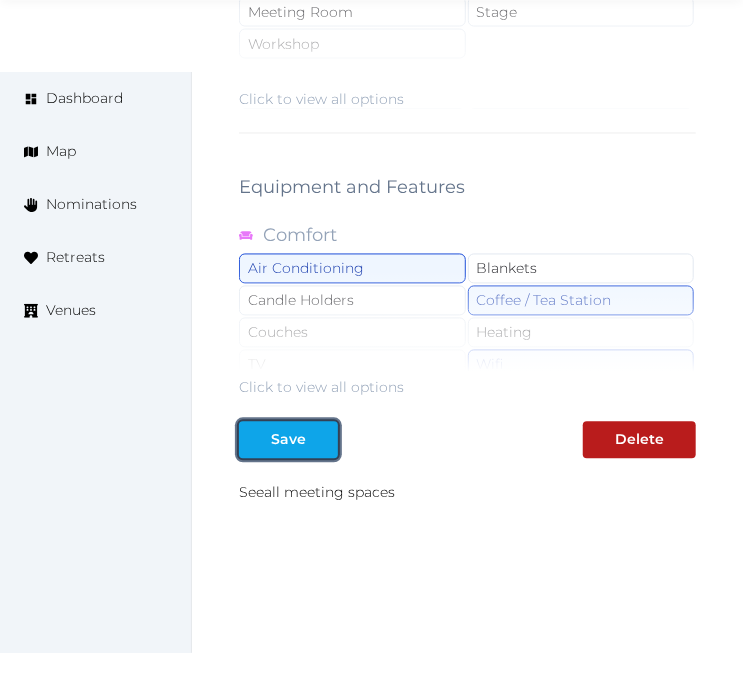 click at bounding box center (322, 440) 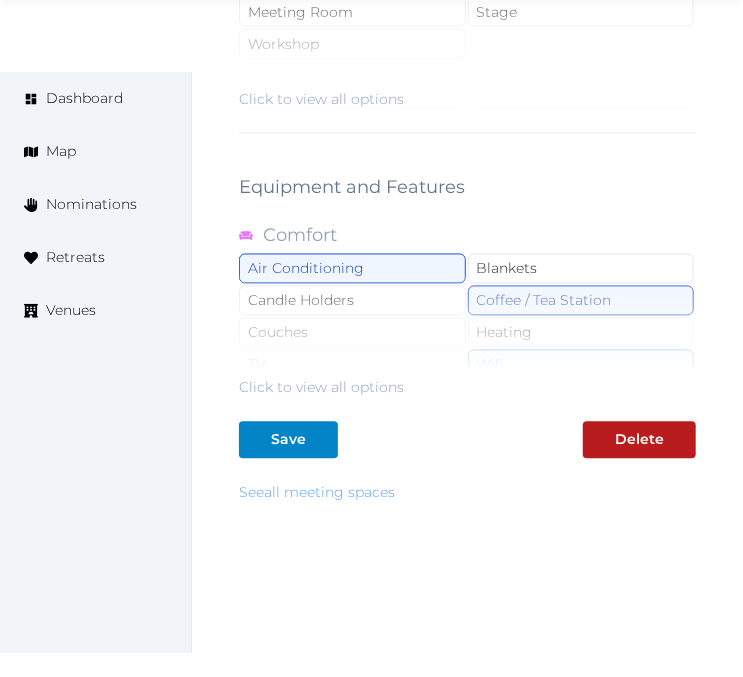 click on "See  all meeting spaces" at bounding box center (317, 493) 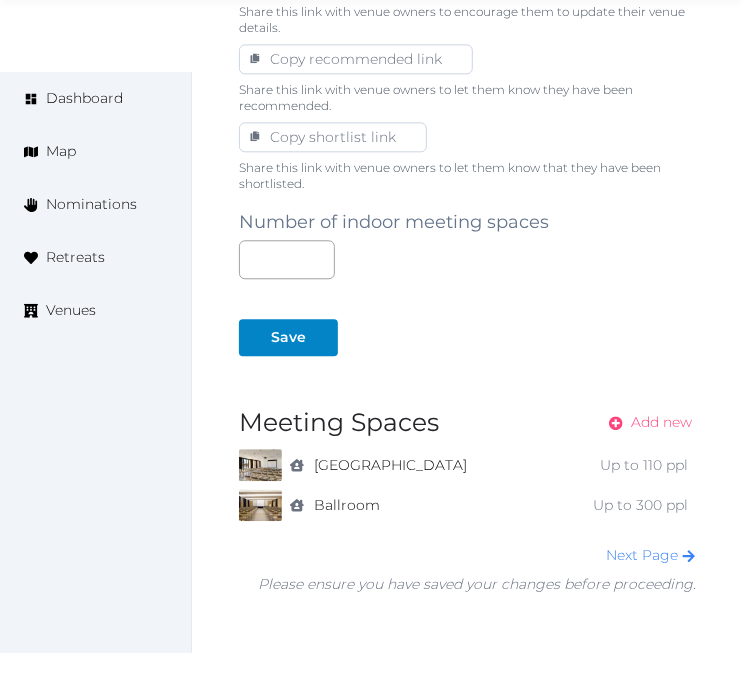 scroll, scrollTop: 1444, scrollLeft: 0, axis: vertical 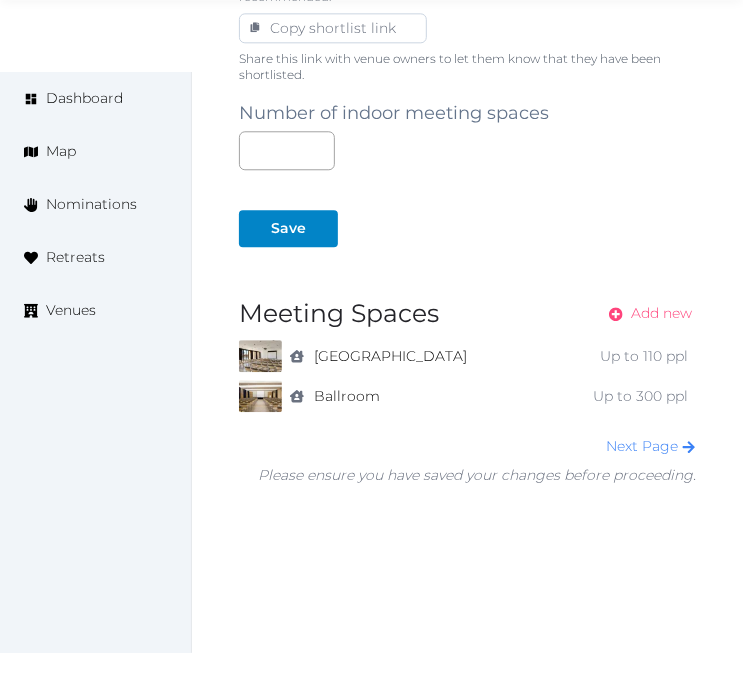 click on "Add new" at bounding box center (661, 313) 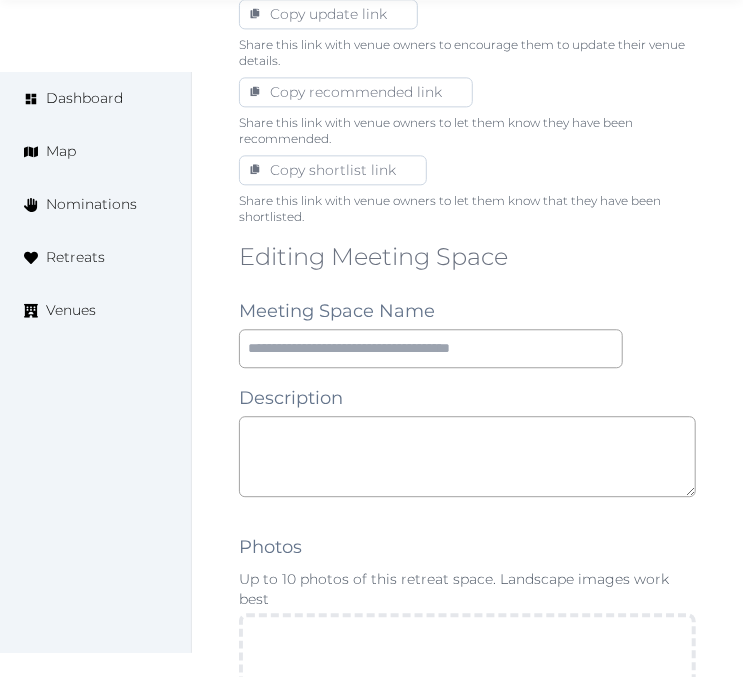 scroll, scrollTop: 1444, scrollLeft: 0, axis: vertical 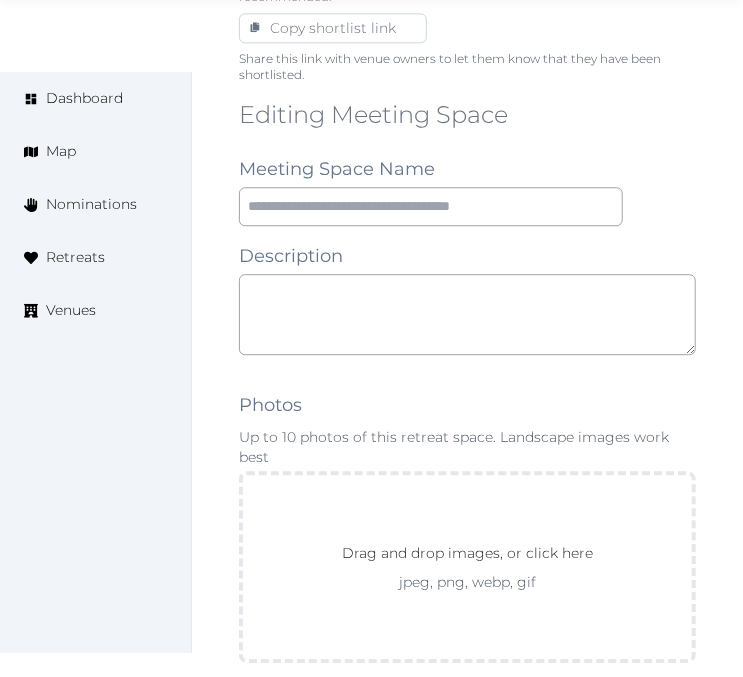 drag, startPoint x: 407, startPoint y: 200, endPoint x: 411, endPoint y: 190, distance: 10.770329 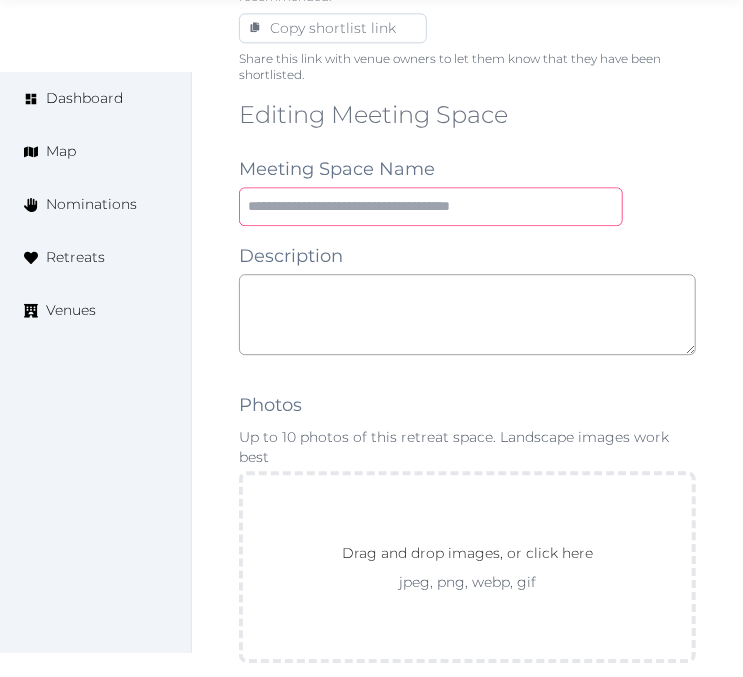 click at bounding box center [431, 206] 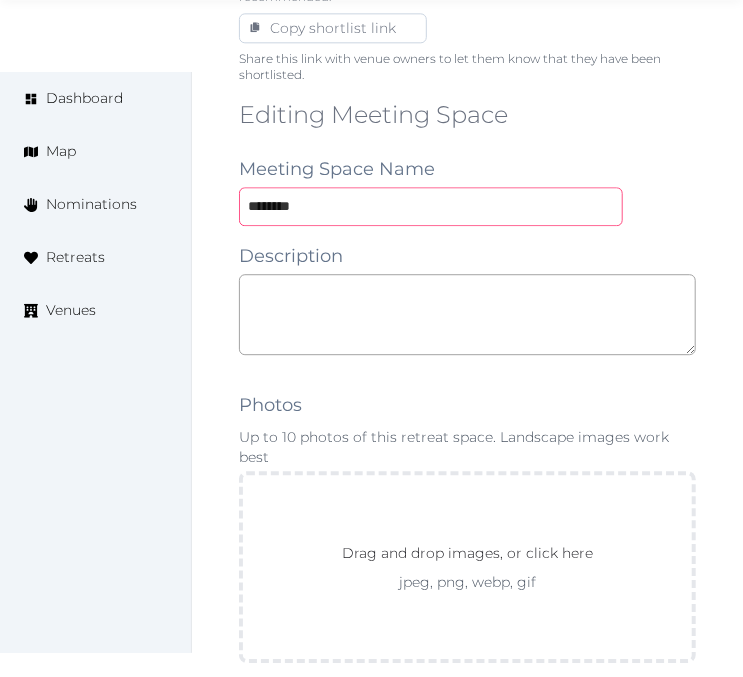 type on "********" 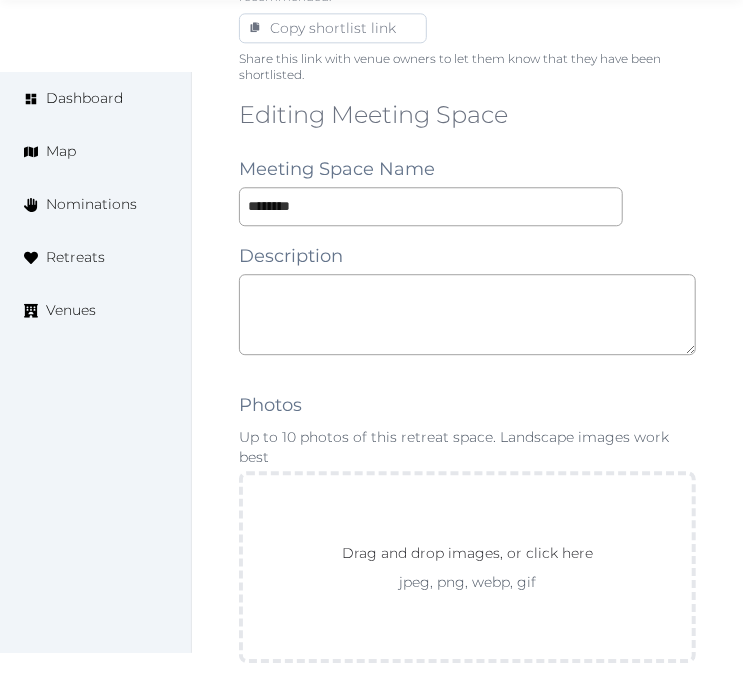 click on "Editing Meeting Space  Meeting Space Name ******** Description Photos Up to 10 photos of this retreat space. Landscape images work best Drag and drop images, or click here jpeg, png, webp, gif
To pick up a draggable item, press the space bar.
While dragging, use the arrow keys to move the item.
Press space again to drop the item in its new position, or press escape to cancel.
Environment Indoor Outdoor uncovered Outdoor covered Outdoor with optional covering Clear Capacity in various setups The maximum number of people that can be accommodated each layout. Leave blank if not applicable. Reception Theater Classroom Banquet Rounds Boardroom Yoga Space Size (m²) Space Types Working and presenting Breakout Rooms Co-Working Stations Meeting Room Stage Workshop Outdoor Beach Dance Floor Dining Area Fire Pit Grassy Area Kitchen Meditation Space Multi-Functional Living Area (w/ couches) Patio Outdoor Space Theatre Wedding Hall Yoga Space Indoor Dance Floor Dining Area Kitchen Theatre Meditation Space" at bounding box center [467, 1237] 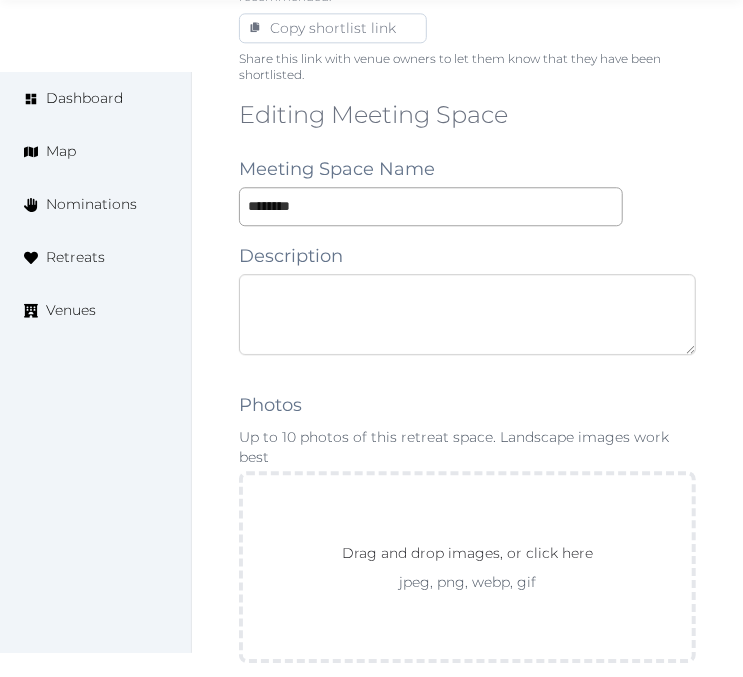 click at bounding box center [467, 314] 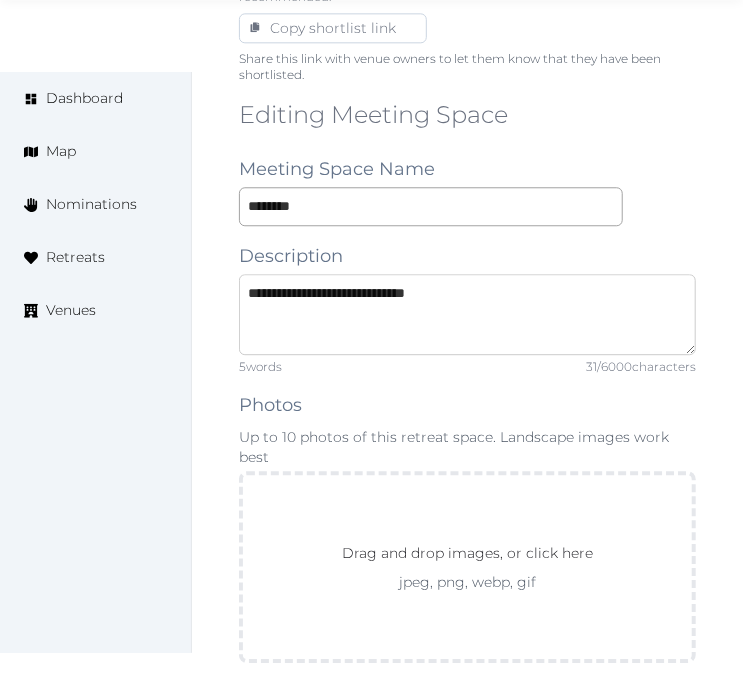 type on "**********" 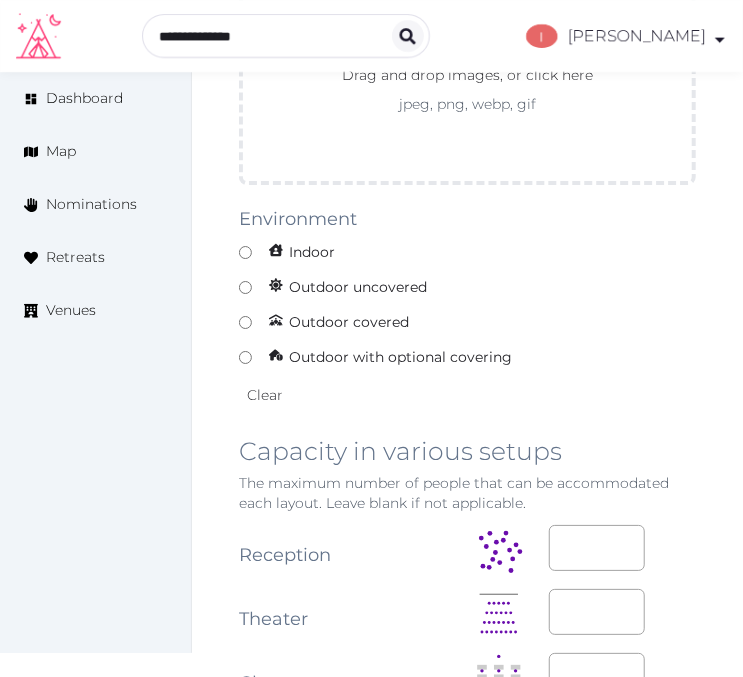 scroll, scrollTop: 1888, scrollLeft: 0, axis: vertical 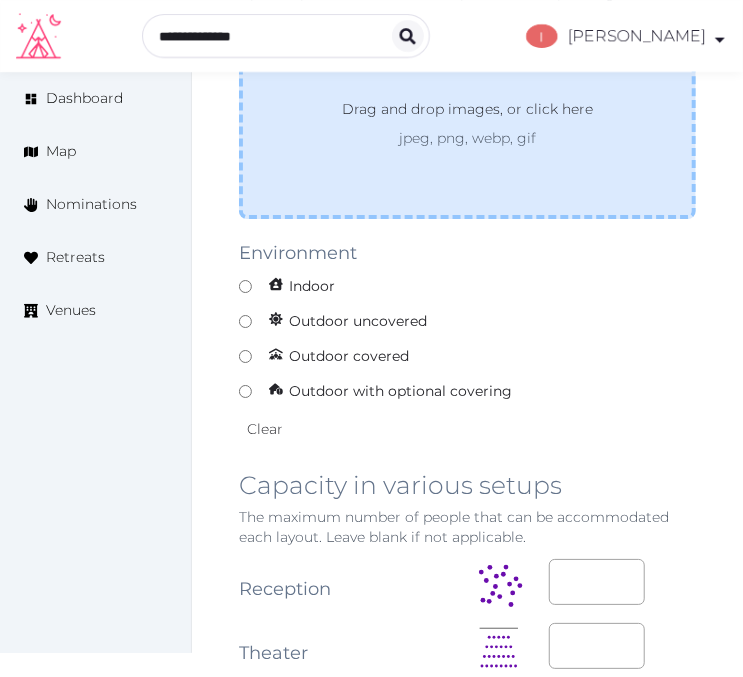 click on "Drag and drop images, or click here jpeg, png, webp, gif" at bounding box center [467, 123] 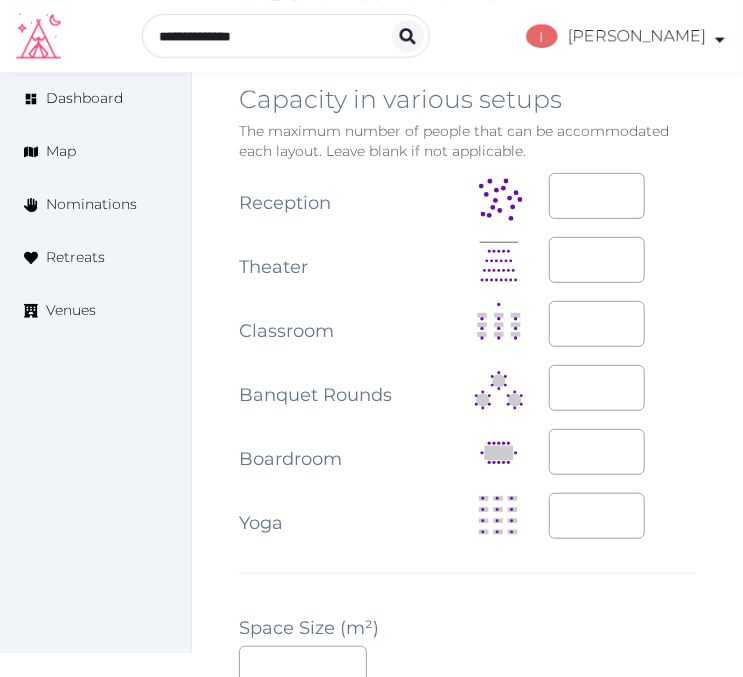 scroll, scrollTop: 2333, scrollLeft: 0, axis: vertical 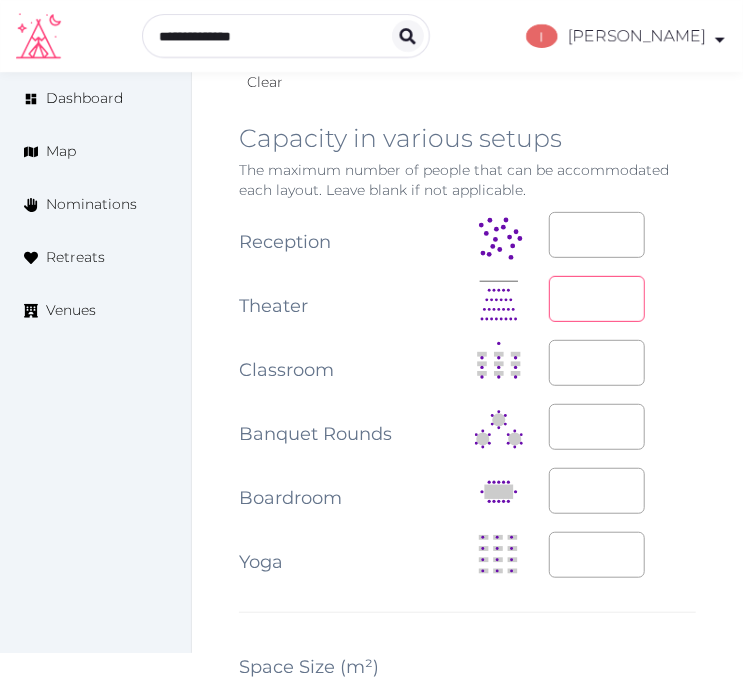 click at bounding box center [597, 299] 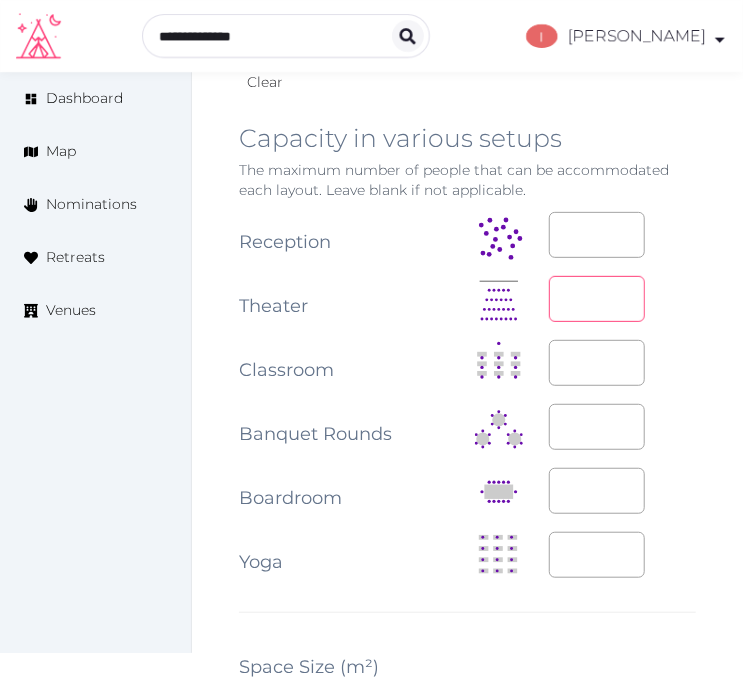 type on "***" 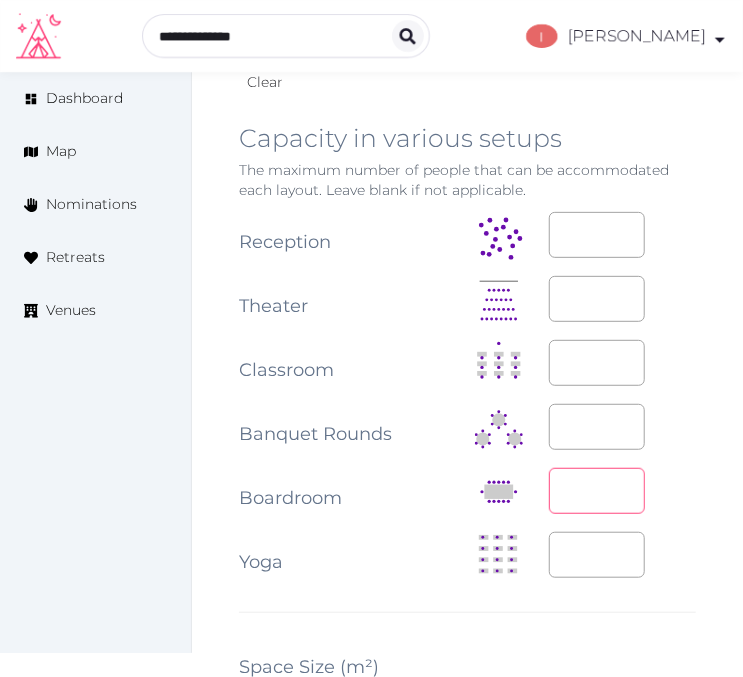 click at bounding box center [597, 491] 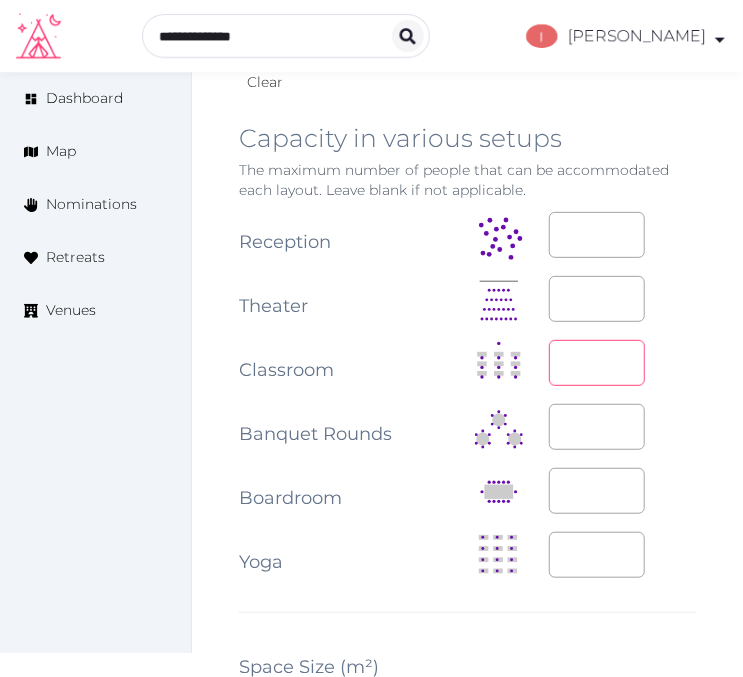 click at bounding box center [597, 363] 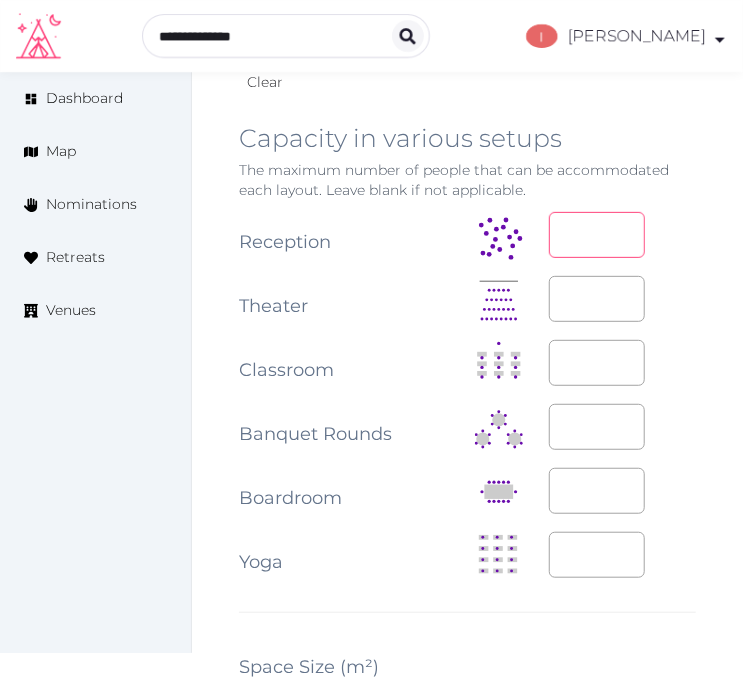 click at bounding box center (597, 235) 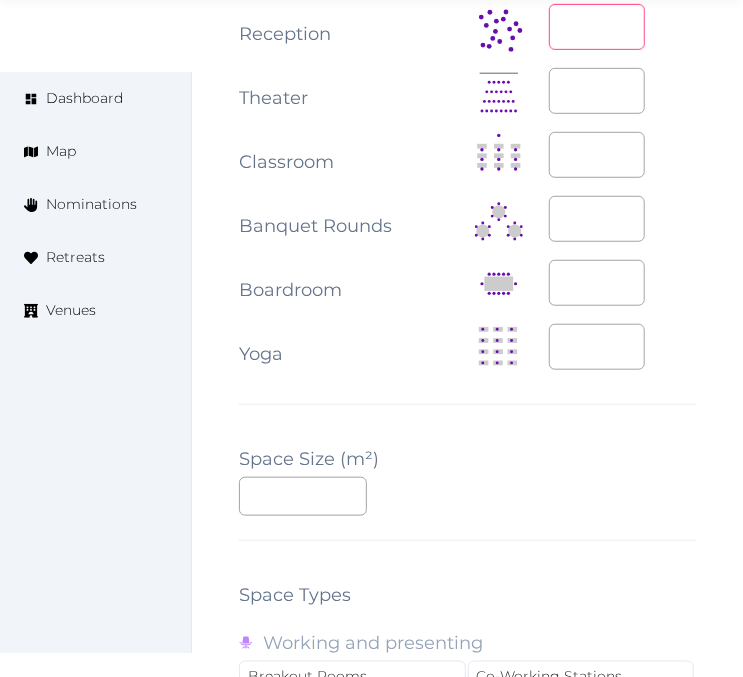 scroll, scrollTop: 2555, scrollLeft: 0, axis: vertical 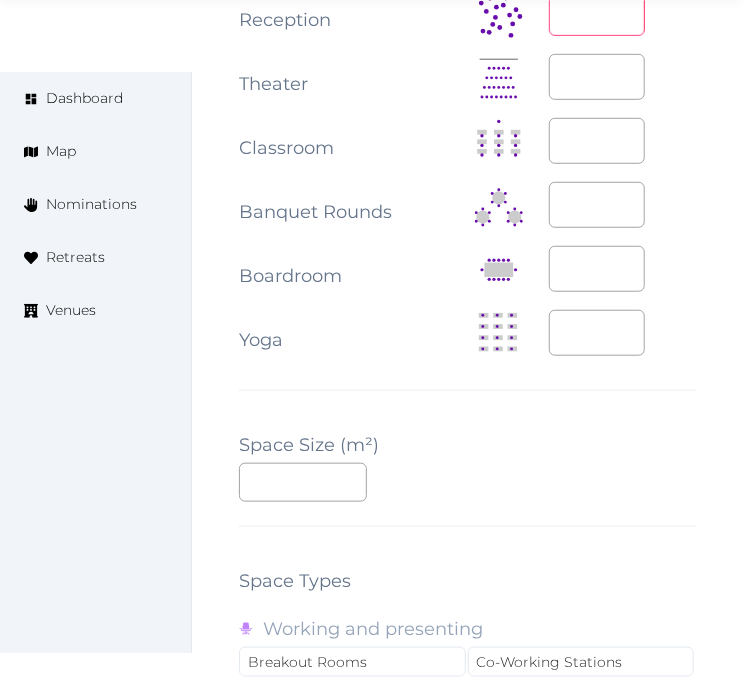 type on "***" 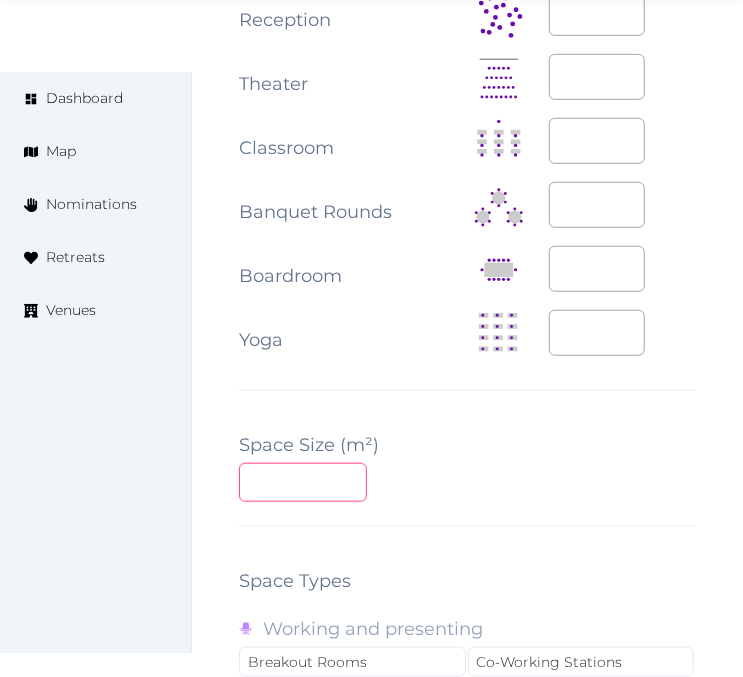 click at bounding box center (303, 482) 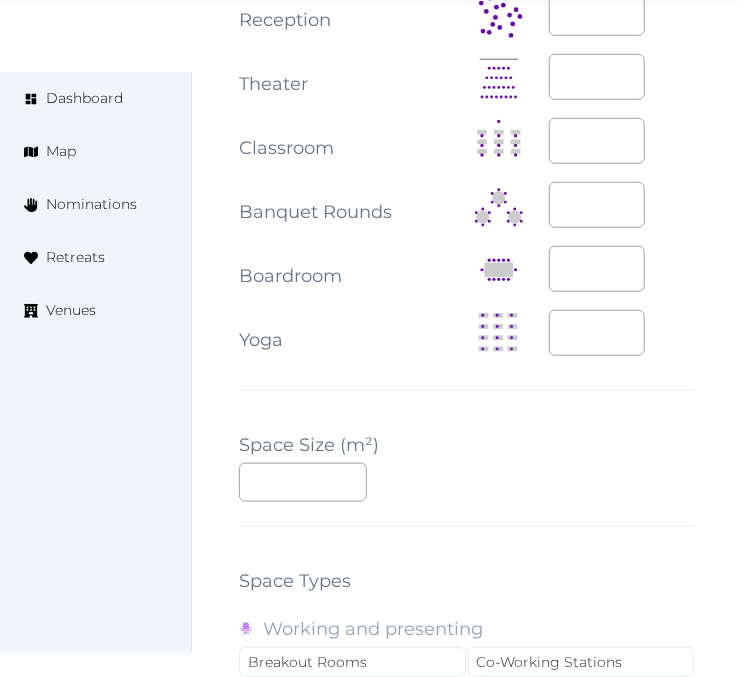 click on "**********" at bounding box center [467, 175] 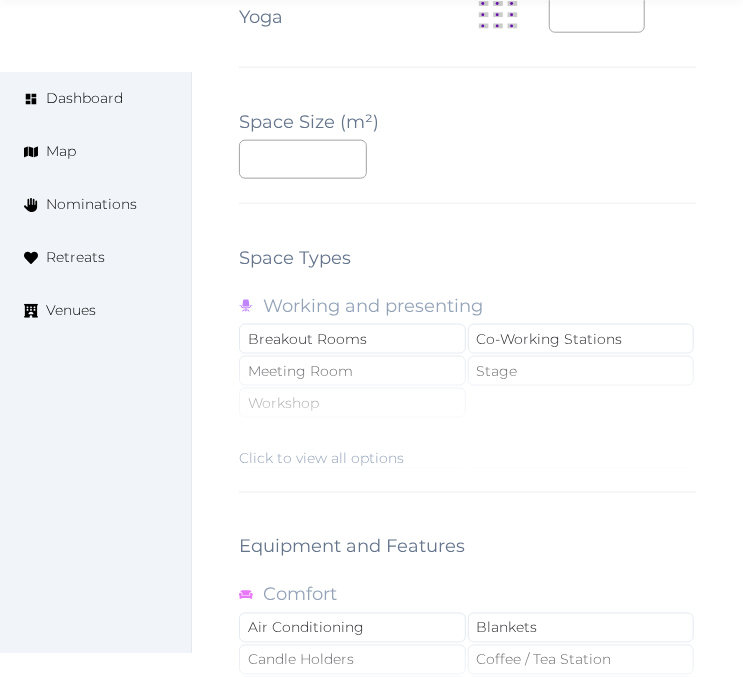 scroll, scrollTop: 2888, scrollLeft: 0, axis: vertical 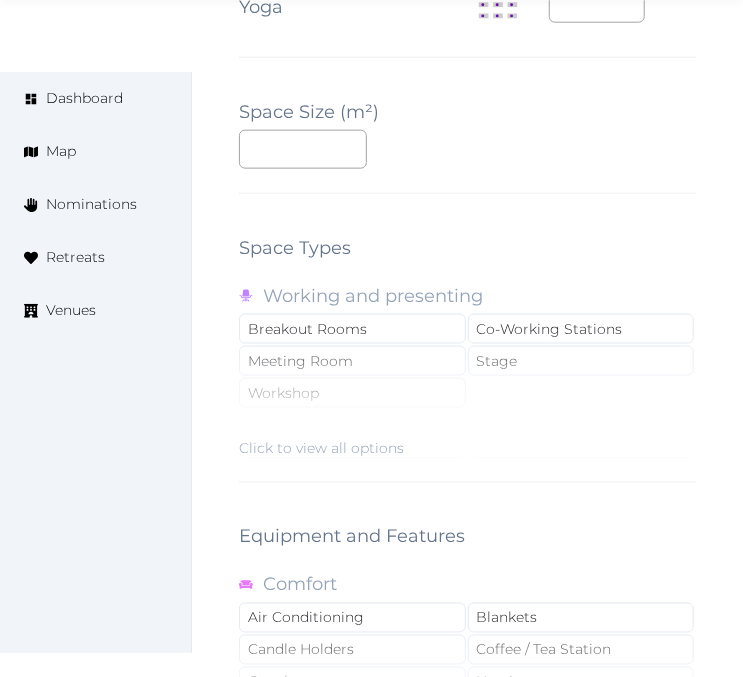 click on "Click to view all options" at bounding box center (467, 394) 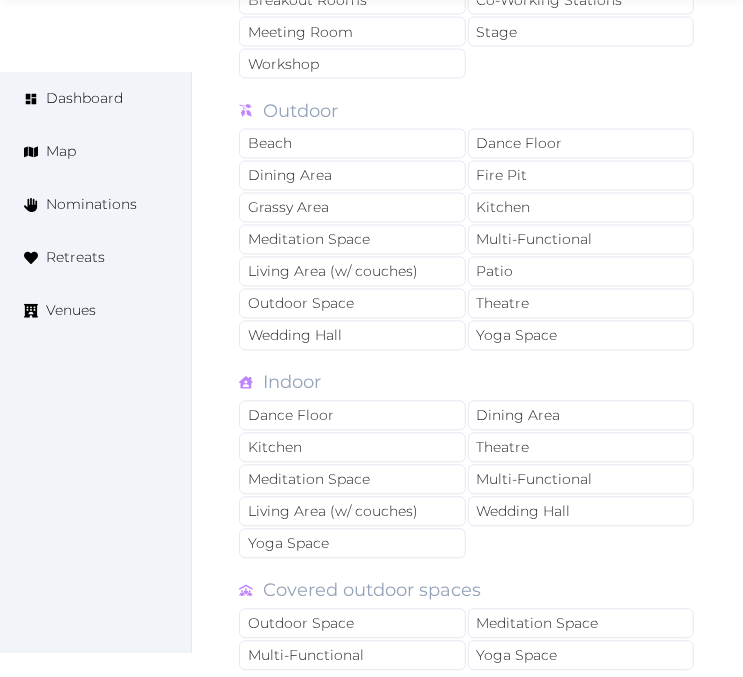 scroll, scrollTop: 3333, scrollLeft: 0, axis: vertical 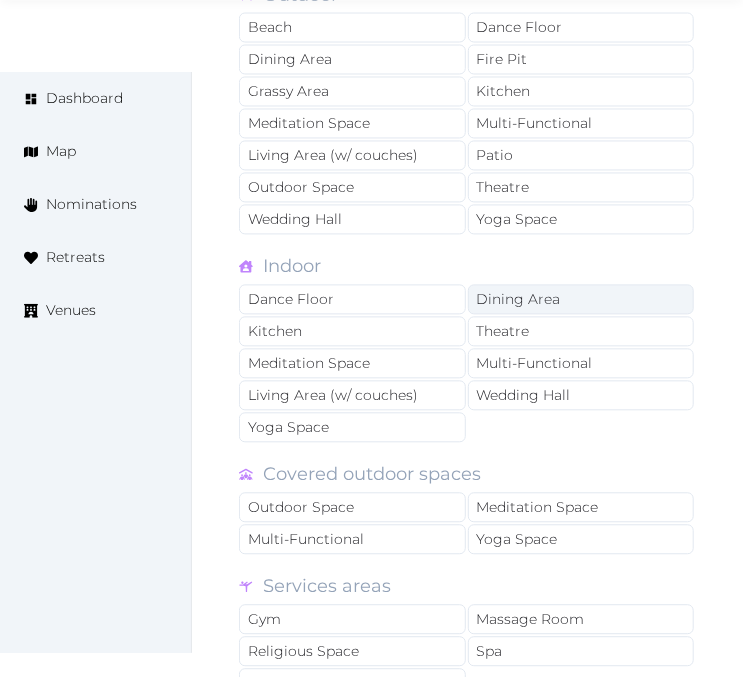 click on "Dining Area" at bounding box center (581, 300) 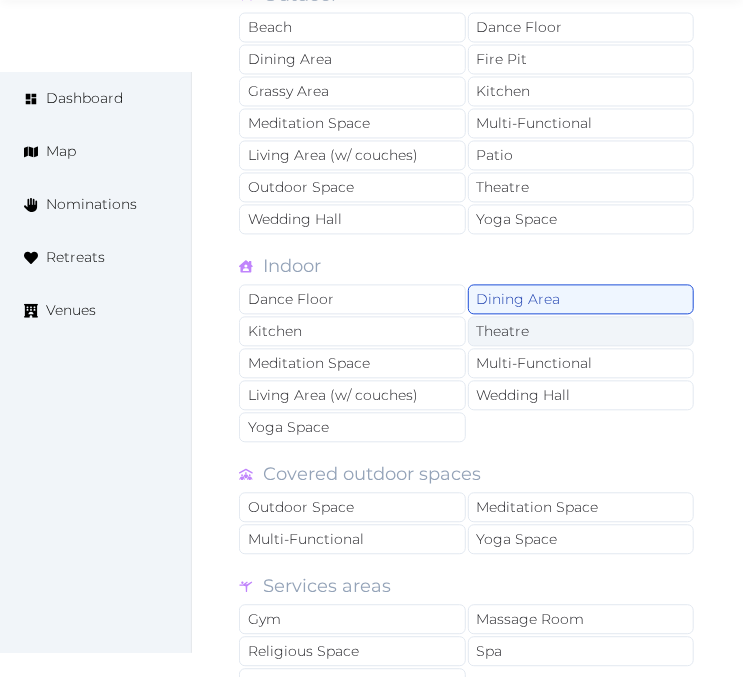 click on "Theatre" at bounding box center (581, 332) 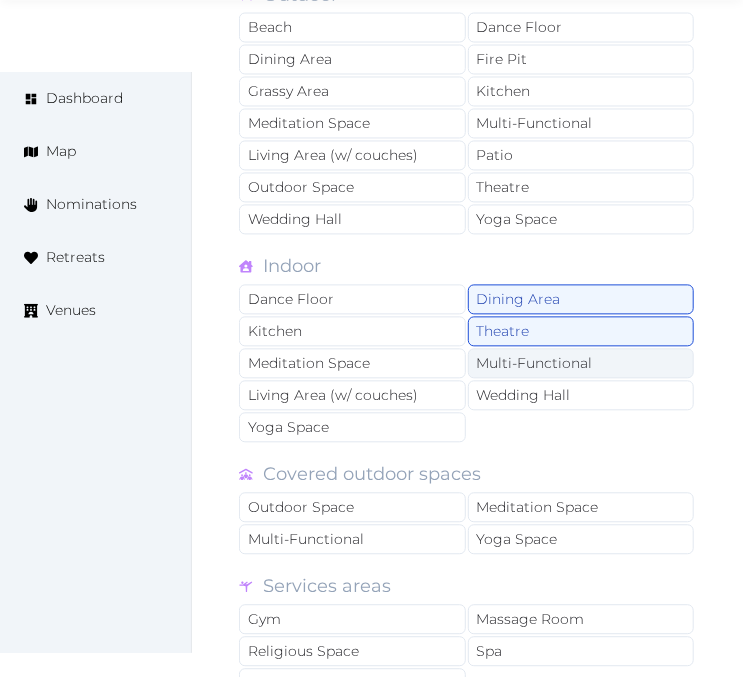 click on "Multi-Functional" at bounding box center (581, 364) 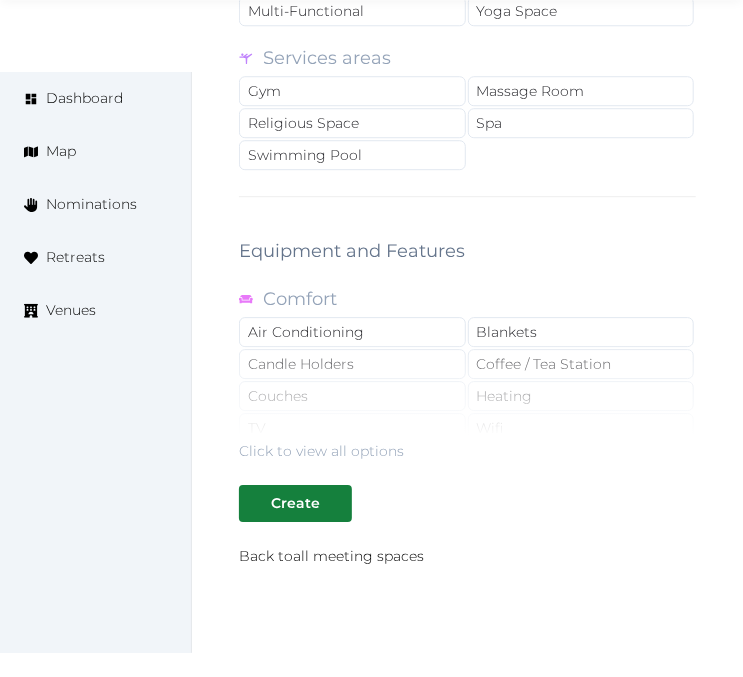 scroll, scrollTop: 3888, scrollLeft: 0, axis: vertical 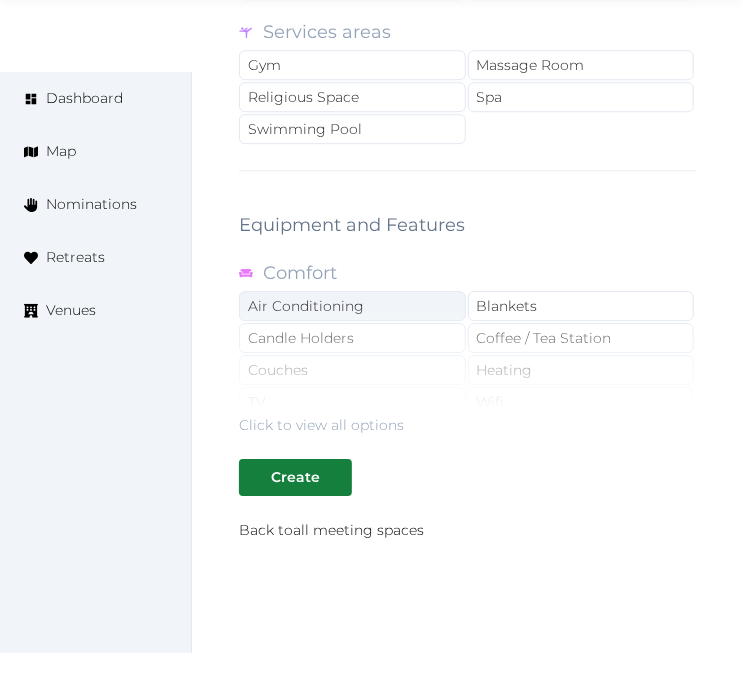 click on "Air Conditioning" at bounding box center (352, 306) 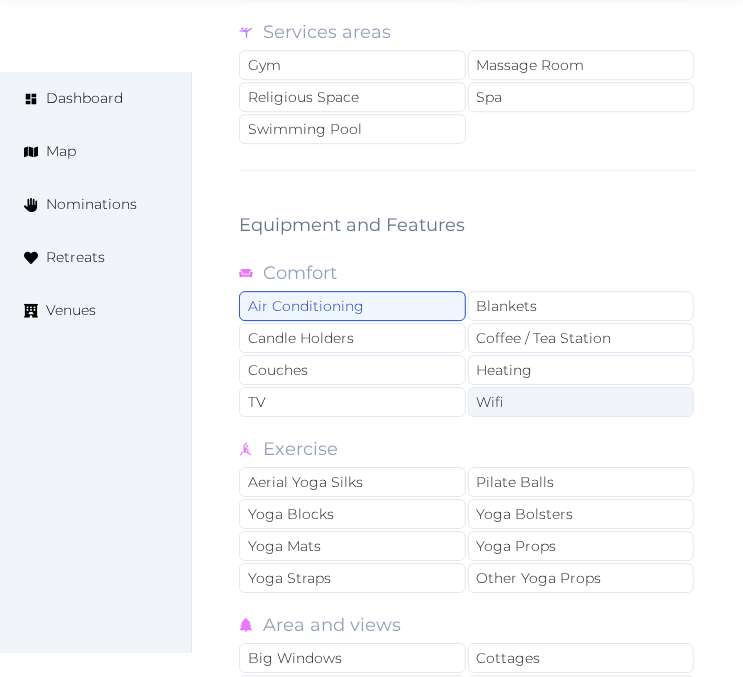 click on "Wifi" at bounding box center [581, 402] 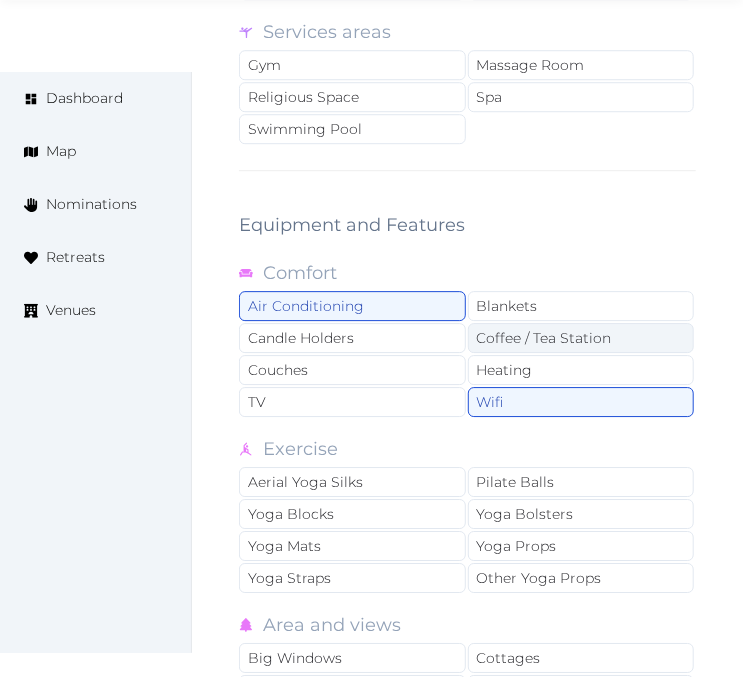 click on "Coffee / Tea Station" at bounding box center [581, 338] 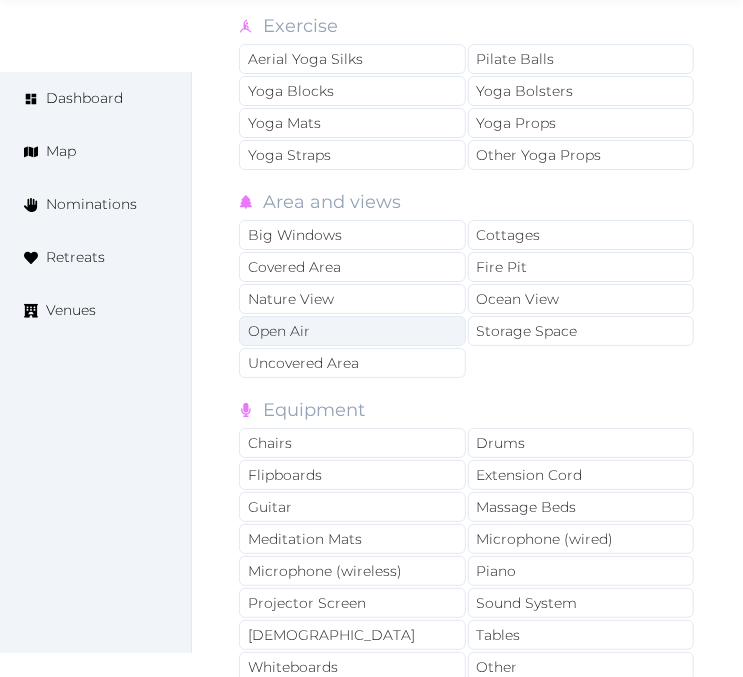 scroll, scrollTop: 4333, scrollLeft: 0, axis: vertical 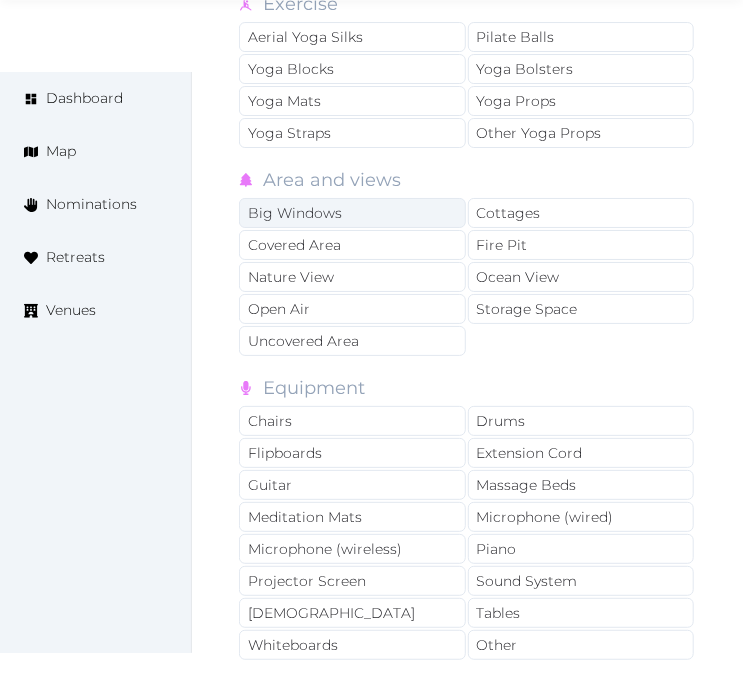 click on "Big Windows" at bounding box center (352, 213) 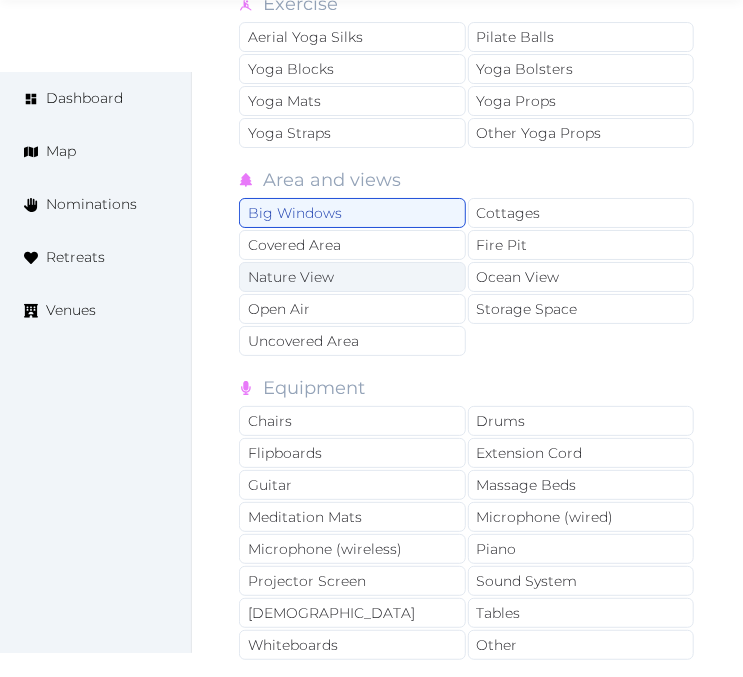 click on "Nature View" at bounding box center (352, 277) 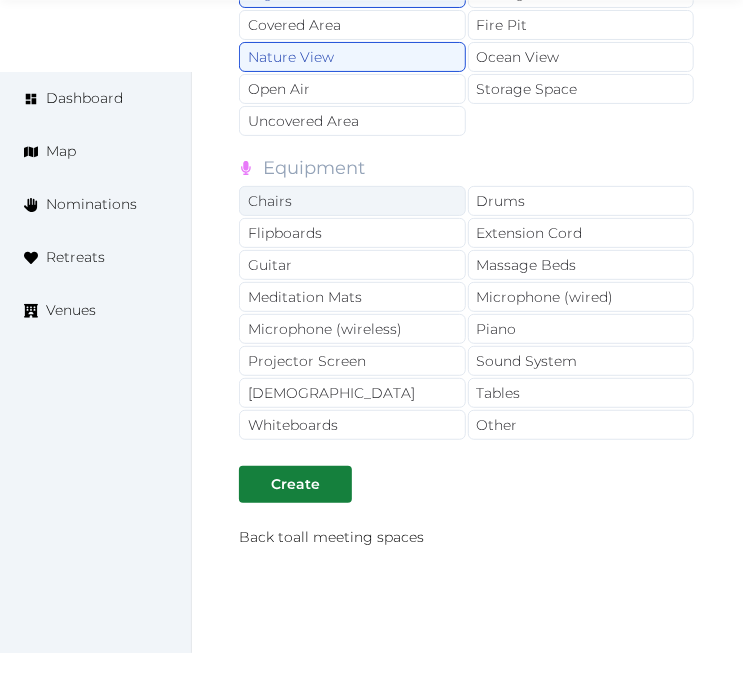 scroll, scrollTop: 4555, scrollLeft: 0, axis: vertical 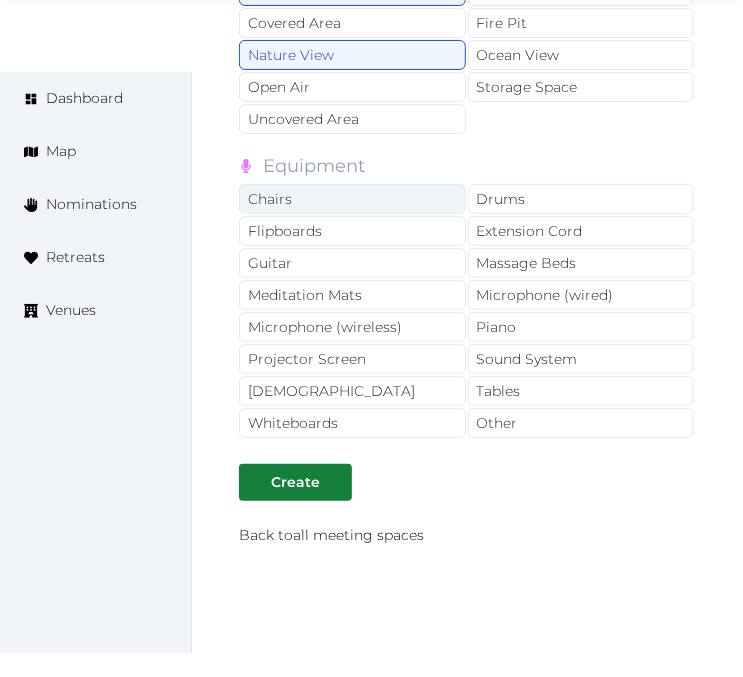 click on "Chairs" at bounding box center [352, 199] 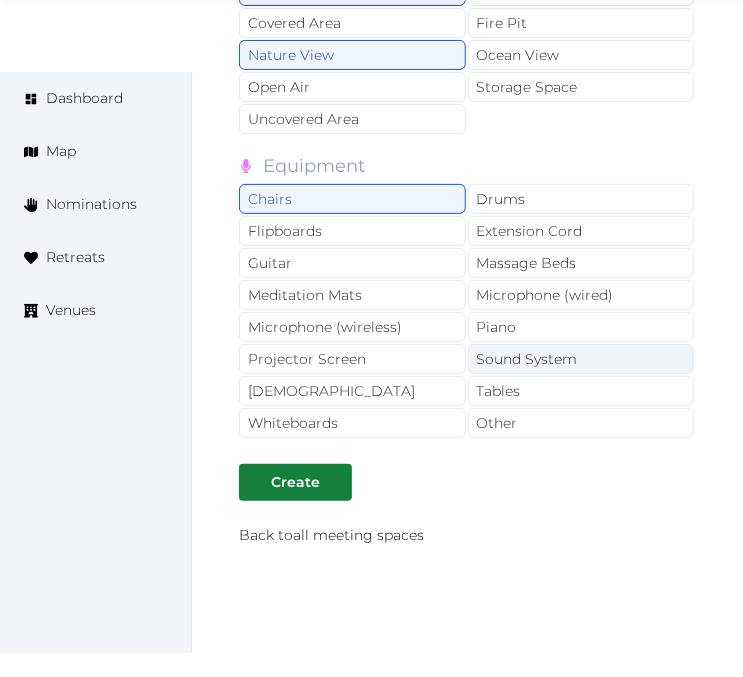click on "Sound System" at bounding box center (581, 359) 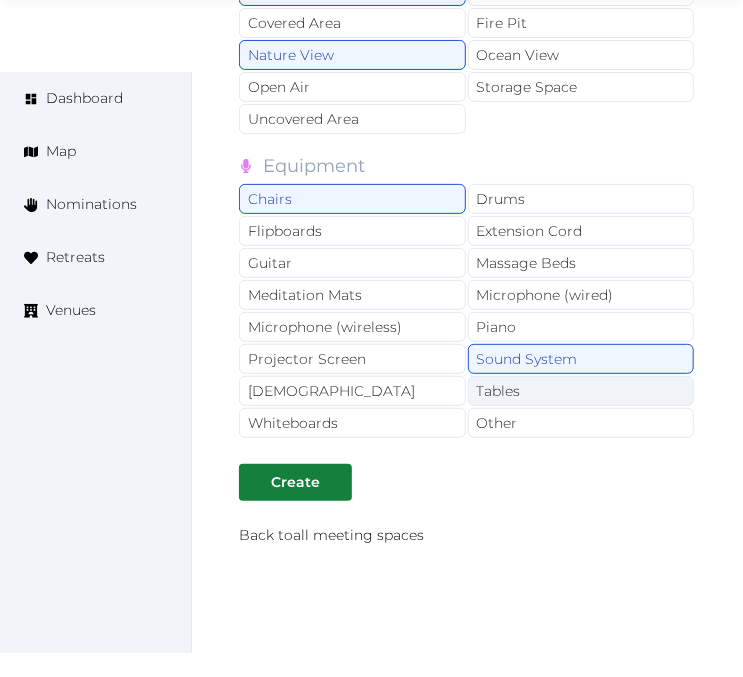 click on "Tables" at bounding box center (581, 391) 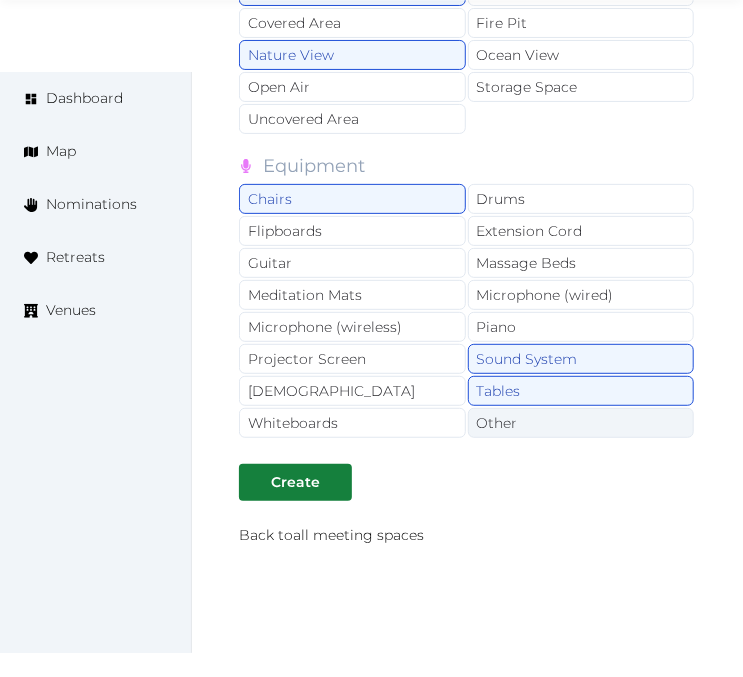 click on "Other" at bounding box center (581, 423) 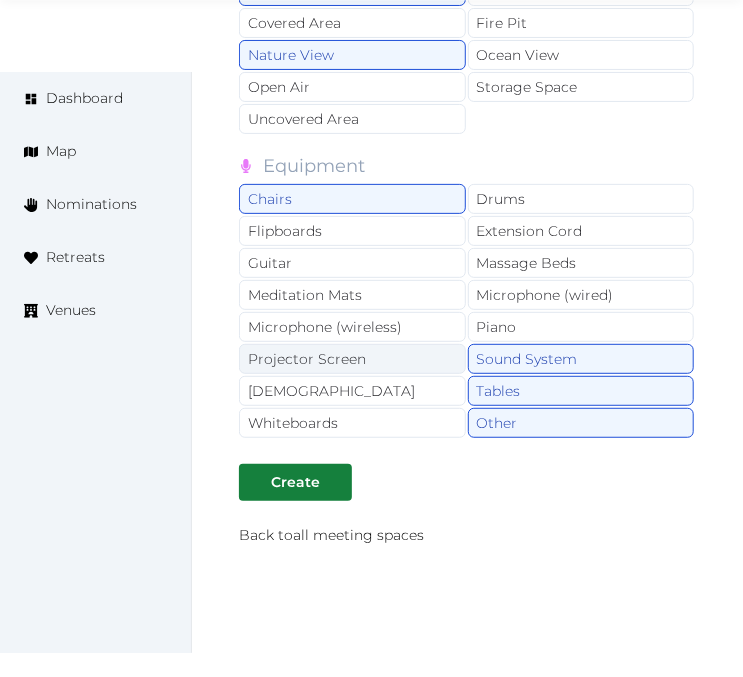 click on "Projector Screen" at bounding box center (352, 359) 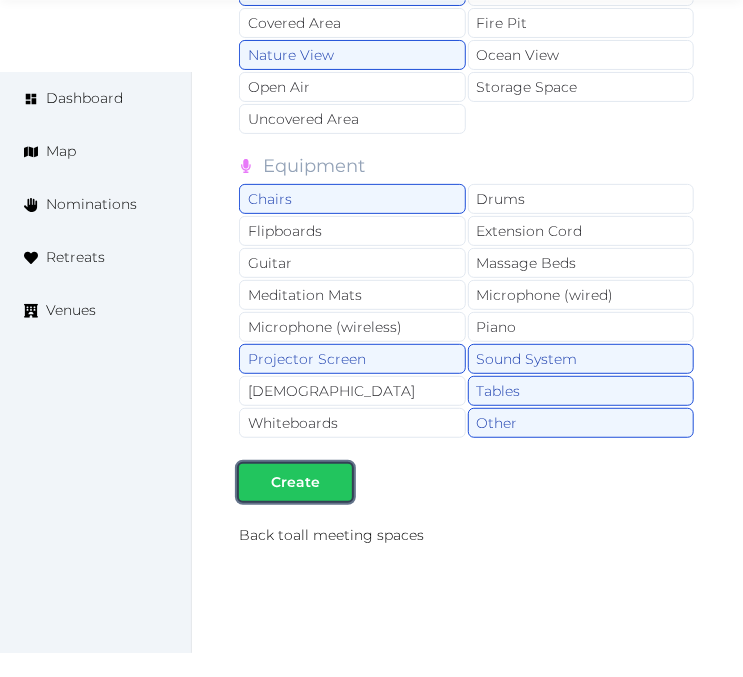 click at bounding box center [336, 482] 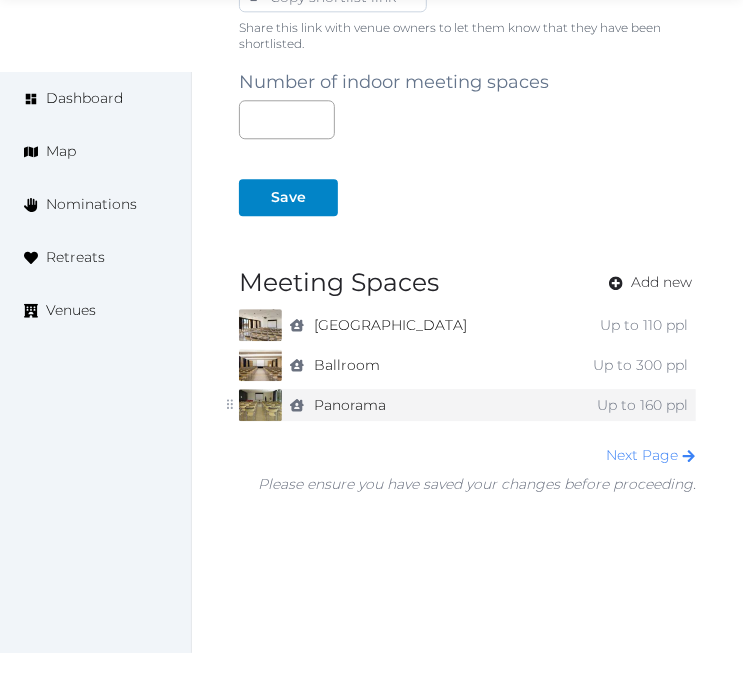 scroll, scrollTop: 1484, scrollLeft: 0, axis: vertical 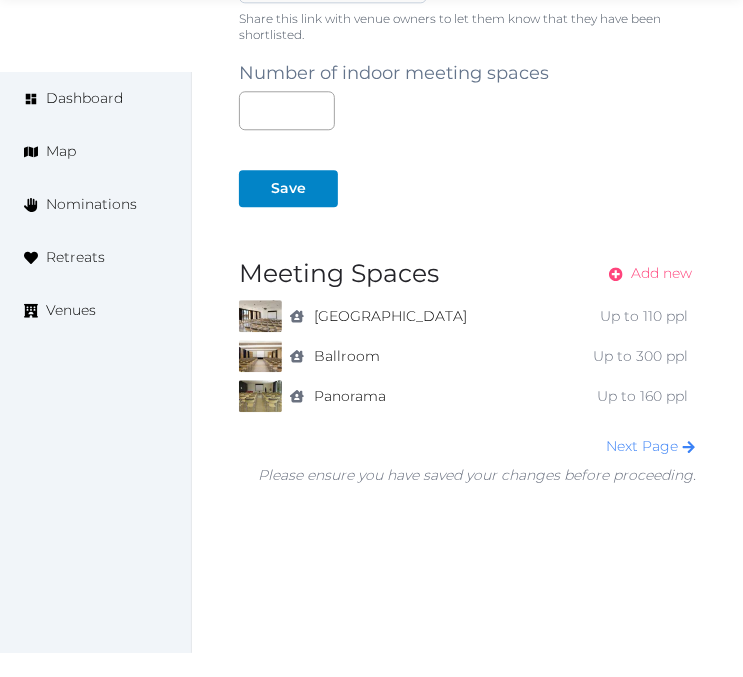 click on "Add new" at bounding box center (661, 273) 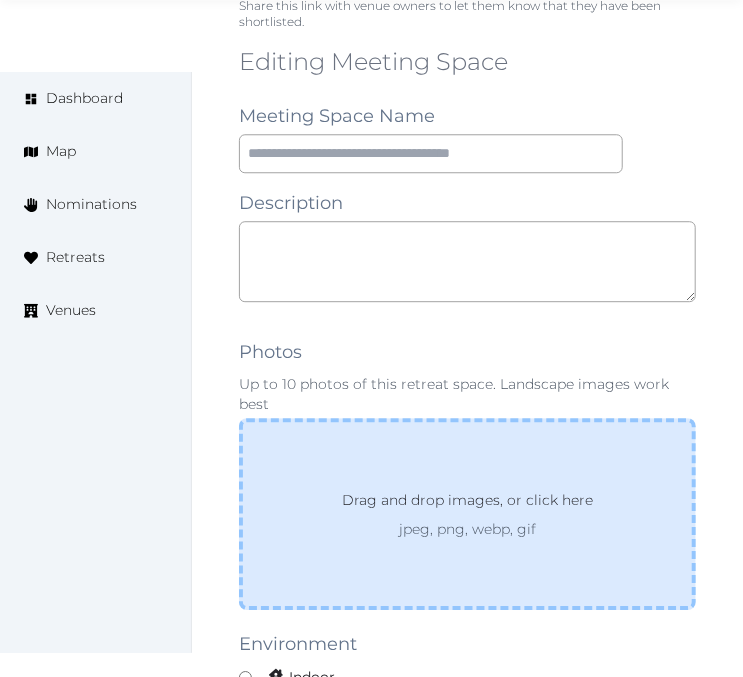 scroll, scrollTop: 1555, scrollLeft: 0, axis: vertical 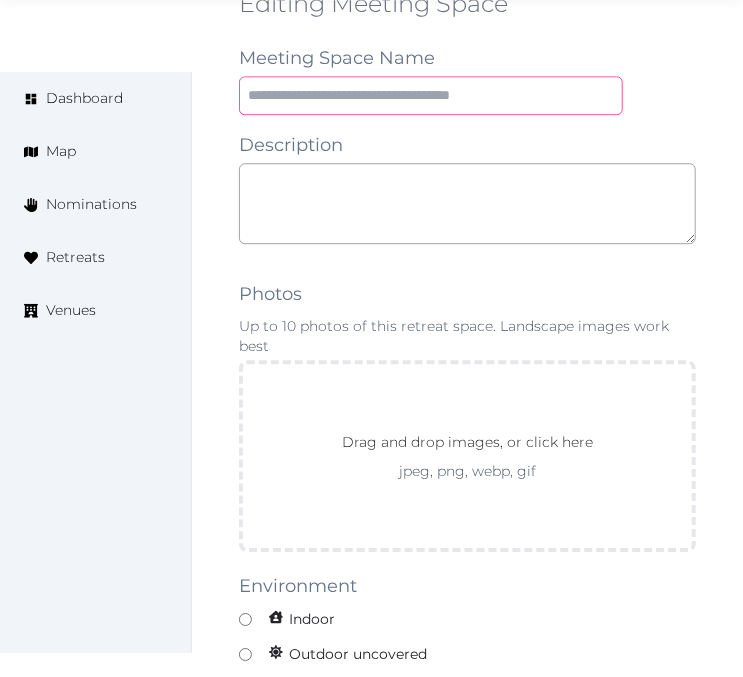click at bounding box center (431, 95) 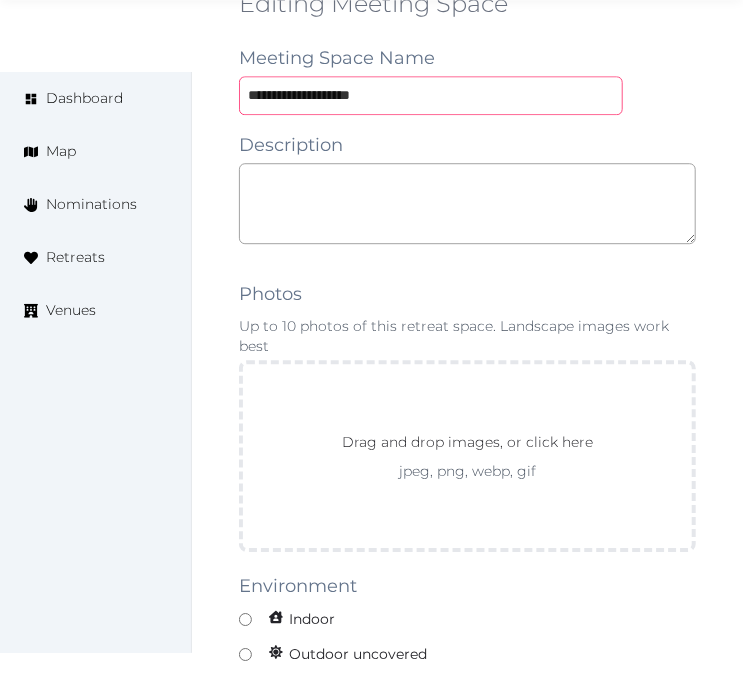 type on "**********" 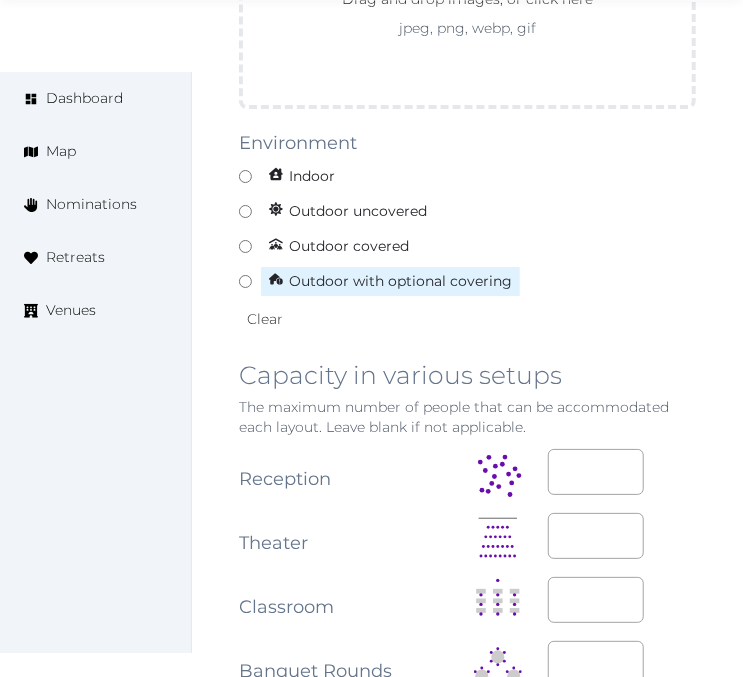 scroll, scrollTop: 2000, scrollLeft: 0, axis: vertical 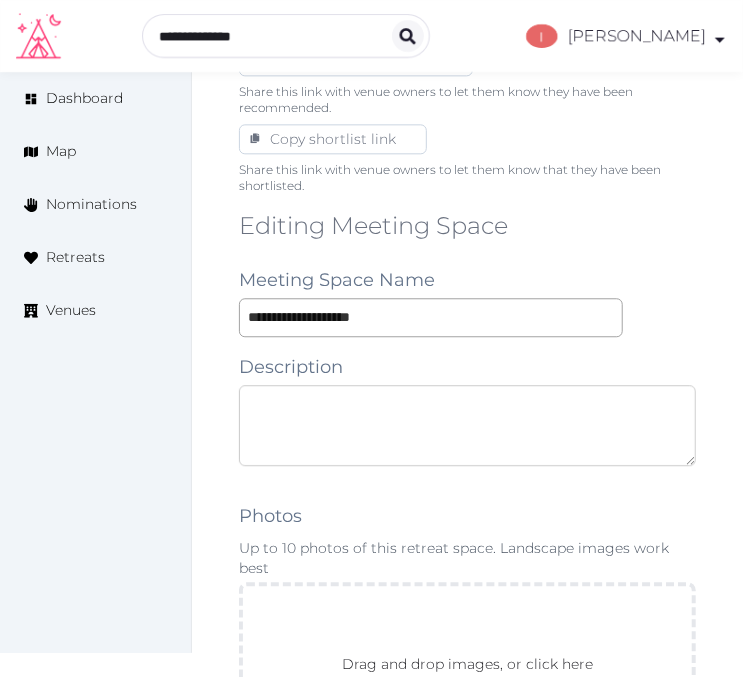 click at bounding box center [467, 425] 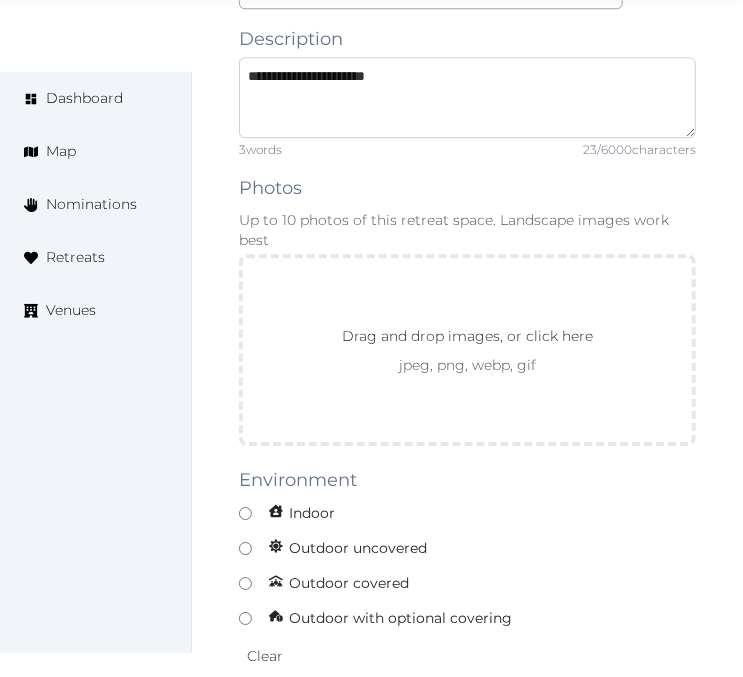scroll, scrollTop: 1666, scrollLeft: 0, axis: vertical 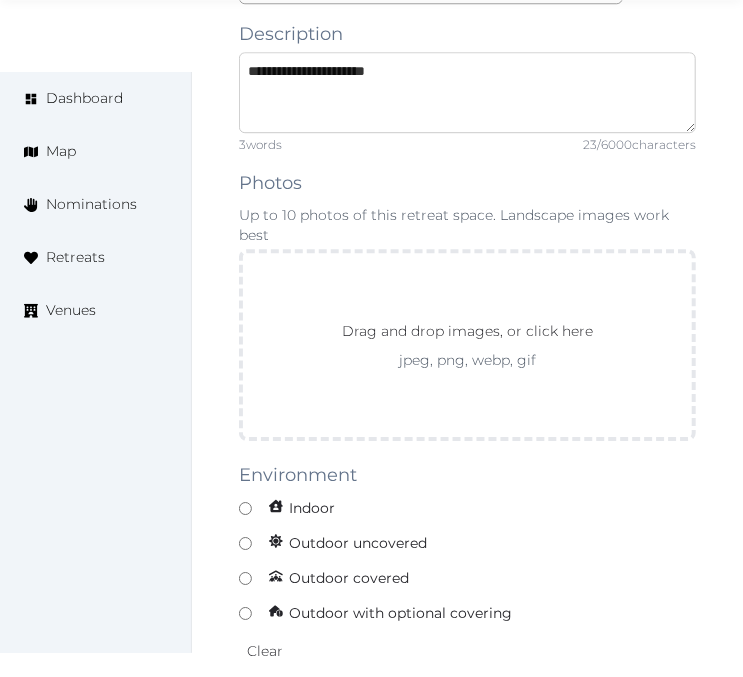 type on "**********" 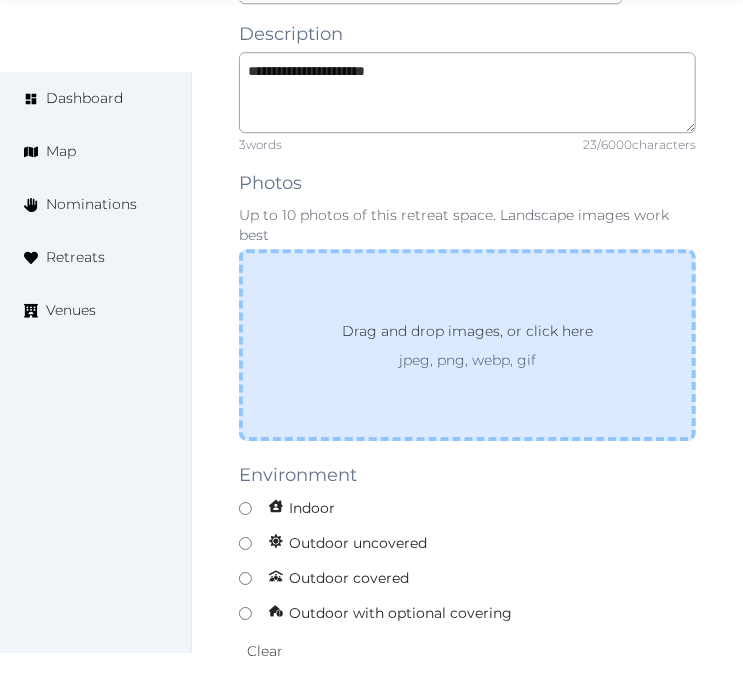 click on "Drag and drop images, or click here" at bounding box center (467, 335) 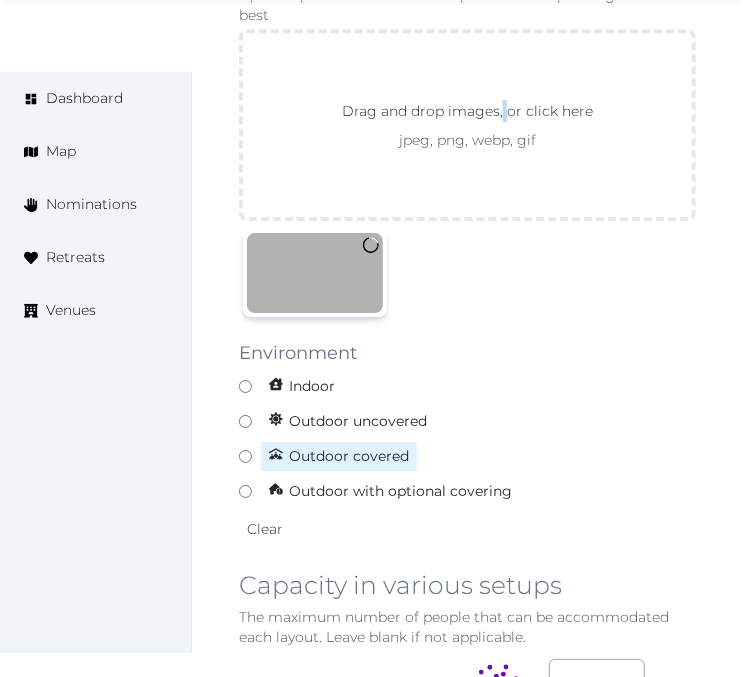 scroll, scrollTop: 1888, scrollLeft: 0, axis: vertical 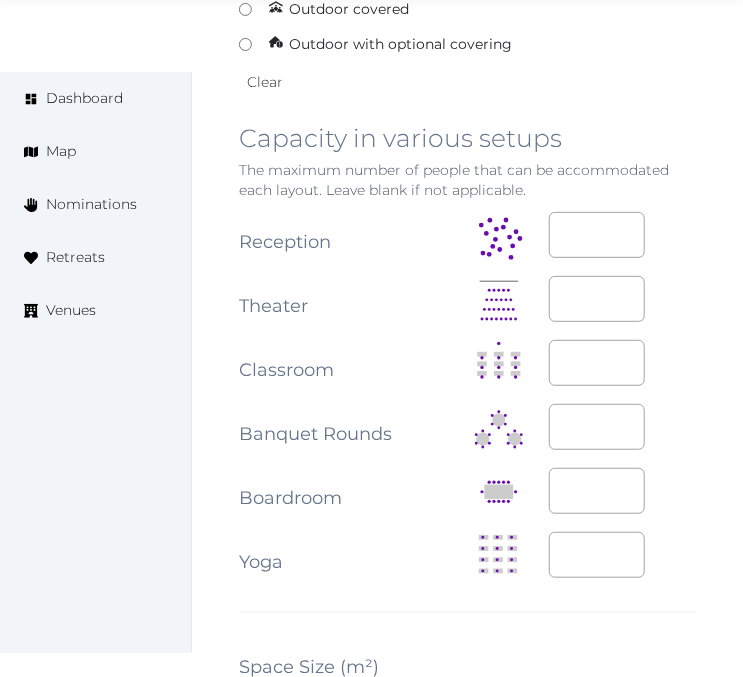 click at bounding box center [303, 704] 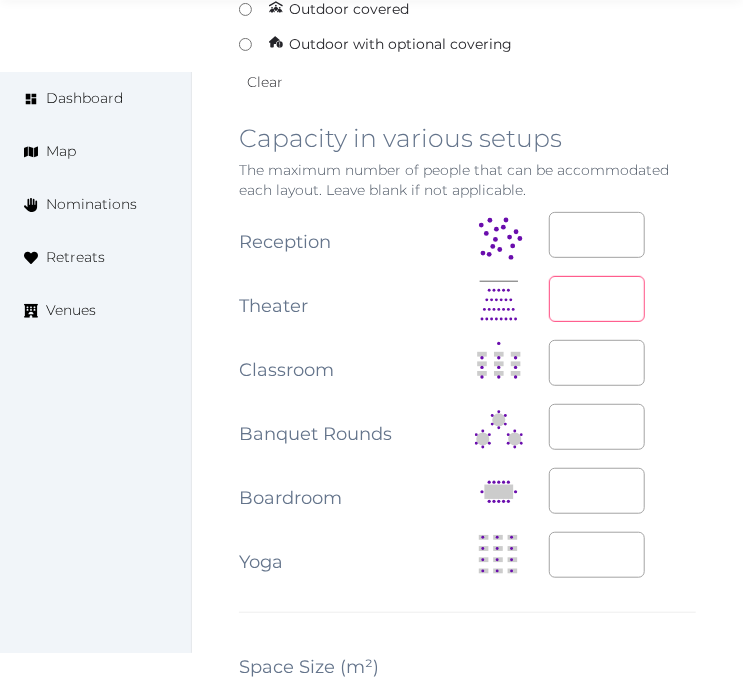 click at bounding box center (597, 299) 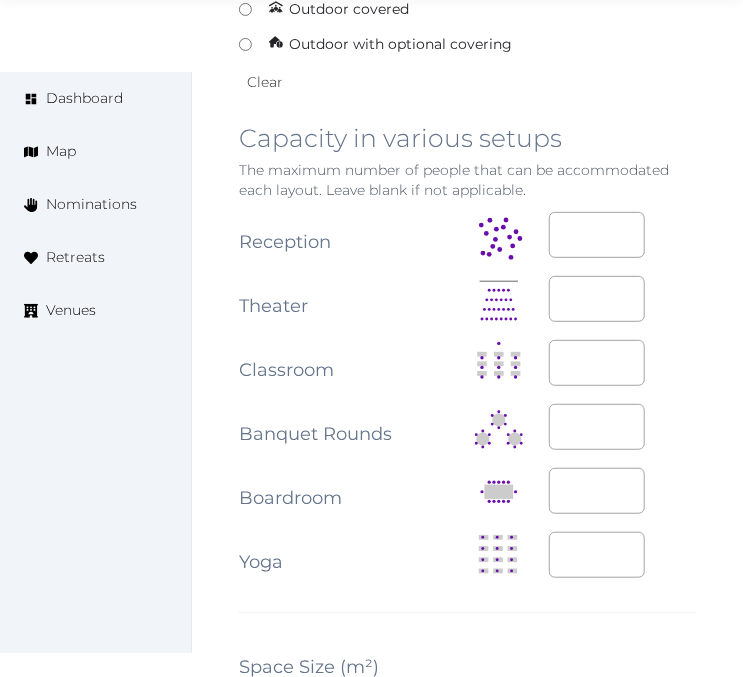 click at bounding box center [623, 363] 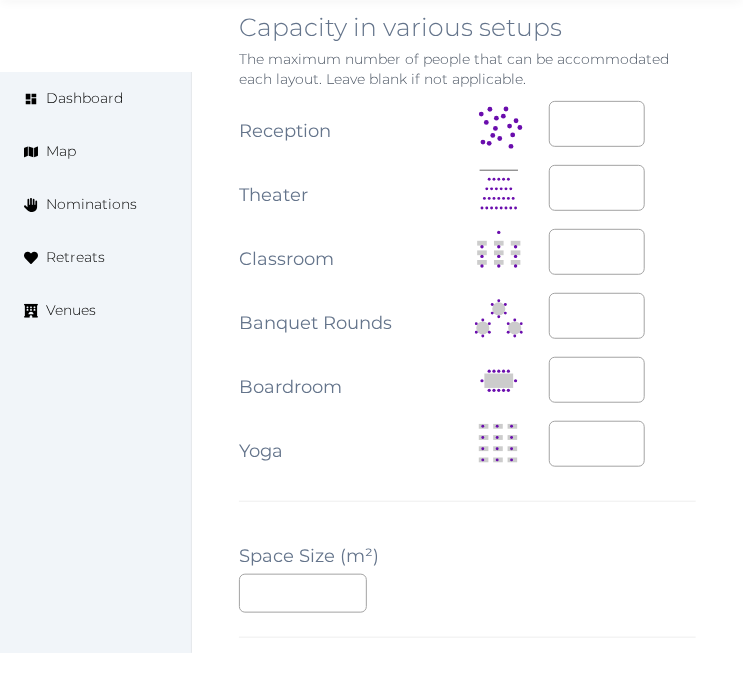 click on "****" at bounding box center (467, 593) 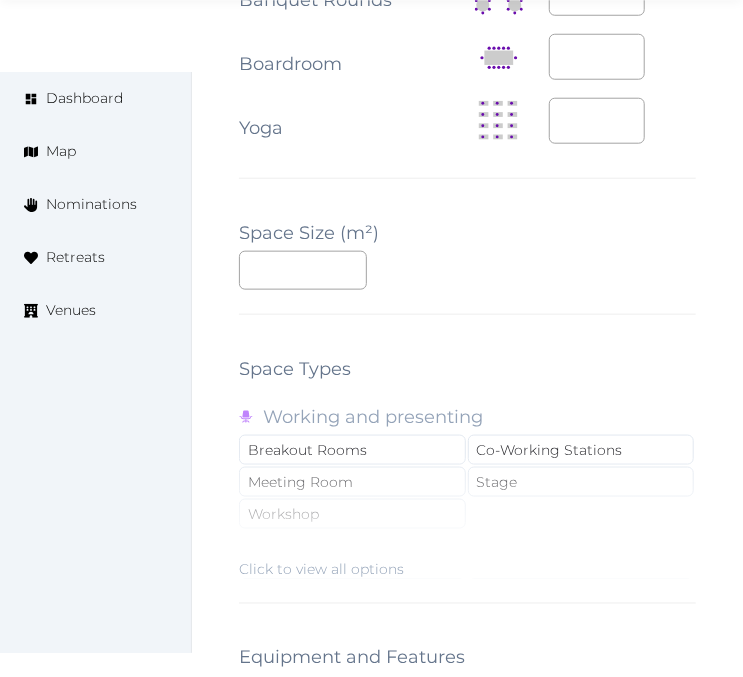 scroll, scrollTop: 2777, scrollLeft: 0, axis: vertical 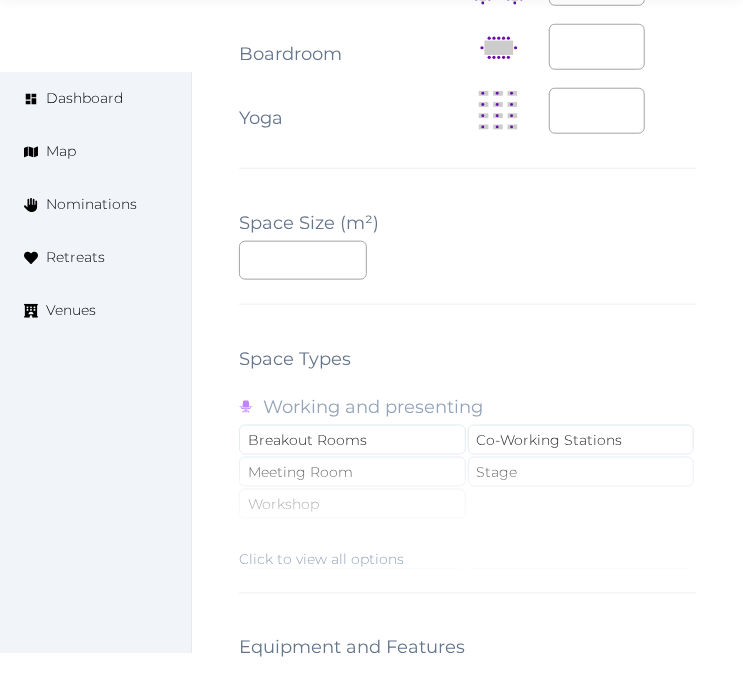 click on "Click to view all options" at bounding box center [467, 505] 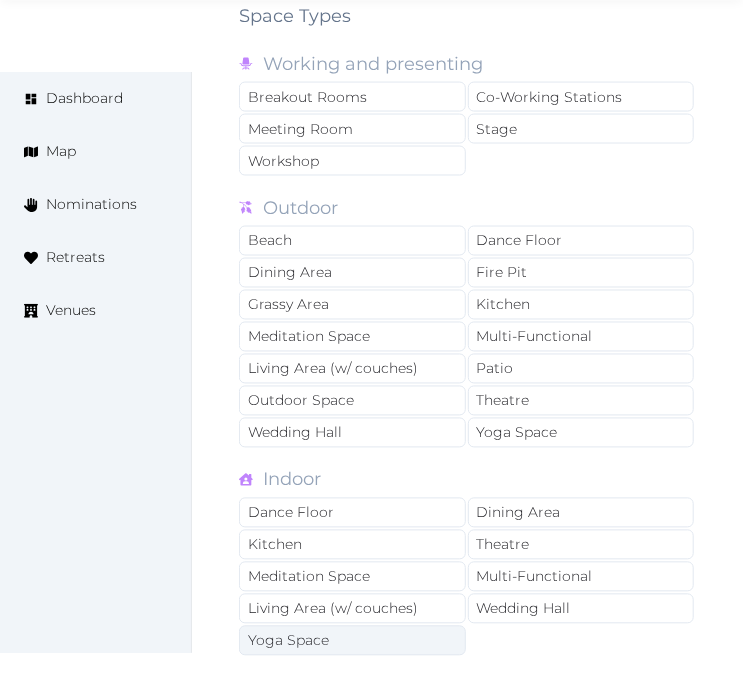 scroll, scrollTop: 3111, scrollLeft: 0, axis: vertical 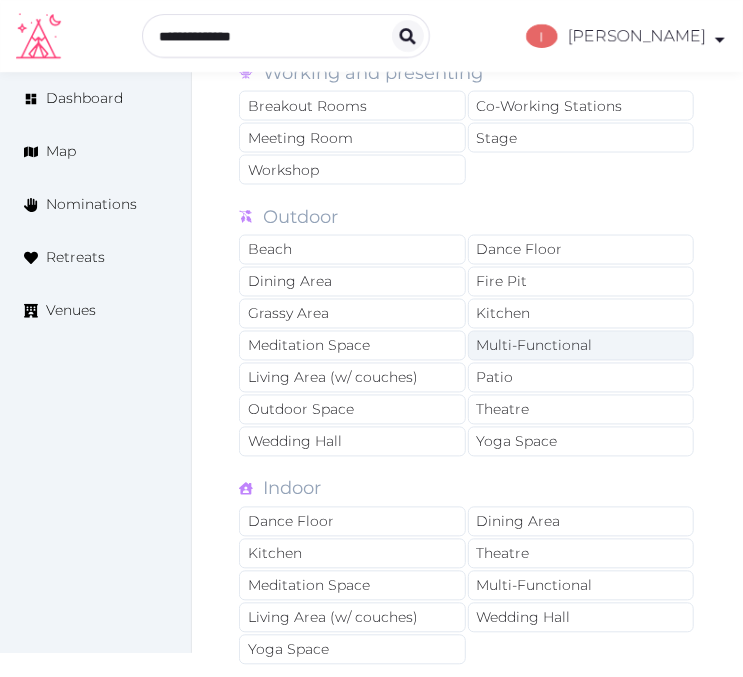 click on "Multi-Functional" at bounding box center [581, 346] 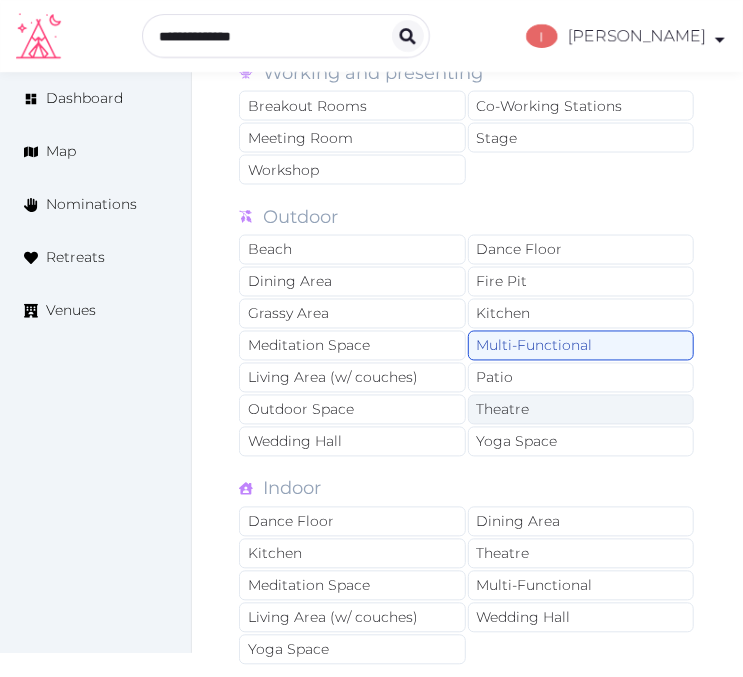 click on "Theatre" at bounding box center [581, 410] 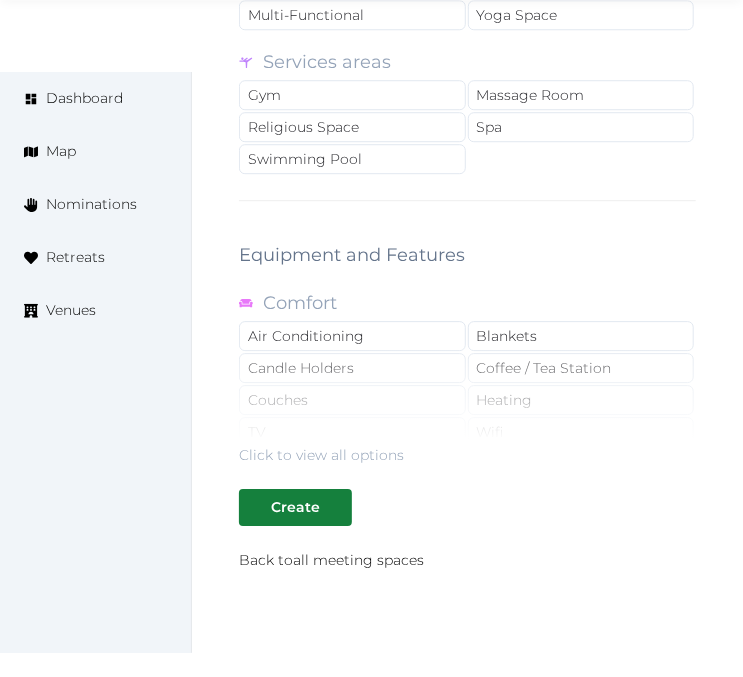 scroll, scrollTop: 3888, scrollLeft: 0, axis: vertical 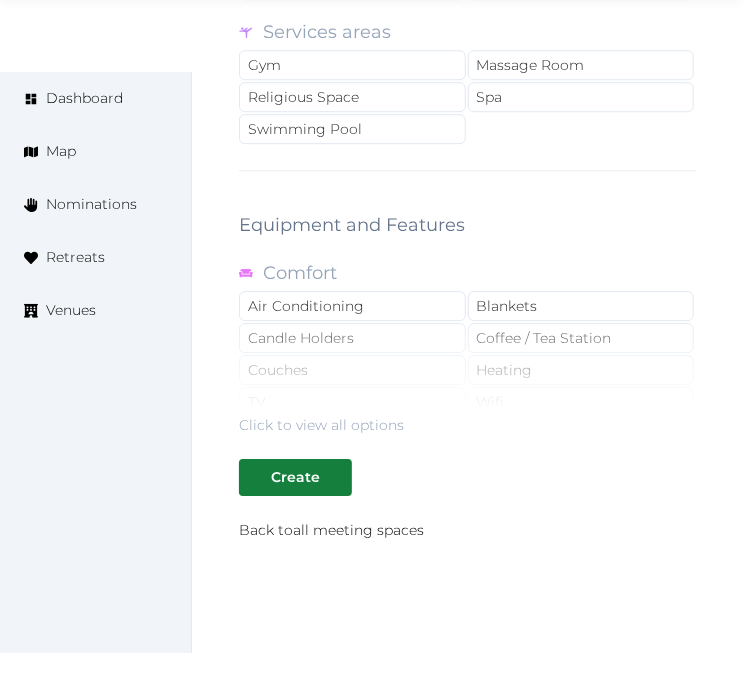 click on "Click to view all options" at bounding box center [321, 425] 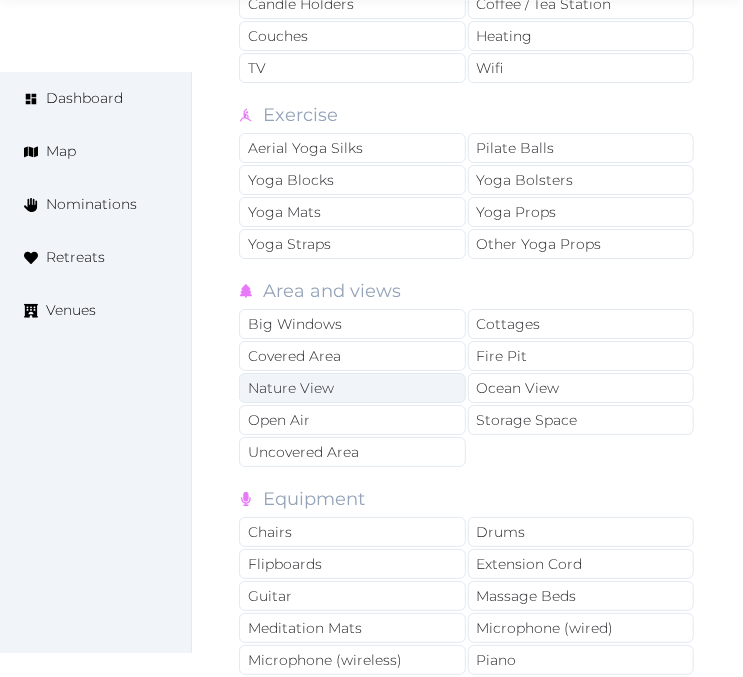 click on "Nature View" at bounding box center (352, 388) 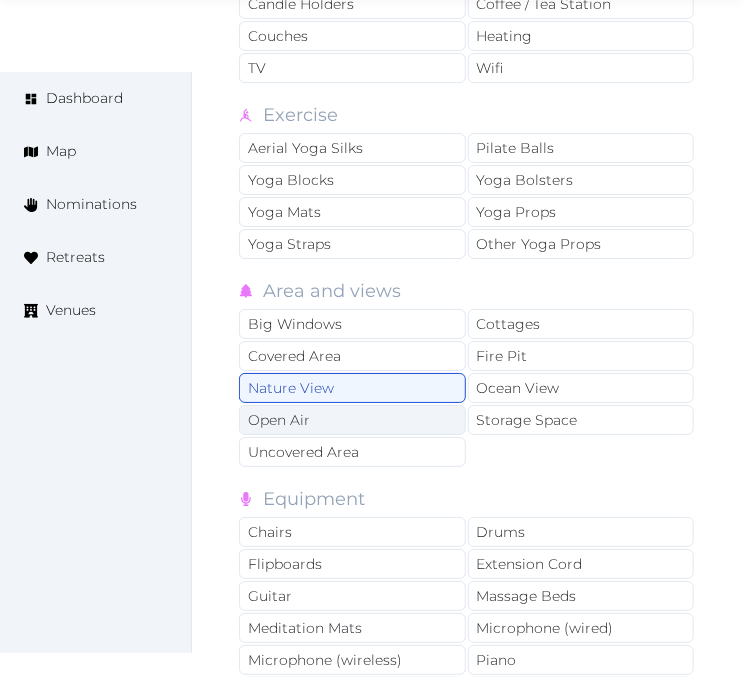 click on "Open Air" at bounding box center [352, 420] 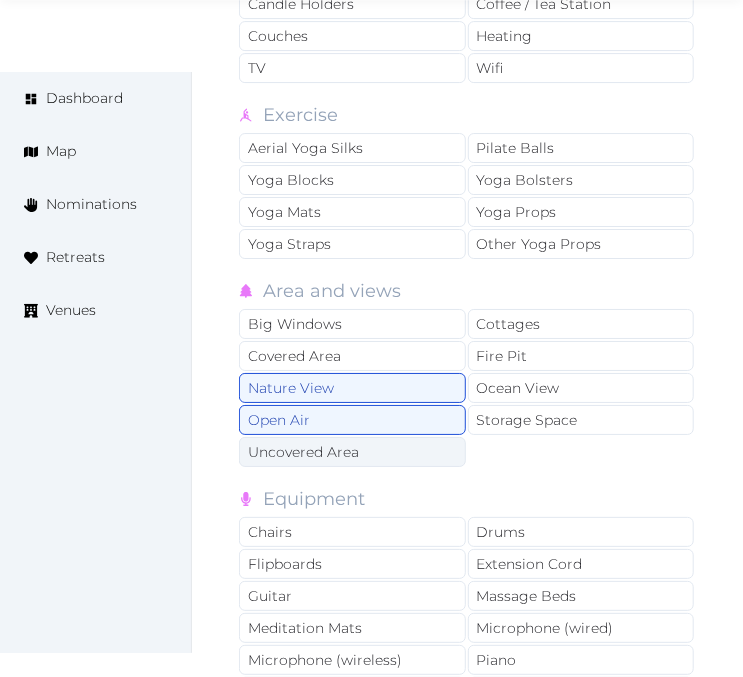 click on "Uncovered Area" at bounding box center [352, 452] 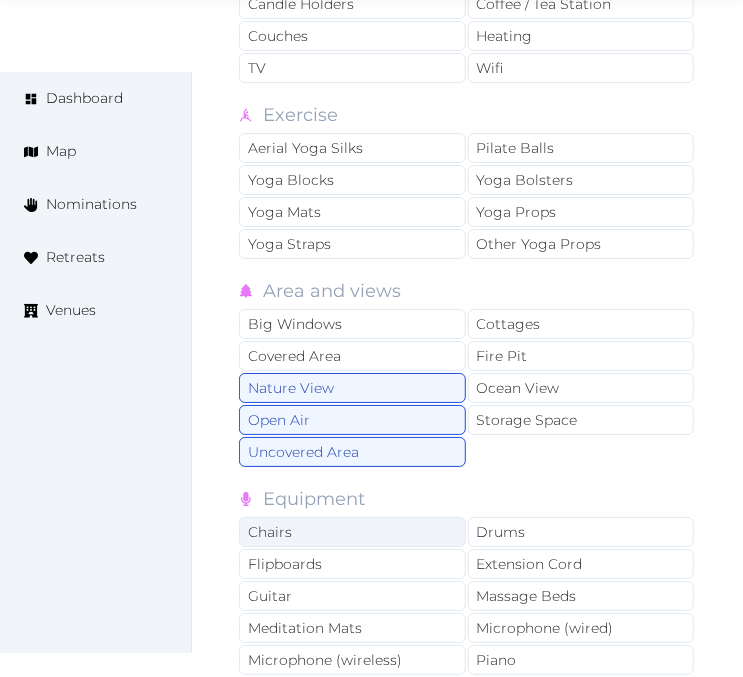 click on "Chairs" at bounding box center [352, 532] 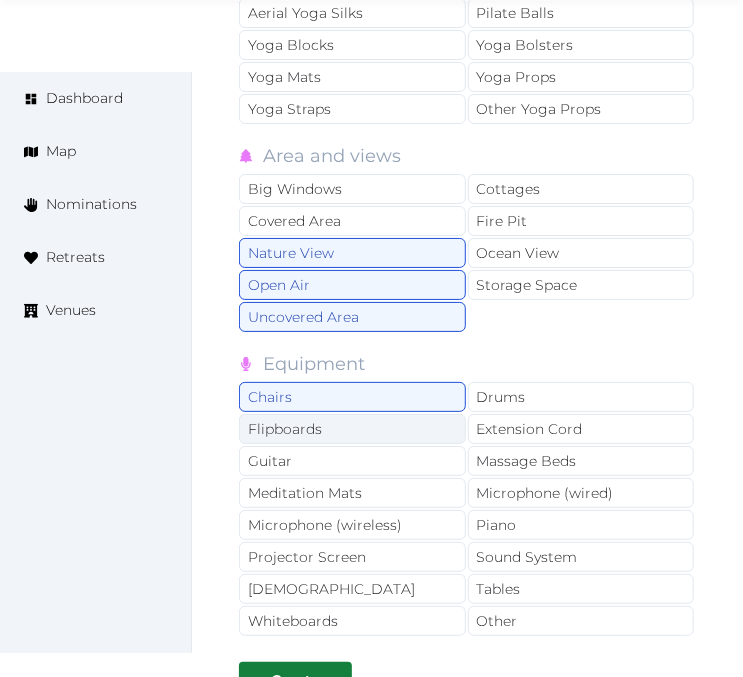 scroll, scrollTop: 4555, scrollLeft: 0, axis: vertical 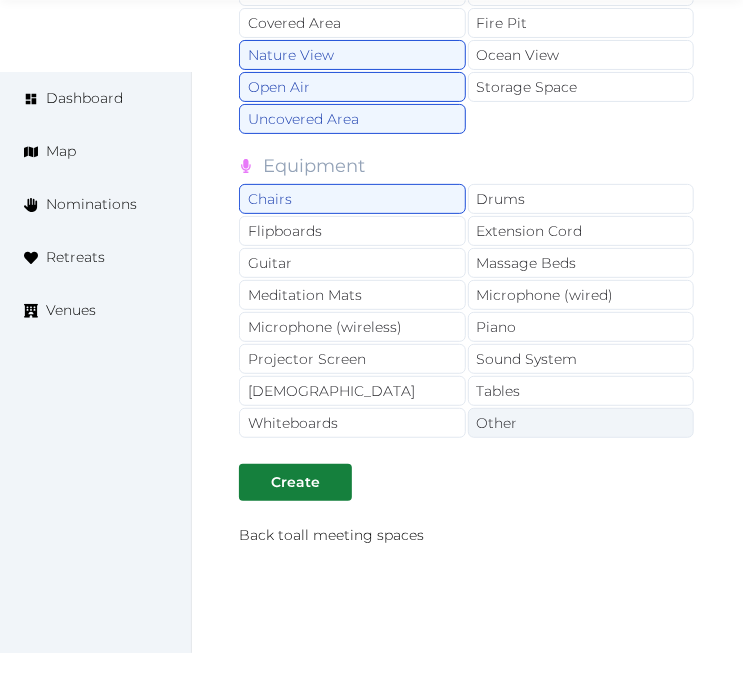 click on "Other" at bounding box center [581, 423] 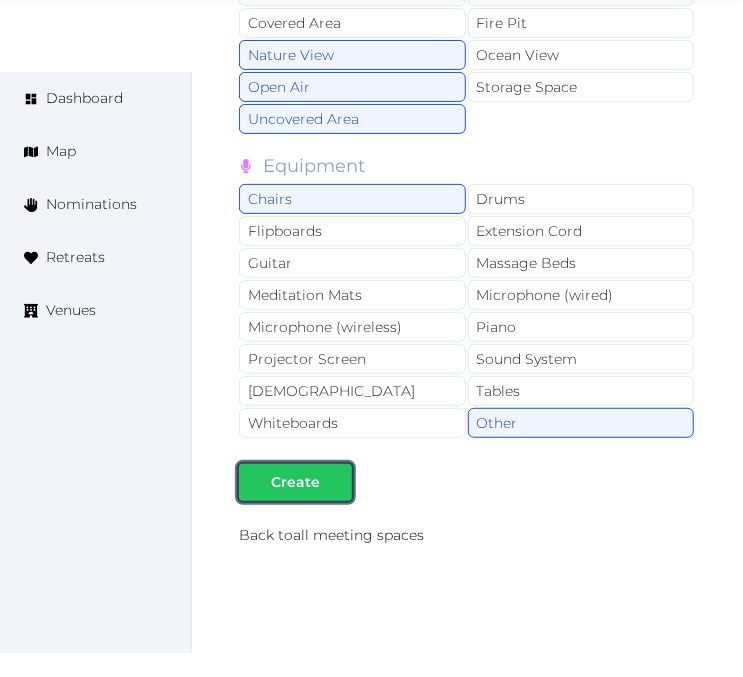 click on "Create" at bounding box center (295, 482) 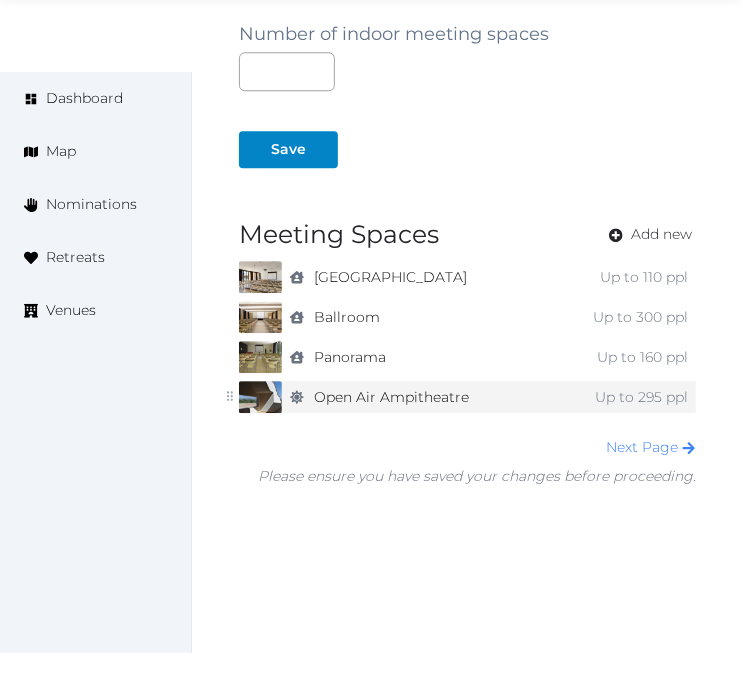 scroll, scrollTop: 1524, scrollLeft: 0, axis: vertical 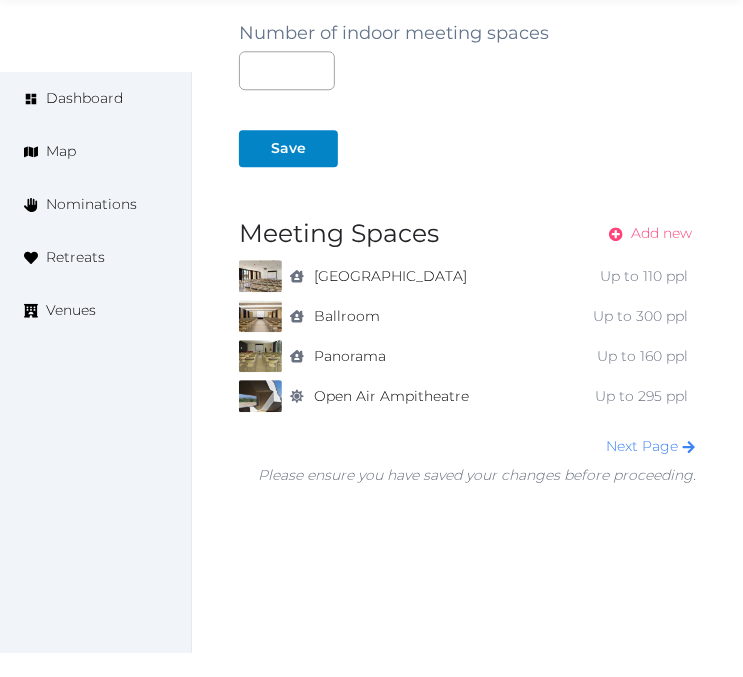 click on "Add new" at bounding box center [644, 233] 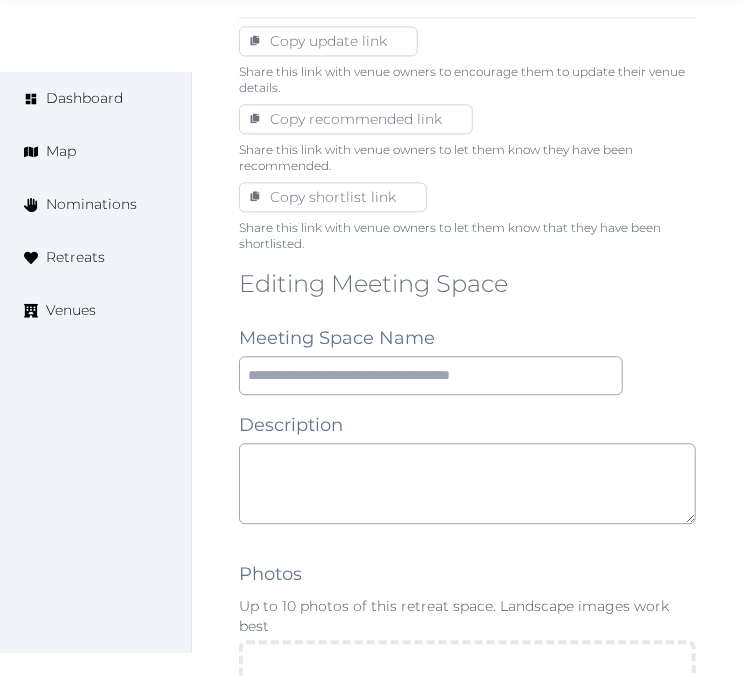 scroll, scrollTop: 1555, scrollLeft: 0, axis: vertical 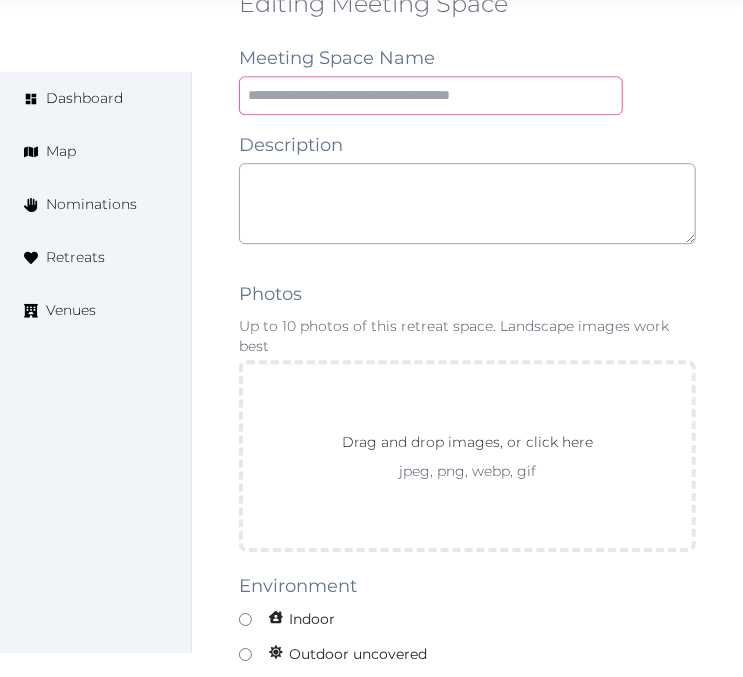 click at bounding box center (431, 95) 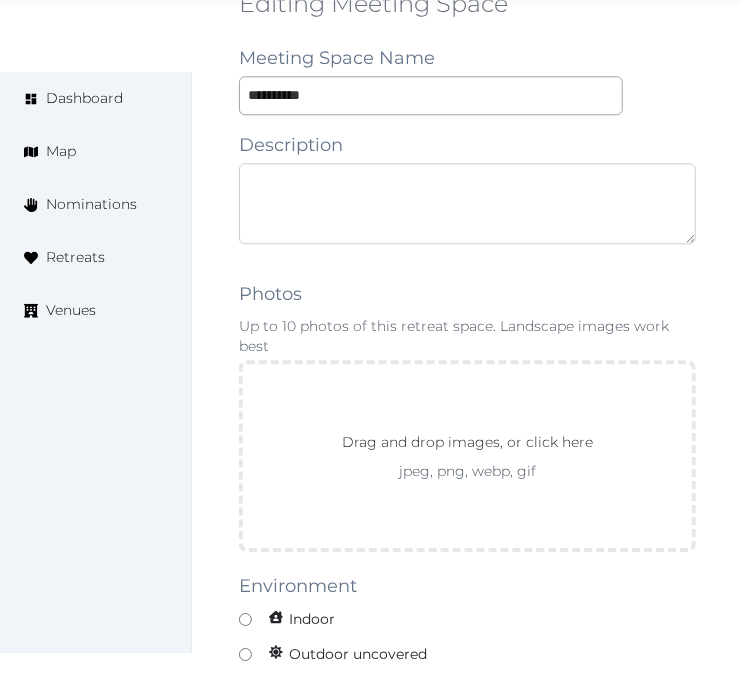 click at bounding box center (467, 203) 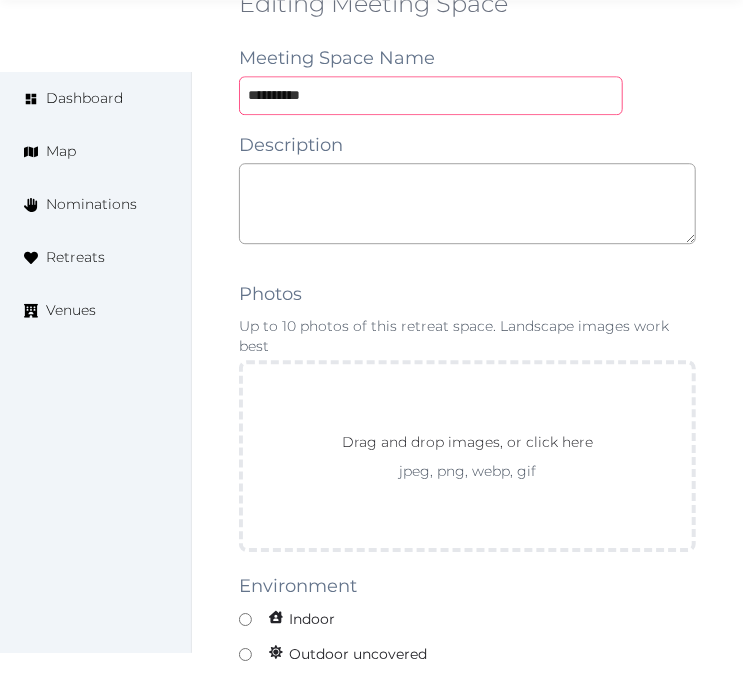 click on "**********" at bounding box center (431, 95) 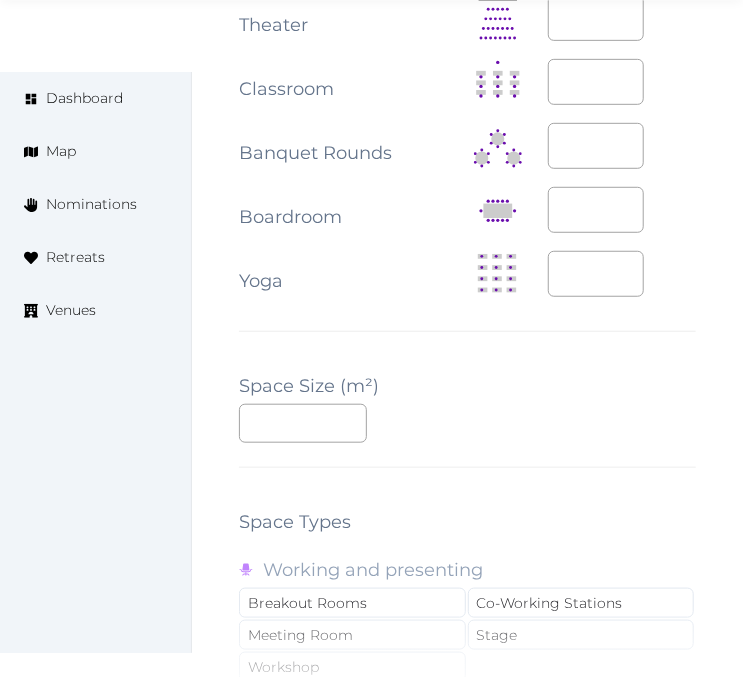 scroll, scrollTop: 2555, scrollLeft: 0, axis: vertical 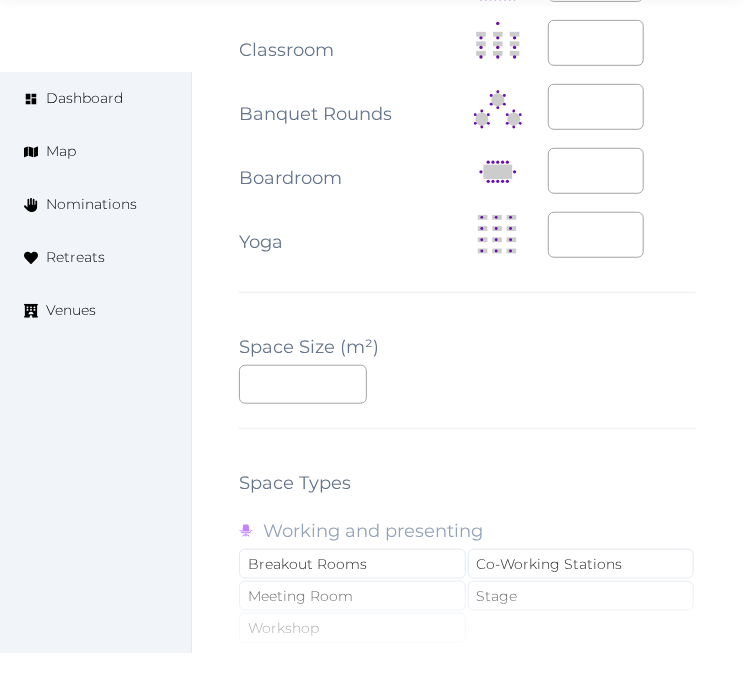 type on "**********" 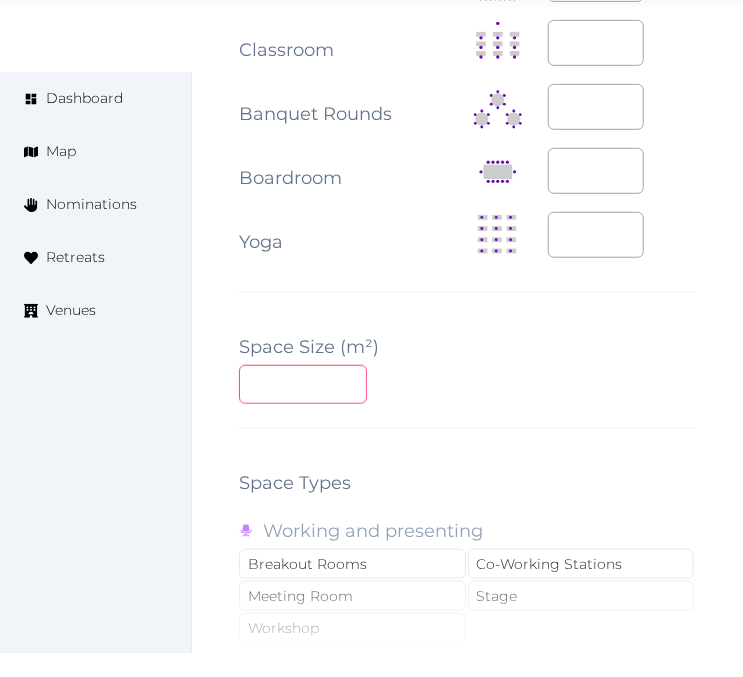 click at bounding box center (303, 384) 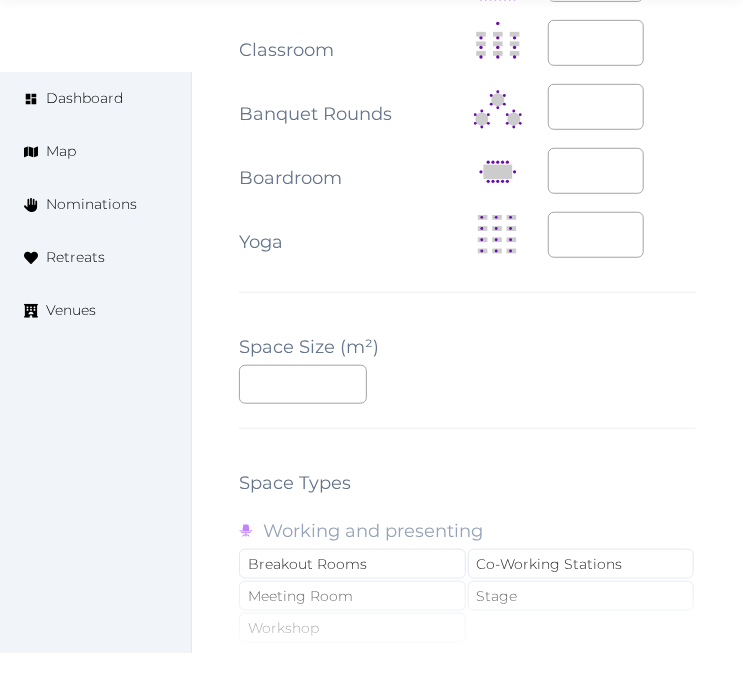 click on "**********" at bounding box center [467, 126] 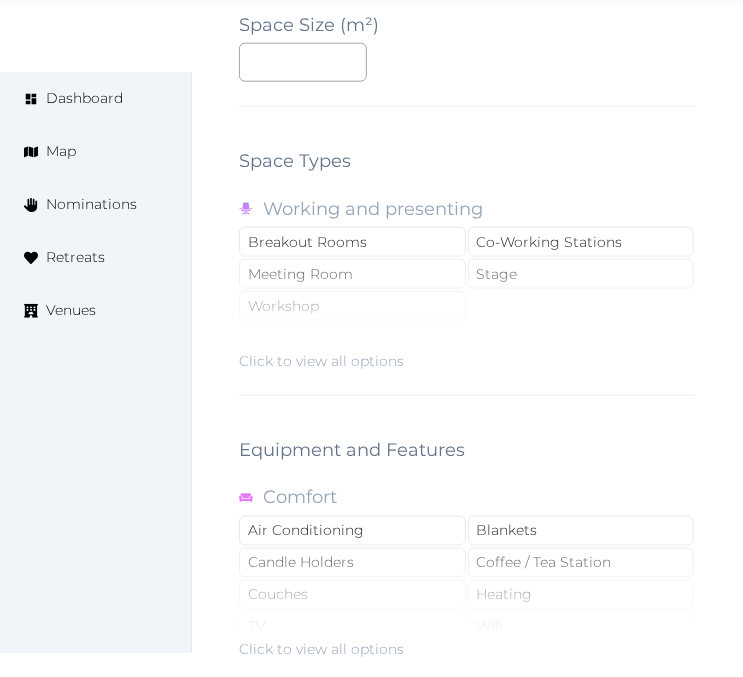 scroll, scrollTop: 2888, scrollLeft: 0, axis: vertical 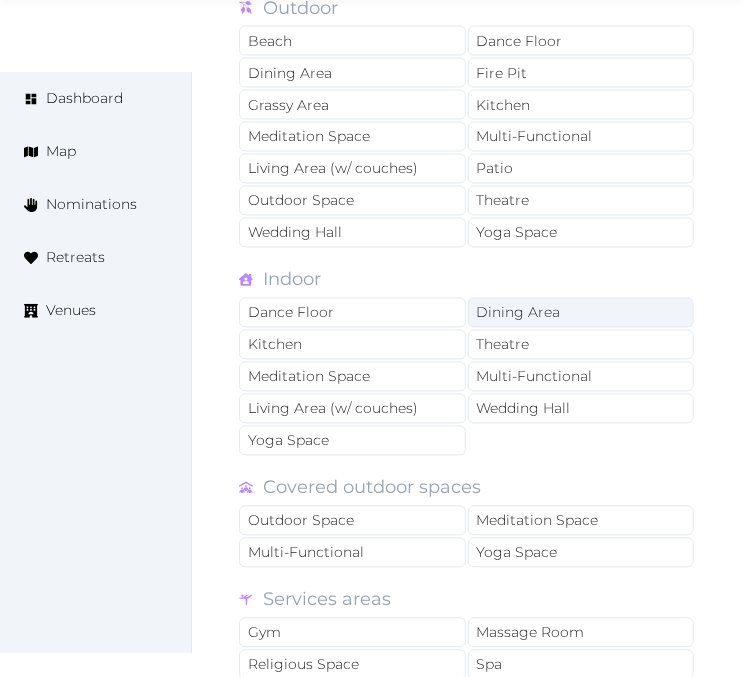 click on "Dining Area" at bounding box center [581, 313] 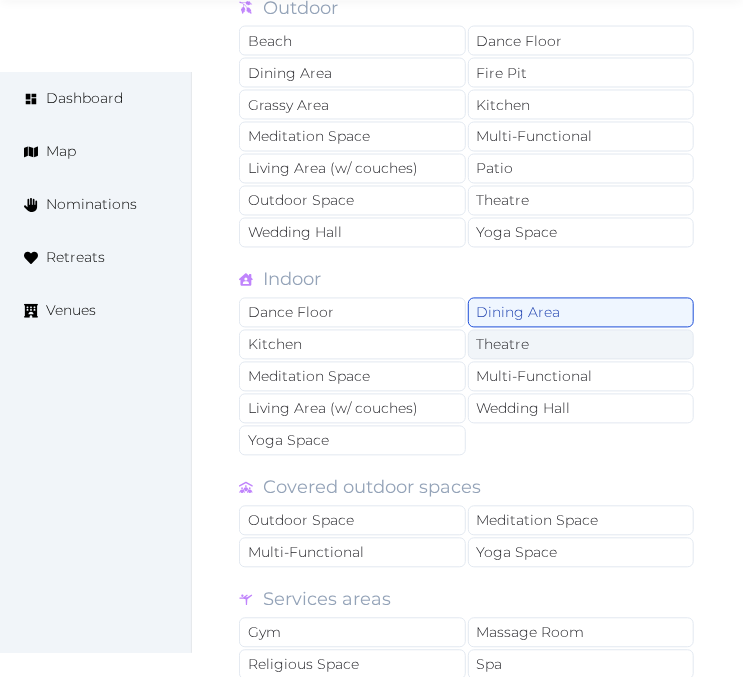 click on "Theatre" at bounding box center (581, 345) 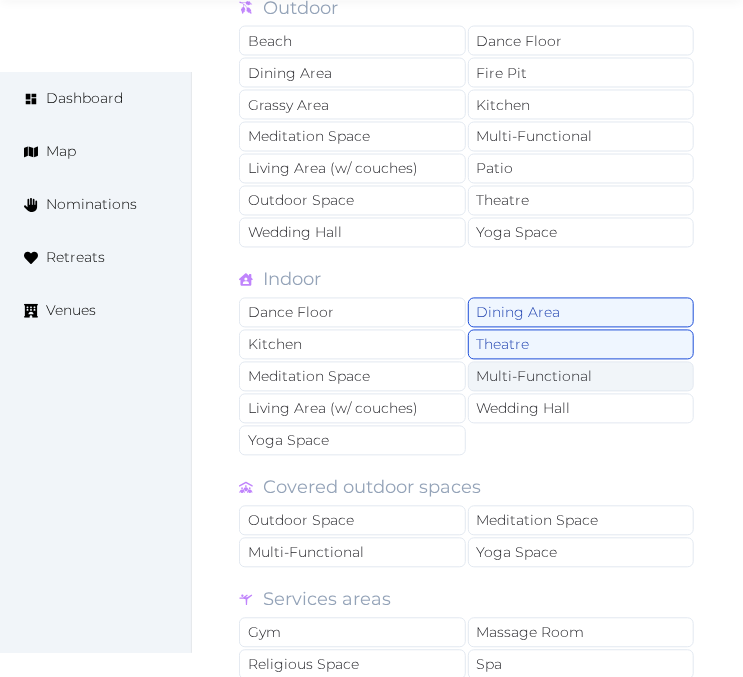 click on "Multi-Functional" at bounding box center (581, 377) 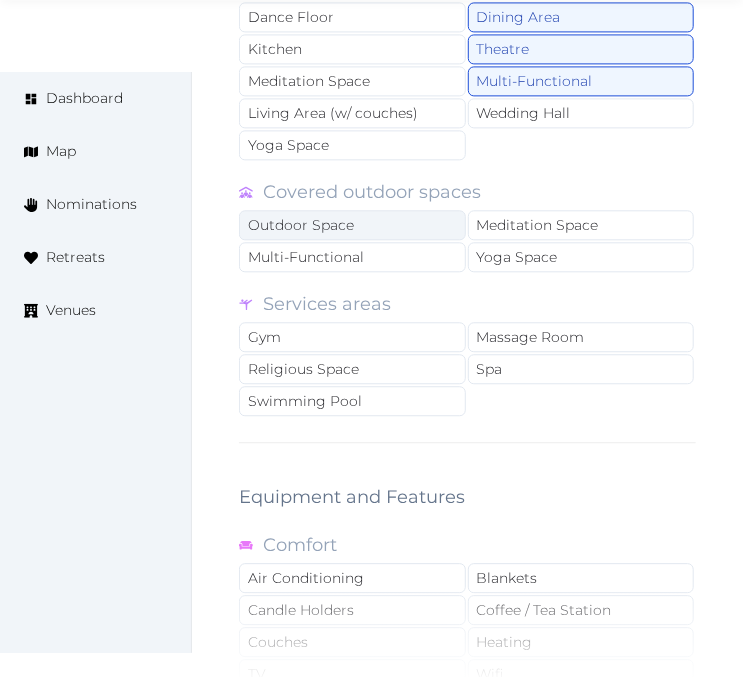 scroll, scrollTop: 3555, scrollLeft: 0, axis: vertical 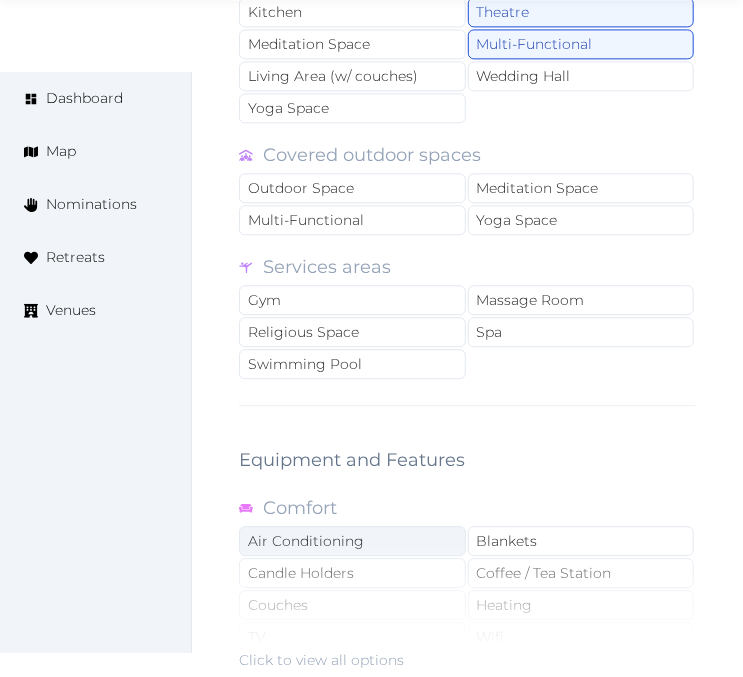 click on "Air Conditioning" at bounding box center (352, 541) 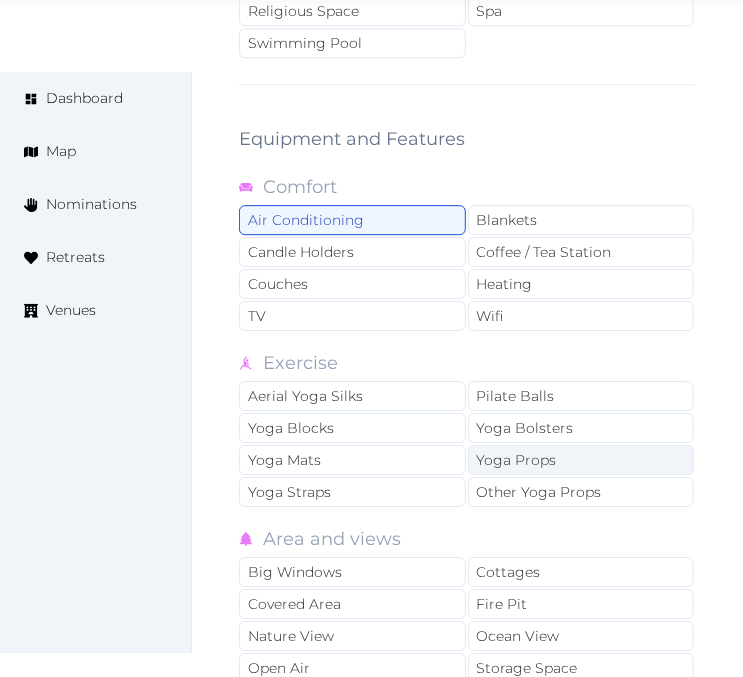 scroll, scrollTop: 3888, scrollLeft: 0, axis: vertical 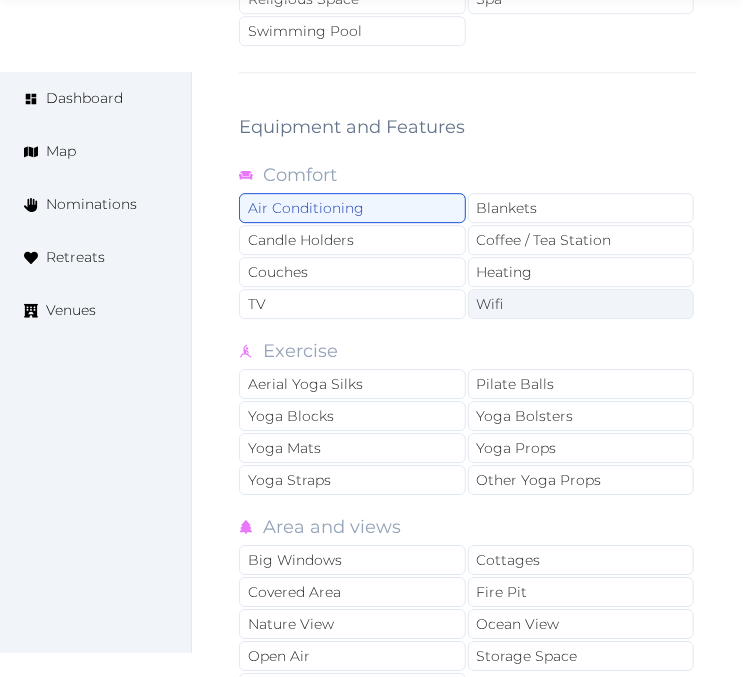 click on "Wifi" at bounding box center [581, 304] 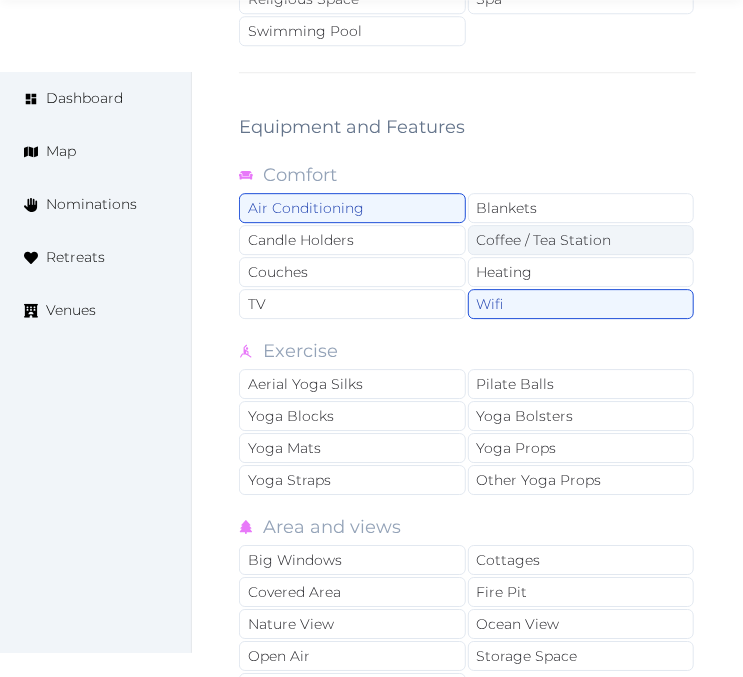 click on "Coffee / Tea Station" at bounding box center [581, 240] 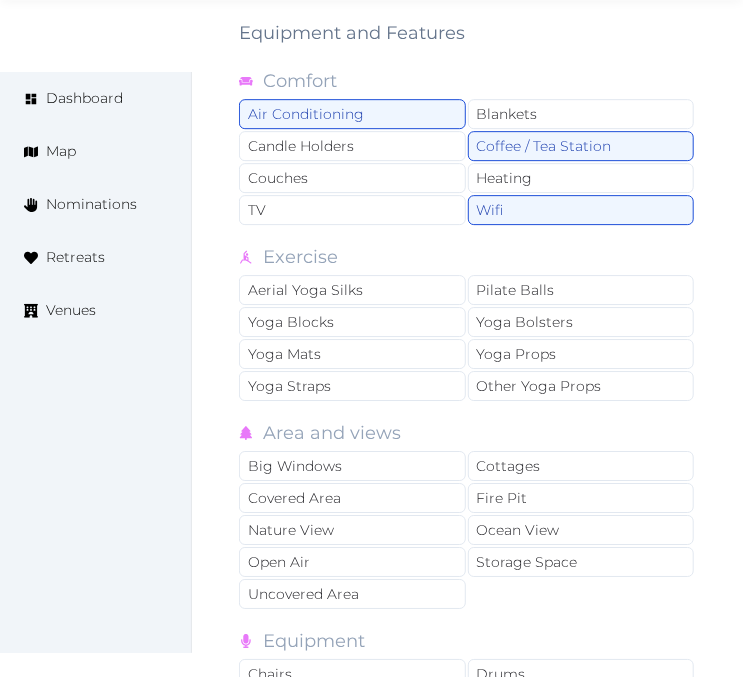 scroll, scrollTop: 4111, scrollLeft: 0, axis: vertical 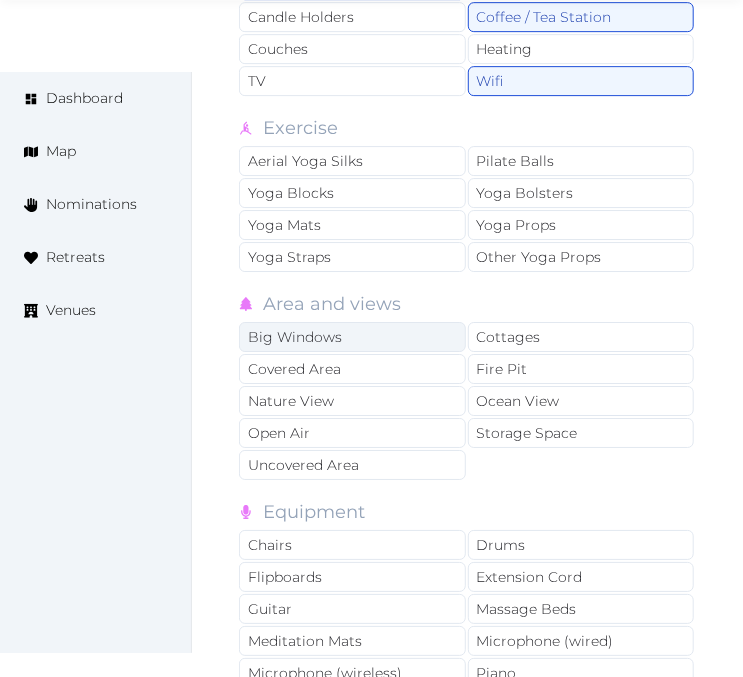 click on "Big Windows" at bounding box center [352, 337] 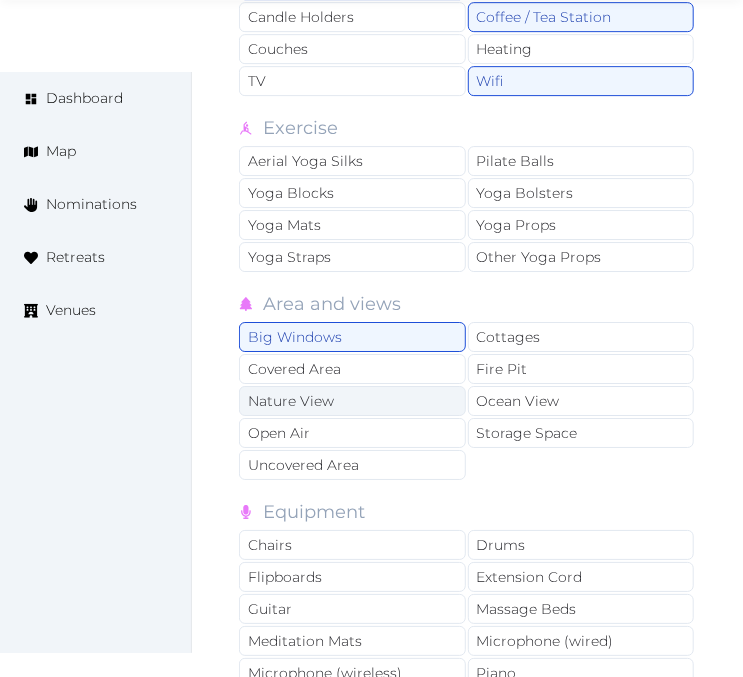 click on "Nature View" at bounding box center [352, 401] 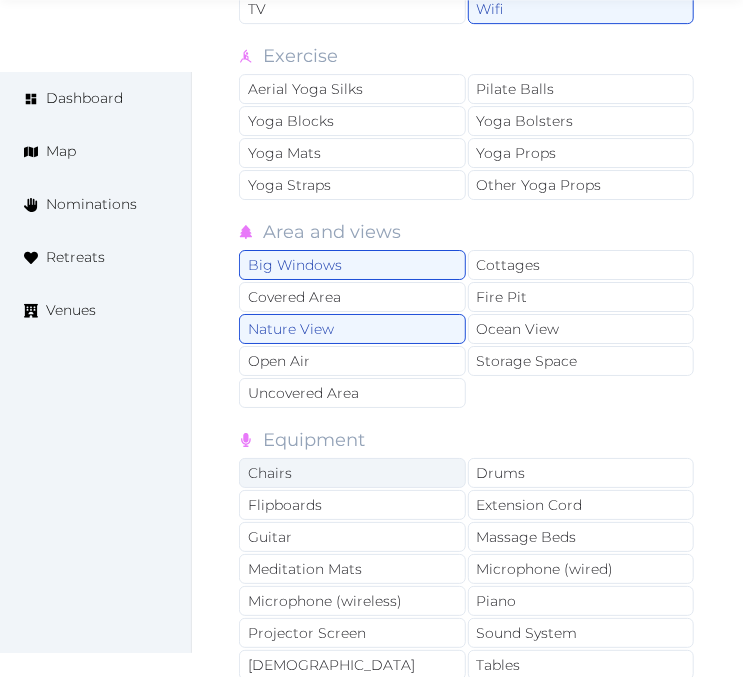 scroll, scrollTop: 4222, scrollLeft: 0, axis: vertical 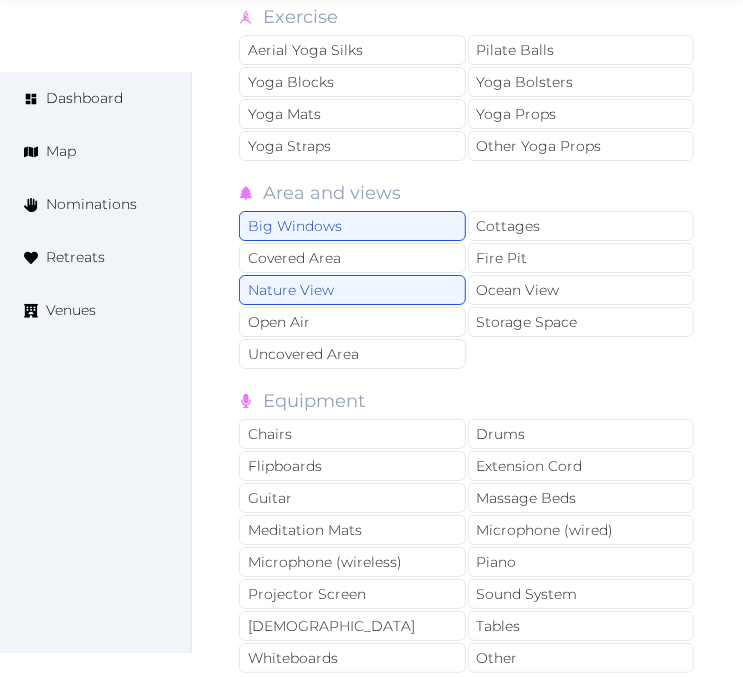click on "Equipment" at bounding box center (467, 401) 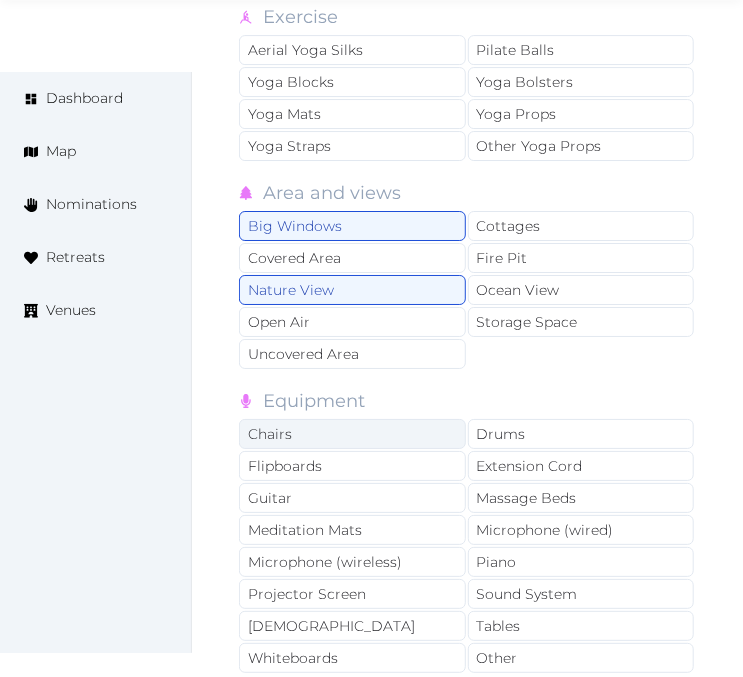 click on "Chairs" at bounding box center (352, 434) 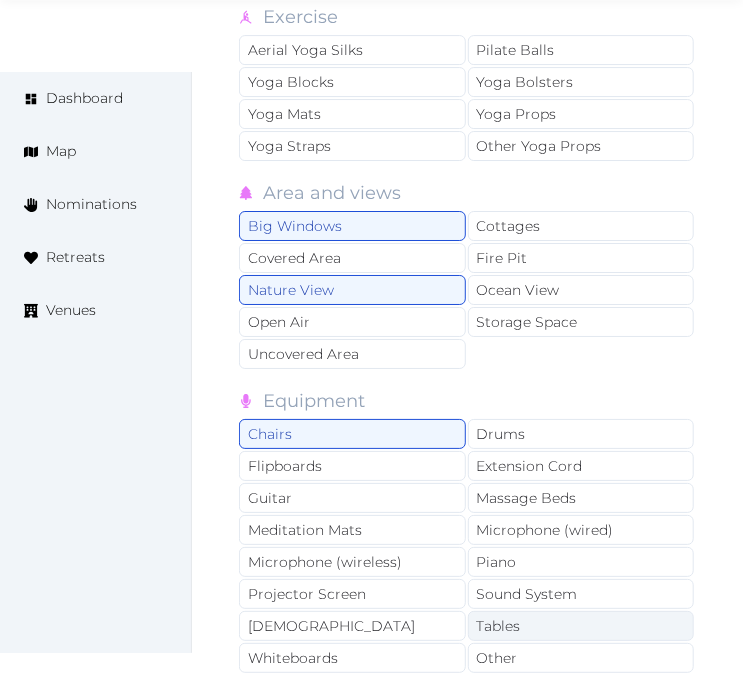click on "Sound System" at bounding box center [581, 594] 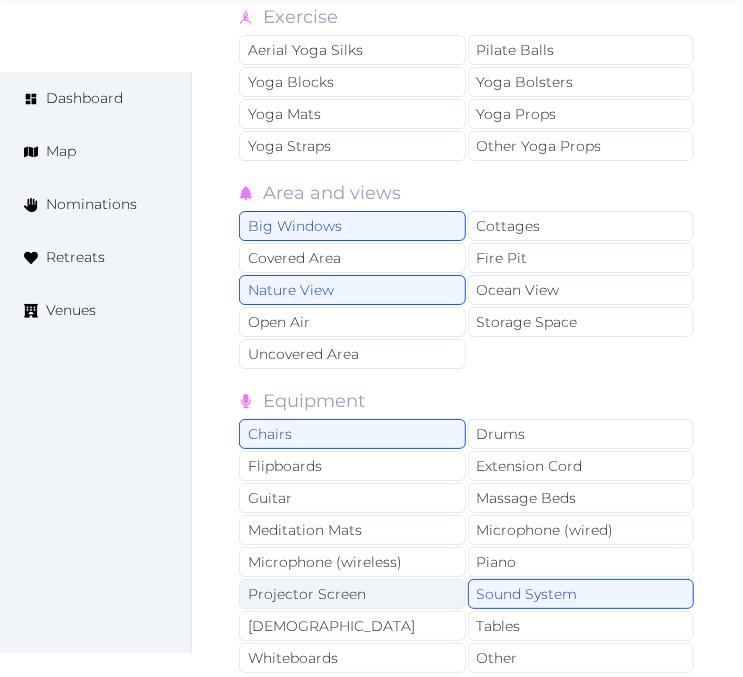 click on "Projector Screen" at bounding box center (352, 594) 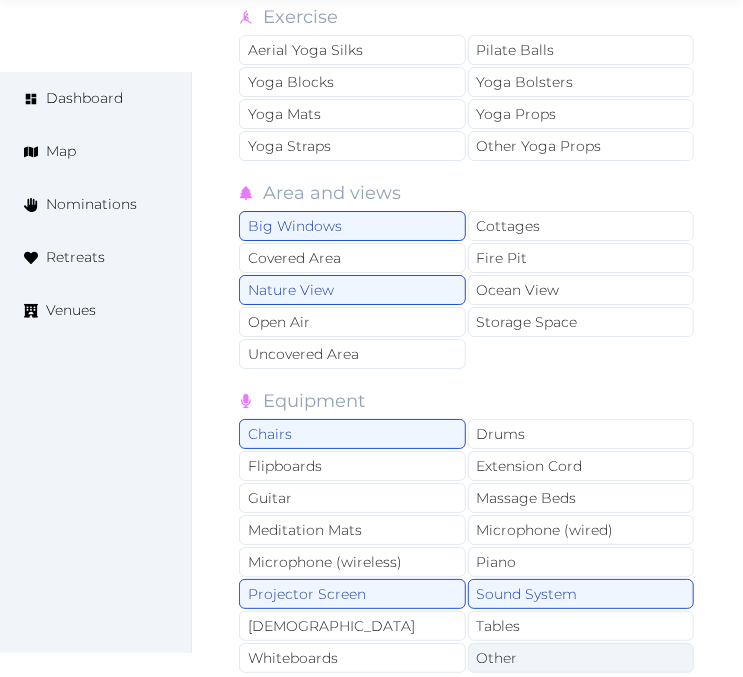 drag, startPoint x: 494, startPoint y: 587, endPoint x: 507, endPoint y: 600, distance: 18.384777 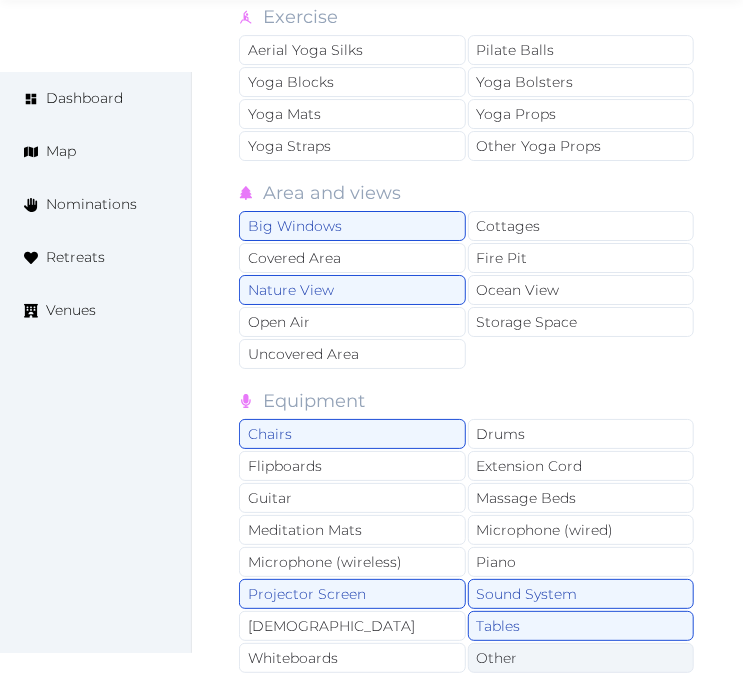 click on "Other" at bounding box center [581, 658] 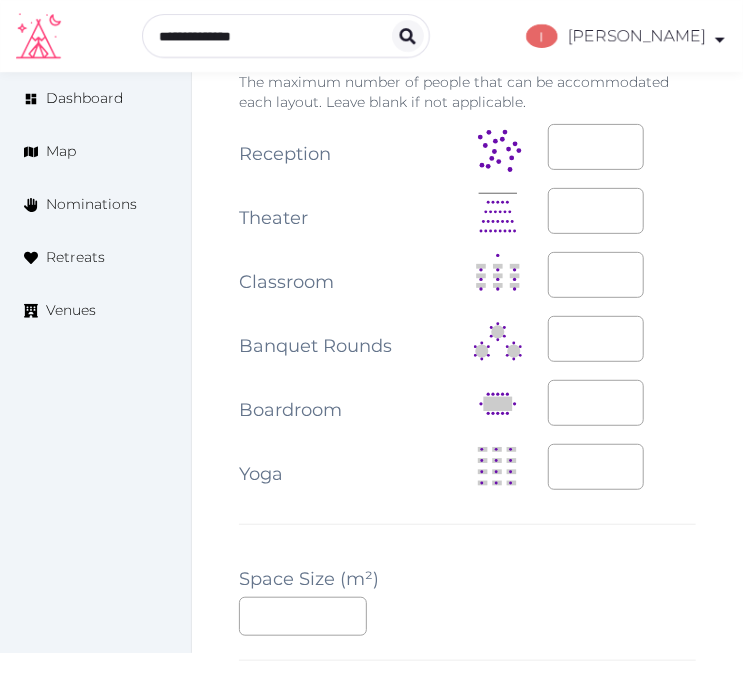 scroll, scrollTop: 2284, scrollLeft: 0, axis: vertical 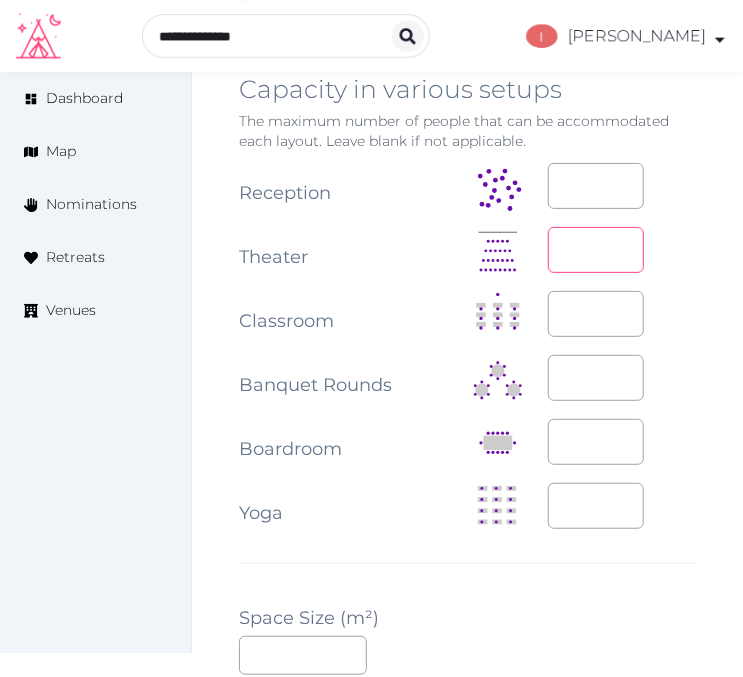 click at bounding box center [596, 250] 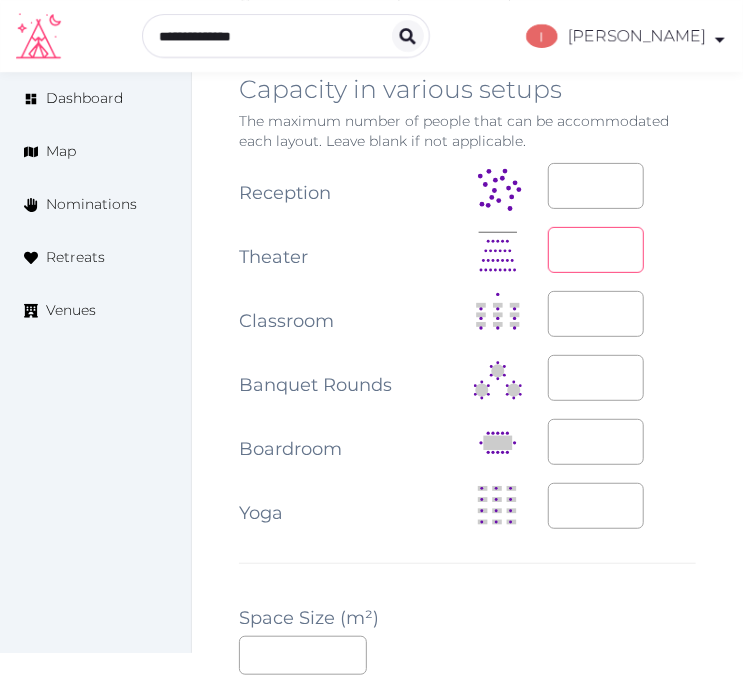 type on "***" 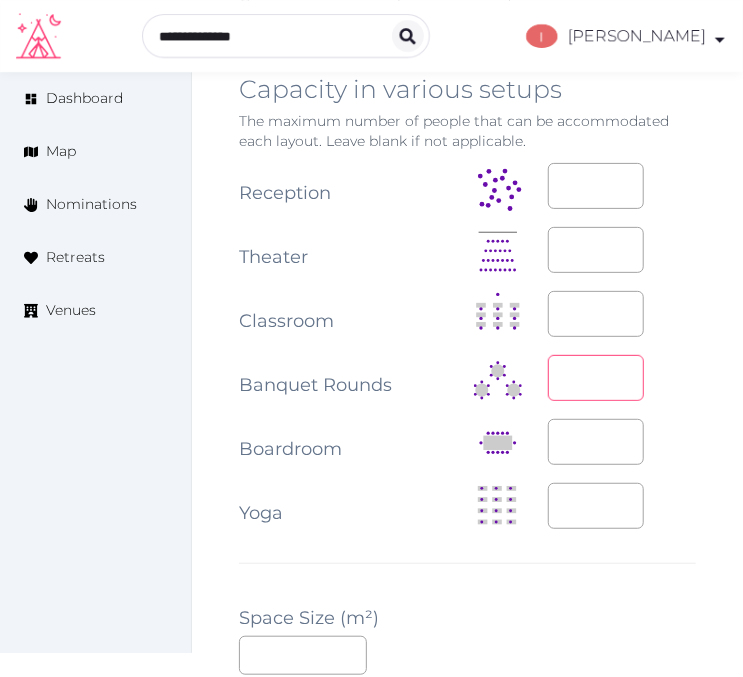click at bounding box center (596, 378) 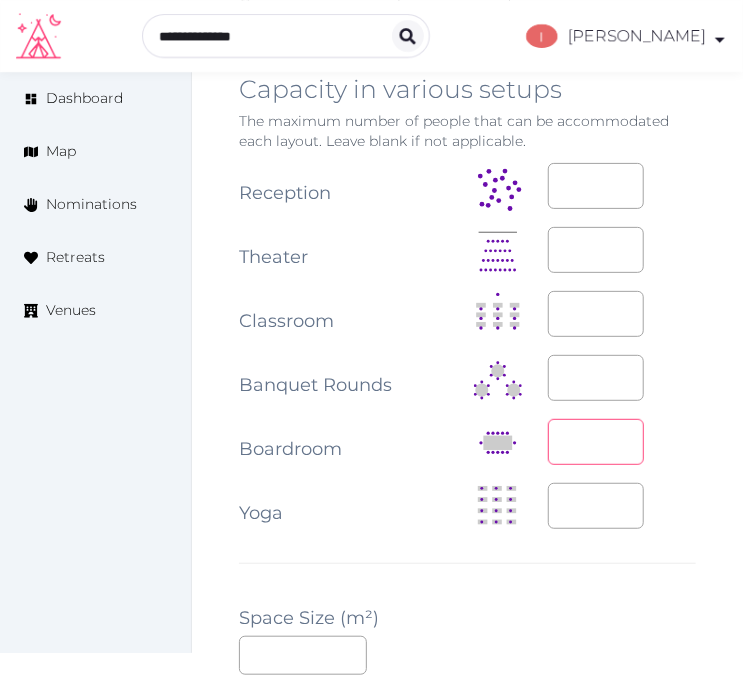 click at bounding box center (596, 442) 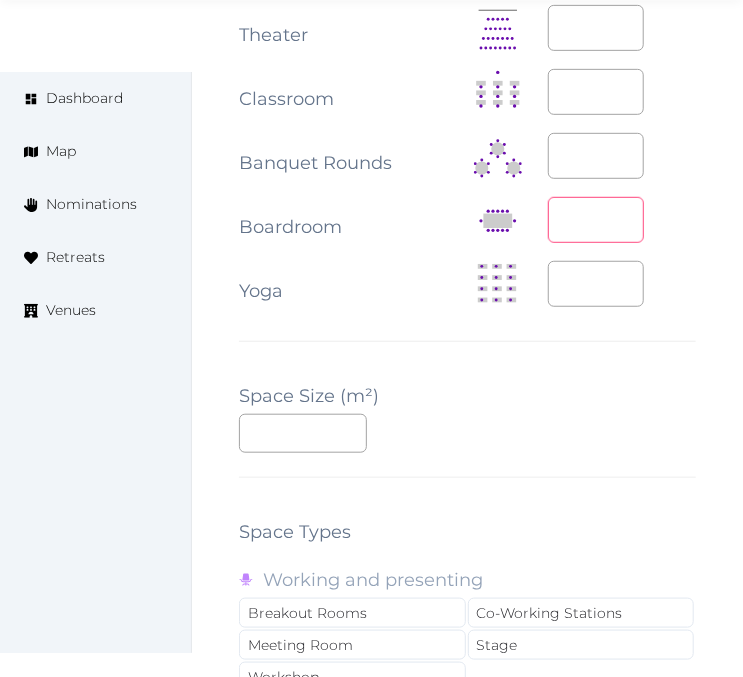 scroll, scrollTop: 2395, scrollLeft: 0, axis: vertical 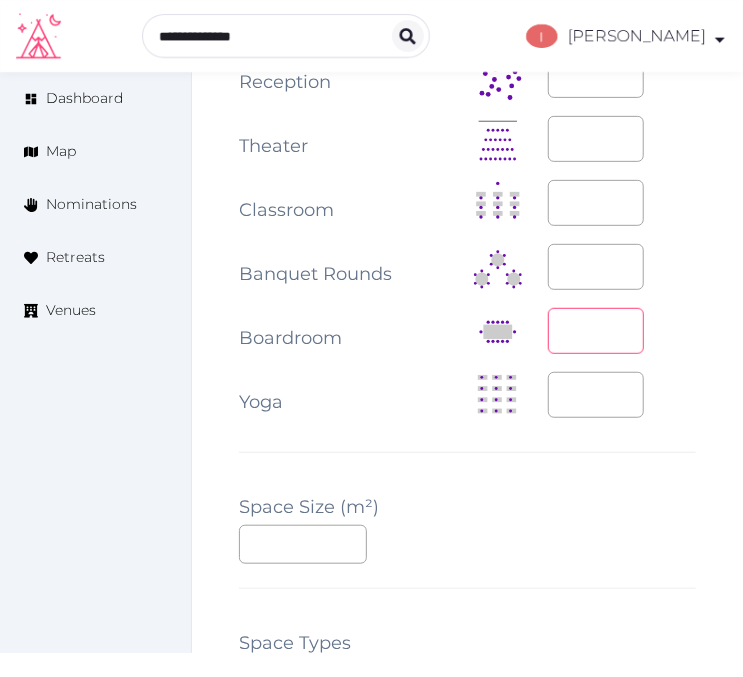 type on "**" 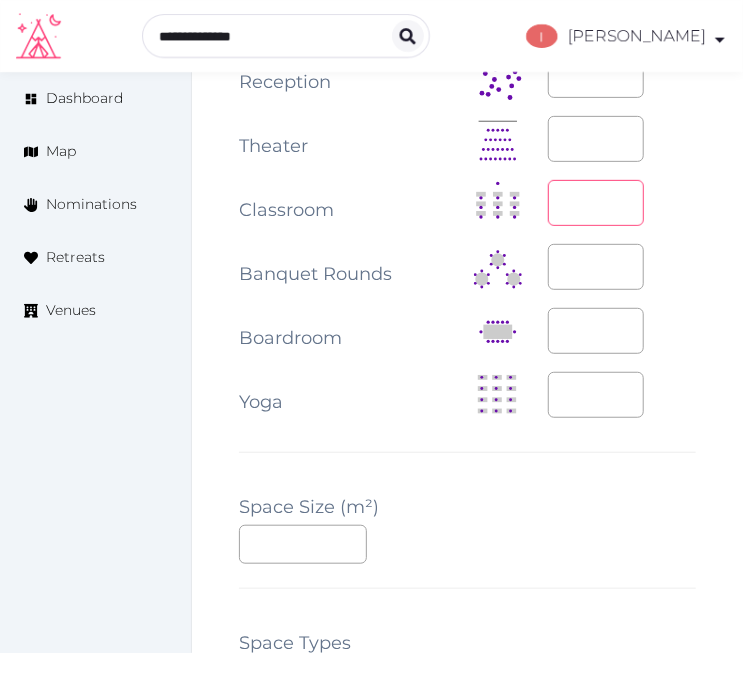 click at bounding box center (596, 203) 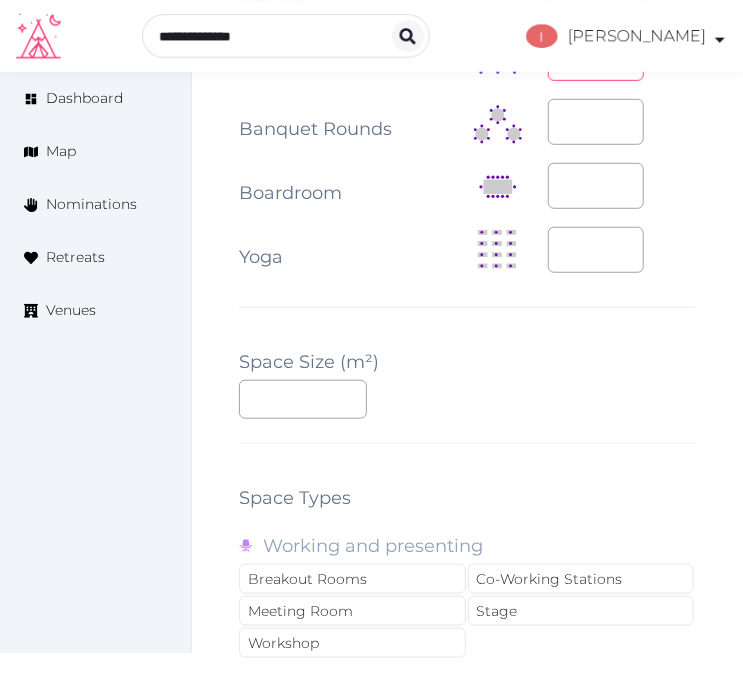 scroll, scrollTop: 2506, scrollLeft: 0, axis: vertical 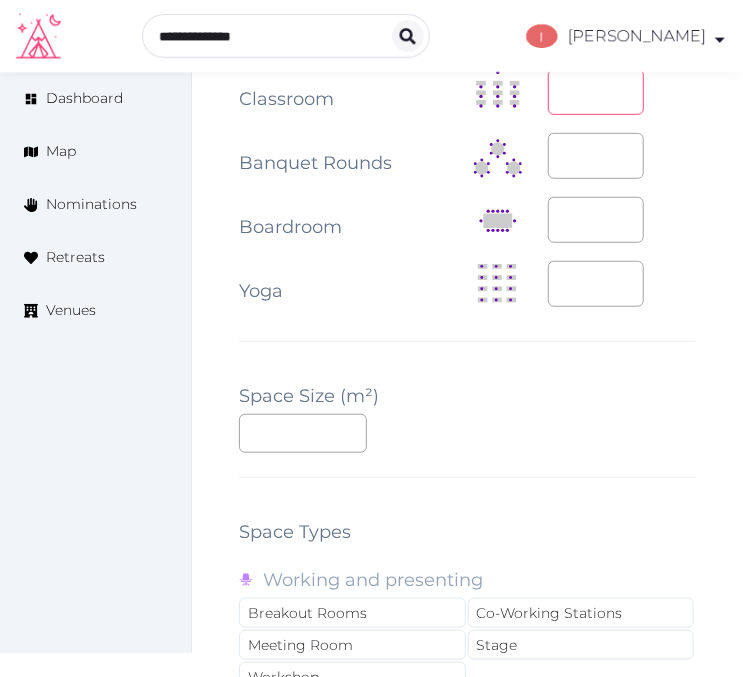 type on "**" 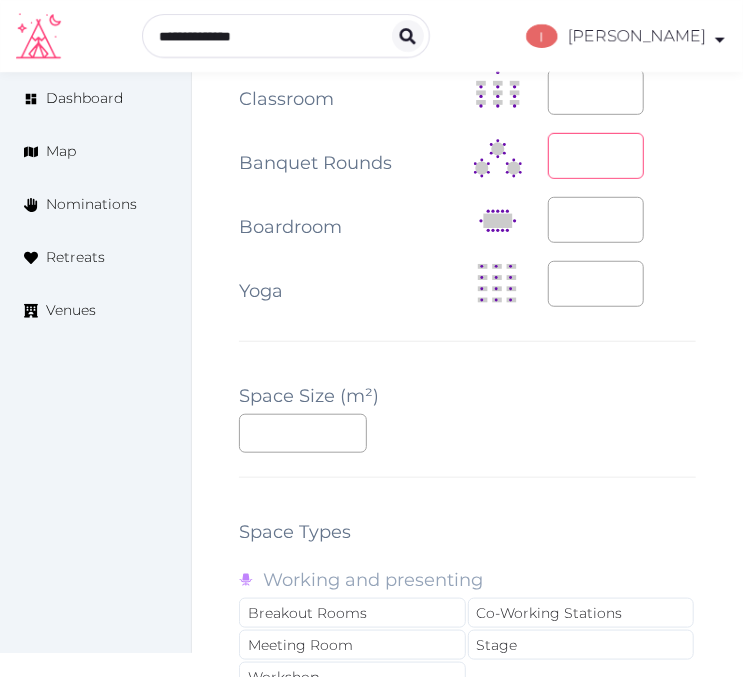 click at bounding box center [596, 156] 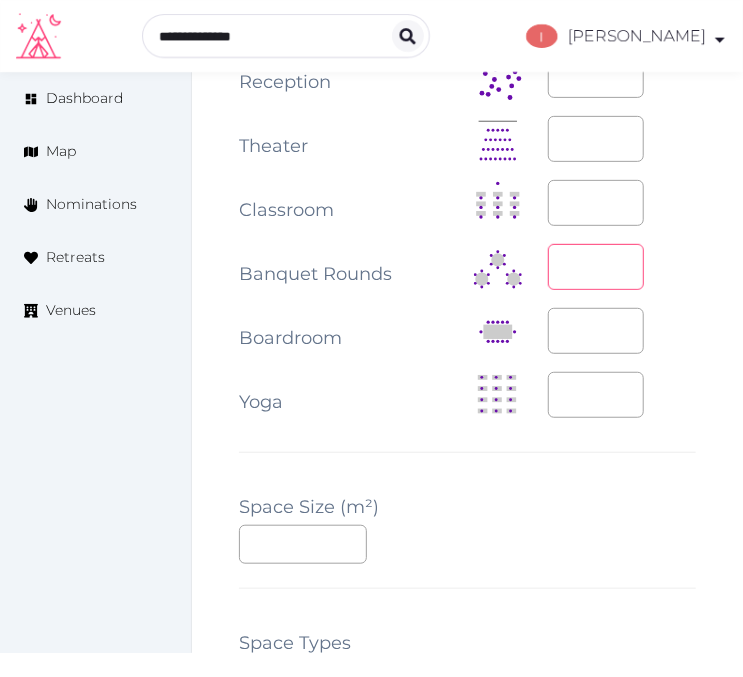 type on "***" 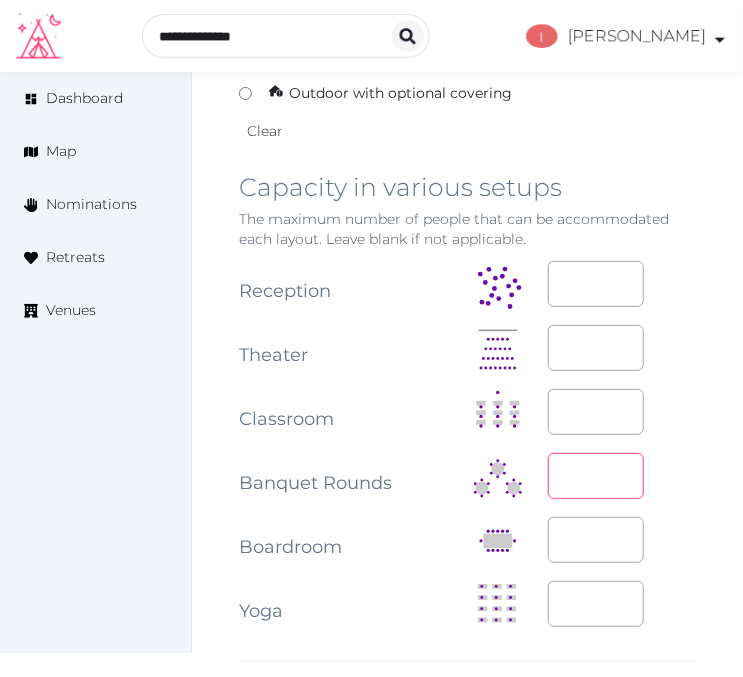scroll, scrollTop: 2173, scrollLeft: 0, axis: vertical 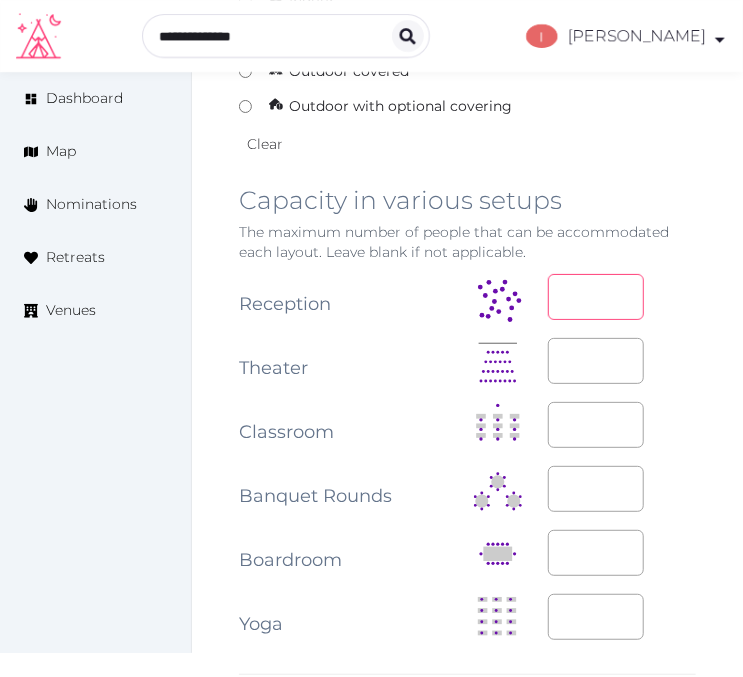 click at bounding box center [596, 297] 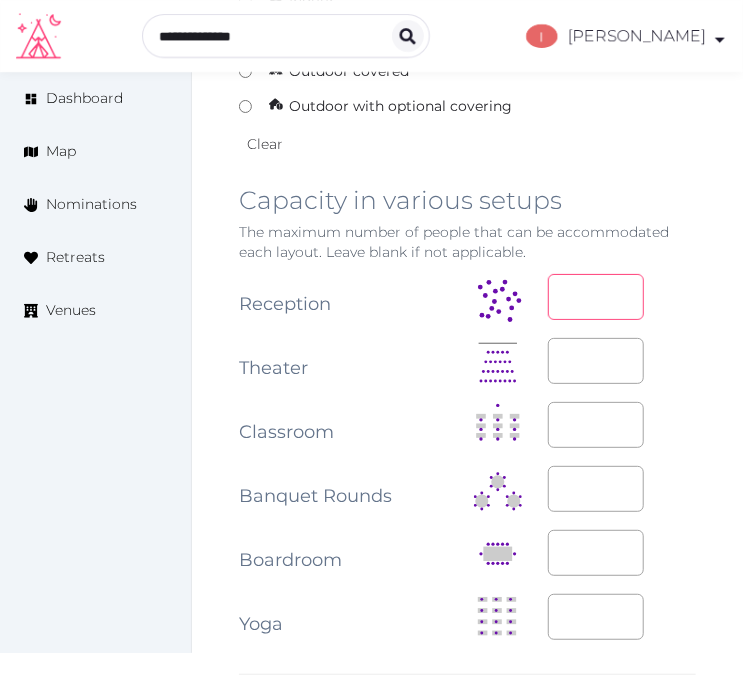 type on "***" 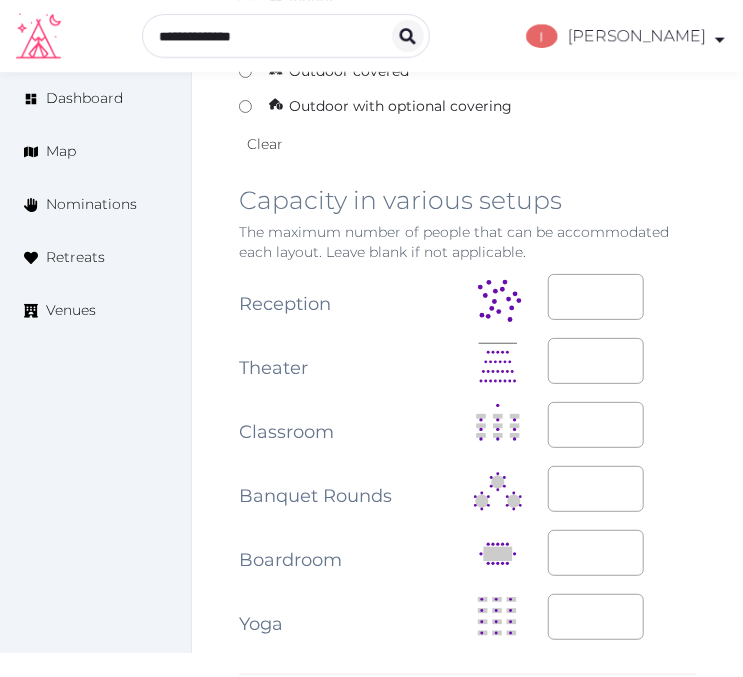 click on "**********" at bounding box center [467, 1188] 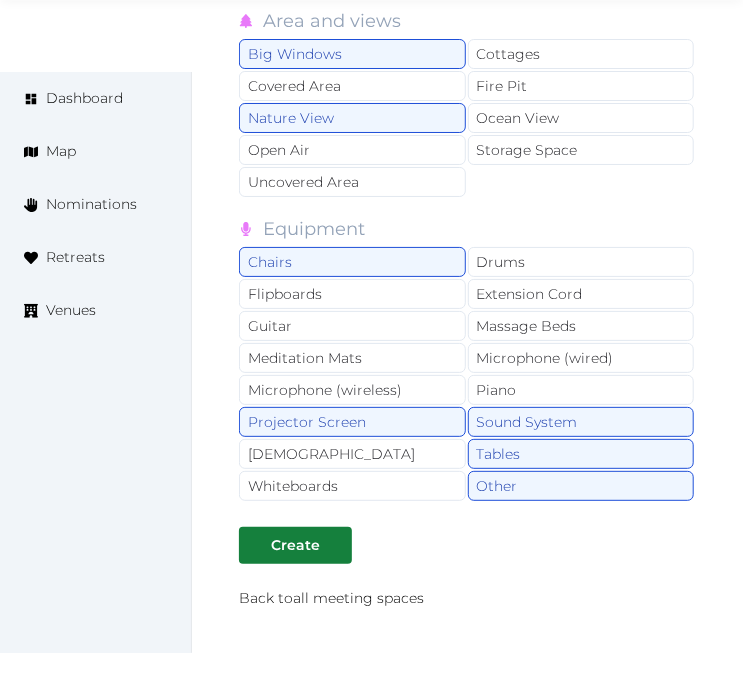 scroll, scrollTop: 4395, scrollLeft: 0, axis: vertical 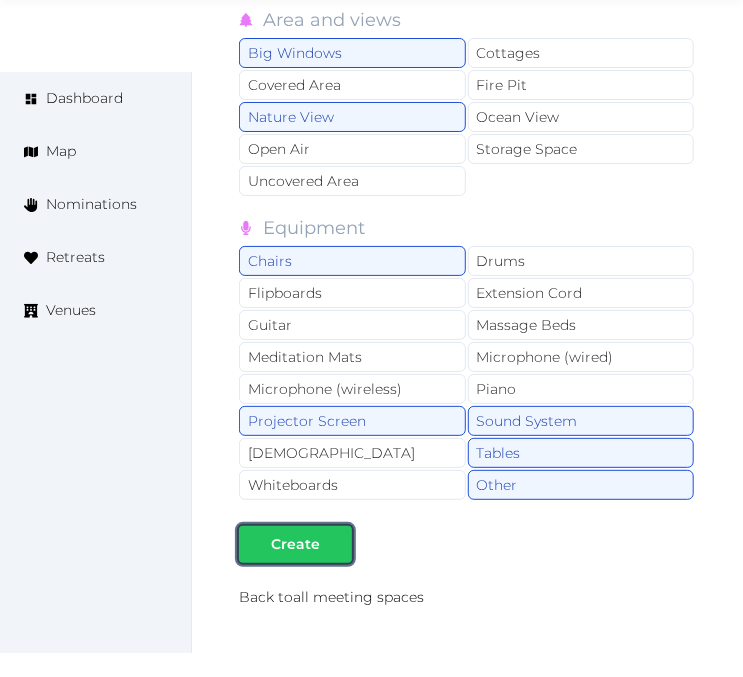 click on "Create" at bounding box center [295, 544] 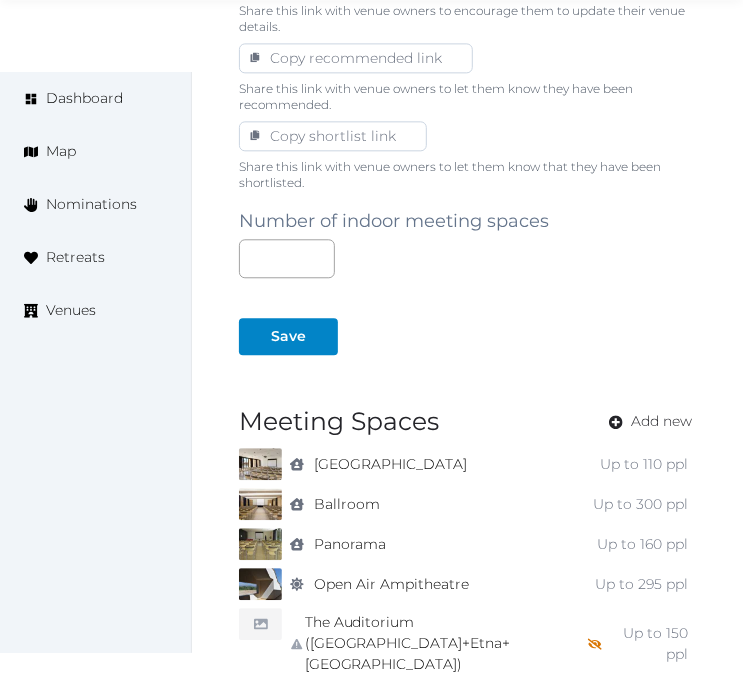scroll, scrollTop: 1555, scrollLeft: 0, axis: vertical 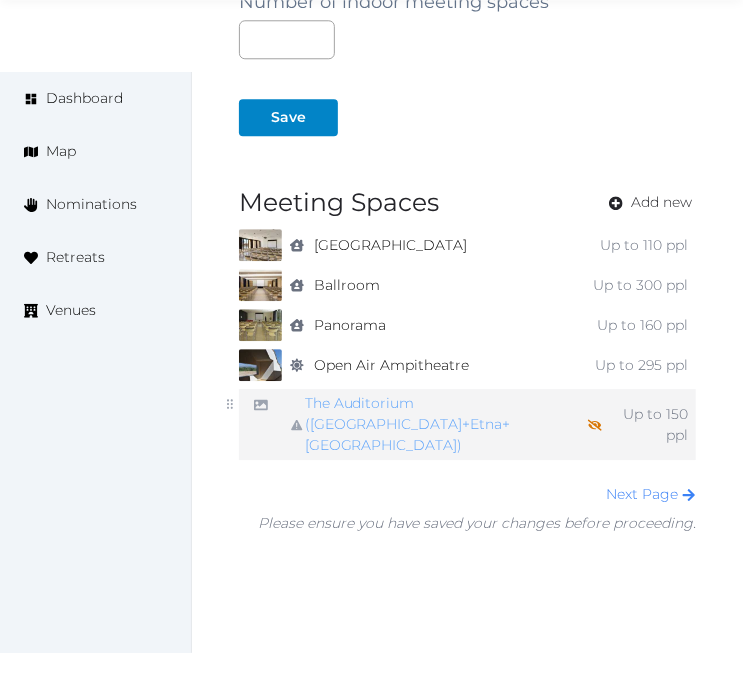 click on "The Auditorium ([GEOGRAPHIC_DATA]+Etna+[PERSON_NAME])   Not shown on profile until a name, description, and photo are added." at bounding box center (453, 424) 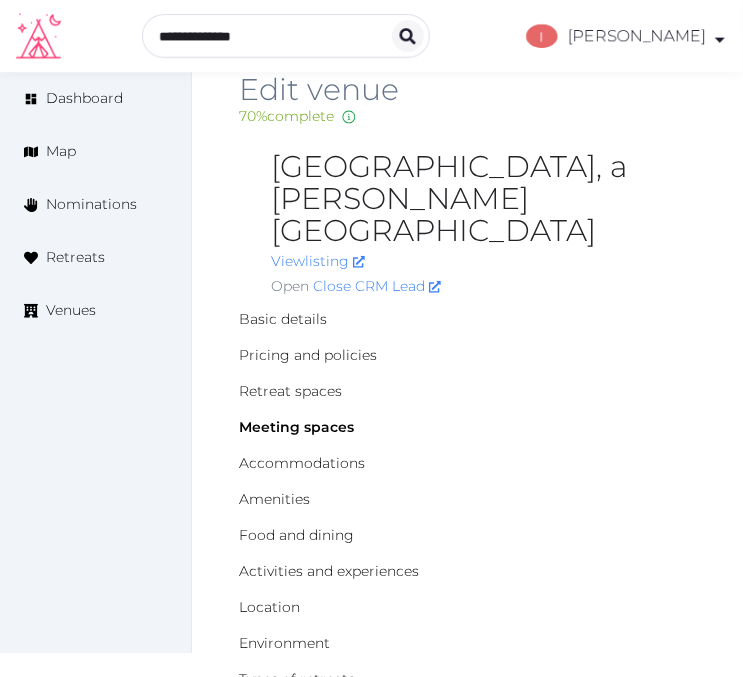 scroll, scrollTop: 0, scrollLeft: 0, axis: both 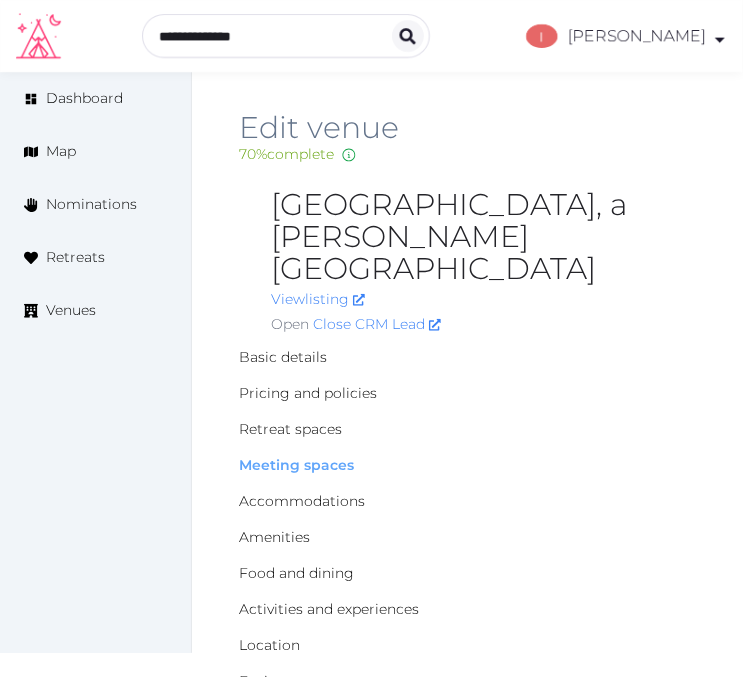 click on "Meeting spaces" at bounding box center (296, 465) 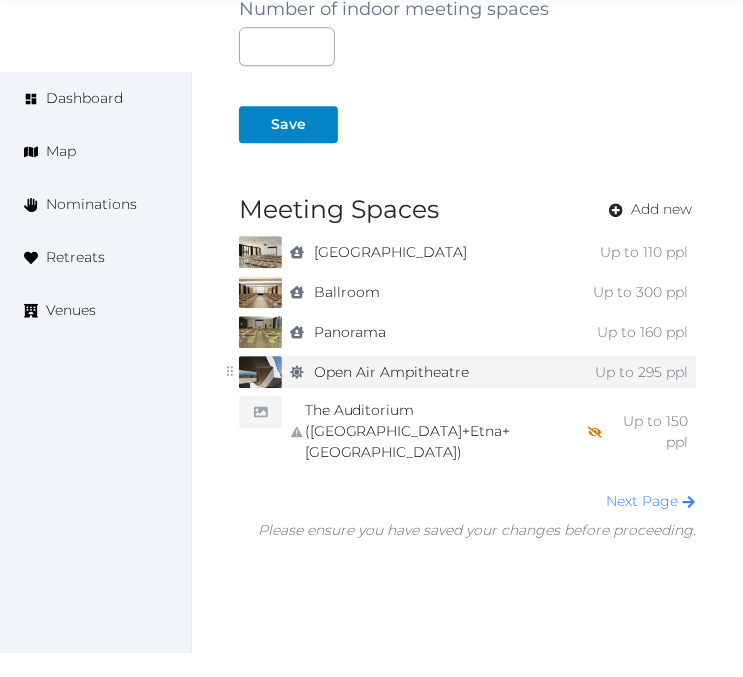 scroll, scrollTop: 1555, scrollLeft: 0, axis: vertical 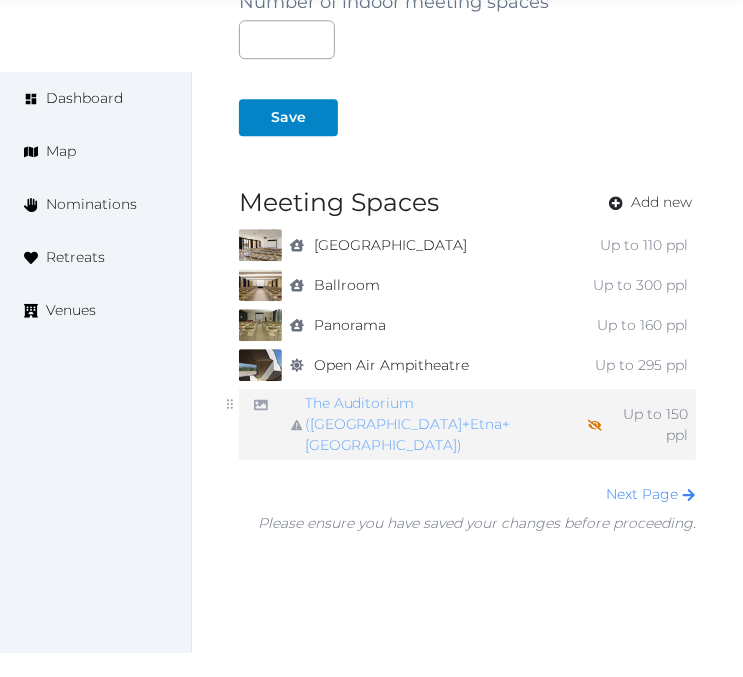 click on "The Auditorium (Palermo+Etna+Ragusa)   Not shown on profile until a name, description, and photo are added." at bounding box center [453, 424] 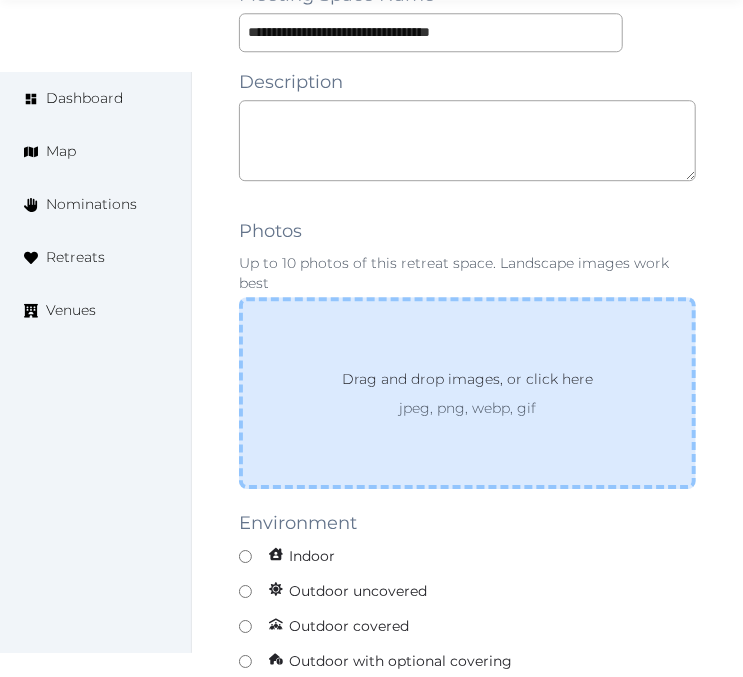scroll, scrollTop: 1620, scrollLeft: 0, axis: vertical 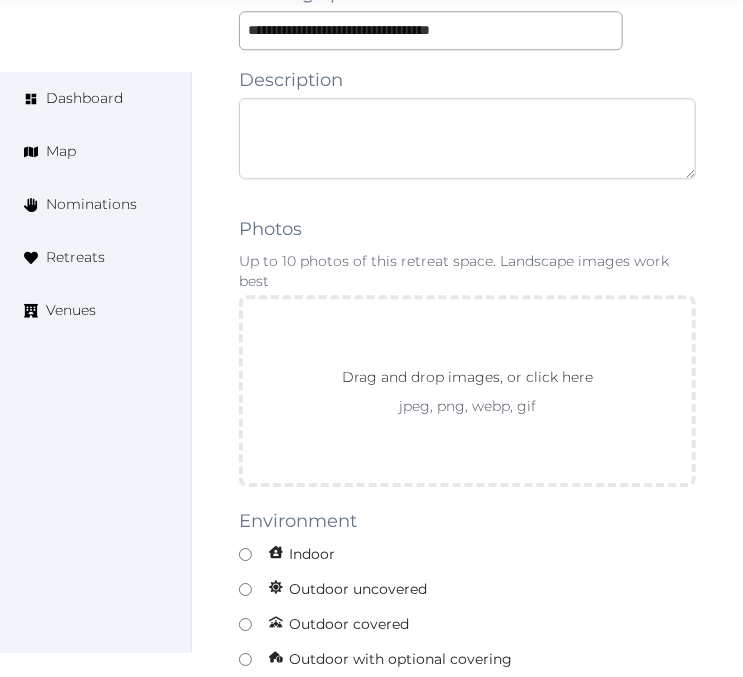 click at bounding box center [467, 138] 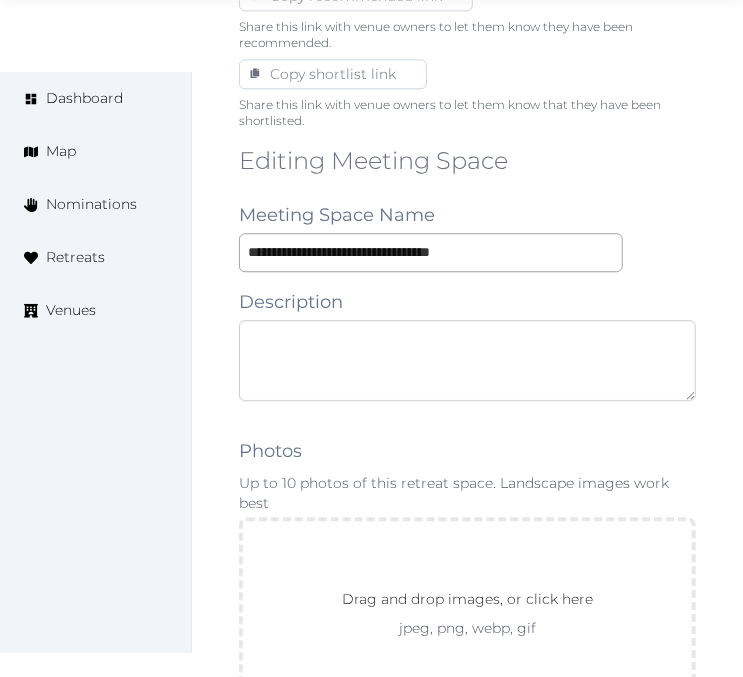 scroll, scrollTop: 1397, scrollLeft: 0, axis: vertical 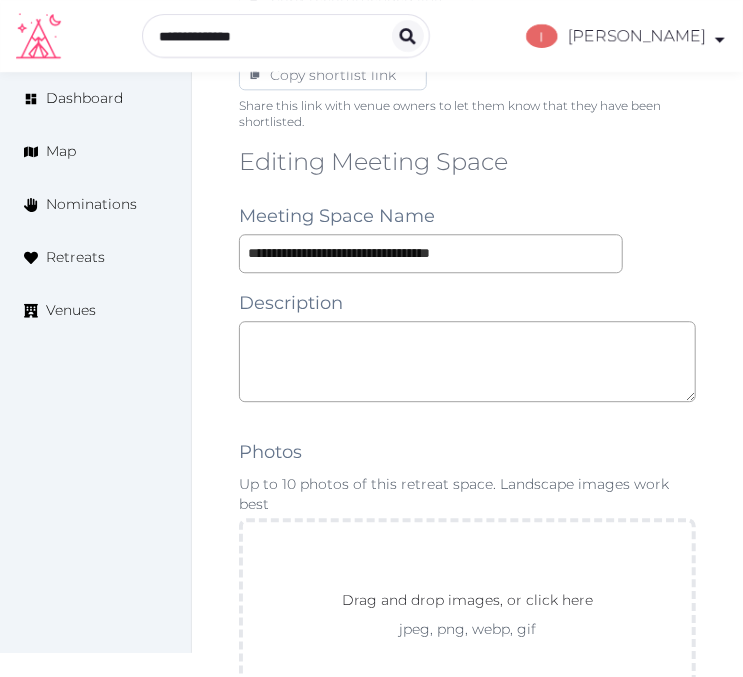 click on "**********" at bounding box center (467, 1284) 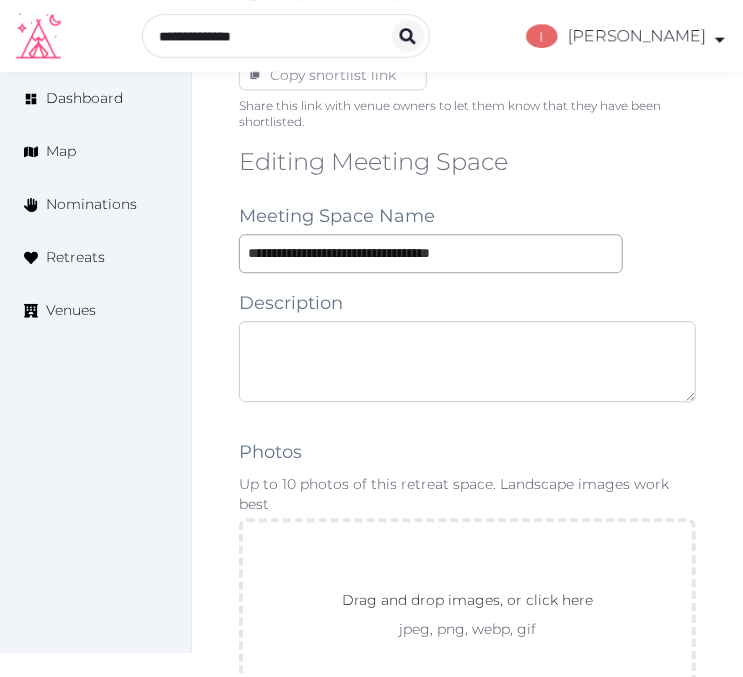 click at bounding box center (467, 361) 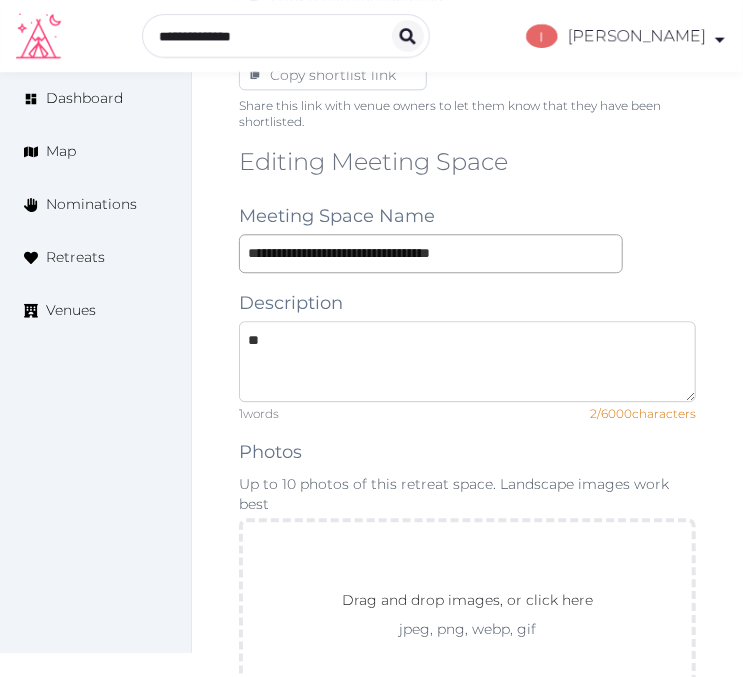 type on "*" 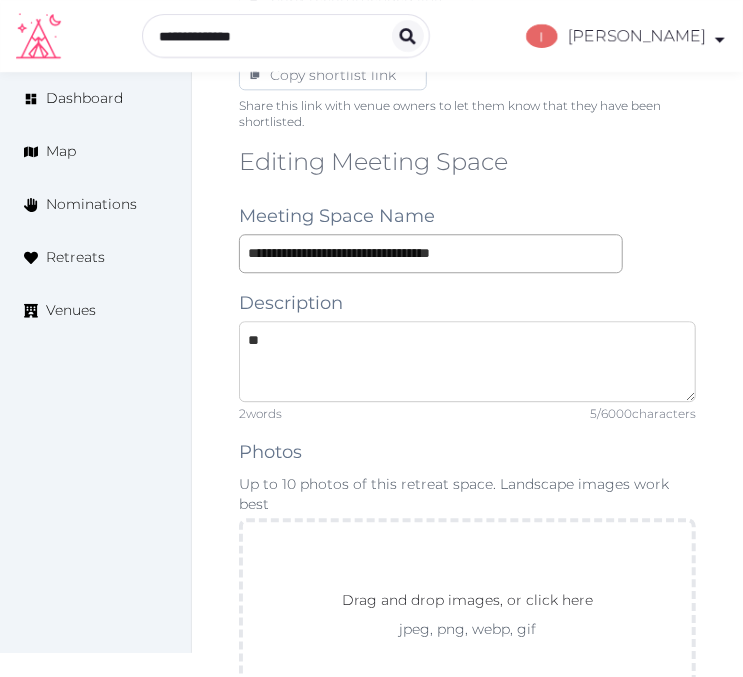 type on "*" 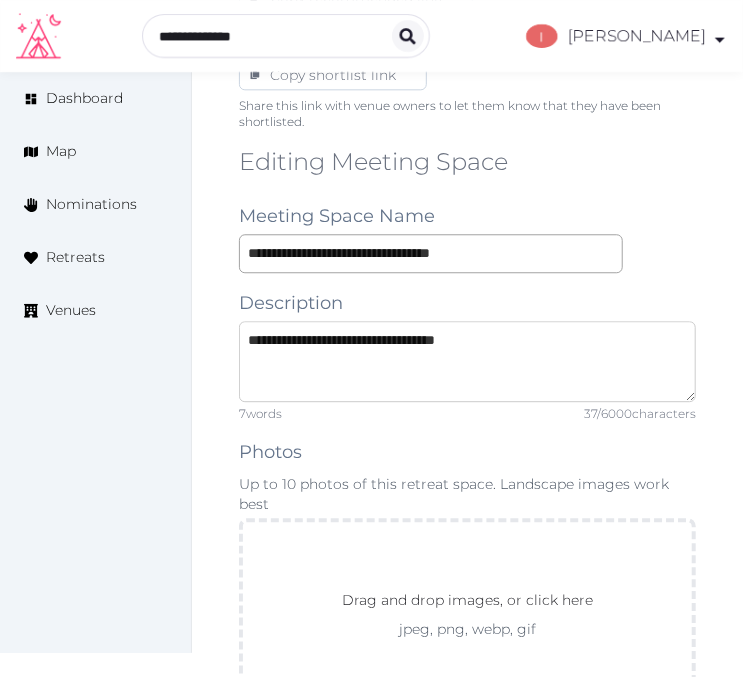 type on "**********" 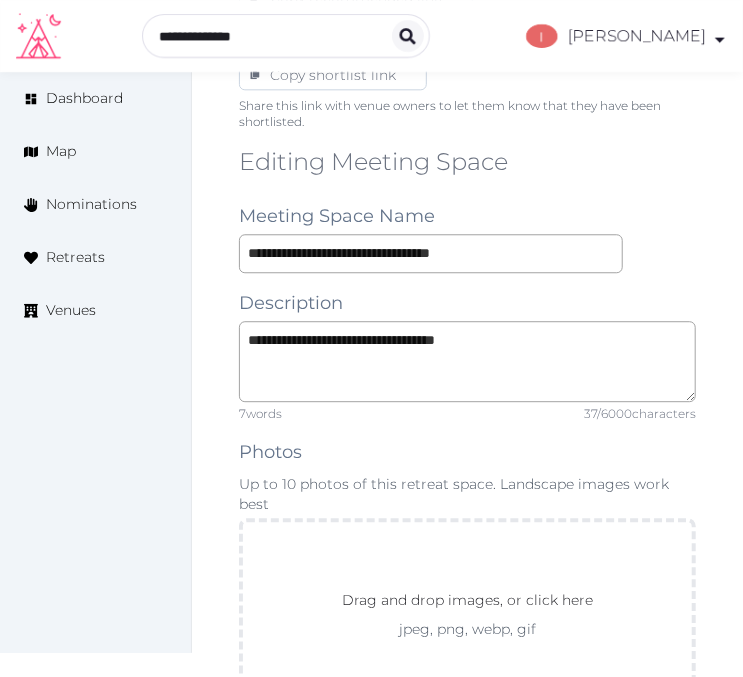 click on "**********" at bounding box center [467, 1284] 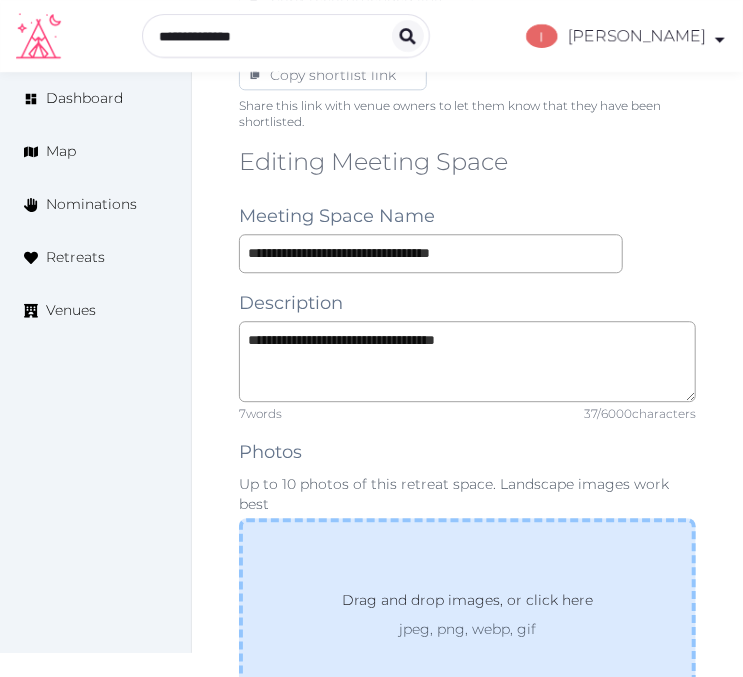 click on "Drag and drop images, or click here jpeg, png, webp, gif" at bounding box center (467, 614) 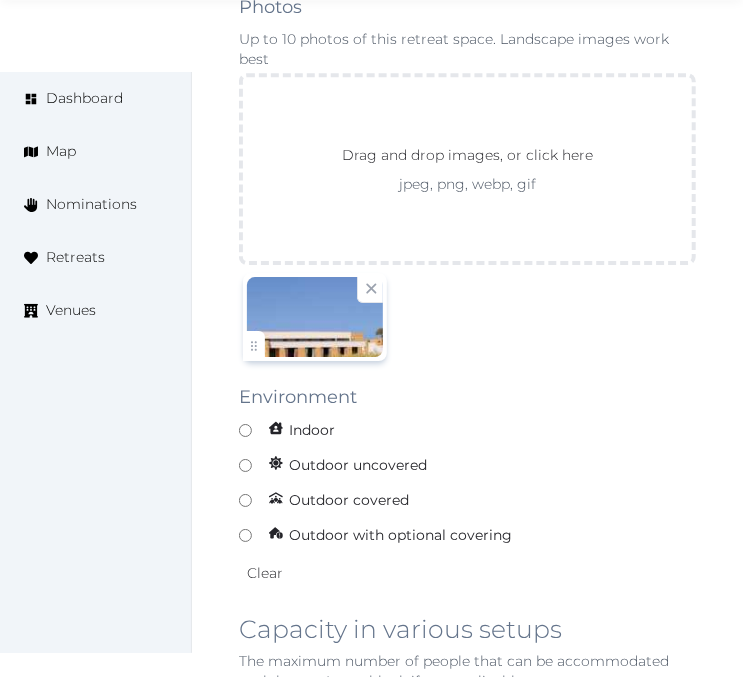 scroll, scrollTop: 2064, scrollLeft: 0, axis: vertical 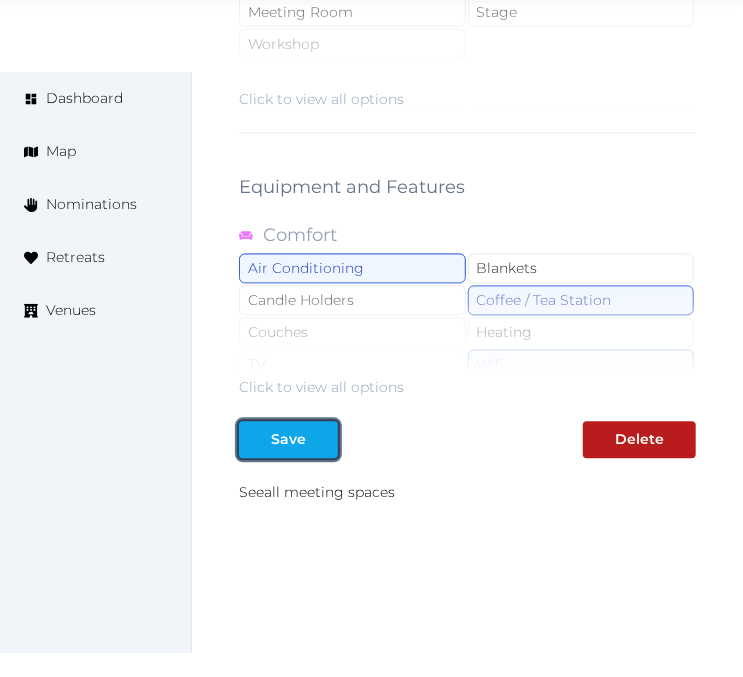 click on "Save" at bounding box center [288, 440] 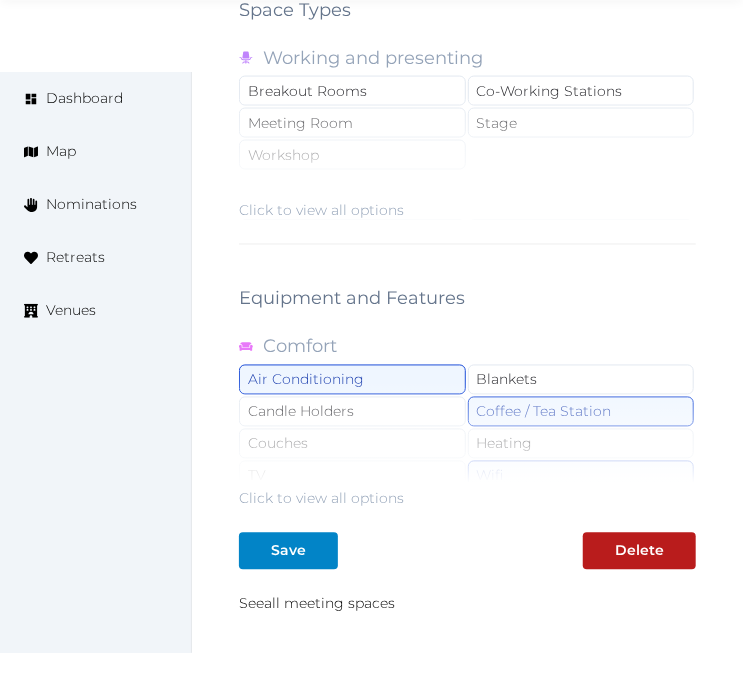 scroll, scrollTop: 3237, scrollLeft: 0, axis: vertical 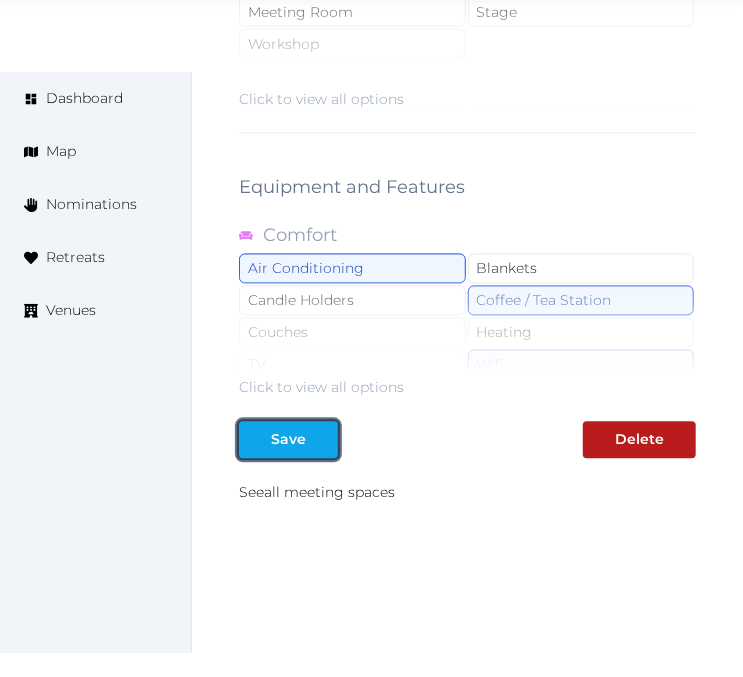 click at bounding box center (322, 440) 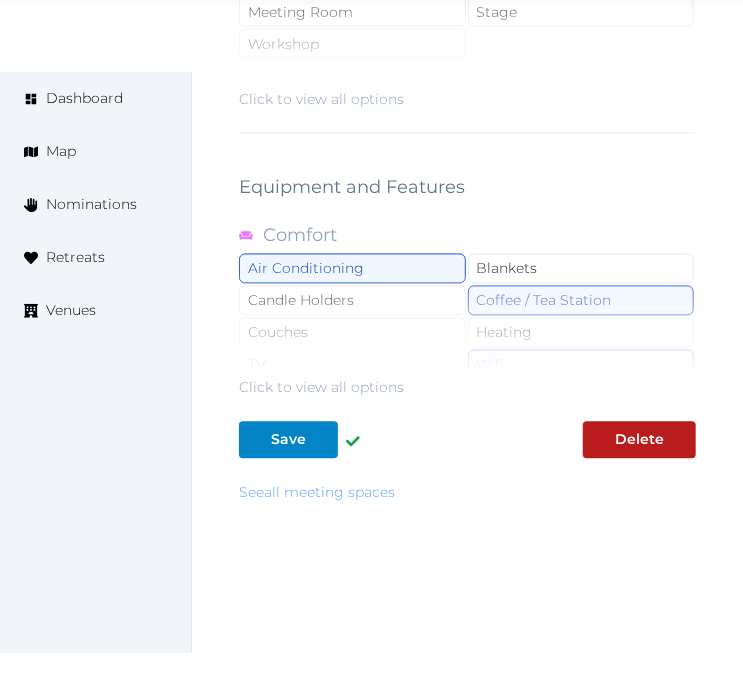 click on "See  all meeting spaces" at bounding box center (317, 493) 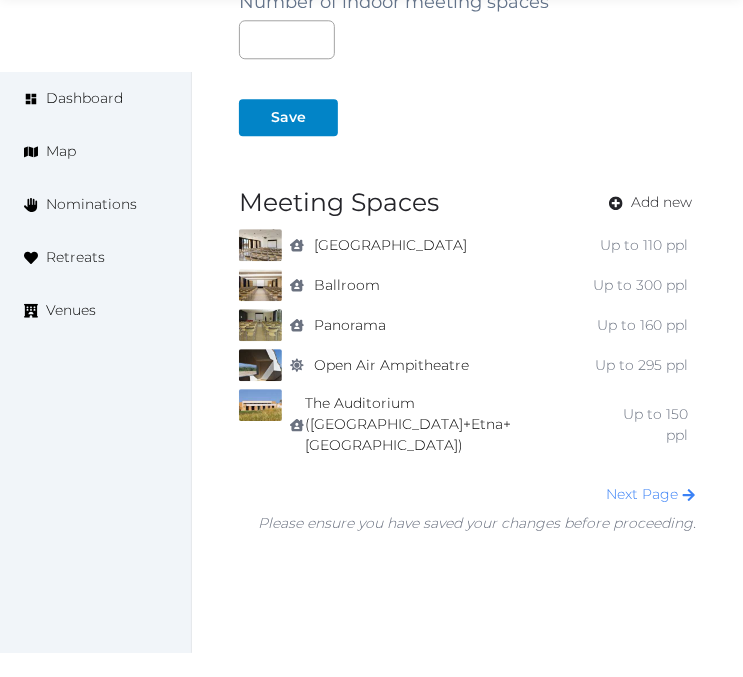 scroll, scrollTop: 1582, scrollLeft: 0, axis: vertical 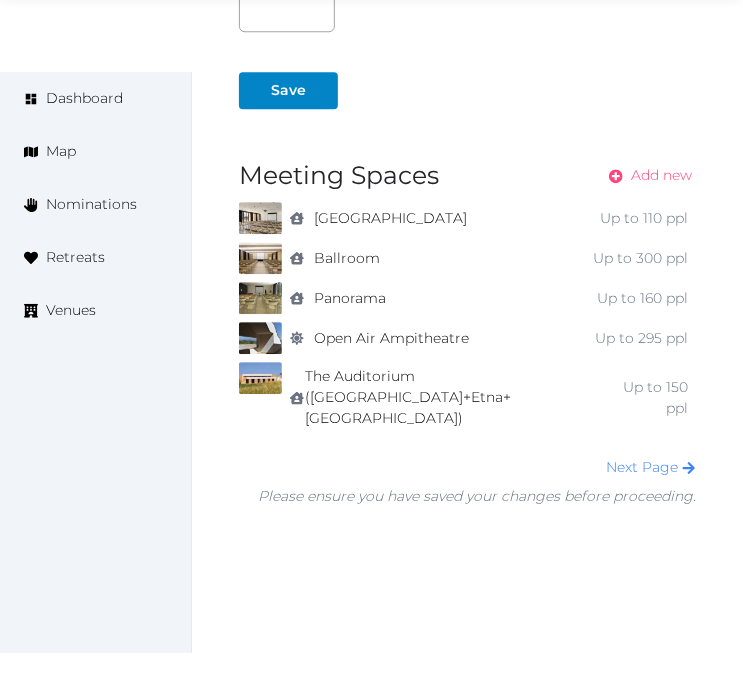 click on "Add new" at bounding box center (661, 175) 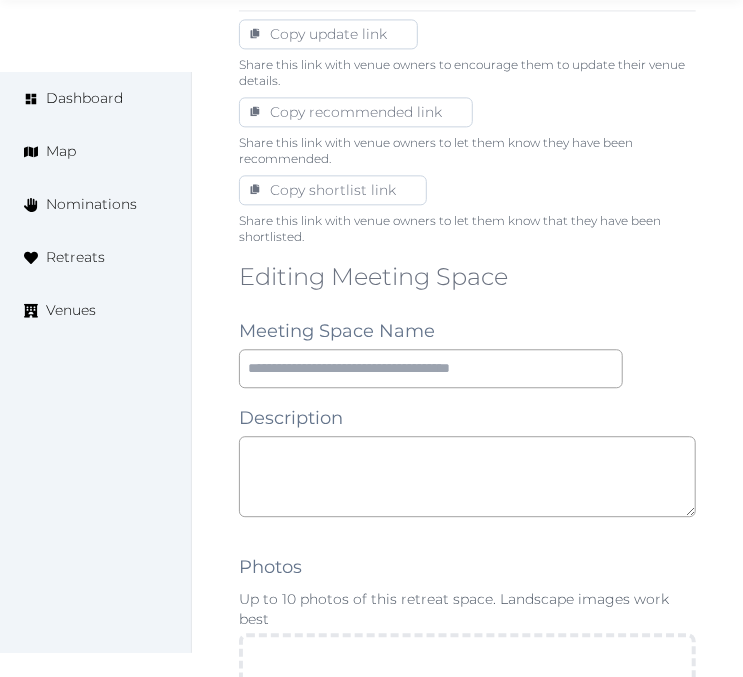 scroll, scrollTop: 1333, scrollLeft: 0, axis: vertical 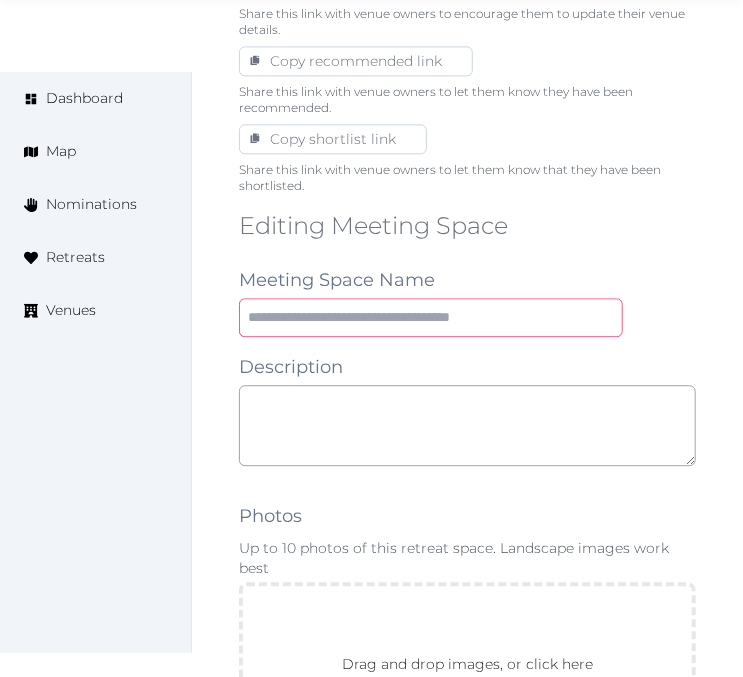 click at bounding box center [431, 317] 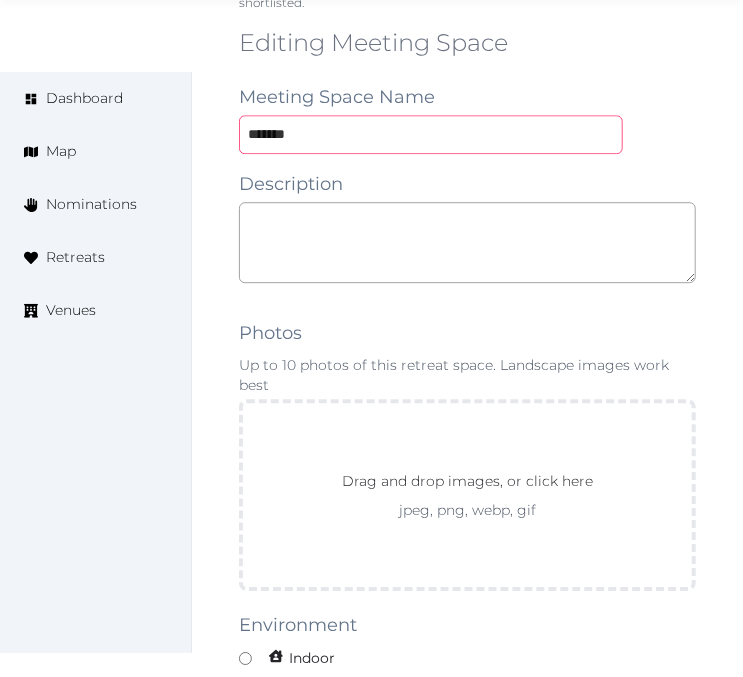 scroll, scrollTop: 1555, scrollLeft: 0, axis: vertical 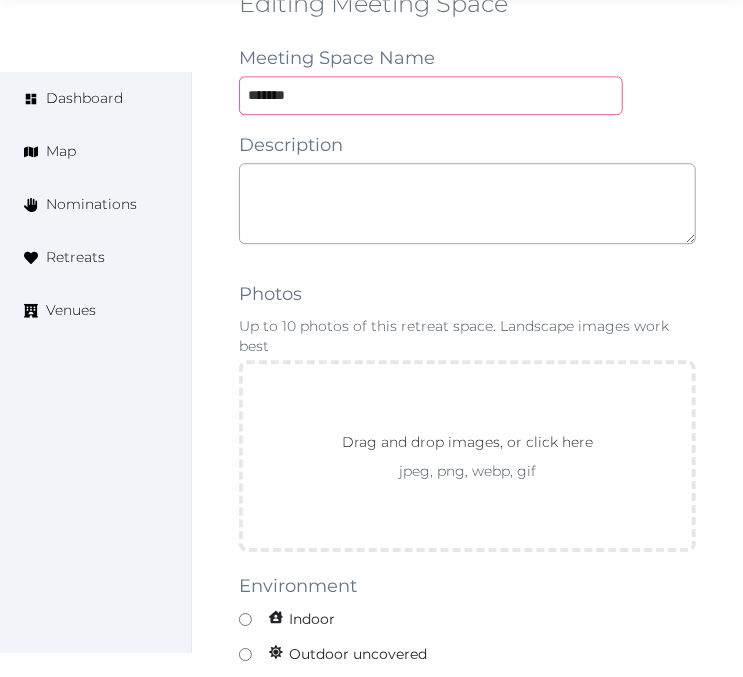 type on "*******" 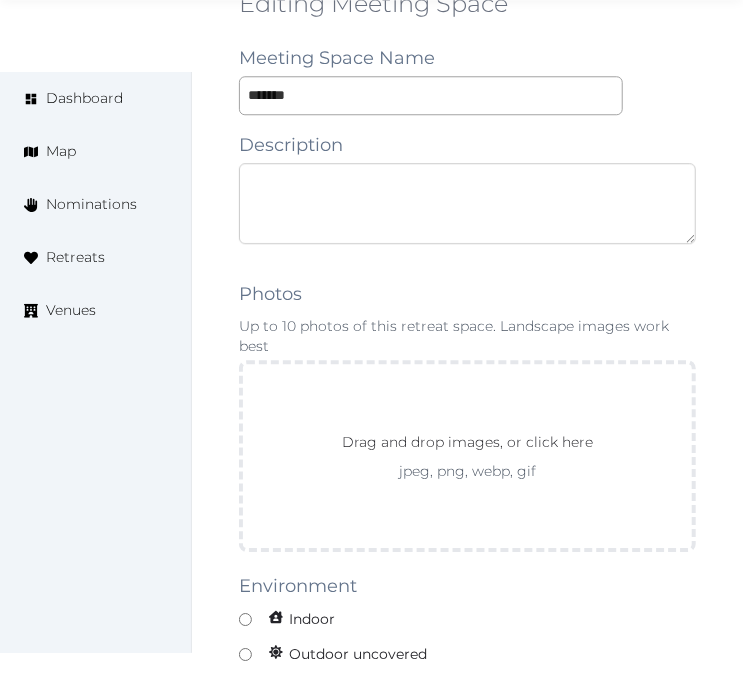 click at bounding box center [467, 203] 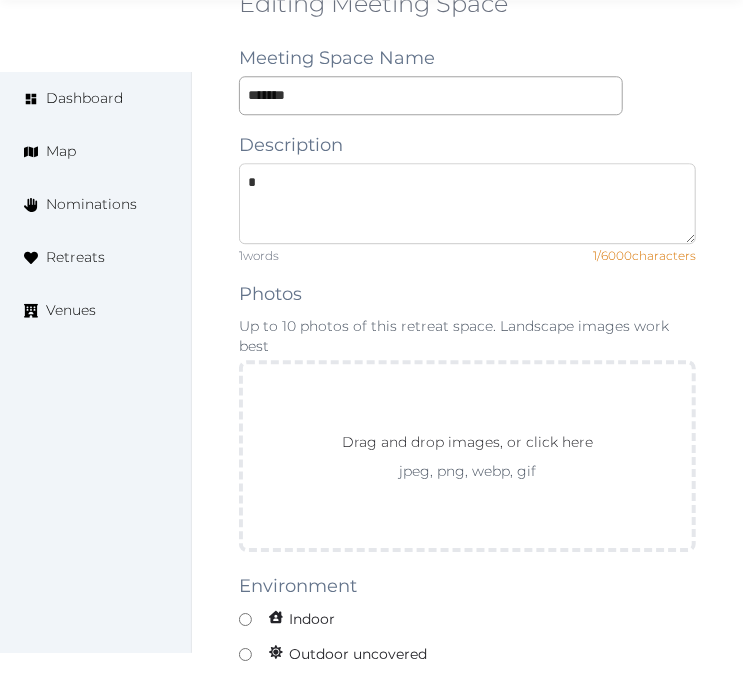click on "*" at bounding box center (467, 203) 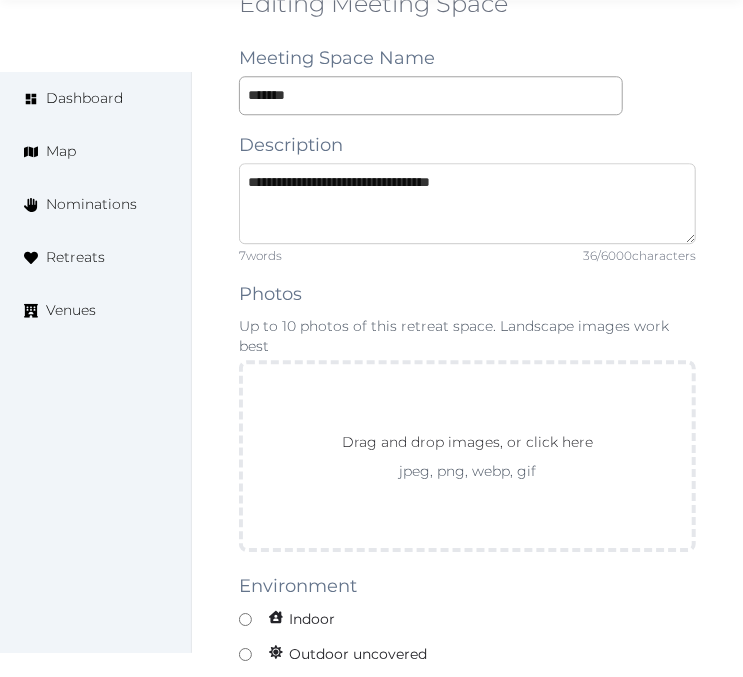 type on "**********" 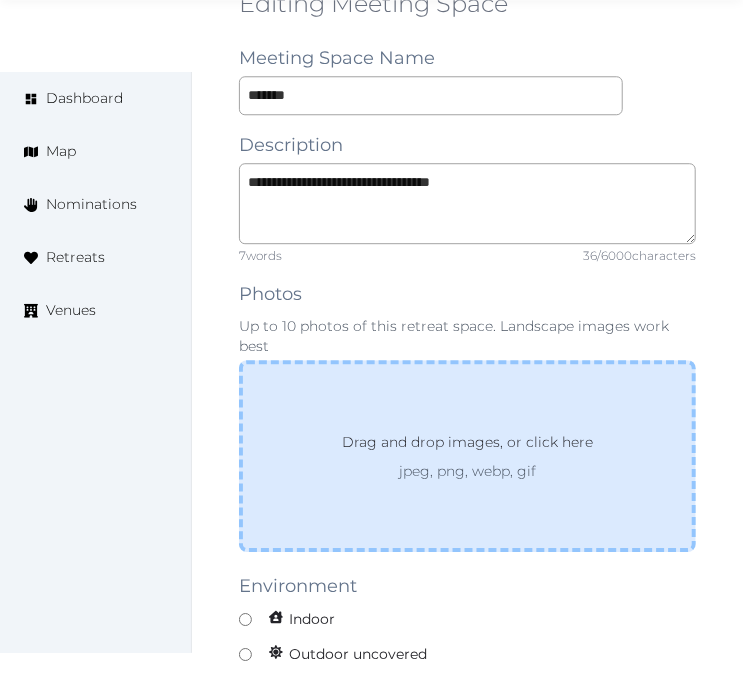 click on "jpeg, png, webp, gif" at bounding box center [467, 471] 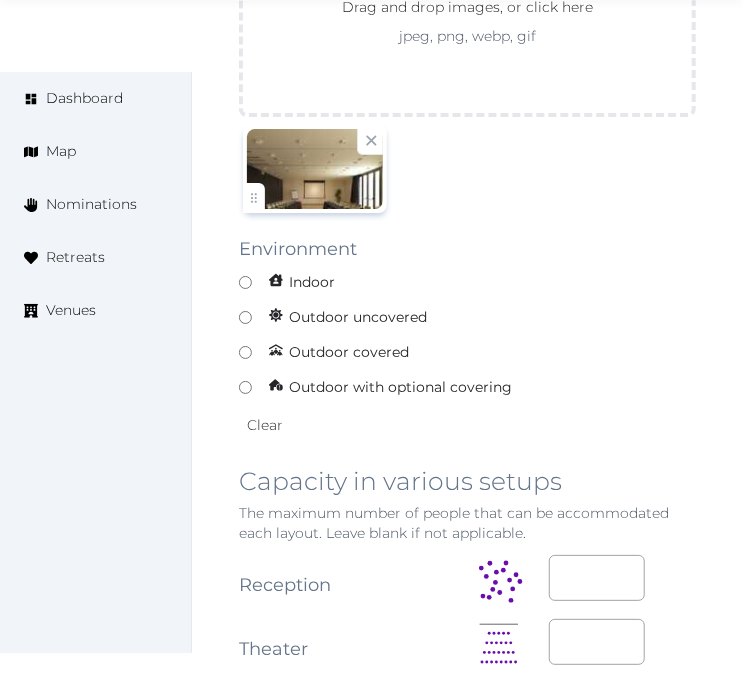 scroll, scrollTop: 2000, scrollLeft: 0, axis: vertical 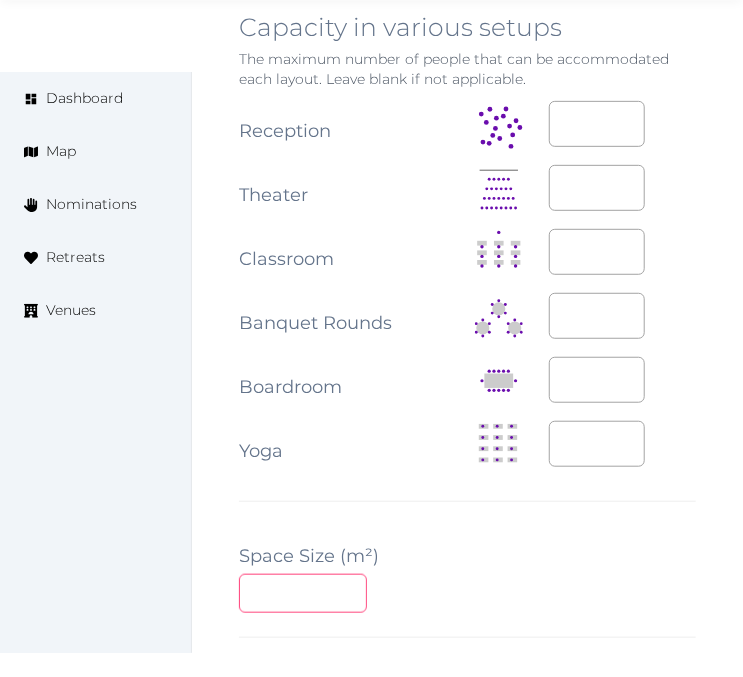 click at bounding box center (303, 593) 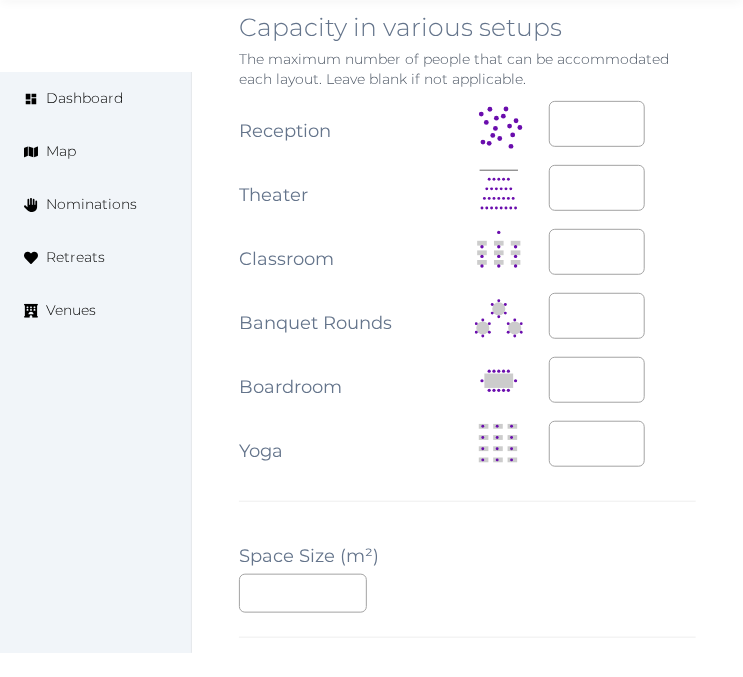 click on "**********" at bounding box center (467, 286) 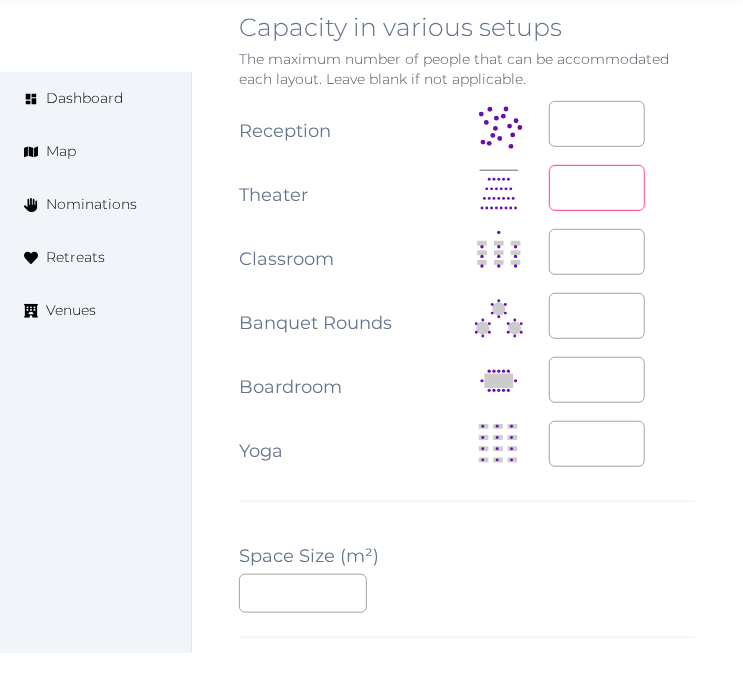 click at bounding box center (597, 188) 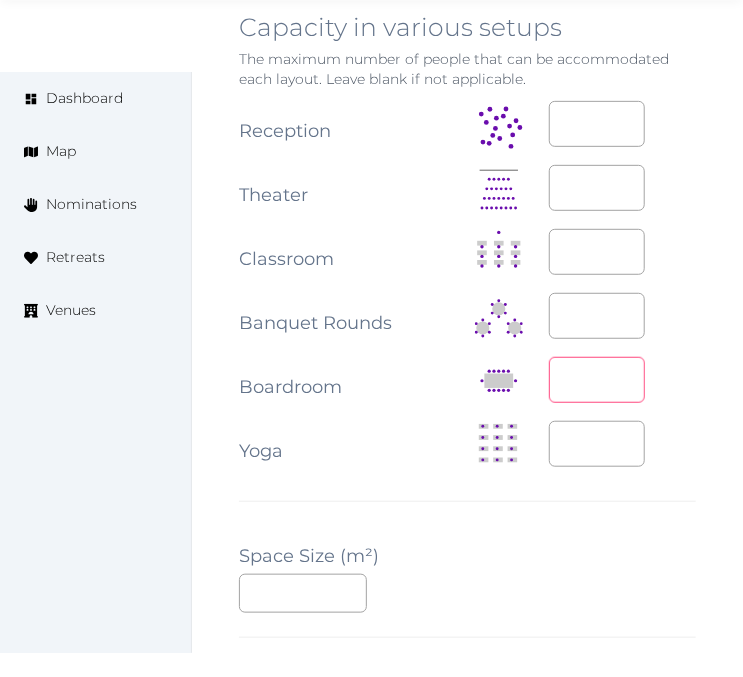 drag, startPoint x: 586, startPoint y: 320, endPoint x: 591, endPoint y: 304, distance: 16.763054 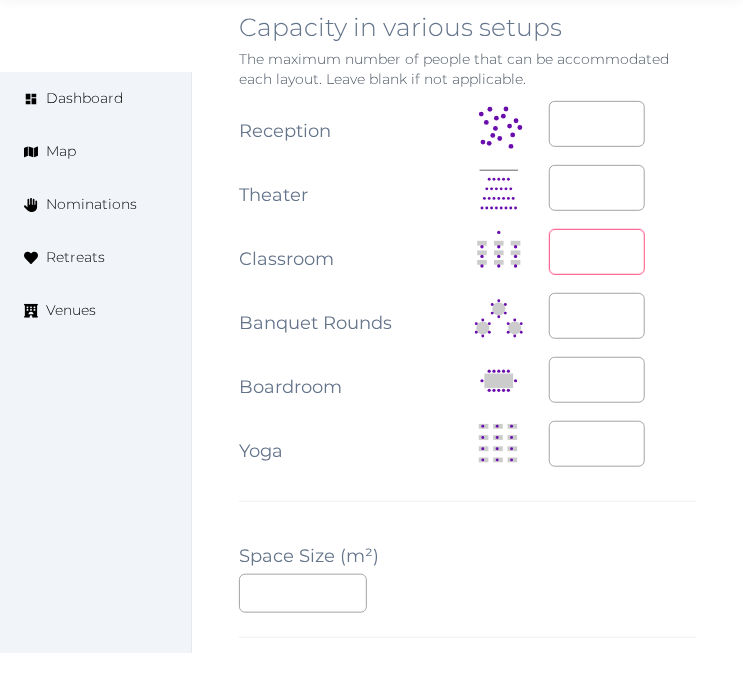 click at bounding box center (597, 252) 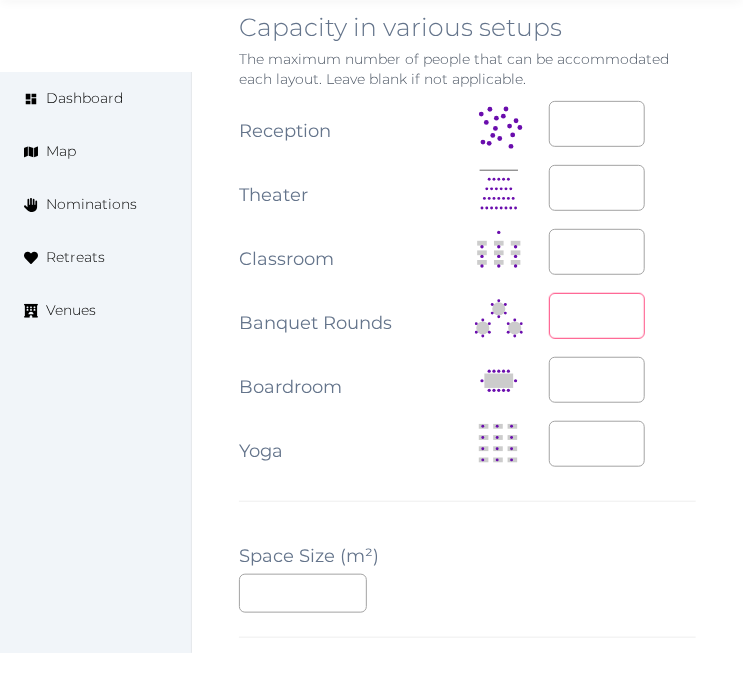 click at bounding box center [597, 316] 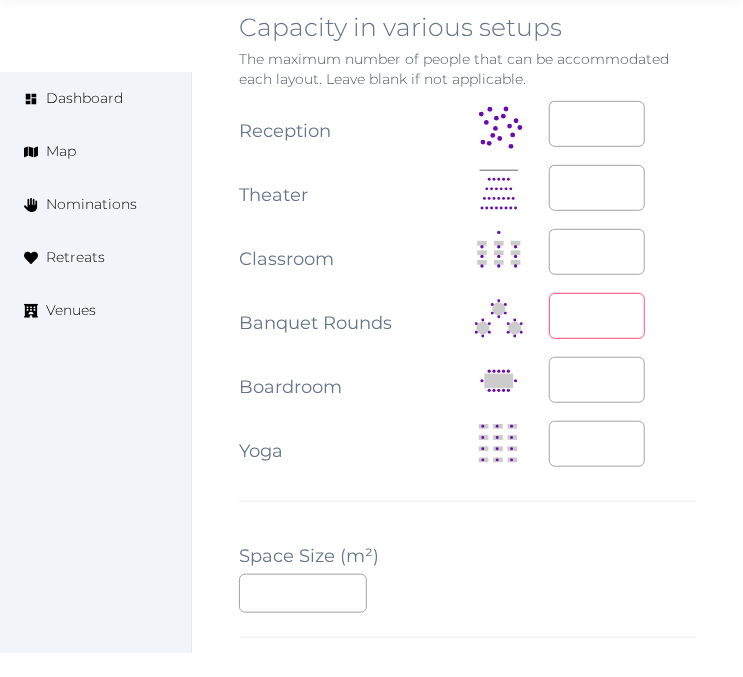 type on "**" 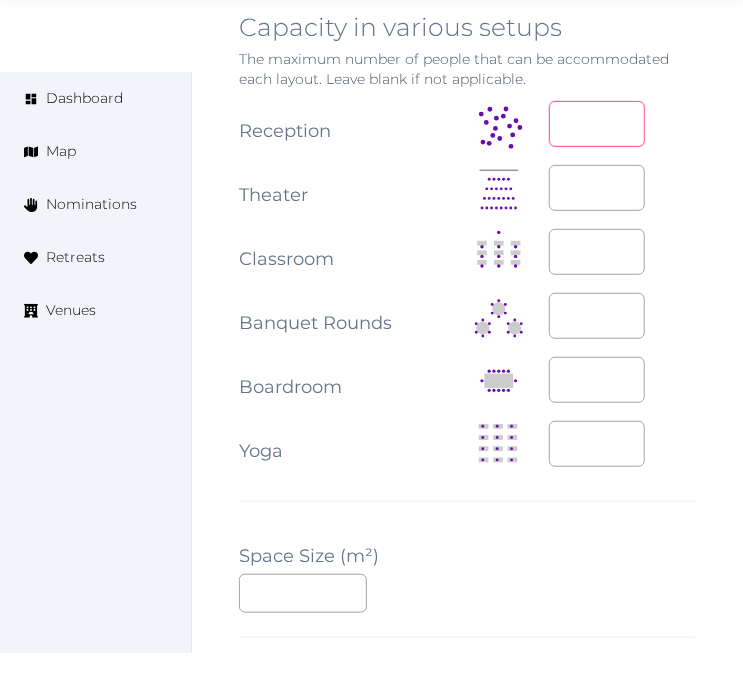 click at bounding box center (597, 124) 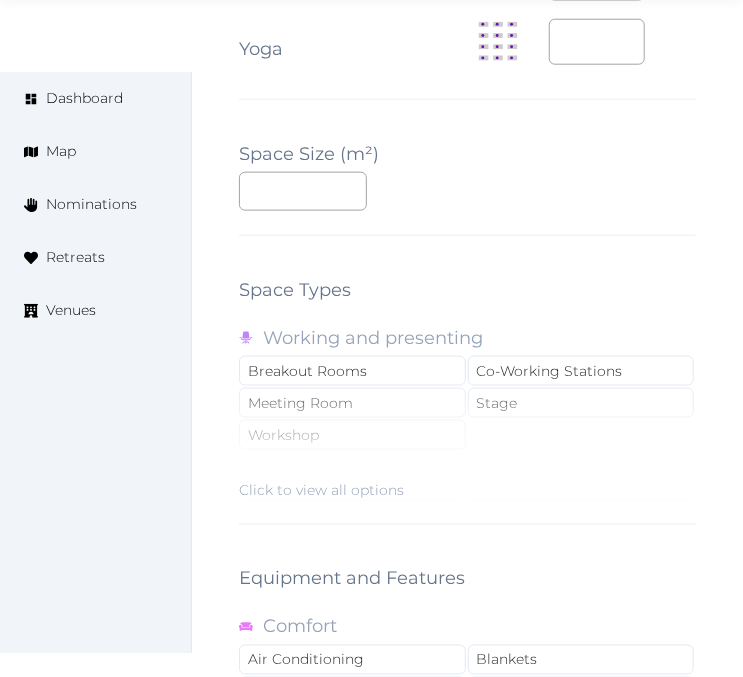 scroll, scrollTop: 2888, scrollLeft: 0, axis: vertical 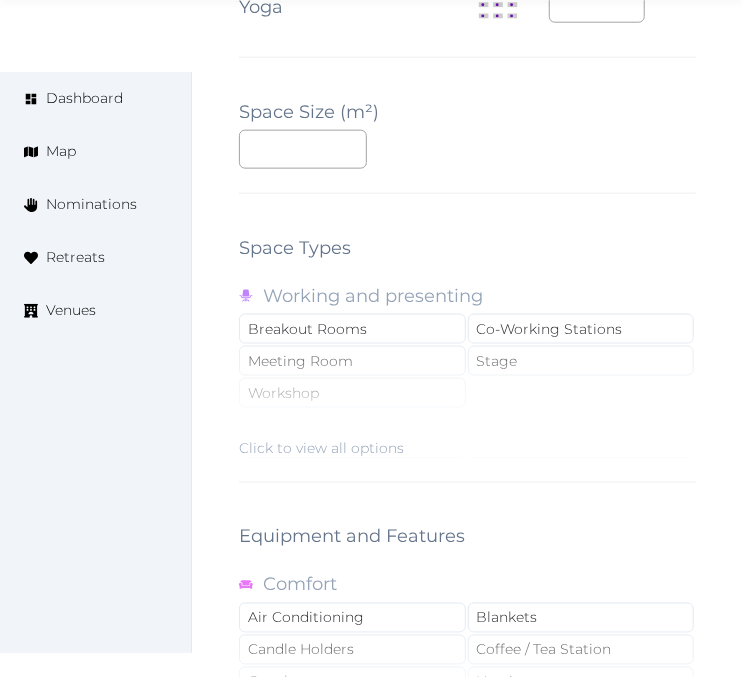 type on "**" 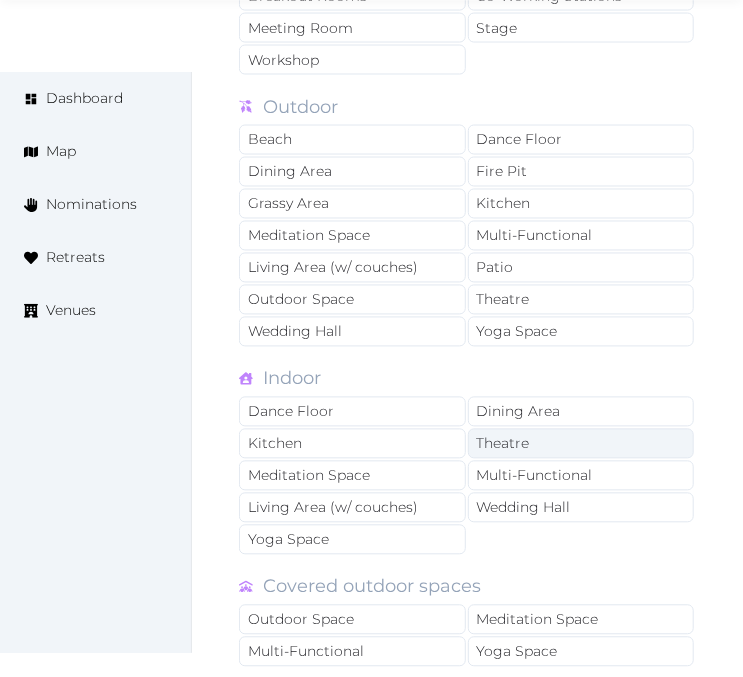 scroll, scrollTop: 3222, scrollLeft: 0, axis: vertical 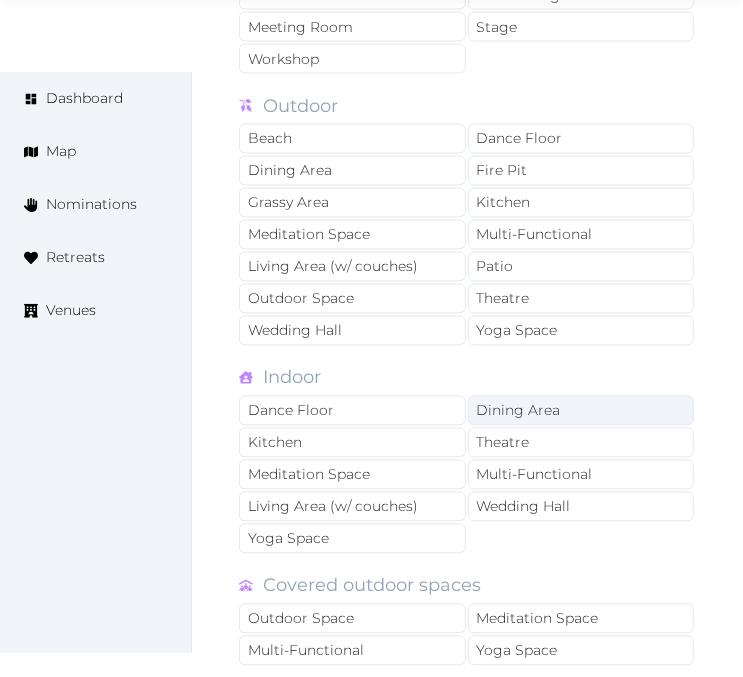 click on "Dining Area" at bounding box center (581, 411) 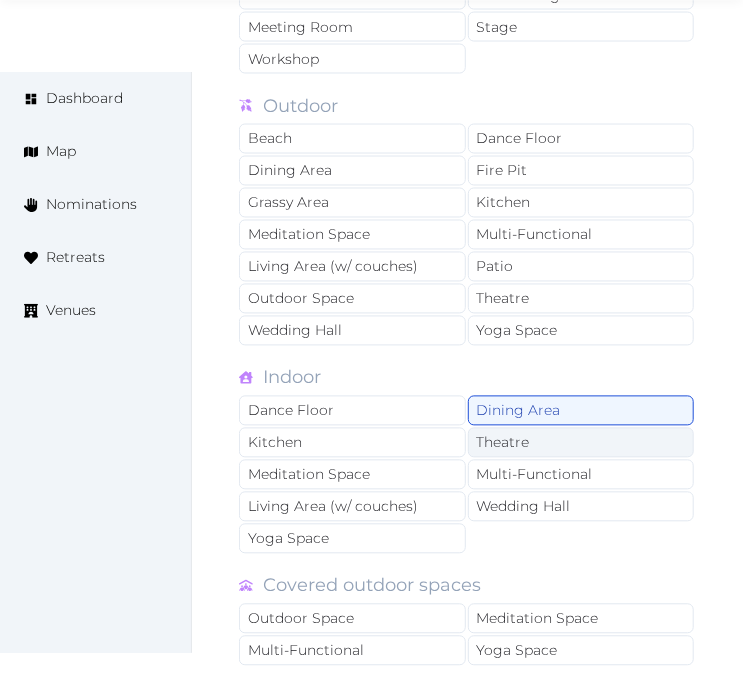 click on "Theatre" at bounding box center (581, 443) 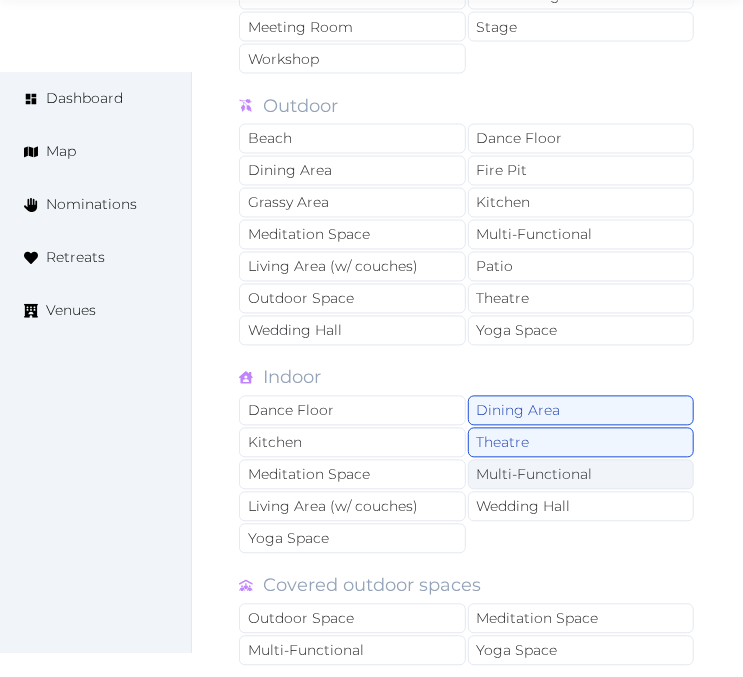 click on "Multi-Functional" at bounding box center [581, 475] 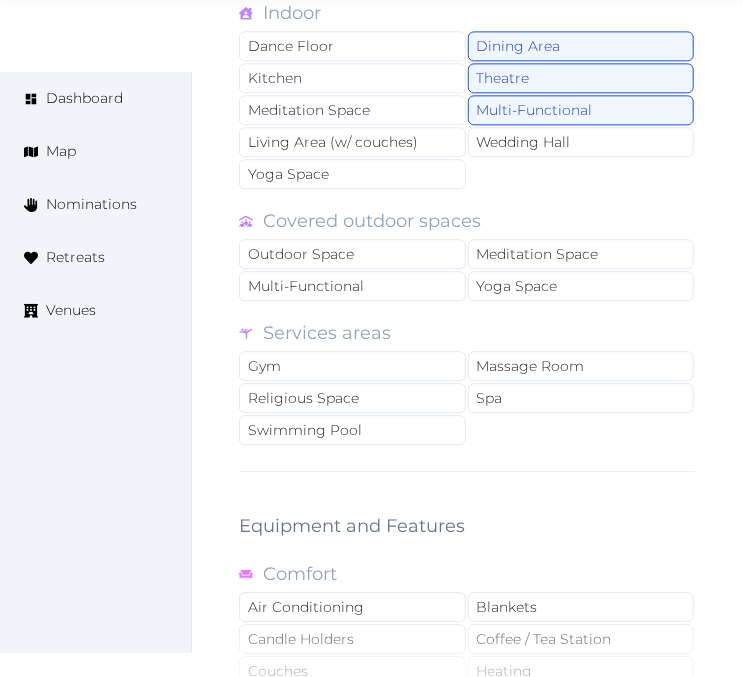scroll, scrollTop: 3777, scrollLeft: 0, axis: vertical 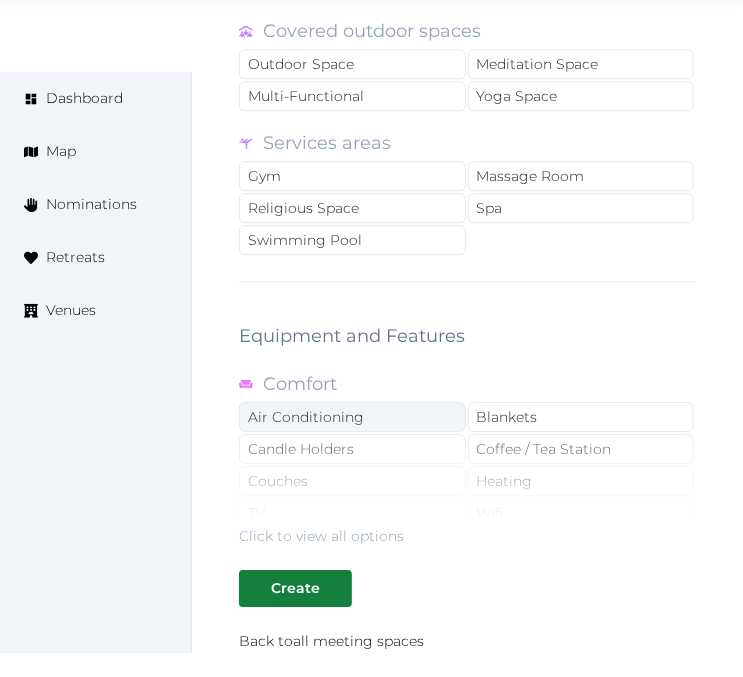 click on "Air Conditioning" at bounding box center (352, 417) 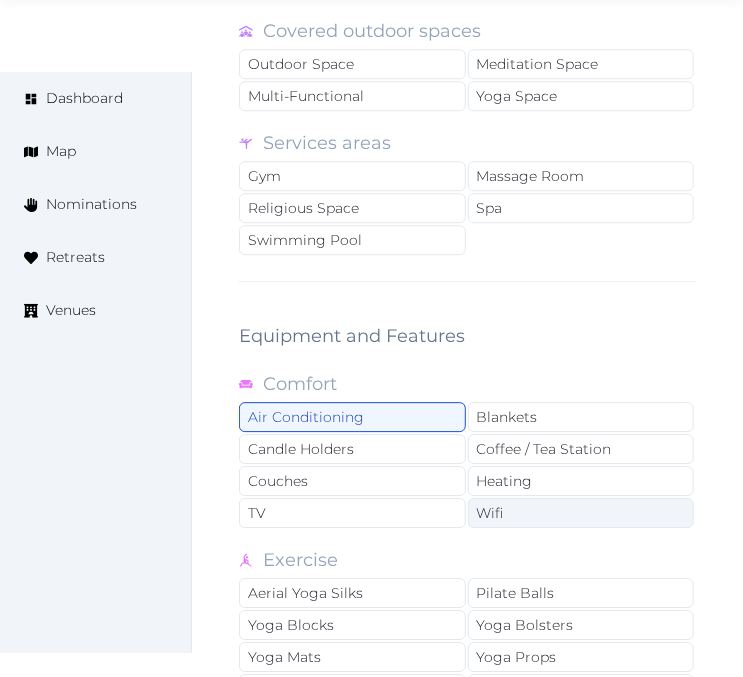 click on "Wifi" at bounding box center [581, 513] 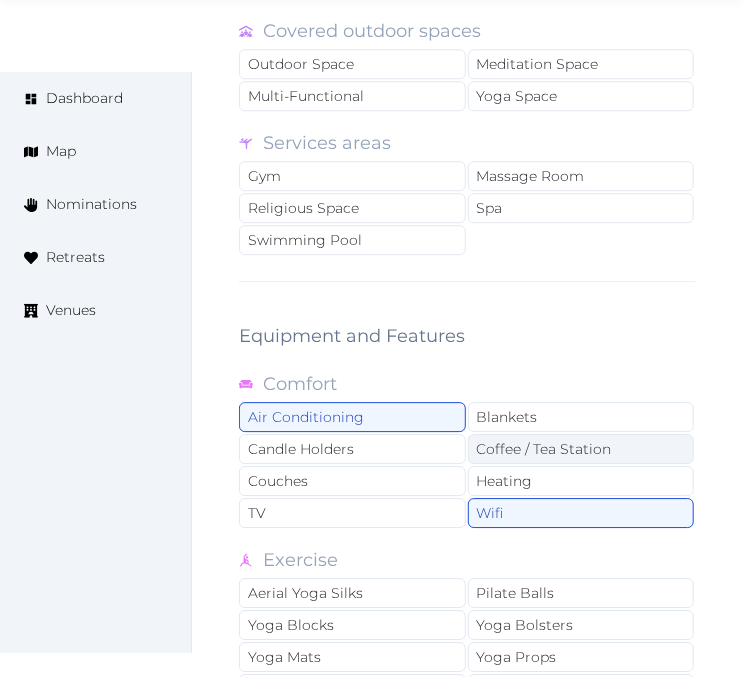 click on "Coffee / Tea Station" at bounding box center [581, 449] 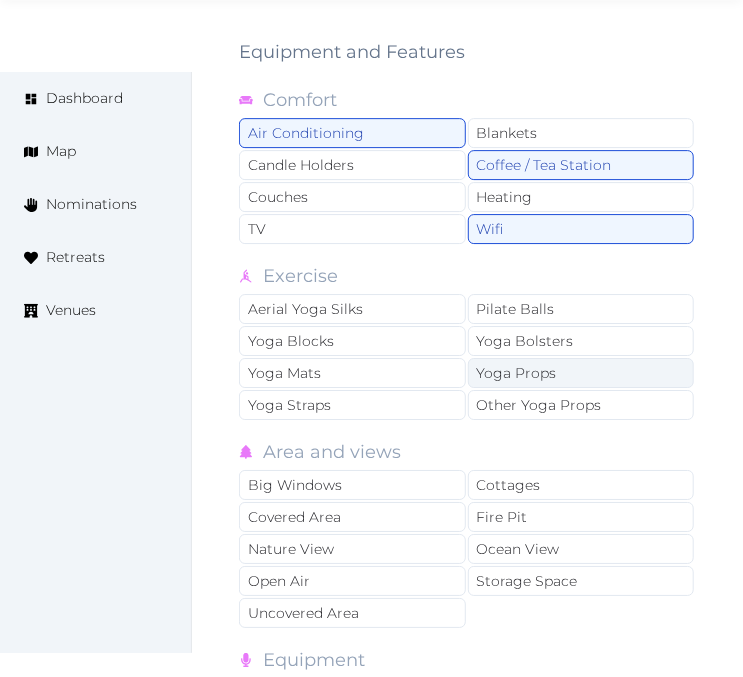 scroll, scrollTop: 4111, scrollLeft: 0, axis: vertical 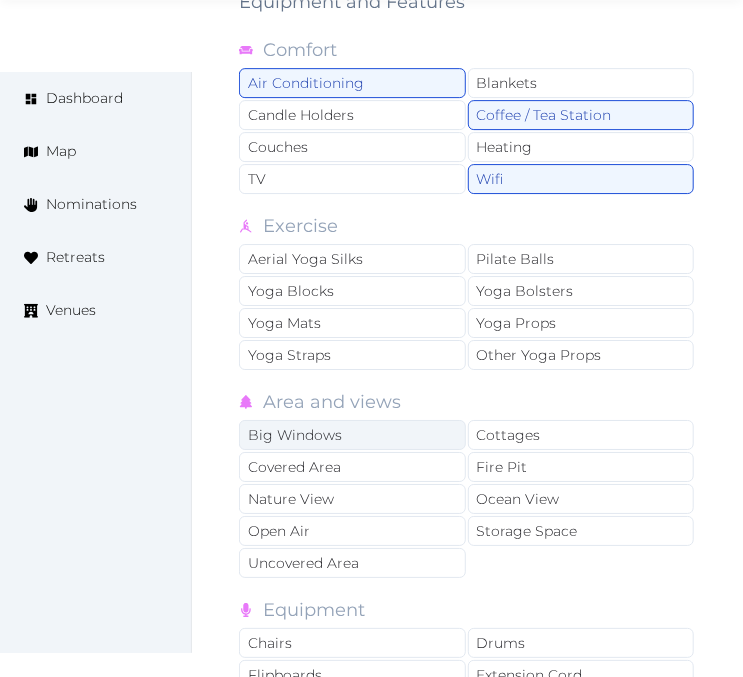 click on "Big Windows" at bounding box center [352, 435] 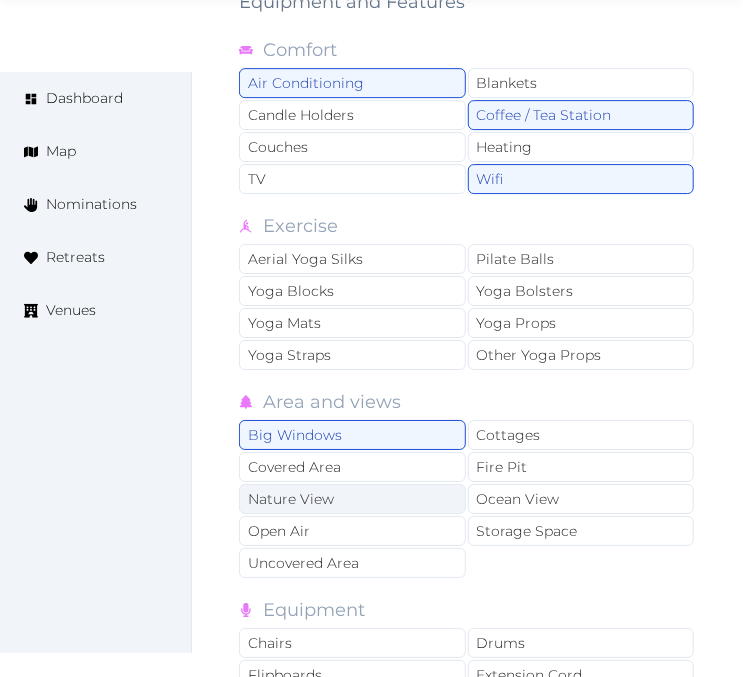 click on "Nature View" at bounding box center (352, 499) 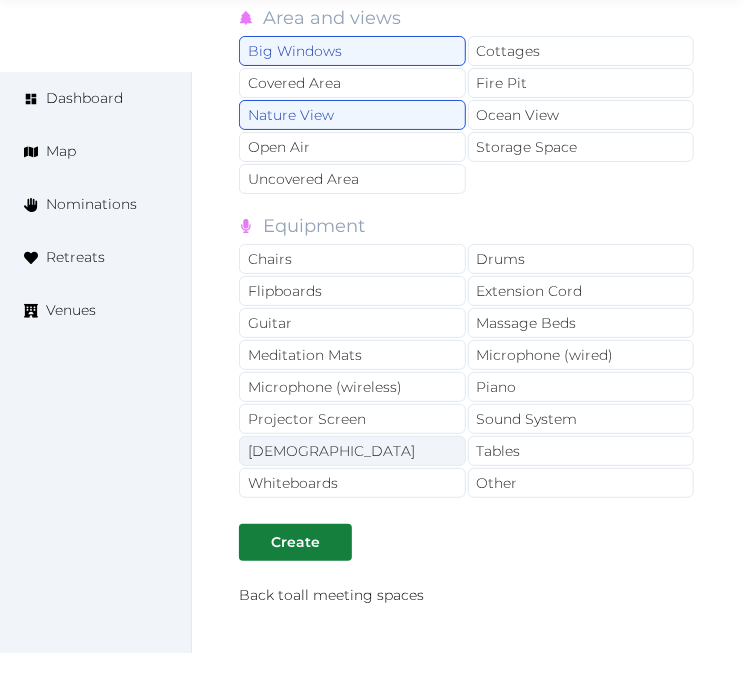scroll, scrollTop: 4555, scrollLeft: 0, axis: vertical 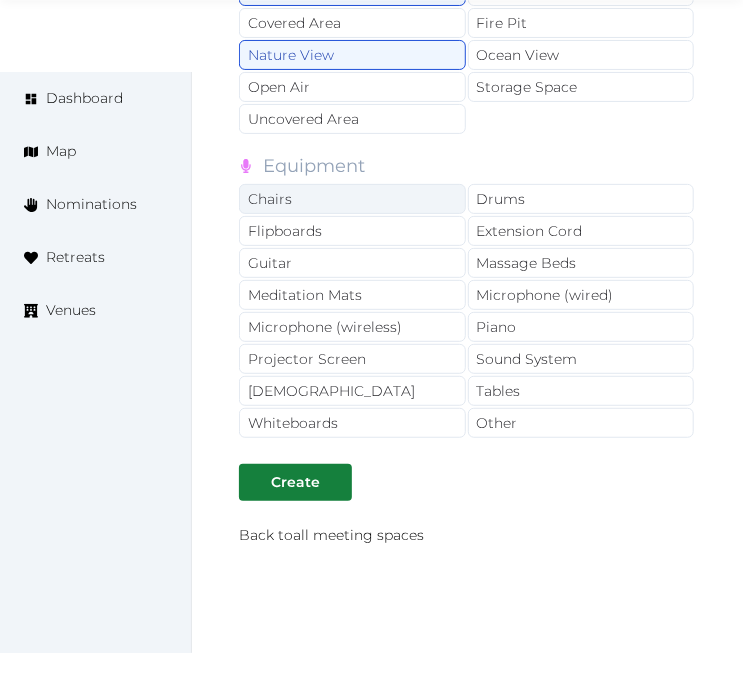 click on "Chairs" at bounding box center [352, 199] 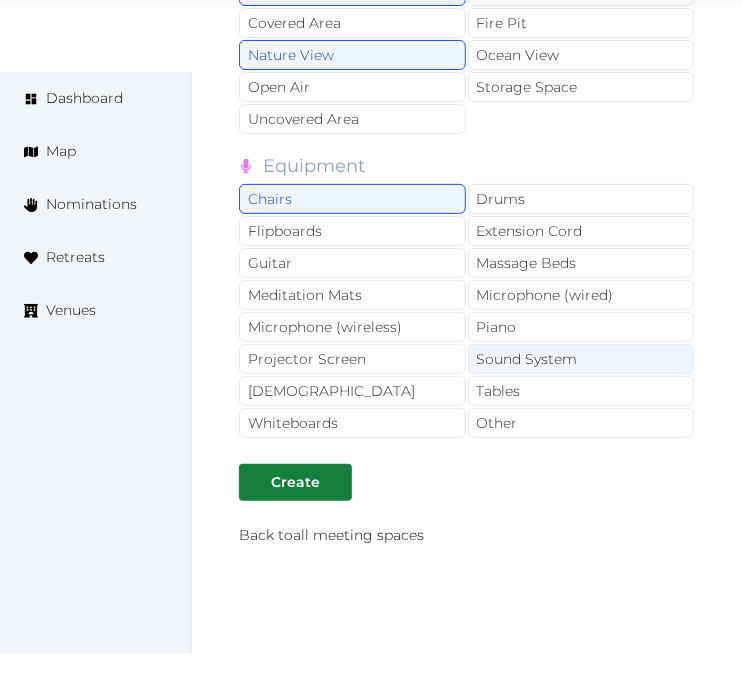 click on "Sound System" at bounding box center (581, 359) 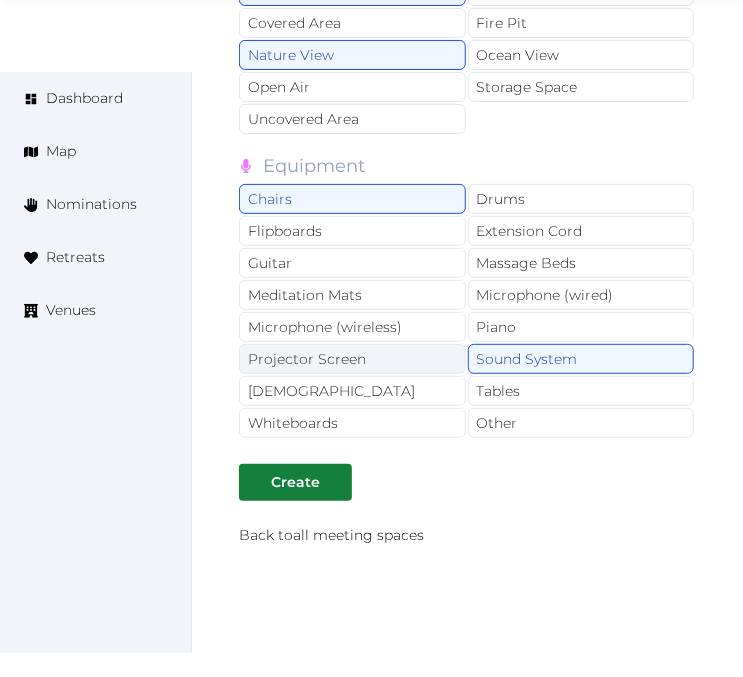 click on "Projector Screen" at bounding box center [352, 359] 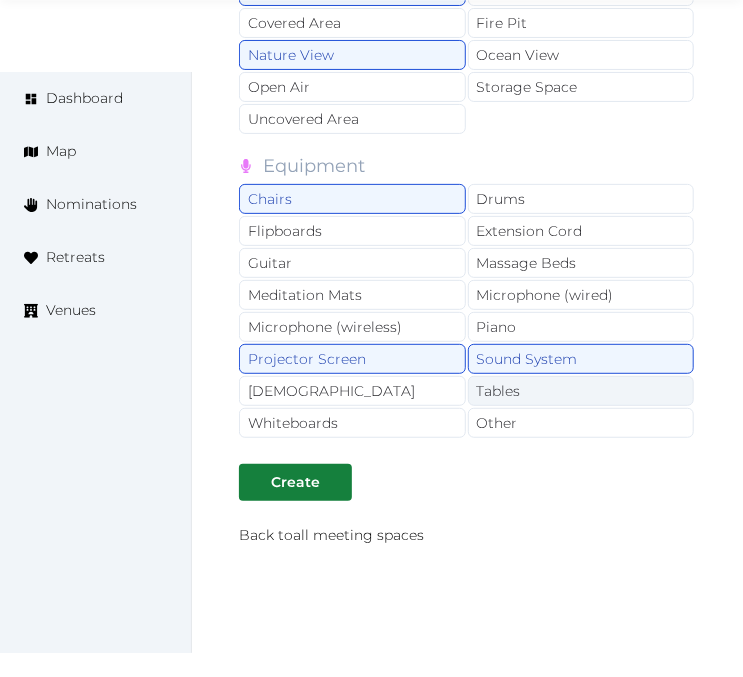 click on "Tables" at bounding box center [581, 391] 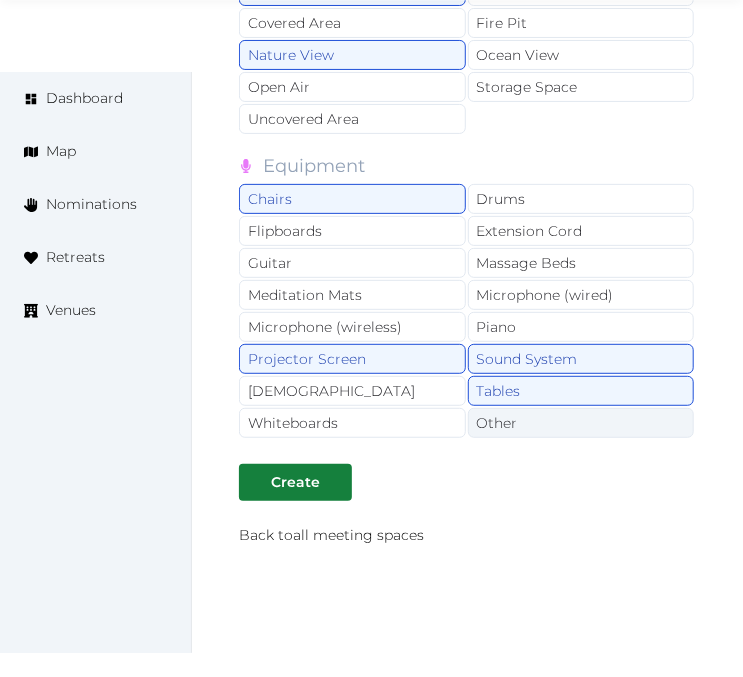 click on "Other" at bounding box center (581, 423) 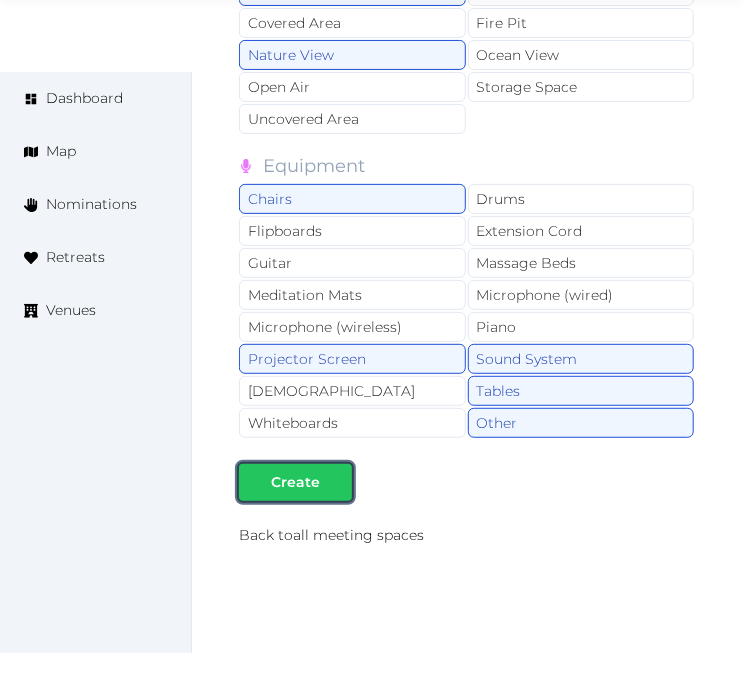 click on "Create" at bounding box center (295, 482) 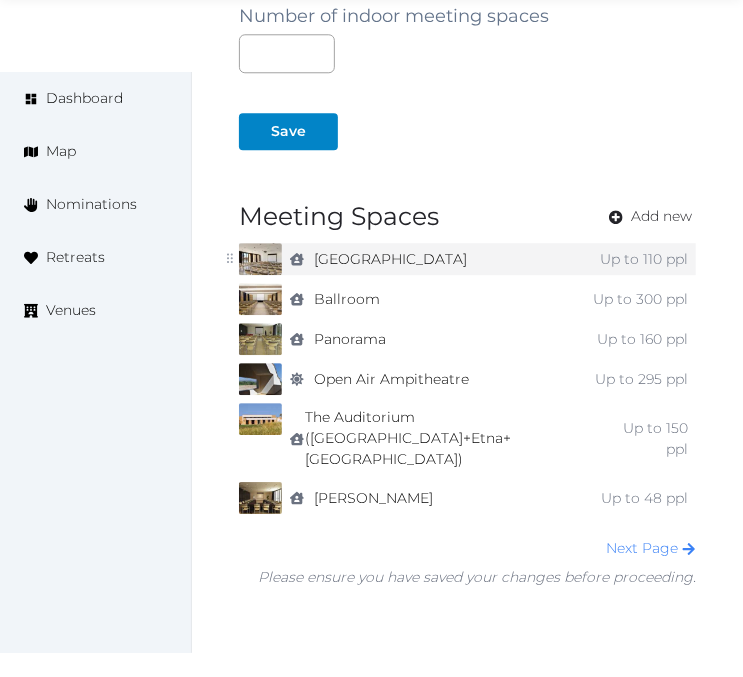 scroll, scrollTop: 1622, scrollLeft: 0, axis: vertical 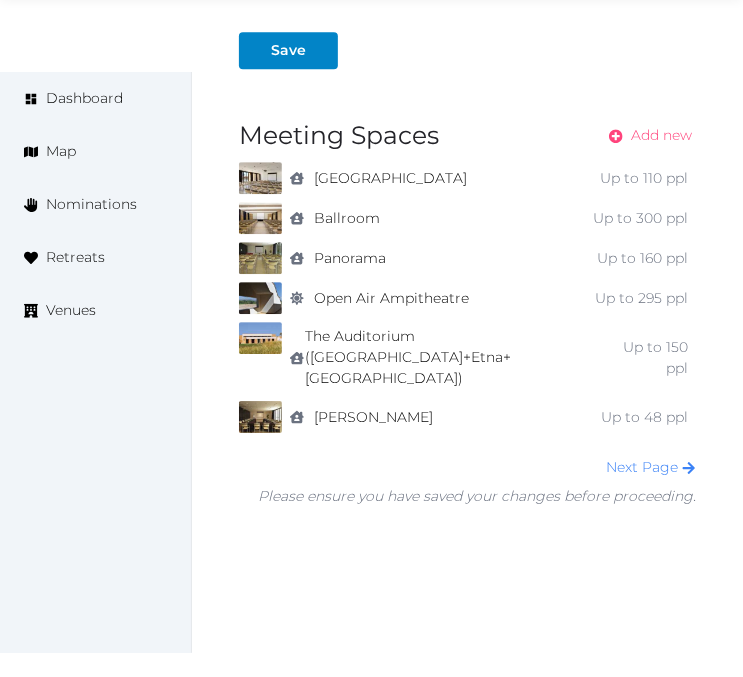 click on "Add new" at bounding box center (661, 135) 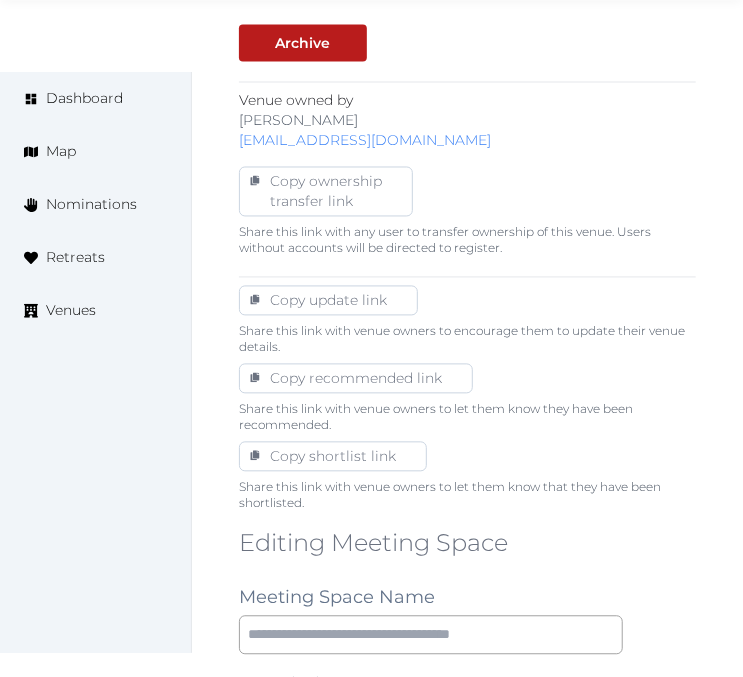 scroll, scrollTop: 1222, scrollLeft: 0, axis: vertical 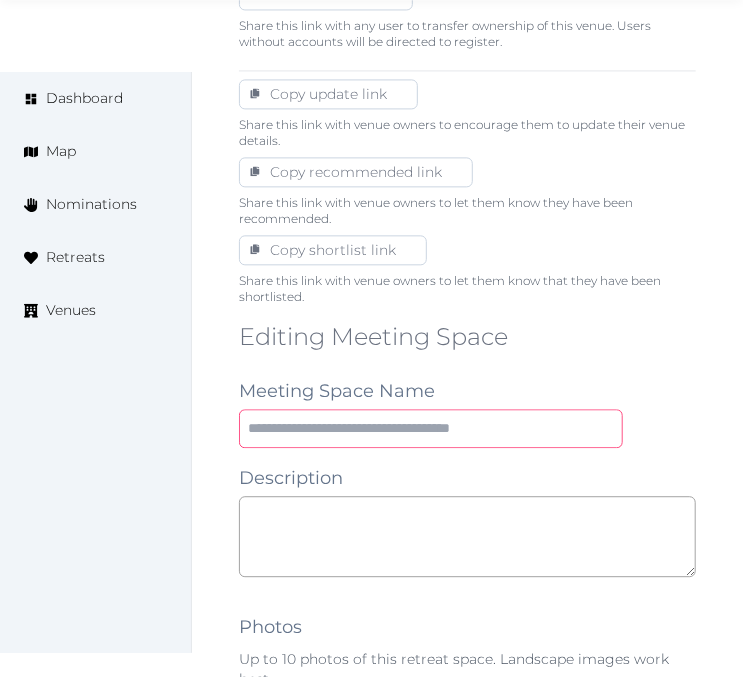click at bounding box center [431, 428] 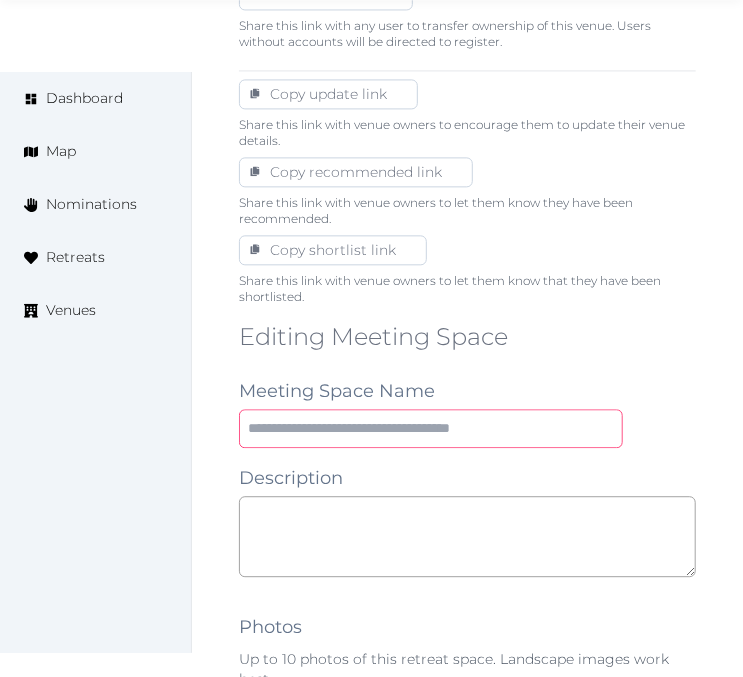 paste on "*********" 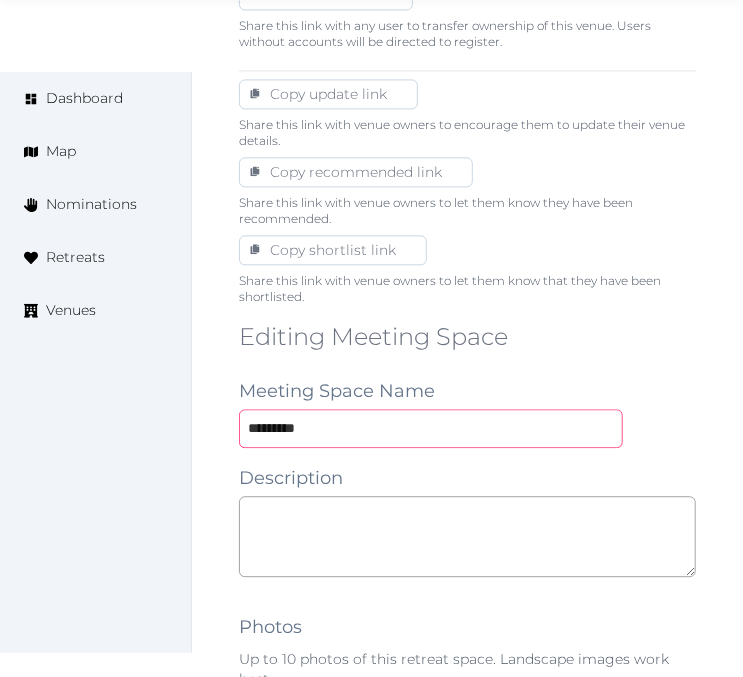 type on "*********" 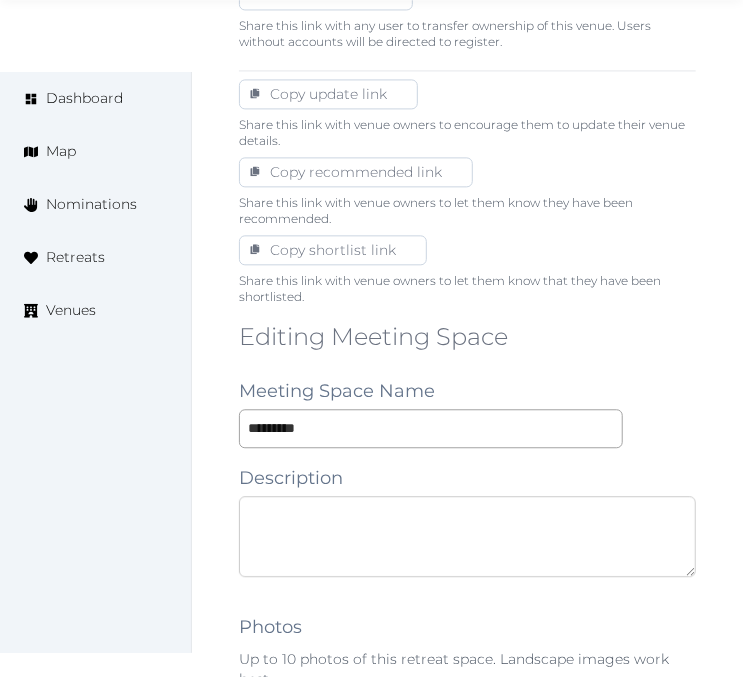click at bounding box center [467, 536] 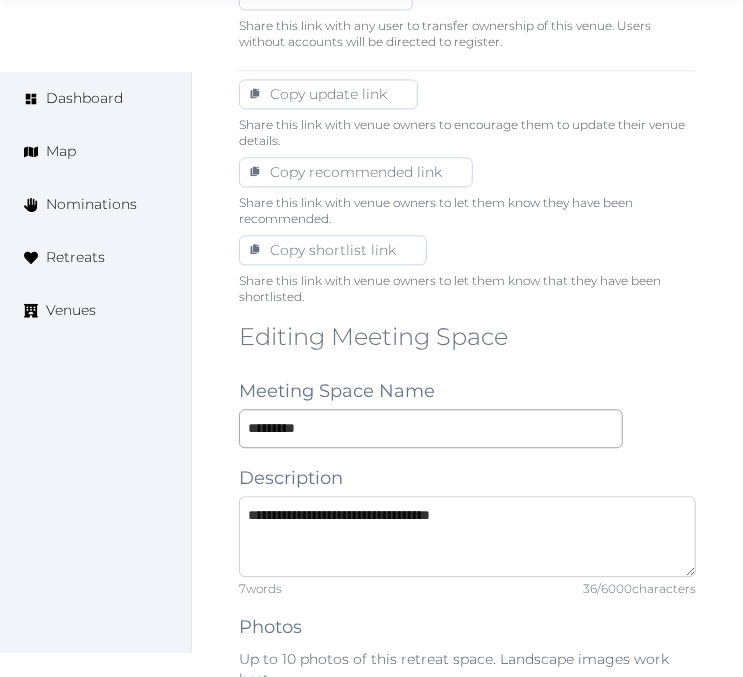 type on "**********" 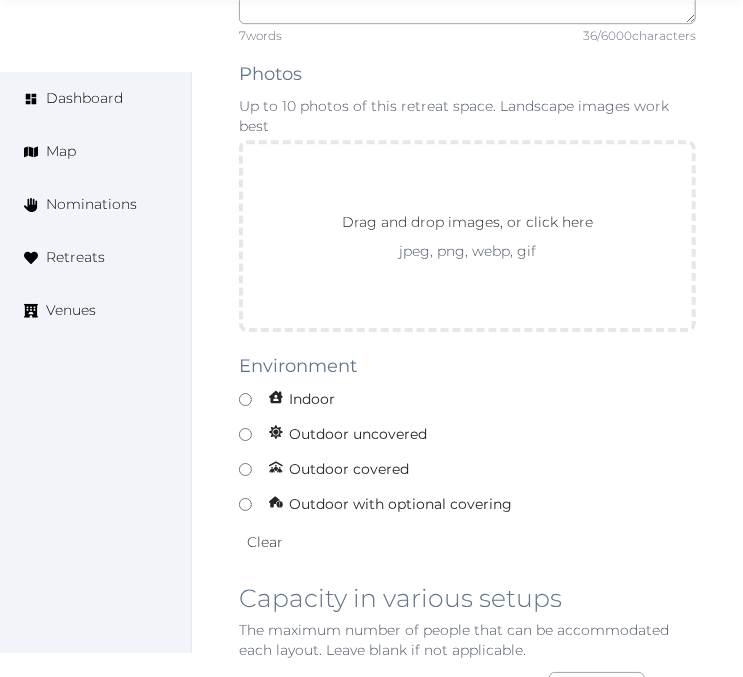 scroll, scrollTop: 1777, scrollLeft: 0, axis: vertical 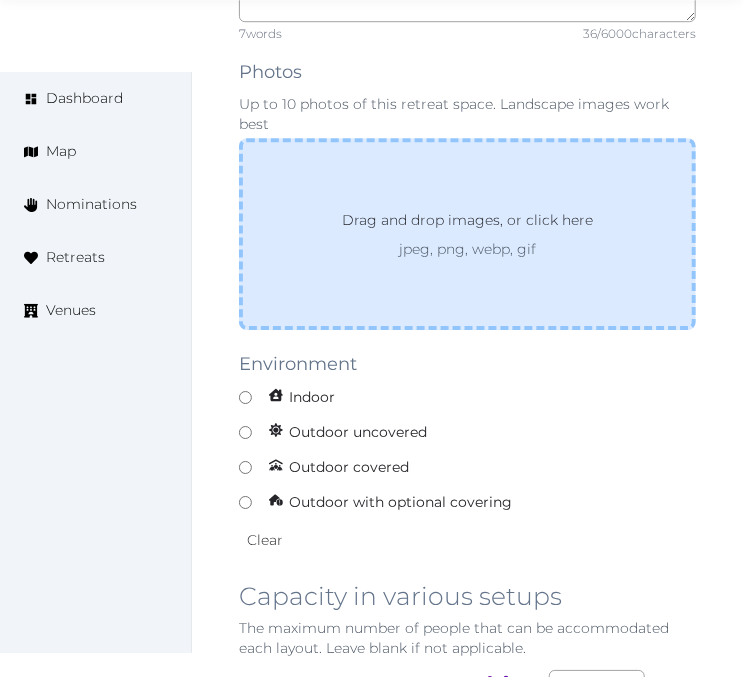 click on "Drag and drop images, or click here" at bounding box center [467, 224] 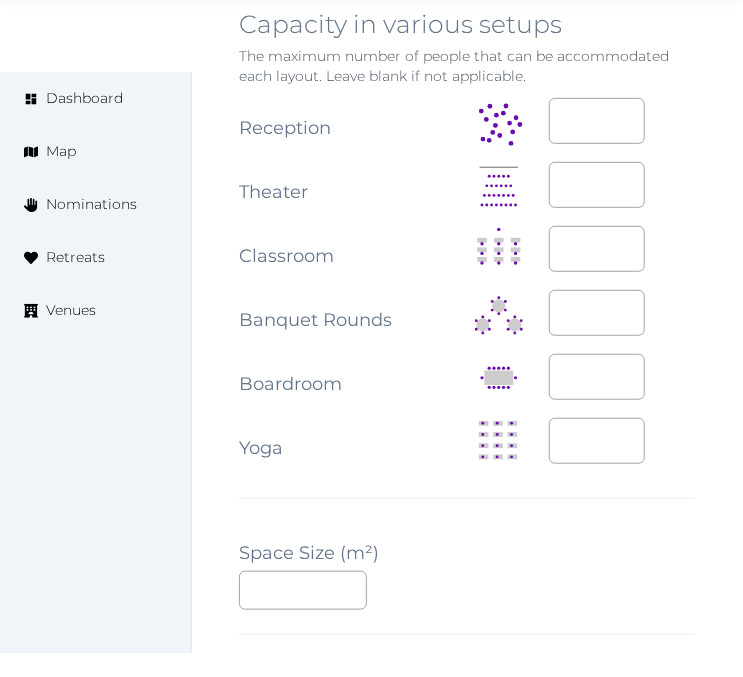 scroll, scrollTop: 2555, scrollLeft: 0, axis: vertical 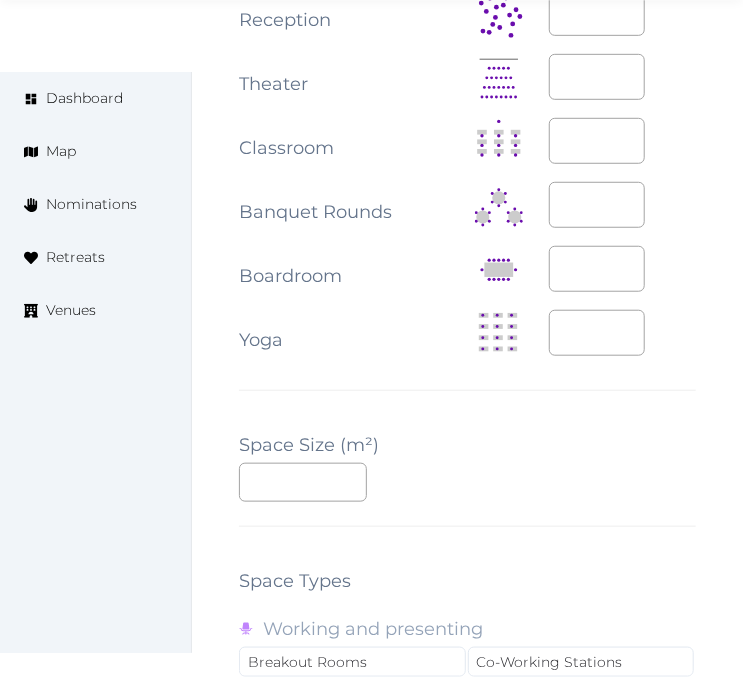 click on "Space Size (m²)" at bounding box center [309, 445] 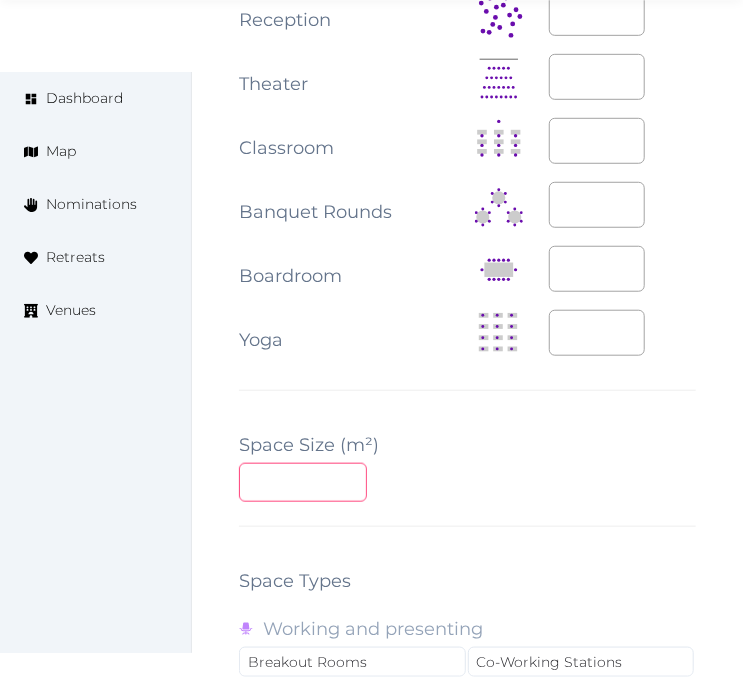 click at bounding box center [303, 482] 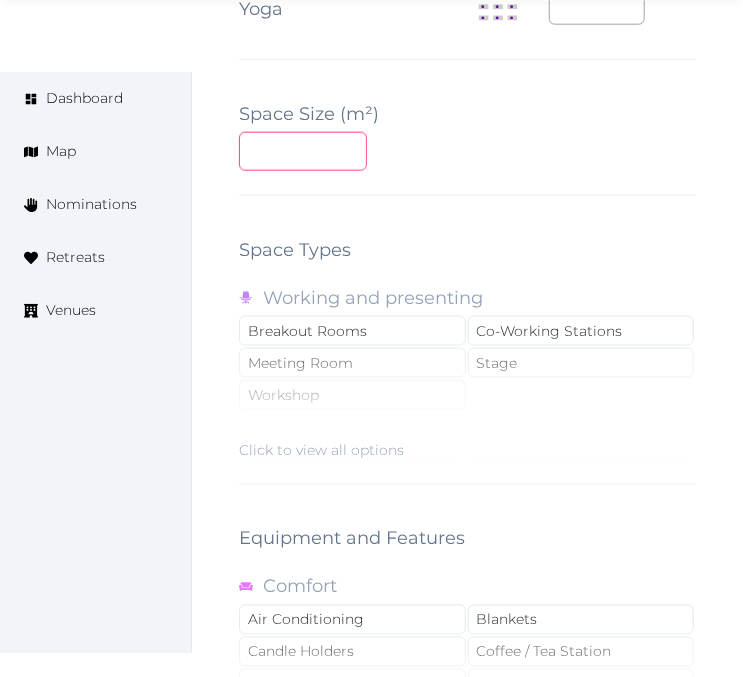 scroll, scrollTop: 2888, scrollLeft: 0, axis: vertical 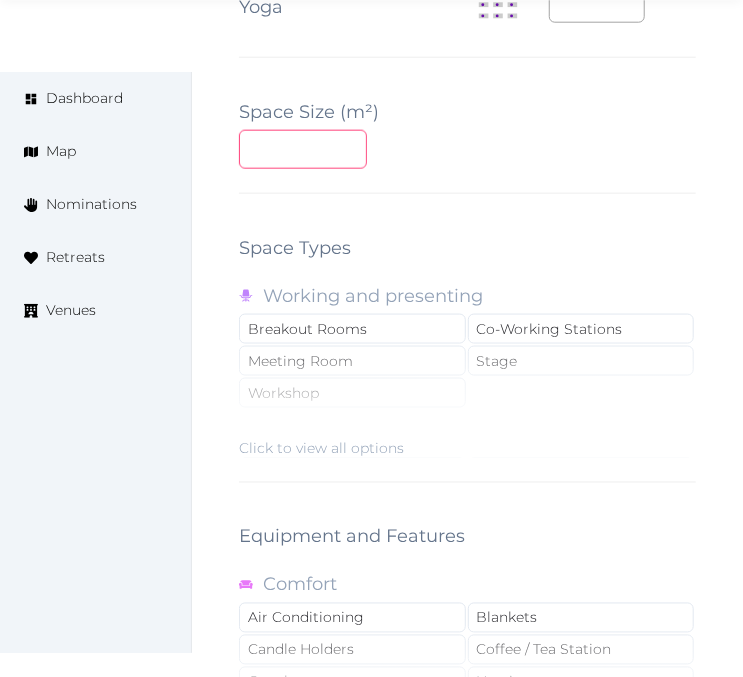type on "*" 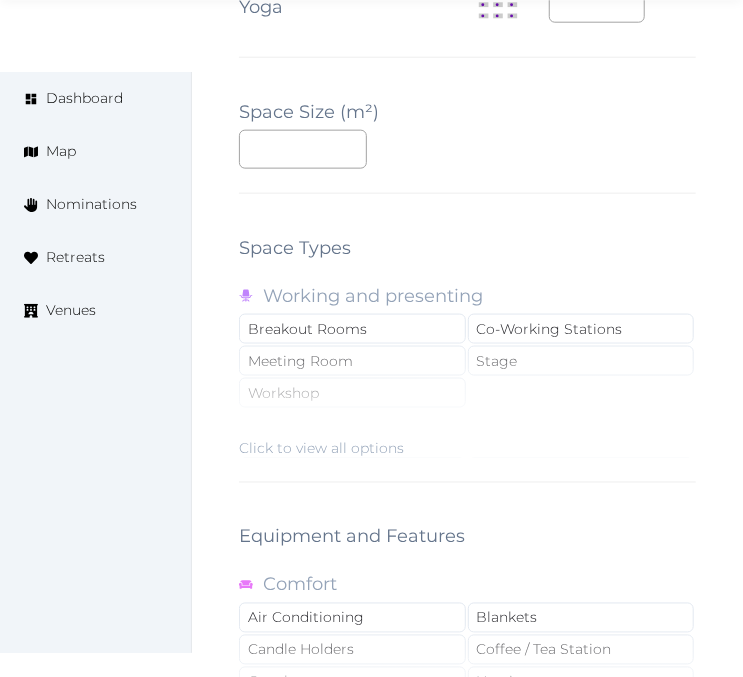 click on "**" at bounding box center (467, 149) 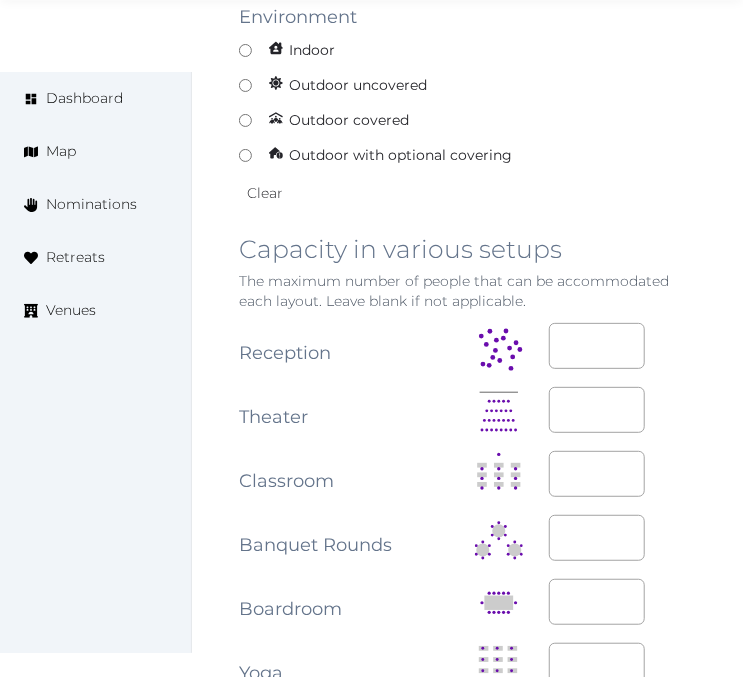 scroll, scrollTop: 2444, scrollLeft: 0, axis: vertical 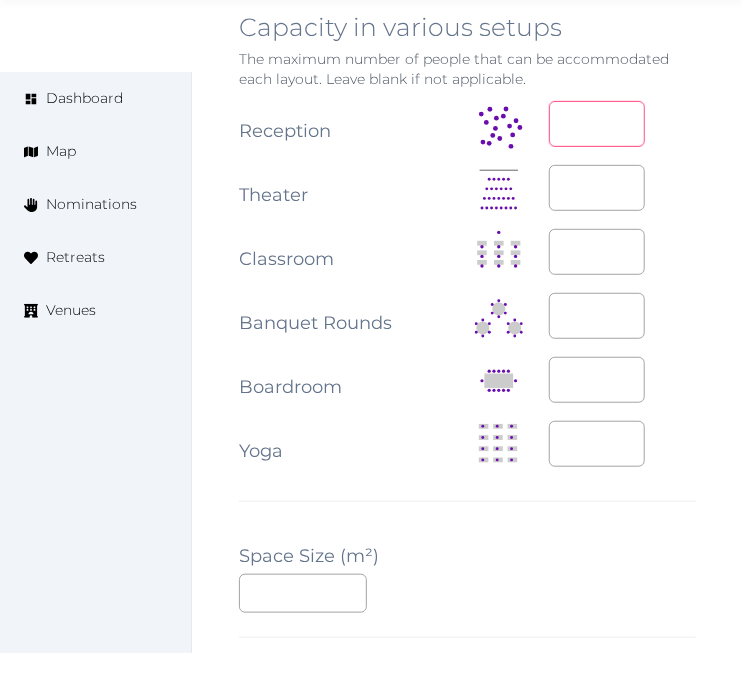 click at bounding box center [597, 124] 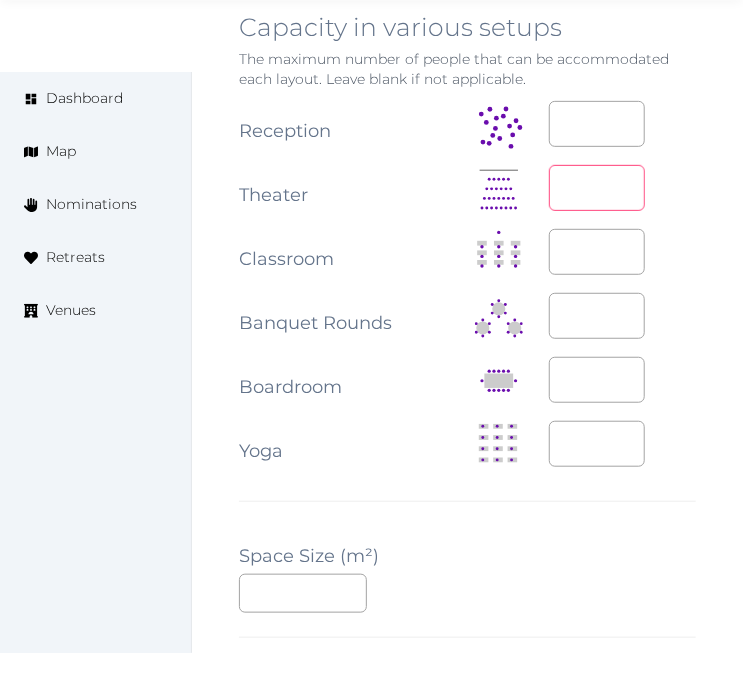 click at bounding box center [597, 188] 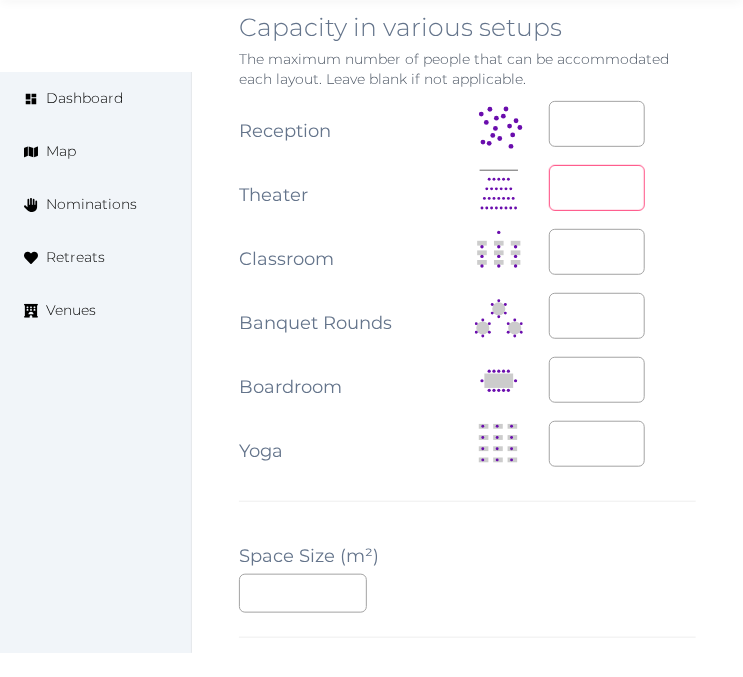 type on "**" 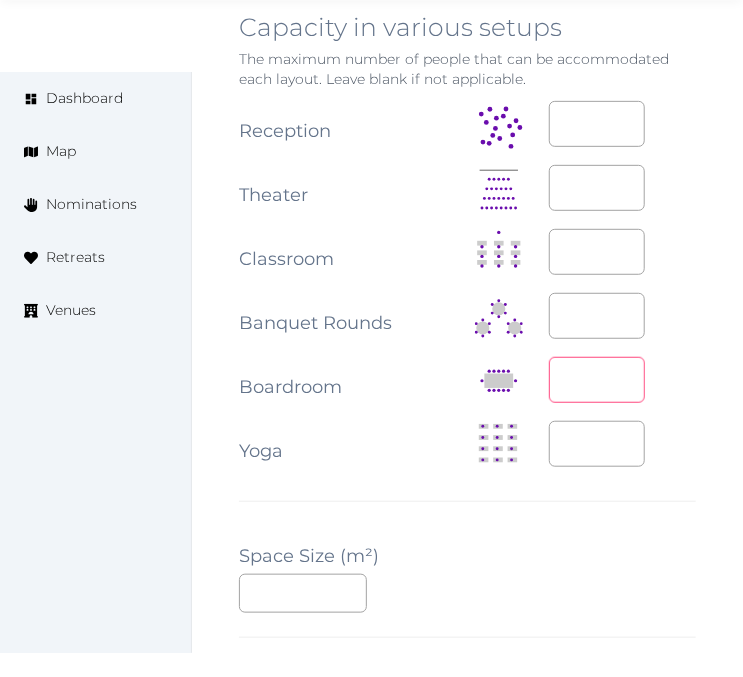 click at bounding box center (597, 380) 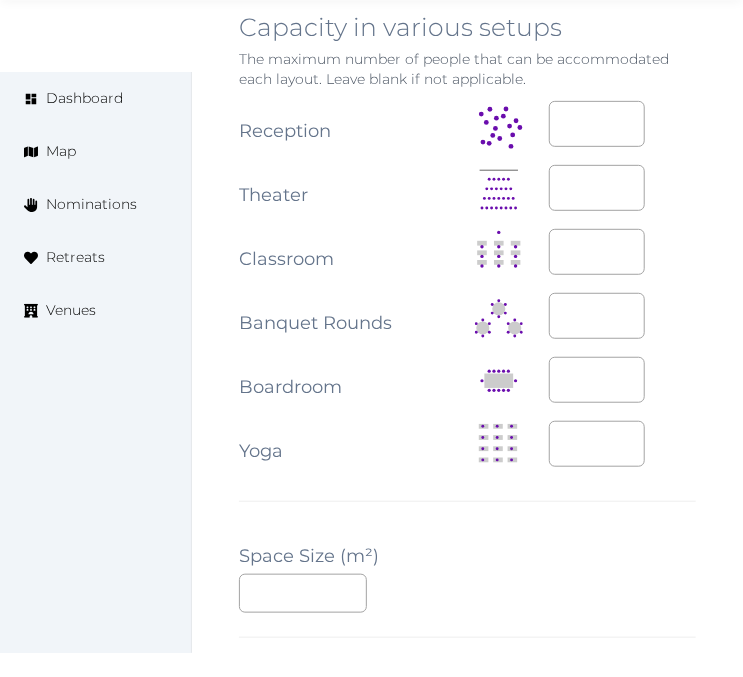 click at bounding box center [623, 317] 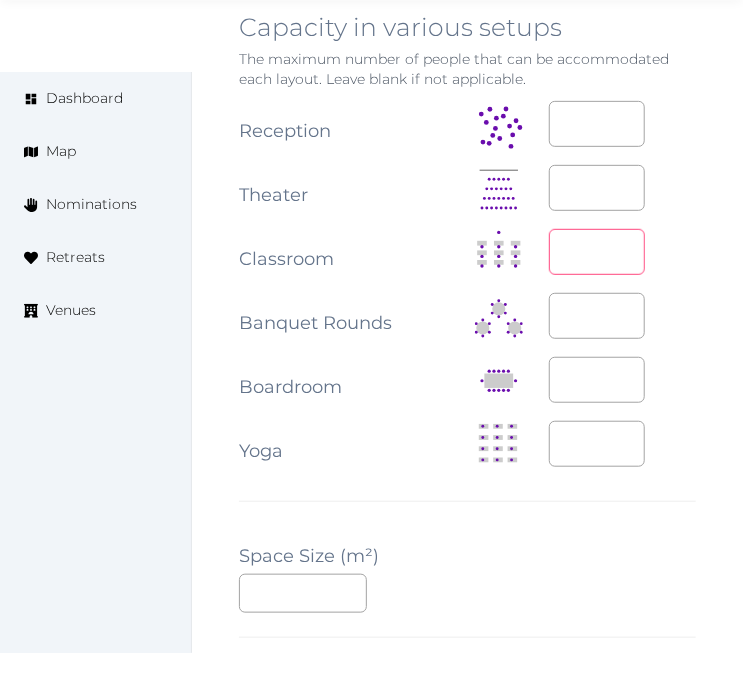 click at bounding box center [597, 252] 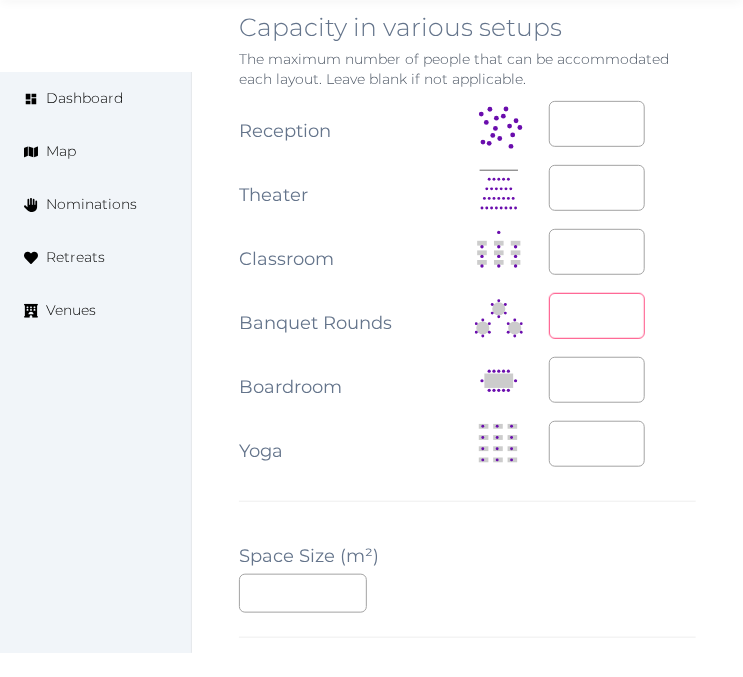 click at bounding box center [597, 316] 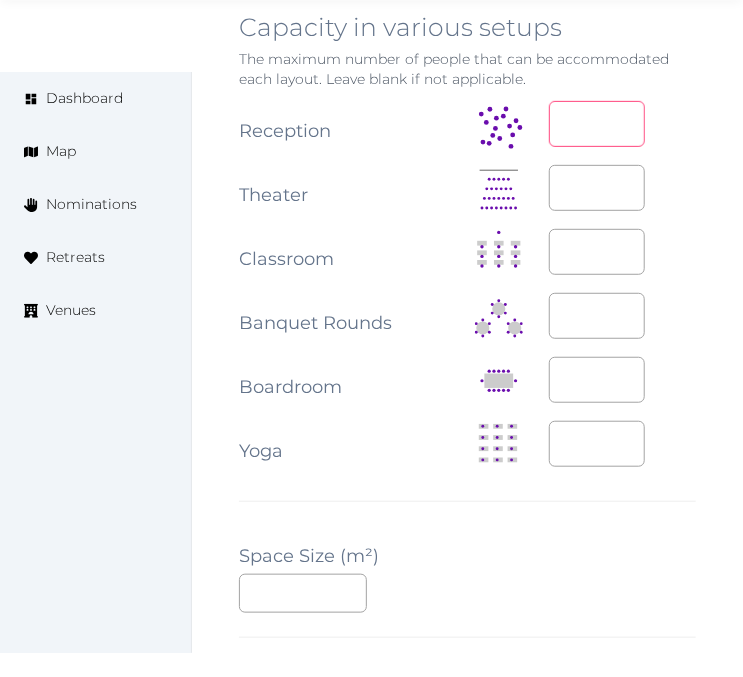click at bounding box center (597, 124) 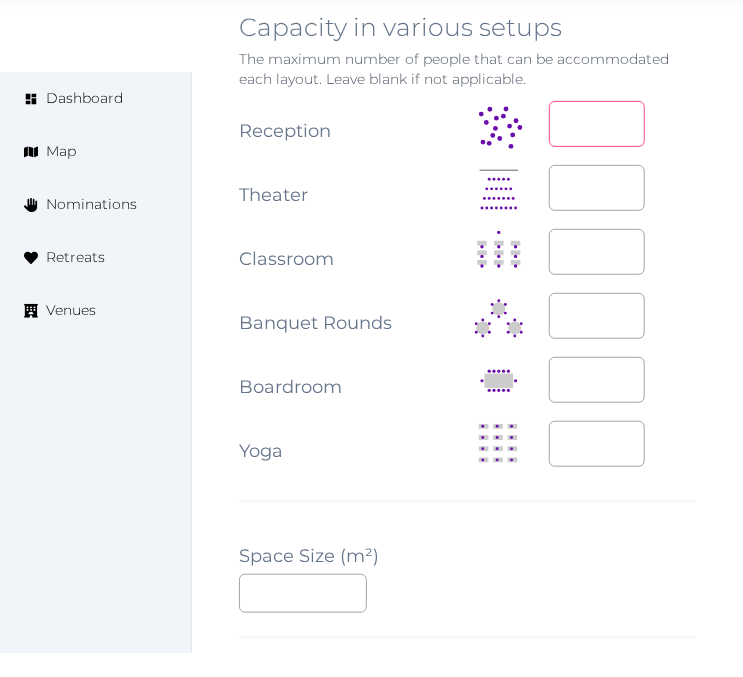 type on "**" 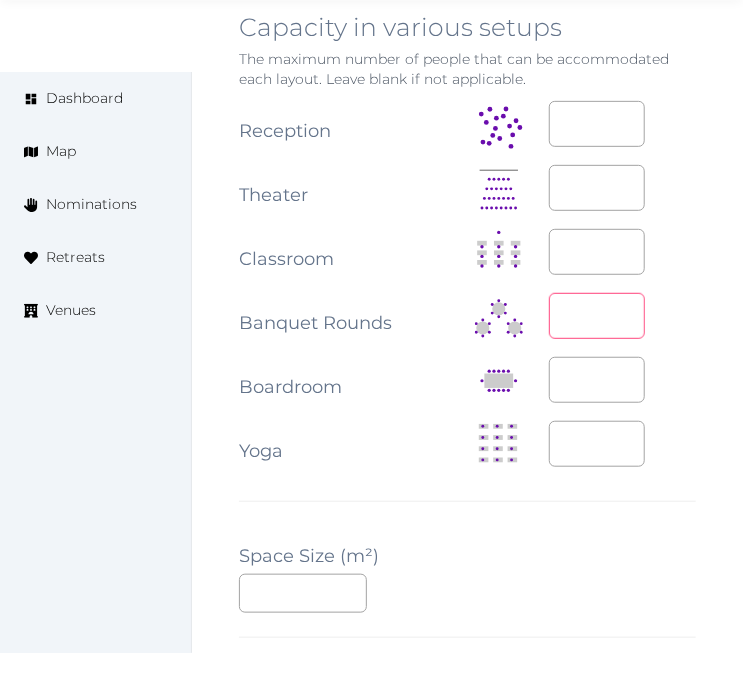 click at bounding box center (597, 316) 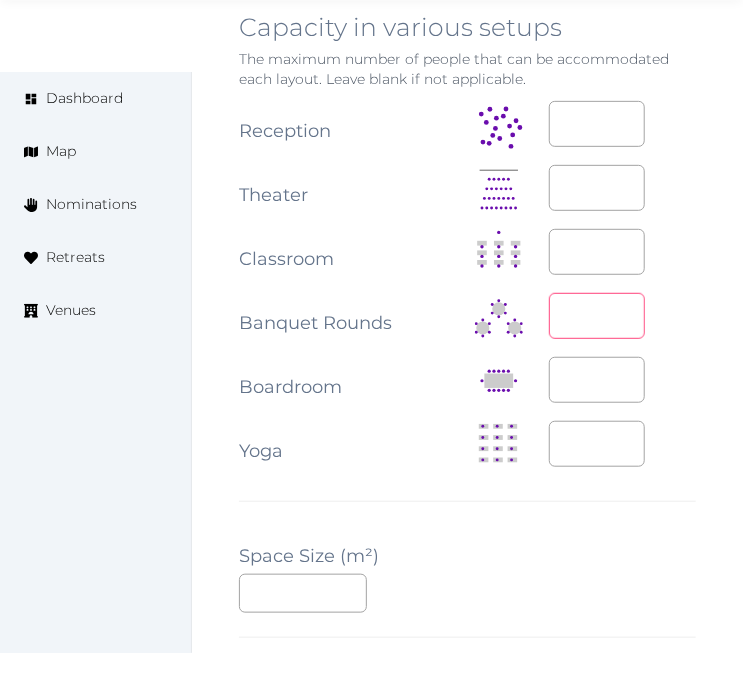 type on "**" 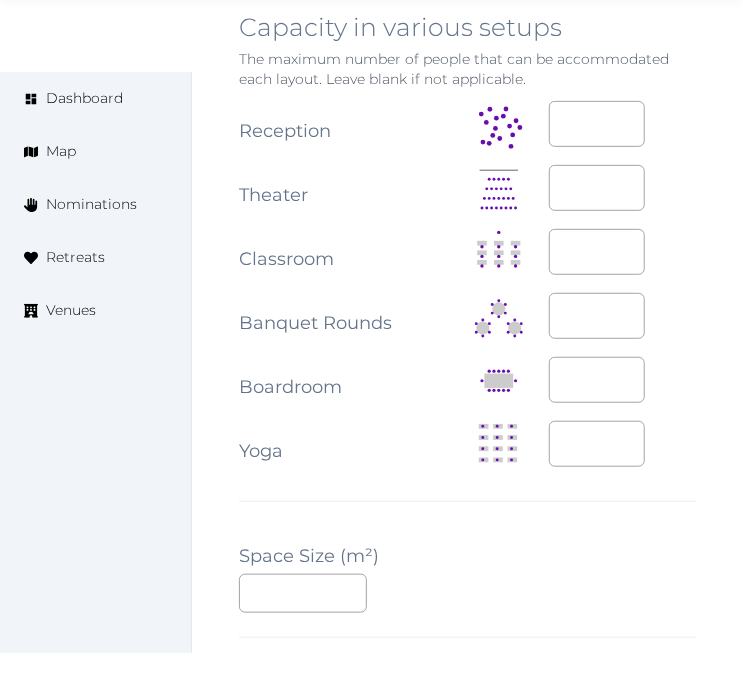 click on "**********" at bounding box center [467, 286] 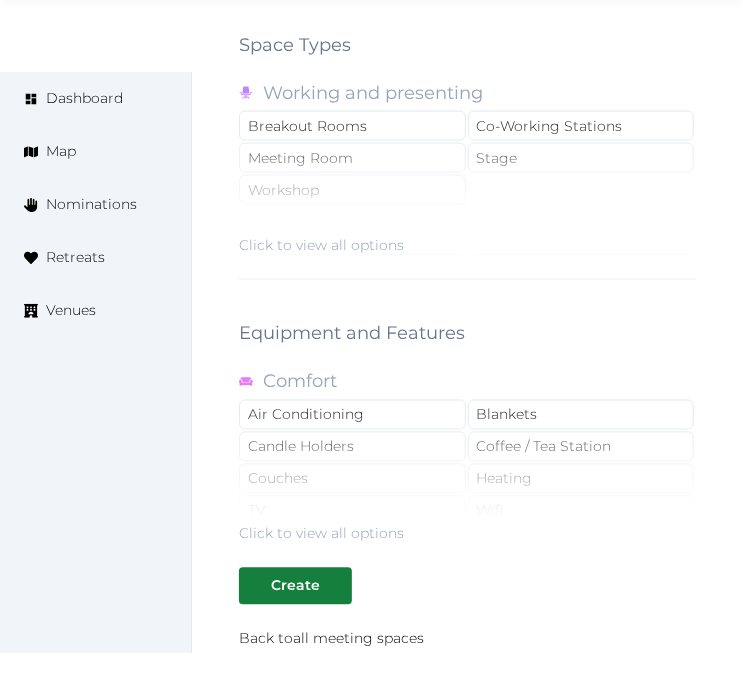 scroll, scrollTop: 3111, scrollLeft: 0, axis: vertical 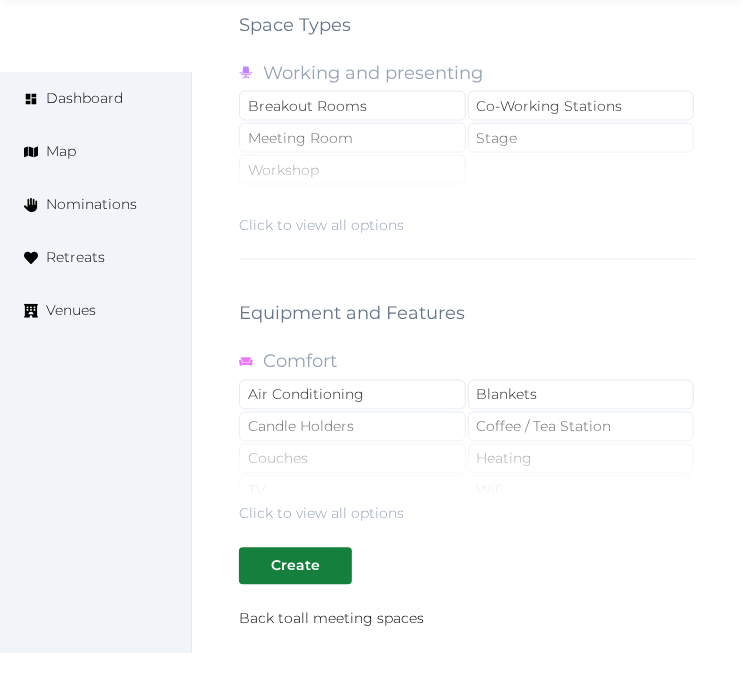 click on "Click to view all options" at bounding box center [467, 171] 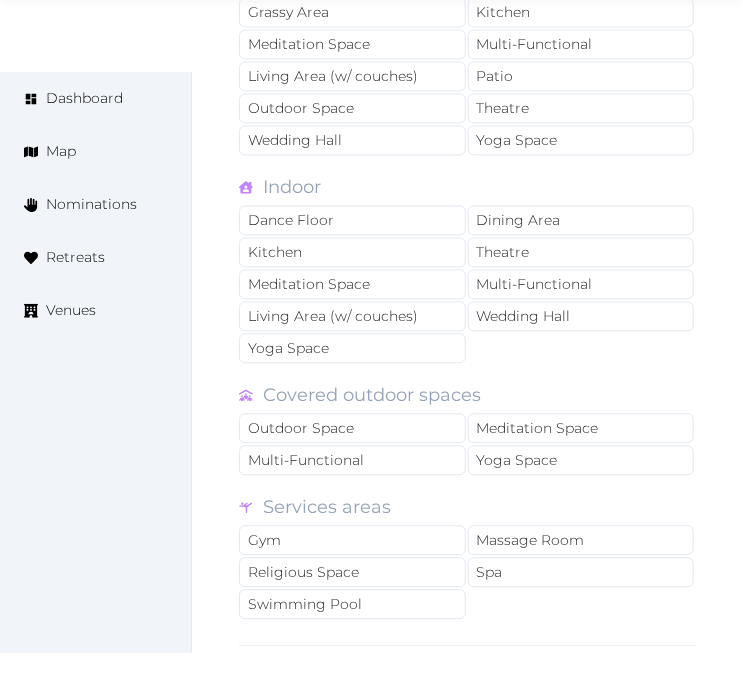 scroll, scrollTop: 3444, scrollLeft: 0, axis: vertical 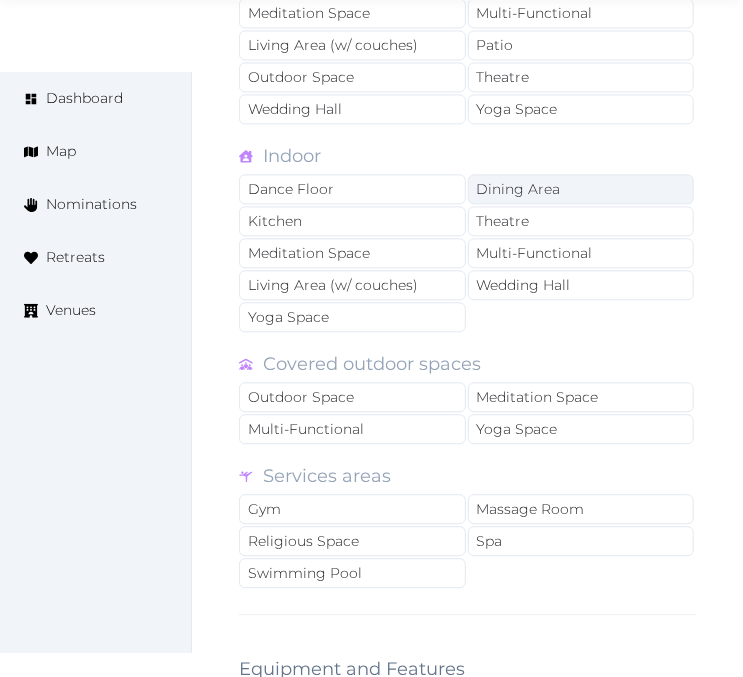 click on "Dining Area" at bounding box center (581, 189) 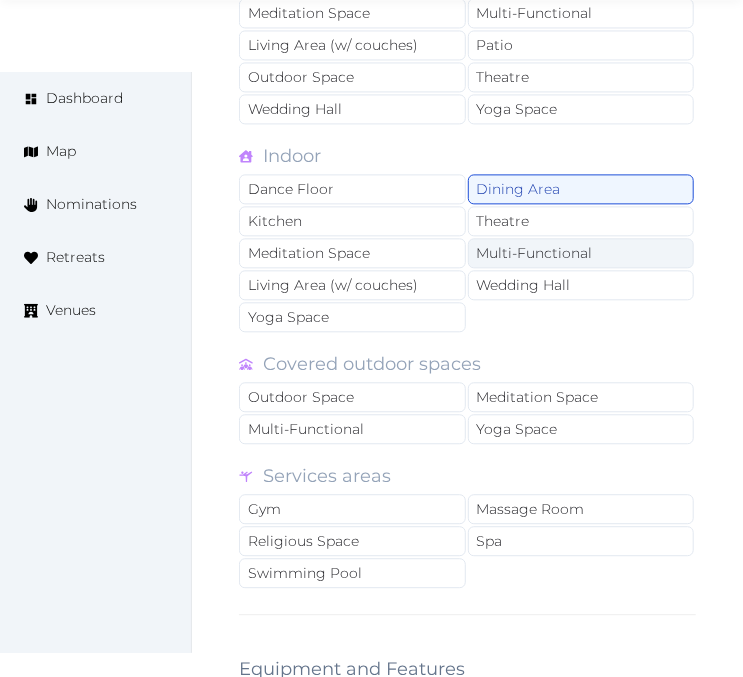 drag, startPoint x: 567, startPoint y: 170, endPoint x: 567, endPoint y: 196, distance: 26 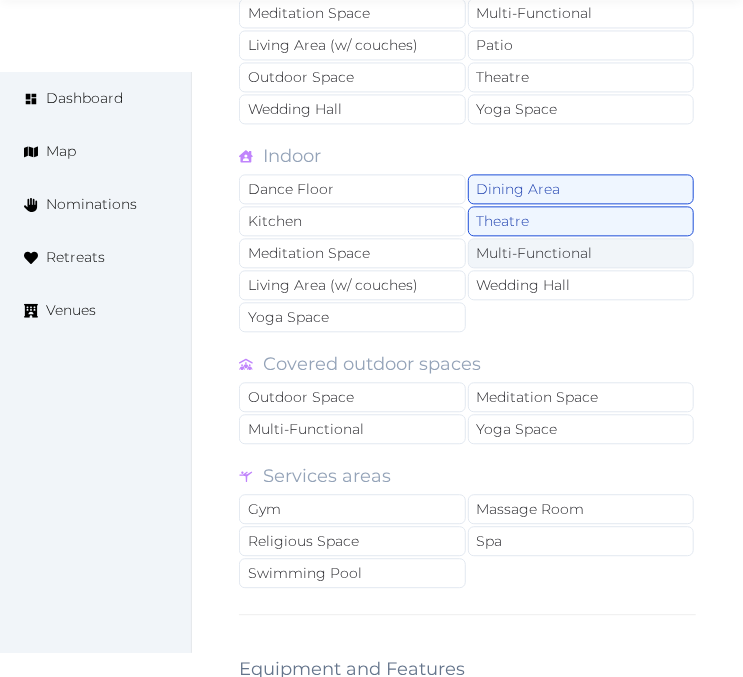 drag, startPoint x: 566, startPoint y: 200, endPoint x: 592, endPoint y: 204, distance: 26.305893 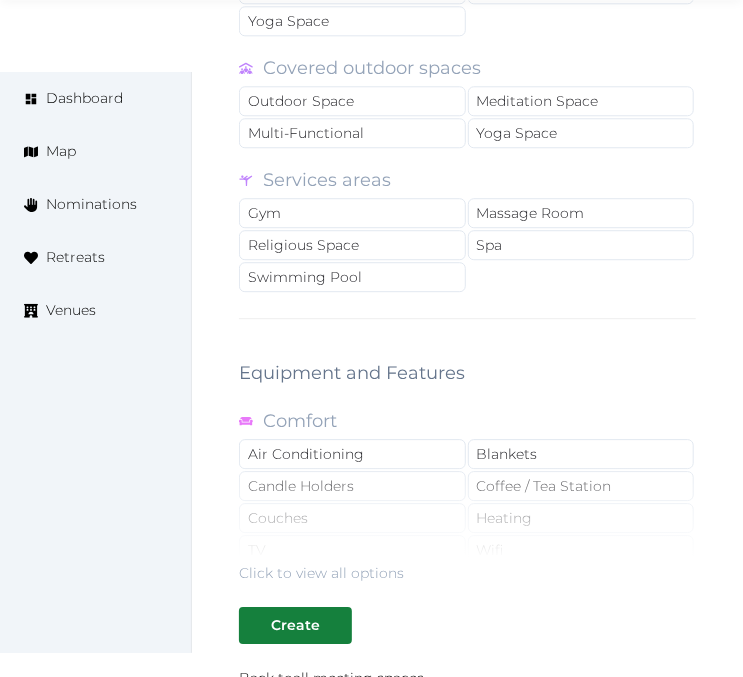 scroll, scrollTop: 3777, scrollLeft: 0, axis: vertical 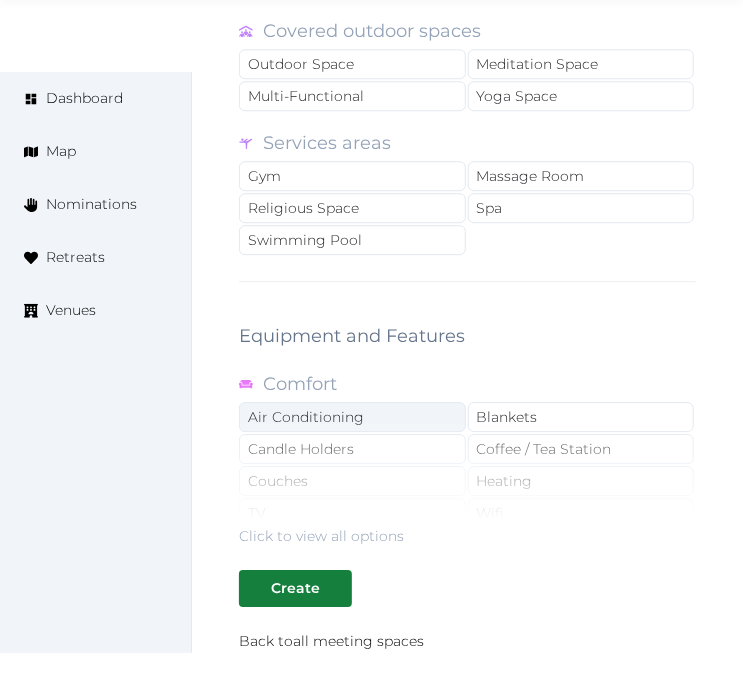 click on "Click to view all options" at bounding box center (467, 482) 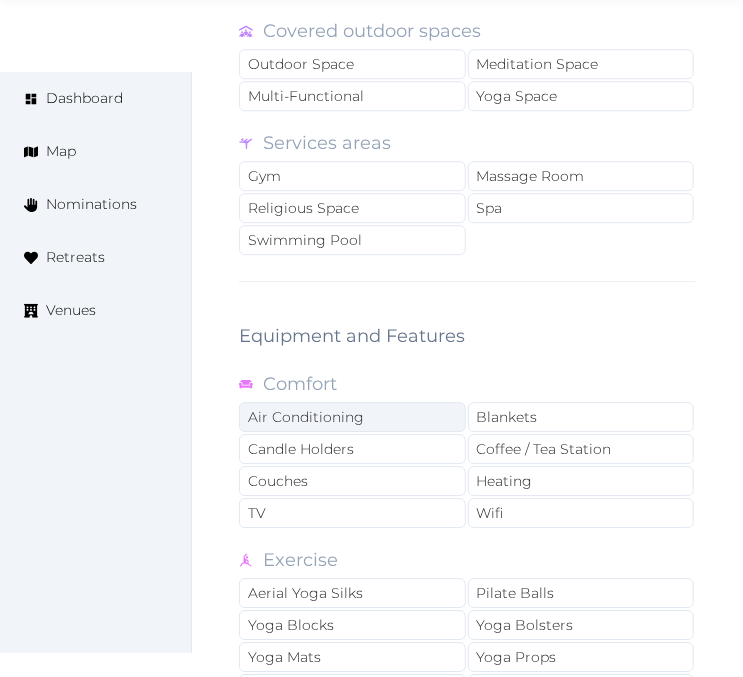 click on "Air Conditioning" at bounding box center (352, 417) 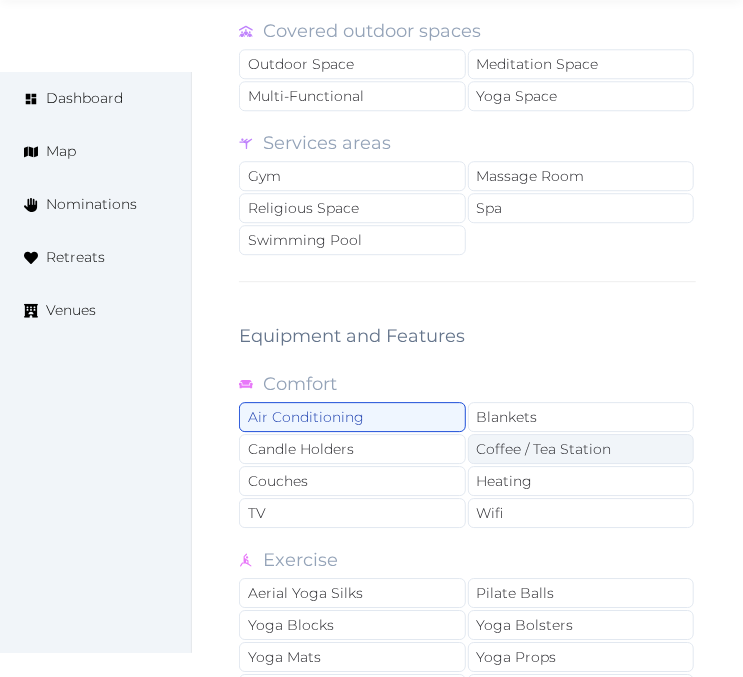 click on "Coffee / Tea Station" at bounding box center (581, 449) 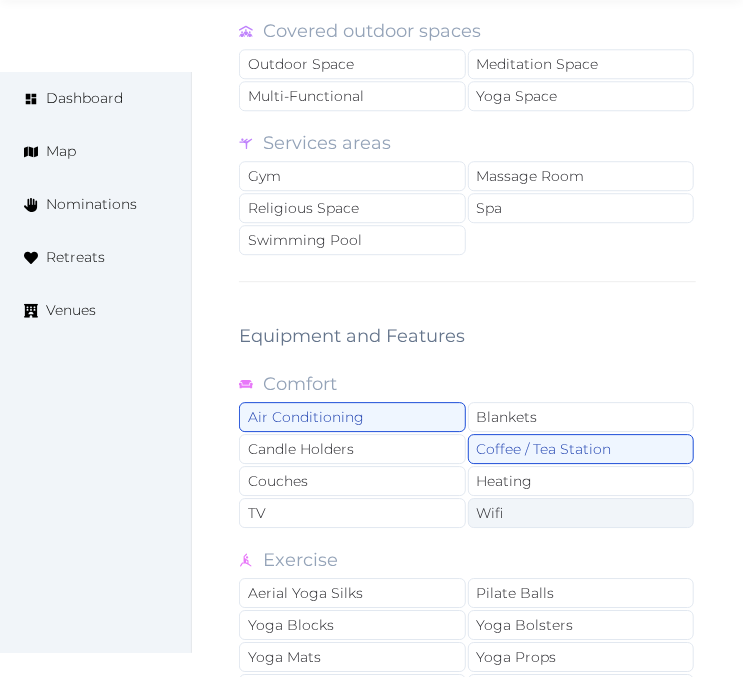 click on "Wifi" at bounding box center (581, 513) 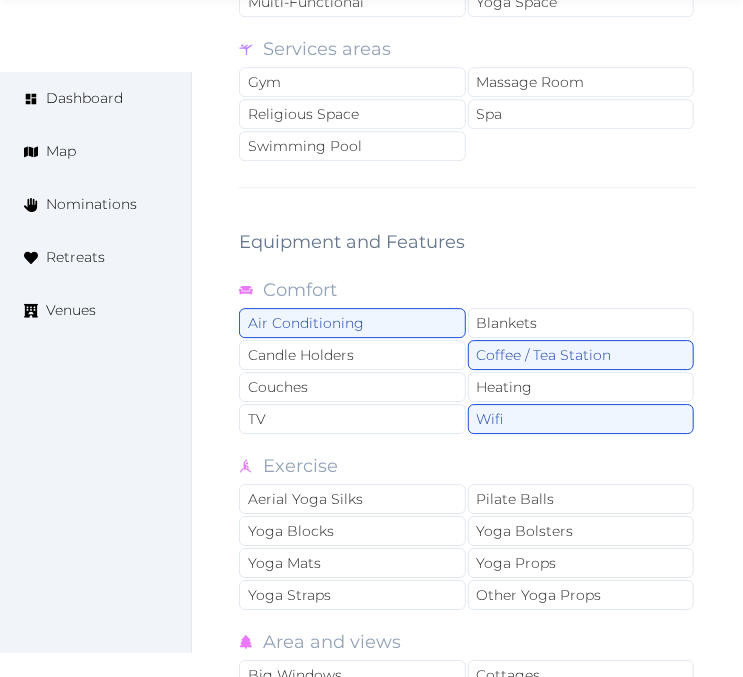 scroll, scrollTop: 4000, scrollLeft: 0, axis: vertical 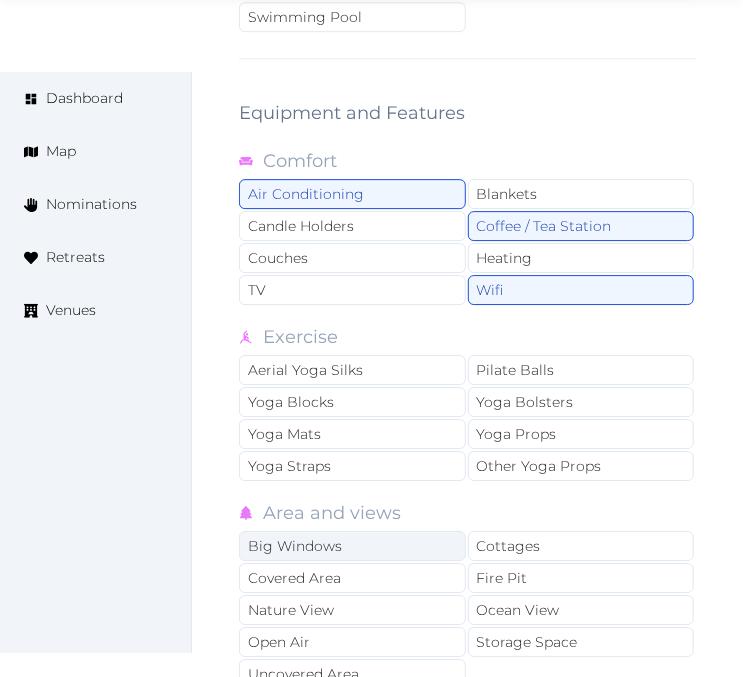 click on "Big Windows" at bounding box center [352, 546] 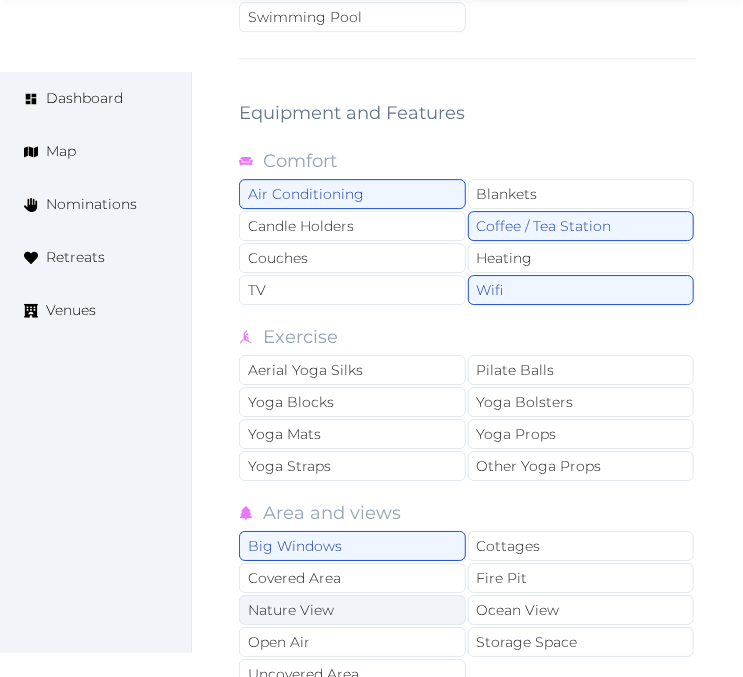 click on "Nature View" at bounding box center [352, 610] 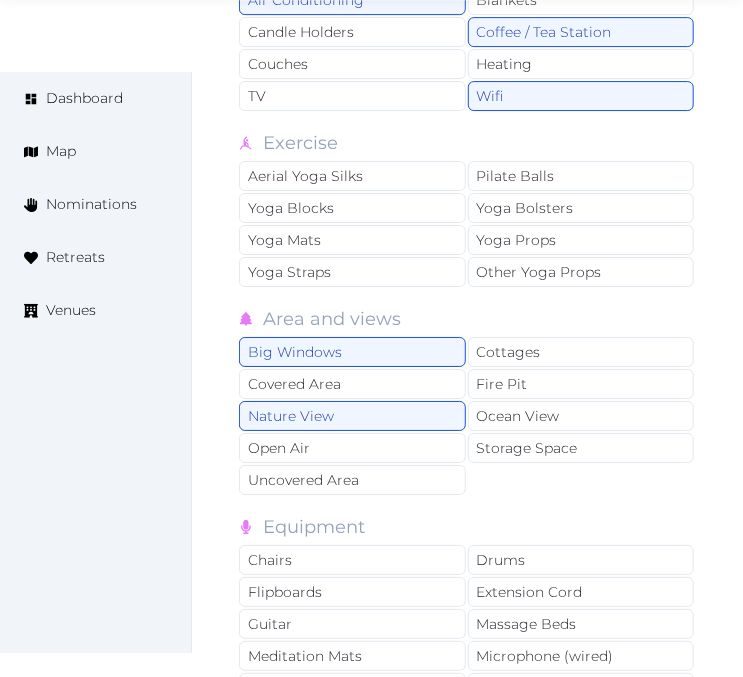 scroll, scrollTop: 4222, scrollLeft: 0, axis: vertical 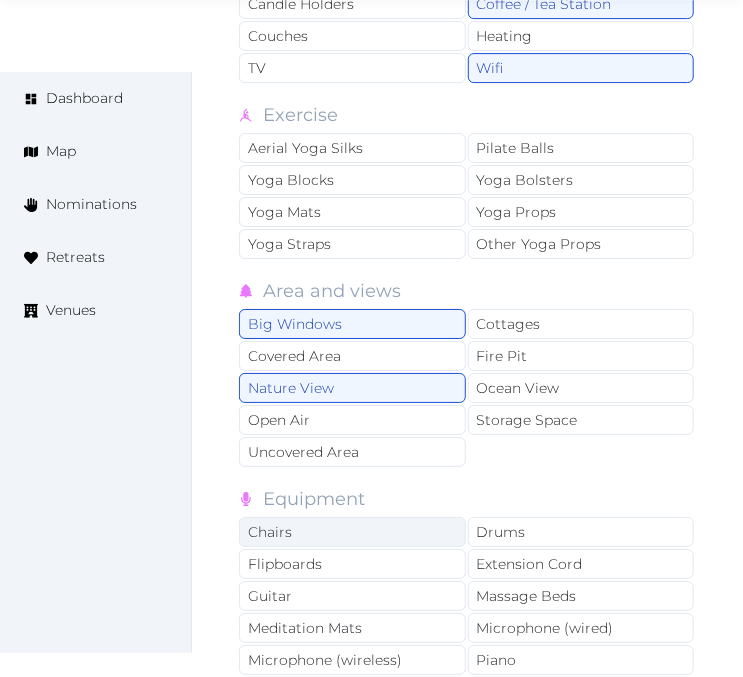 click on "Chairs" at bounding box center (352, 532) 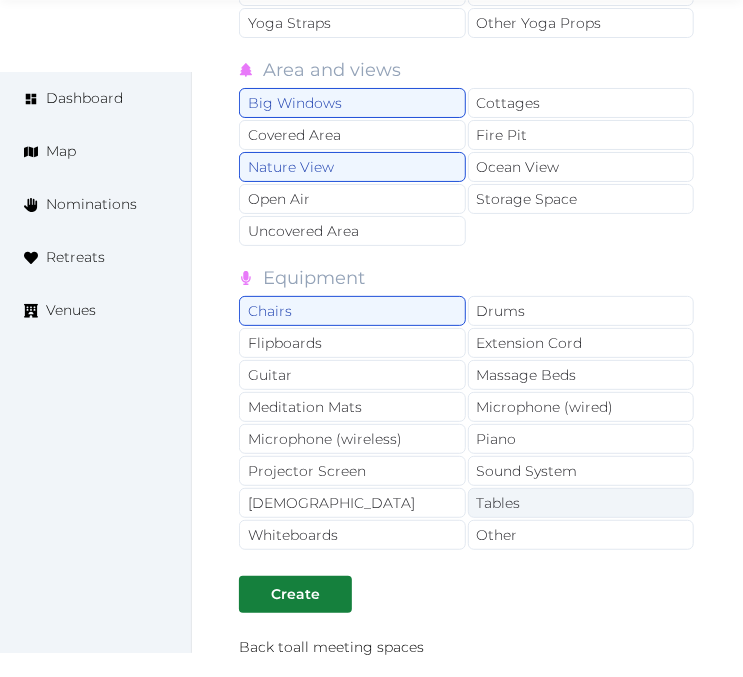 scroll, scrollTop: 4444, scrollLeft: 0, axis: vertical 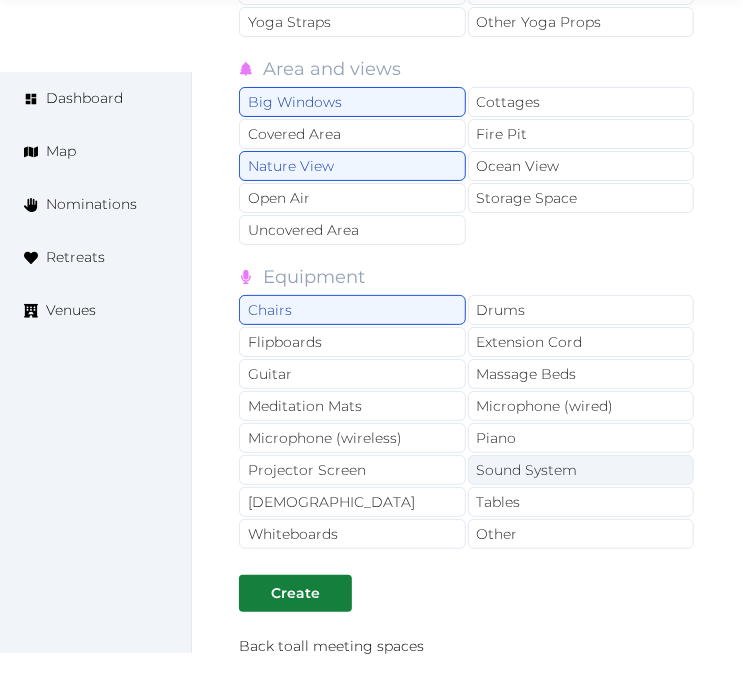 click on "Sound System" at bounding box center (581, 470) 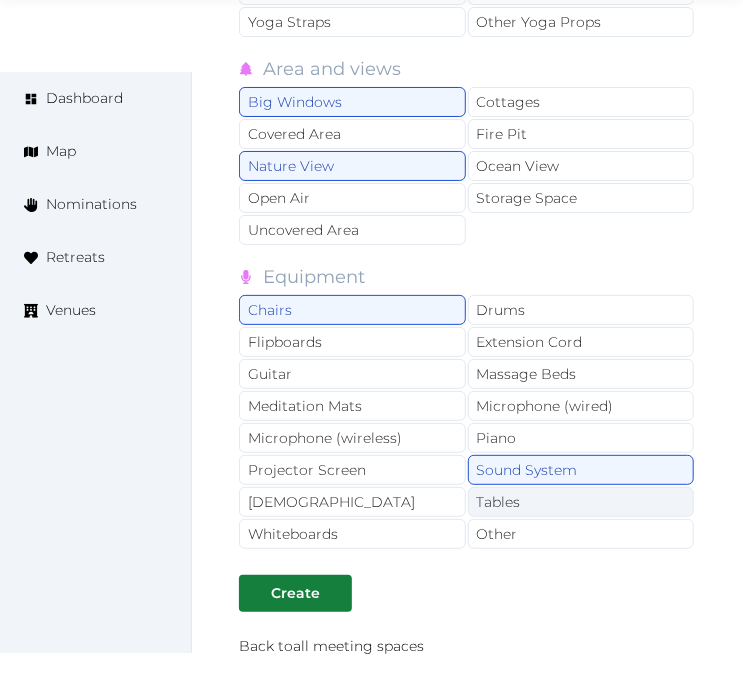 drag, startPoint x: 362, startPoint y: 425, endPoint x: 492, endPoint y: 473, distance: 138.57849 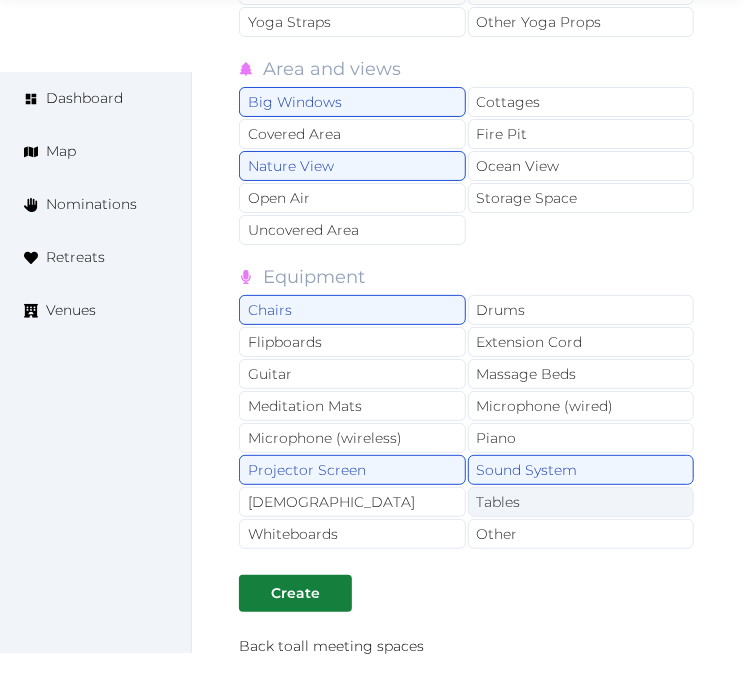 click on "Tables" at bounding box center (581, 502) 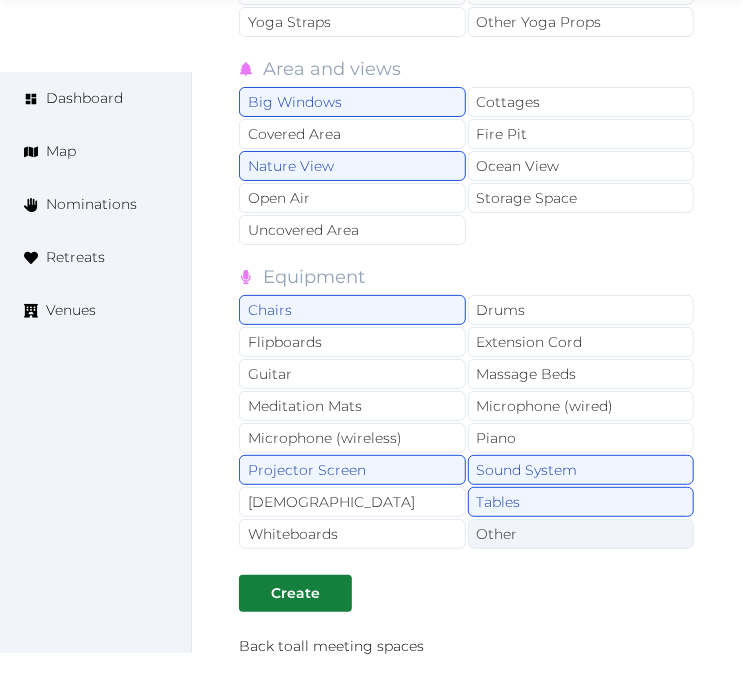 click on "Other" at bounding box center [581, 534] 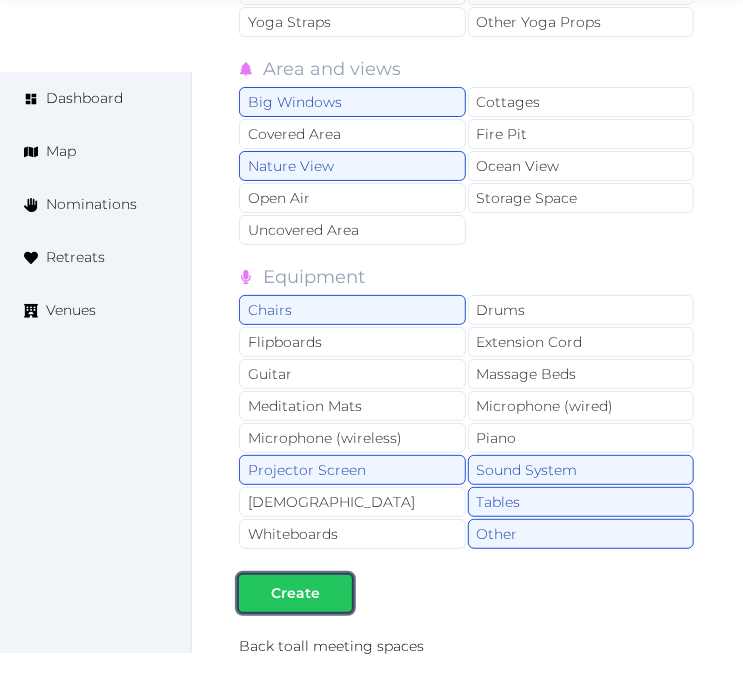 click at bounding box center [255, 593] 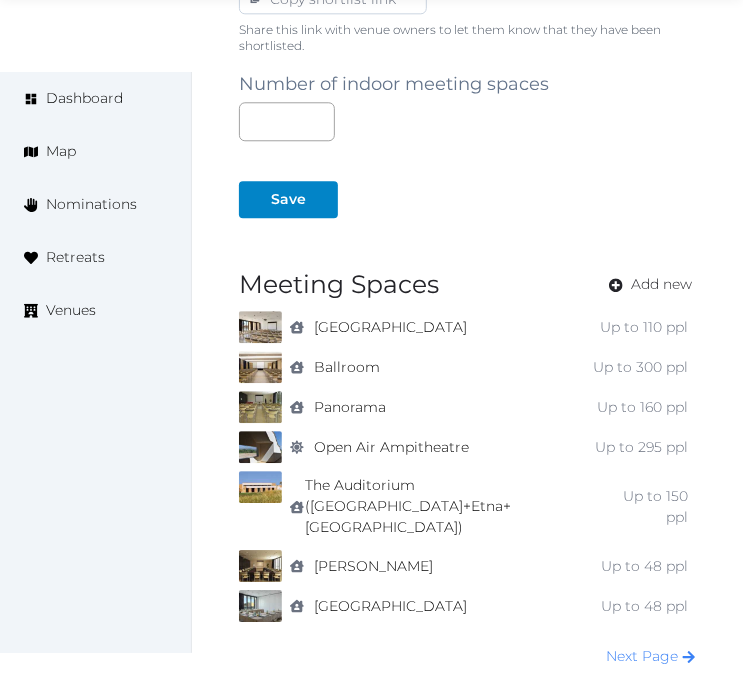 scroll, scrollTop: 1662, scrollLeft: 0, axis: vertical 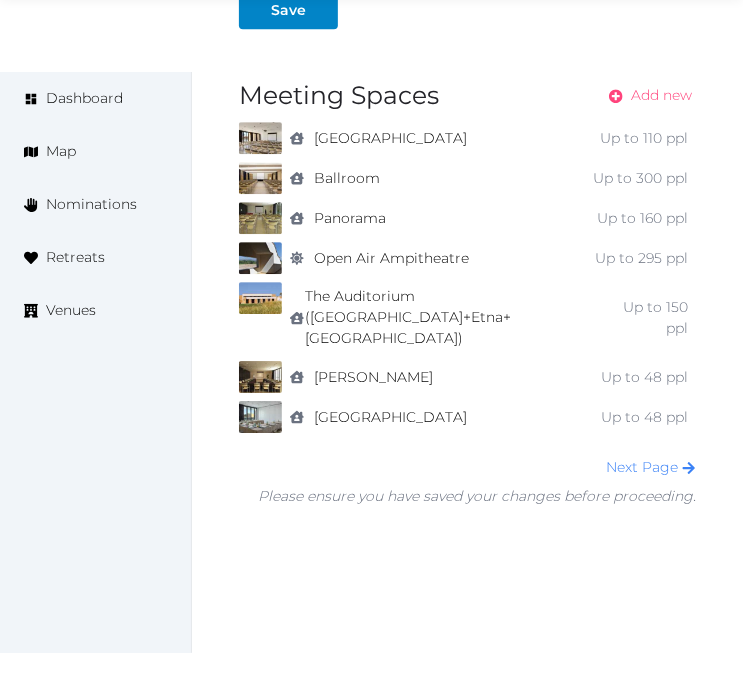 click on "Add new" at bounding box center (661, 95) 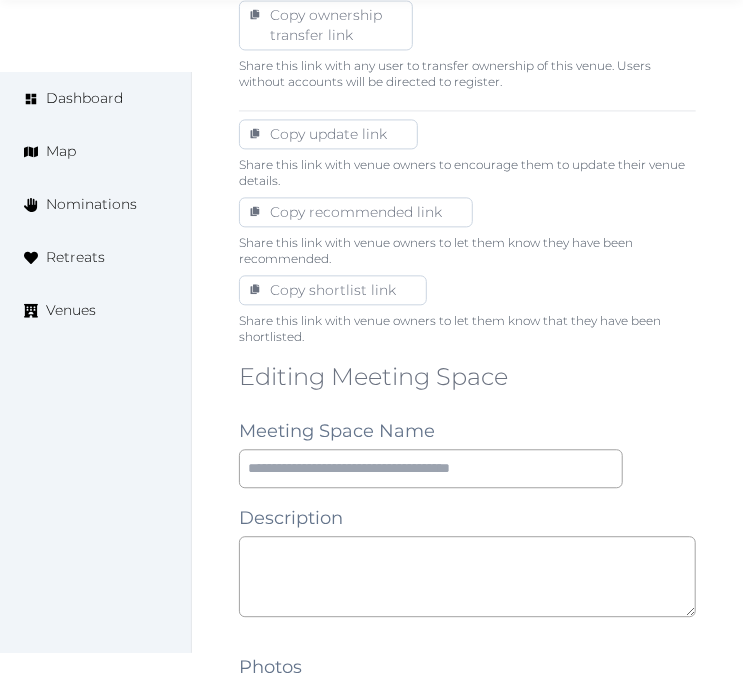 scroll, scrollTop: 1222, scrollLeft: 0, axis: vertical 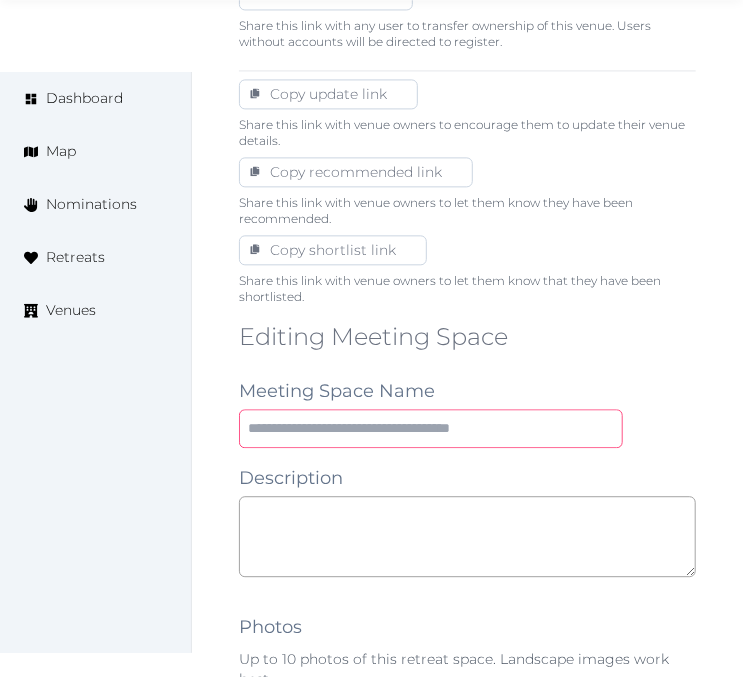 click at bounding box center [431, 428] 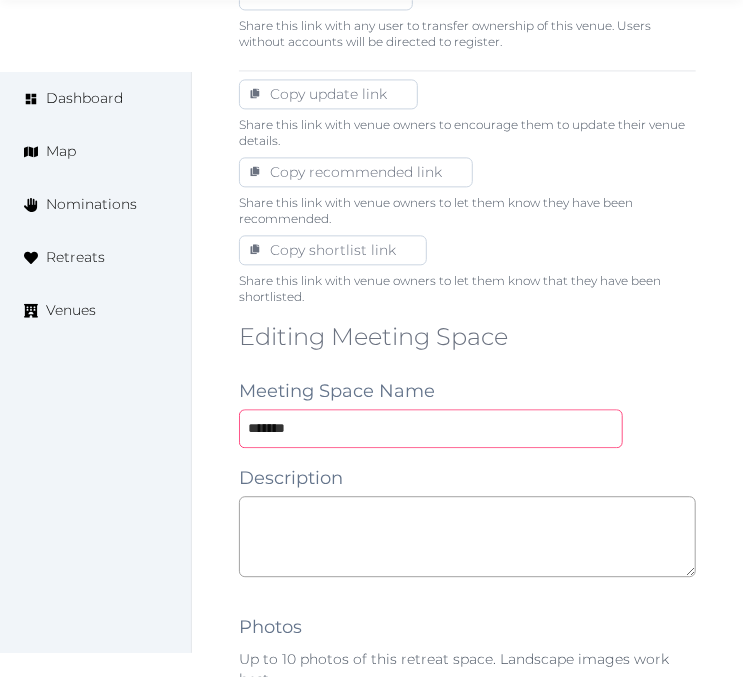 type on "*******" 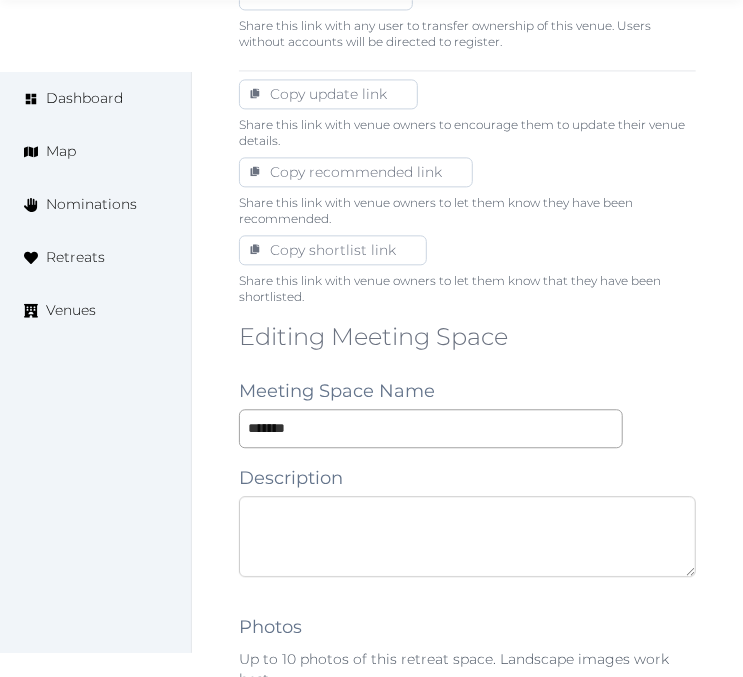 click at bounding box center (467, 536) 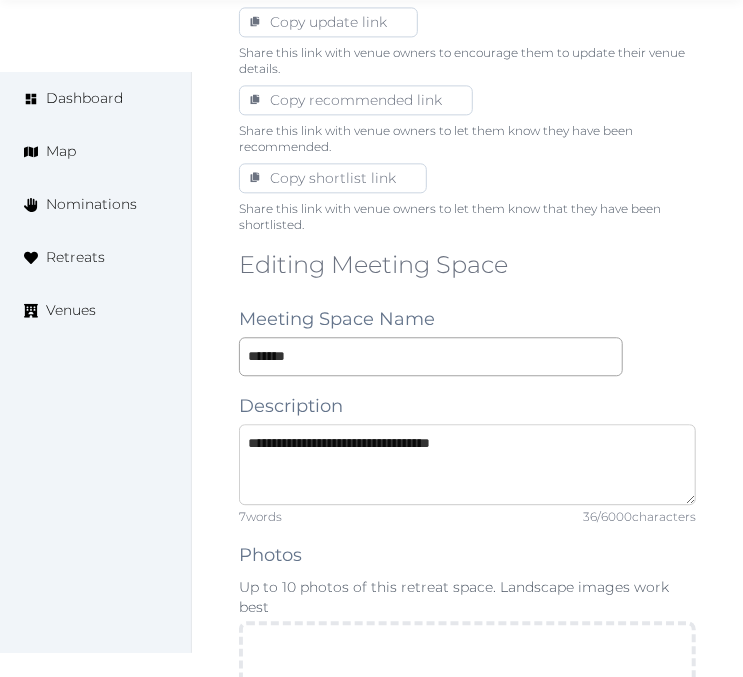 scroll, scrollTop: 1333, scrollLeft: 0, axis: vertical 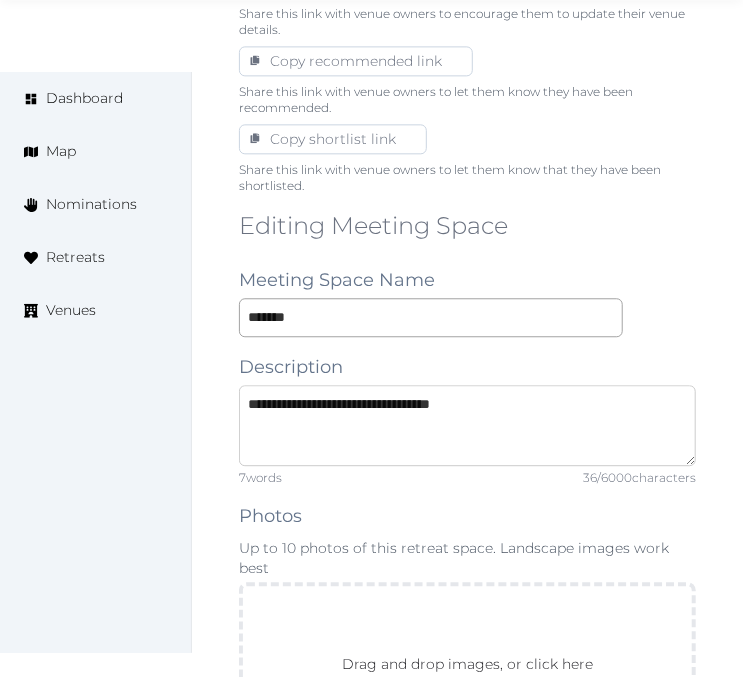 type on "**********" 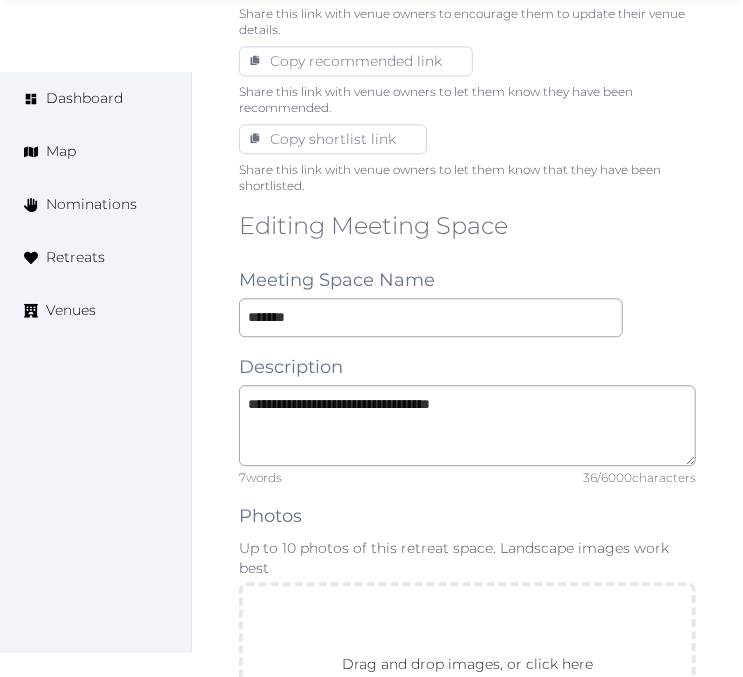 scroll, scrollTop: 1555, scrollLeft: 0, axis: vertical 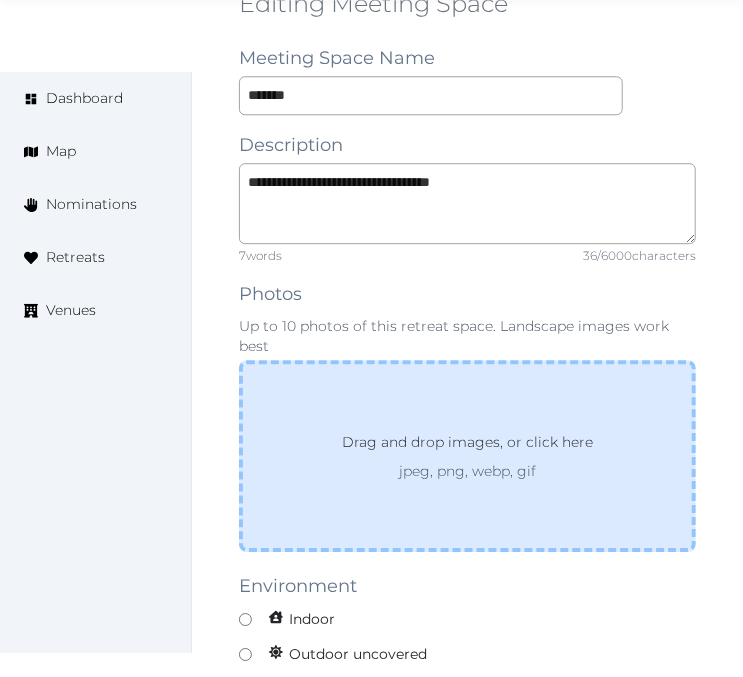drag, startPoint x: 735, startPoint y: 407, endPoint x: 433, endPoint y: 360, distance: 305.6354 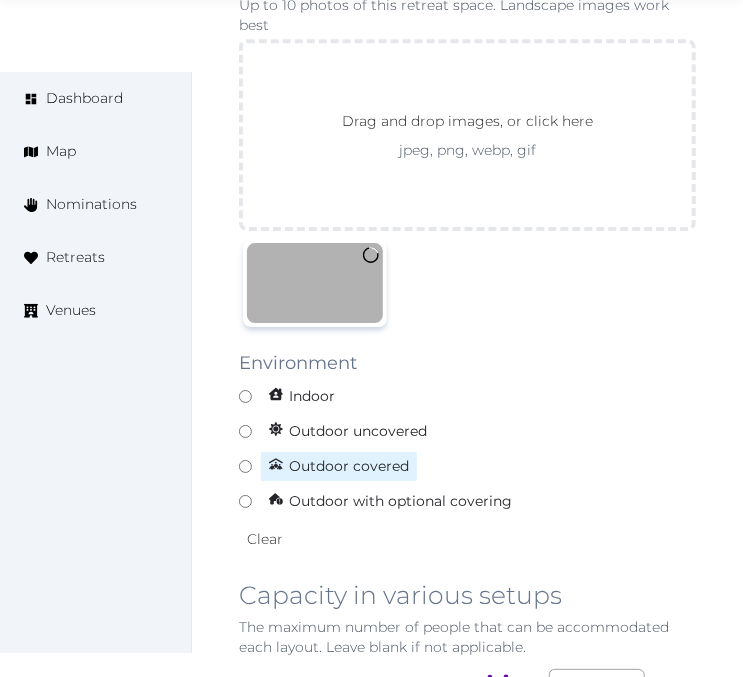 scroll, scrollTop: 1888, scrollLeft: 0, axis: vertical 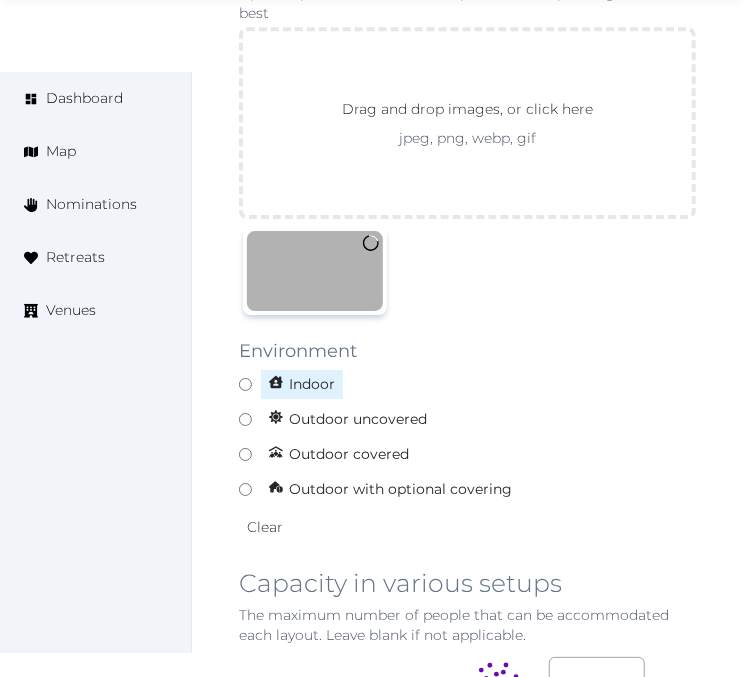 click on "Indoor" at bounding box center [467, 384] 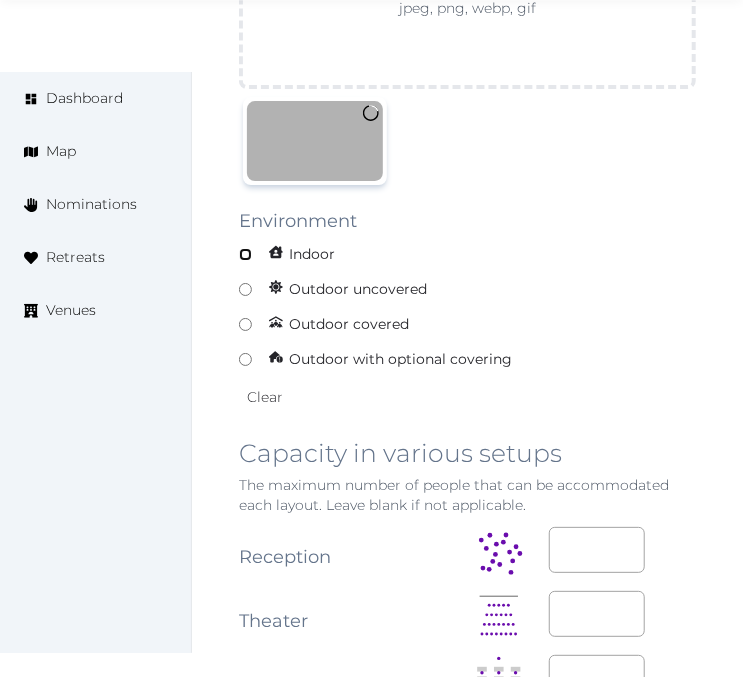 scroll, scrollTop: 2222, scrollLeft: 0, axis: vertical 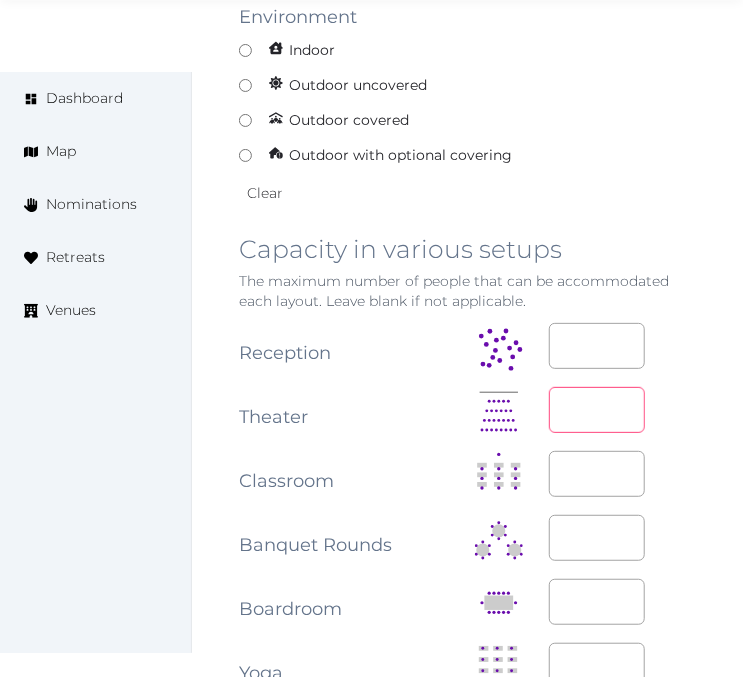click at bounding box center [597, 410] 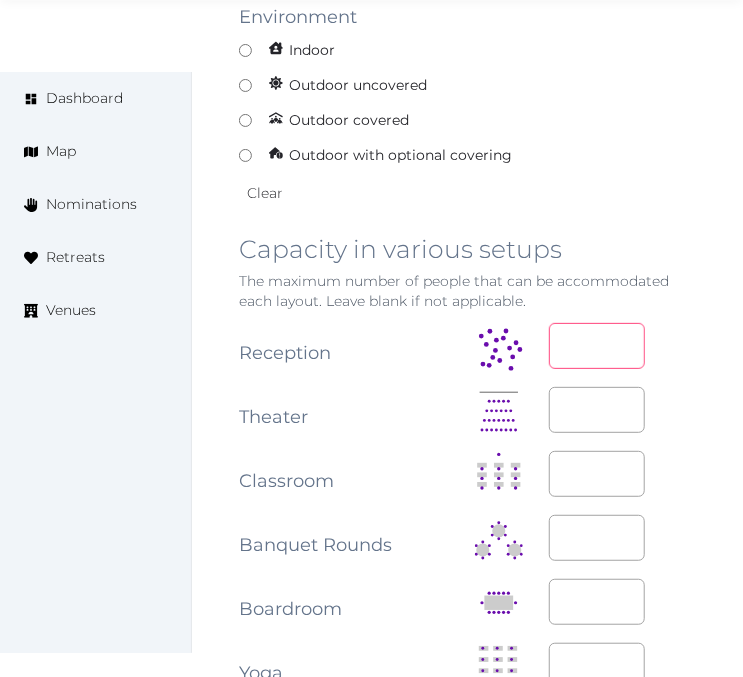 click at bounding box center (597, 346) 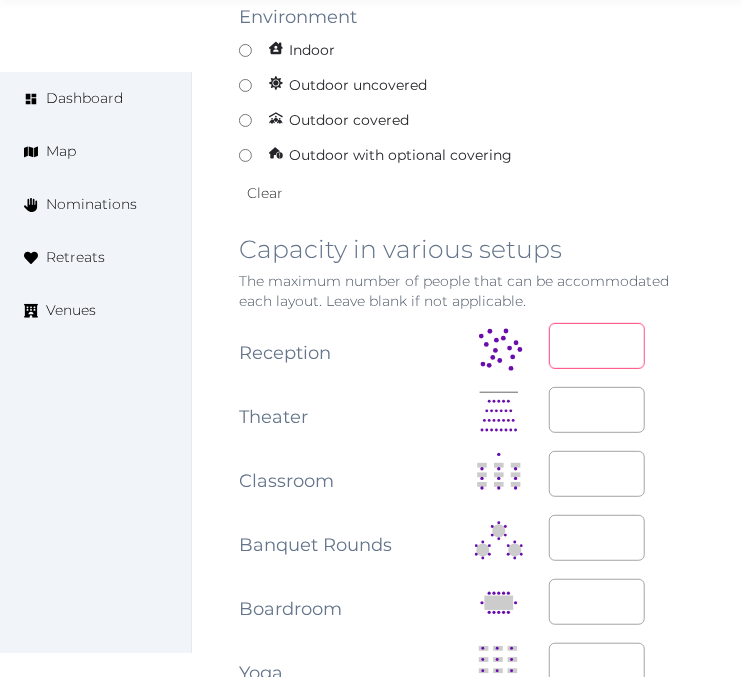 type on "**" 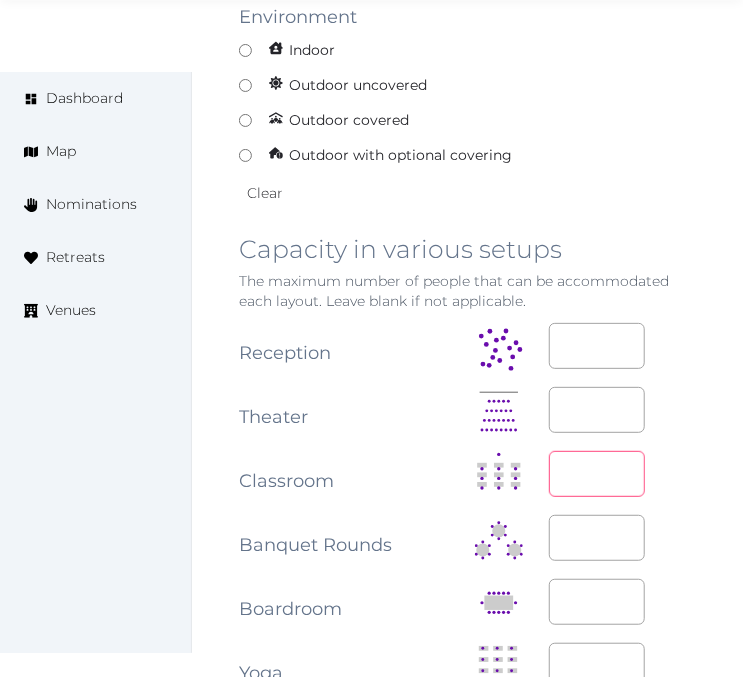 click at bounding box center [597, 474] 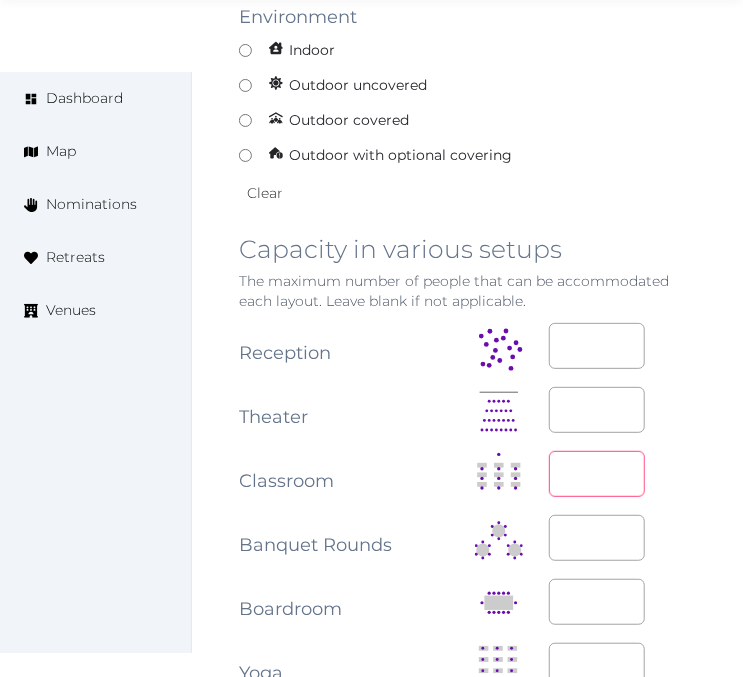 type on "**" 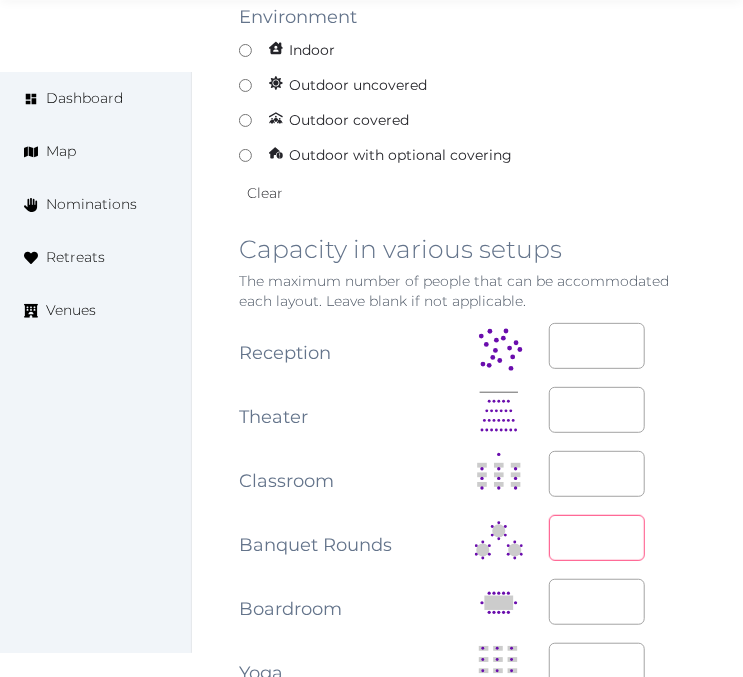 click at bounding box center [597, 538] 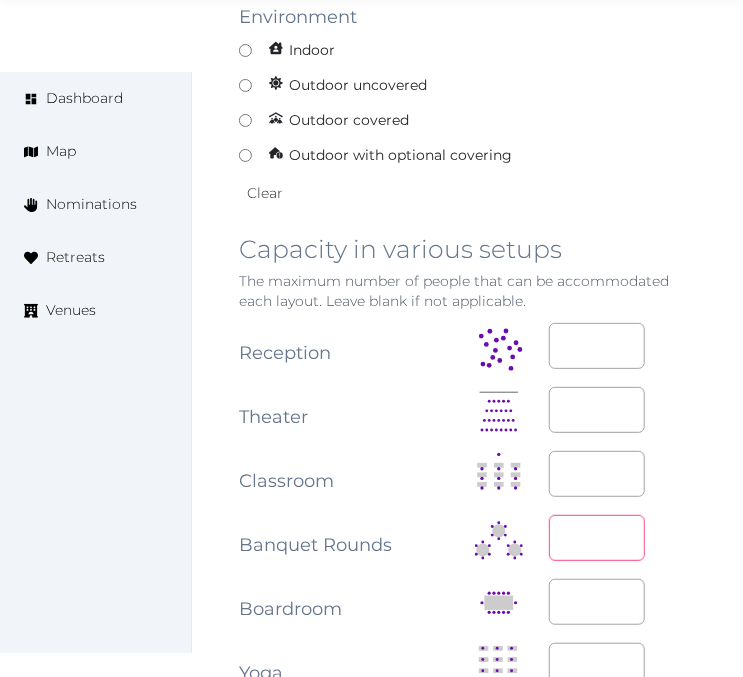 type on "**" 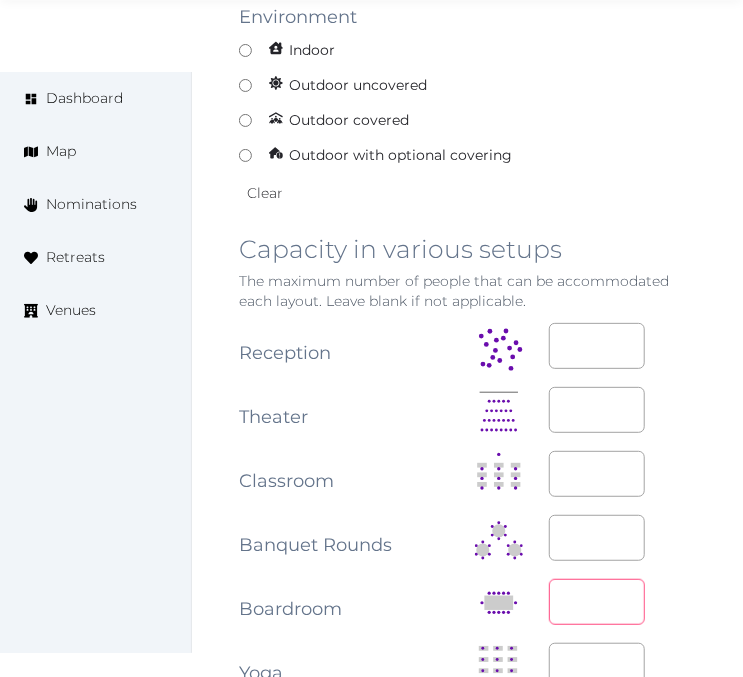 click at bounding box center [597, 602] 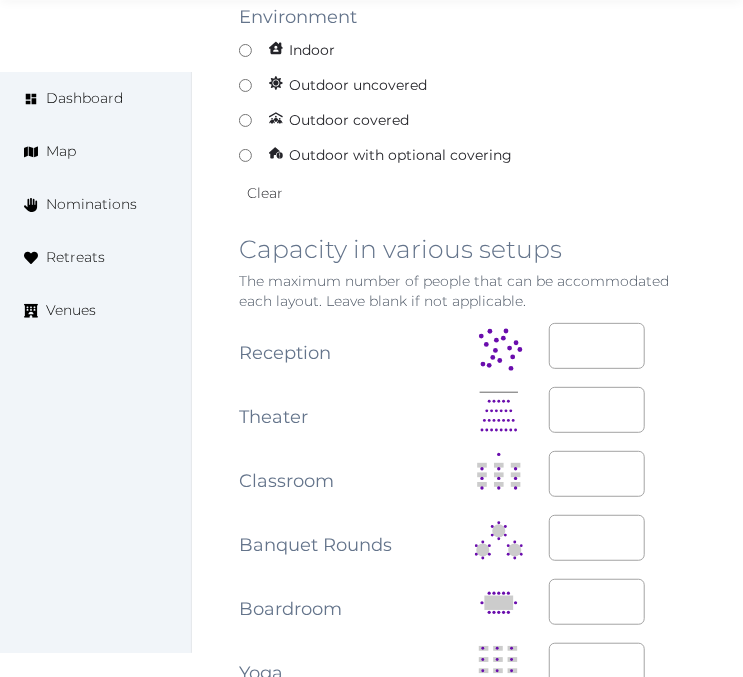 click on "Edit venue 70 %  complete Fill out all the fields in your listing to increase its completion percentage.   A higher completion percentage will make your listing more attractive and result in better matches. [GEOGRAPHIC_DATA], a [PERSON_NAME][GEOGRAPHIC_DATA]   View  listing   Open    Close CRM Lead Basic details Pricing and policies Retreat spaces Meeting spaces Accommodations Amenities Food and dining Activities and experiences Location Environment Types of retreats Brochures Notes Ownership Administration Activity This venue is live and visible to the public Mark draft Archive Venue owned by [PERSON_NAME] [EMAIL_ADDRESS][DOMAIN_NAME] Copy ownership transfer link Share this link with any user to transfer ownership of this venue. Users without accounts will be directed to register. Copy update link Share this link with venue owners to encourage them to update their venue details. Copy recommended link Share this link with venue owners to let them know they have been recommended. Copy shortlist link Editing Meeting Space  7 36 /" at bounding box center (467, -200) 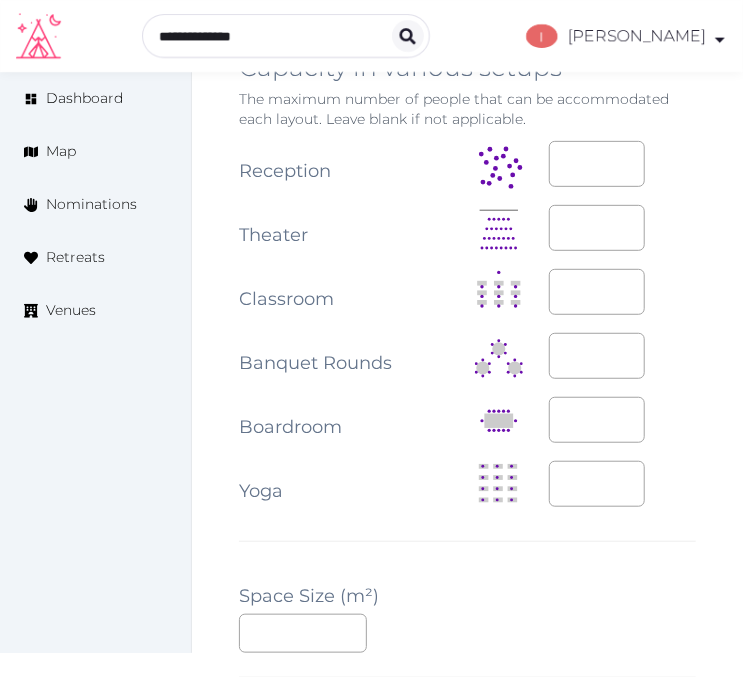 scroll, scrollTop: 2333, scrollLeft: 0, axis: vertical 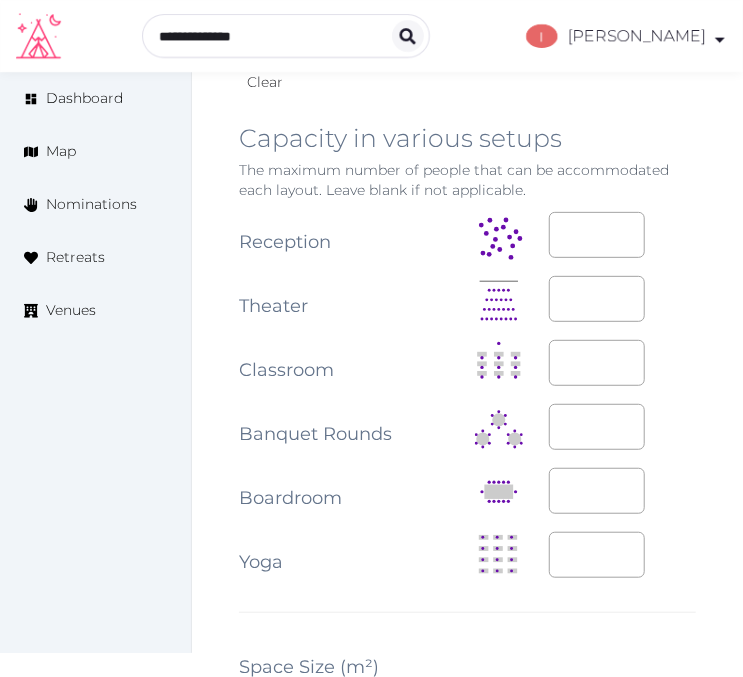 click at bounding box center (303, 704) 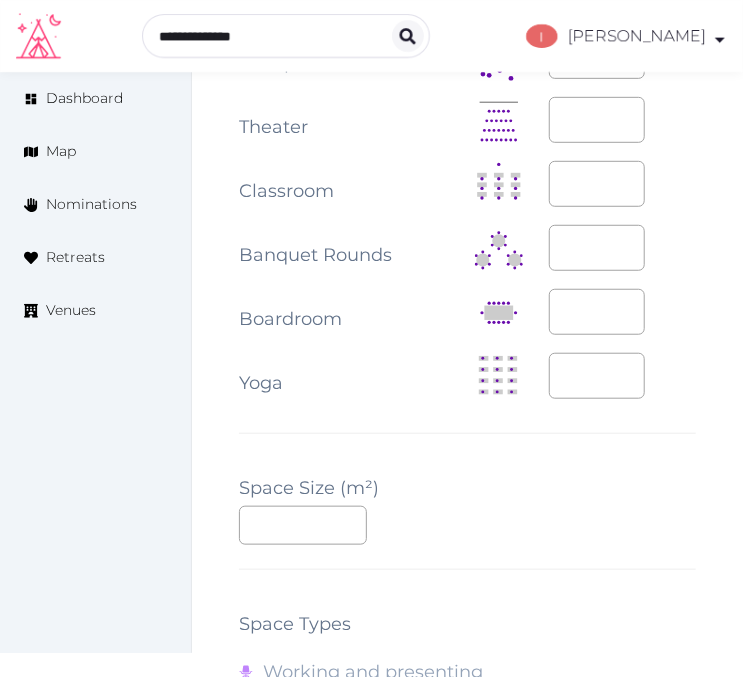 scroll, scrollTop: 2777, scrollLeft: 0, axis: vertical 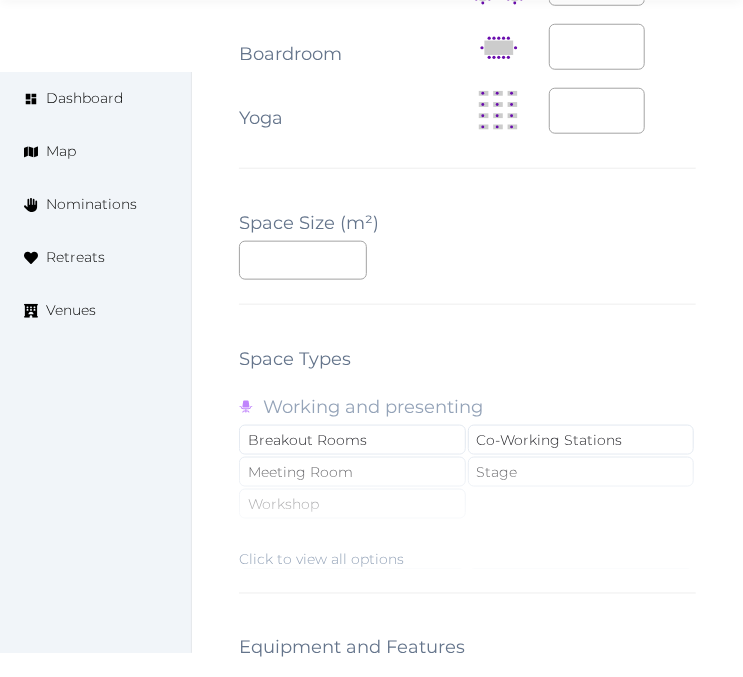 click on "**********" at bounding box center [467, -47] 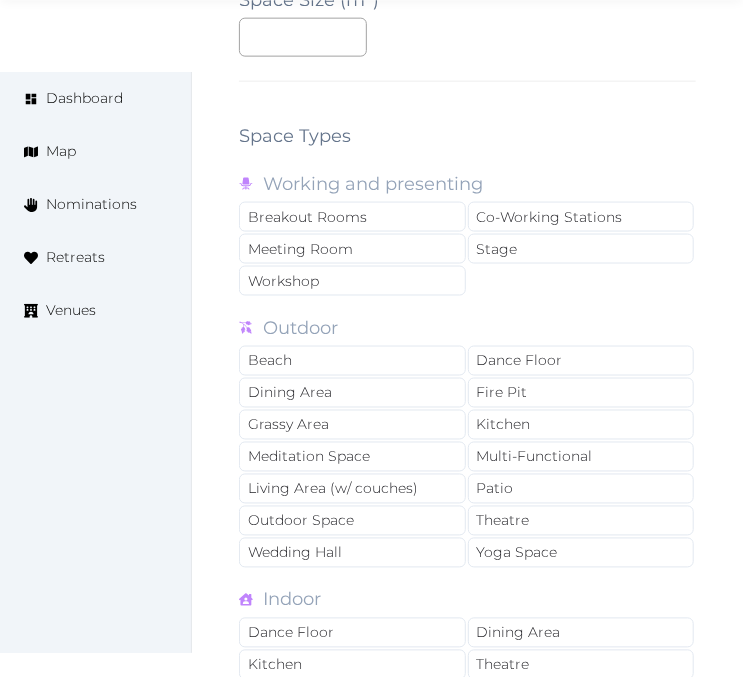 scroll, scrollTop: 3222, scrollLeft: 0, axis: vertical 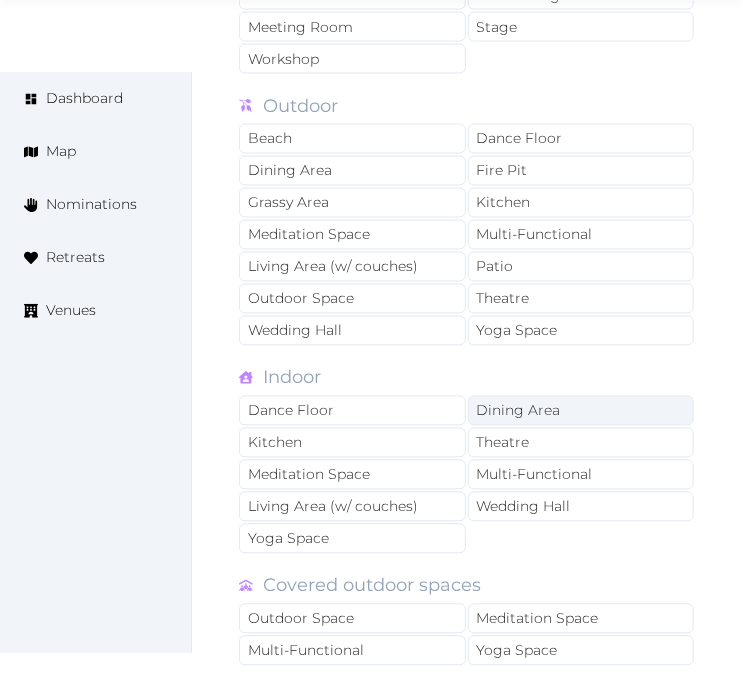 click on "Dining Area" at bounding box center (581, 411) 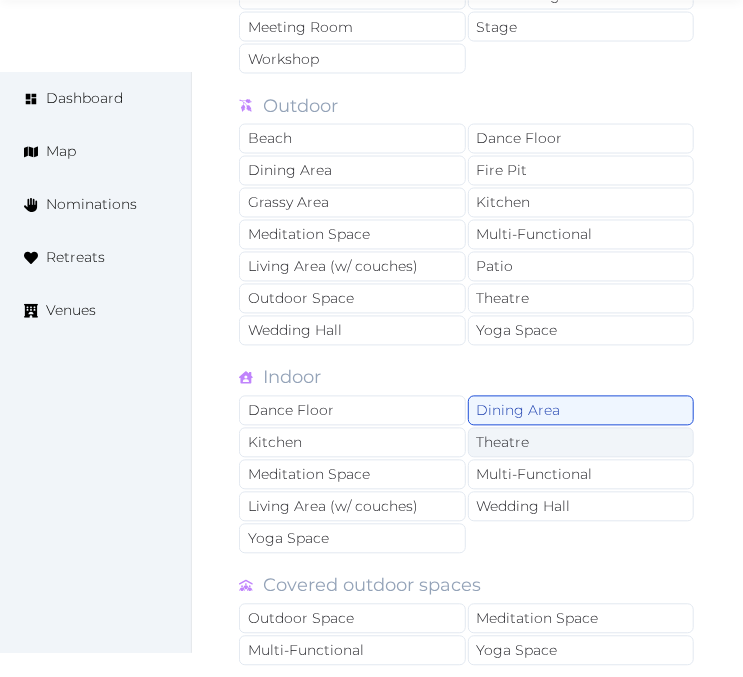 click on "Theatre" at bounding box center [581, 443] 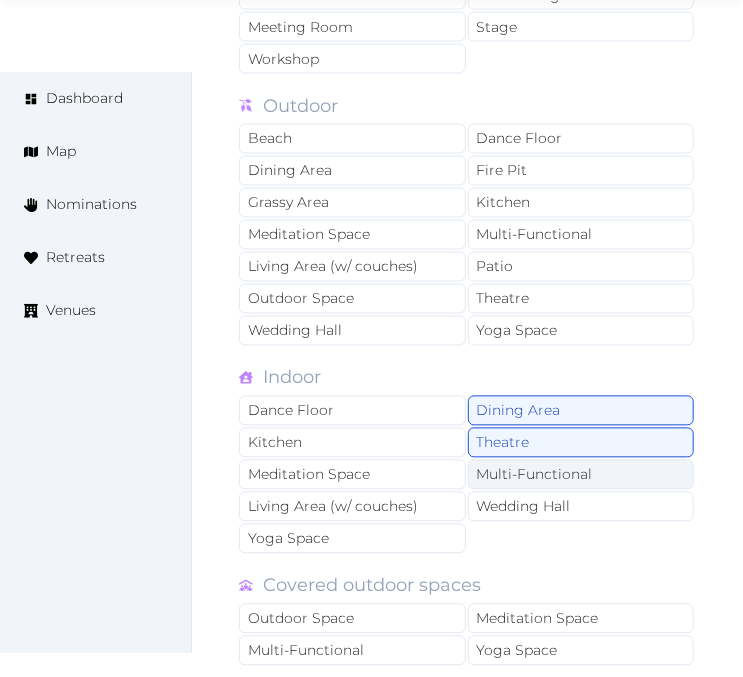 click on "Multi-Functional" at bounding box center [581, 475] 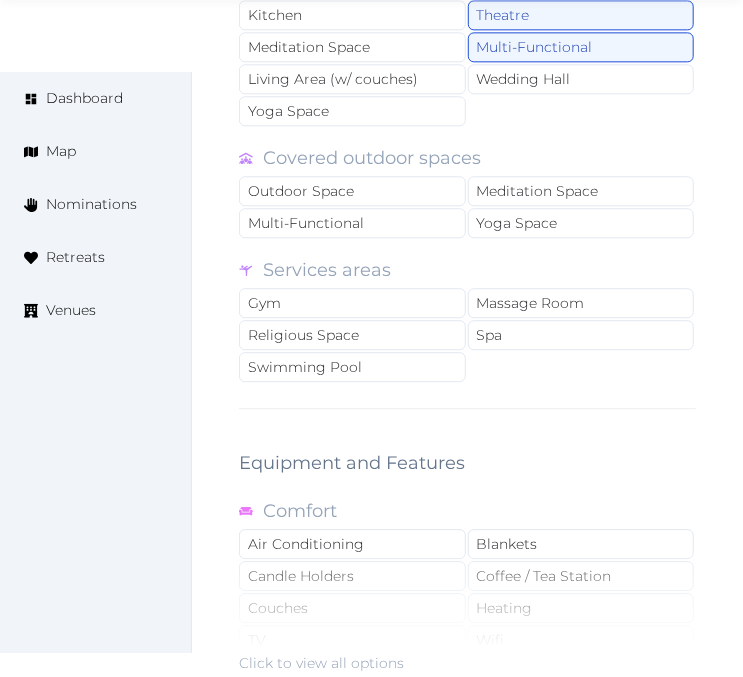 scroll, scrollTop: 3777, scrollLeft: 0, axis: vertical 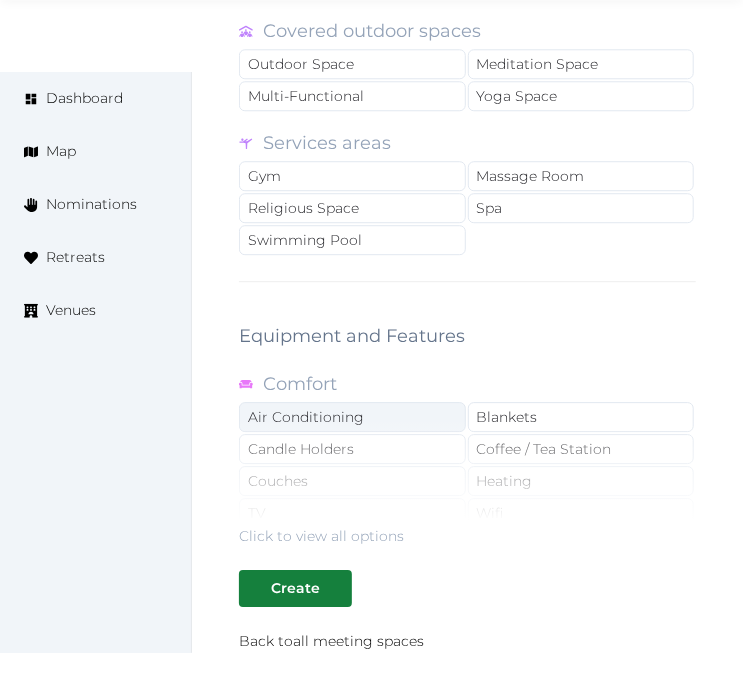 click on "Air Conditioning" at bounding box center (352, 417) 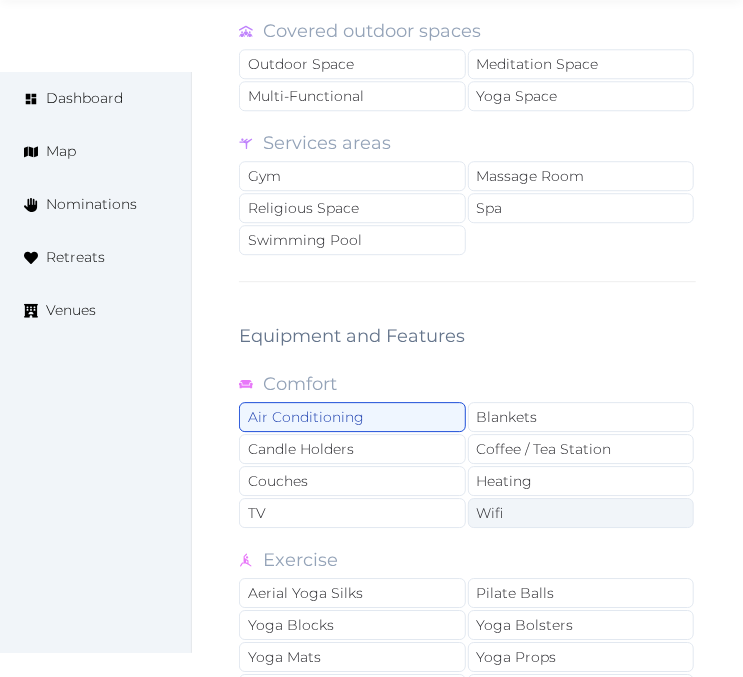 click on "Wifi" at bounding box center [581, 513] 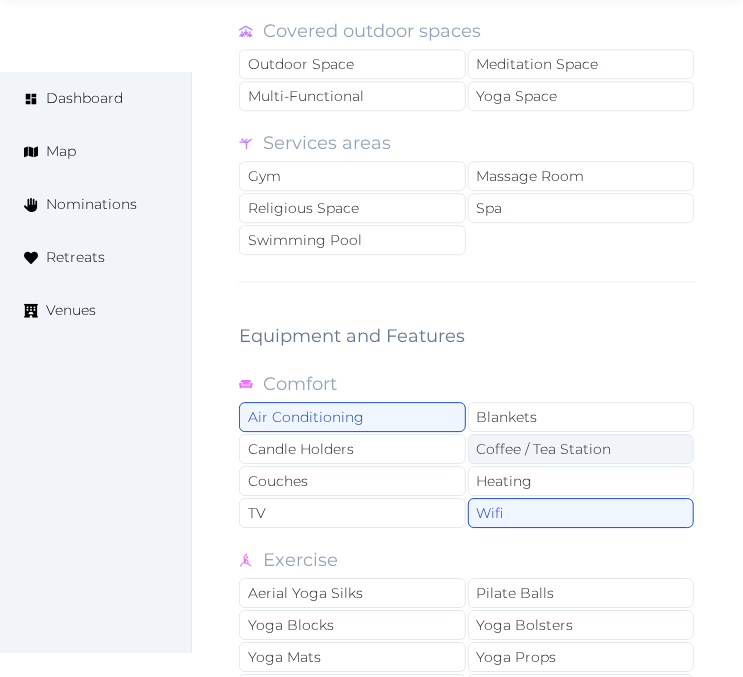 click on "Coffee / Tea Station" at bounding box center [581, 449] 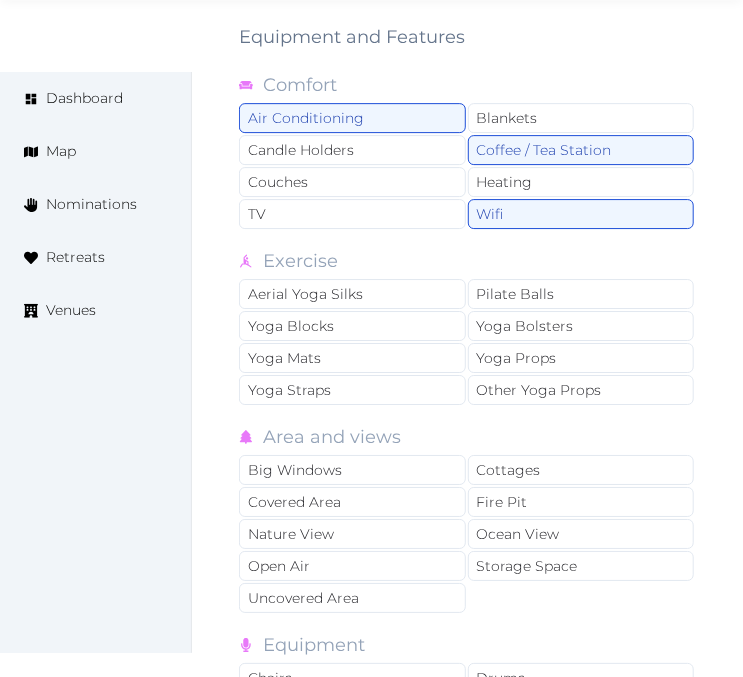 scroll, scrollTop: 4111, scrollLeft: 0, axis: vertical 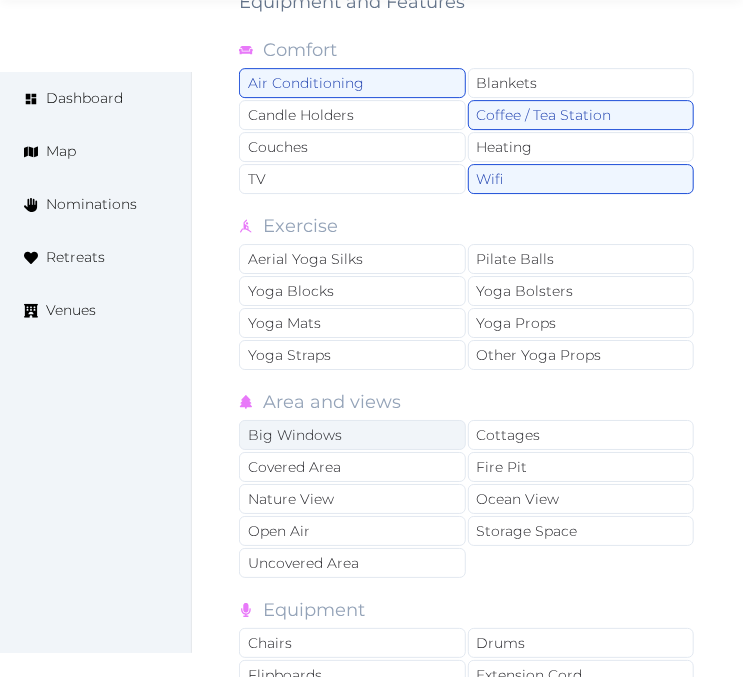 click on "Big Windows" at bounding box center (352, 435) 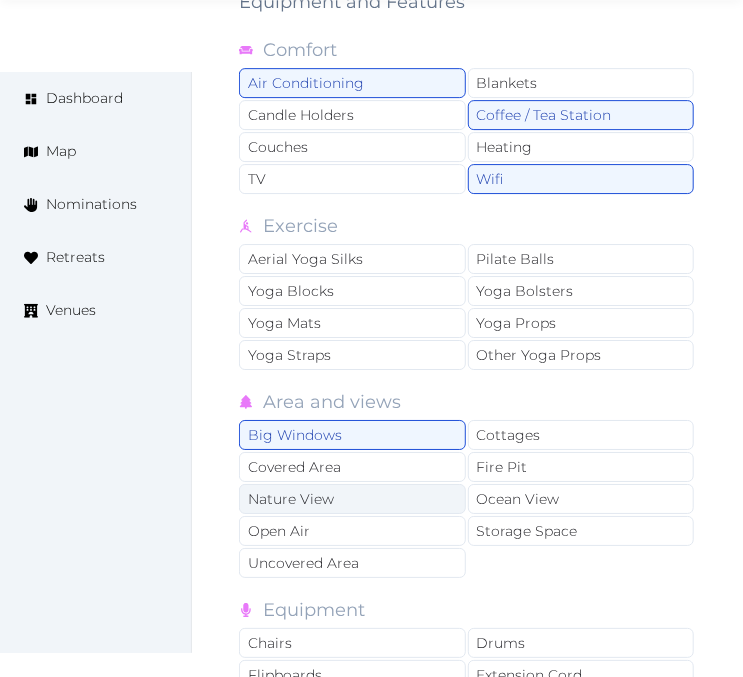click on "Nature View" at bounding box center (352, 499) 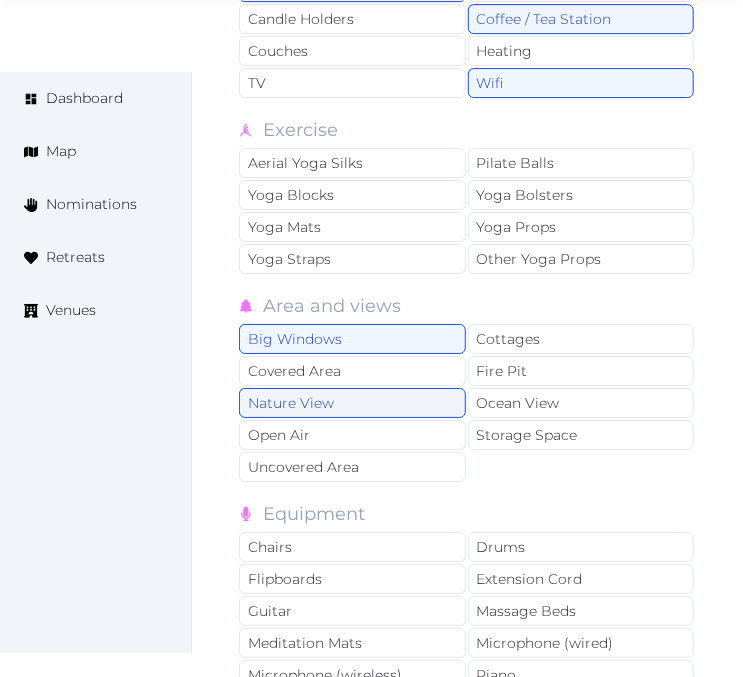 scroll, scrollTop: 4444, scrollLeft: 0, axis: vertical 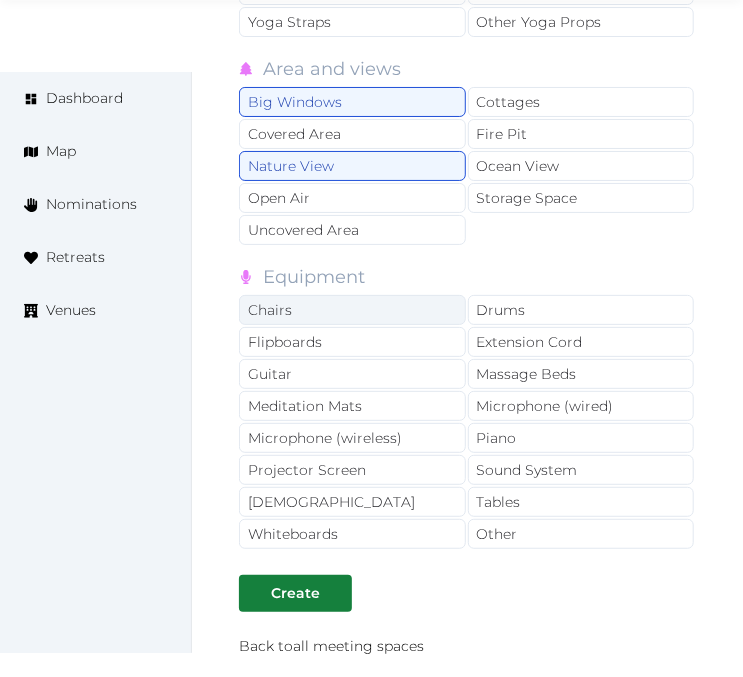 click on "Chairs" at bounding box center (352, 310) 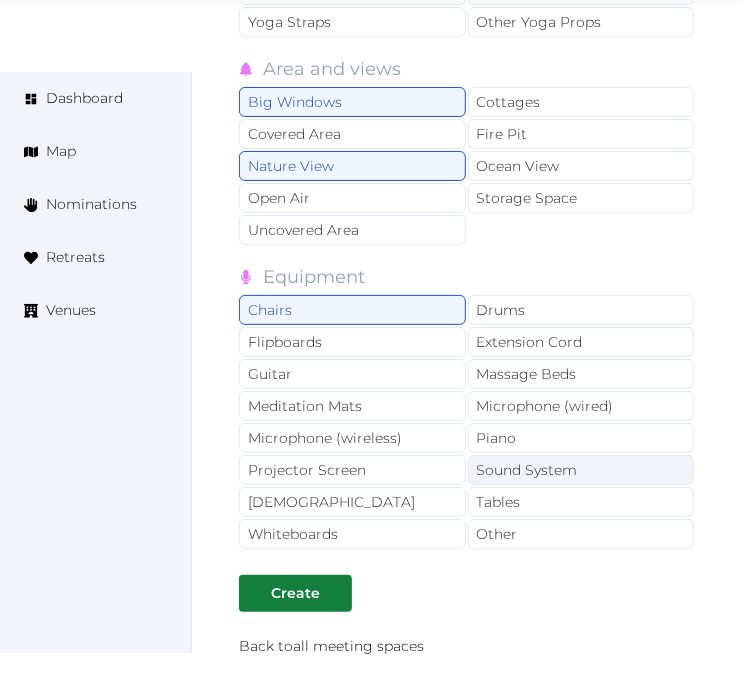 drag, startPoint x: 400, startPoint y: 430, endPoint x: 473, endPoint y: 412, distance: 75.18643 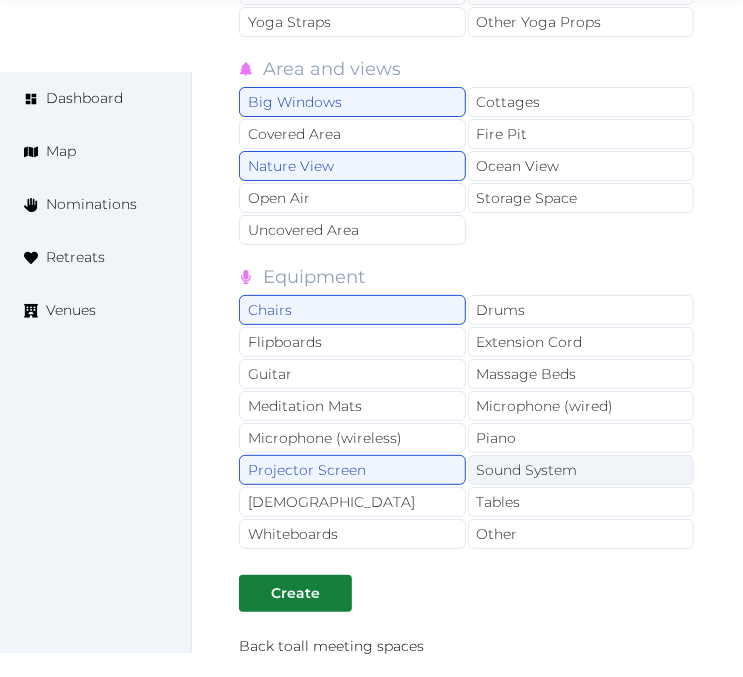 click on "Sound System" at bounding box center [581, 470] 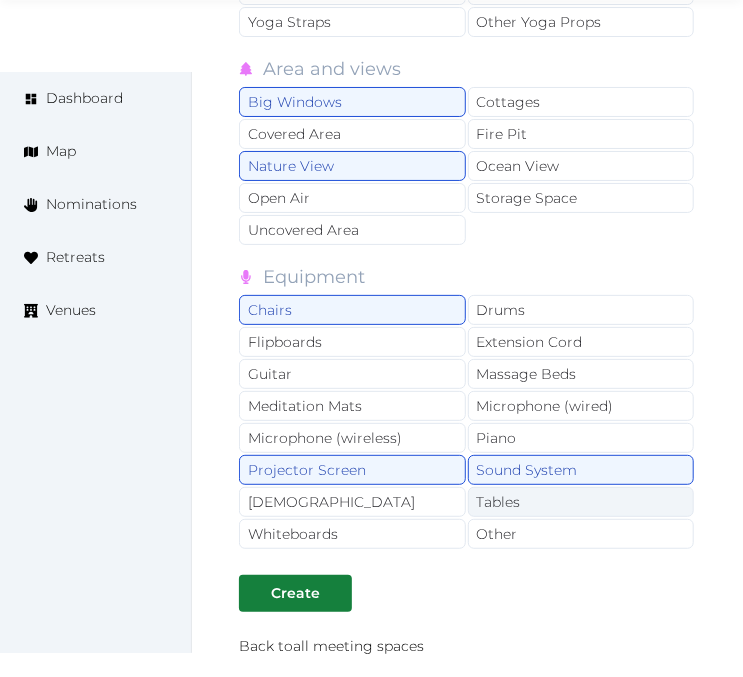 click on "Tables" at bounding box center [581, 502] 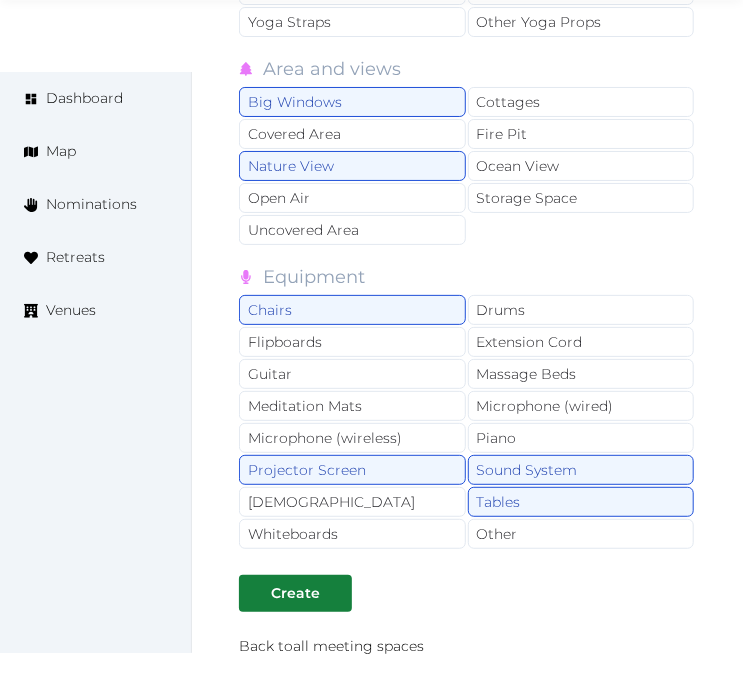 drag, startPoint x: 512, startPoint y: 483, endPoint x: 364, endPoint y: 533, distance: 156.2178 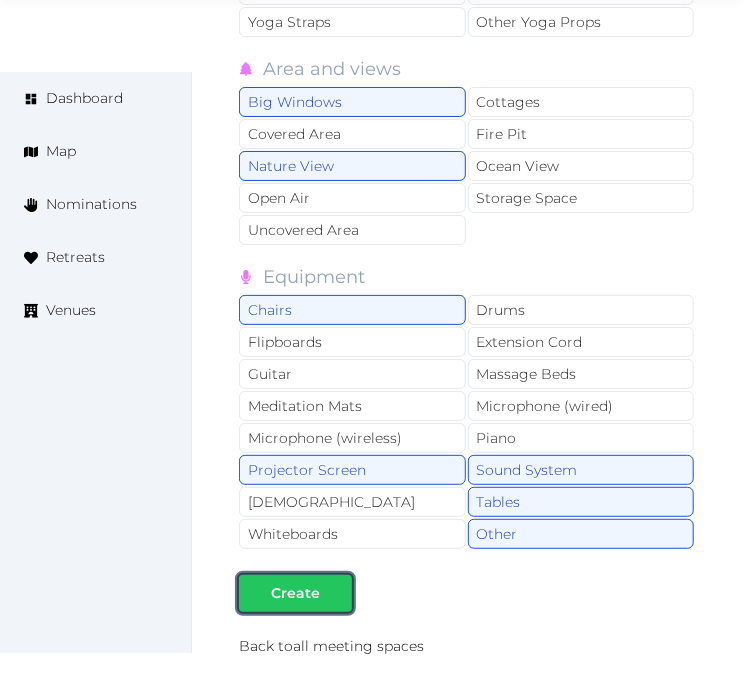 click on "Create" at bounding box center (295, 593) 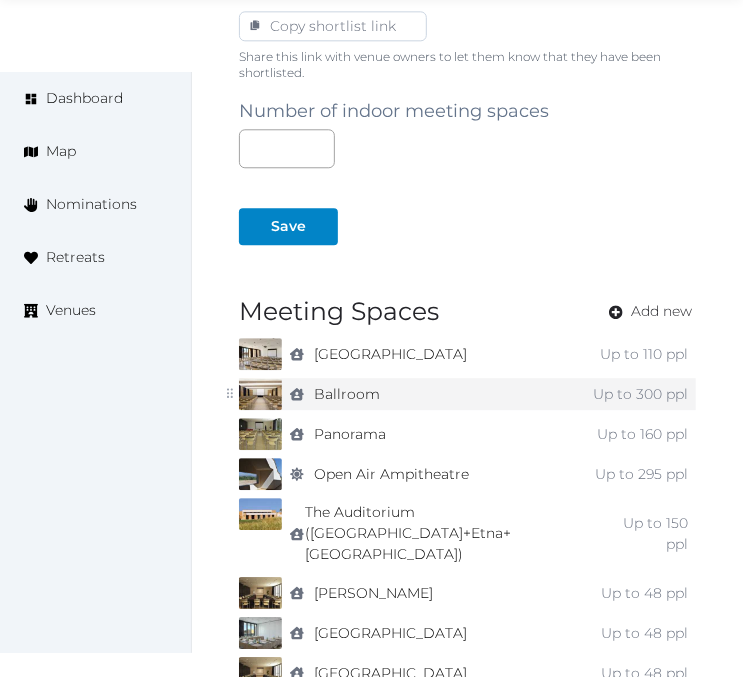 scroll, scrollTop: 1702, scrollLeft: 0, axis: vertical 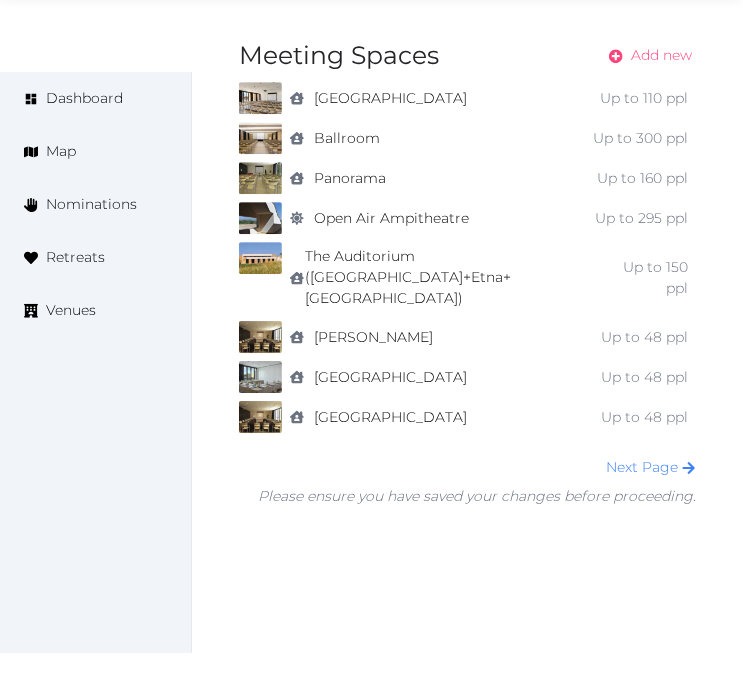 click on "Add new" at bounding box center (661, 55) 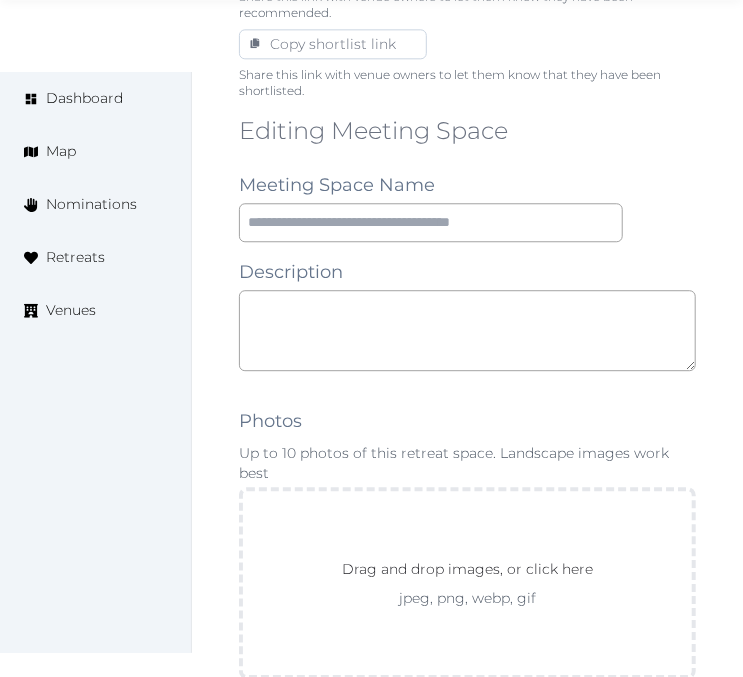 scroll, scrollTop: 1444, scrollLeft: 0, axis: vertical 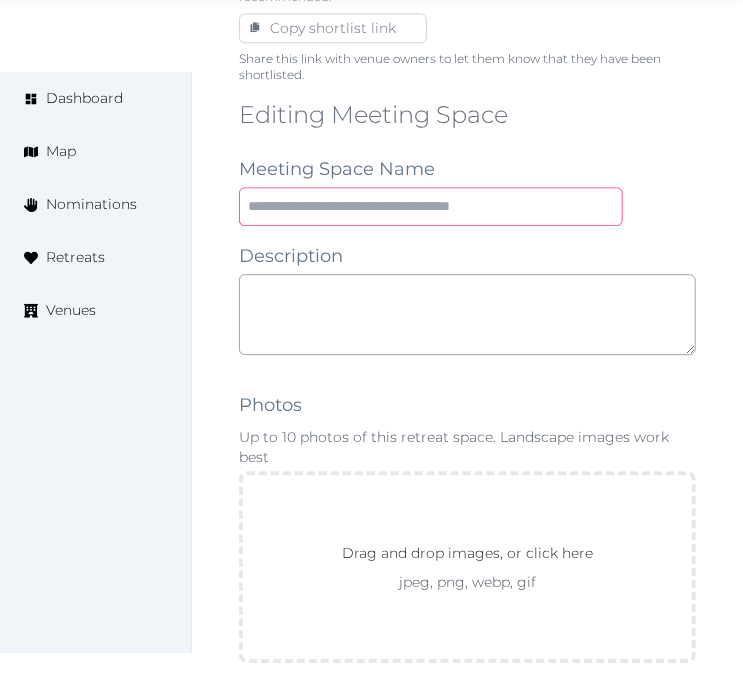 click at bounding box center [431, 206] 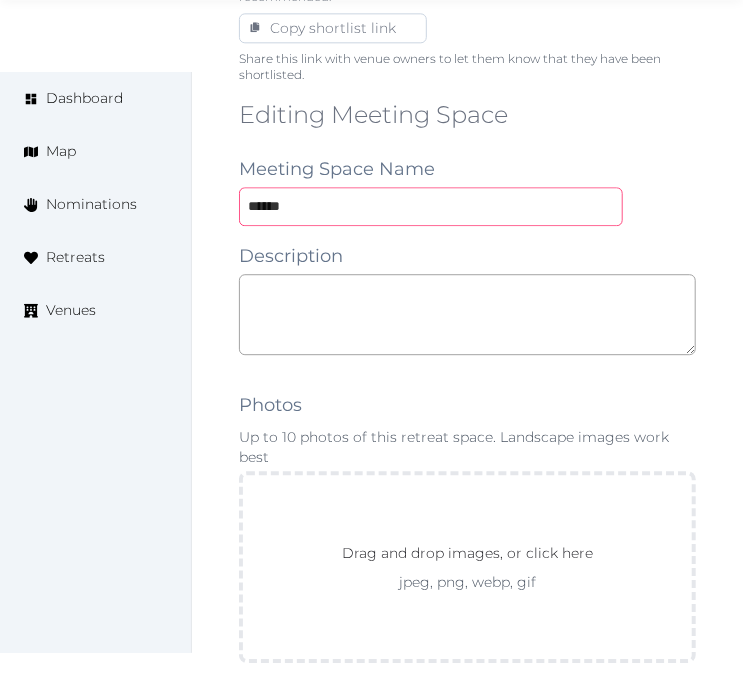 type on "******" 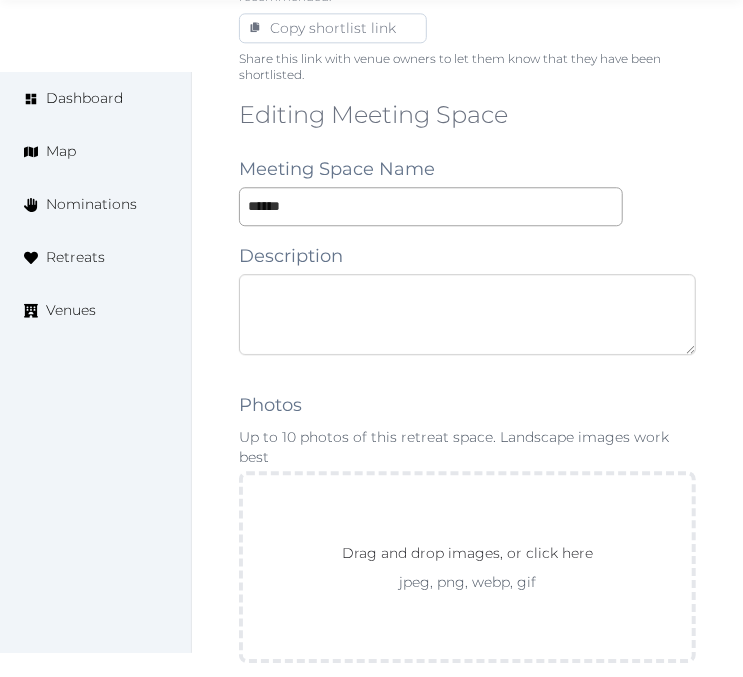 click at bounding box center (467, 314) 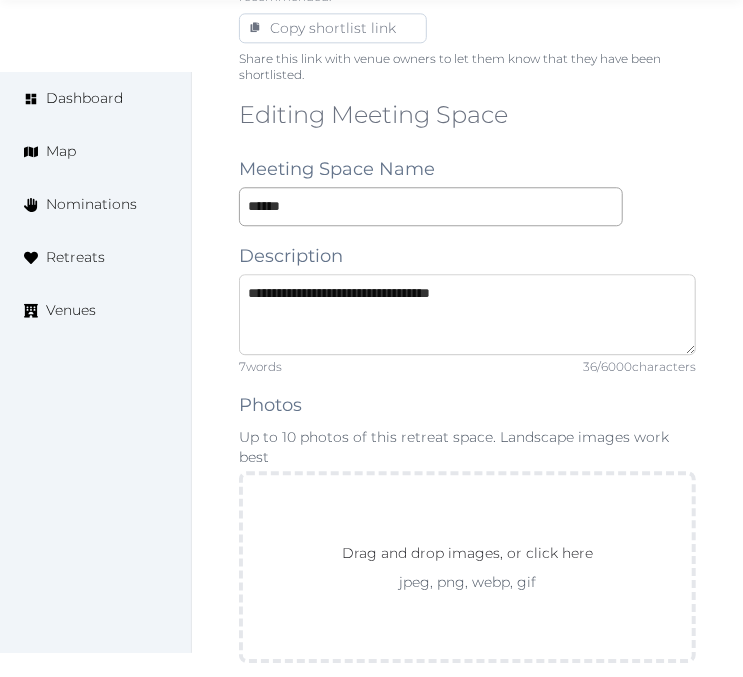 type on "**********" 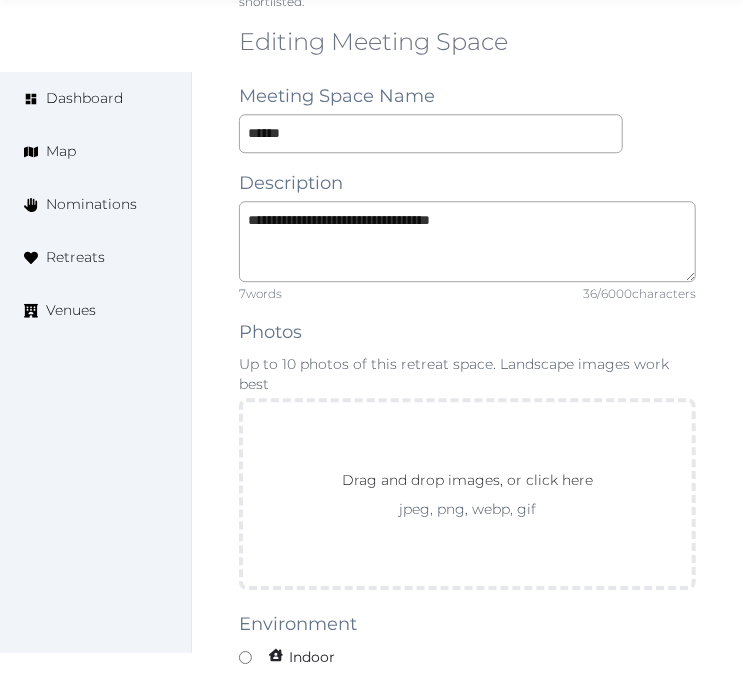 scroll, scrollTop: 1555, scrollLeft: 0, axis: vertical 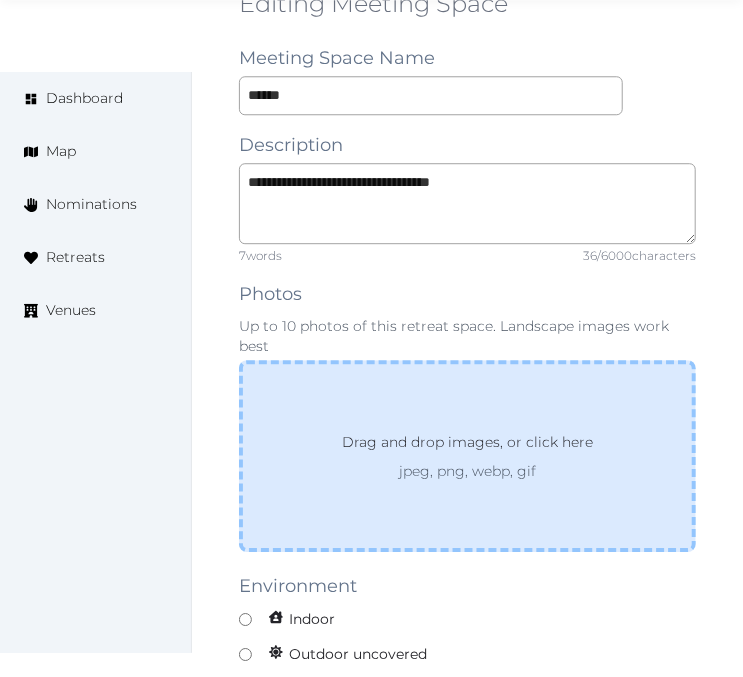 click on "jpeg, png, webp, gif" at bounding box center (467, 471) 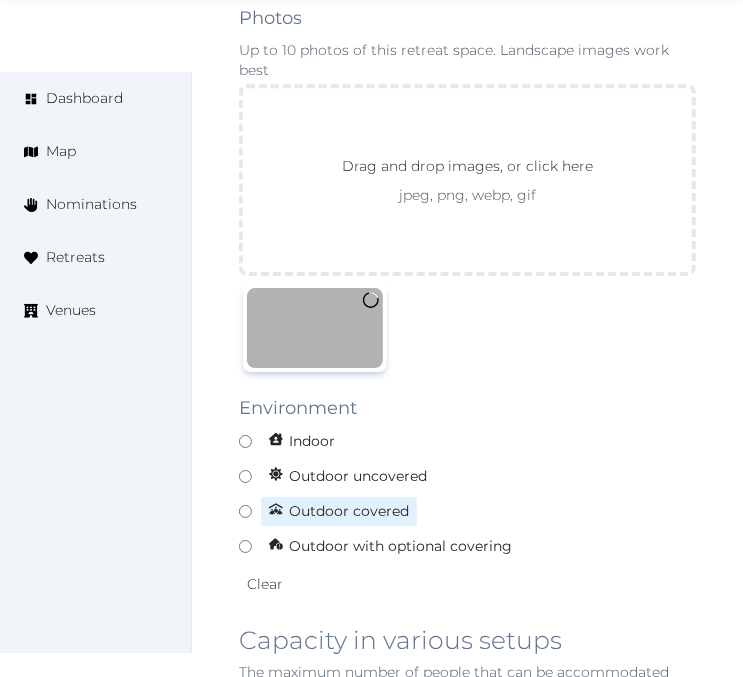 scroll, scrollTop: 1888, scrollLeft: 0, axis: vertical 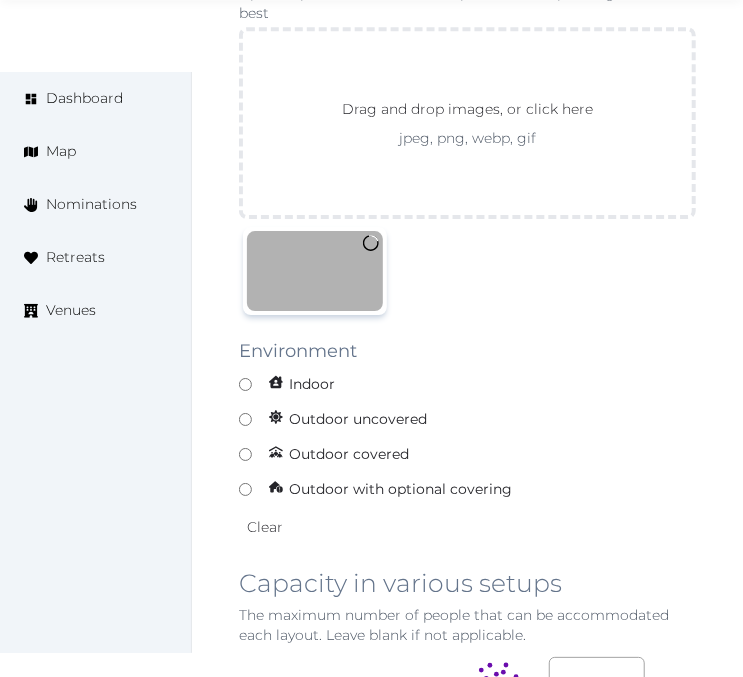 click on "Edit venue 70 %  complete Fill out all the fields in your listing to increase its completion percentage.   A higher completion percentage will make your listing more attractive and result in better matches. [GEOGRAPHIC_DATA], a [PERSON_NAME][GEOGRAPHIC_DATA]   View  listing   Open    Close CRM Lead Basic details Pricing and policies Retreat spaces Meeting spaces Accommodations Amenities Food and dining Activities and experiences Location Environment Types of retreats Brochures Notes Ownership Administration Activity This venue is live and visible to the public Mark draft Archive Venue owned by [PERSON_NAME] [EMAIL_ADDRESS][DOMAIN_NAME] Copy ownership transfer link Share this link with any user to transfer ownership of this venue. Users without accounts will be directed to register. Copy update link Share this link with venue owners to encourage them to update their venue details. Copy recommended link Share this link with venue owners to let them know they have been recommended. Copy shortlist link Editing Meeting Space  ******" at bounding box center [467, 134] 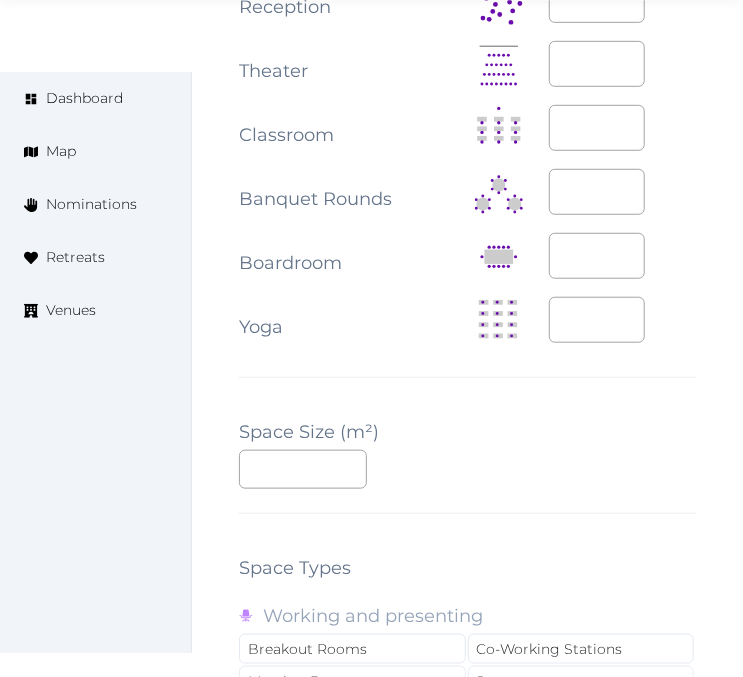scroll, scrollTop: 2666, scrollLeft: 0, axis: vertical 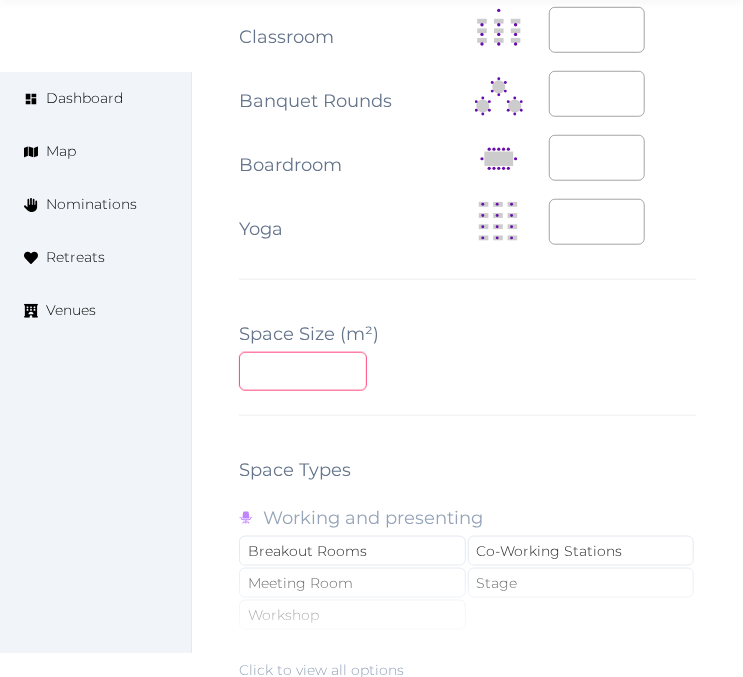 click at bounding box center [303, 371] 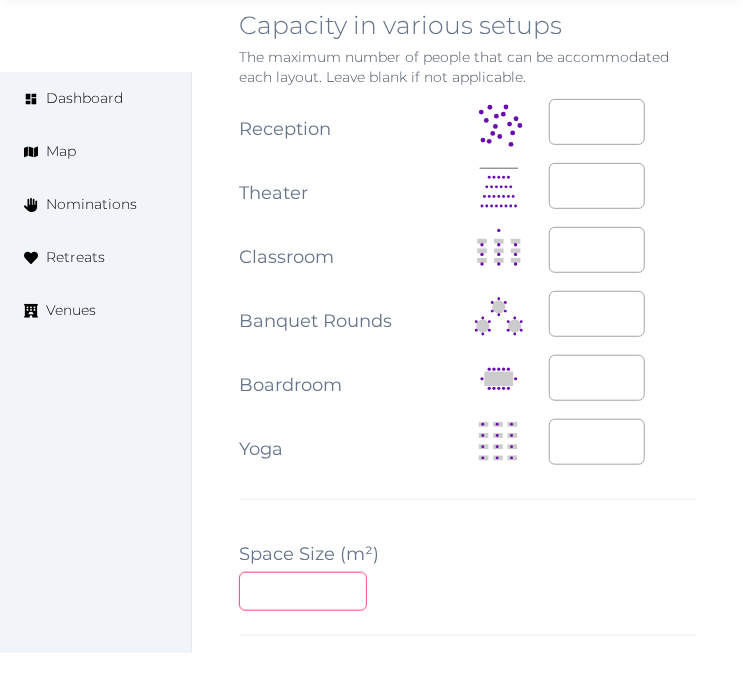 scroll, scrollTop: 2444, scrollLeft: 0, axis: vertical 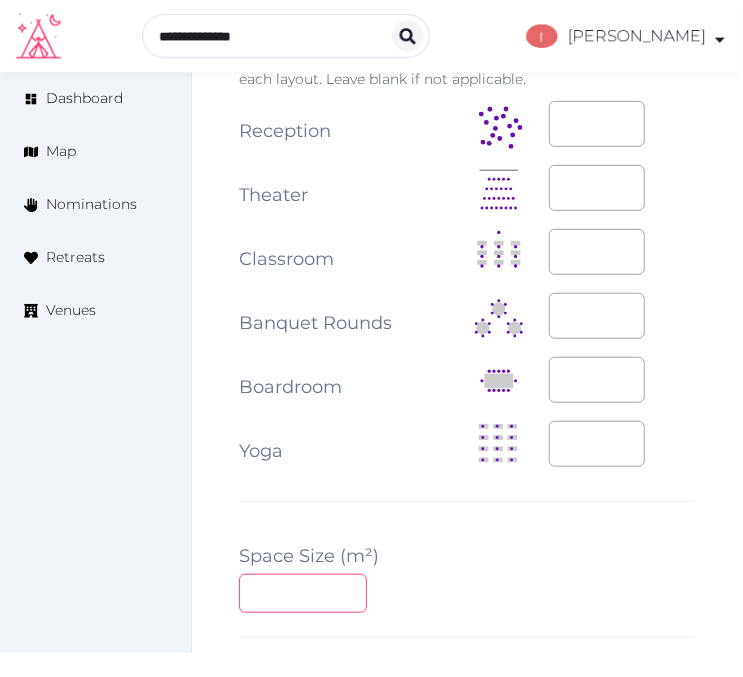 type on "**" 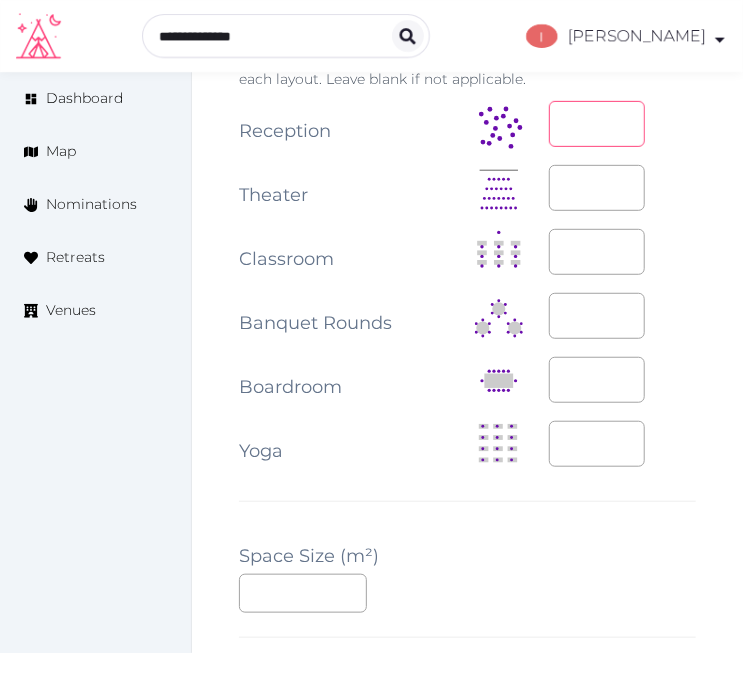 click at bounding box center [597, 124] 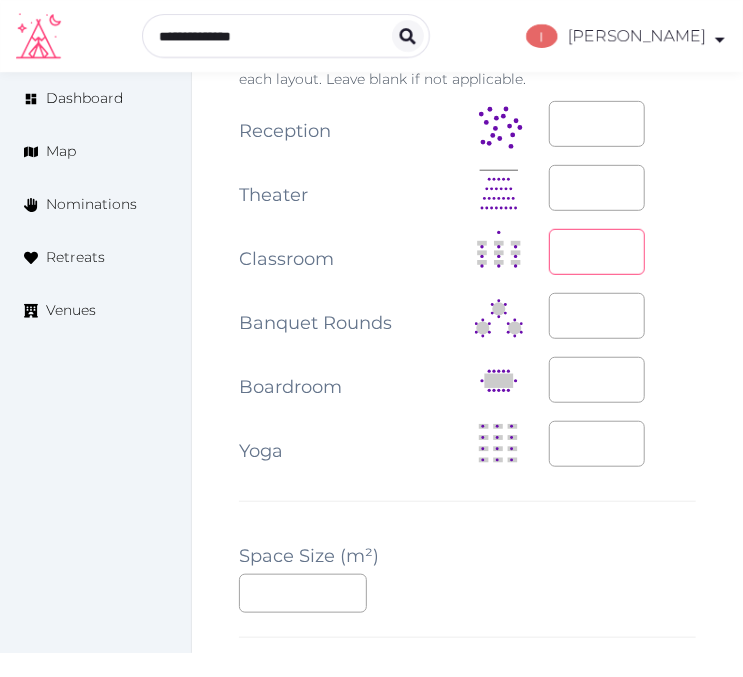 click at bounding box center (597, 252) 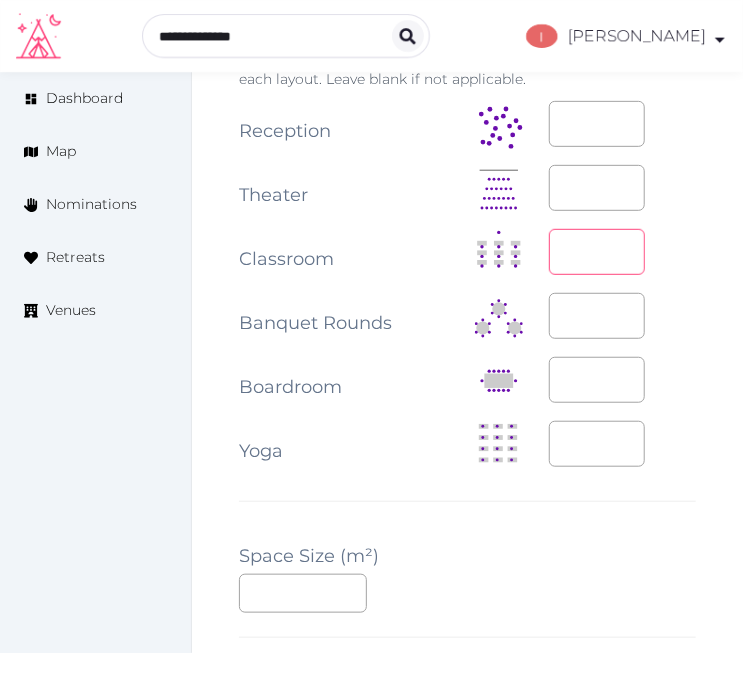 type on "**" 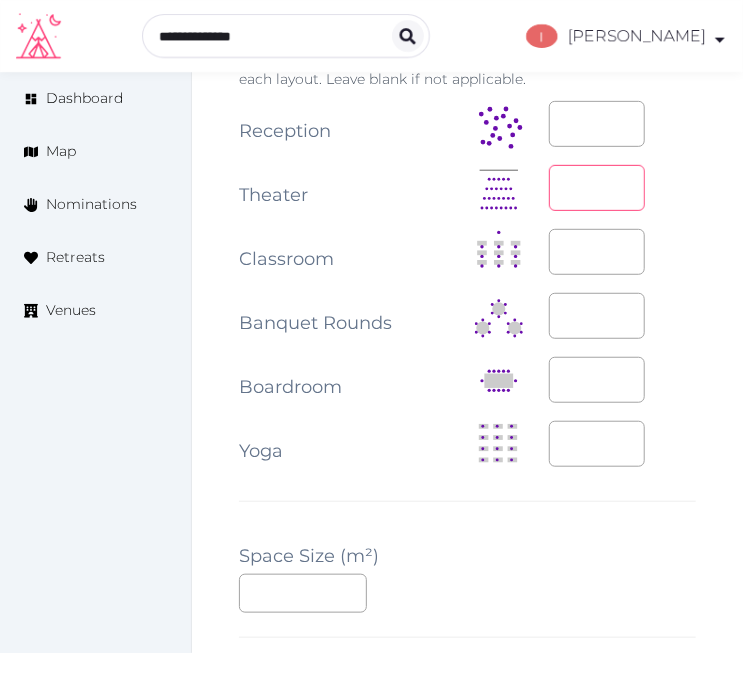click at bounding box center (597, 188) 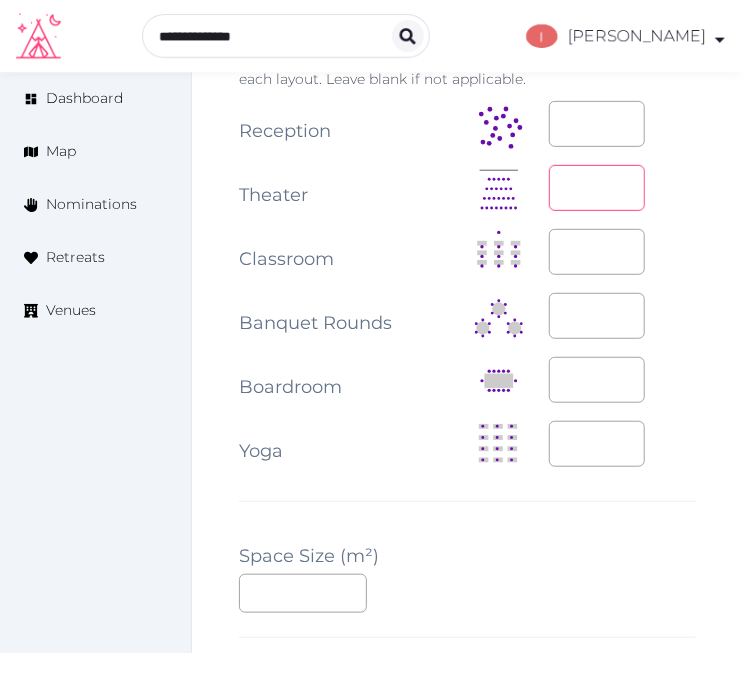type on "**" 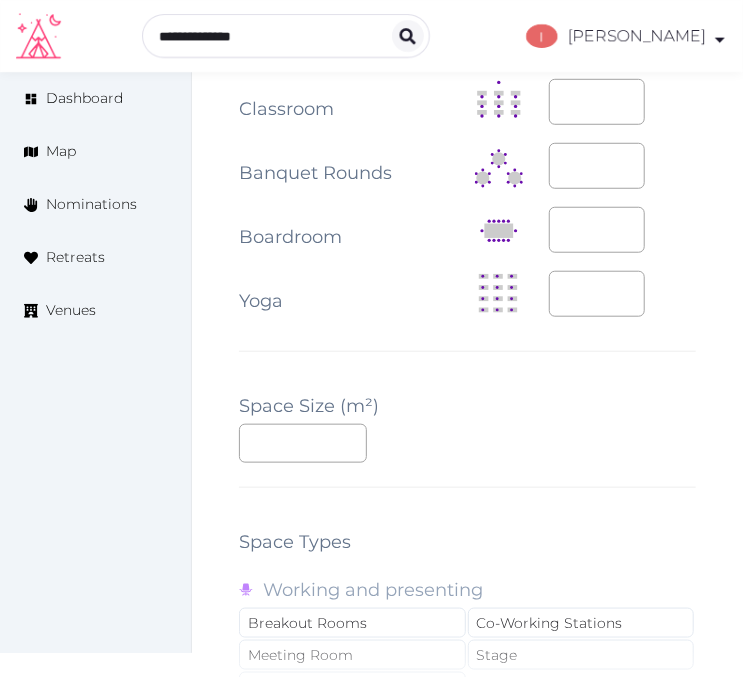 scroll, scrollTop: 2555, scrollLeft: 0, axis: vertical 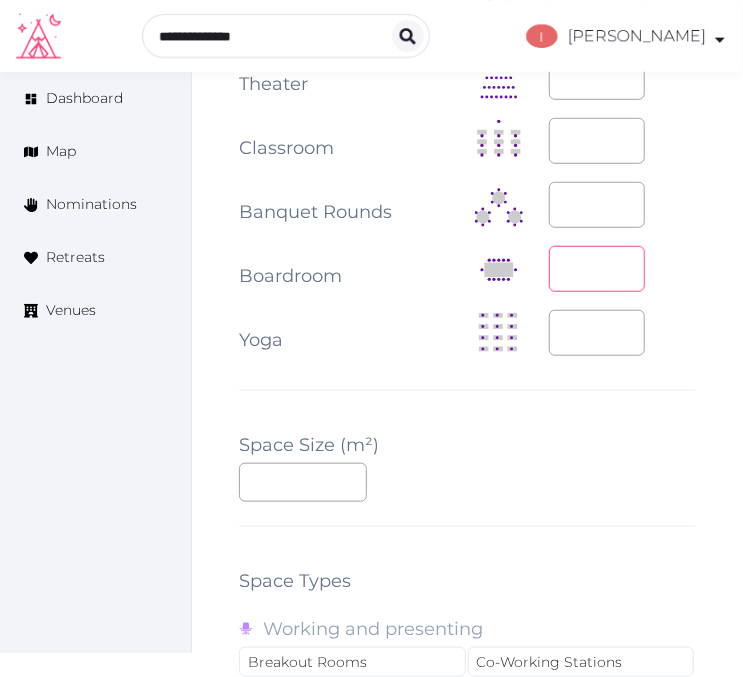 click at bounding box center [597, 269] 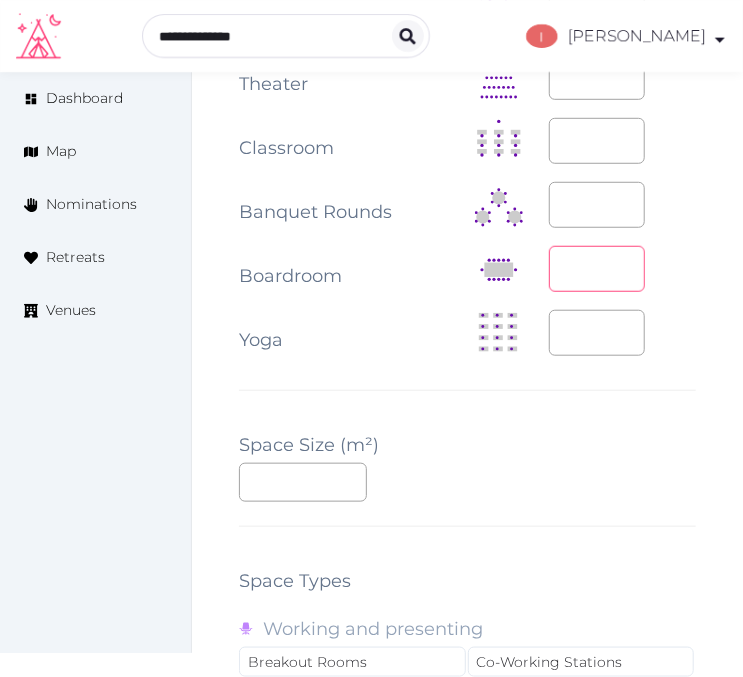 type on "**" 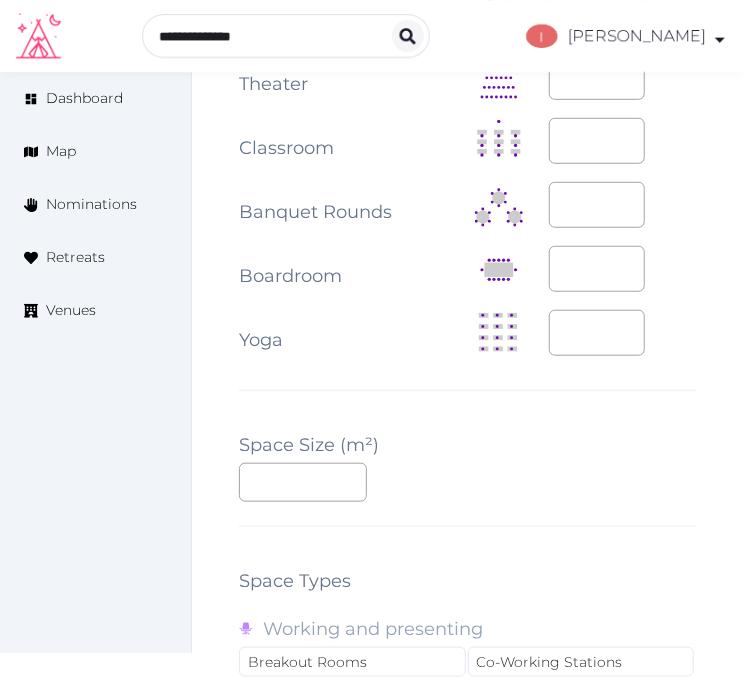 click on "**" at bounding box center [623, 269] 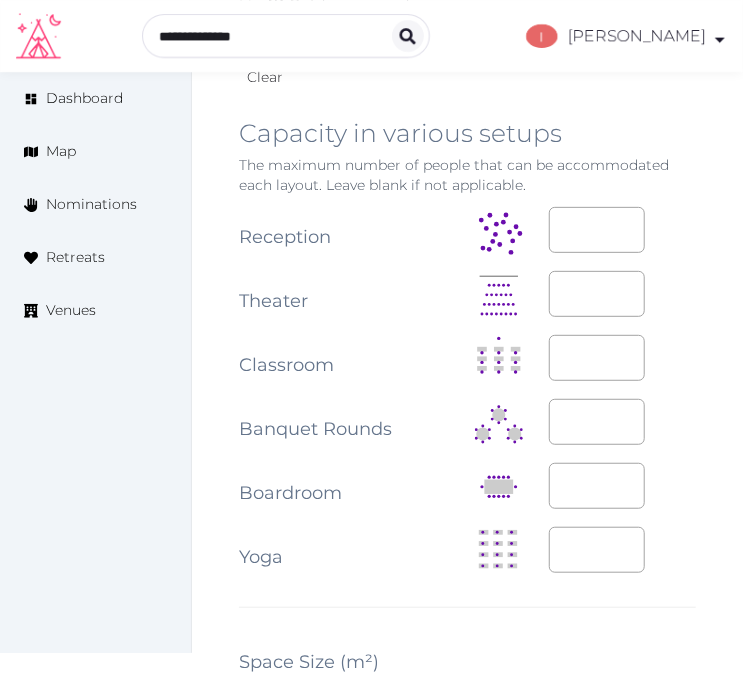 scroll, scrollTop: 2333, scrollLeft: 0, axis: vertical 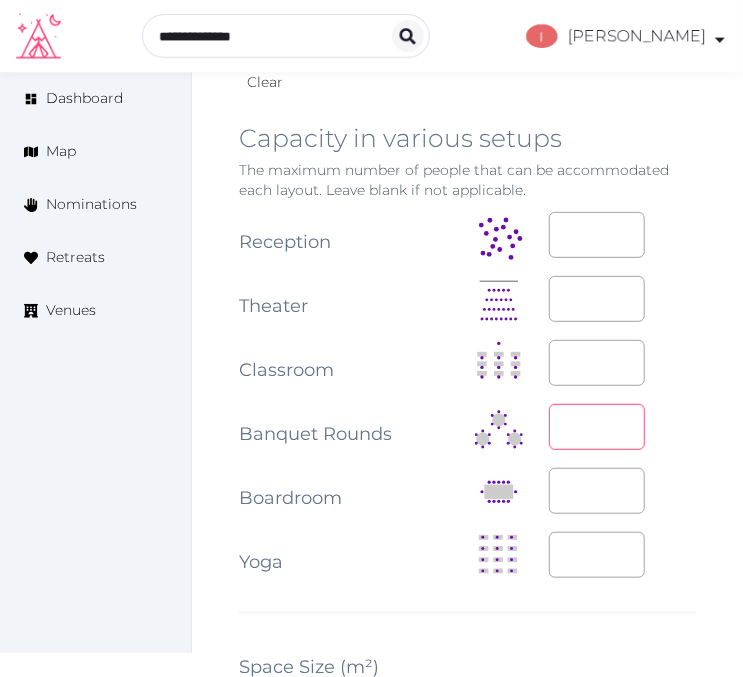 click at bounding box center [597, 427] 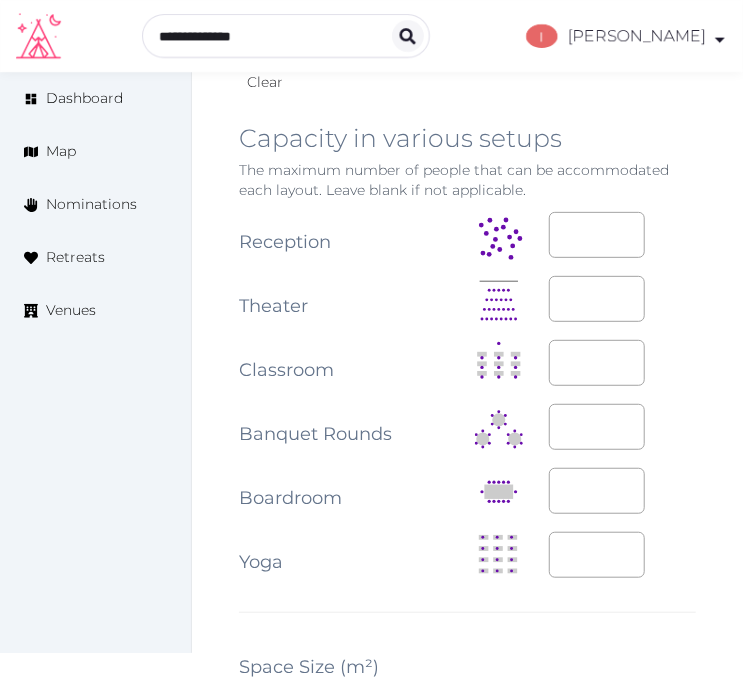 click on "**" at bounding box center [623, 428] 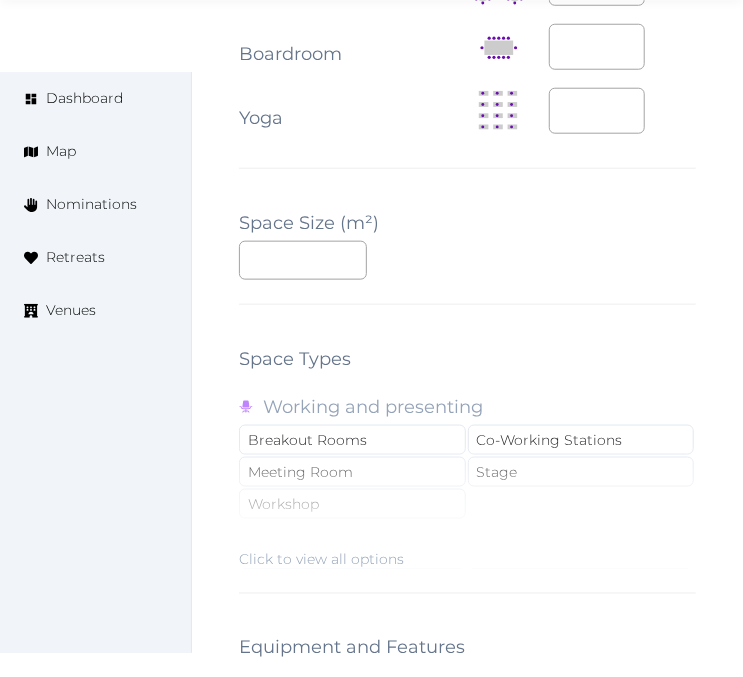 scroll, scrollTop: 3111, scrollLeft: 0, axis: vertical 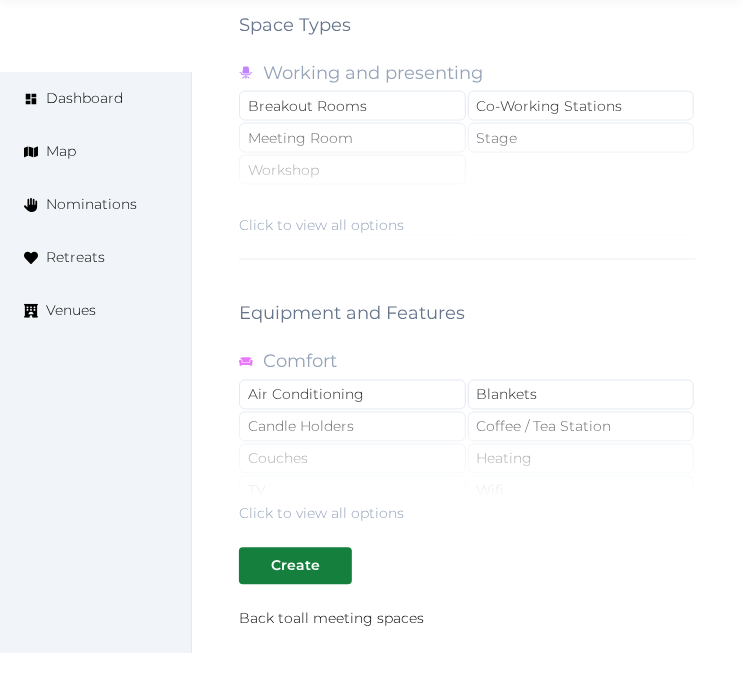 click on "Click to view all options" at bounding box center (467, 171) 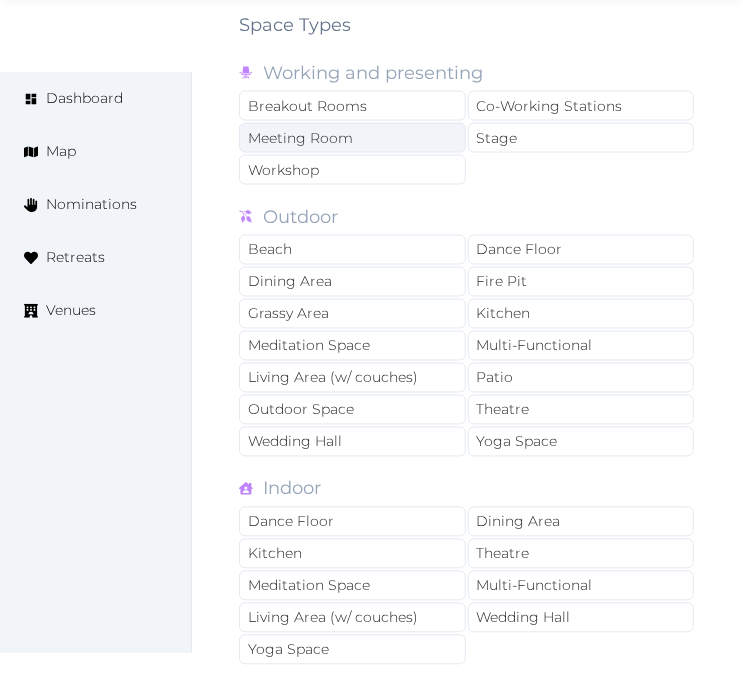 click on "Meeting Room" at bounding box center [352, 138] 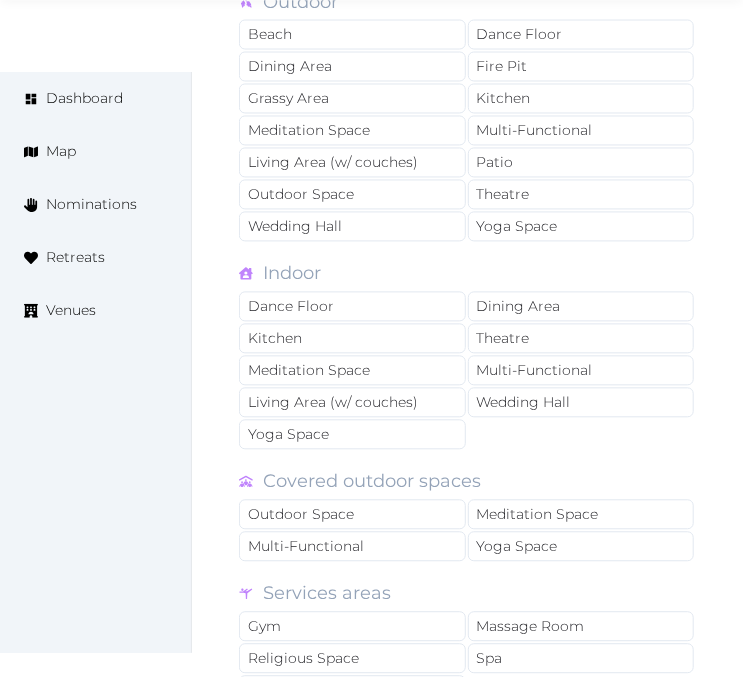 scroll, scrollTop: 3333, scrollLeft: 0, axis: vertical 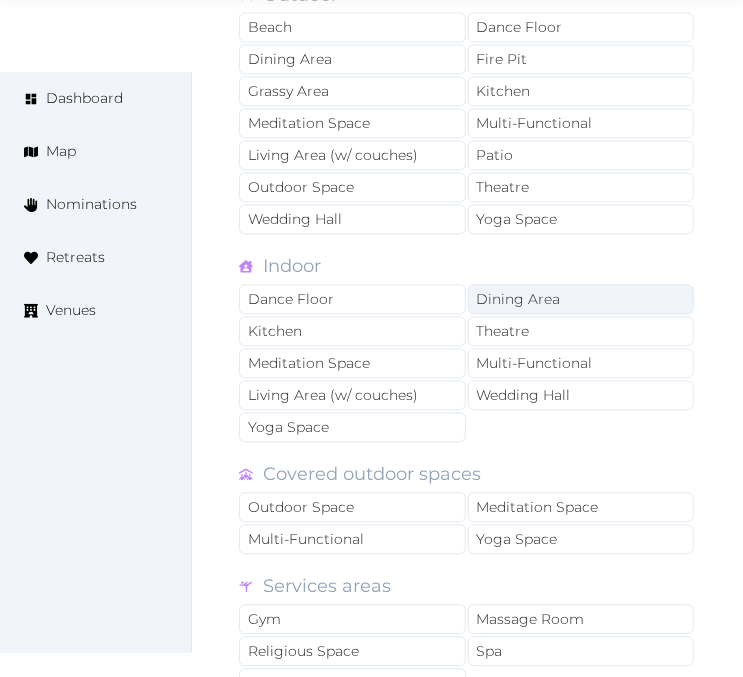 drag, startPoint x: 483, startPoint y: 245, endPoint x: 483, endPoint y: 258, distance: 13 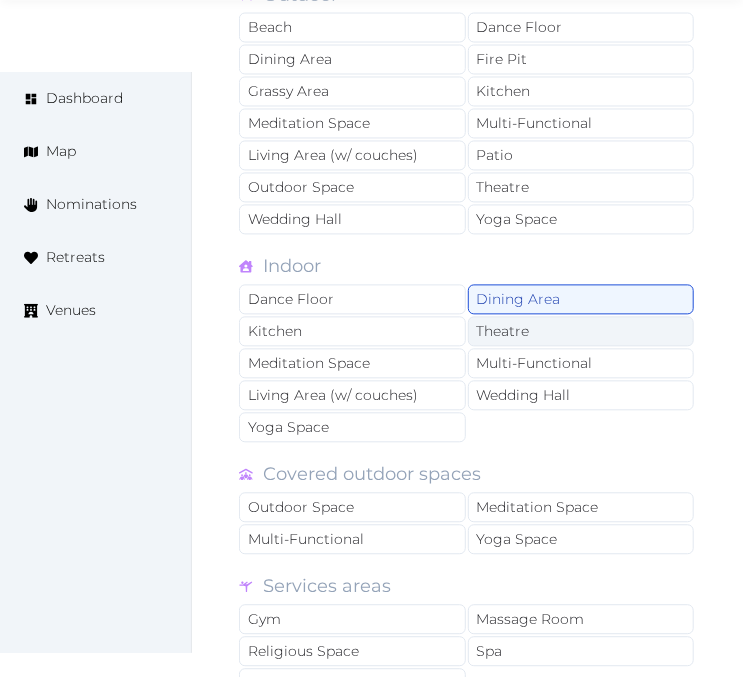 click on "Theatre" at bounding box center (581, 332) 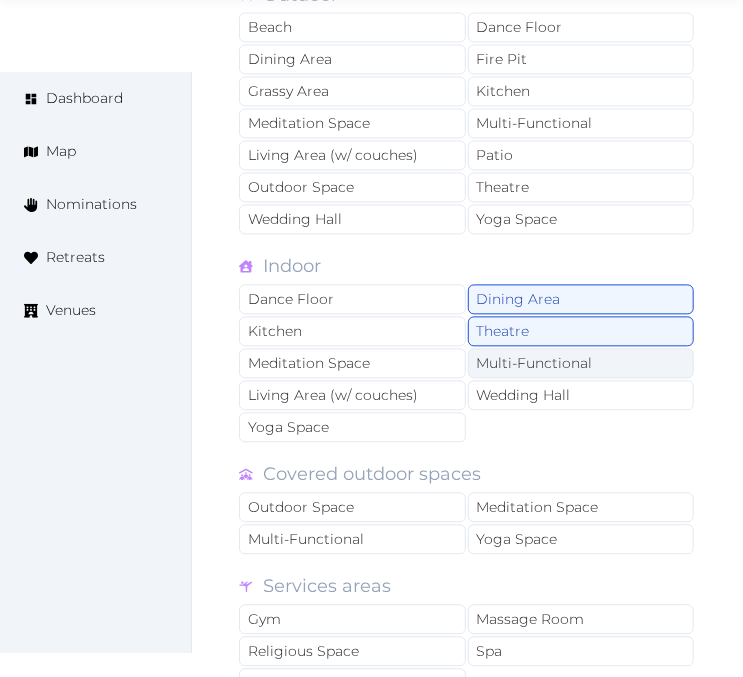 drag, startPoint x: 505, startPoint y: 306, endPoint x: 468, endPoint y: 318, distance: 38.8973 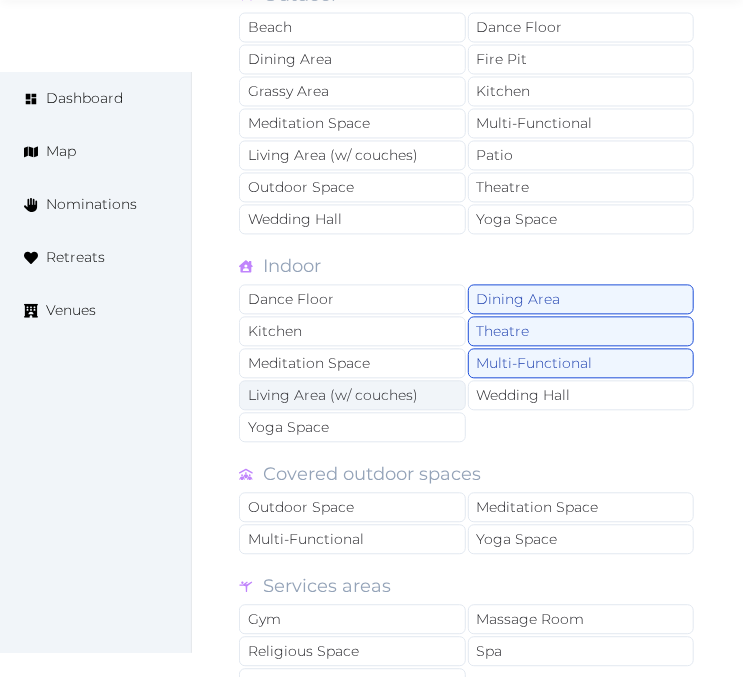 click on "Living Area (w/ couches)" at bounding box center (352, 396) 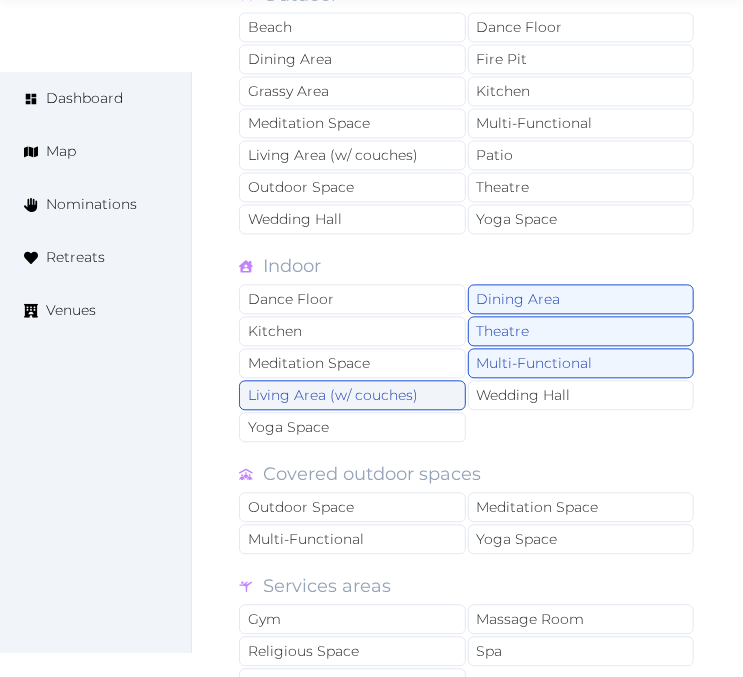 click on "Living Area (w/ couches)" at bounding box center [352, 396] 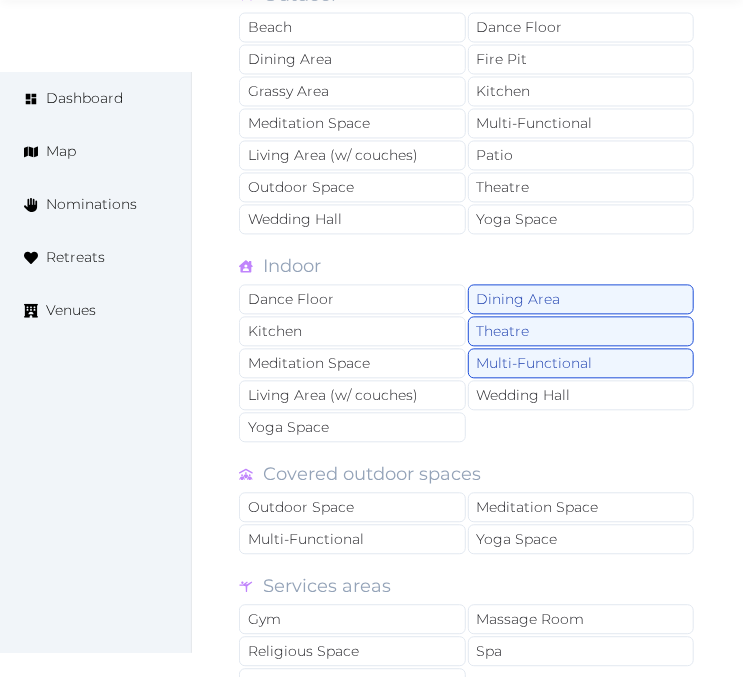 scroll, scrollTop: 3666, scrollLeft: 0, axis: vertical 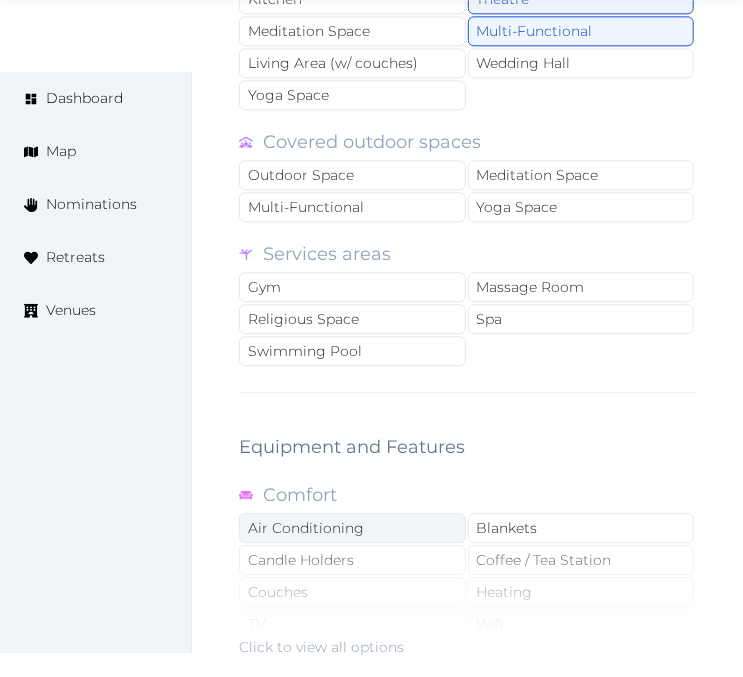 click on "Air Conditioning" at bounding box center [352, 528] 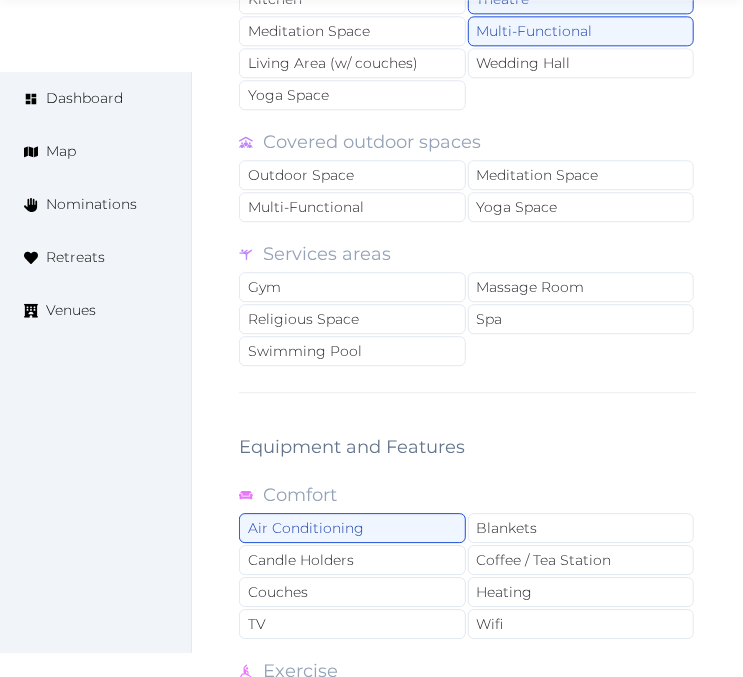 click on "Comfort Air Conditioning Blankets Candle Holders Coffee / Tea Station Couches Heating TV Wifi Exercise Aerial Yoga Silks Pilate Balls Yoga Blocks Yoga Bolsters Yoga Mats Yoga Props Yoga Straps Other Yoga Props Area and views Big Windows Cottages Covered Area Fire Pit Nature View Ocean View Open Air Storage Space Uncovered Area Equipment Chairs Drums Flipboards Extension Cord Guitar Massage Beds Meditation Mats Microphone (wired) Microphone (wireless) Piano Projector Screen Sound System Sunbeds Tables Whiteboards Other" at bounding box center (467, 897) 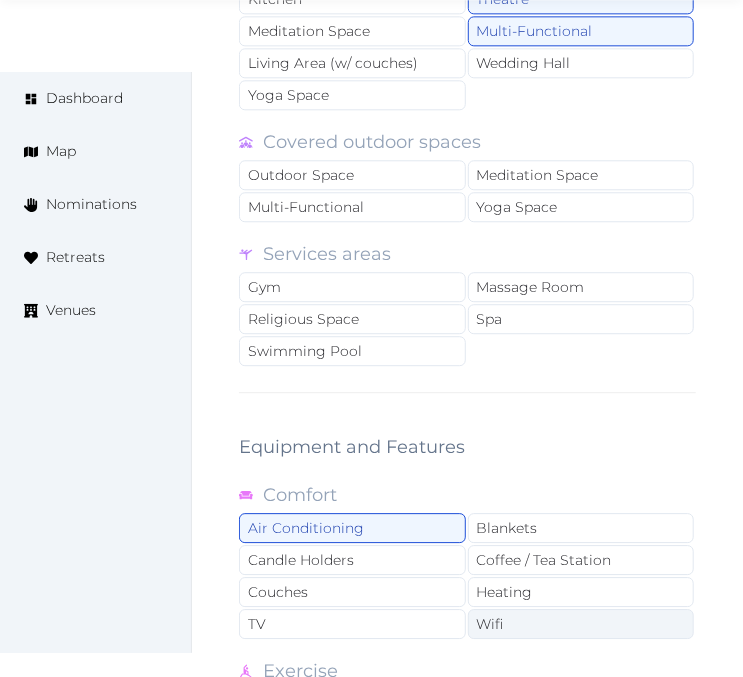 click on "Wifi" at bounding box center [581, 624] 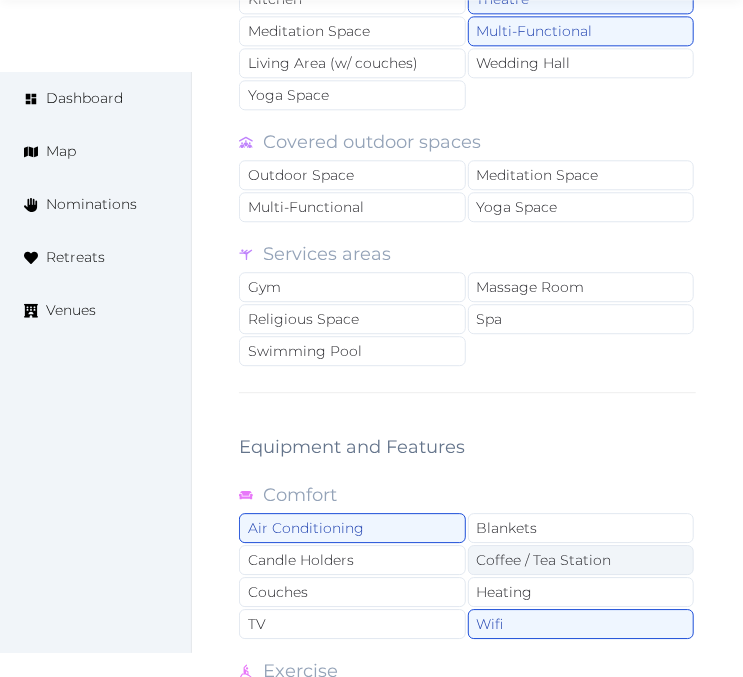 click on "Coffee / Tea Station" at bounding box center (581, 560) 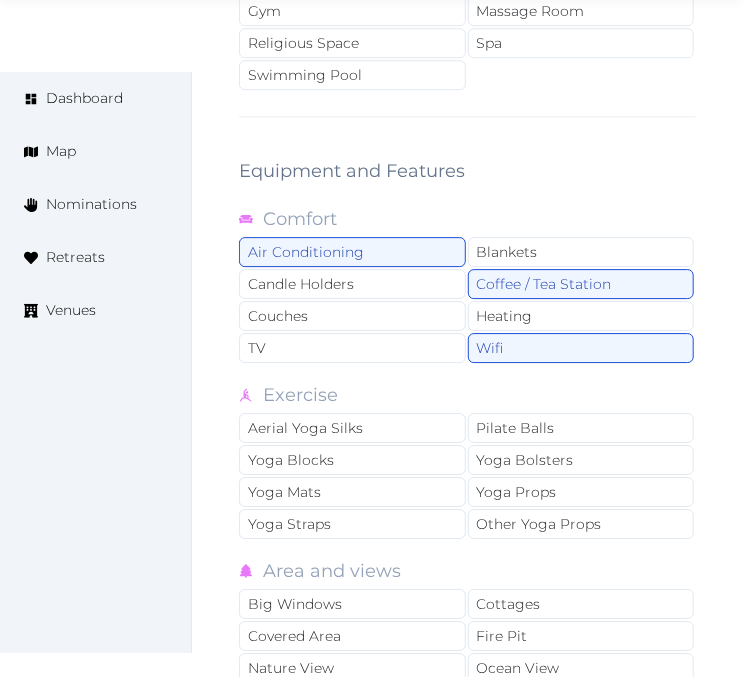 scroll, scrollTop: 4111, scrollLeft: 0, axis: vertical 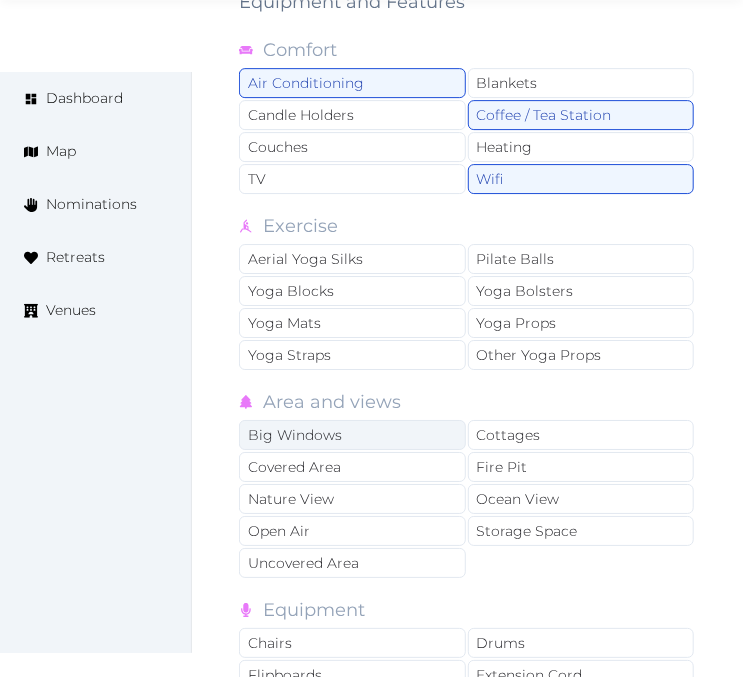 click on "Big Windows" at bounding box center (352, 435) 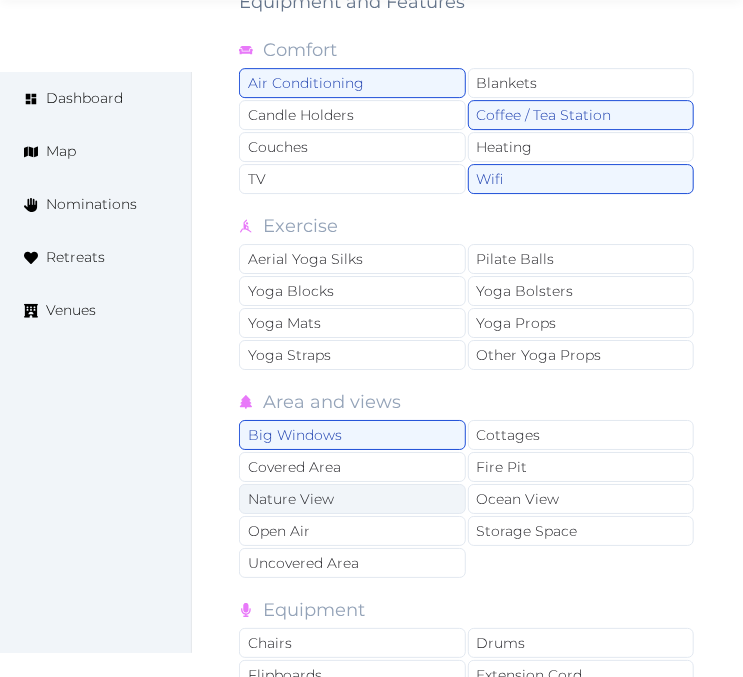click on "Nature View" at bounding box center (352, 499) 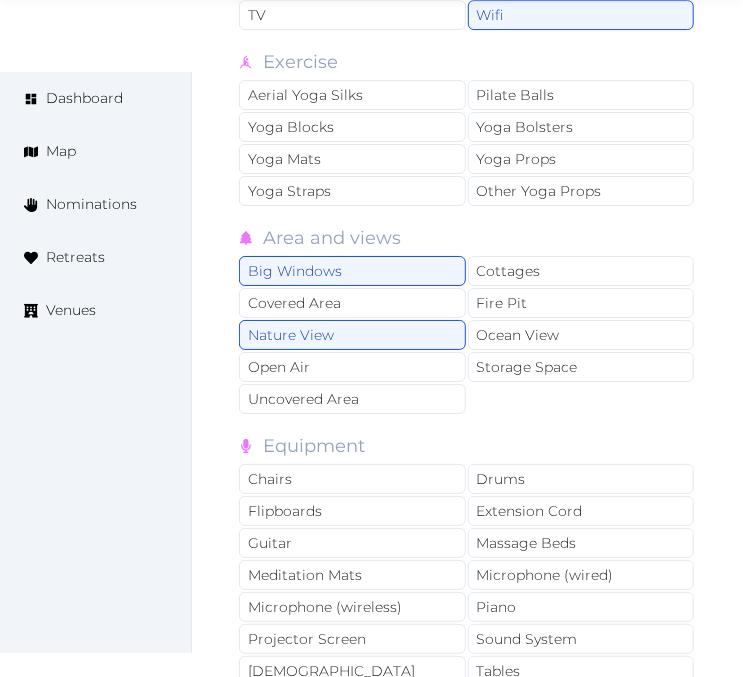 scroll, scrollTop: 4444, scrollLeft: 0, axis: vertical 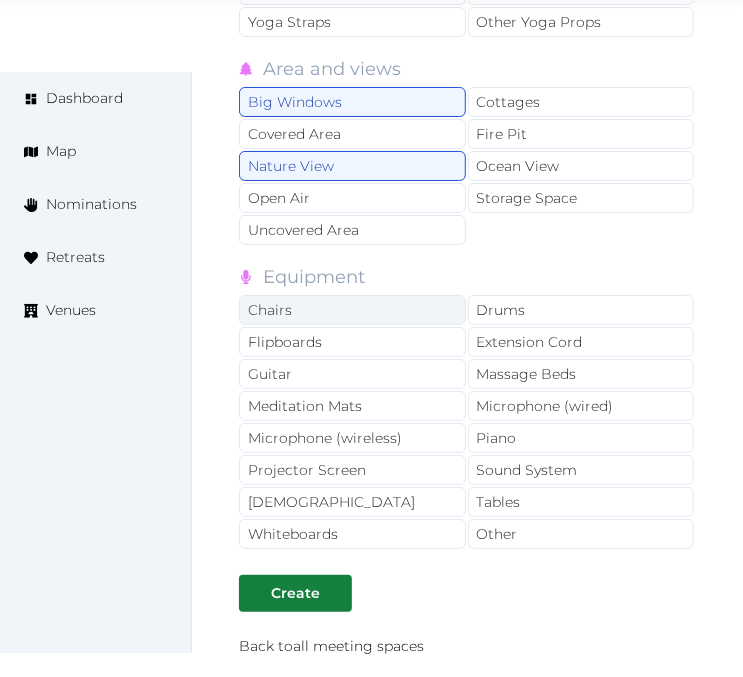click on "Chairs" at bounding box center [352, 310] 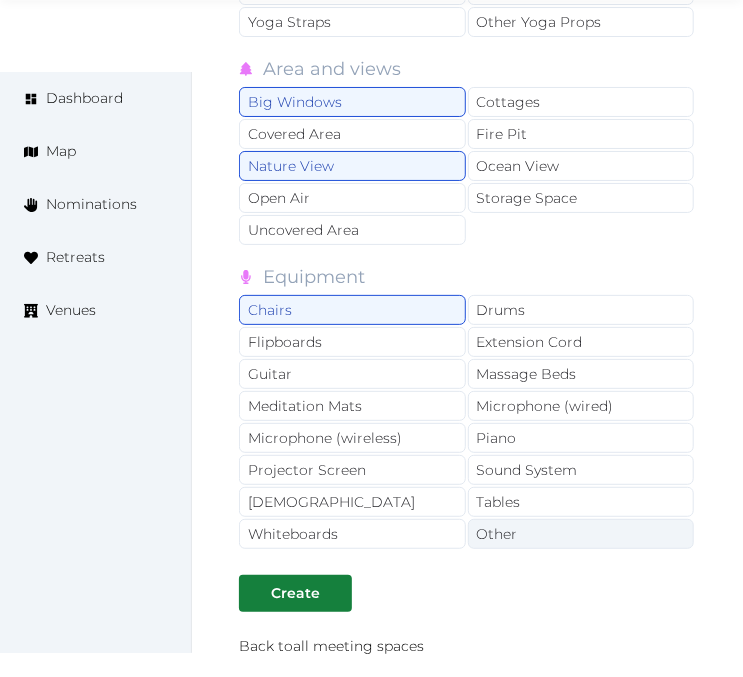 drag, startPoint x: 537, startPoint y: 478, endPoint x: 524, endPoint y: 501, distance: 26.41969 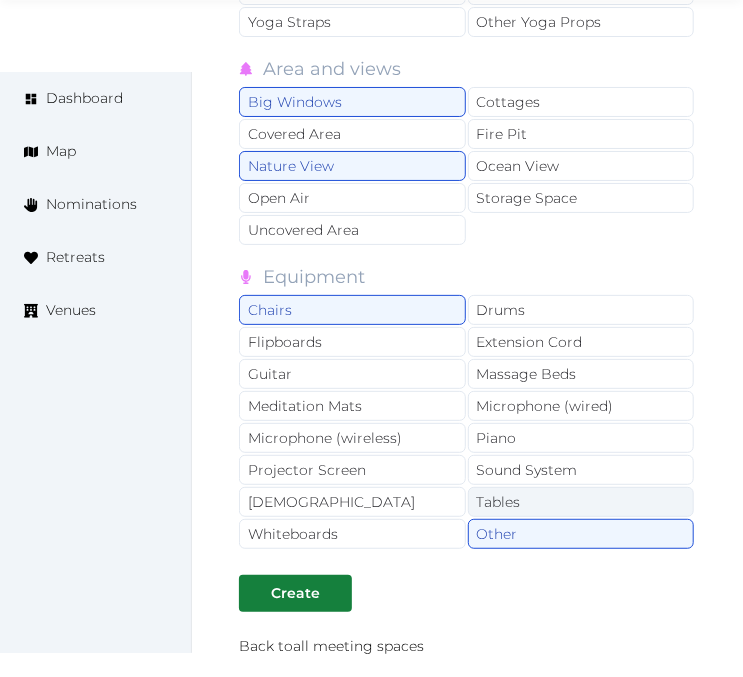 drag, startPoint x: 515, startPoint y: 457, endPoint x: 502, endPoint y: 406, distance: 52.63079 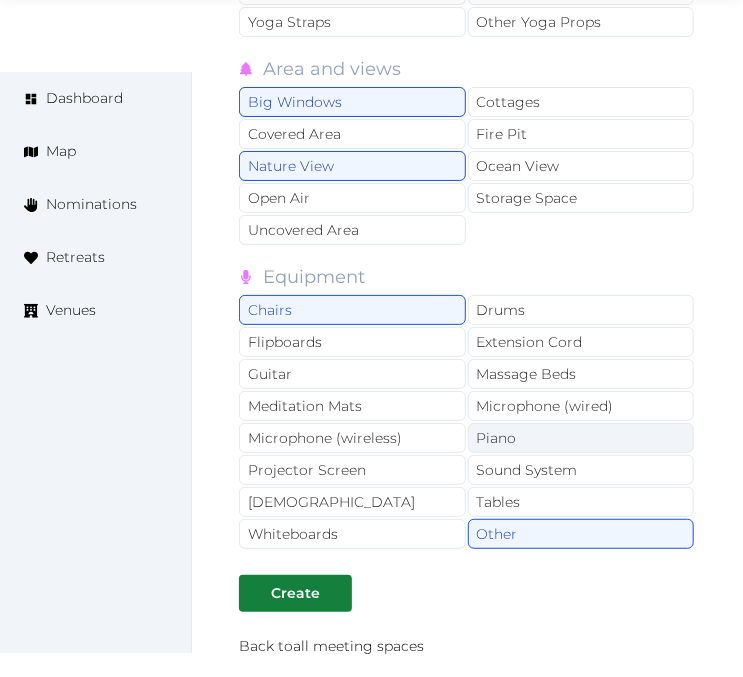 click on "Tables" at bounding box center (581, 502) 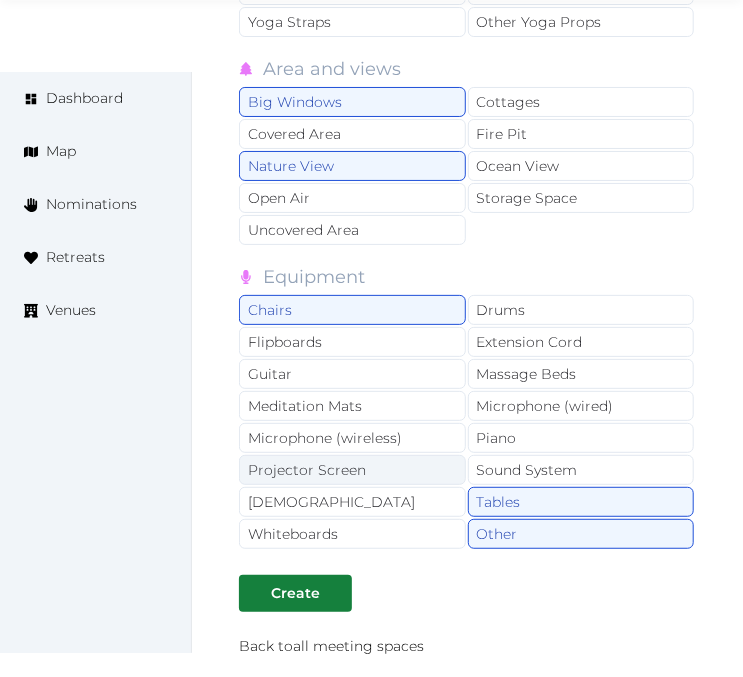 click on "Projector Screen" at bounding box center (352, 470) 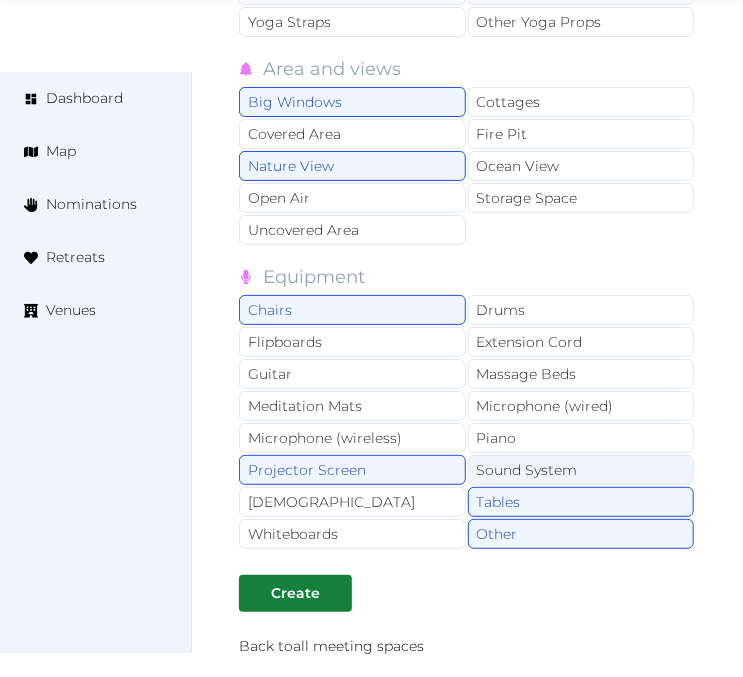 click on "Sound System" at bounding box center (581, 470) 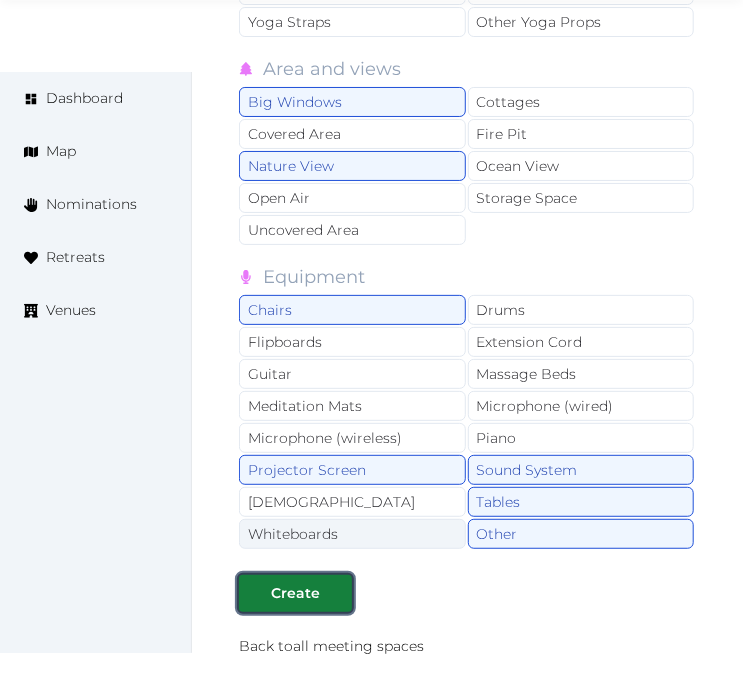 click on "**********" at bounding box center [467, -1034] 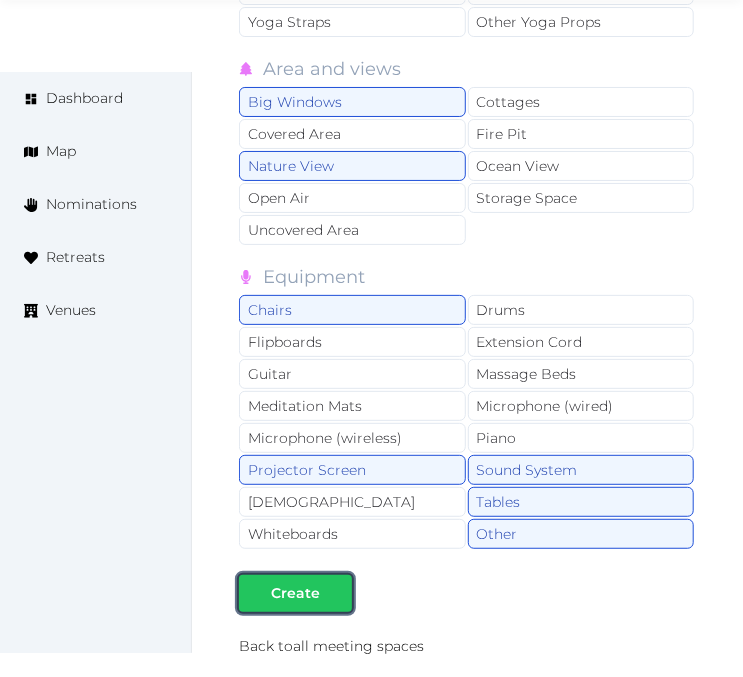 click at bounding box center (255, 593) 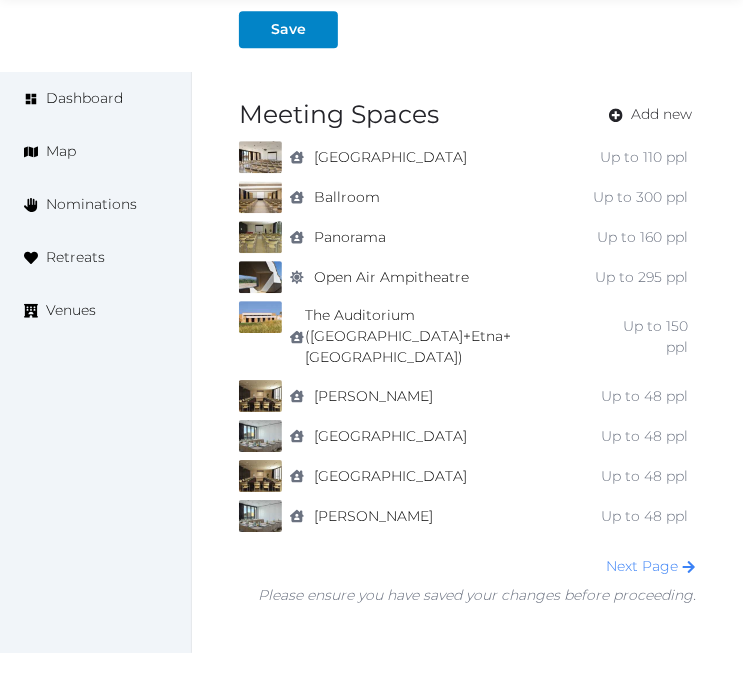 scroll, scrollTop: 1666, scrollLeft: 0, axis: vertical 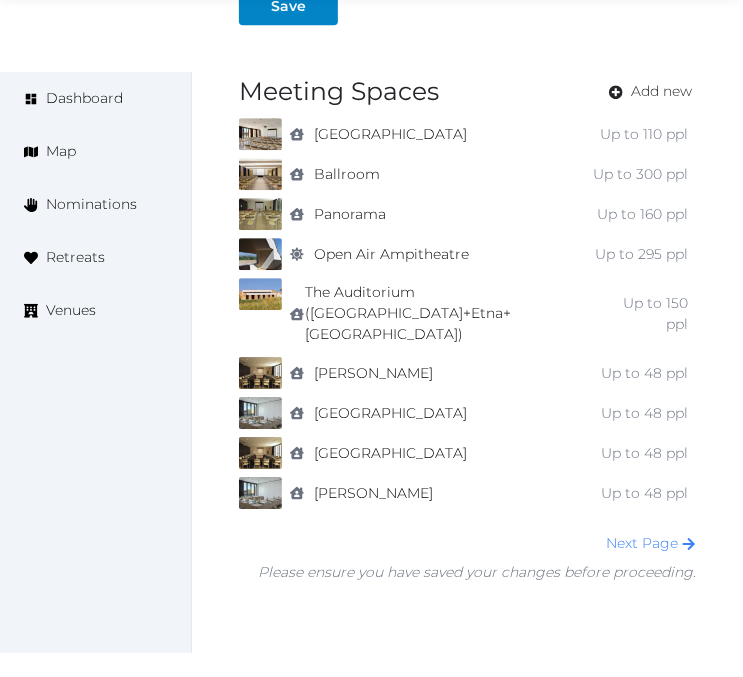 click on "Number of indoor meeting spaces ** Save  Meeting Spaces Add new indoor [GEOGRAPHIC_DATA] Up to 110 ppl indoor Ballroom Up to 300 ppl indoor Panorama Up to 160 ppl outdoor uncovered Open Air Ampitheatre Up to 295 ppl indoor The Auditorium ([GEOGRAPHIC_DATA]+Etna+[PERSON_NAME]) Up to 150 ppl indoor [PERSON_NAME] Up to 48 ppl indoor [GEOGRAPHIC_DATA] Up to 48 ppl indoor [GEOGRAPHIC_DATA] Up to 48 ppl indoor [PERSON_NAME] Up to 48 ppl
To pick up a draggable item, press the space bar.
While dragging, use the arrow keys to move the item.
Press space again to drop the item in its new position, or press escape to cancel.
Next Page  Please ensure you have saved your changes before proceeding." at bounding box center (467, 222) 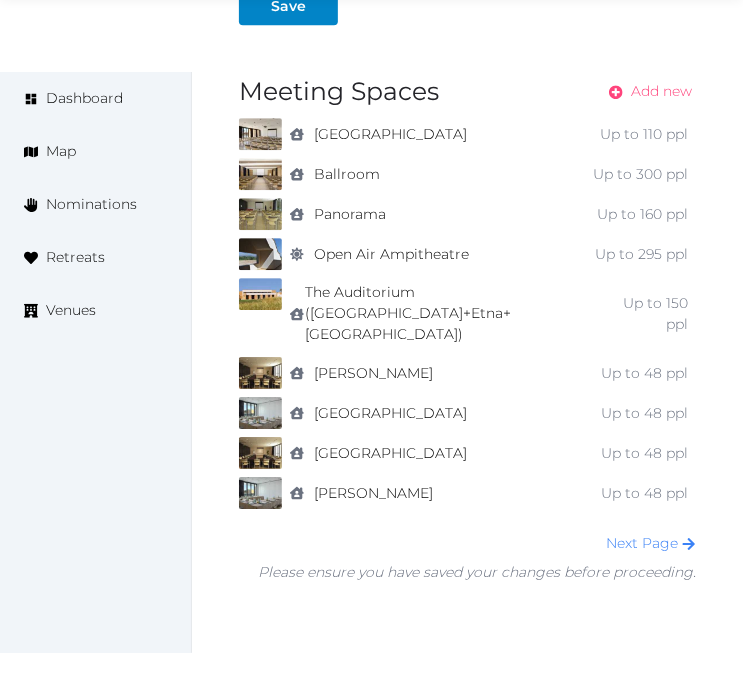 click on "Add new" at bounding box center [661, 91] 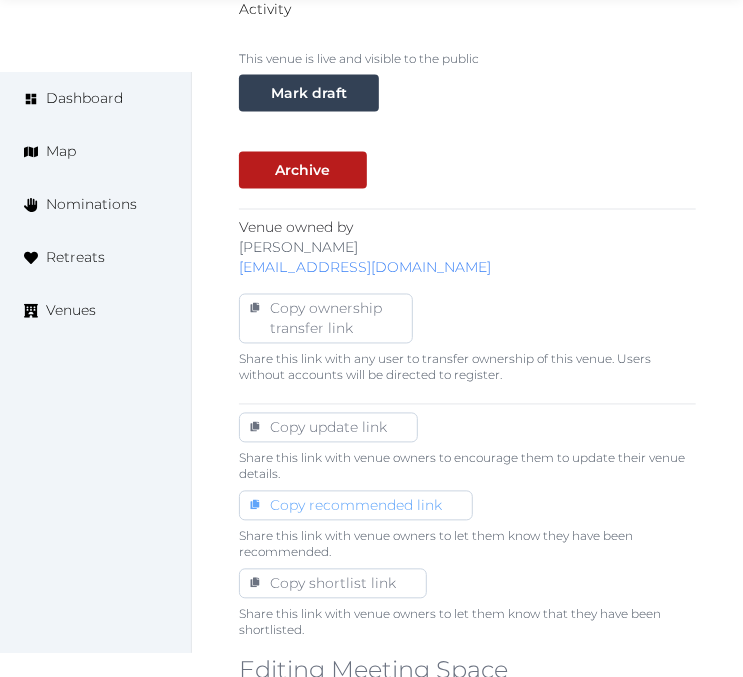 scroll, scrollTop: 1333, scrollLeft: 0, axis: vertical 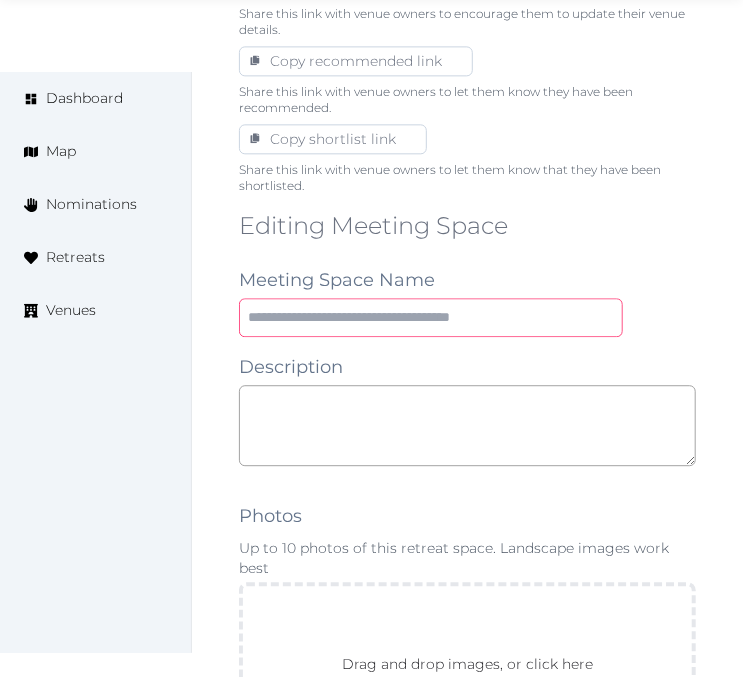 click at bounding box center (431, 317) 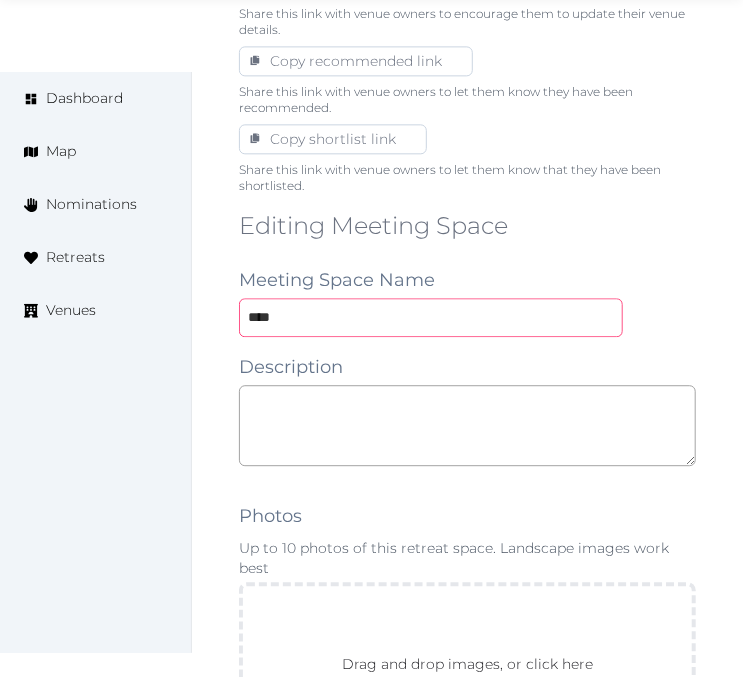 type on "****" 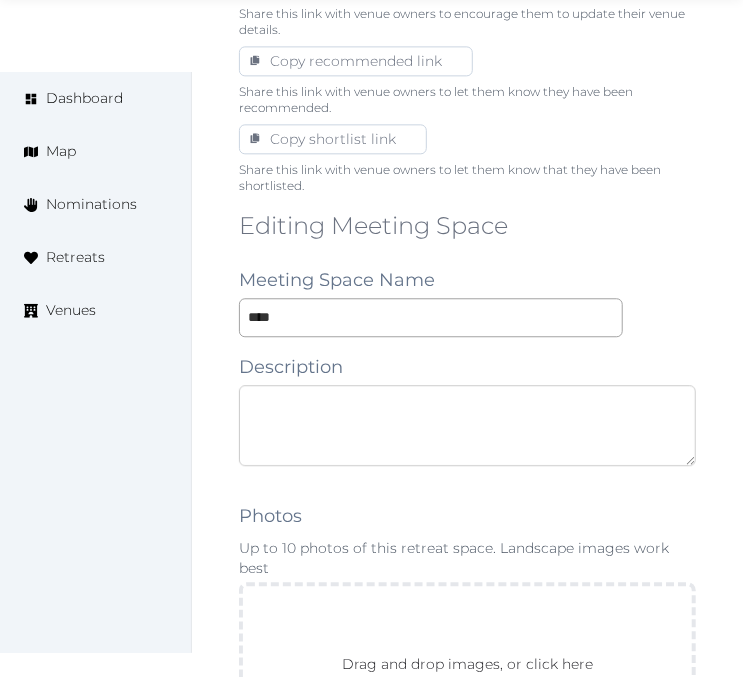 click at bounding box center [467, 425] 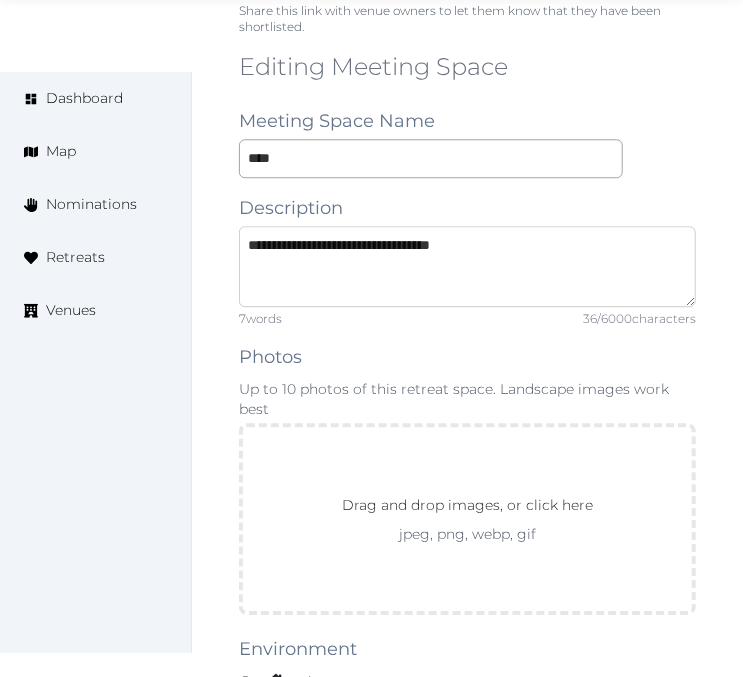 scroll, scrollTop: 1555, scrollLeft: 0, axis: vertical 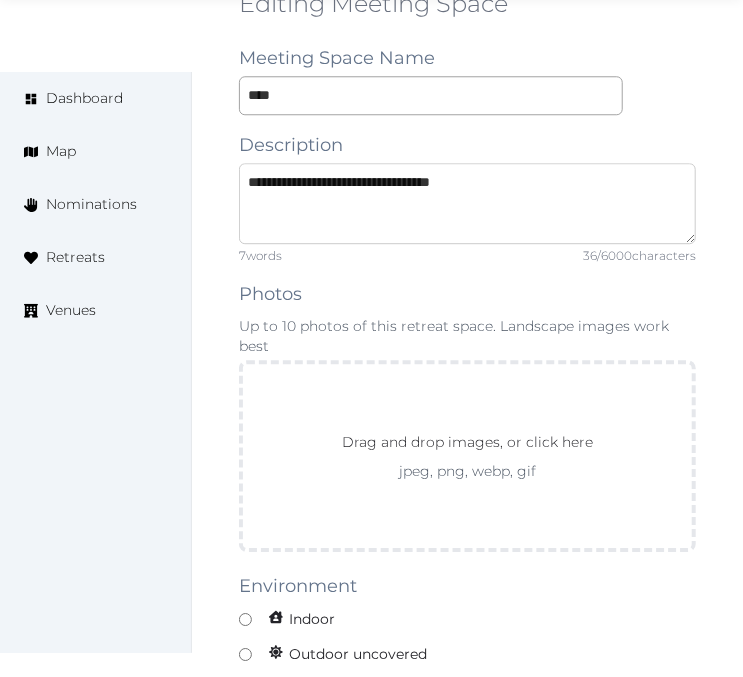type on "**********" 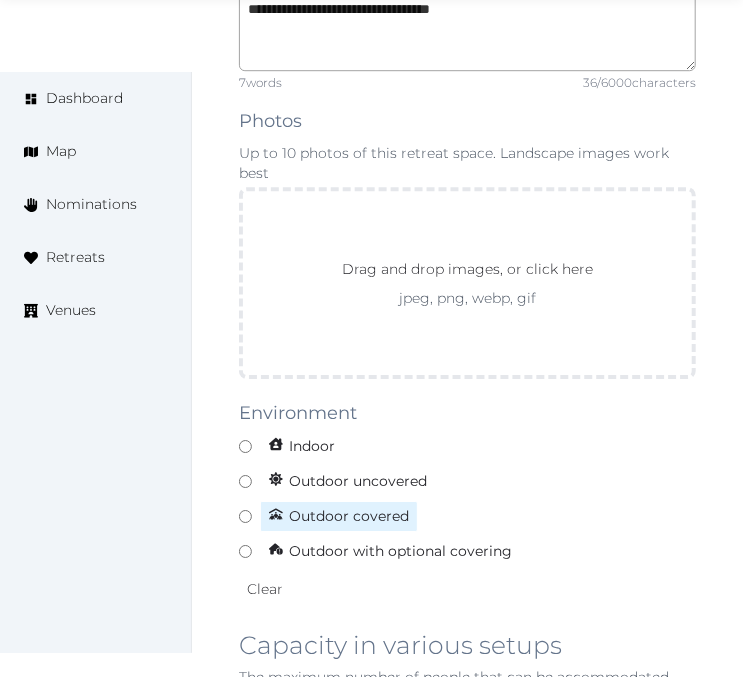 scroll, scrollTop: 1777, scrollLeft: 0, axis: vertical 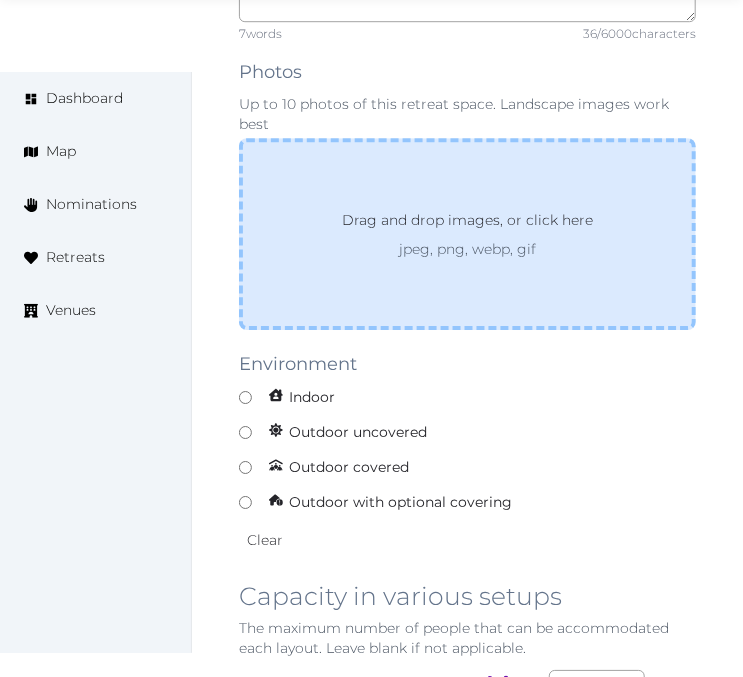 click on "Drag and drop images, or click here jpeg, png, webp, gif" at bounding box center (467, 234) 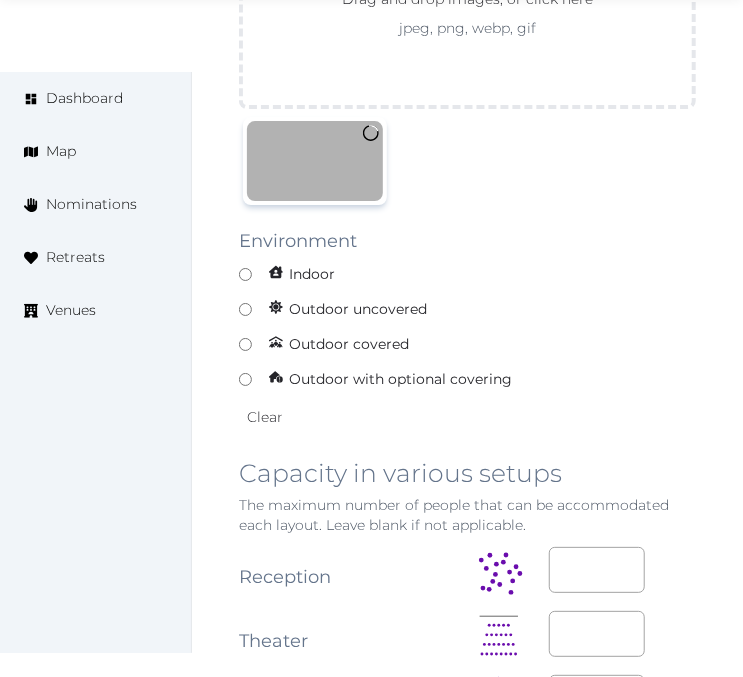 scroll, scrollTop: 2000, scrollLeft: 0, axis: vertical 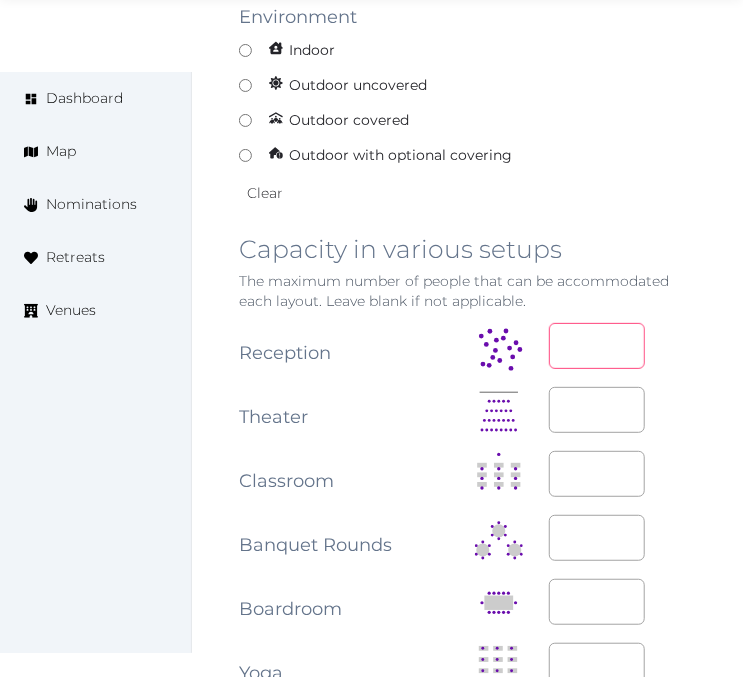click at bounding box center (597, 346) 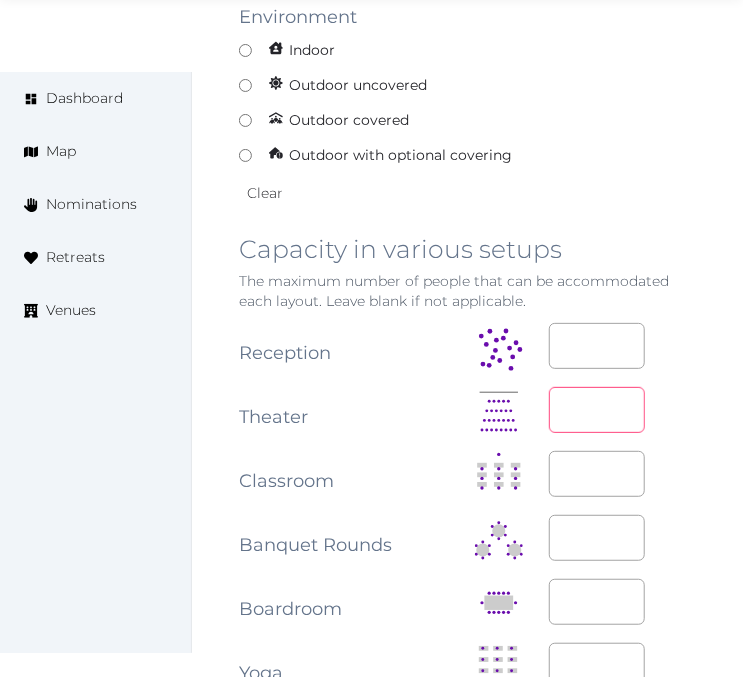click at bounding box center (597, 410) 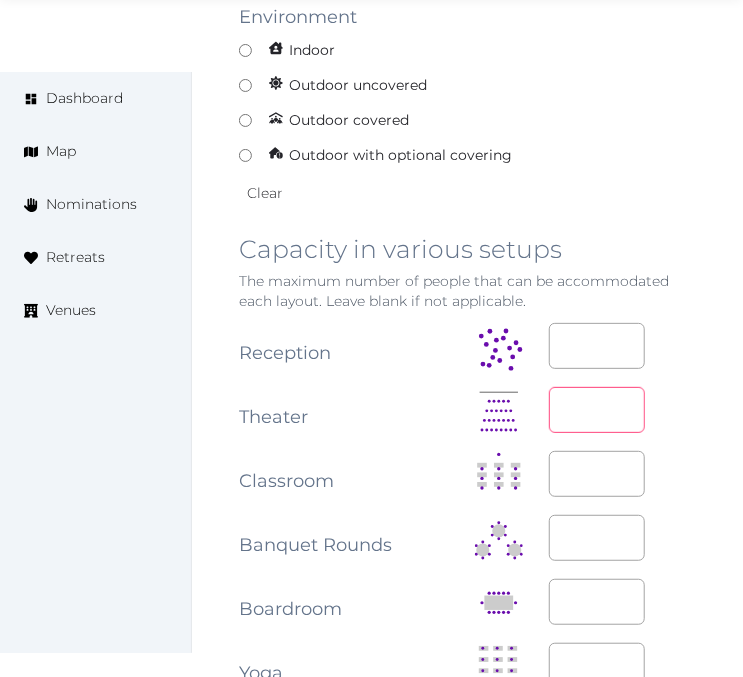 type on "**" 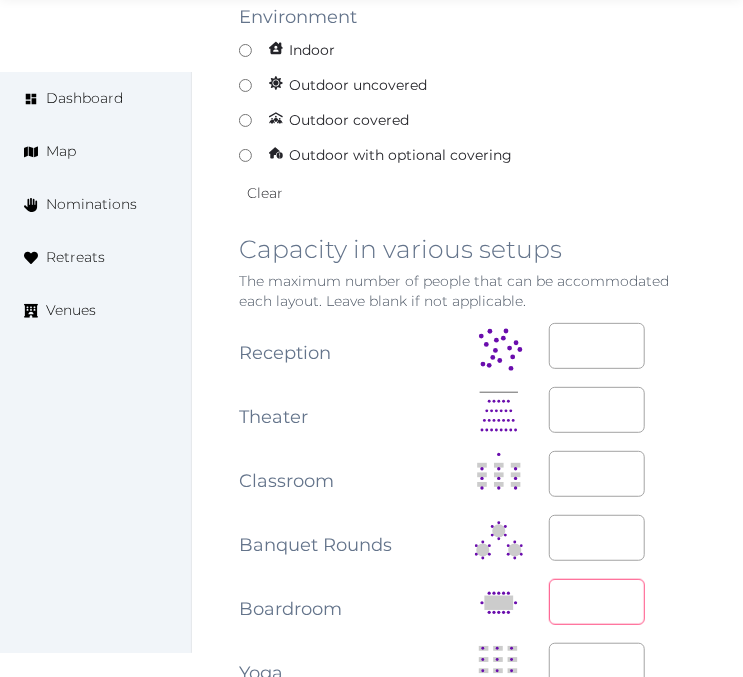 click at bounding box center (597, 602) 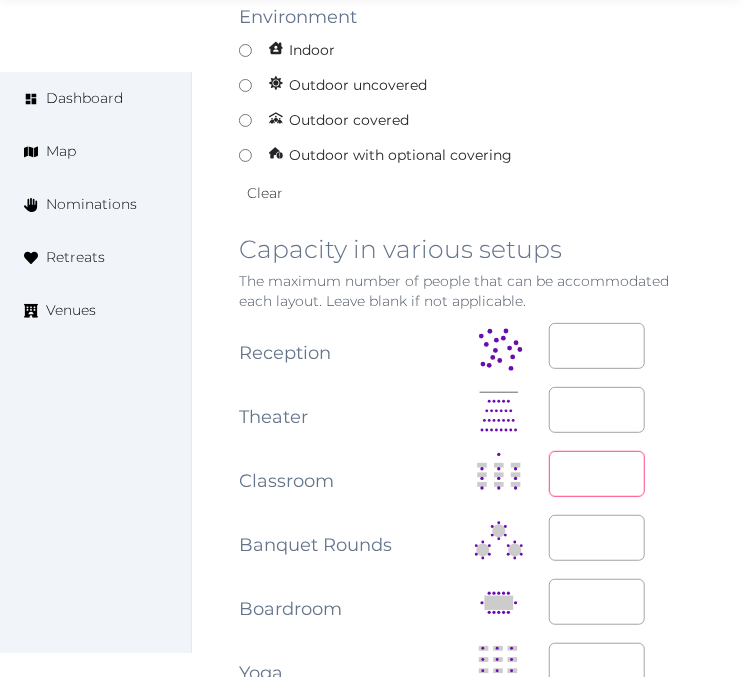 click at bounding box center [597, 474] 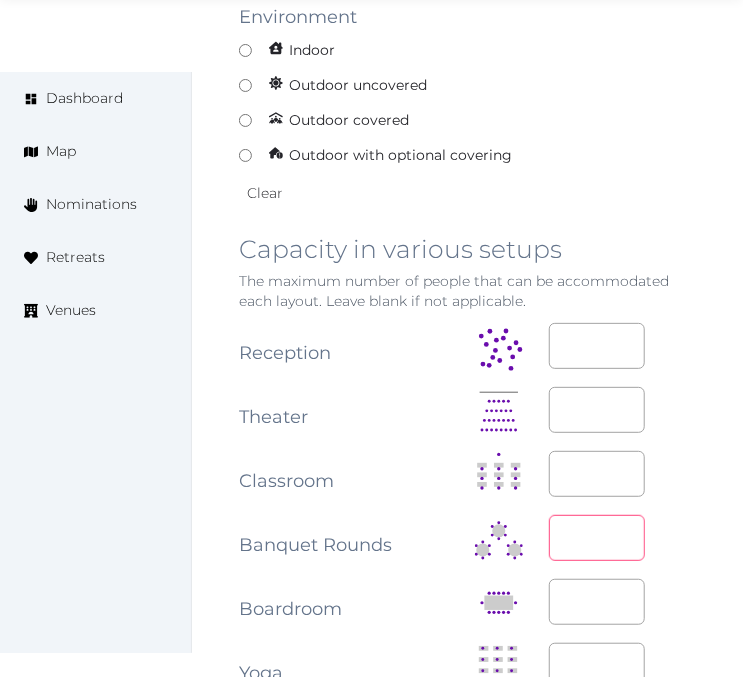 click at bounding box center (597, 538) 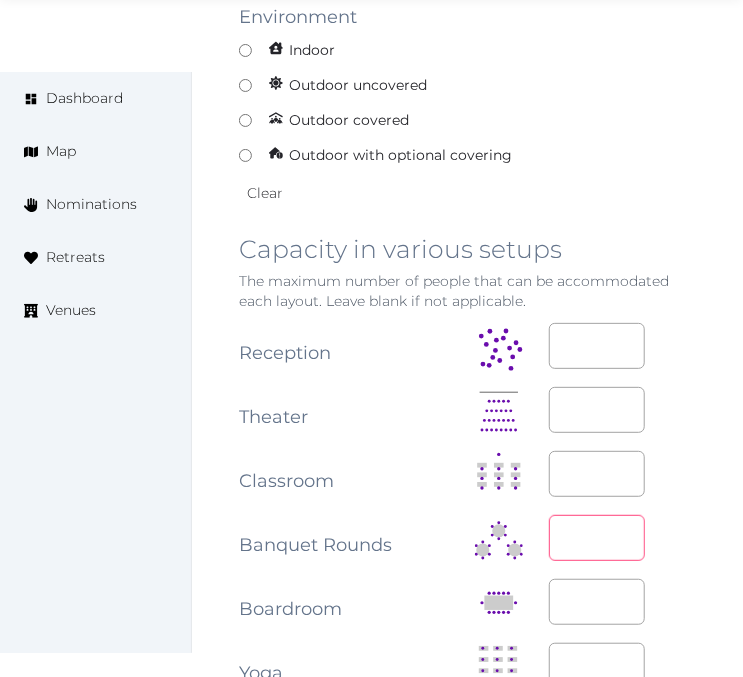 type on "**" 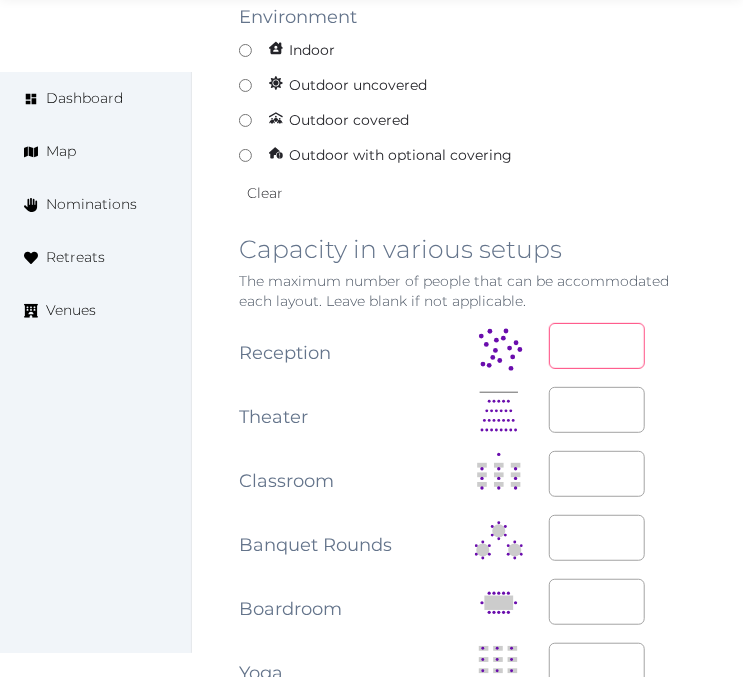 click at bounding box center (597, 346) 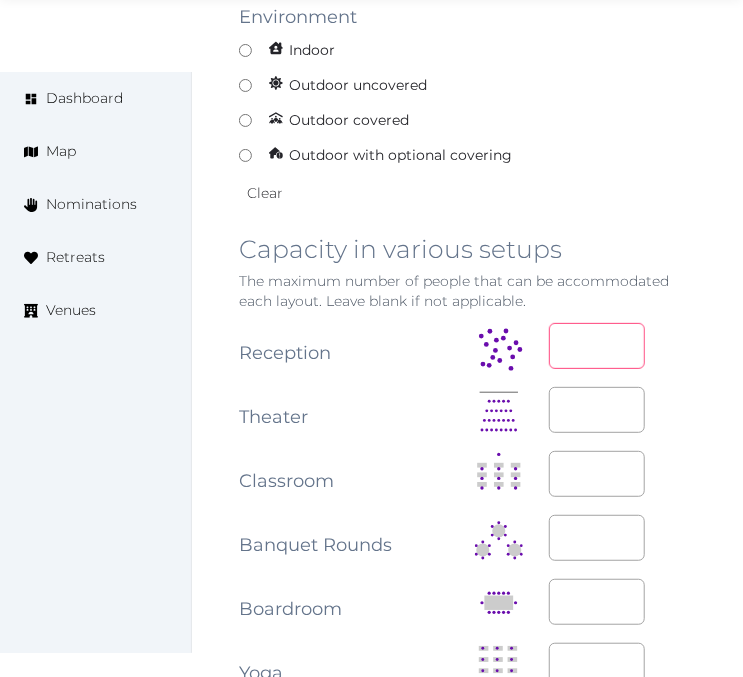 type on "**" 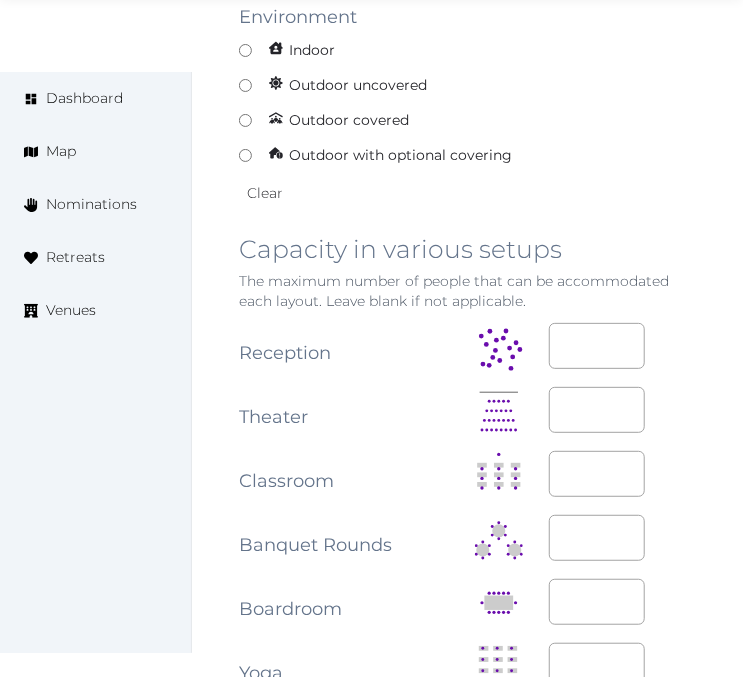 click on "**" at bounding box center [623, 410] 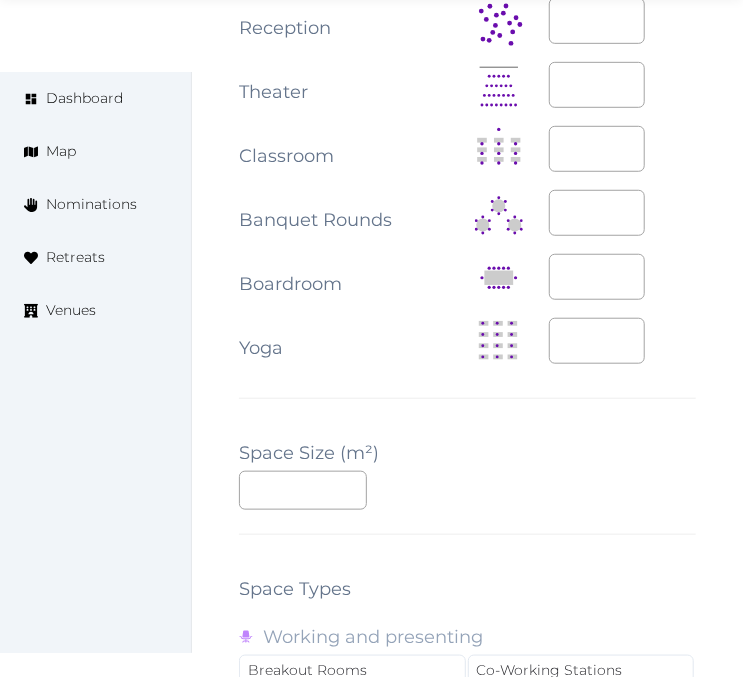 scroll, scrollTop: 2555, scrollLeft: 0, axis: vertical 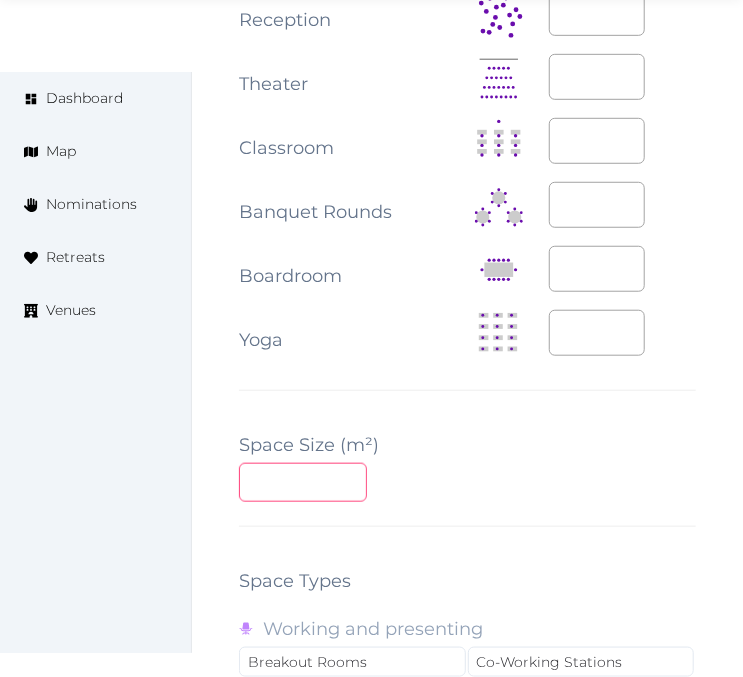 click at bounding box center (303, 482) 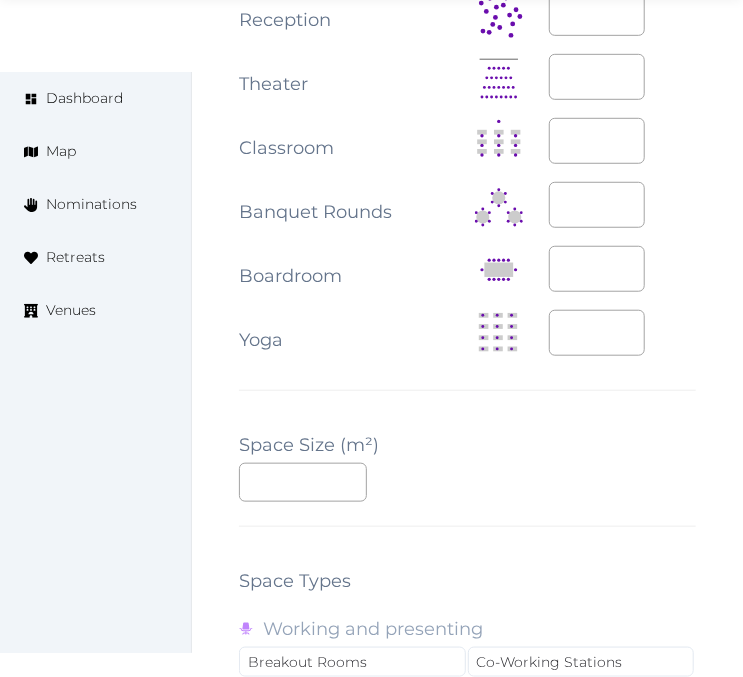 click on "**********" at bounding box center (467, 175) 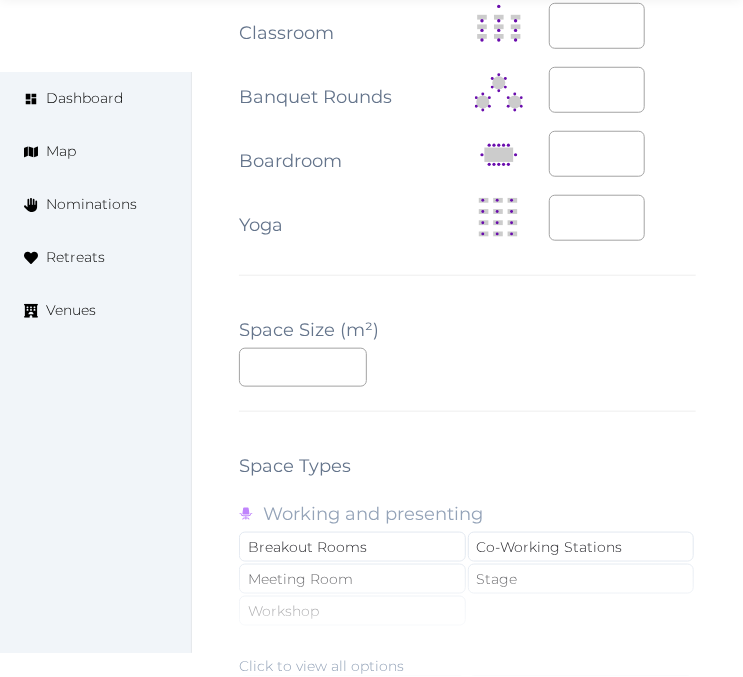 scroll, scrollTop: 2777, scrollLeft: 0, axis: vertical 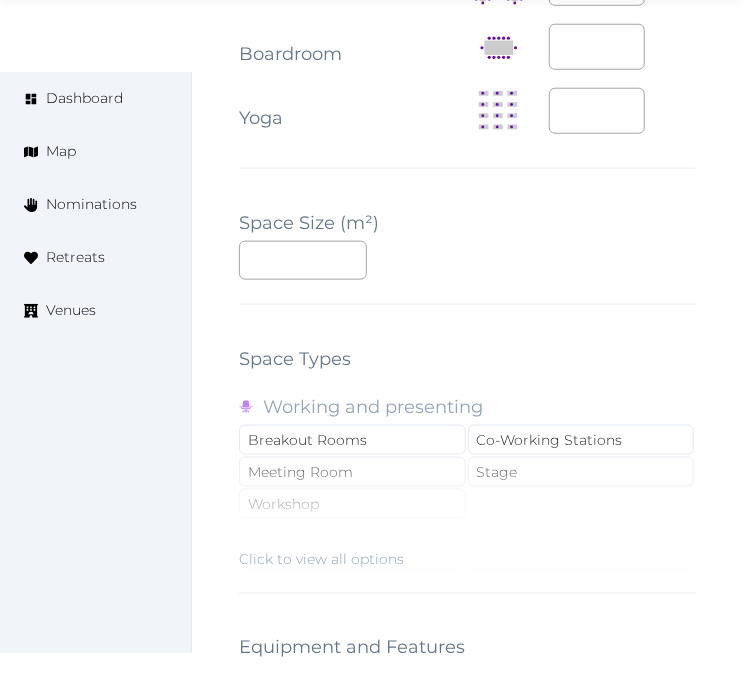 click on "Click to view all options" at bounding box center [467, 505] 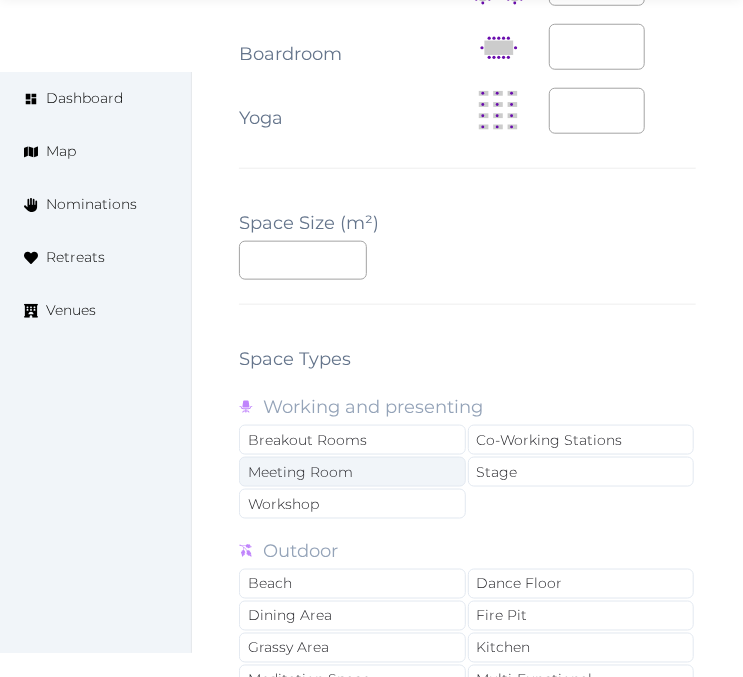 click on "Meeting Room" at bounding box center (352, 472) 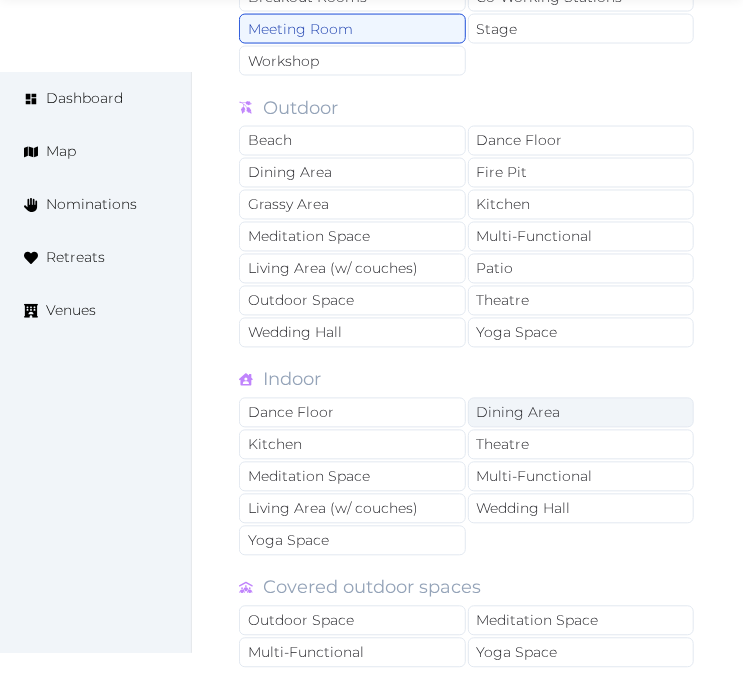 scroll, scrollTop: 3222, scrollLeft: 0, axis: vertical 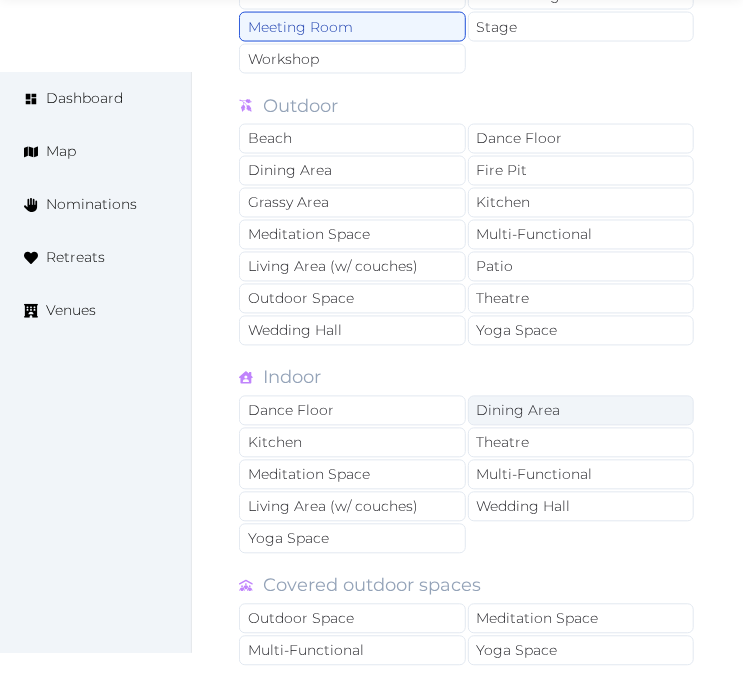 click on "Dining Area" at bounding box center [581, 411] 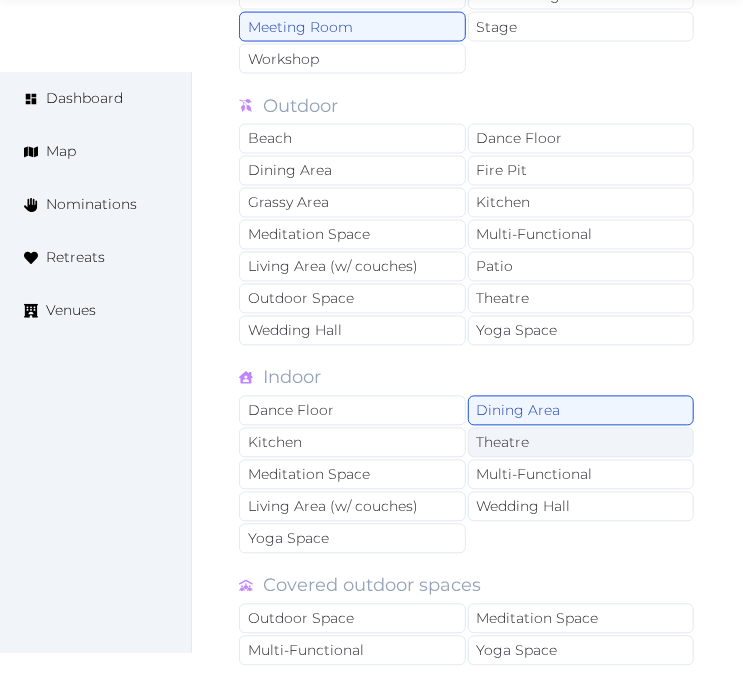 click on "Theatre" at bounding box center (581, 443) 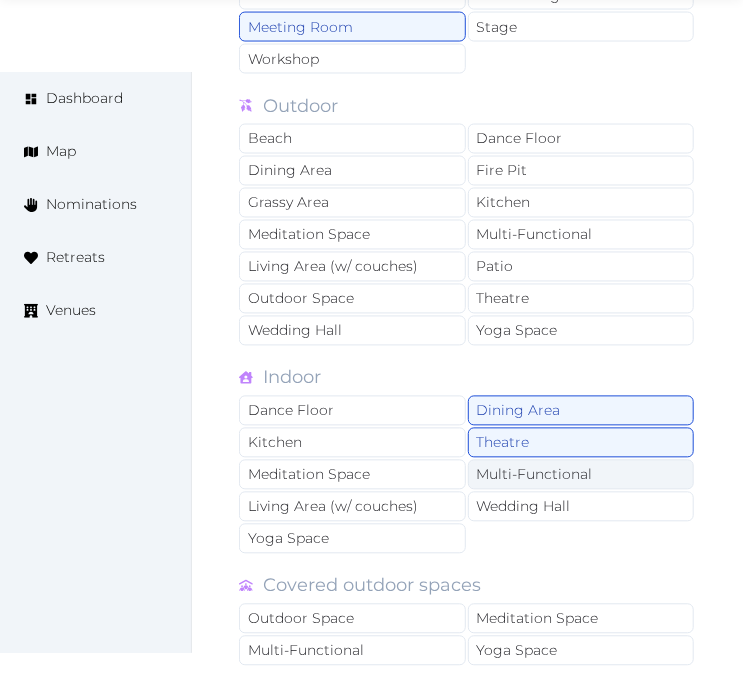 click on "Multi-Functional" at bounding box center (581, 475) 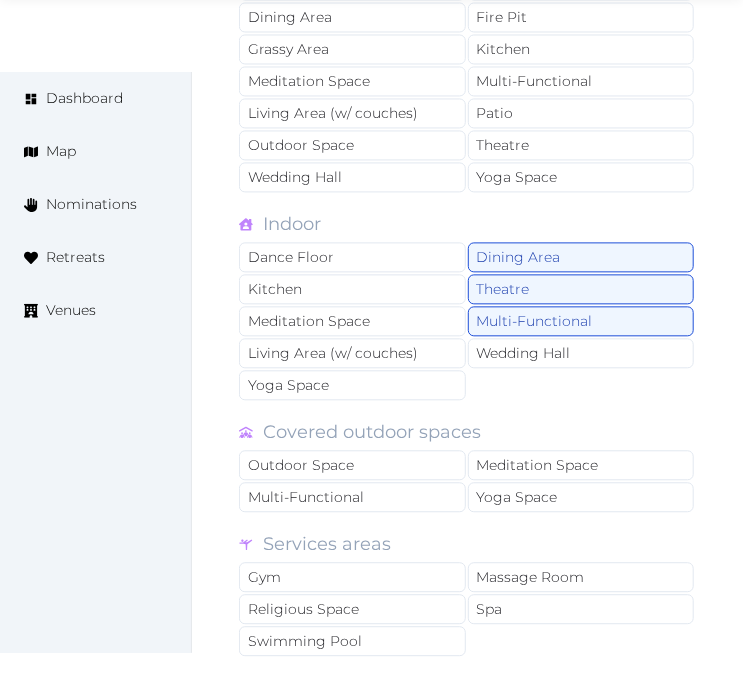 scroll, scrollTop: 3555, scrollLeft: 0, axis: vertical 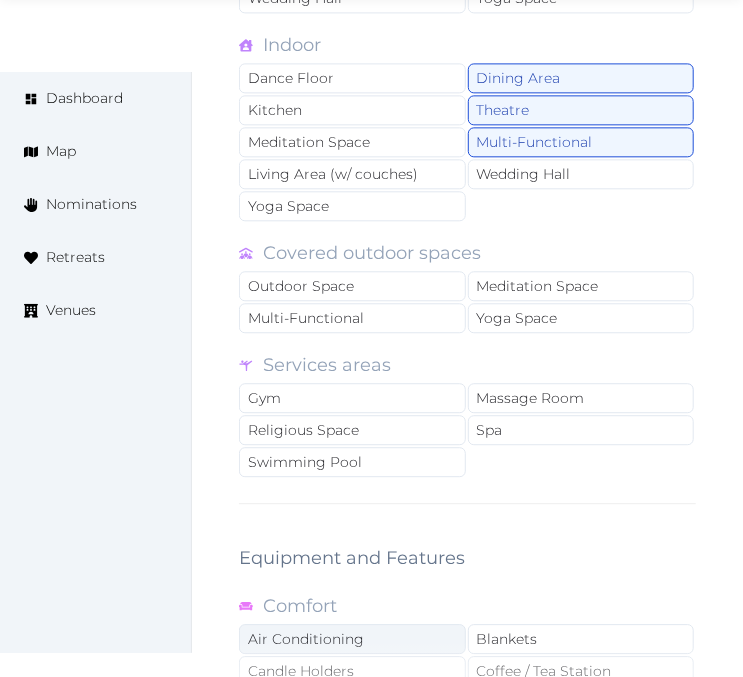 click on "Air Conditioning" at bounding box center [352, 639] 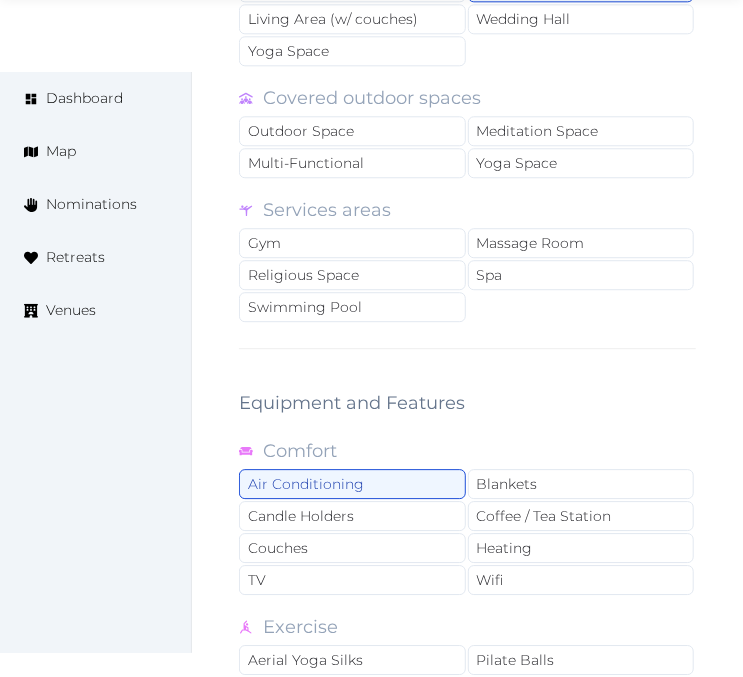 scroll, scrollTop: 3888, scrollLeft: 0, axis: vertical 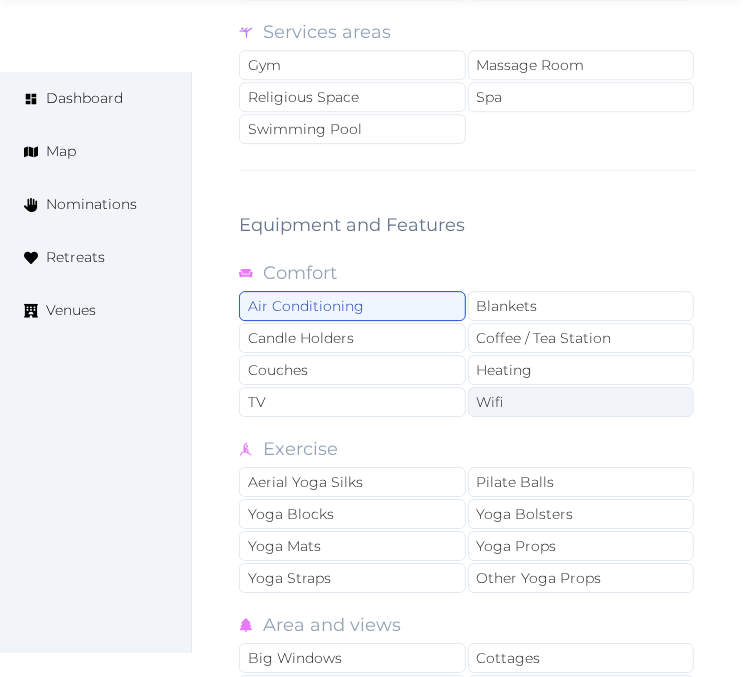 click on "Wifi" at bounding box center [581, 402] 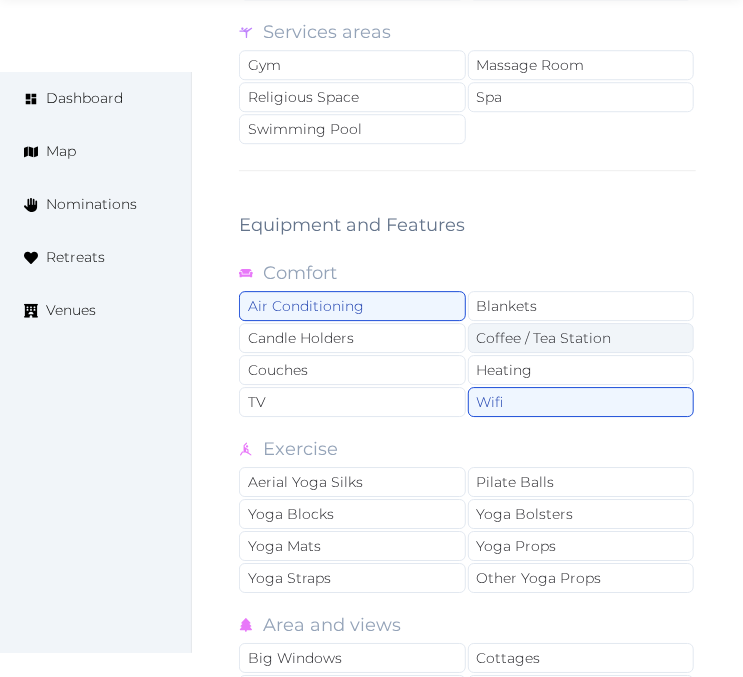 click on "Coffee / Tea Station" at bounding box center [581, 338] 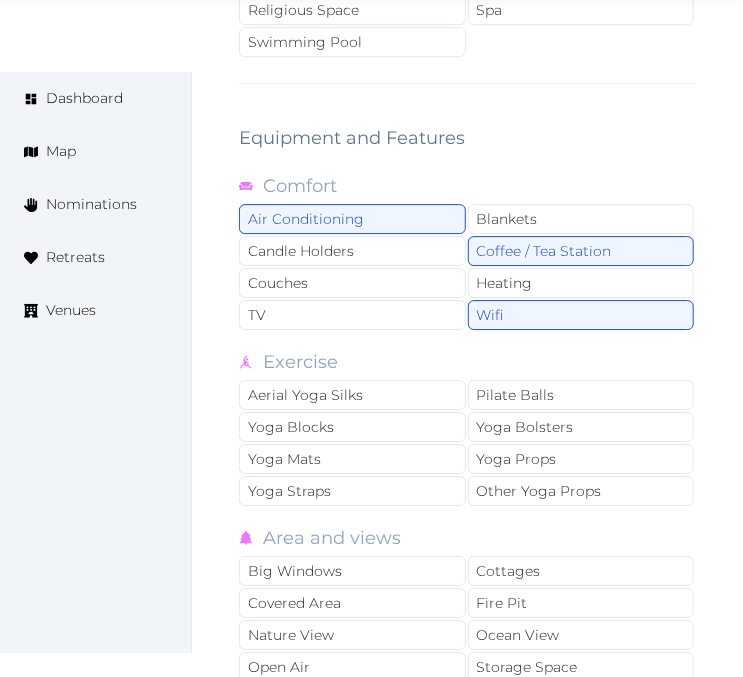 scroll, scrollTop: 4111, scrollLeft: 0, axis: vertical 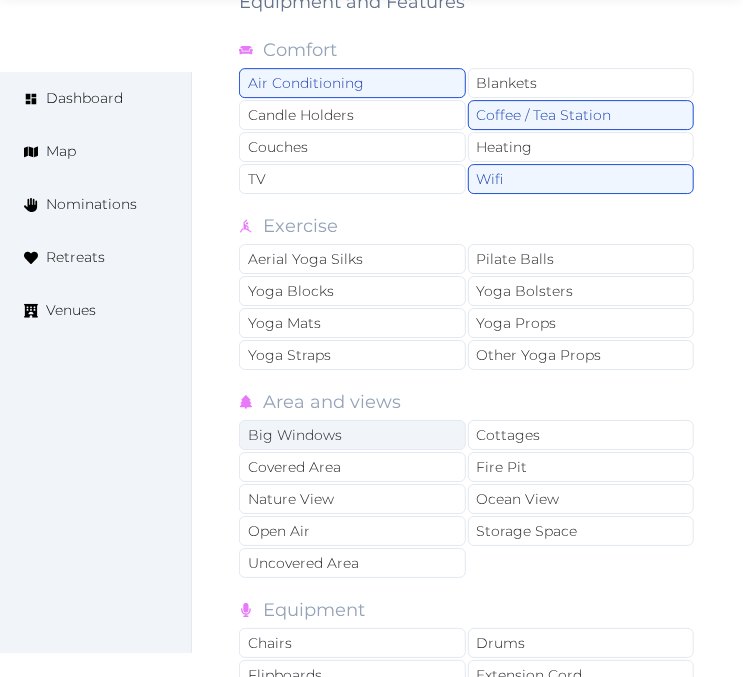 click on "Big Windows" at bounding box center [352, 435] 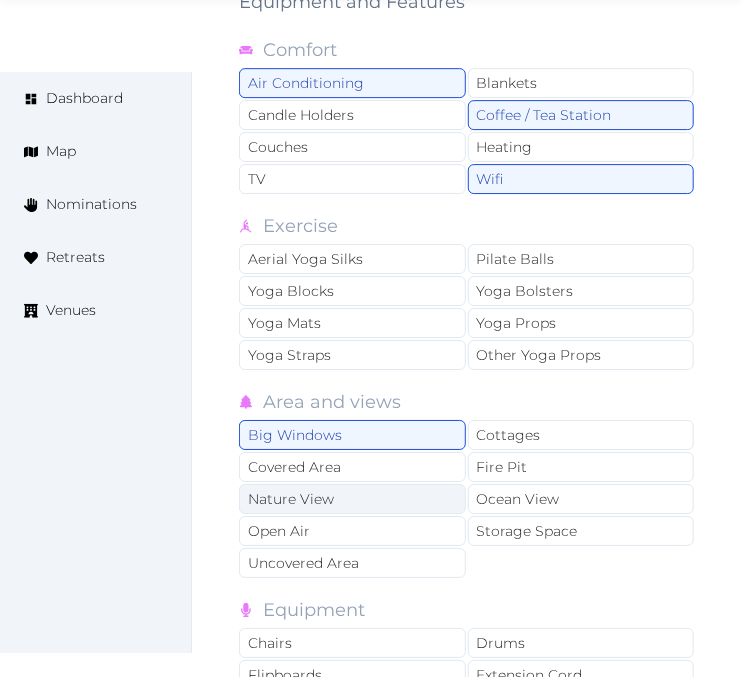 click on "Nature View" at bounding box center (352, 499) 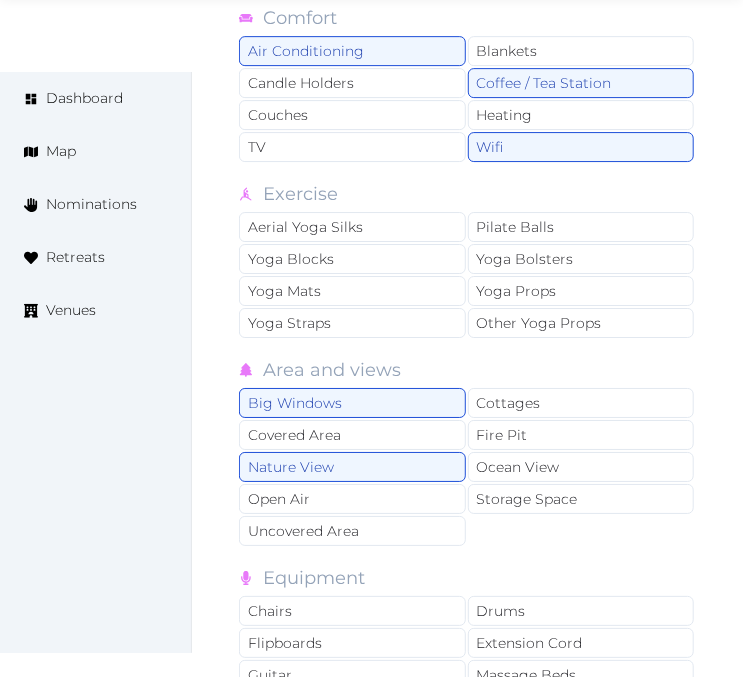 scroll, scrollTop: 4444, scrollLeft: 0, axis: vertical 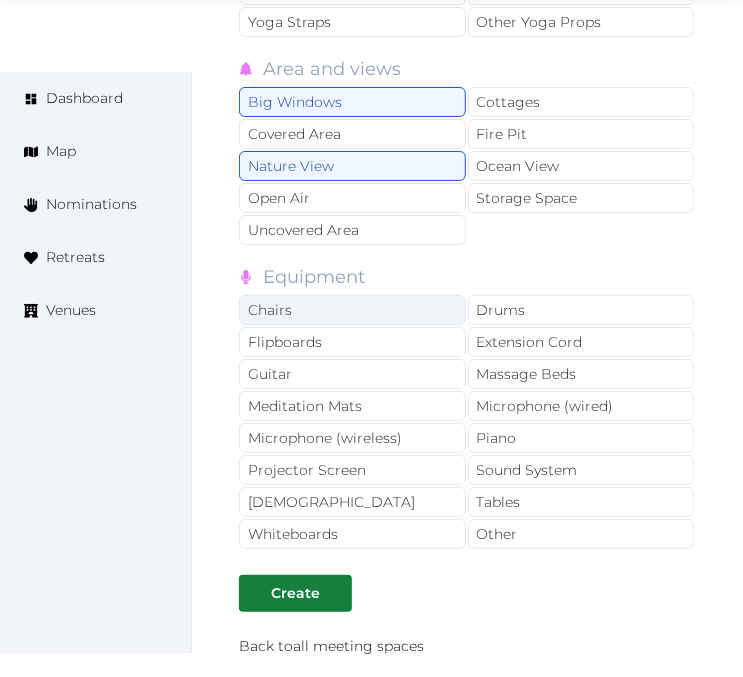 click on "Chairs" at bounding box center [352, 310] 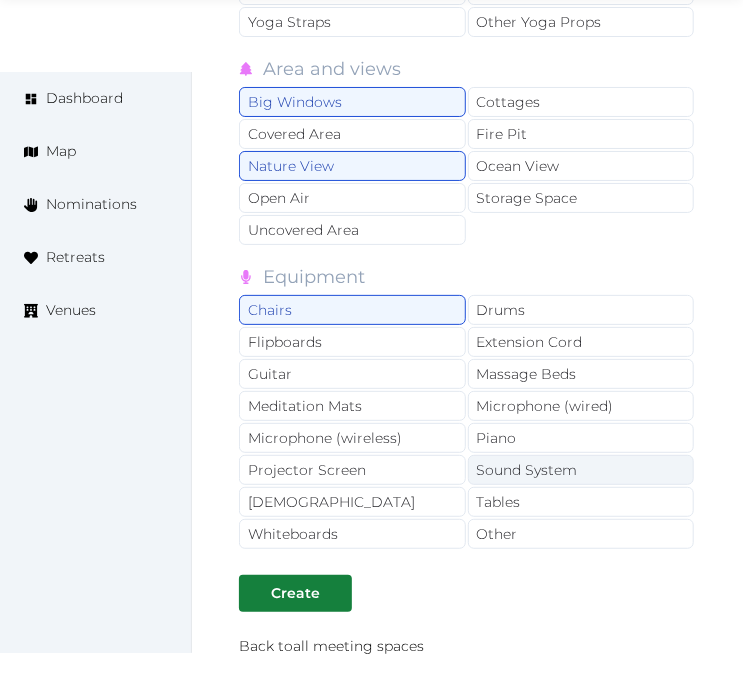 click on "Sound System" at bounding box center (581, 470) 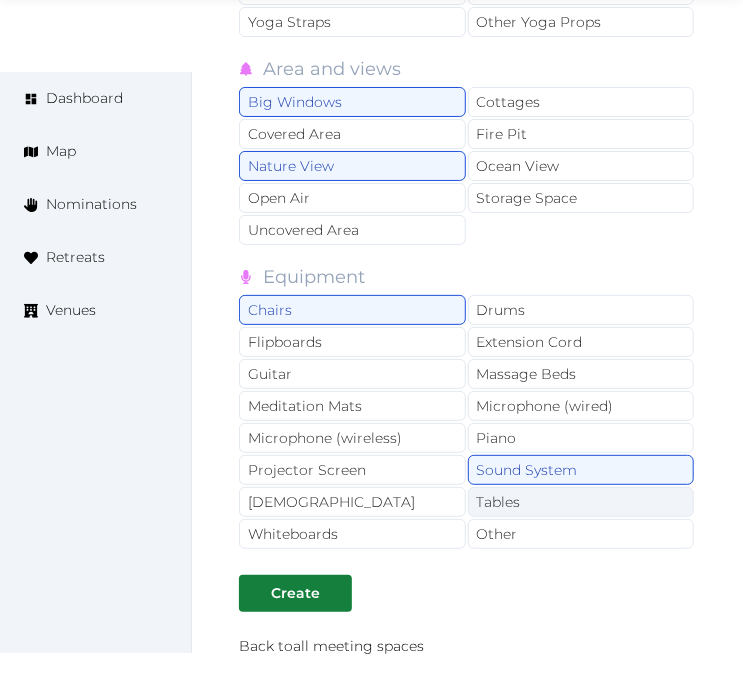 click on "Tables" at bounding box center (581, 502) 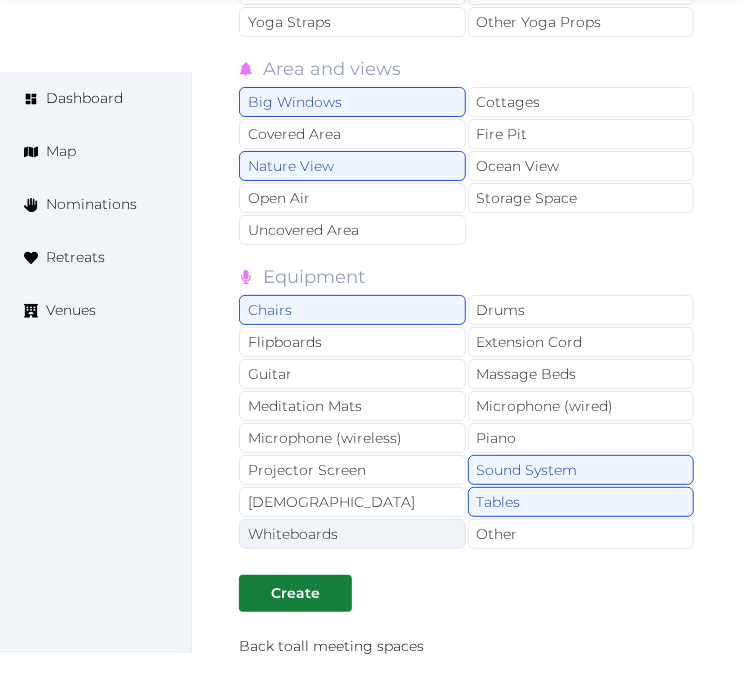 drag, startPoint x: 494, startPoint y: 490, endPoint x: 420, endPoint y: 481, distance: 74.54529 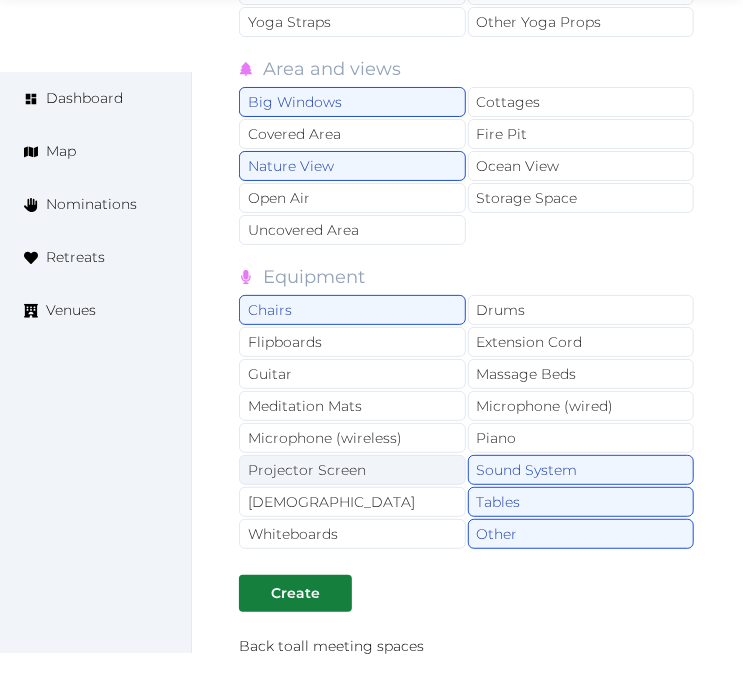 click on "Projector Screen" at bounding box center [352, 470] 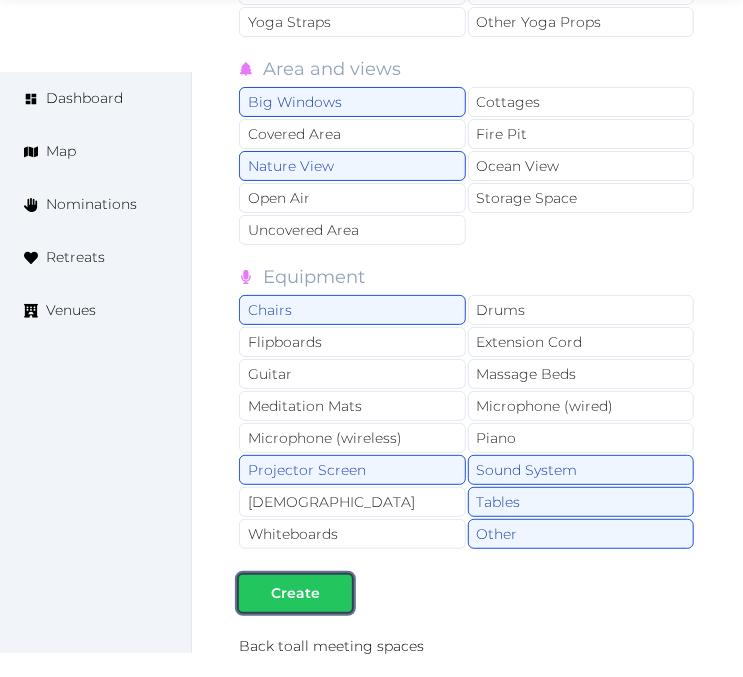 click on "Create" at bounding box center [295, 593] 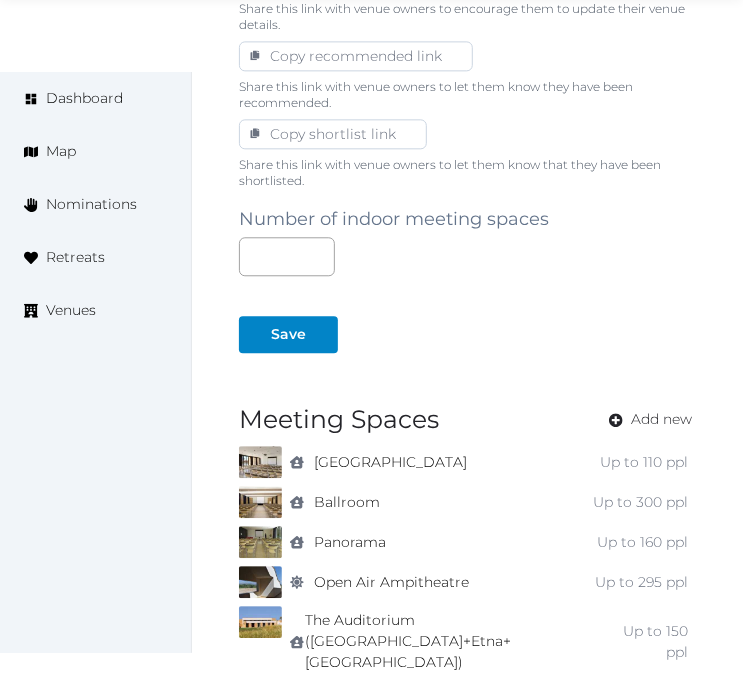 scroll, scrollTop: 1555, scrollLeft: 0, axis: vertical 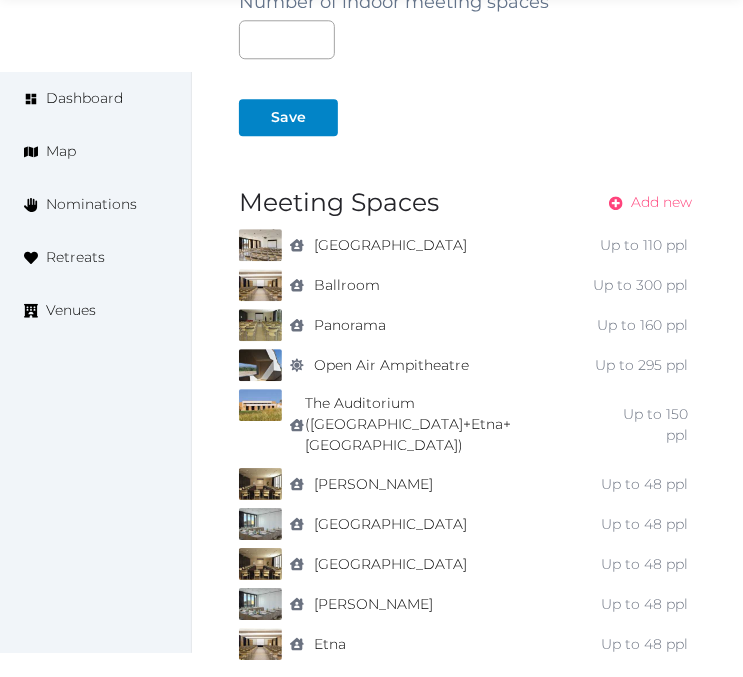 click on "Add new" at bounding box center (661, 202) 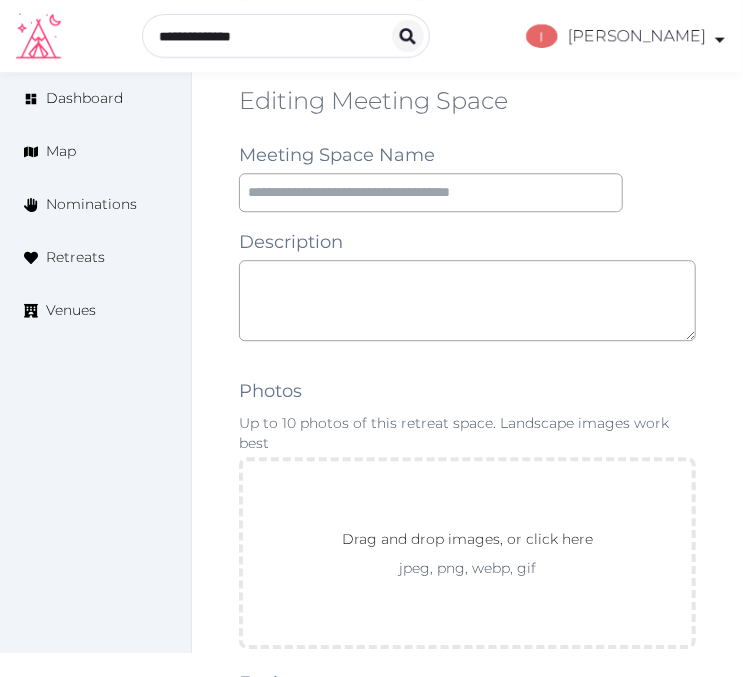 scroll, scrollTop: 1333, scrollLeft: 0, axis: vertical 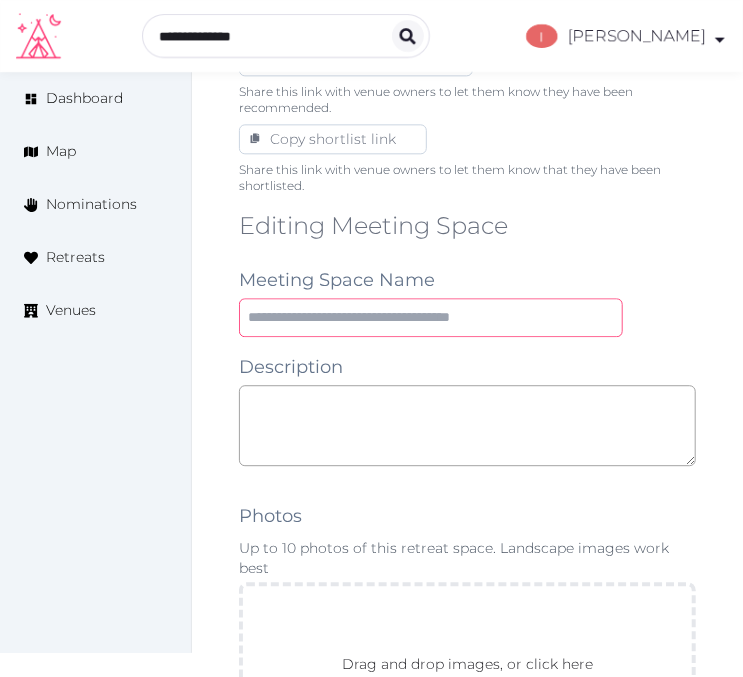 click at bounding box center (431, 317) 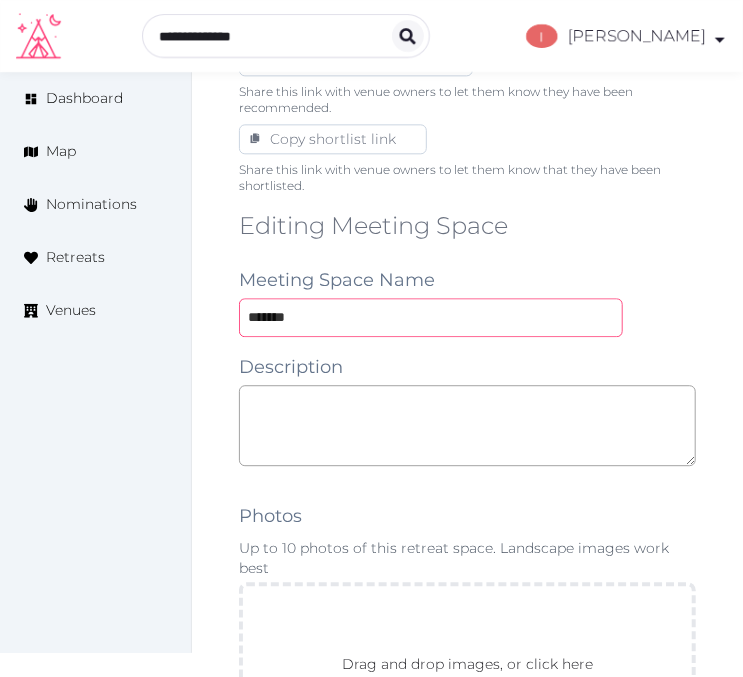 type on "*******" 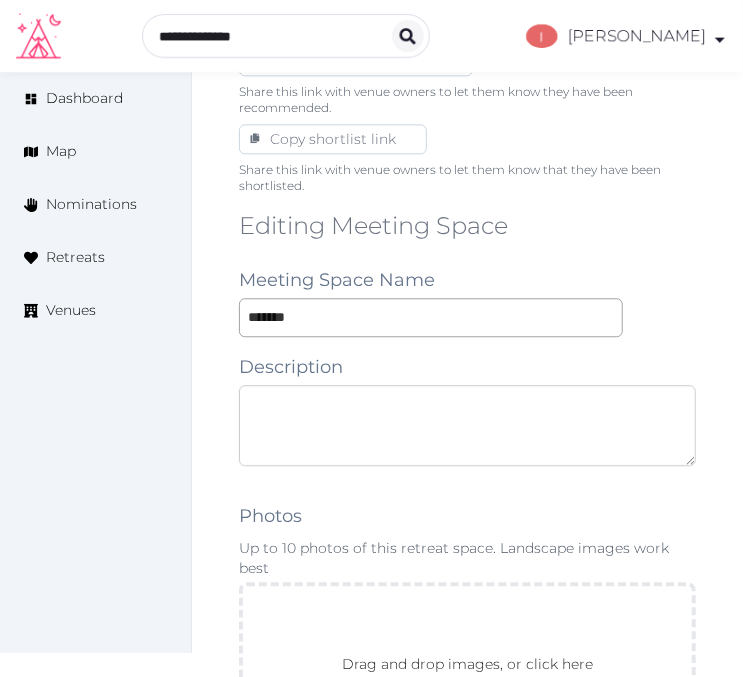 click at bounding box center [467, 425] 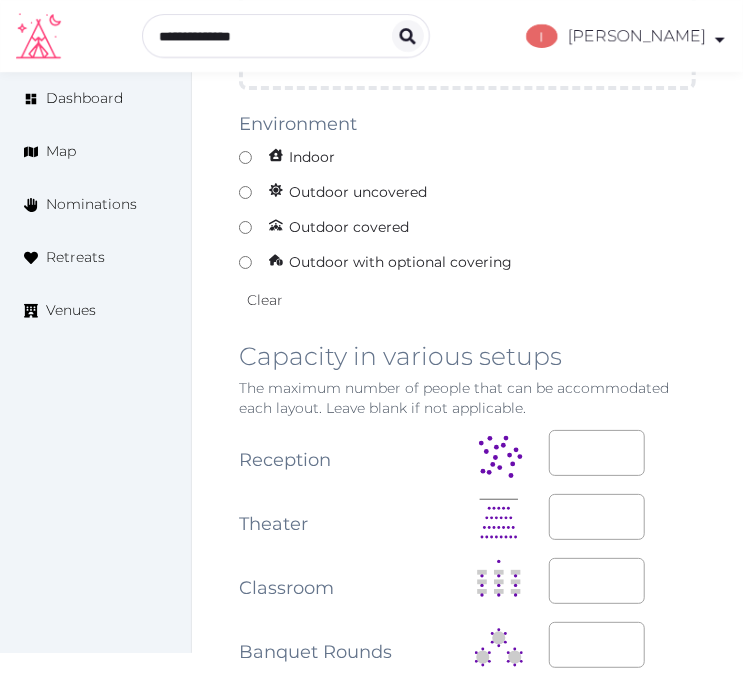 scroll, scrollTop: 2000, scrollLeft: 0, axis: vertical 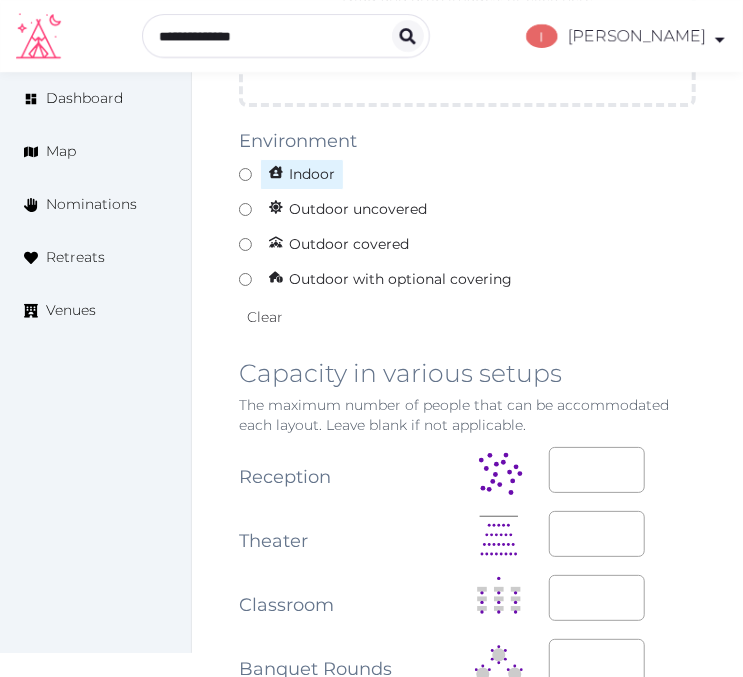 type on "**********" 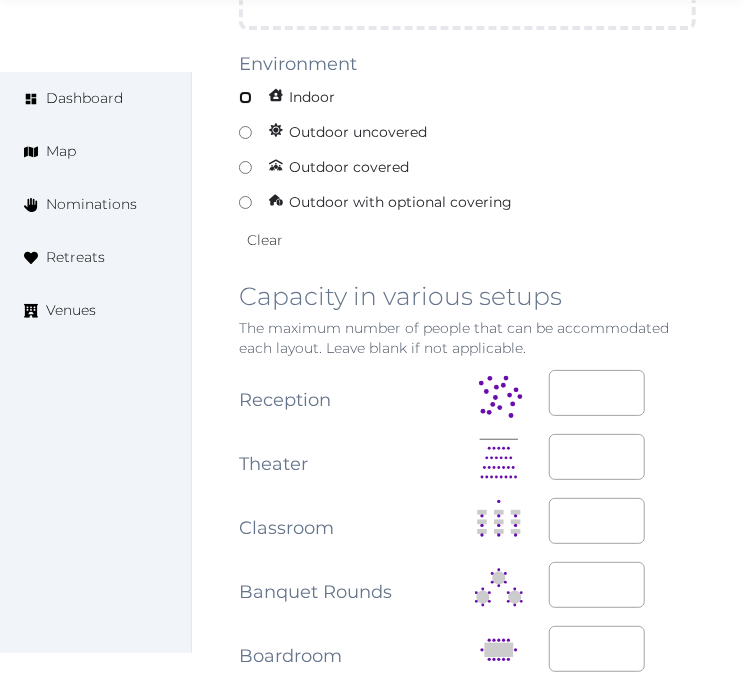 scroll, scrollTop: 2111, scrollLeft: 0, axis: vertical 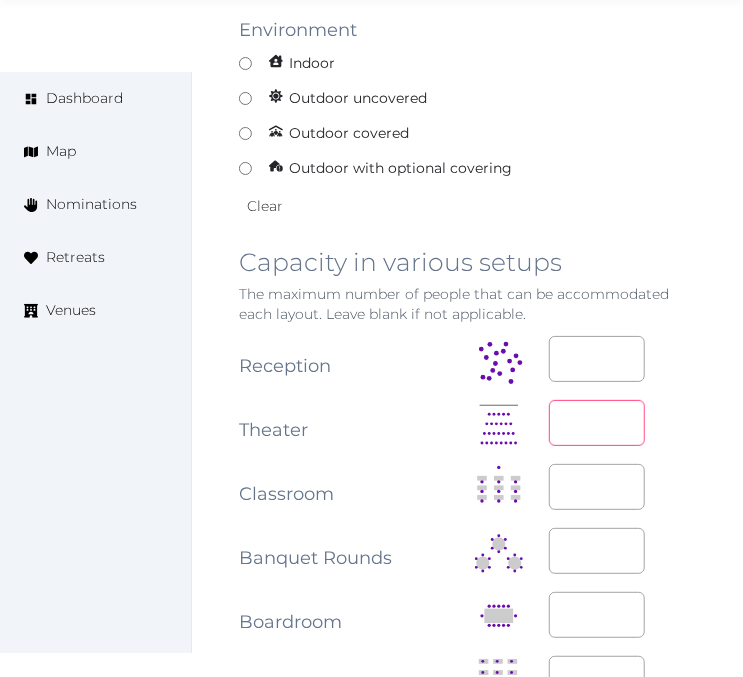click at bounding box center (597, 423) 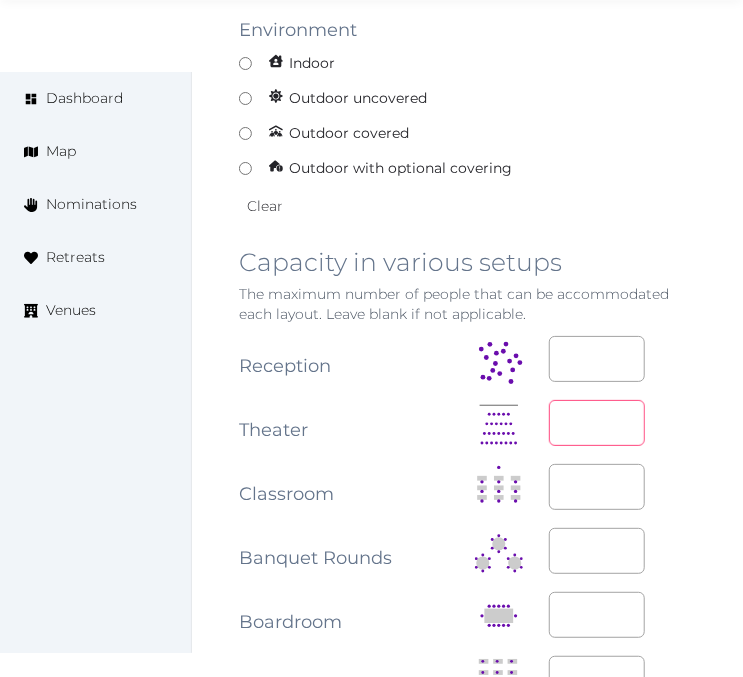 type on "**" 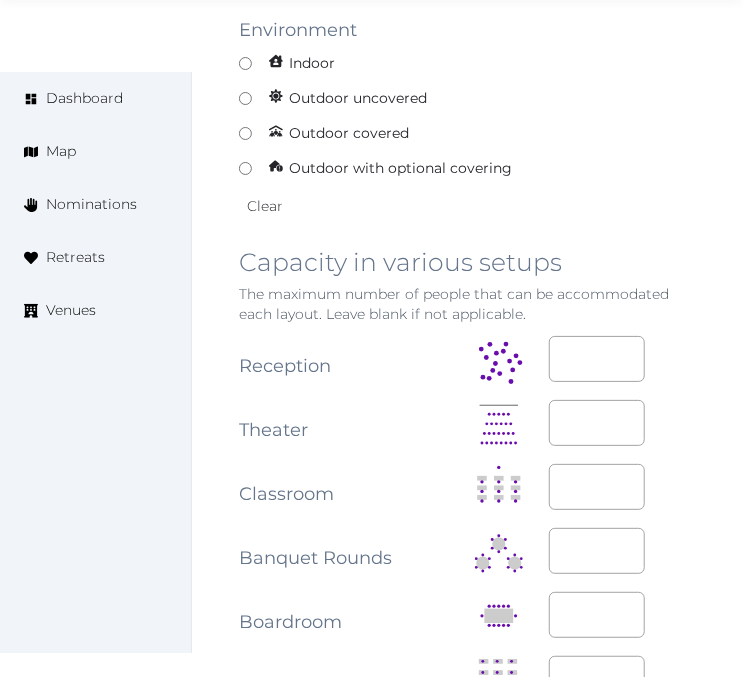 click at bounding box center [512, 616] 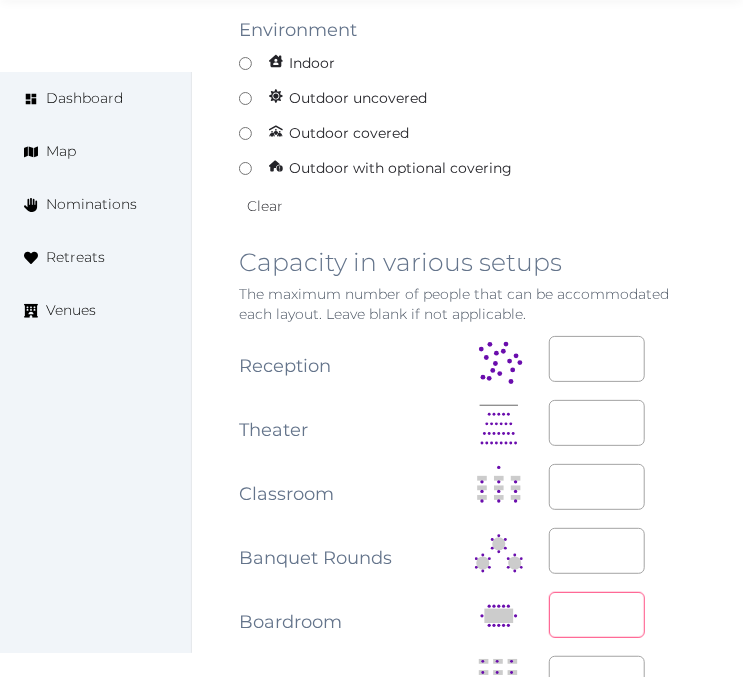 click at bounding box center (597, 615) 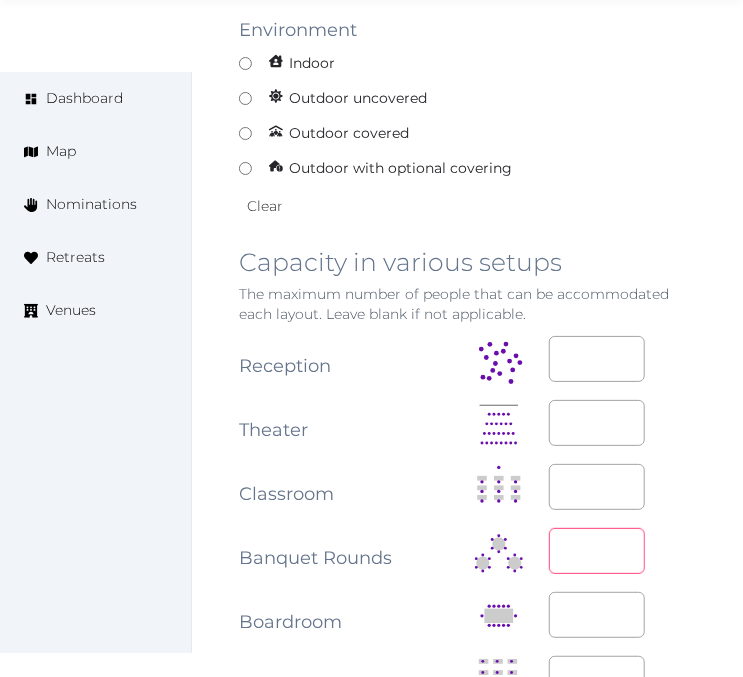 click at bounding box center (597, 551) 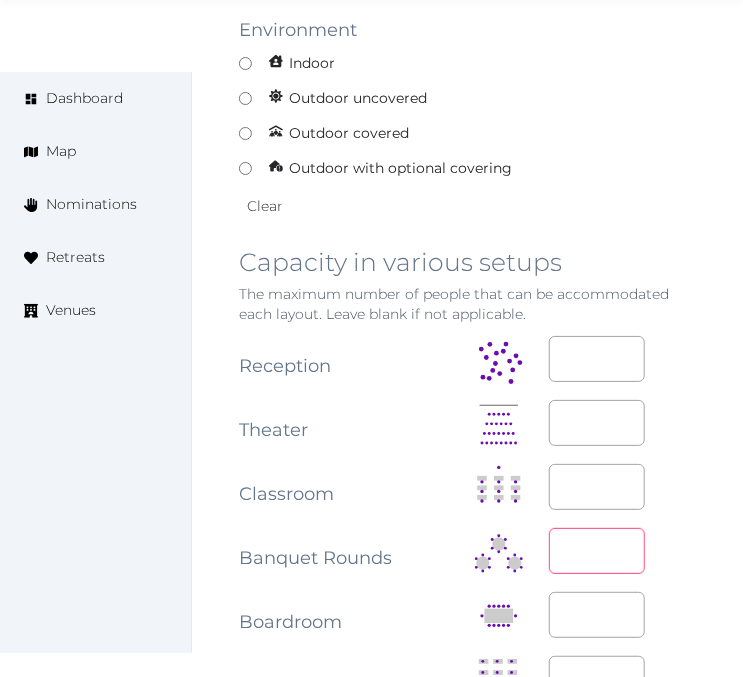 type on "**" 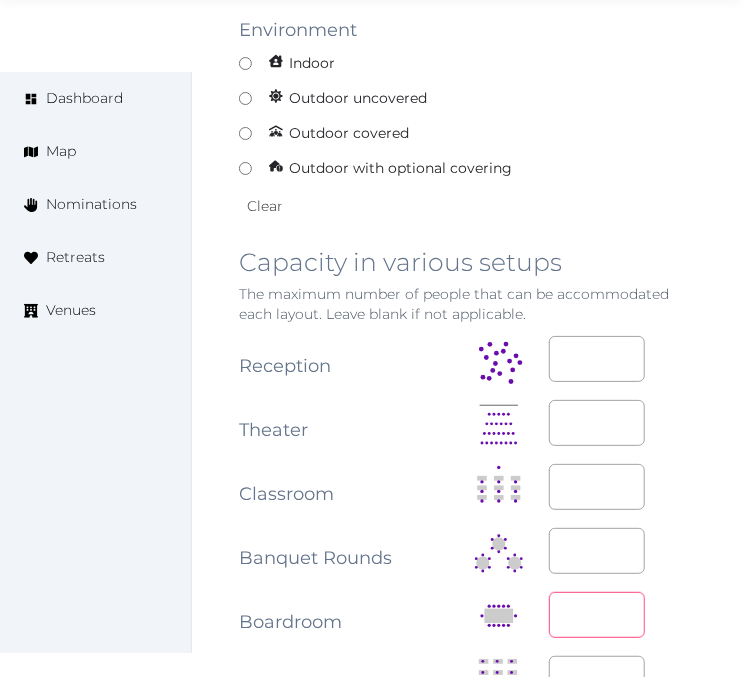 click at bounding box center (597, 615) 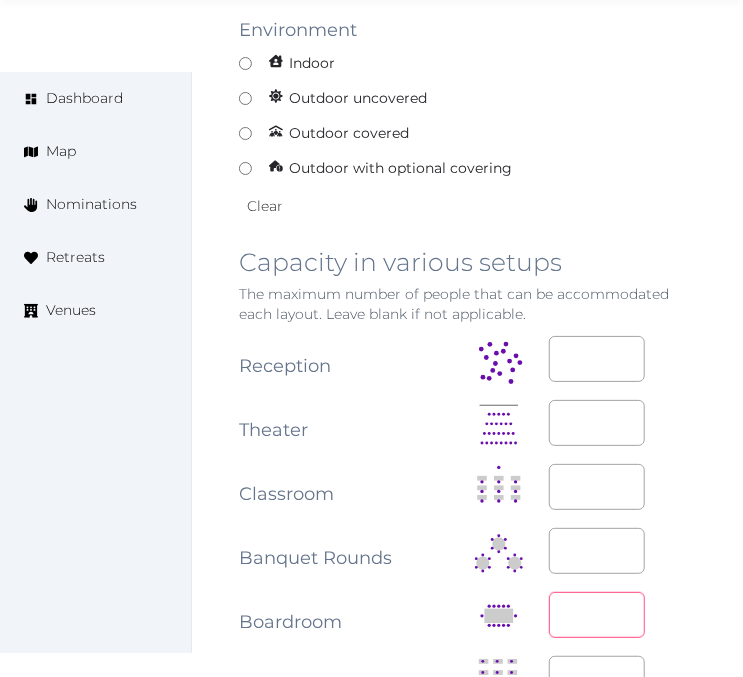 type on "**" 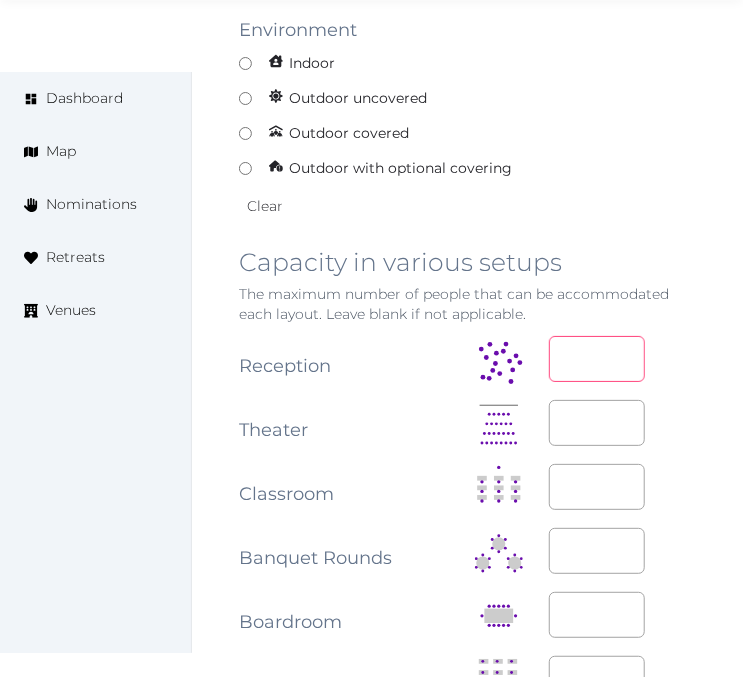 click at bounding box center (597, 359) 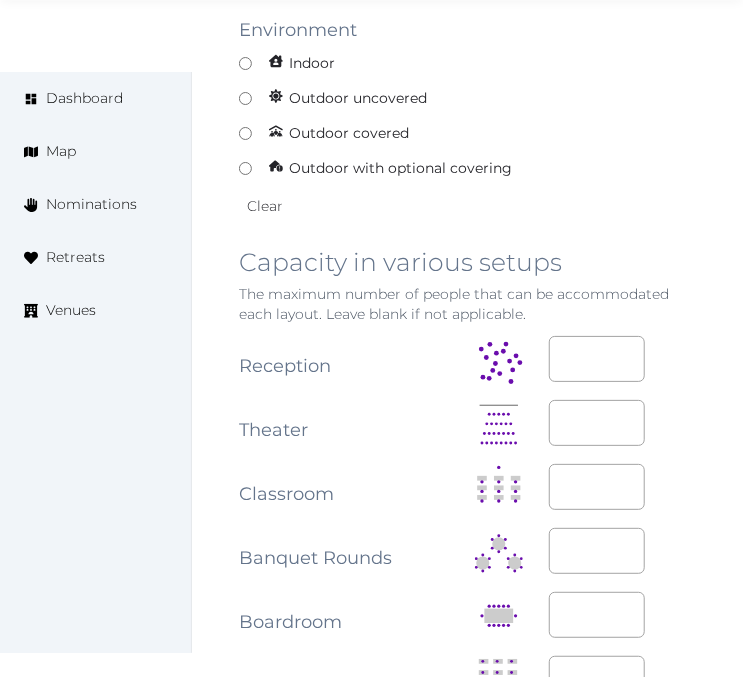 click at bounding box center [623, 487] 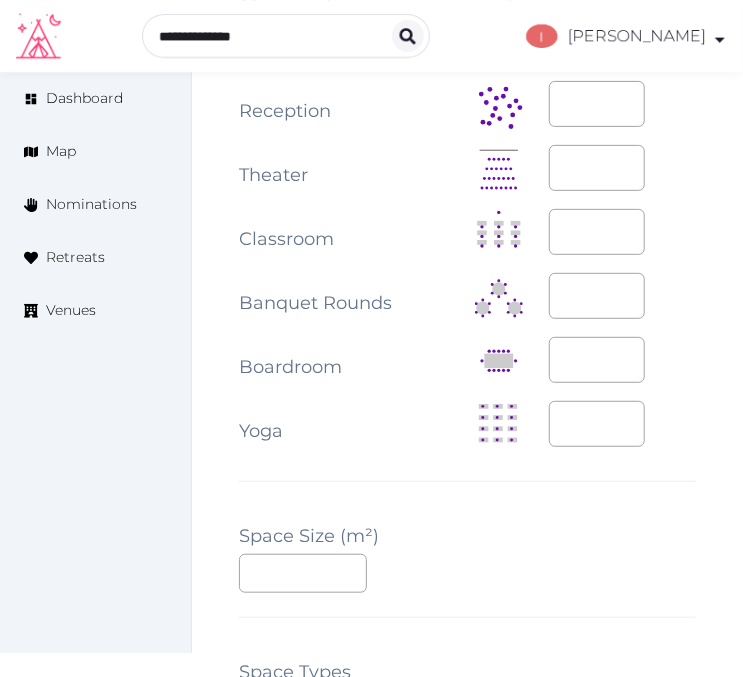 scroll, scrollTop: 2333, scrollLeft: 0, axis: vertical 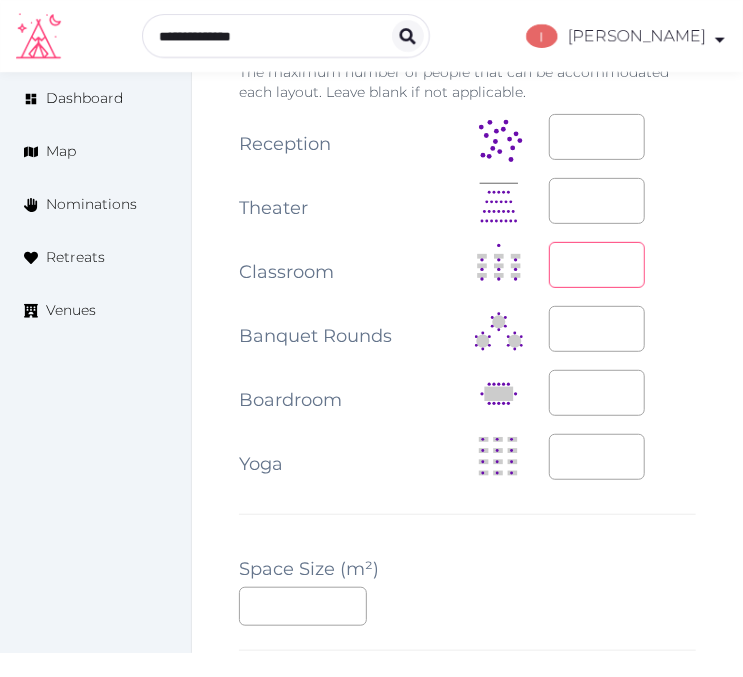 click at bounding box center [597, 265] 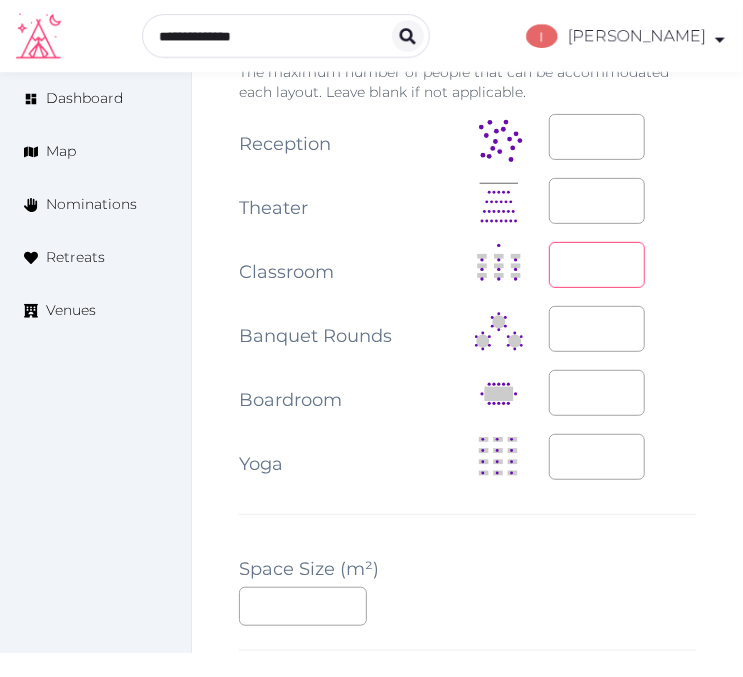 type on "**" 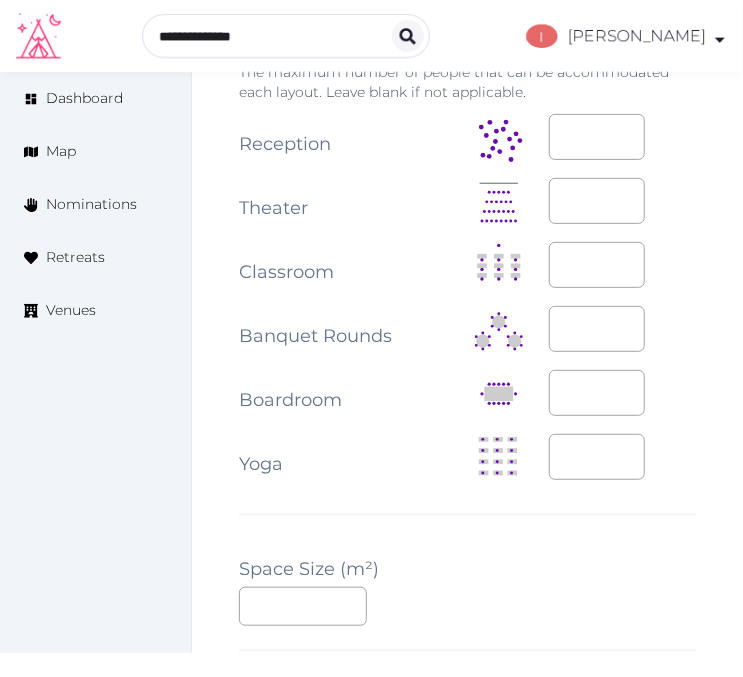 click on "**********" at bounding box center (467, 348) 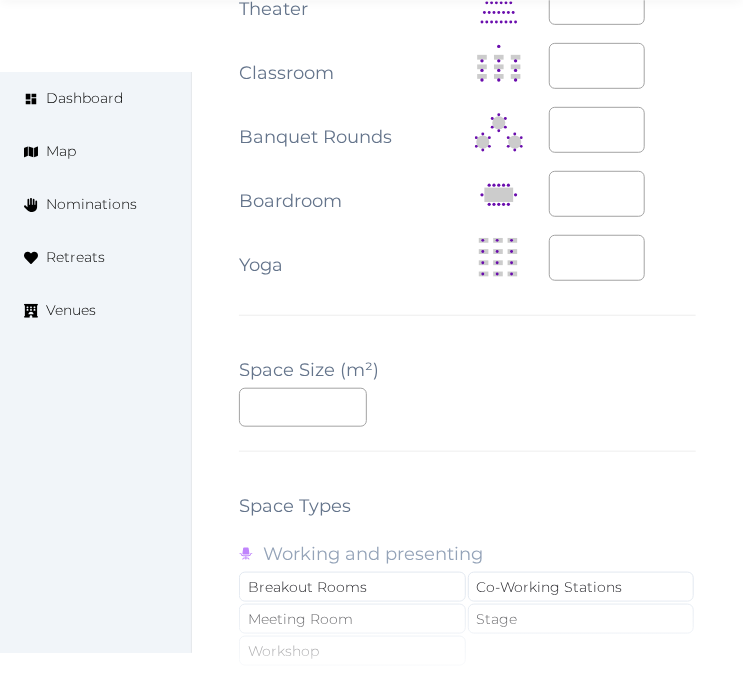 scroll, scrollTop: 2555, scrollLeft: 0, axis: vertical 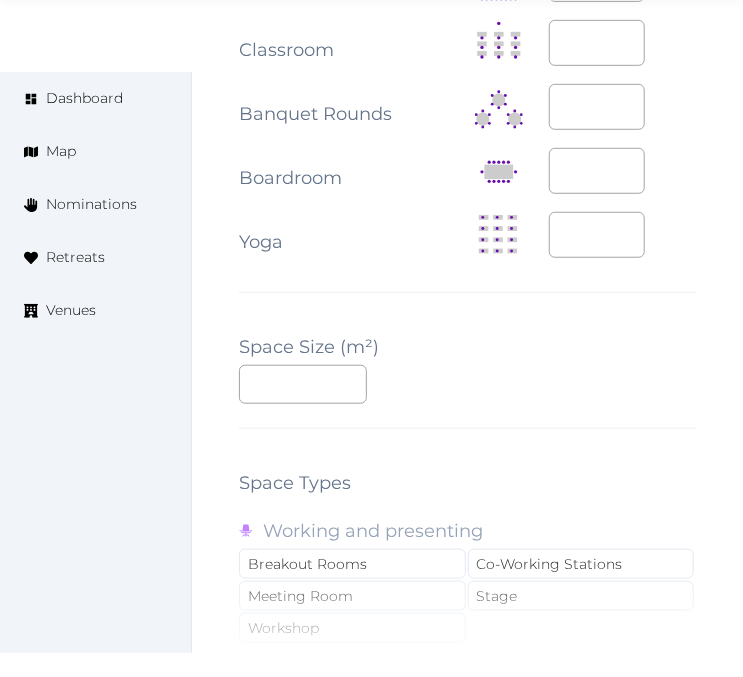 click on "**********" at bounding box center (467, 126) 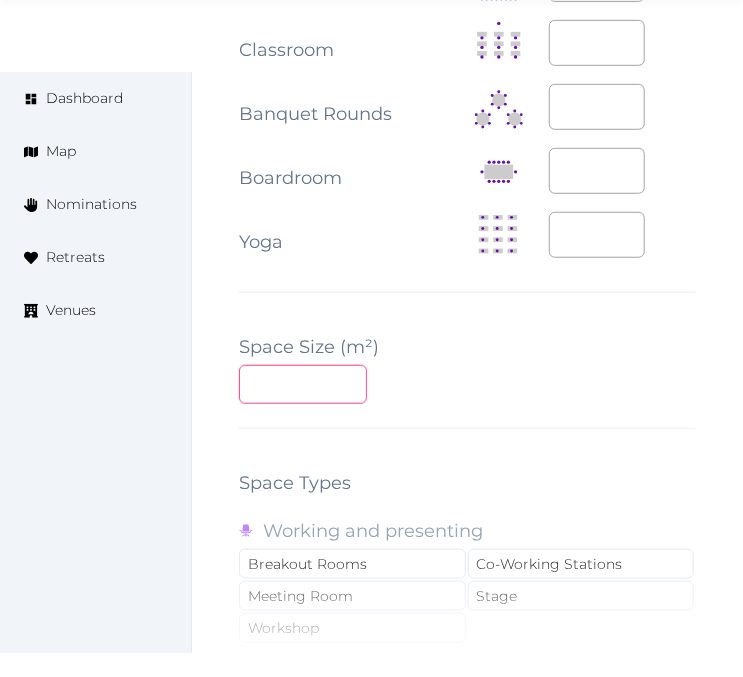 click at bounding box center (303, 384) 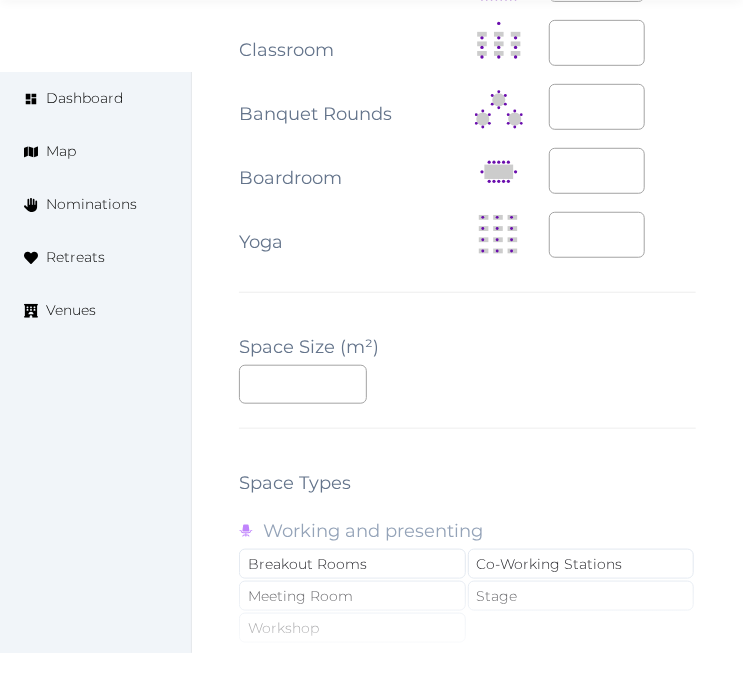 click on "Click to view all options" at bounding box center [467, 629] 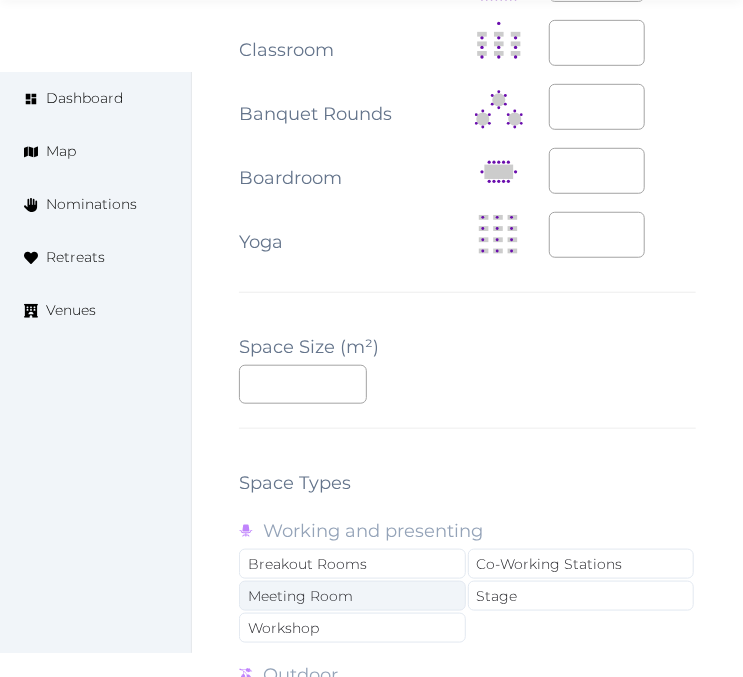 click on "Meeting Room" at bounding box center [352, 596] 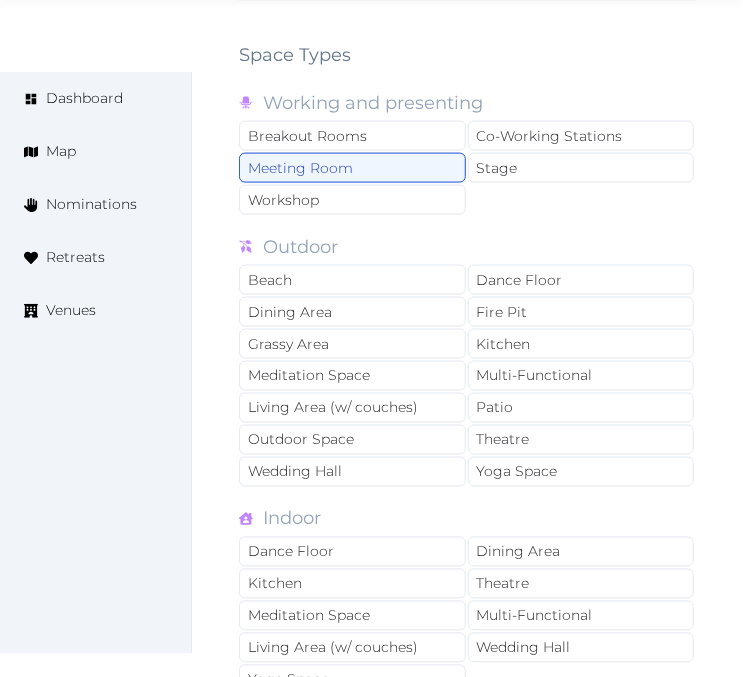 scroll, scrollTop: 3111, scrollLeft: 0, axis: vertical 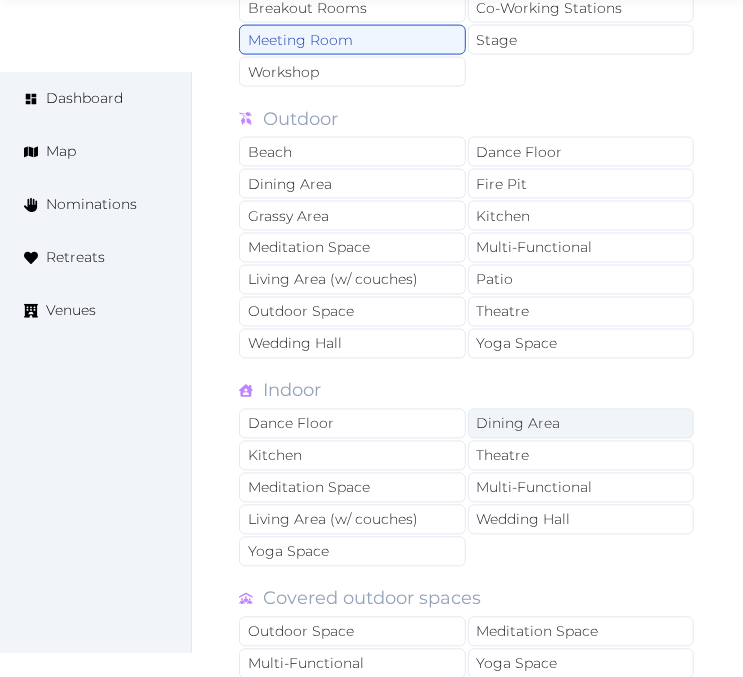 click on "Dining Area" at bounding box center [581, 424] 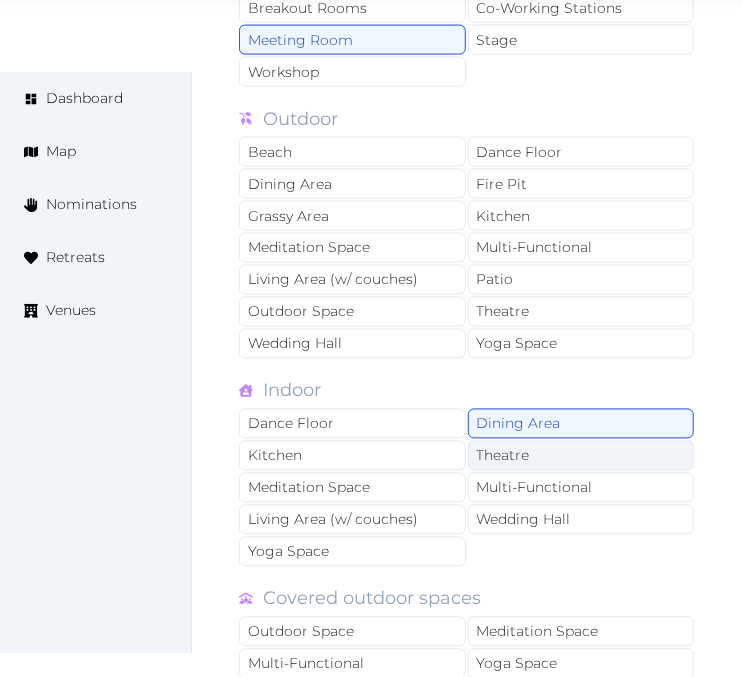 click on "Theatre" at bounding box center [581, 456] 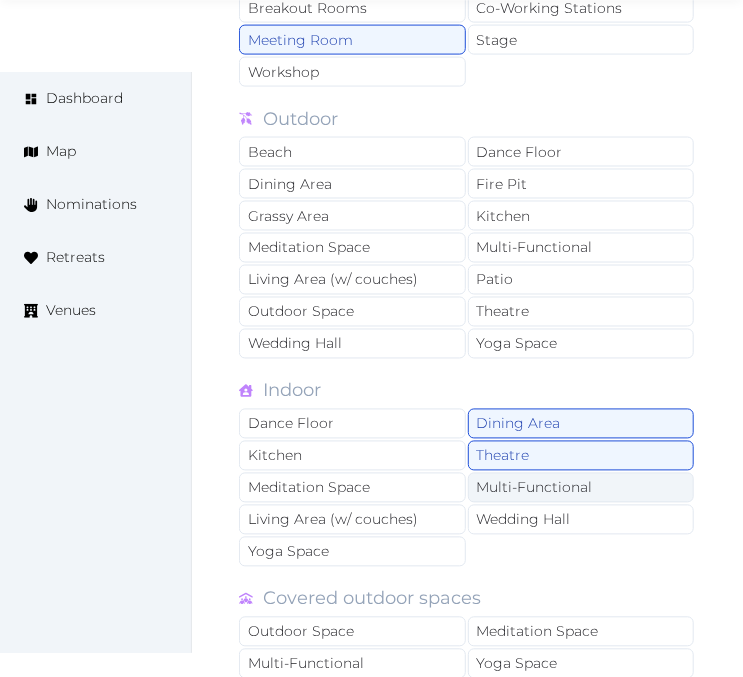 click on "Multi-Functional" at bounding box center (581, 488) 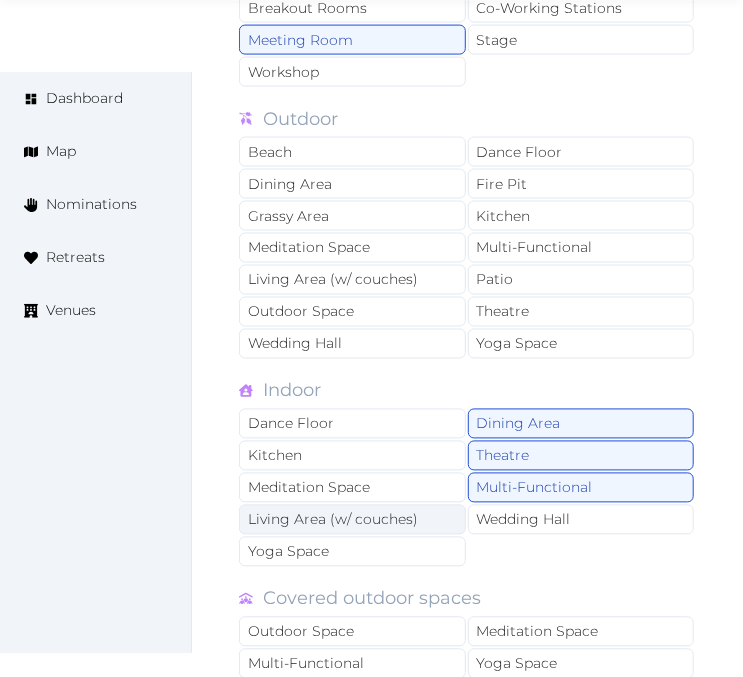 click on "Living Area (w/ couches)" at bounding box center (352, 520) 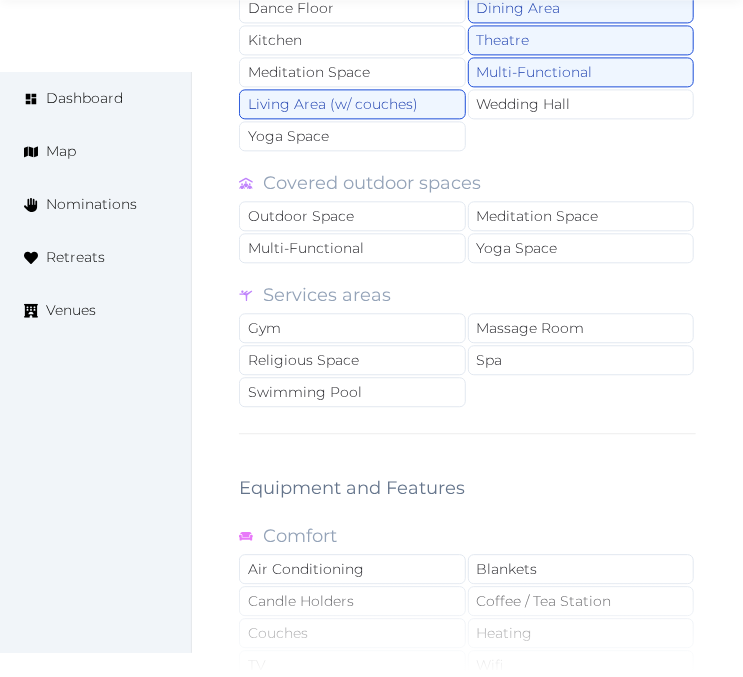 scroll, scrollTop: 3555, scrollLeft: 0, axis: vertical 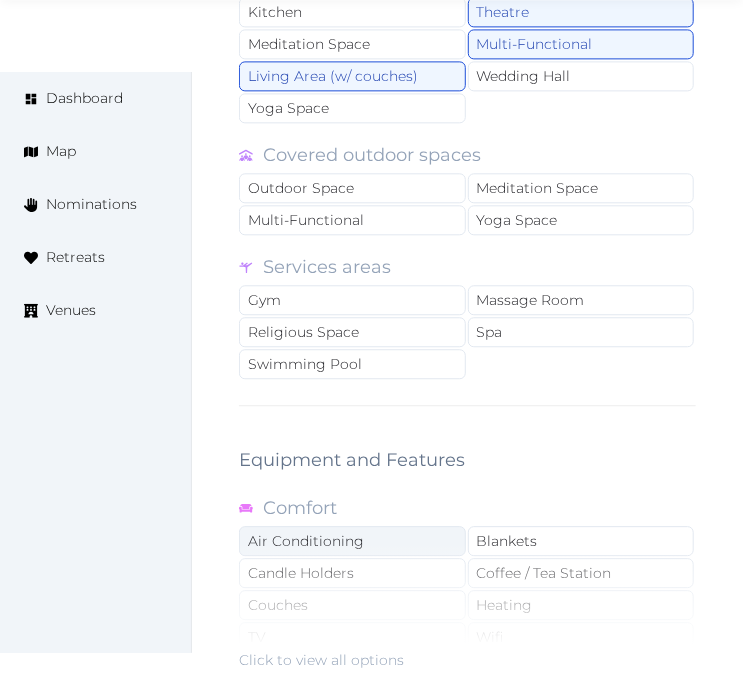 drag, startPoint x: 361, startPoint y: 486, endPoint x: 387, endPoint y: 491, distance: 26.476404 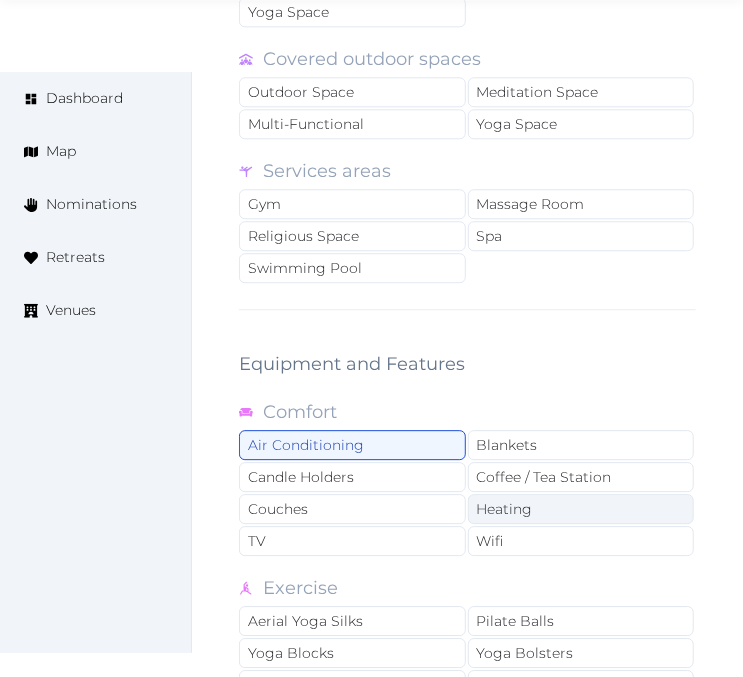 scroll, scrollTop: 3888, scrollLeft: 0, axis: vertical 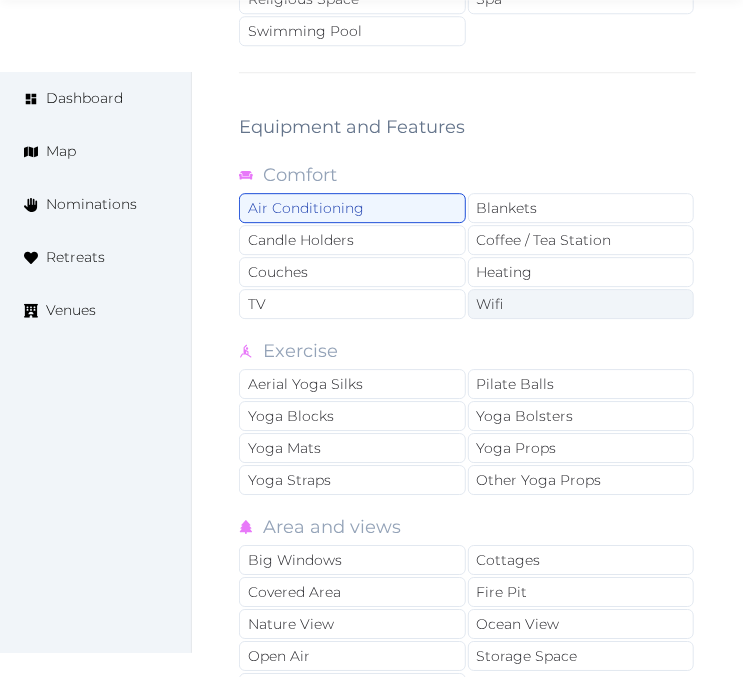 click on "Wifi" at bounding box center (581, 304) 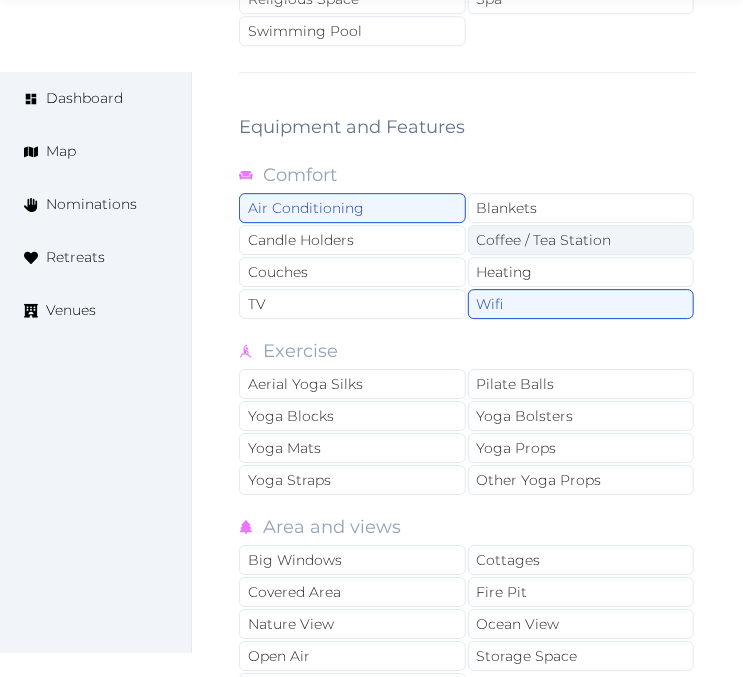 click on "Coffee / Tea Station" at bounding box center (581, 240) 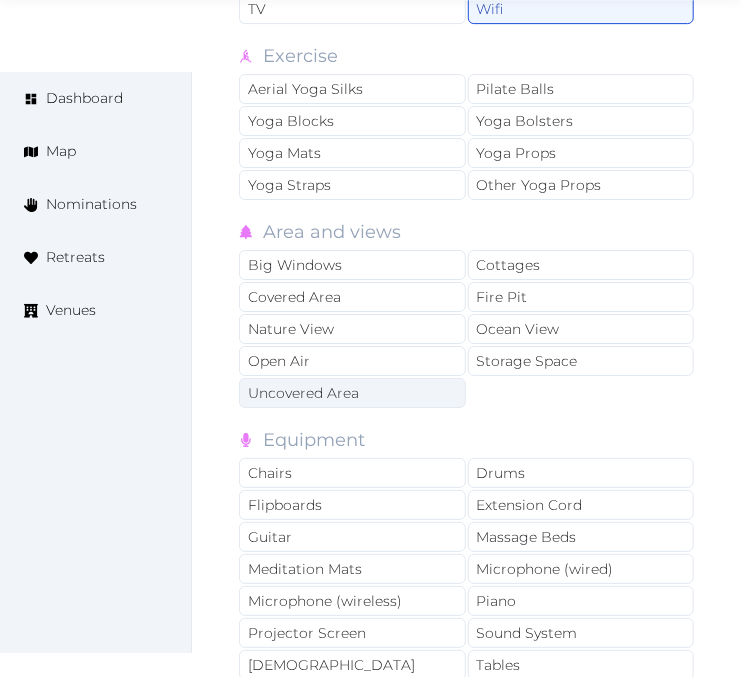 scroll, scrollTop: 4222, scrollLeft: 0, axis: vertical 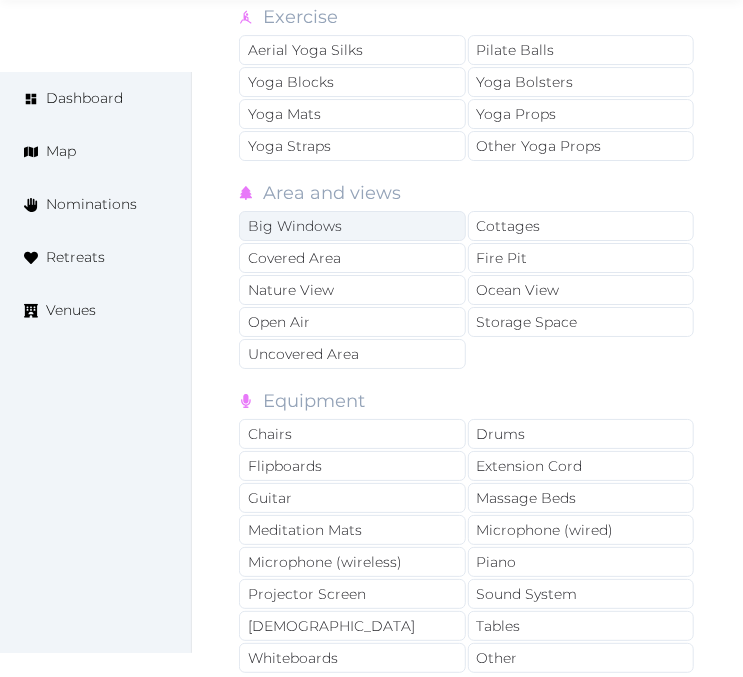 click on "Big Windows" at bounding box center (352, 226) 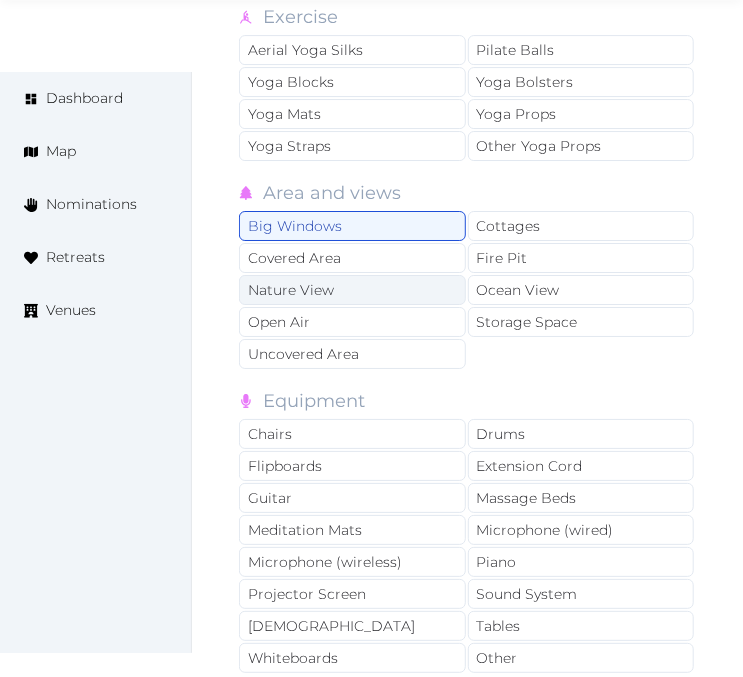 click on "Nature View" at bounding box center [352, 290] 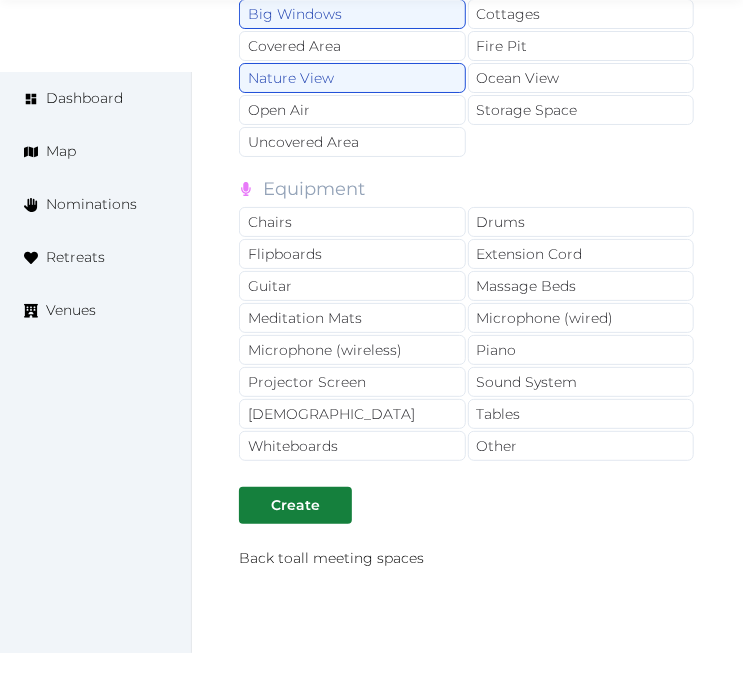 scroll, scrollTop: 4444, scrollLeft: 0, axis: vertical 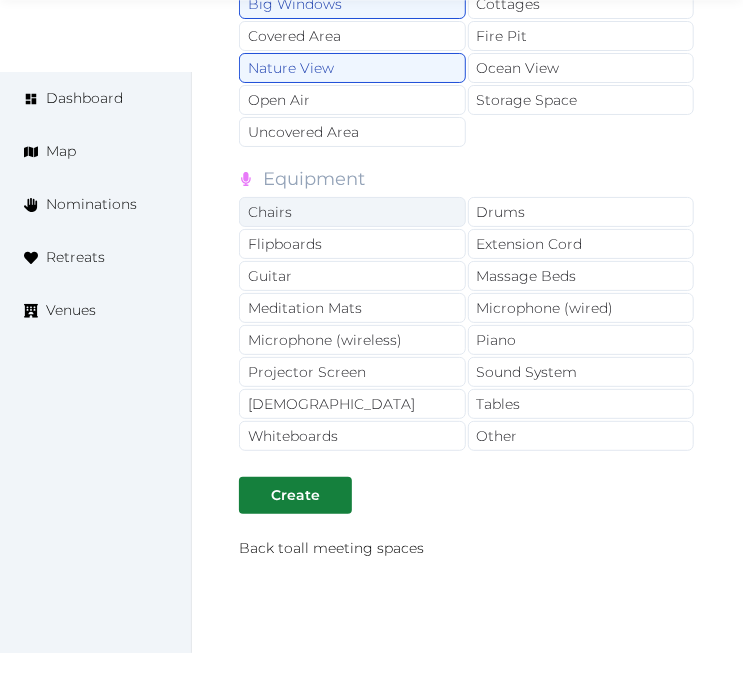 click on "Chairs" at bounding box center (352, 212) 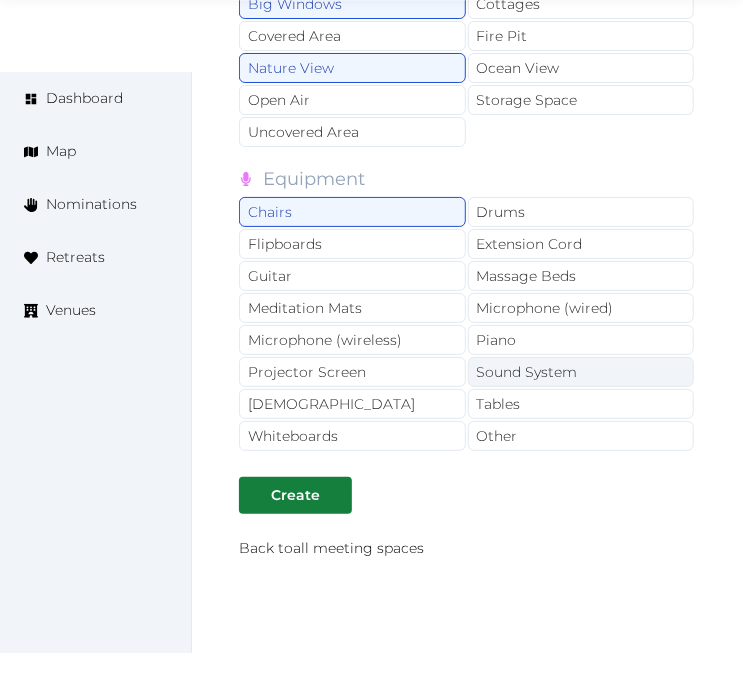 click on "Sound System" at bounding box center [581, 372] 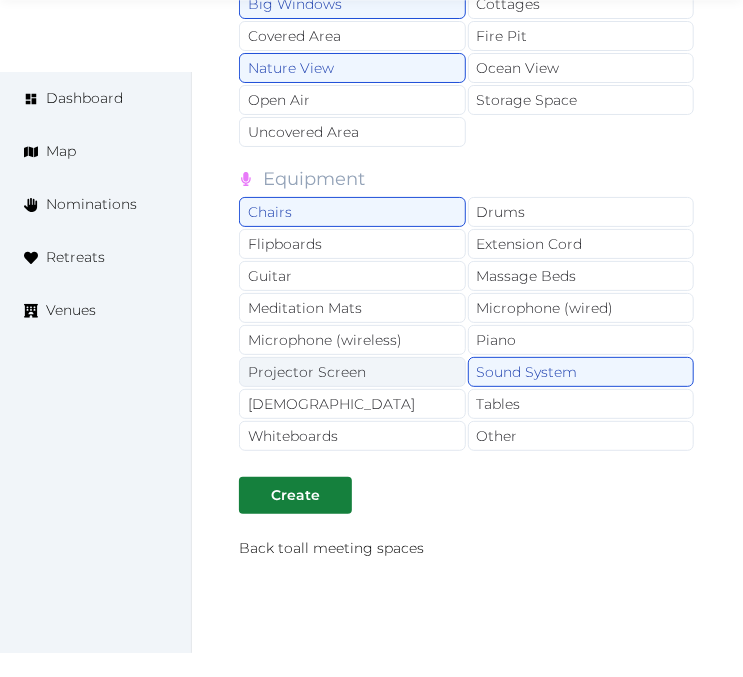 click on "Projector Screen" at bounding box center [352, 372] 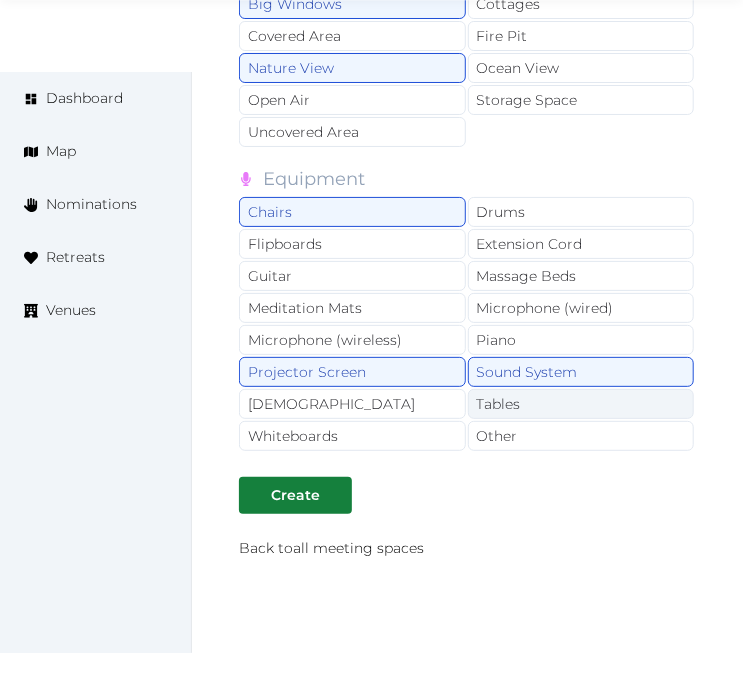 click on "Tables" at bounding box center (581, 404) 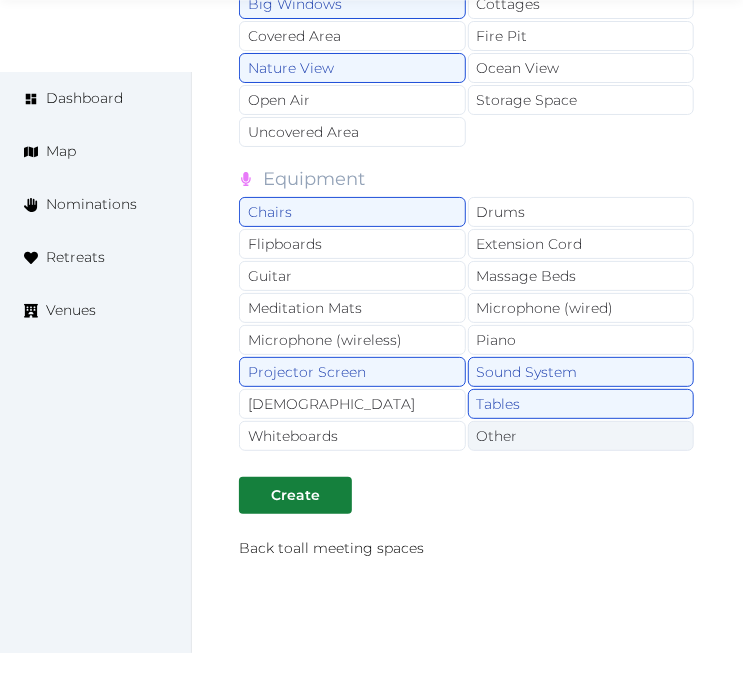 click on "Other" at bounding box center (581, 436) 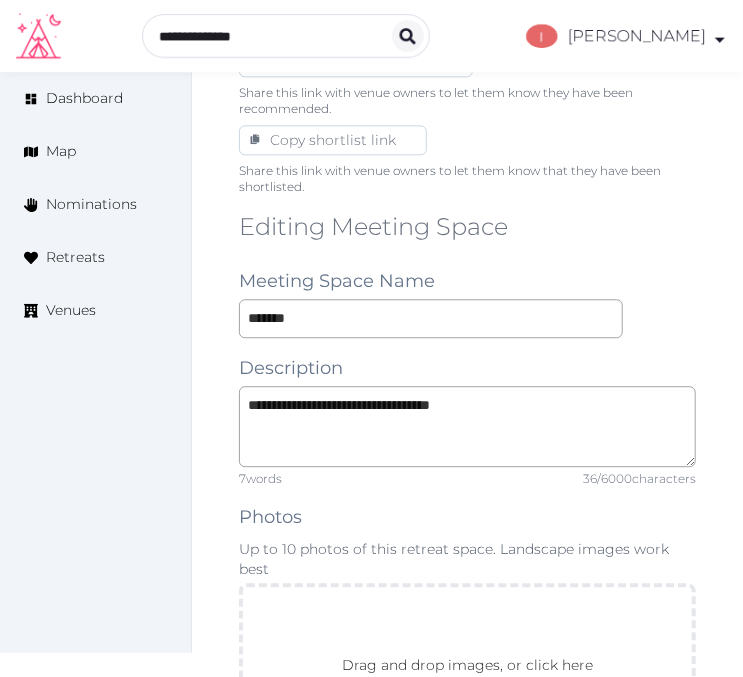 scroll, scrollTop: 1666, scrollLeft: 0, axis: vertical 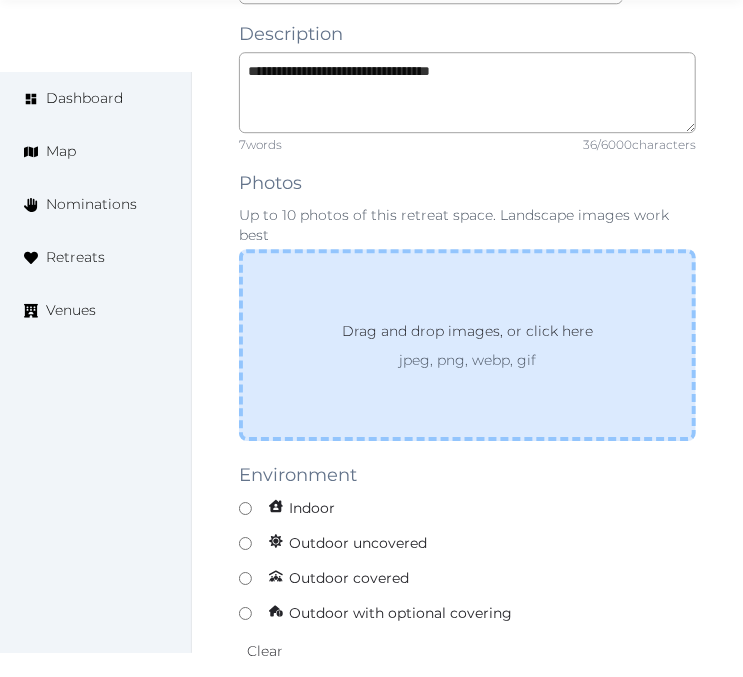 click on "Drag and drop images, or click here jpeg, png, webp, gif" at bounding box center [467, 345] 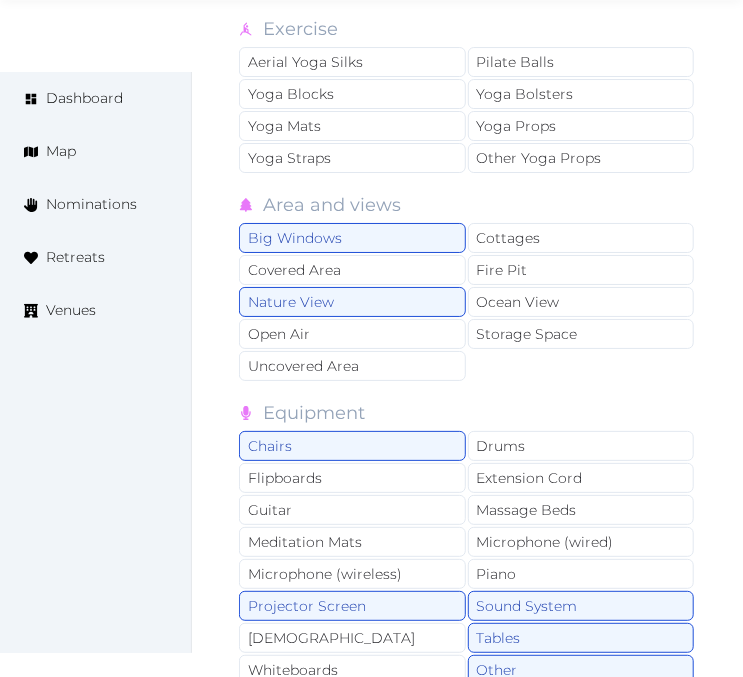 scroll, scrollTop: 4555, scrollLeft: 0, axis: vertical 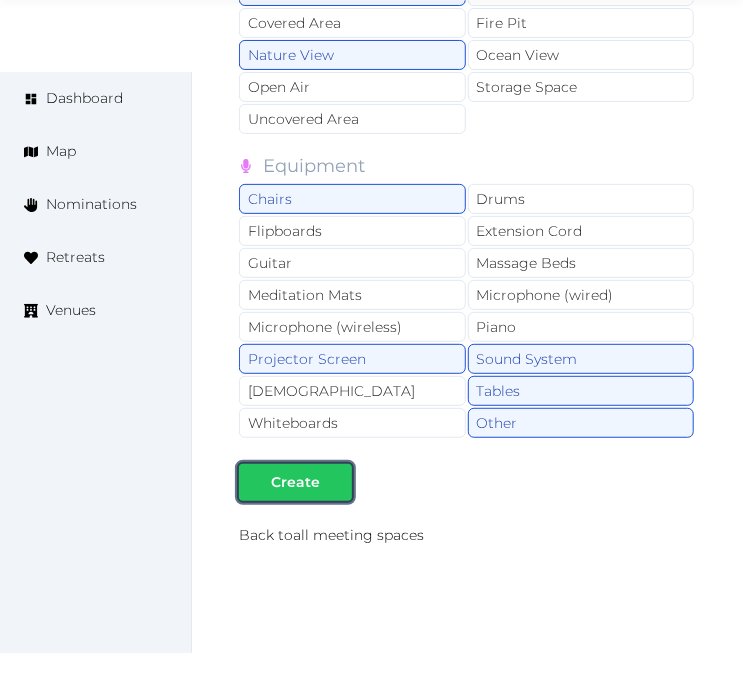 click on "Create" at bounding box center [295, 482] 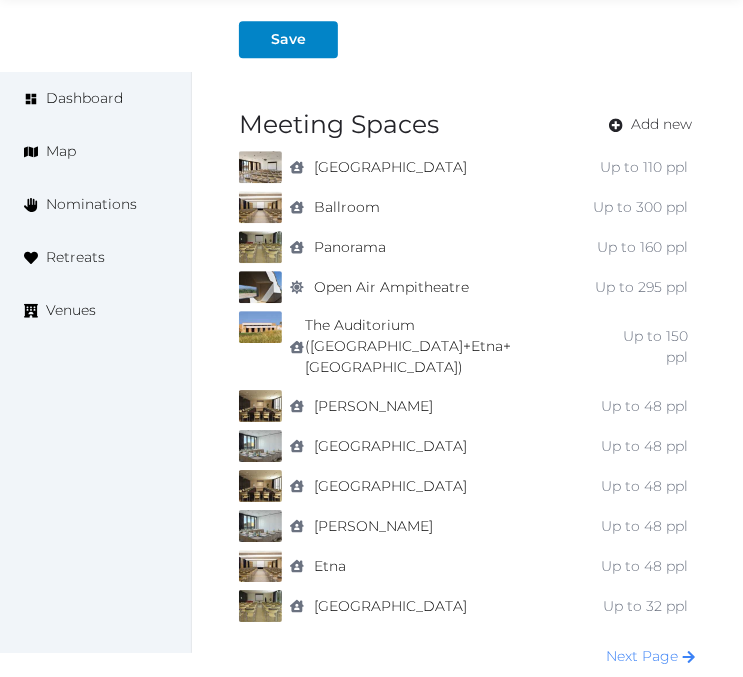scroll, scrollTop: 1666, scrollLeft: 0, axis: vertical 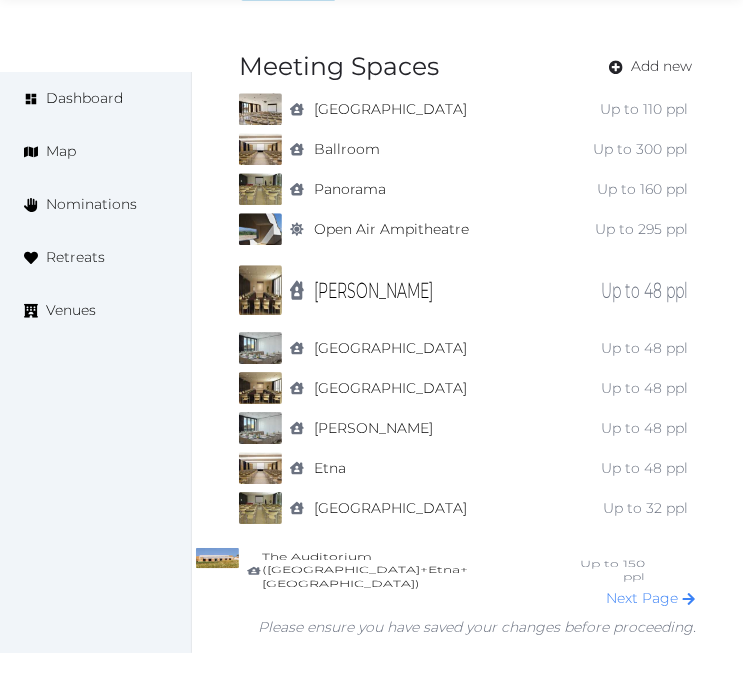 drag, startPoint x: 231, startPoint y: 267, endPoint x: 187, endPoint y: 551, distance: 287.38824 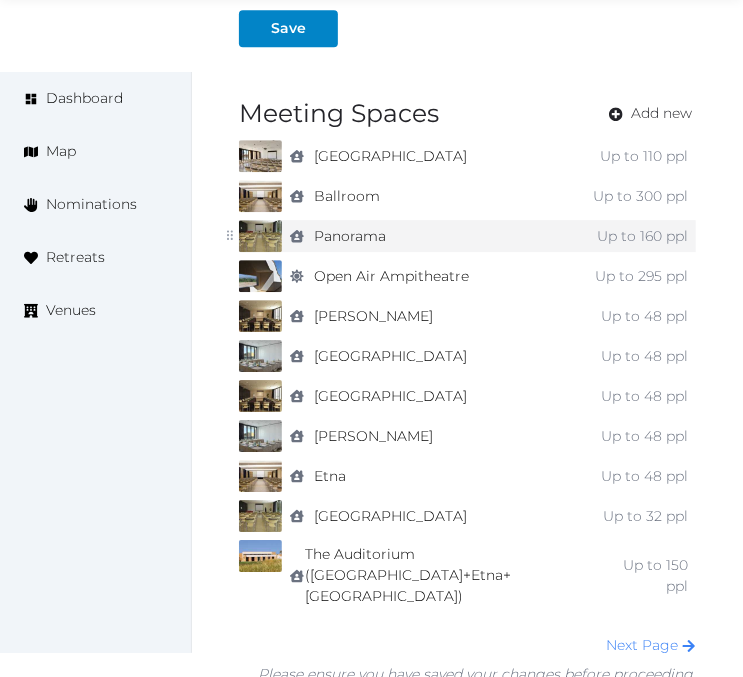 scroll, scrollTop: 1606, scrollLeft: 0, axis: vertical 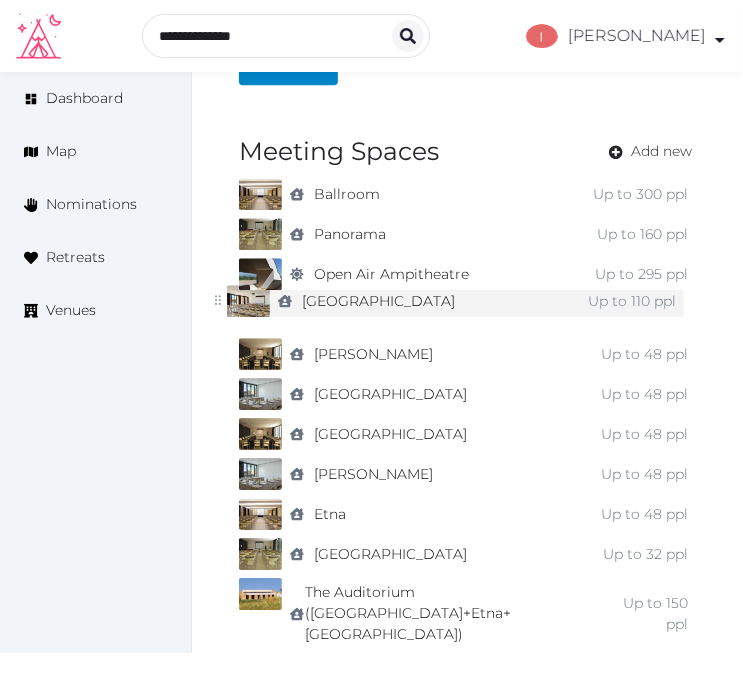 drag, startPoint x: 226, startPoint y: 161, endPoint x: 214, endPoint y: 267, distance: 106.677086 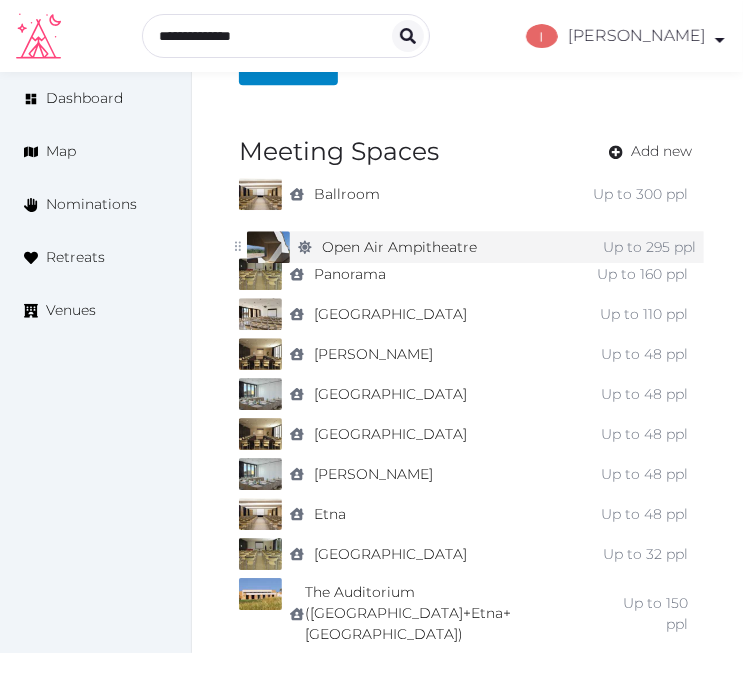 drag, startPoint x: 228, startPoint y: 242, endPoint x: 236, endPoint y: 208, distance: 34.928497 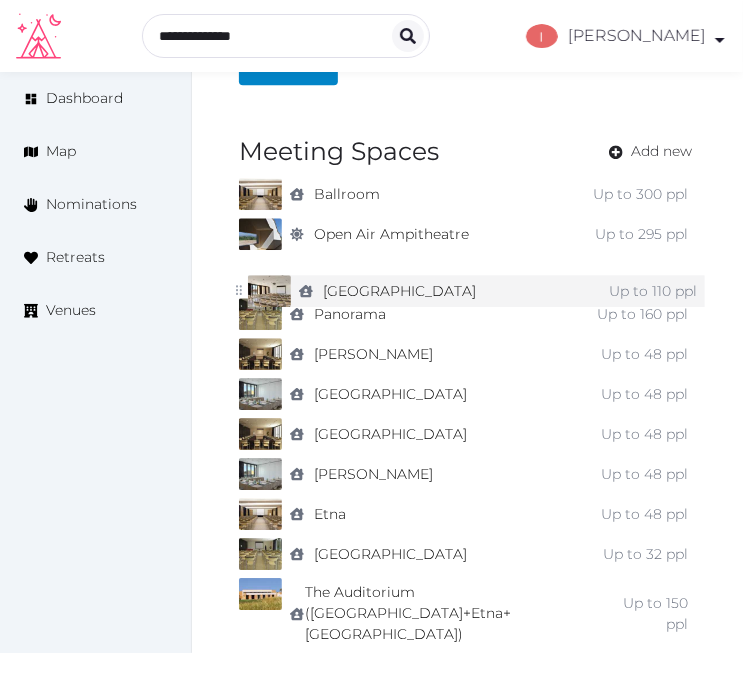 drag, startPoint x: 234, startPoint y: 280, endPoint x: 243, endPoint y: 253, distance: 28.460499 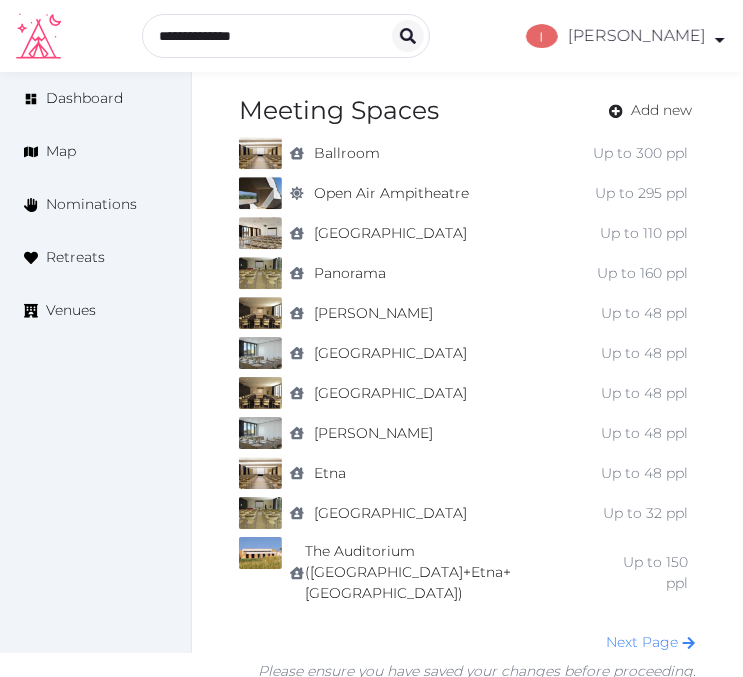scroll, scrollTop: 1600, scrollLeft: 0, axis: vertical 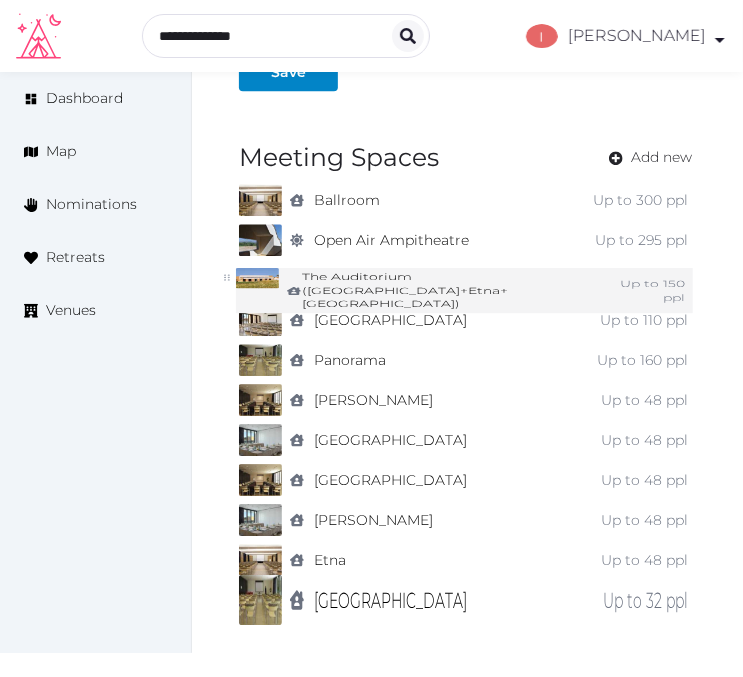 drag, startPoint x: 226, startPoint y: 566, endPoint x: 223, endPoint y: 237, distance: 329.01367 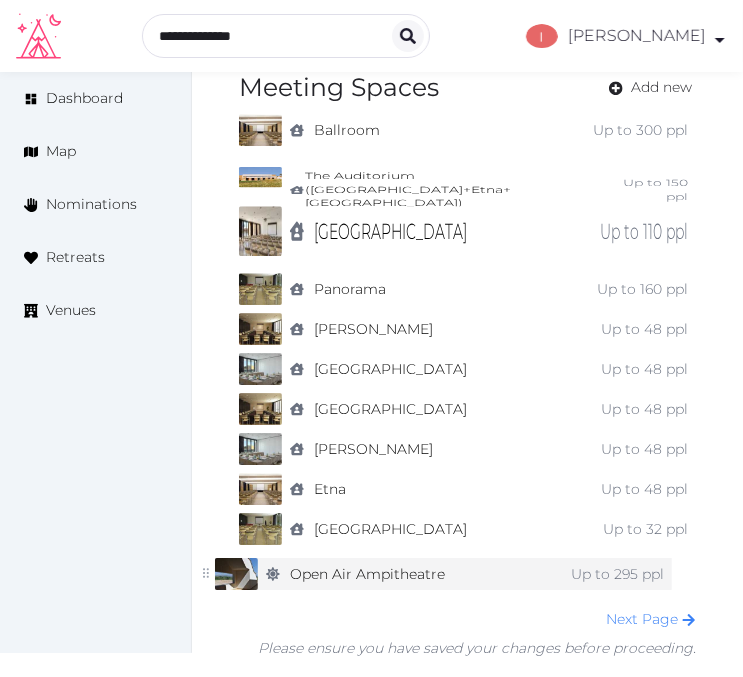 drag, startPoint x: 236, startPoint y: 204, endPoint x: 212, endPoint y: 561, distance: 357.80582 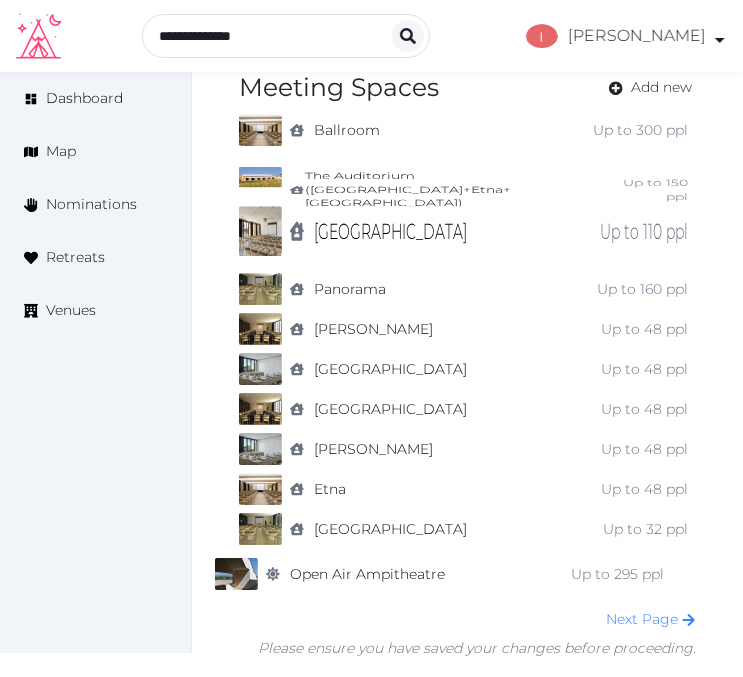 scroll, scrollTop: 1680, scrollLeft: 0, axis: vertical 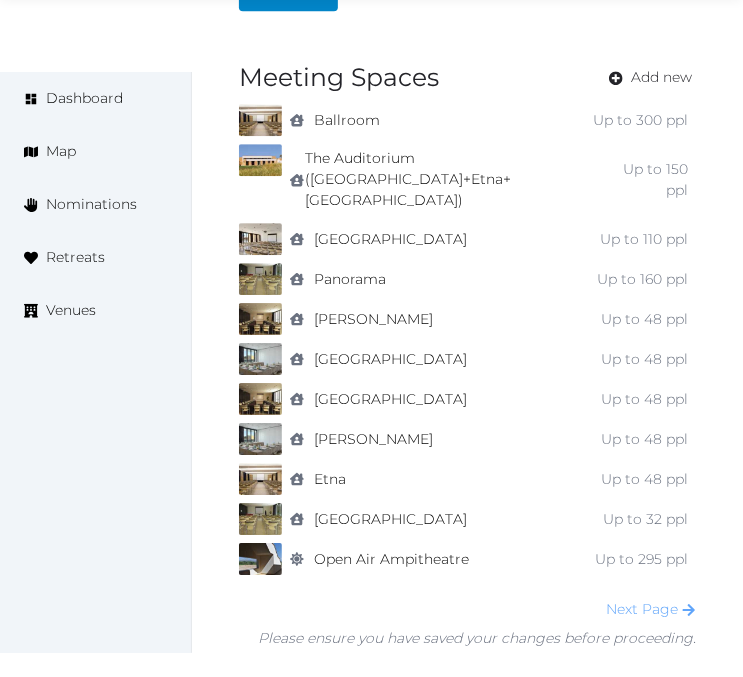 click on "Next Page" at bounding box center (651, 609) 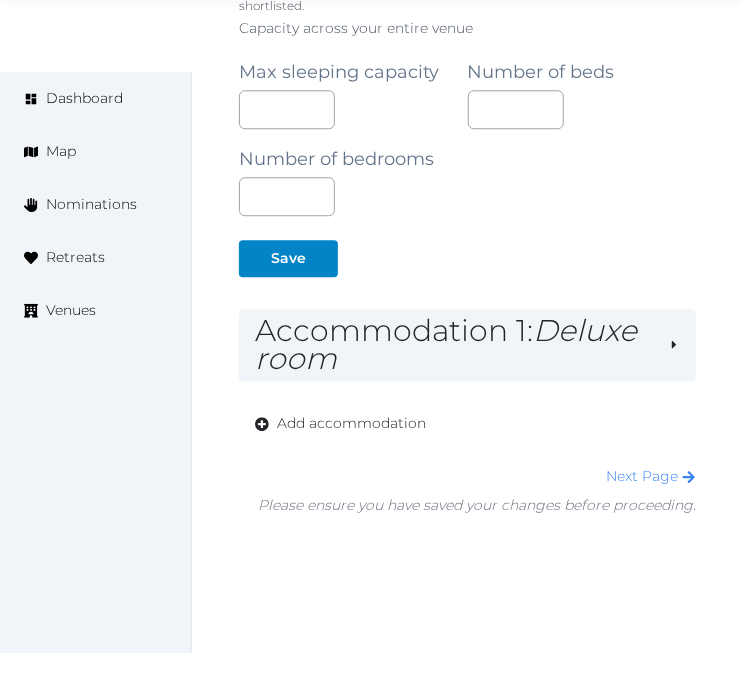 scroll, scrollTop: 1544, scrollLeft: 0, axis: vertical 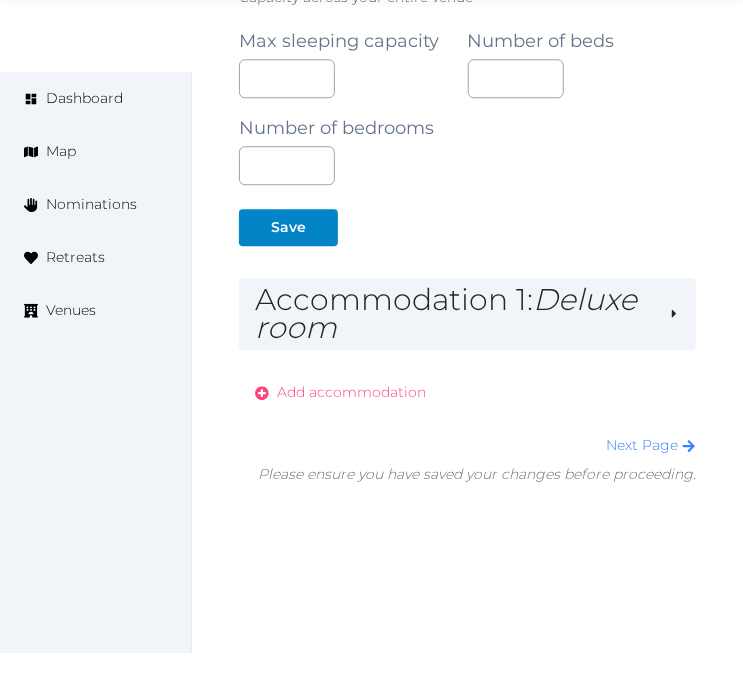 click on "Add accommodation" at bounding box center [351, 392] 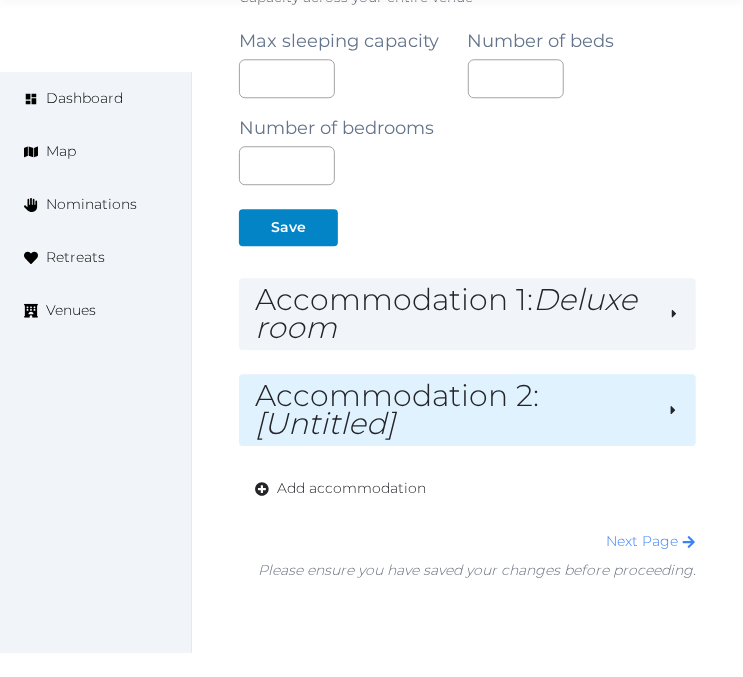 drag, startPoint x: 345, startPoint y: 358, endPoint x: 354, endPoint y: 366, distance: 12.0415945 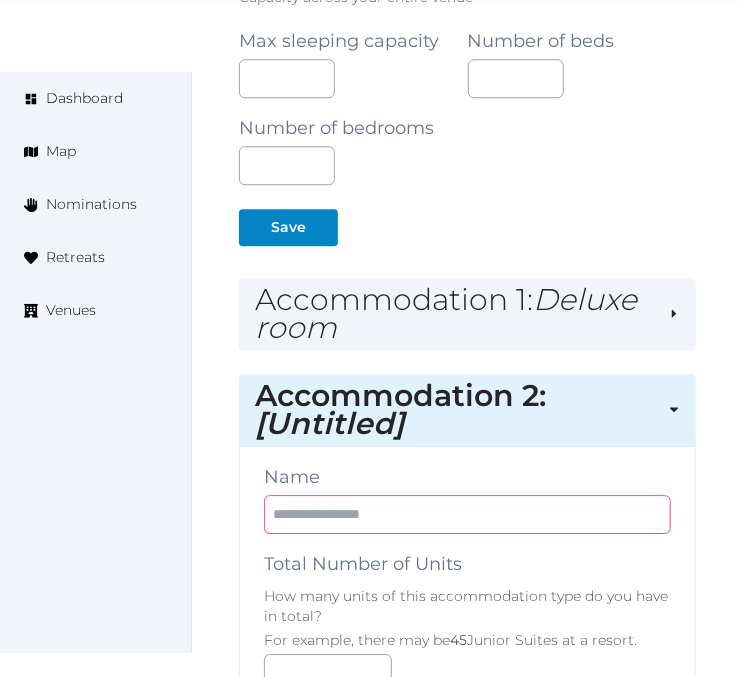 click at bounding box center (467, 514) 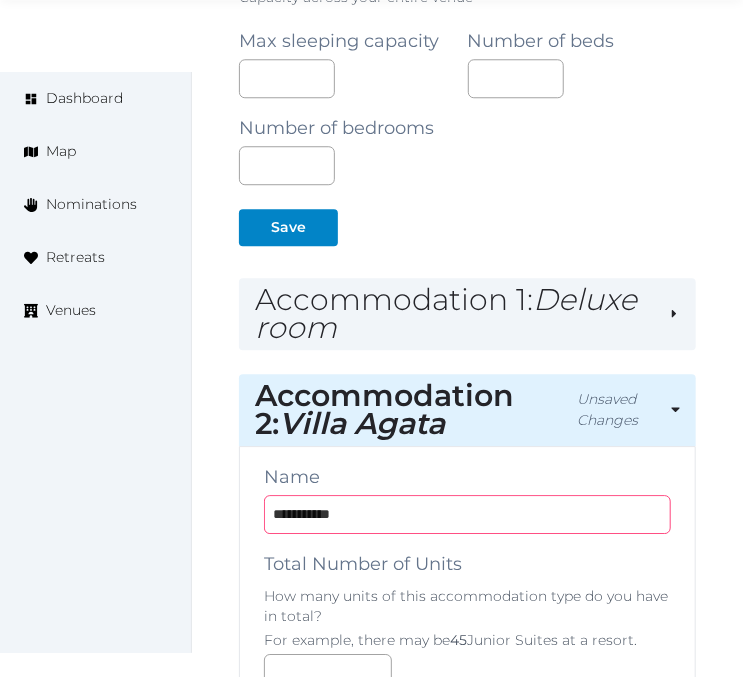 type on "**********" 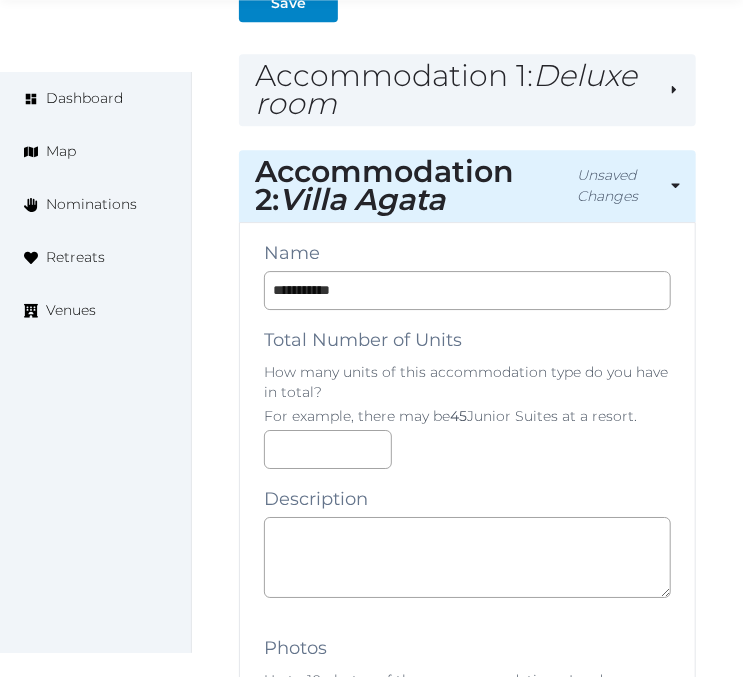 scroll, scrollTop: 1877, scrollLeft: 0, axis: vertical 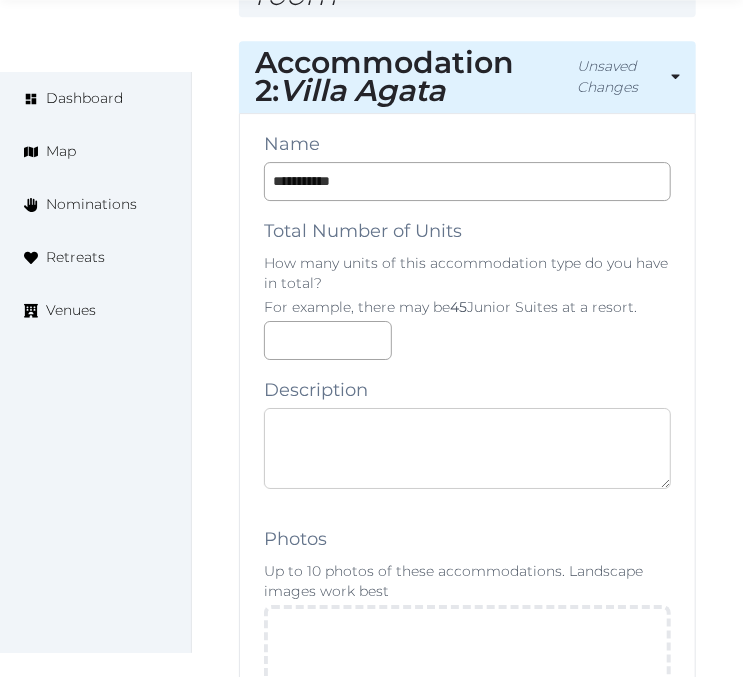 paste on "**********" 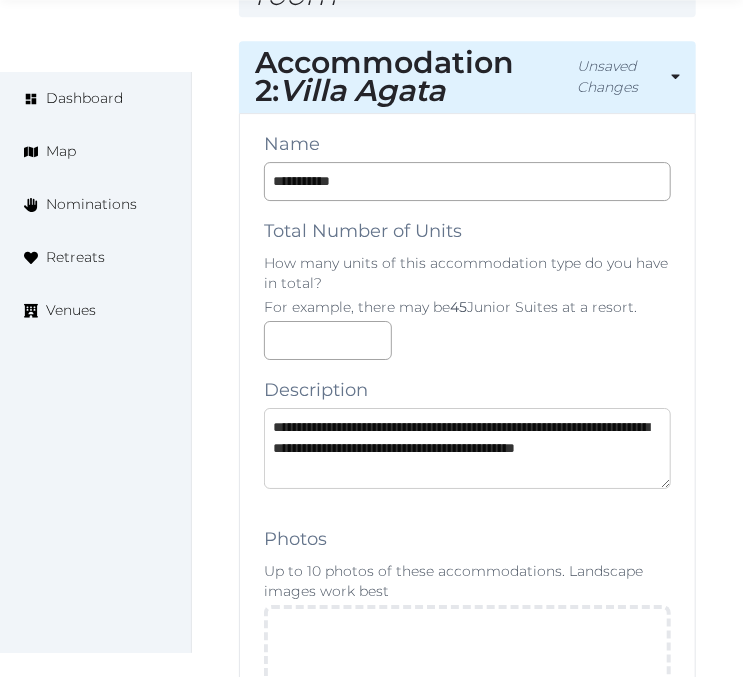 click on "**********" at bounding box center [467, 448] 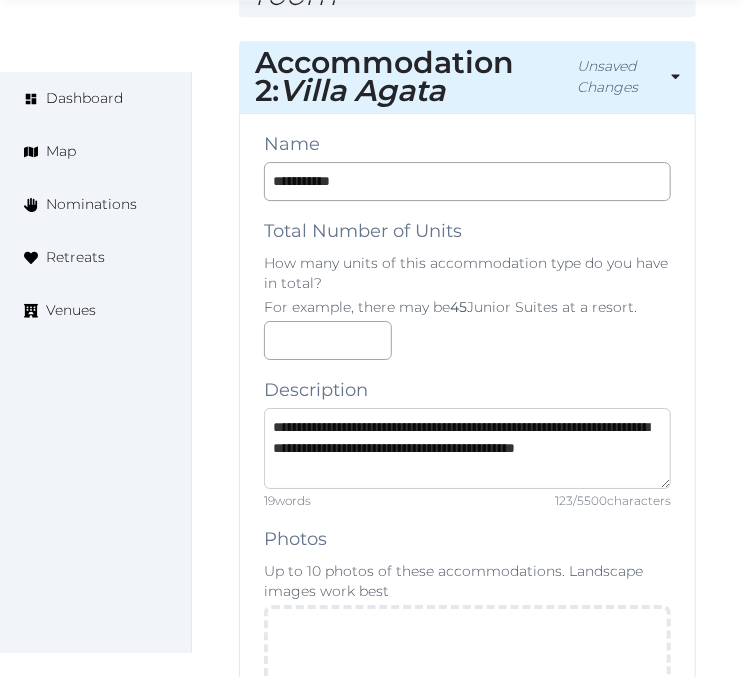 scroll, scrollTop: 42, scrollLeft: 0, axis: vertical 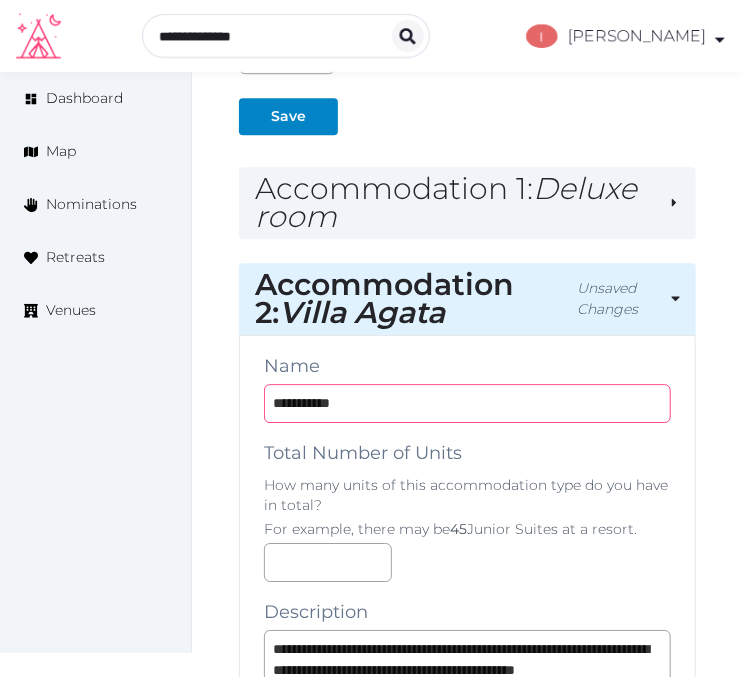 click on "**********" at bounding box center [467, 403] 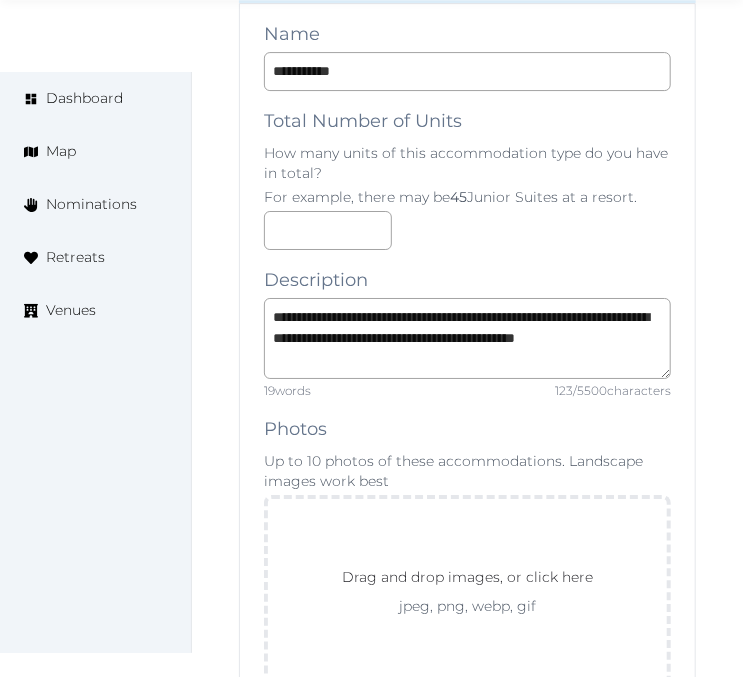 scroll, scrollTop: 1988, scrollLeft: 0, axis: vertical 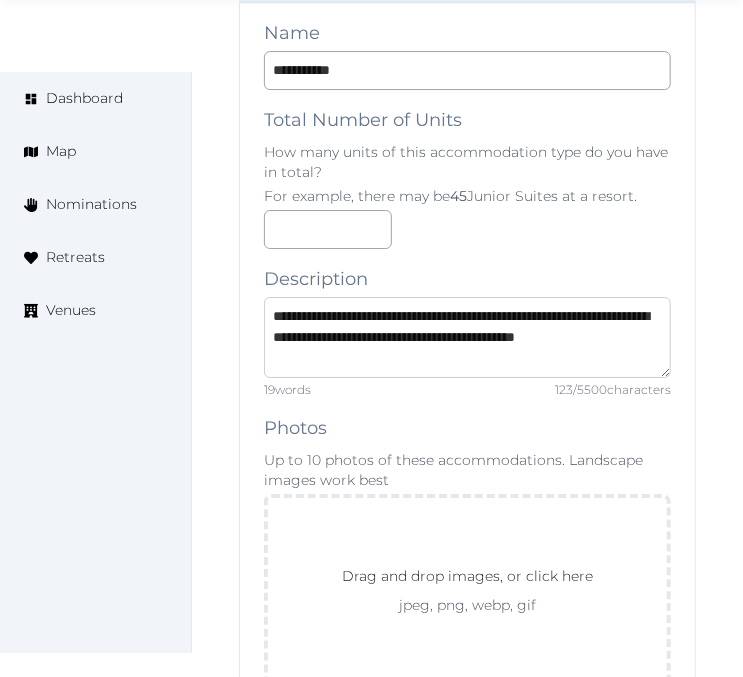 click on "**********" at bounding box center [467, 337] 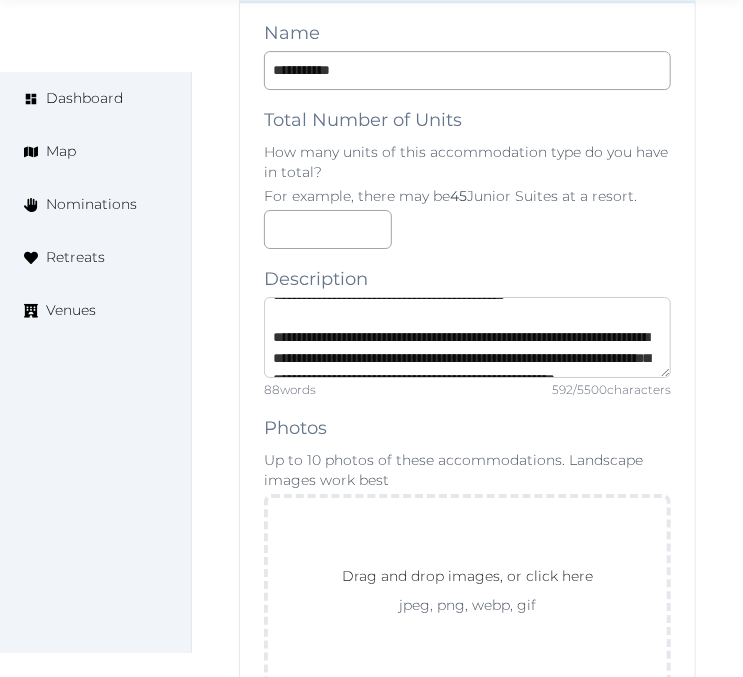 scroll, scrollTop: 262, scrollLeft: 0, axis: vertical 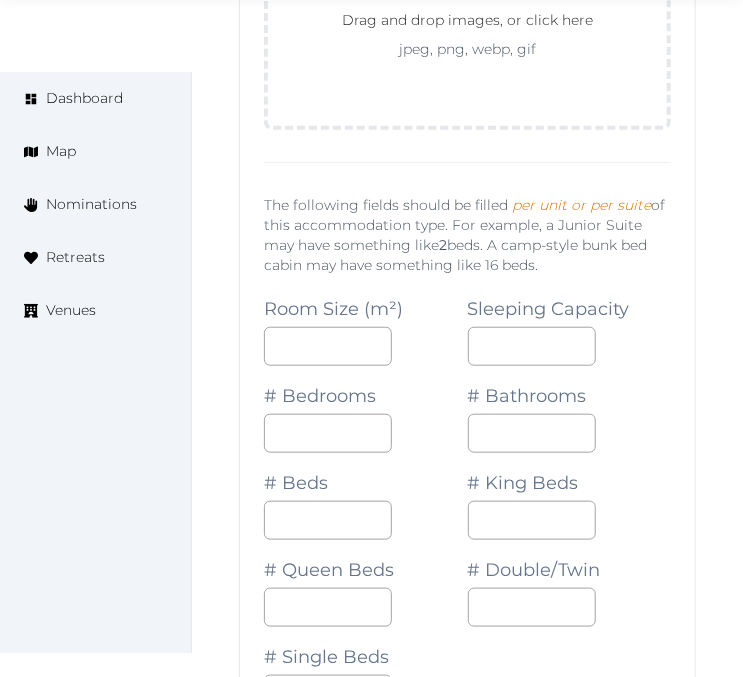 type on "**********" 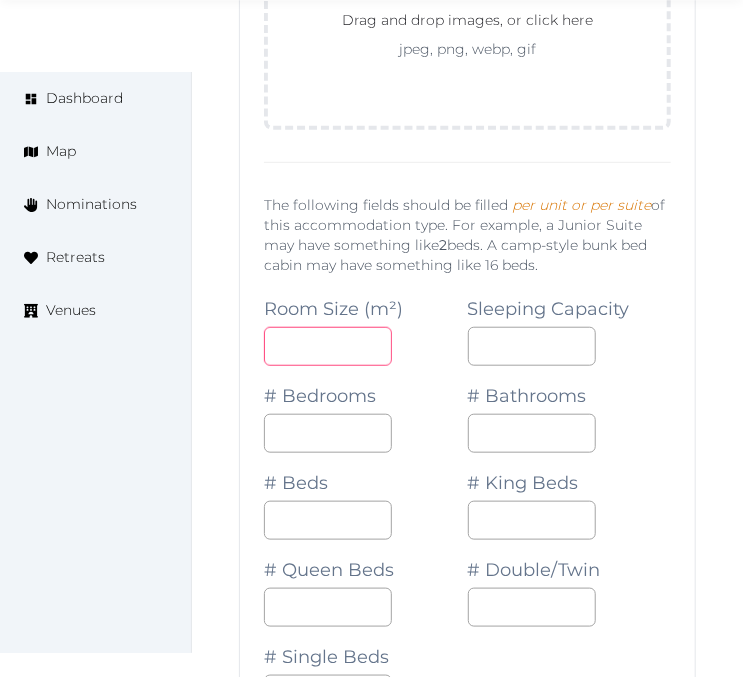 click at bounding box center [328, 346] 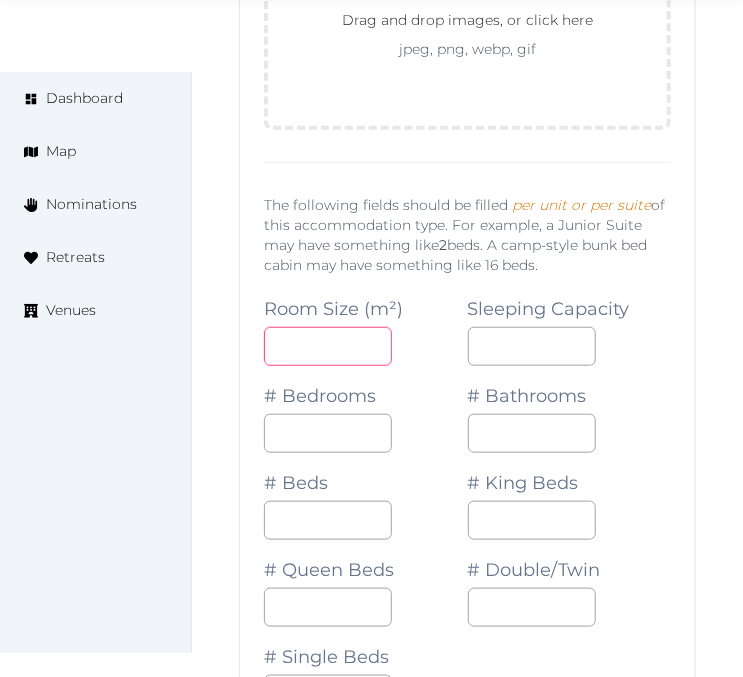 type on "***" 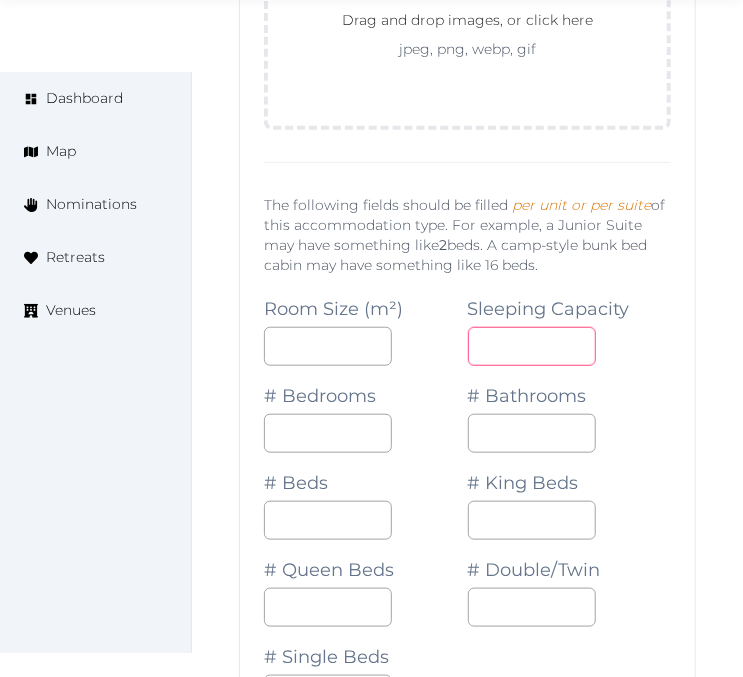 click at bounding box center [532, 346] 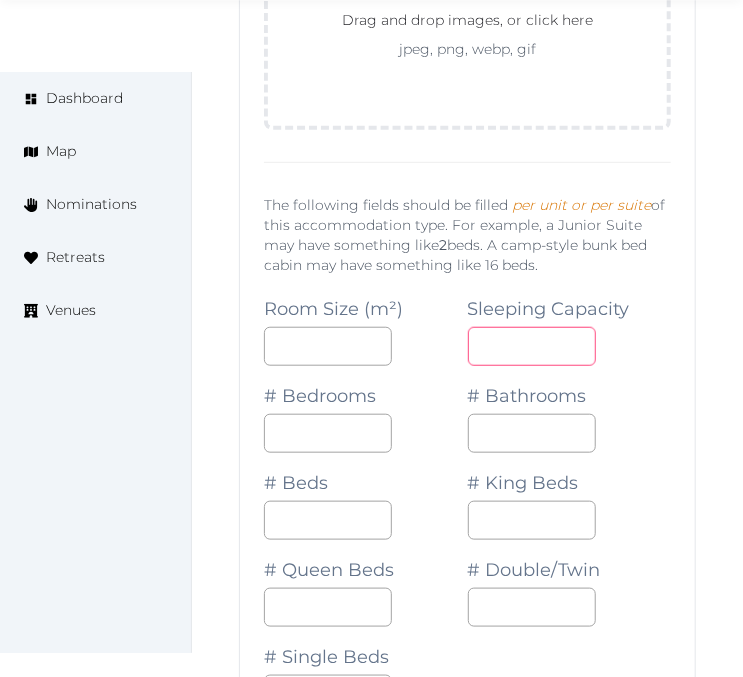 type on "*" 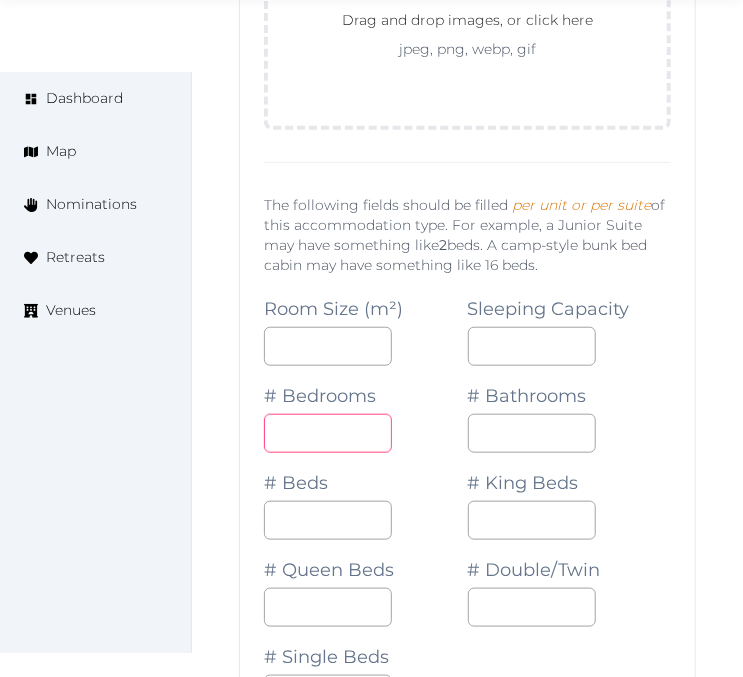click at bounding box center (328, 433) 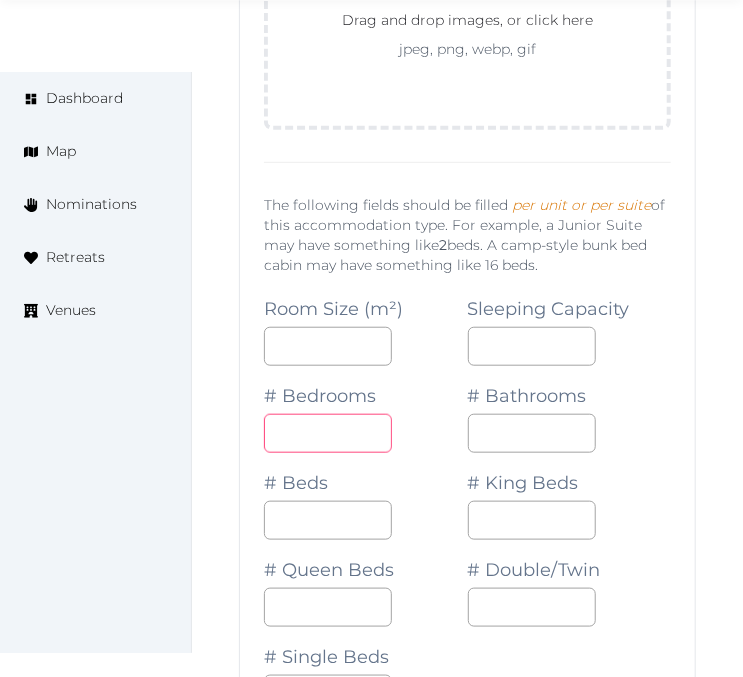 type on "*" 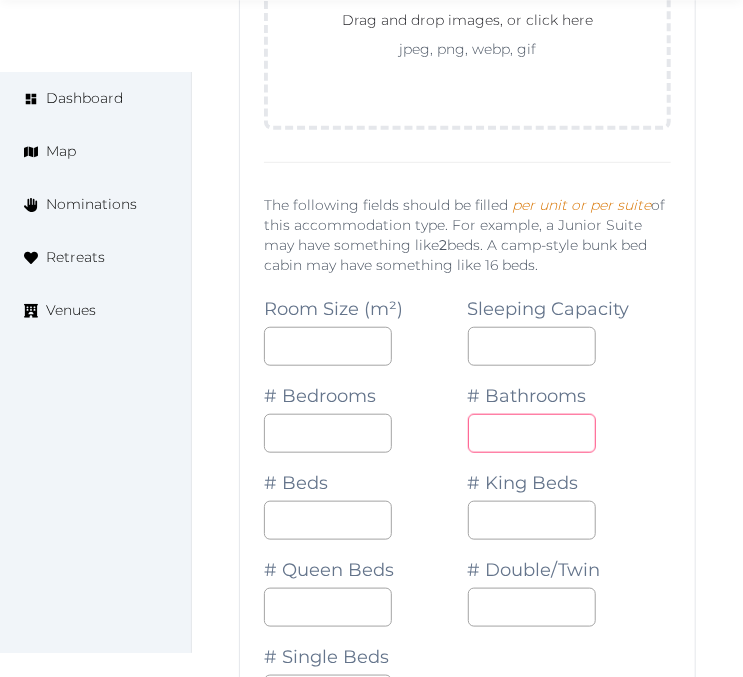click at bounding box center [532, 433] 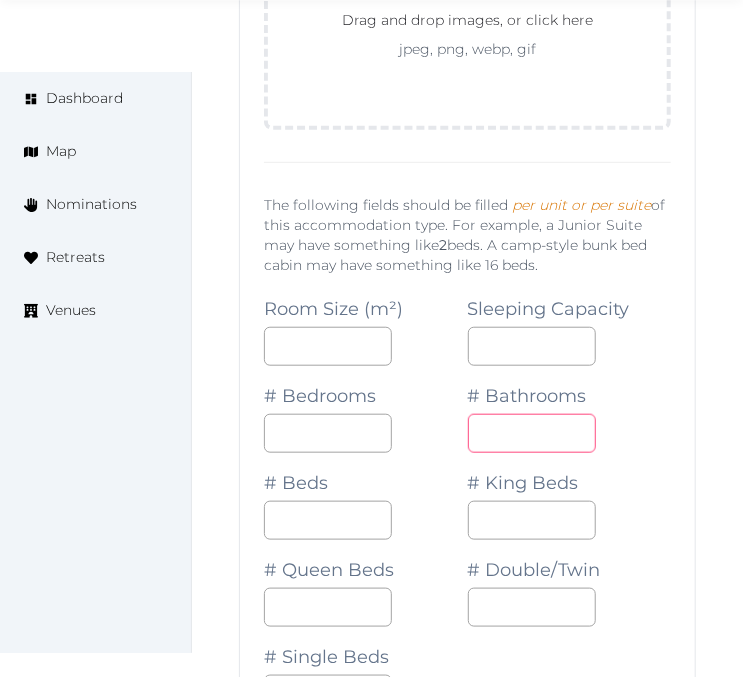type on "*" 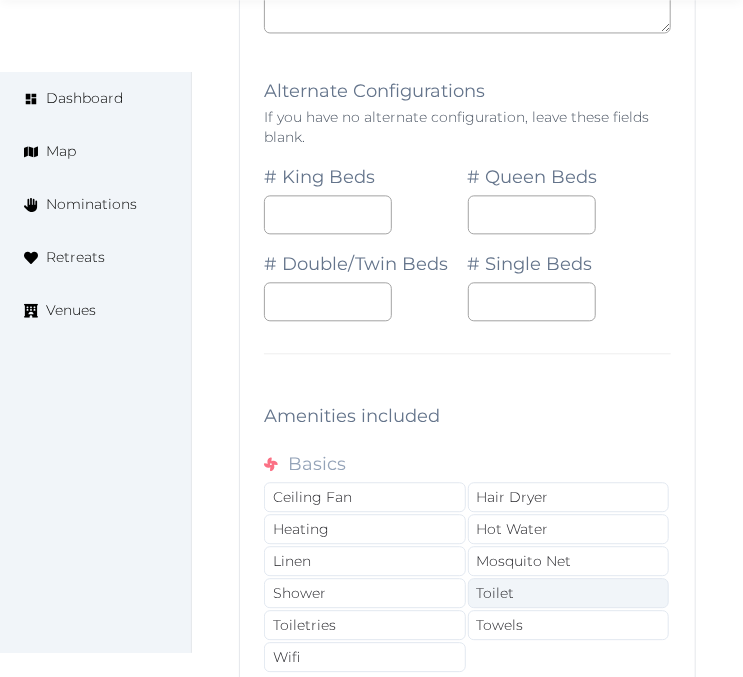 scroll, scrollTop: 3655, scrollLeft: 0, axis: vertical 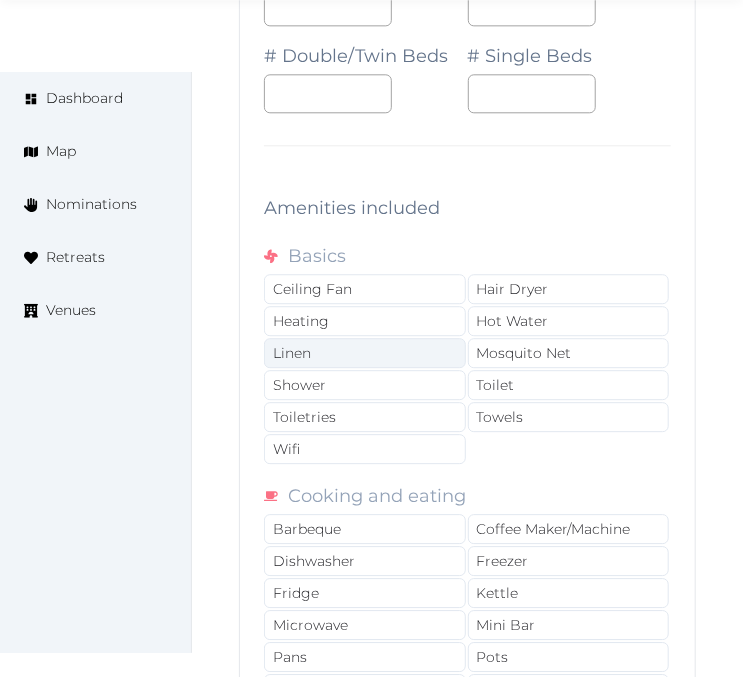 click on "Linen" at bounding box center (365, 353) 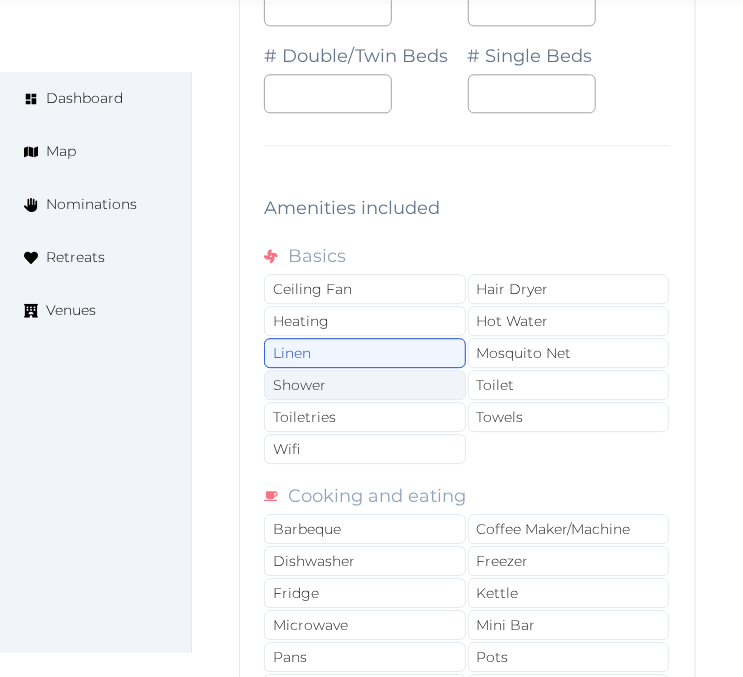drag, startPoint x: 374, startPoint y: 346, endPoint x: 398, endPoint y: 375, distance: 37.64306 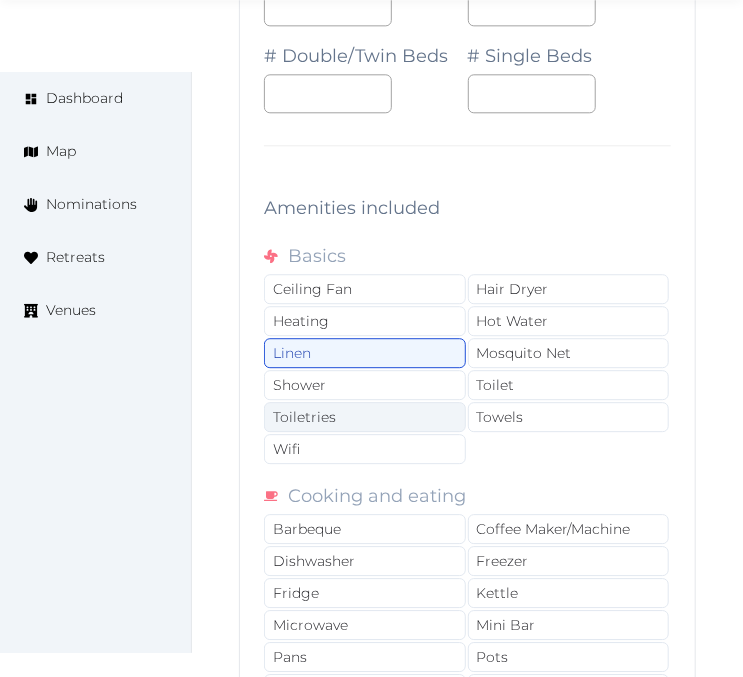 click on "Shower" at bounding box center (365, 385) 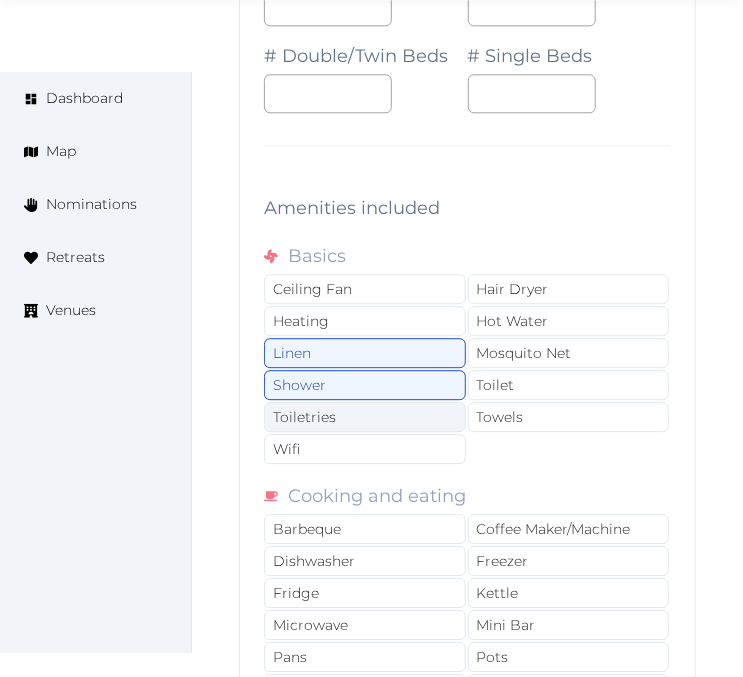 click on "Toiletries" at bounding box center (365, 417) 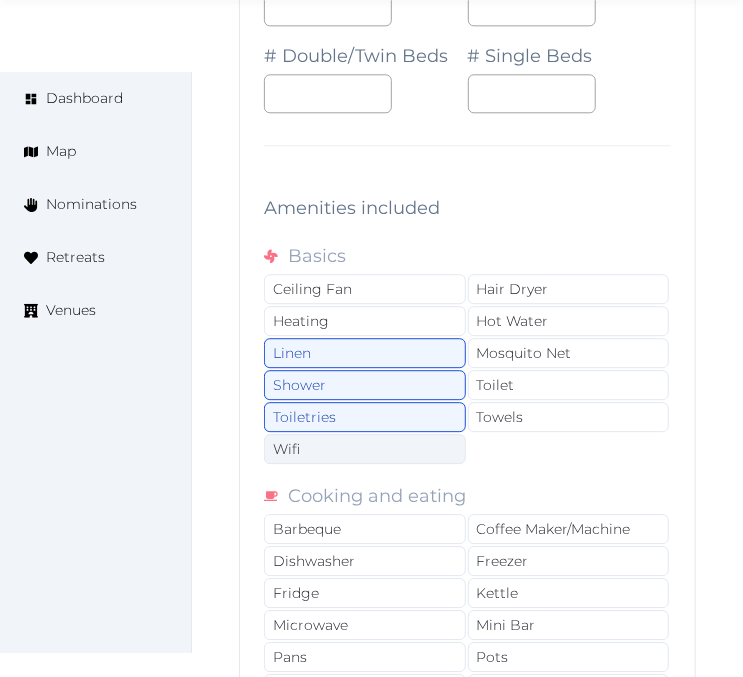 click on "Wifi" at bounding box center [365, 449] 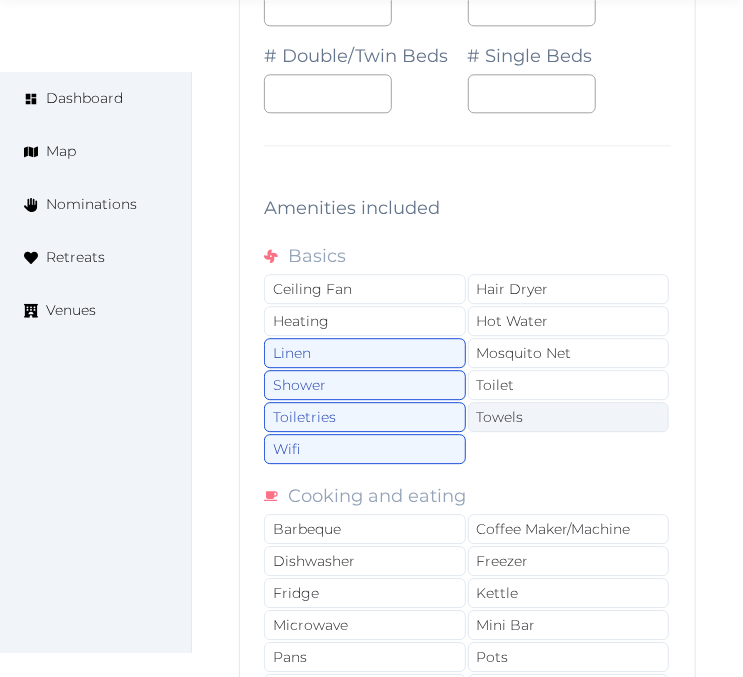 click on "Towels" at bounding box center (569, 417) 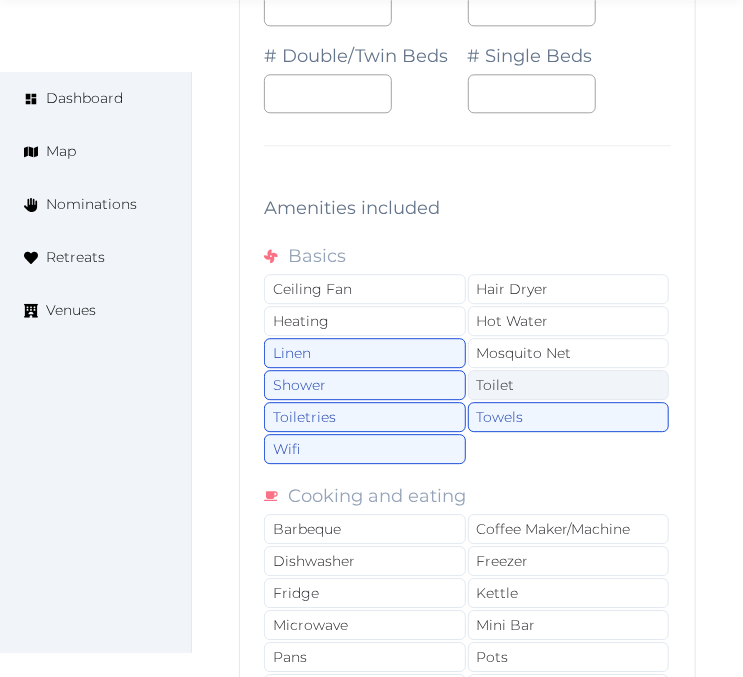 click on "Toilet" at bounding box center [569, 385] 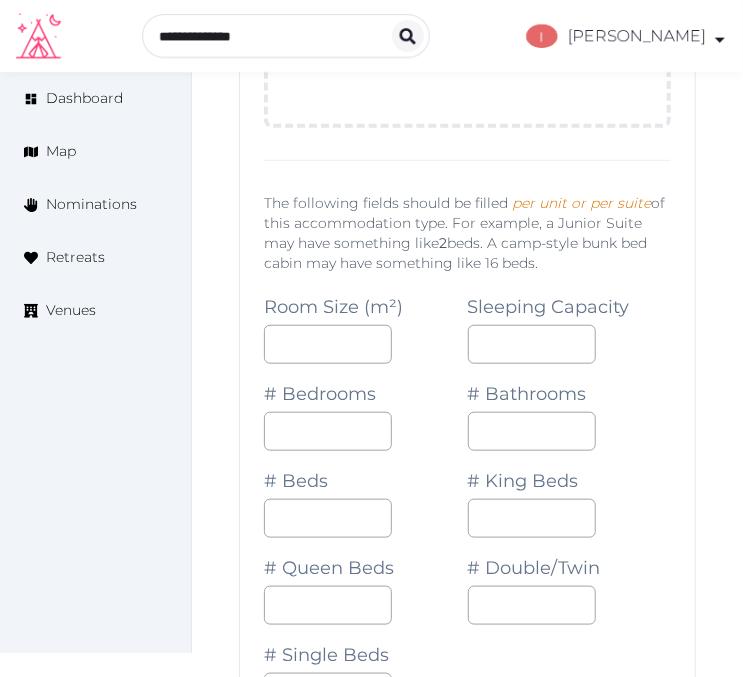 scroll, scrollTop: 2544, scrollLeft: 0, axis: vertical 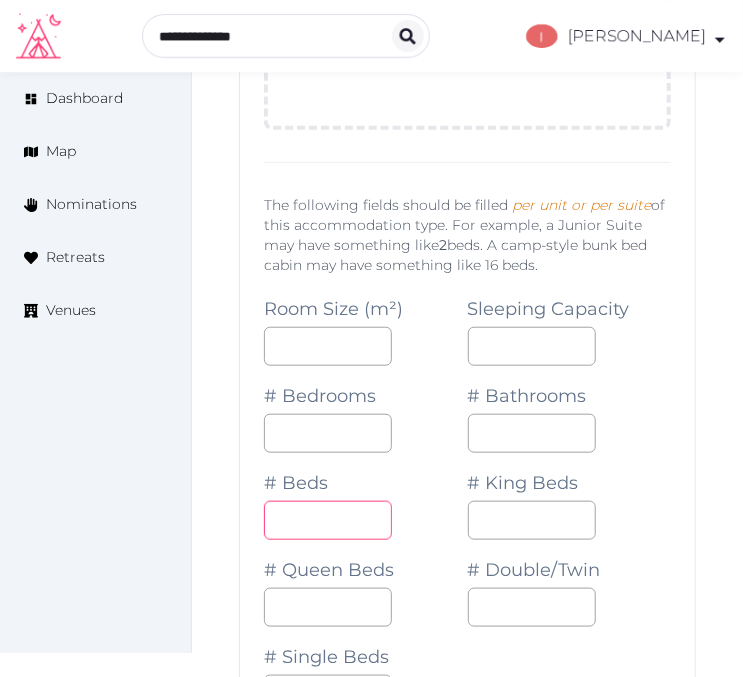 click at bounding box center [328, 520] 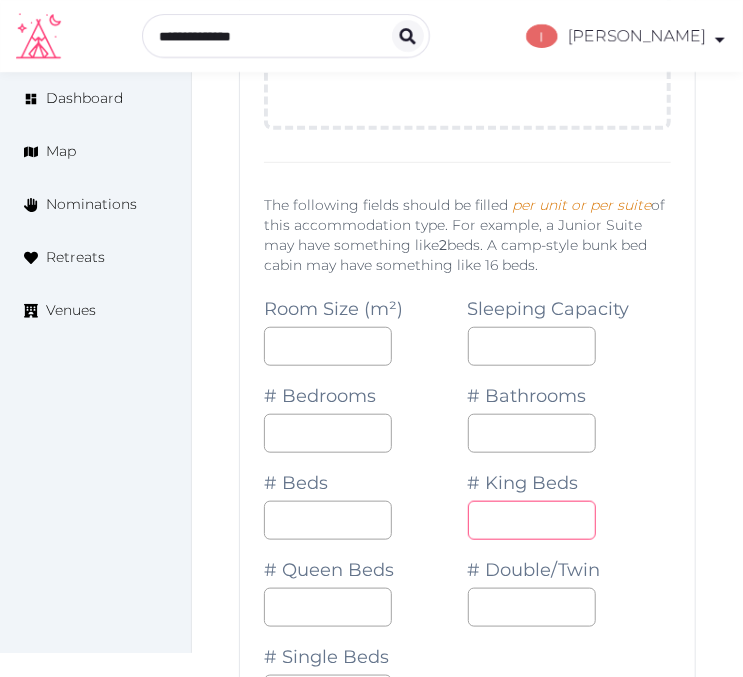 click at bounding box center (532, 520) 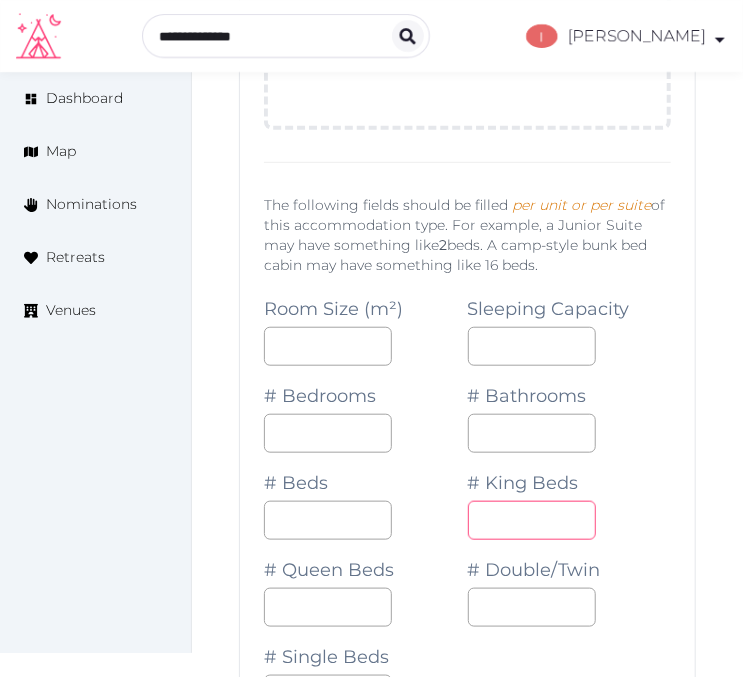 type on "*" 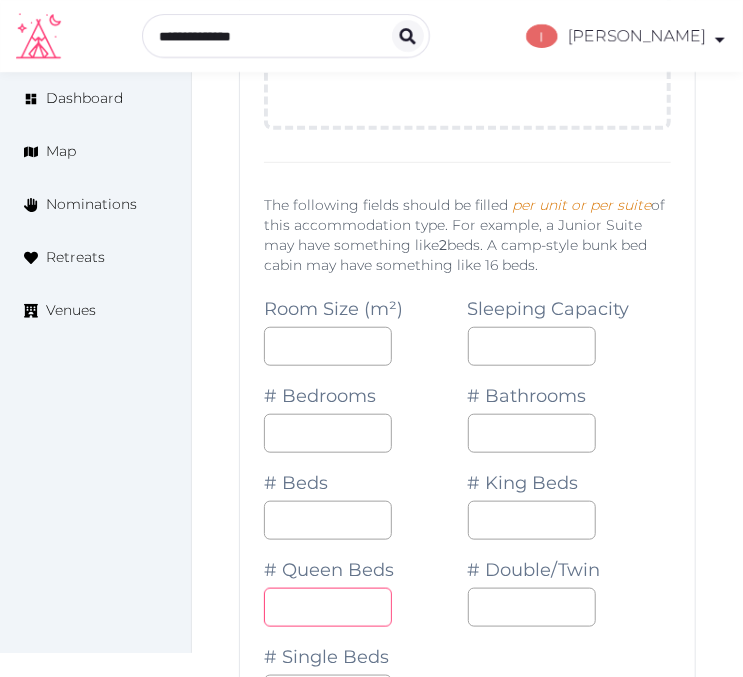click at bounding box center (328, 607) 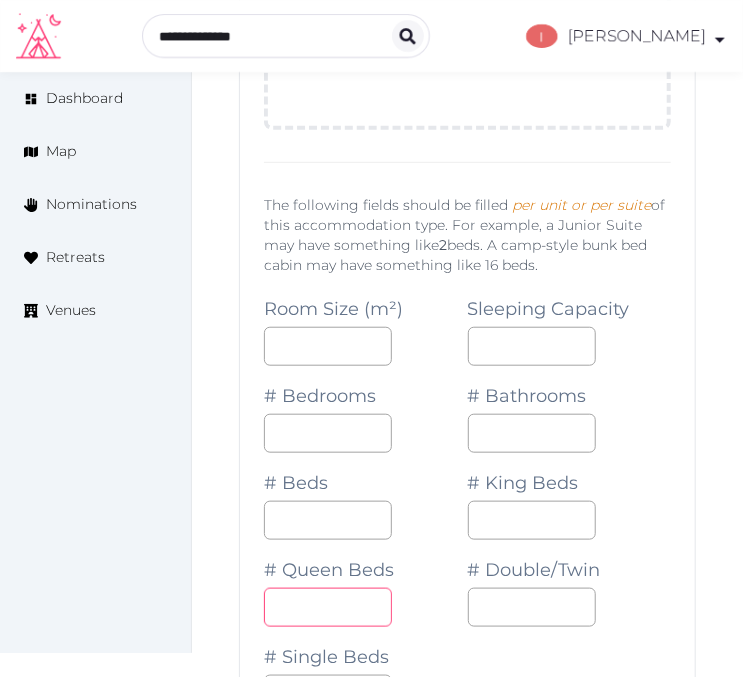 drag, startPoint x: 455, startPoint y: 583, endPoint x: 470, endPoint y: 575, distance: 17 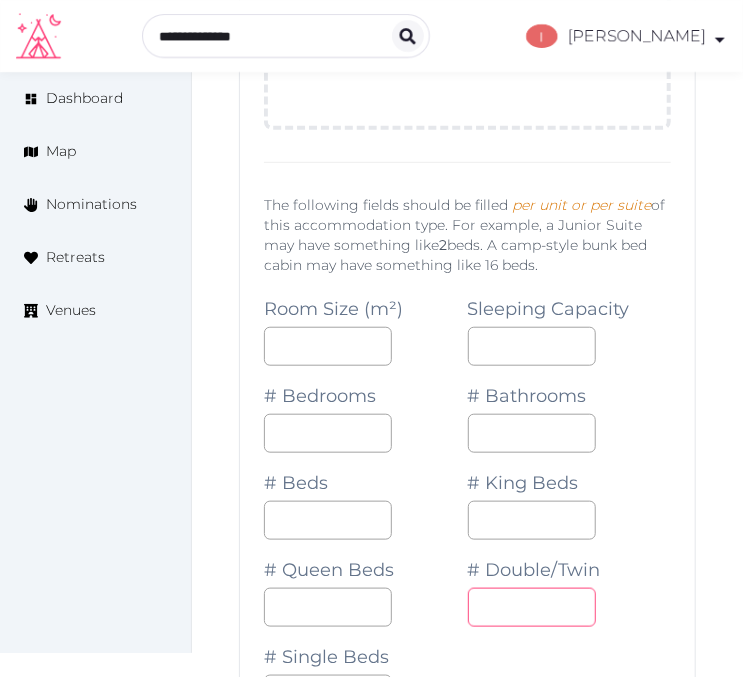 click at bounding box center (532, 607) 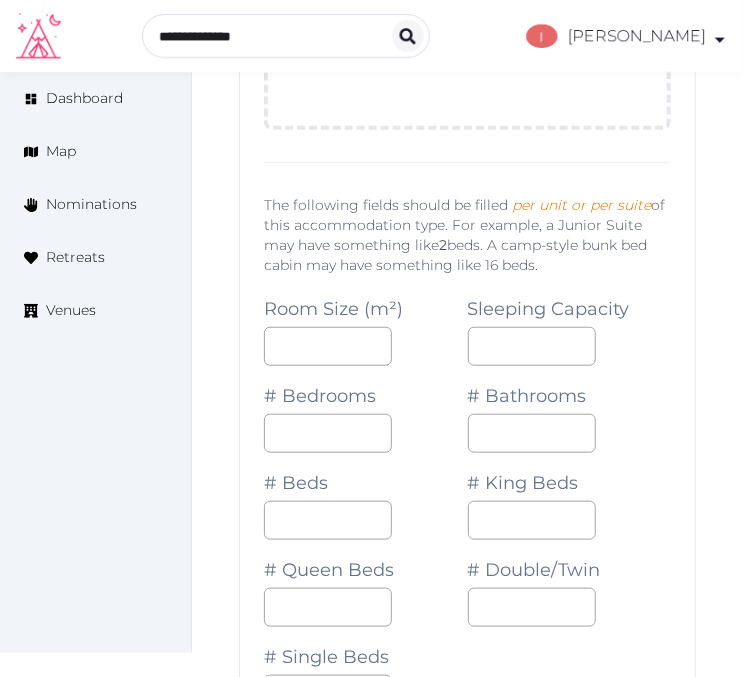 click on "Edit venue 70 %  complete Fill out all the fields in your listing to increase its completion percentage.   A higher completion percentage will make your listing more attractive and result in better matches. [GEOGRAPHIC_DATA], a [PERSON_NAME][GEOGRAPHIC_DATA]   View  listing   Open    Close CRM Lead Basic details Pricing and policies Retreat spaces Meeting spaces Accommodations Amenities Food and dining Activities and experiences Location Environment Types of retreats Brochures Notes Ownership Administration Activity This venue is live and visible to the public Mark draft Archive Venue owned by [PERSON_NAME] [EMAIL_ADDRESS][DOMAIN_NAME] Copy ownership transfer link Share this link with any user to transfer ownership of this venue. Users without accounts will be directed to register. Copy update link Share this link with venue owners to encourage them to update their venue details. Copy recommended link Share this link with venue owners to let them know they have been recommended. Copy shortlist link Max sleeping capacity *** :" at bounding box center (467, 213) 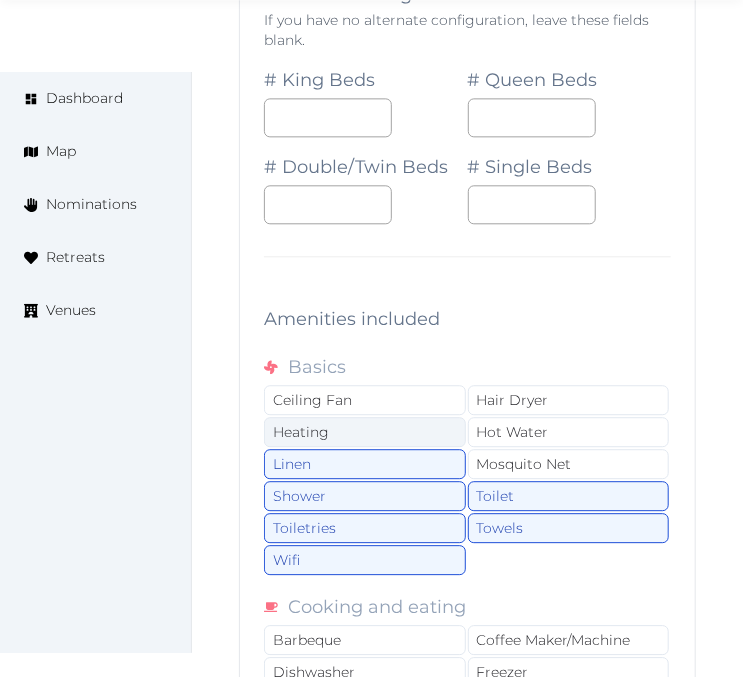 scroll, scrollTop: 3988, scrollLeft: 0, axis: vertical 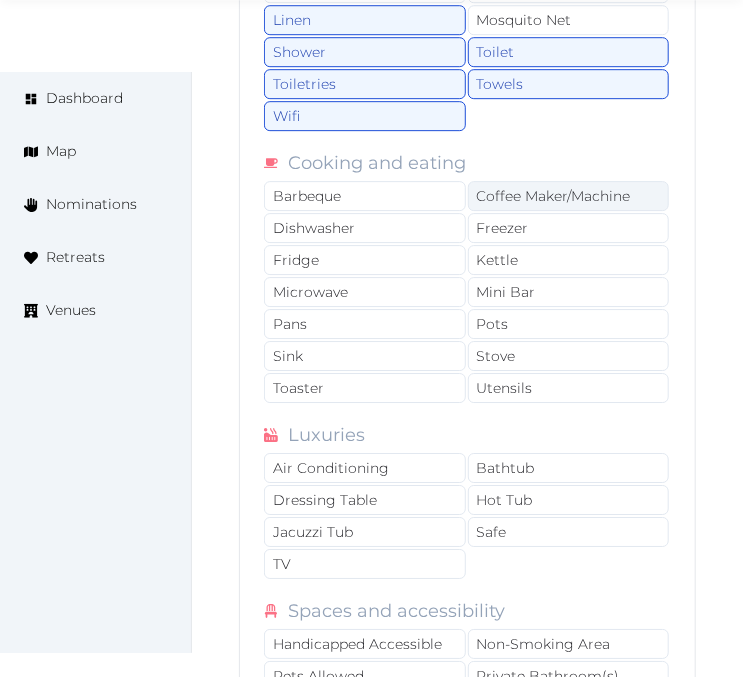 click on "Coffee Maker/Machine" at bounding box center [569, 196] 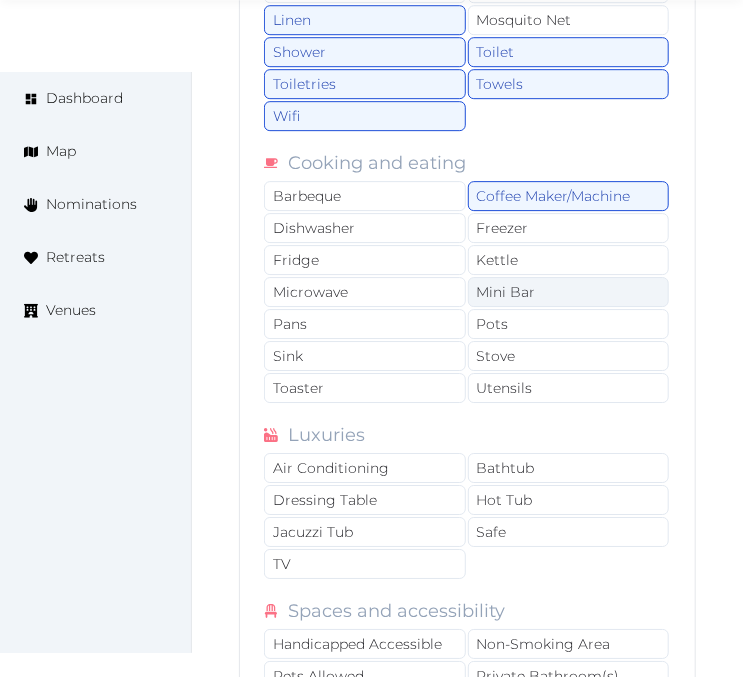 click on "Mini Bar" at bounding box center [569, 292] 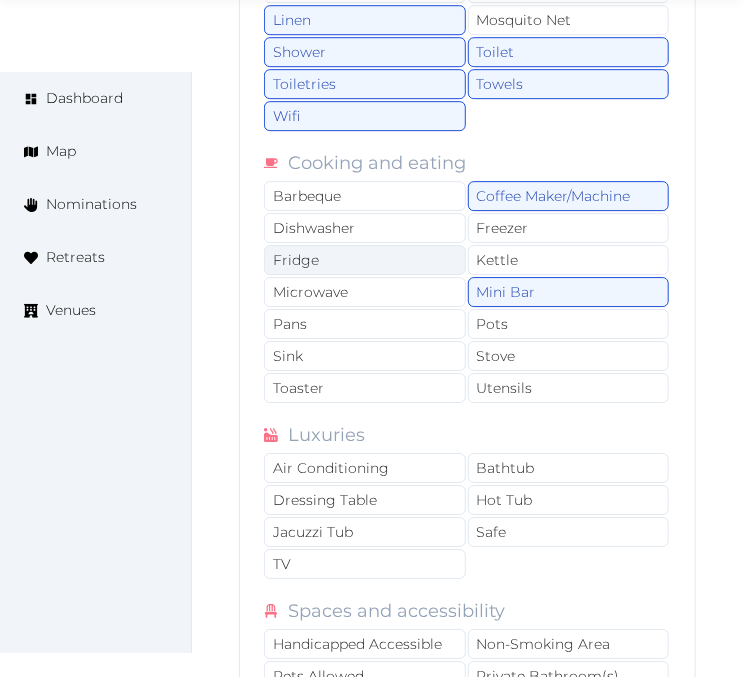 click on "Fridge" at bounding box center (365, 260) 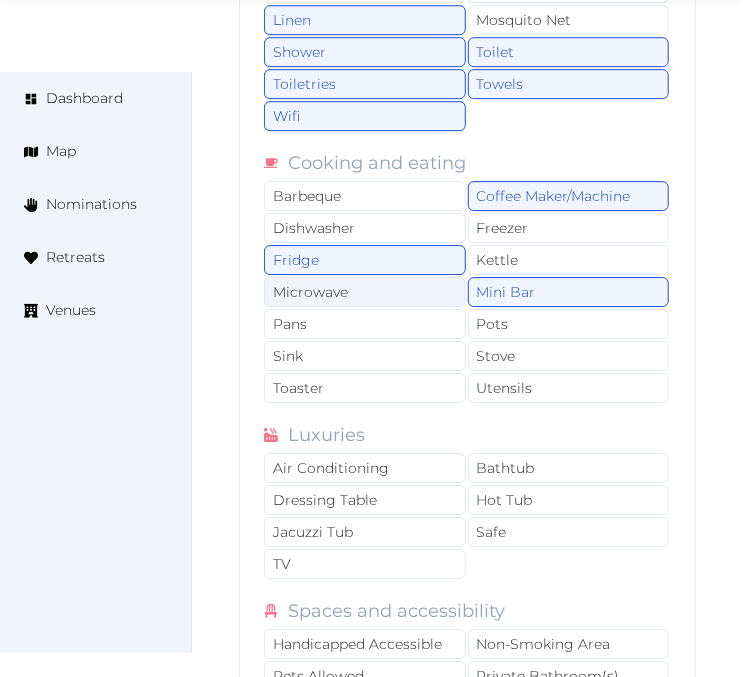 drag, startPoint x: 368, startPoint y: 256, endPoint x: 373, endPoint y: 266, distance: 11.18034 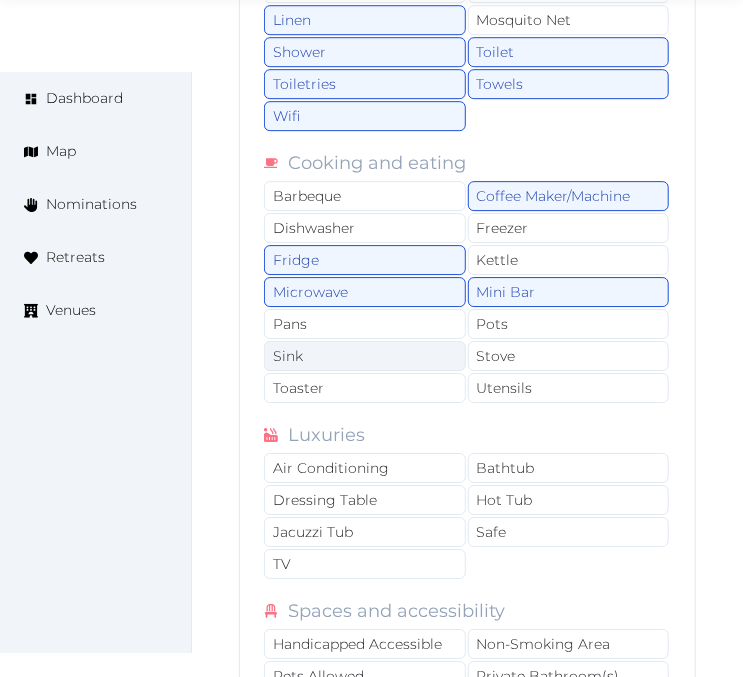 drag, startPoint x: 375, startPoint y: 302, endPoint x: 376, endPoint y: 326, distance: 24.020824 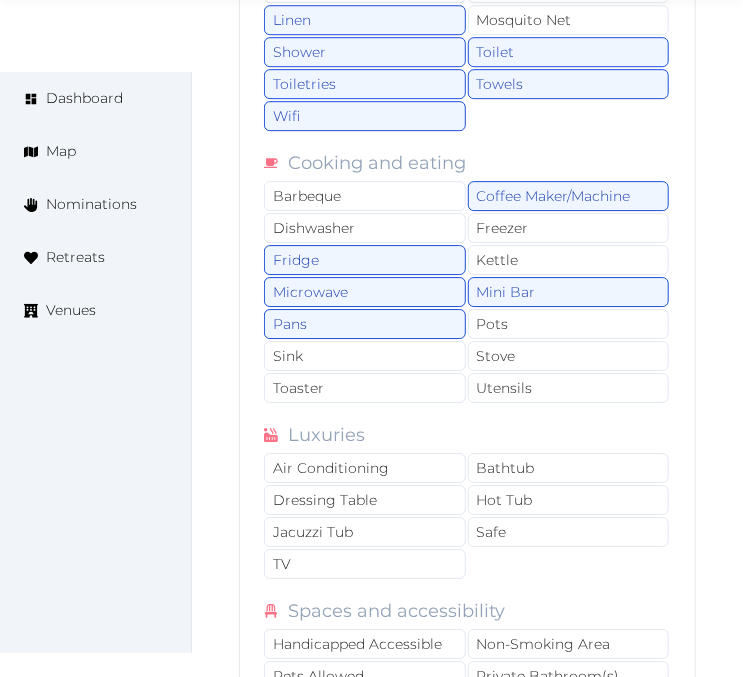 drag, startPoint x: 376, startPoint y: 327, endPoint x: 384, endPoint y: 344, distance: 18.788294 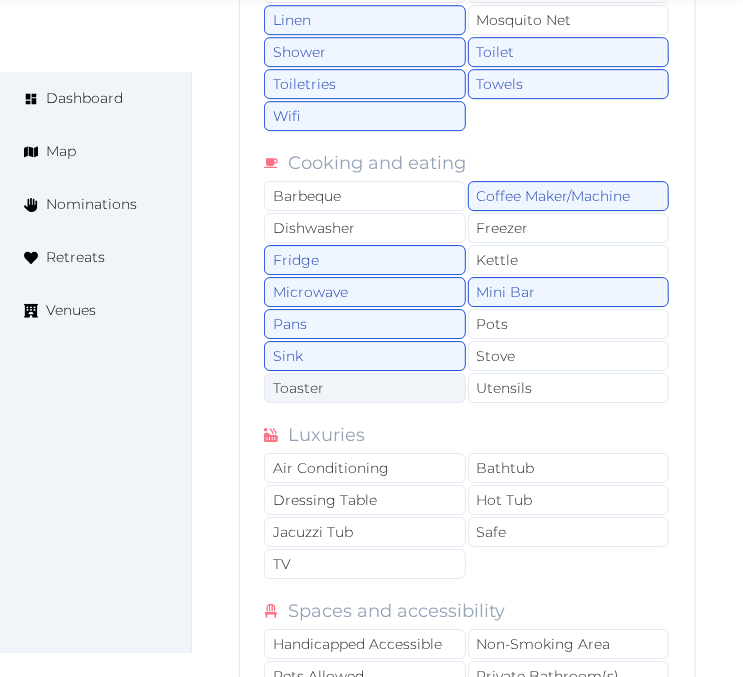 click on "Toaster" at bounding box center [365, 388] 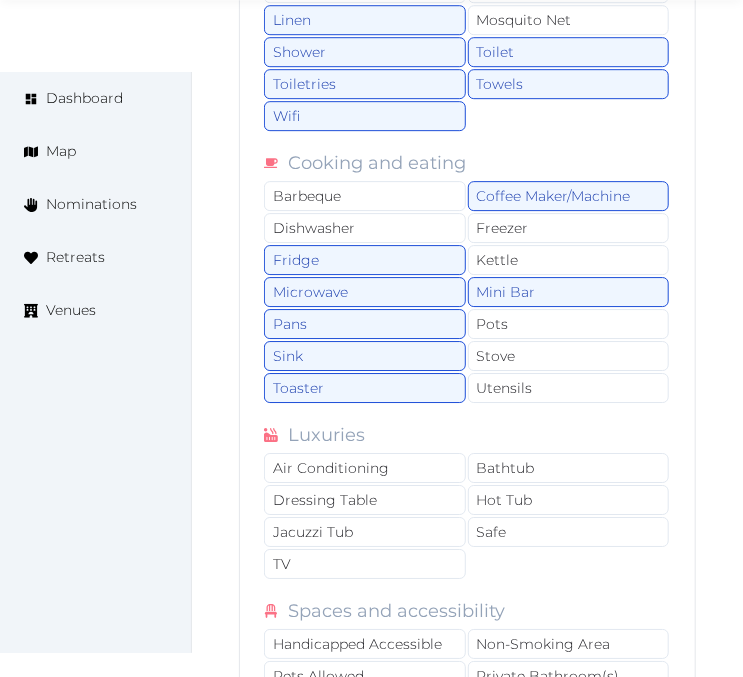 click on "Barbeque Coffee Maker/Machine Dishwasher Freezer Fridge Kettle Microwave Mini Bar Pans Pots Sink Stove Toaster Utensils" at bounding box center [467, 293] 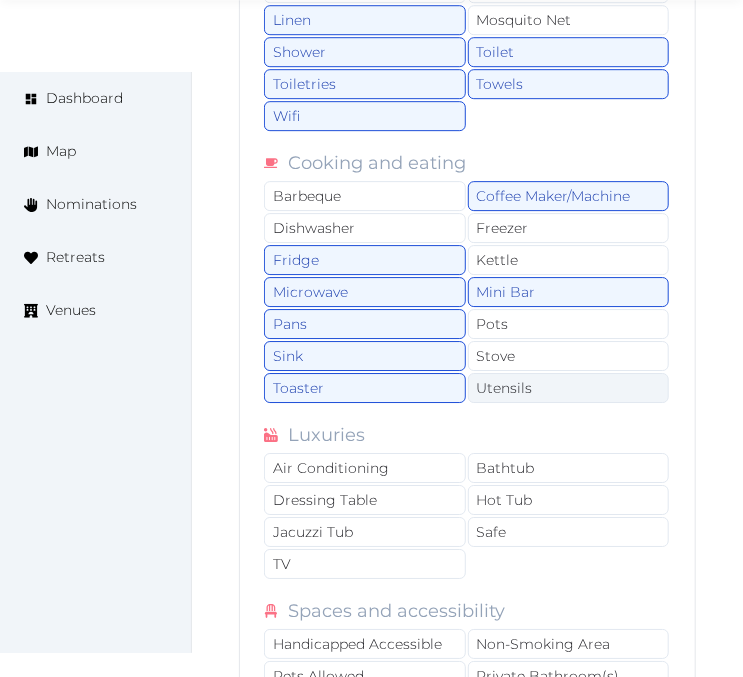 click on "Utensils" at bounding box center [569, 388] 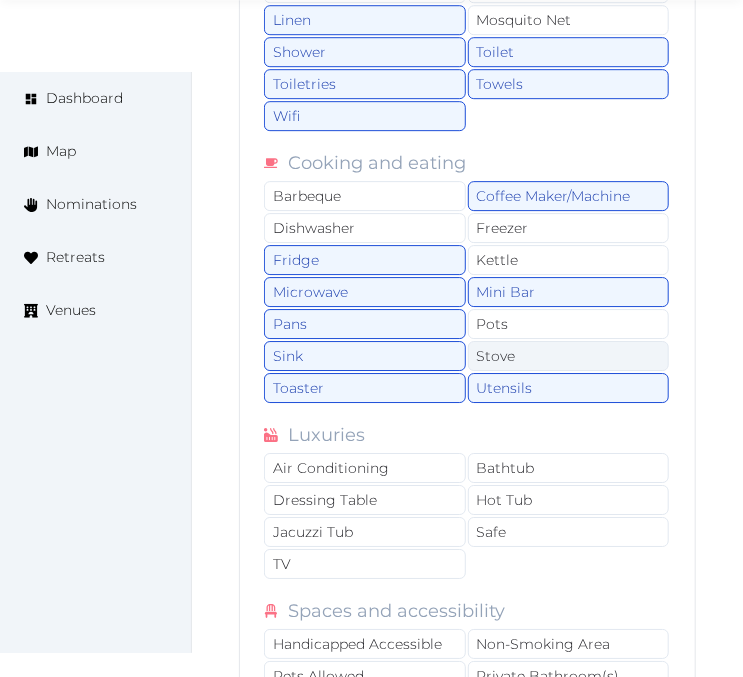 click on "Stove" at bounding box center (569, 356) 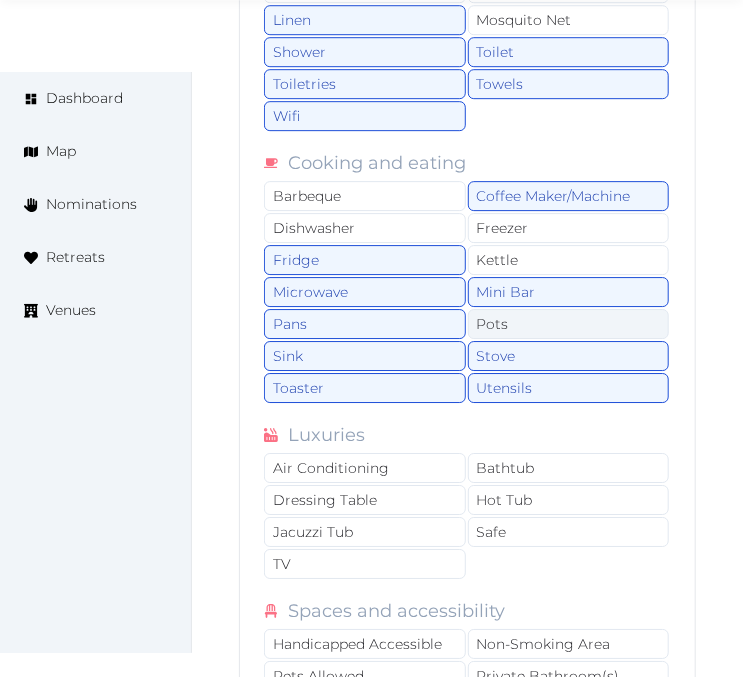 click on "Pots" at bounding box center (569, 324) 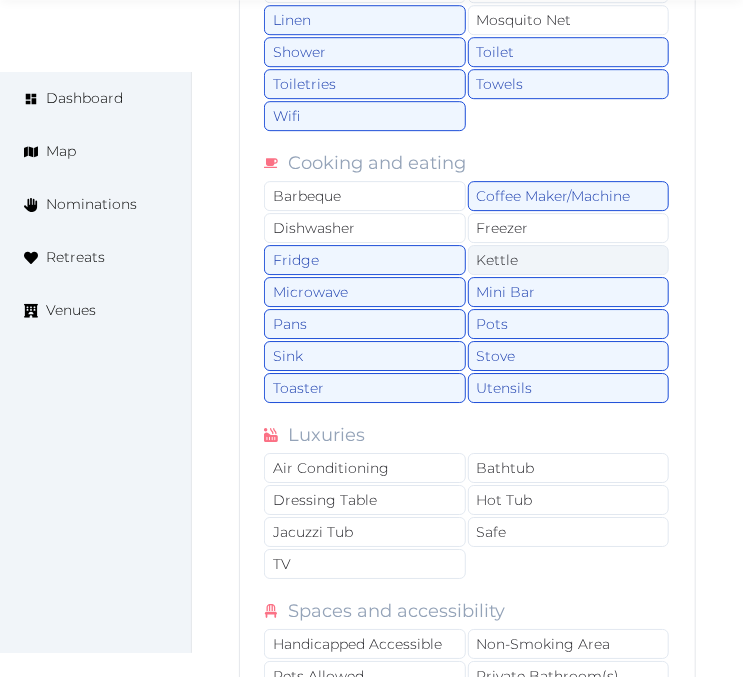 click on "Kettle" at bounding box center [569, 260] 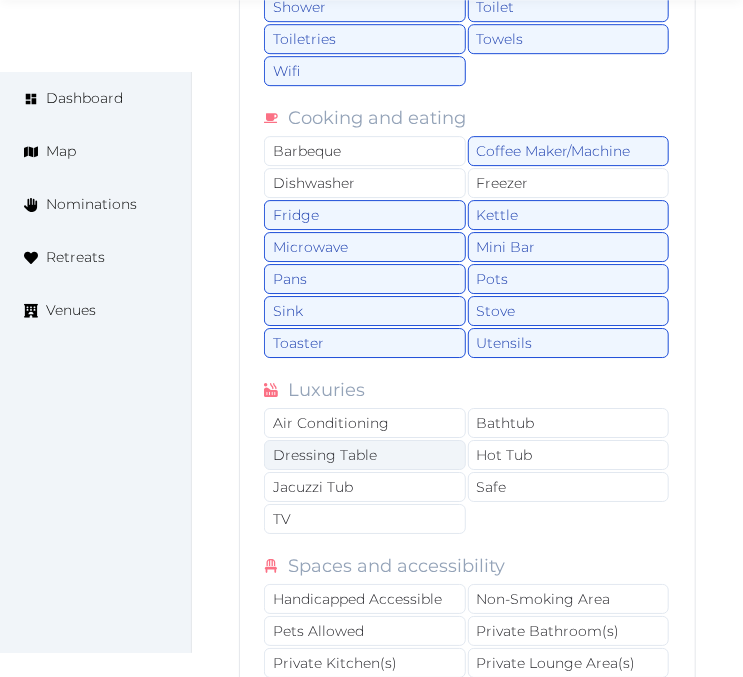 scroll, scrollTop: 4100, scrollLeft: 0, axis: vertical 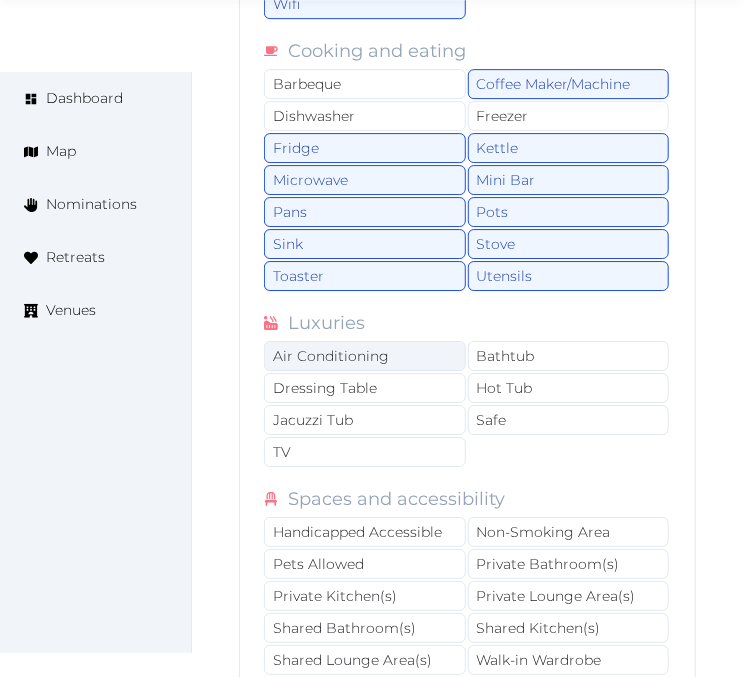 drag, startPoint x: 350, startPoint y: 298, endPoint x: 346, endPoint y: 318, distance: 20.396078 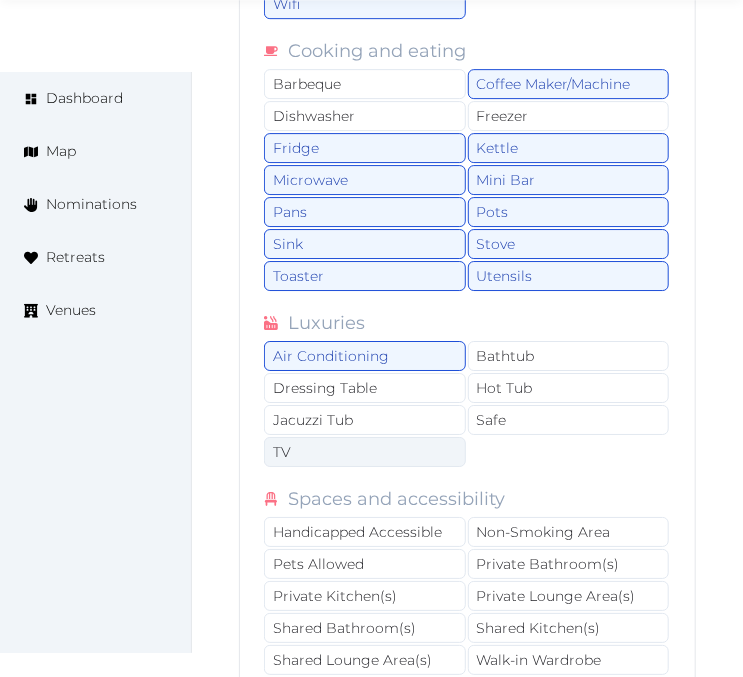 click on "TV" at bounding box center [365, 452] 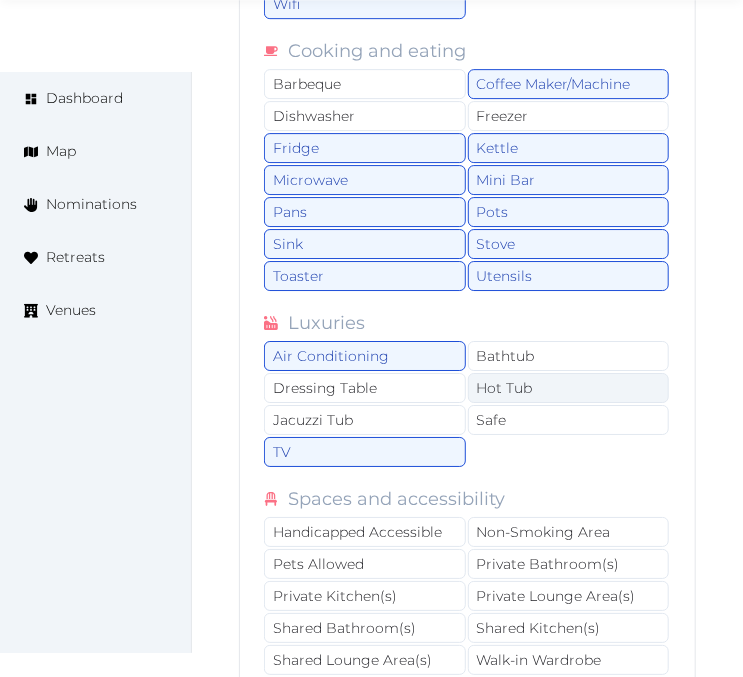 drag, startPoint x: 486, startPoint y: 402, endPoint x: 508, endPoint y: 351, distance: 55.542778 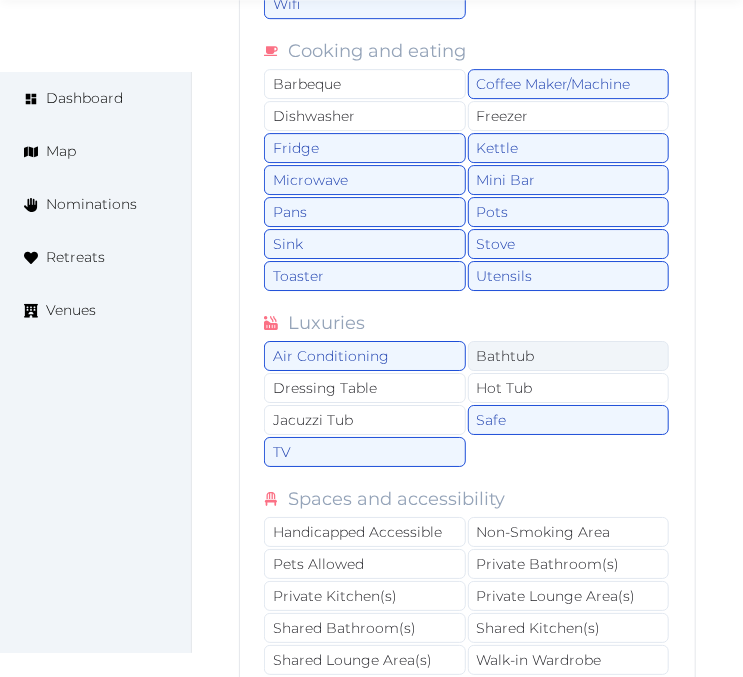 click on "Bathtub" at bounding box center (569, 356) 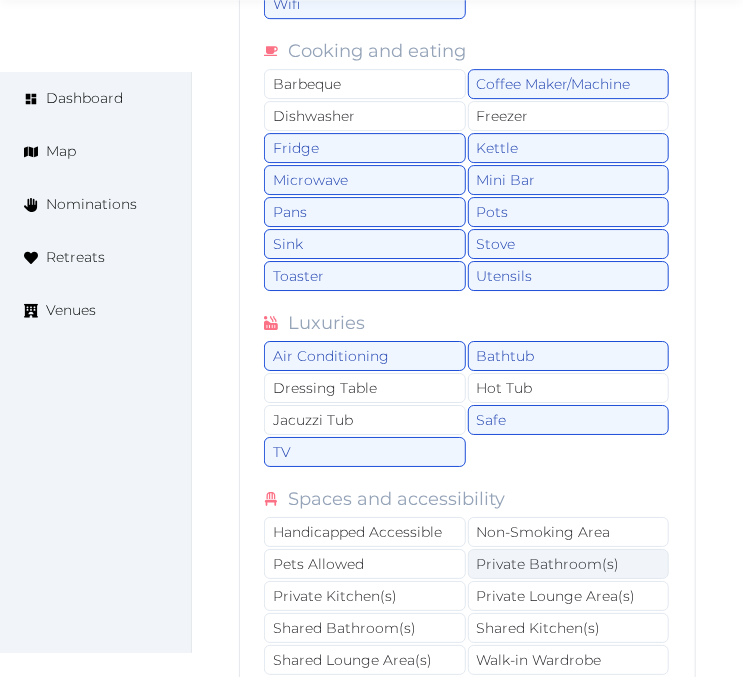 click on "Private Bathroom(s)" at bounding box center [569, 564] 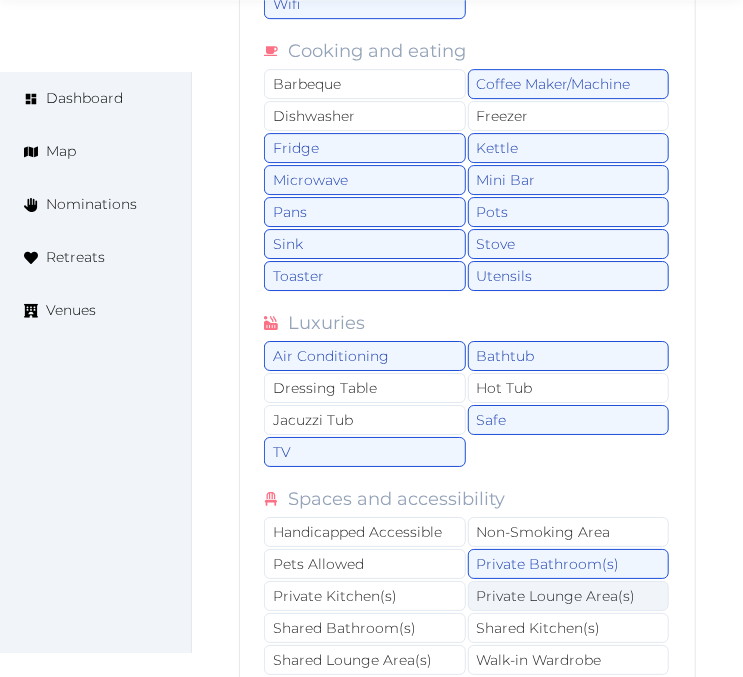 click on "Private Lounge Area(s)" at bounding box center [569, 596] 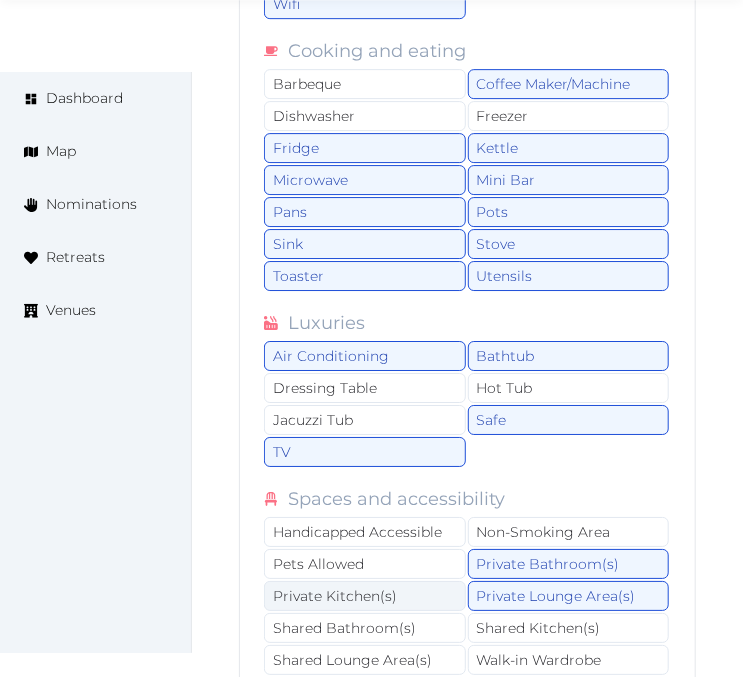 click on "Private Kitchen(s)" at bounding box center (365, 596) 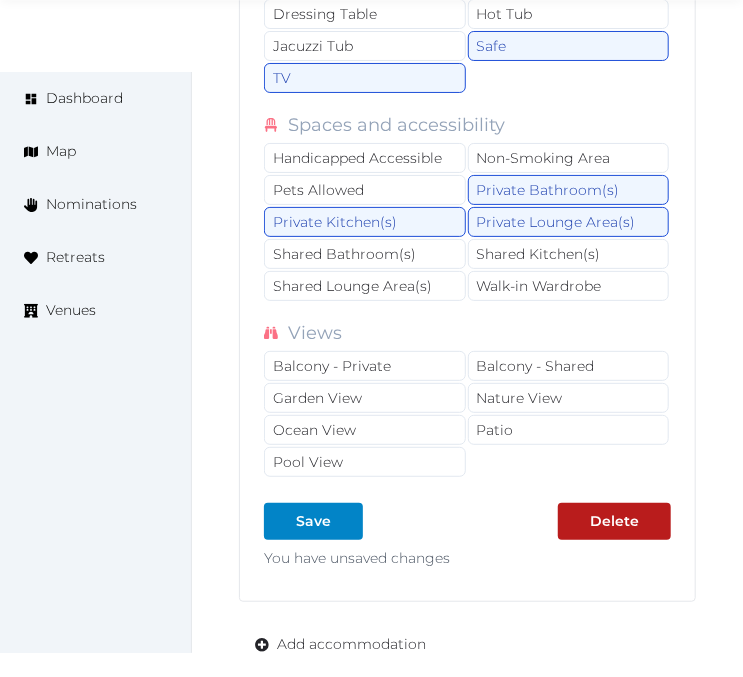 scroll, scrollTop: 4544, scrollLeft: 0, axis: vertical 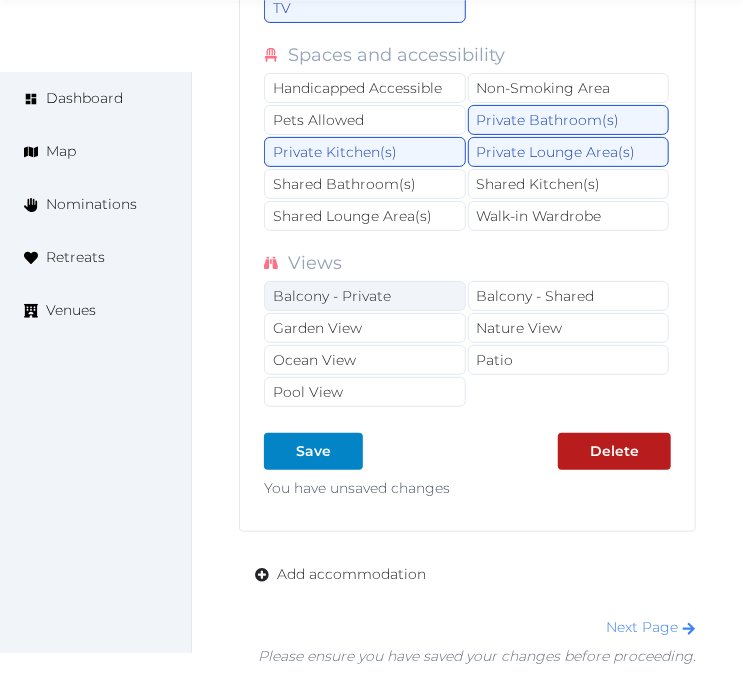 click on "Balcony - Private" at bounding box center [365, 296] 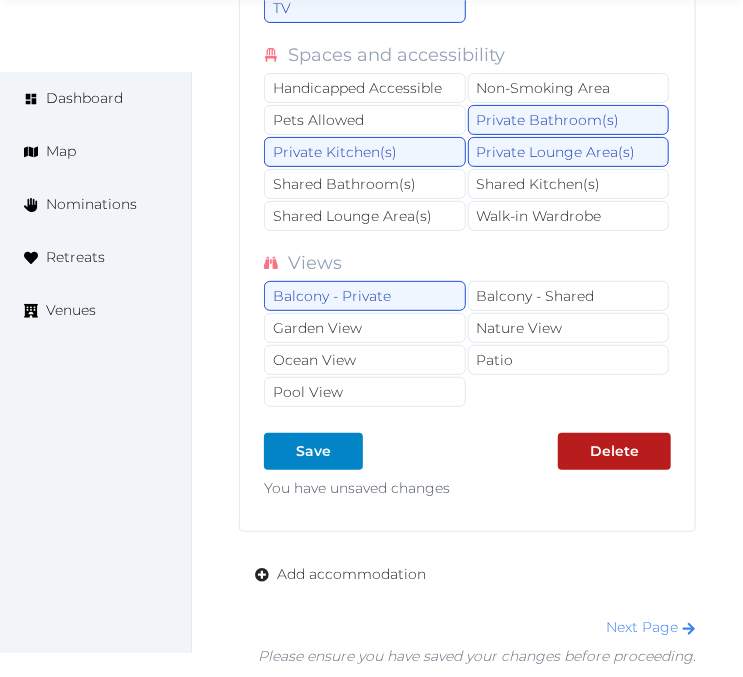 click on "Balcony - Private Balcony - Shared Garden View Nature View Ocean View Patio Pool View" at bounding box center (467, 345) 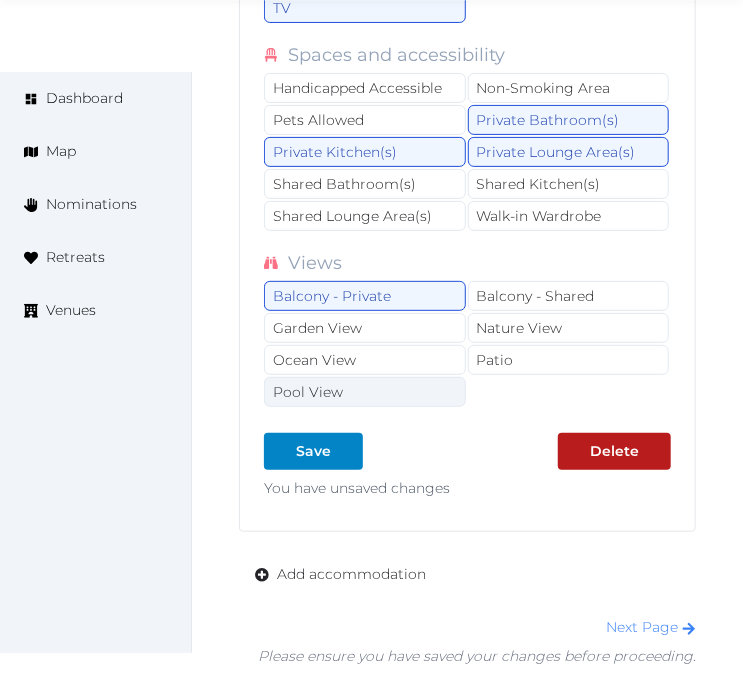 click on "Pool View" at bounding box center [365, 392] 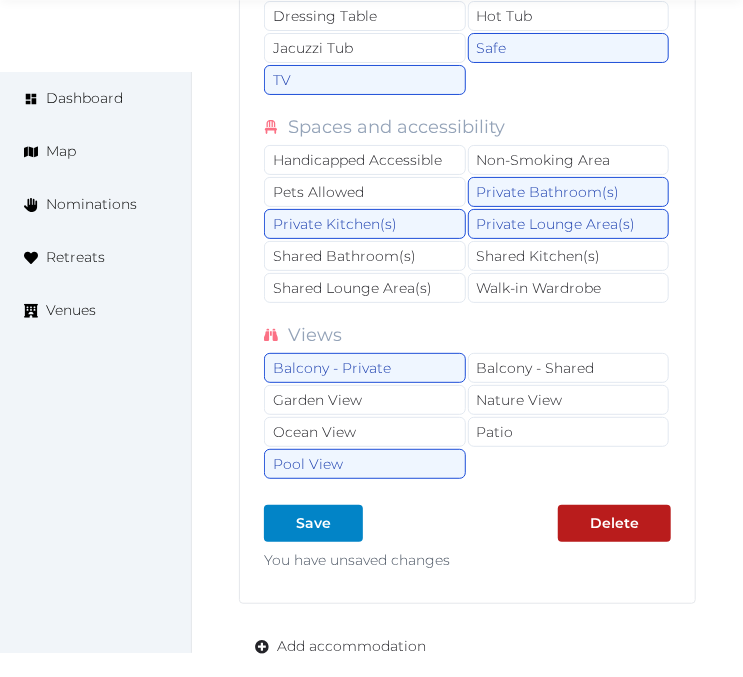 scroll, scrollTop: 4433, scrollLeft: 0, axis: vertical 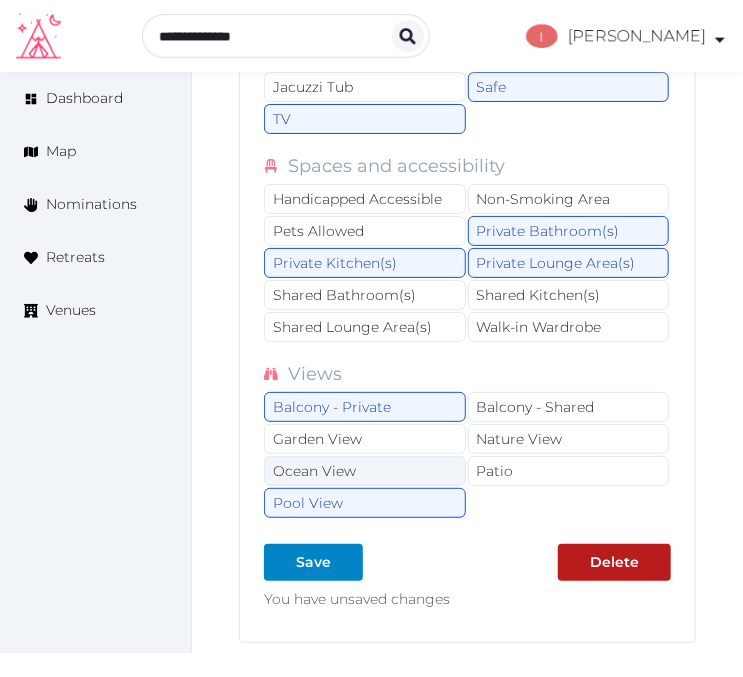 click on "Ocean View" at bounding box center (365, 471) 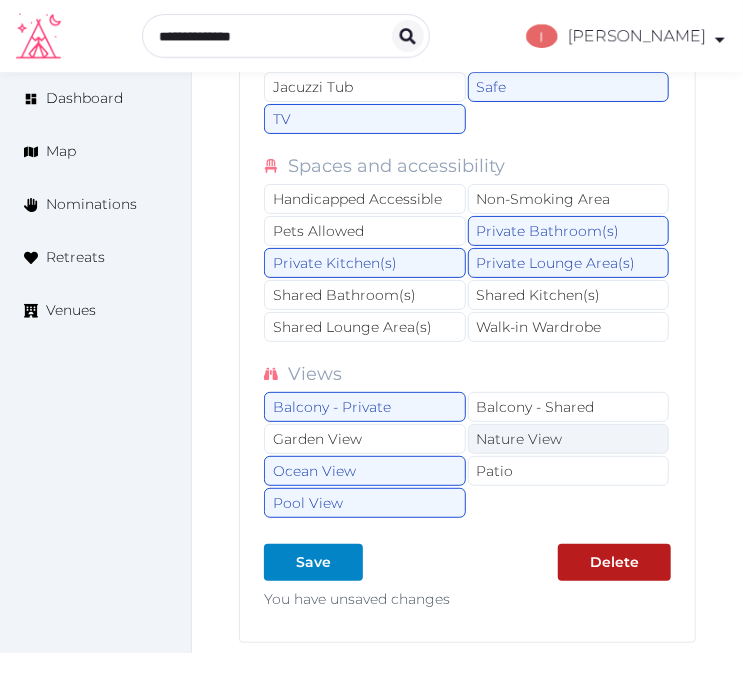 click on "Nature View" at bounding box center [569, 439] 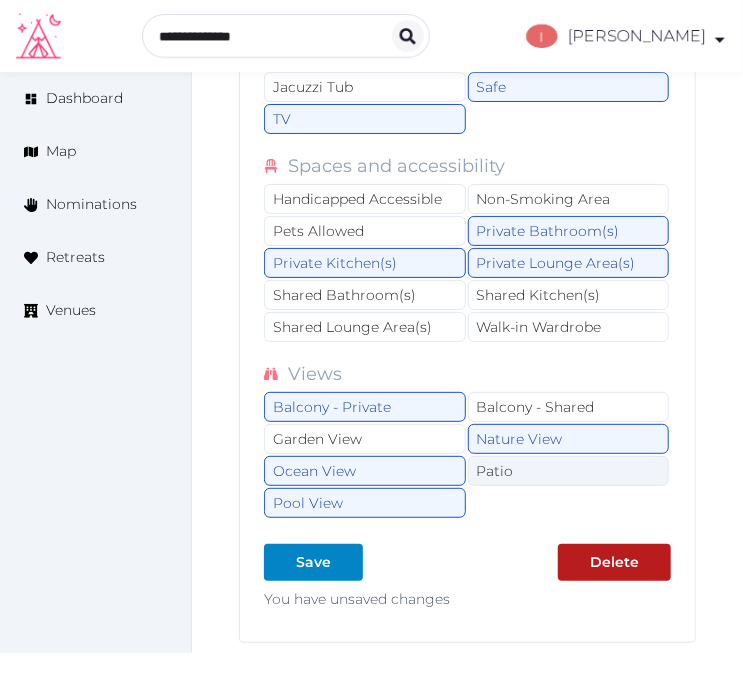 click on "Patio" at bounding box center [569, 471] 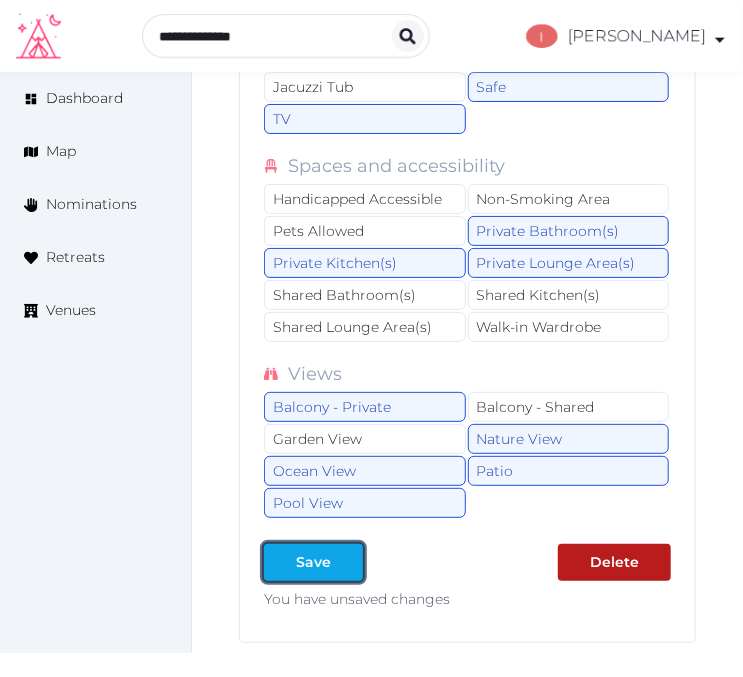 click on "Save" at bounding box center [313, 562] 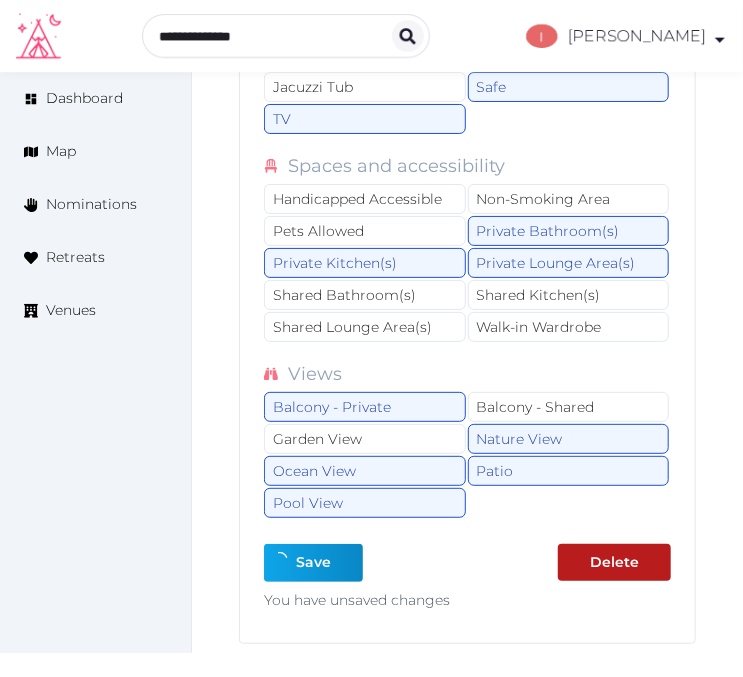 type on "*" 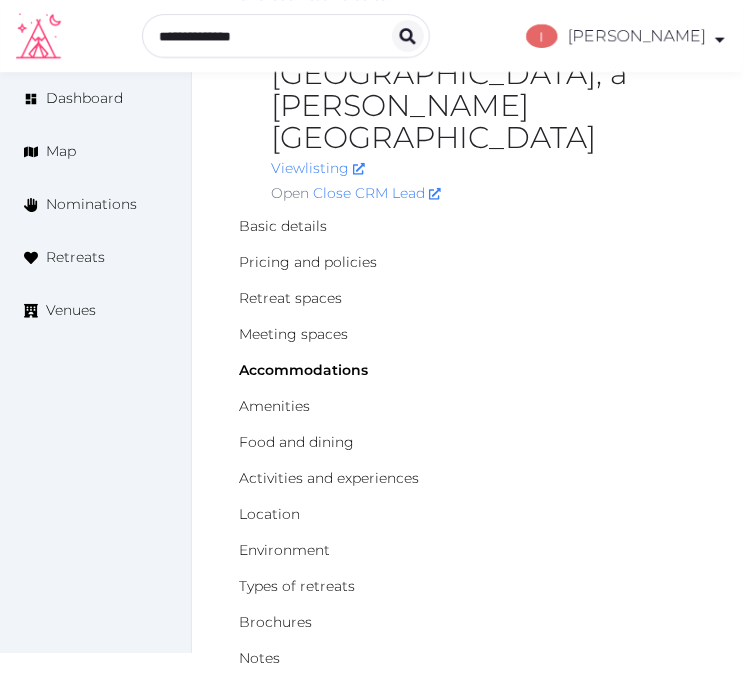 scroll, scrollTop: 0, scrollLeft: 0, axis: both 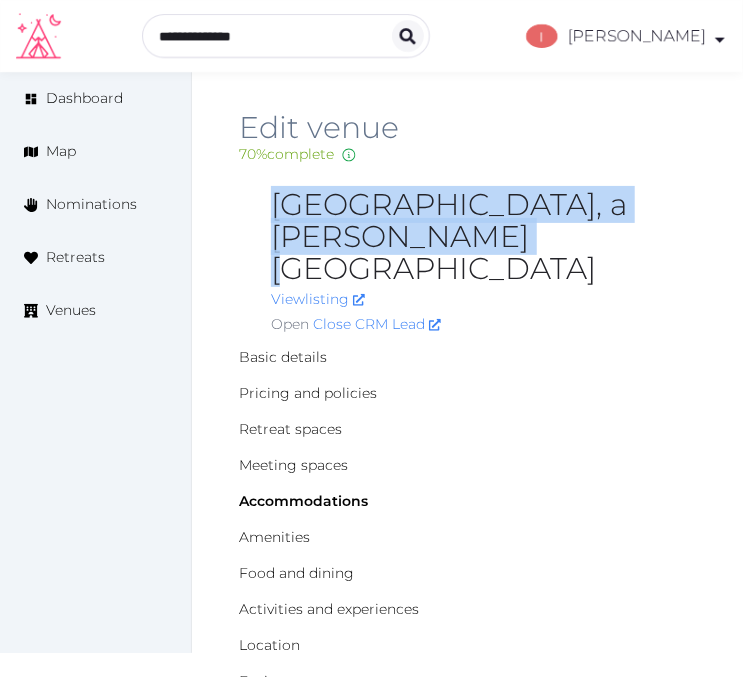 drag, startPoint x: 468, startPoint y: 238, endPoint x: 274, endPoint y: 206, distance: 196.62146 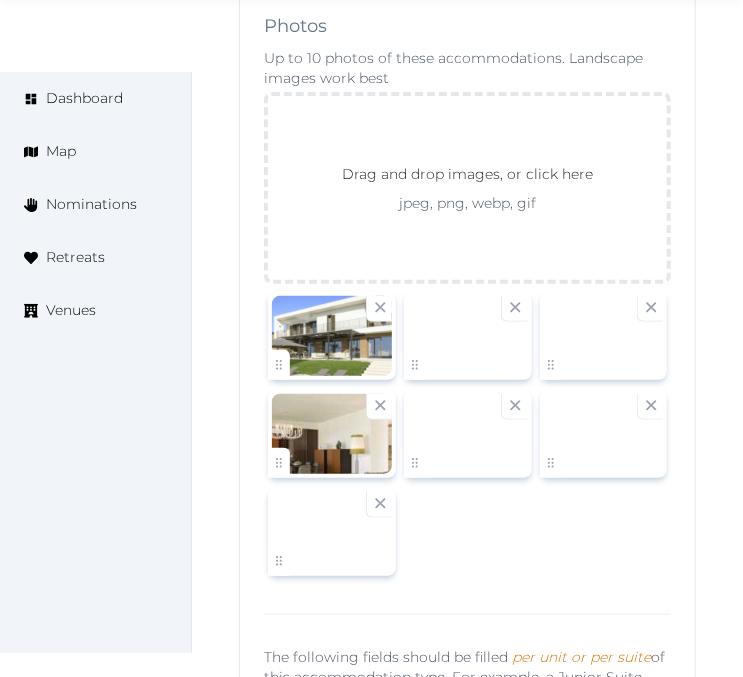 scroll, scrollTop: 2444, scrollLeft: 0, axis: vertical 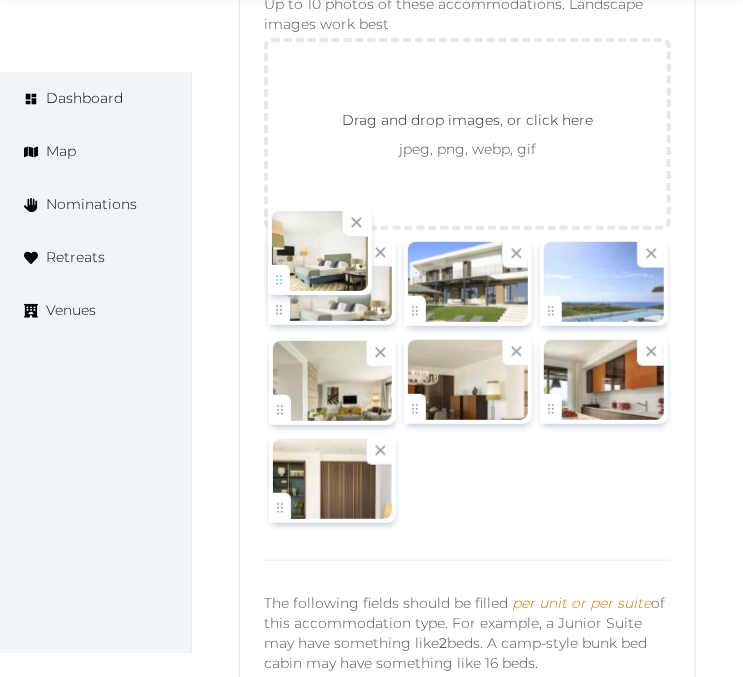 drag, startPoint x: 287, startPoint y: 470, endPoint x: 300, endPoint y: 267, distance: 203.41583 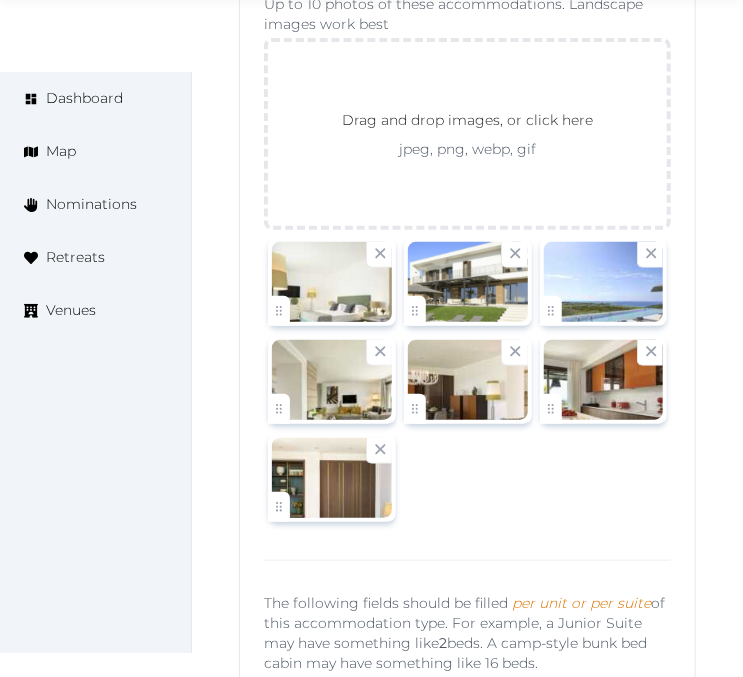 drag, startPoint x: 282, startPoint y: 492, endPoint x: 358, endPoint y: 333, distance: 176.22997 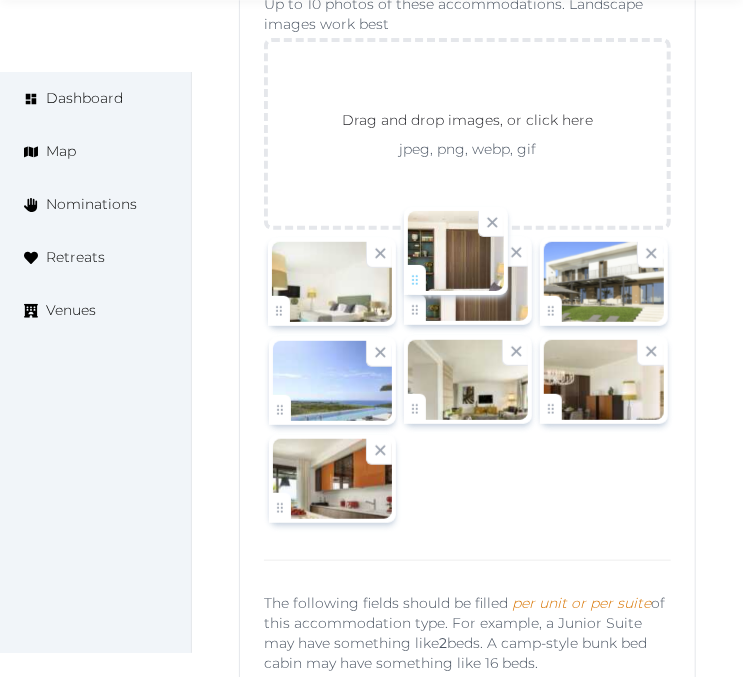 drag, startPoint x: 272, startPoint y: 472, endPoint x: 403, endPoint y: 253, distance: 255.19012 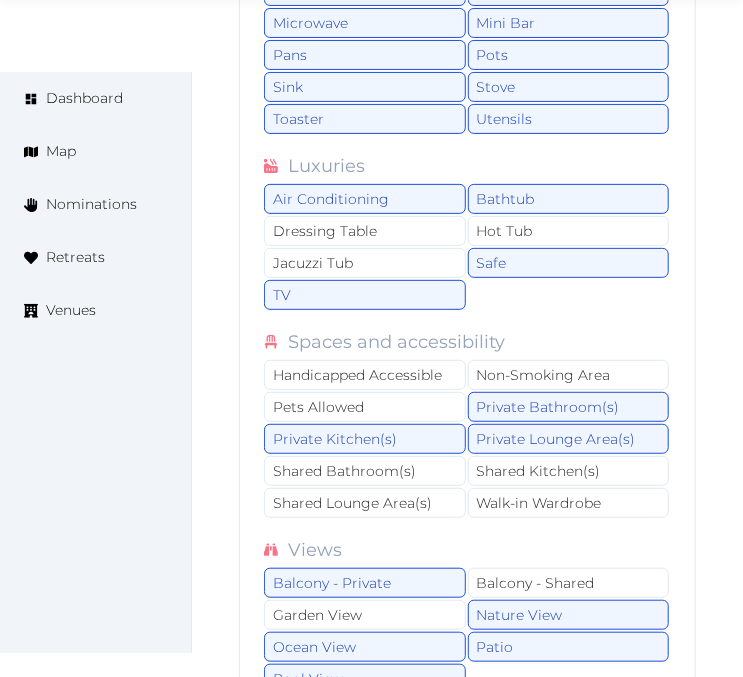 scroll, scrollTop: 5033, scrollLeft: 0, axis: vertical 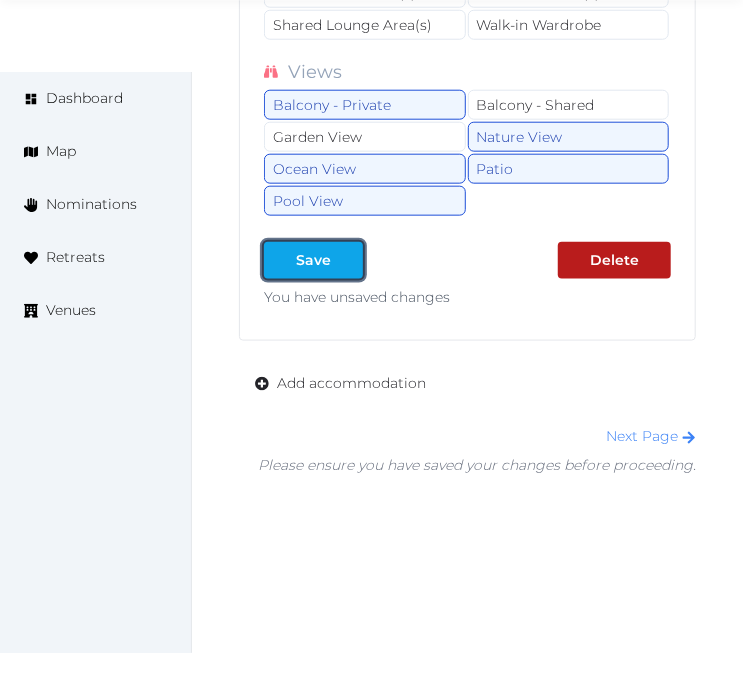 click at bounding box center [280, 260] 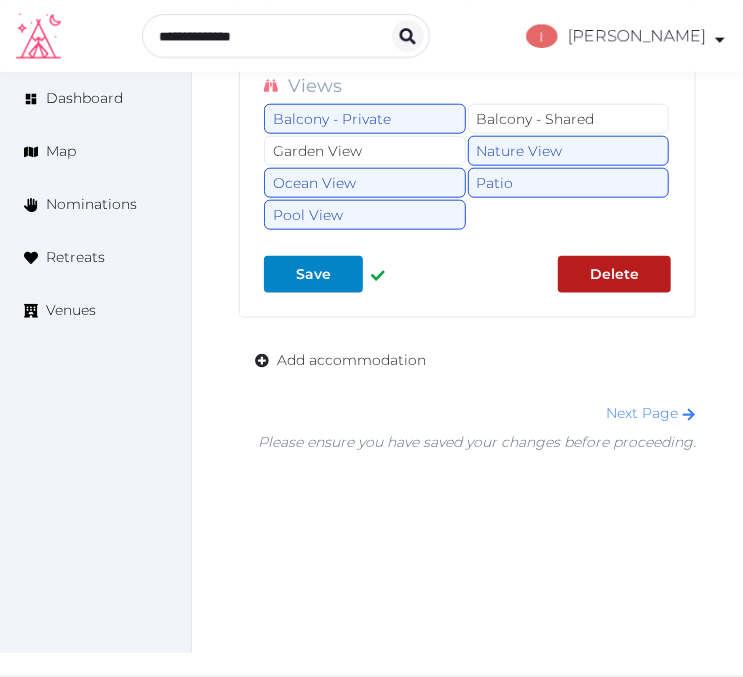 scroll, scrollTop: 4996, scrollLeft: 0, axis: vertical 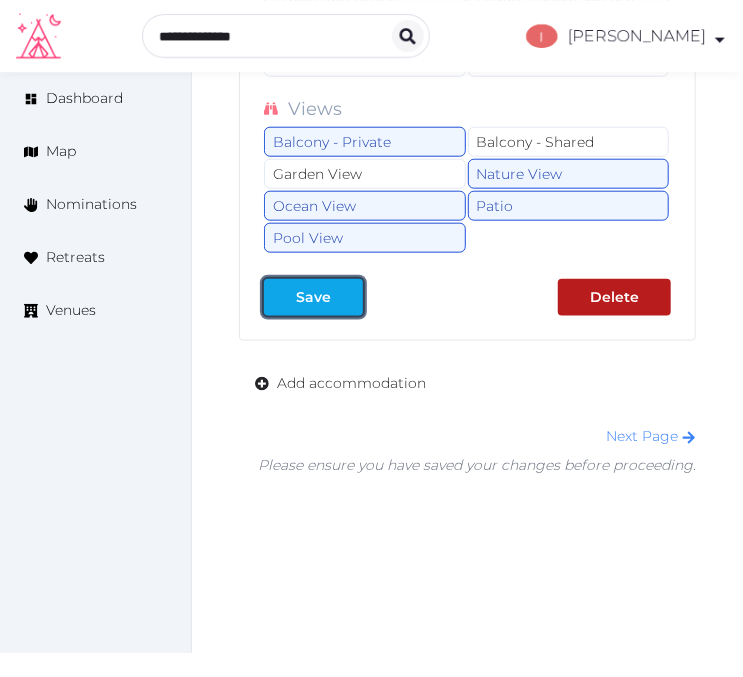 click on "Save" at bounding box center [313, 297] 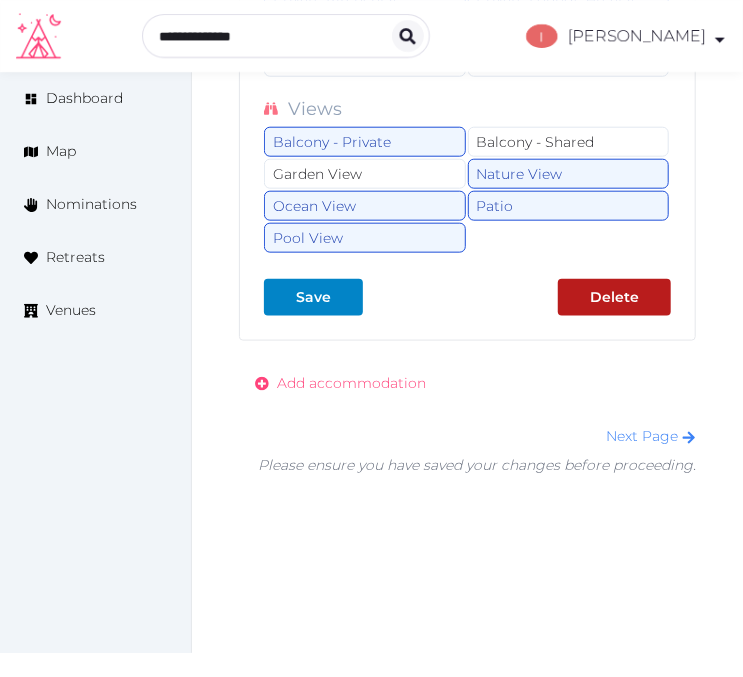 click on "Add accommodation" at bounding box center (351, 383) 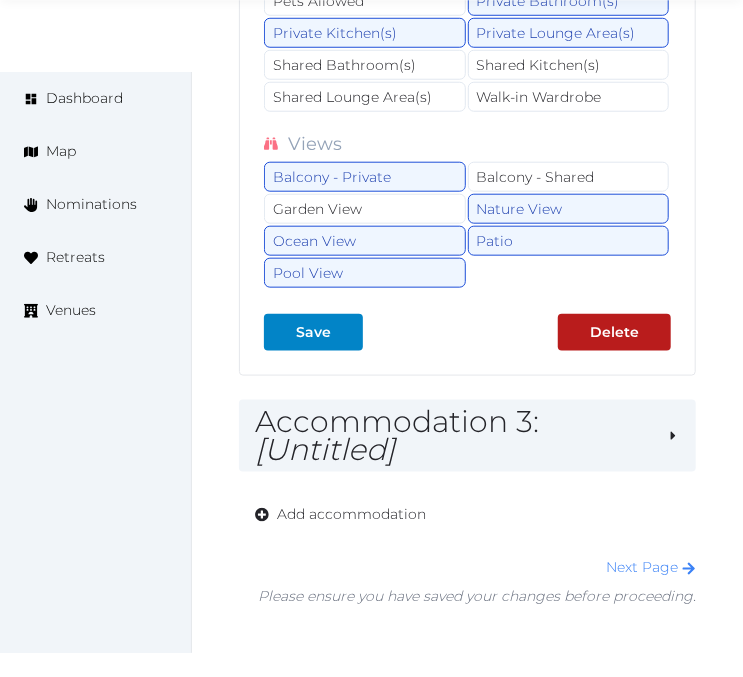scroll, scrollTop: 4996, scrollLeft: 0, axis: vertical 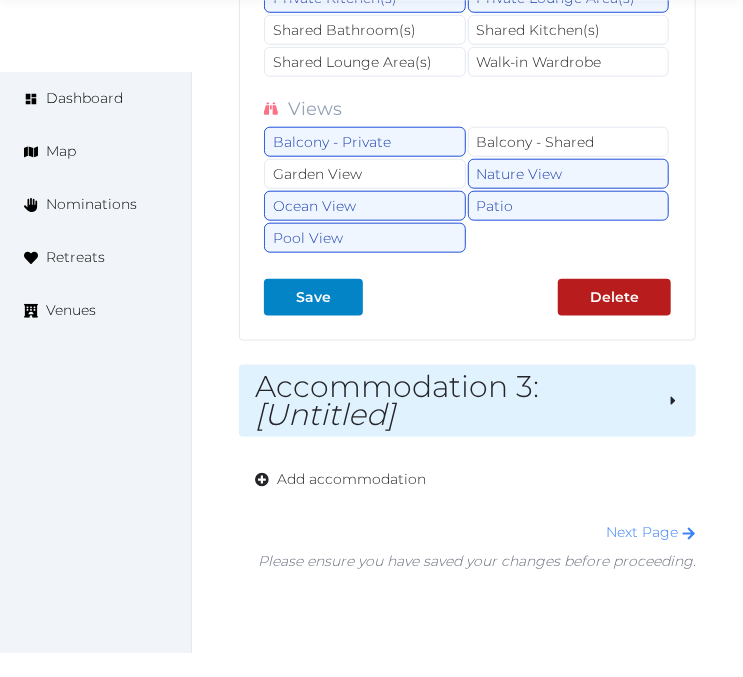 click on "Accommodation 3 :  [Untitled]" at bounding box center [467, 401] 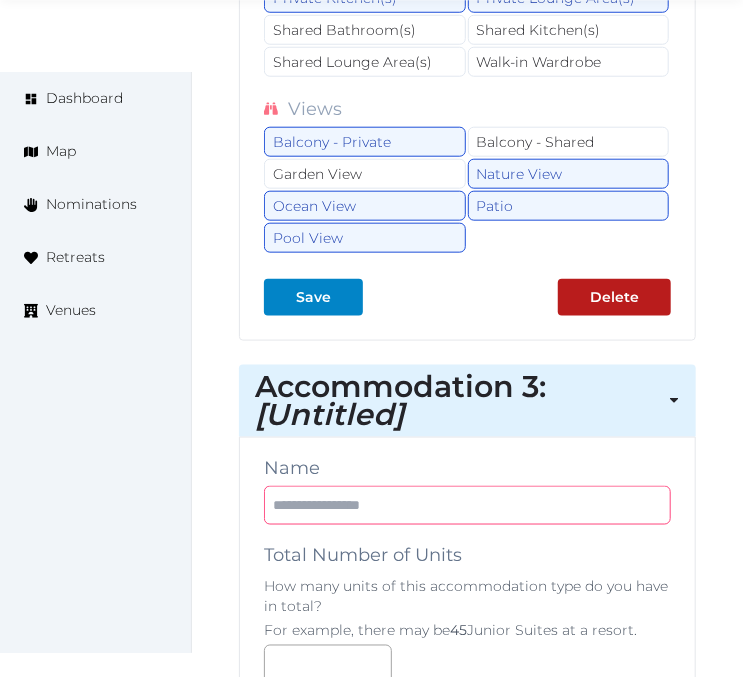 click at bounding box center [467, 505] 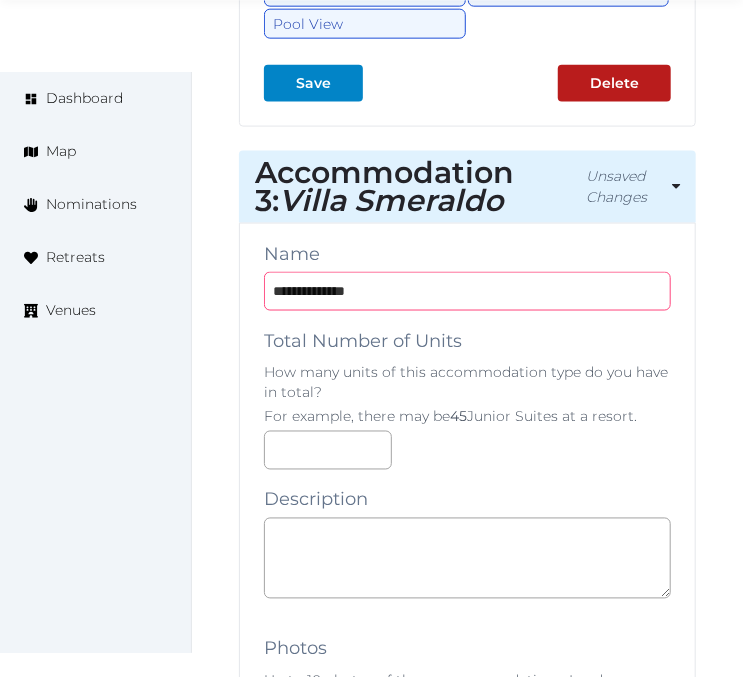 scroll, scrollTop: 5218, scrollLeft: 0, axis: vertical 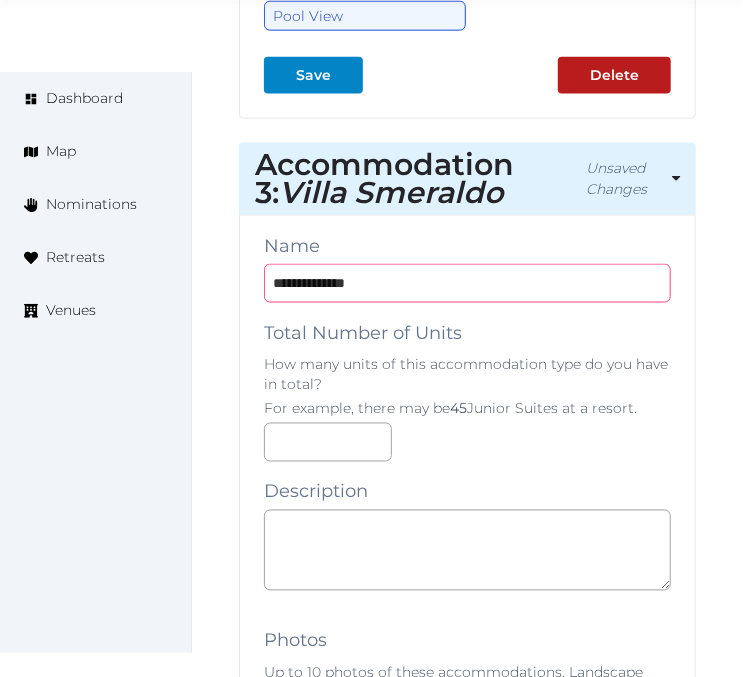 type on "**********" 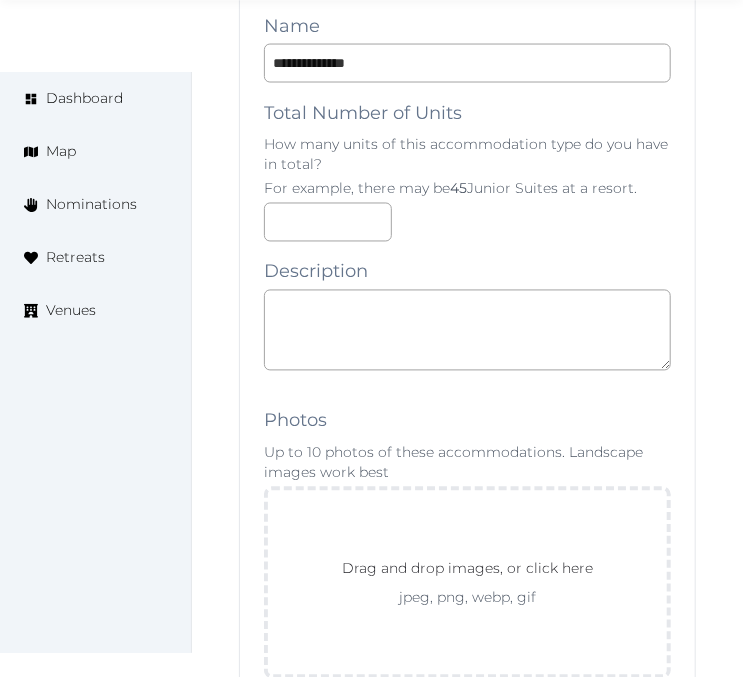 scroll, scrollTop: 5441, scrollLeft: 0, axis: vertical 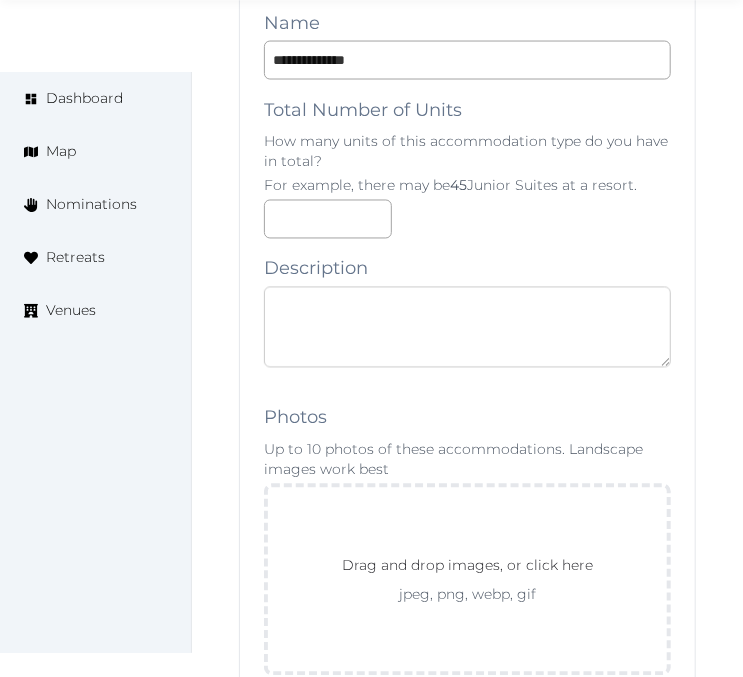 click at bounding box center (467, 327) 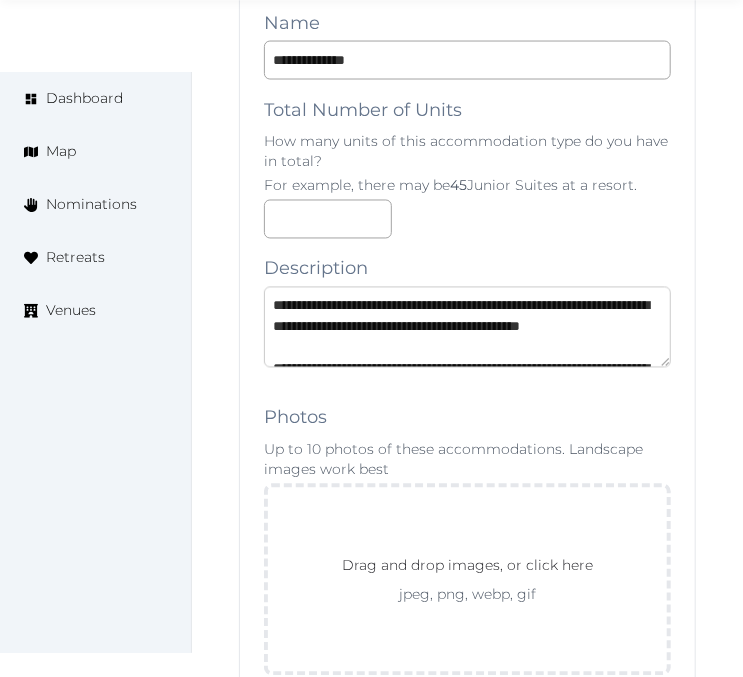 scroll, scrollTop: 262, scrollLeft: 0, axis: vertical 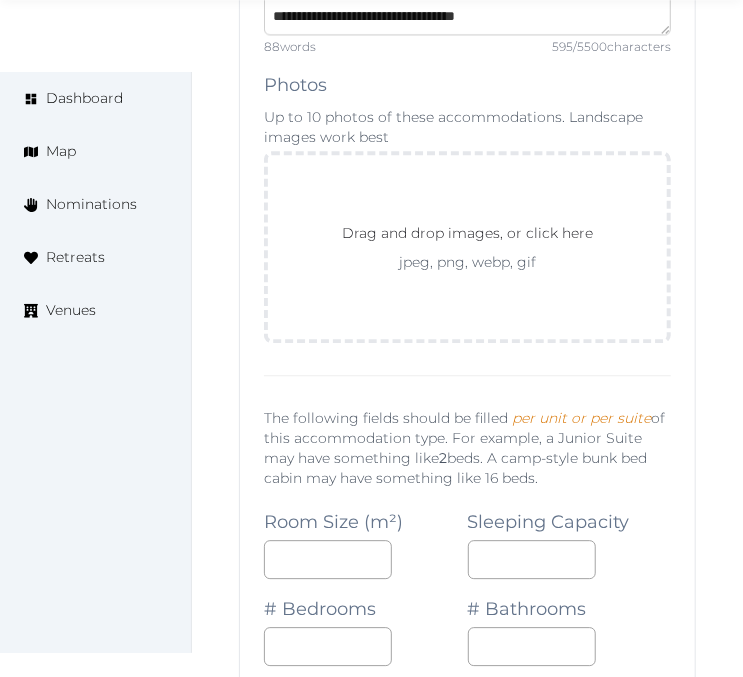 type on "**********" 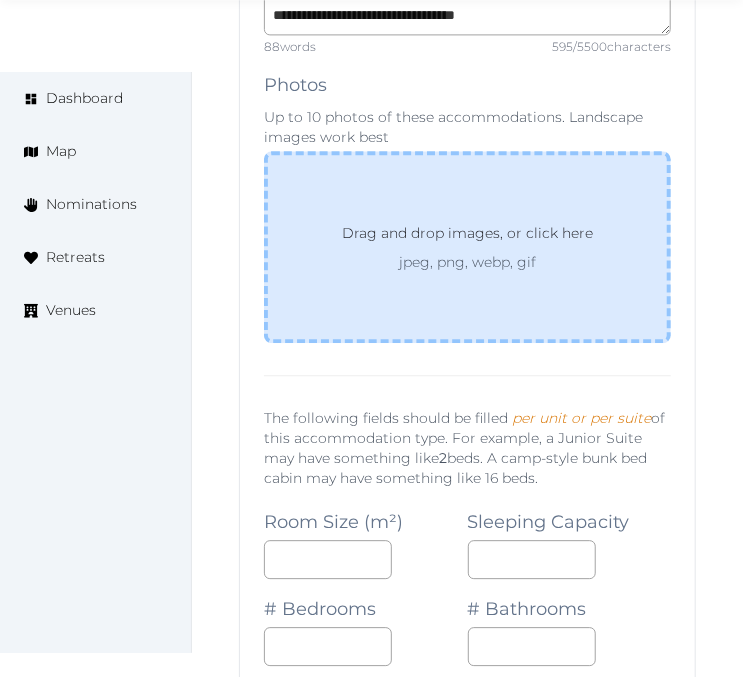 click on "Drag and drop images, or click here" at bounding box center (467, 237) 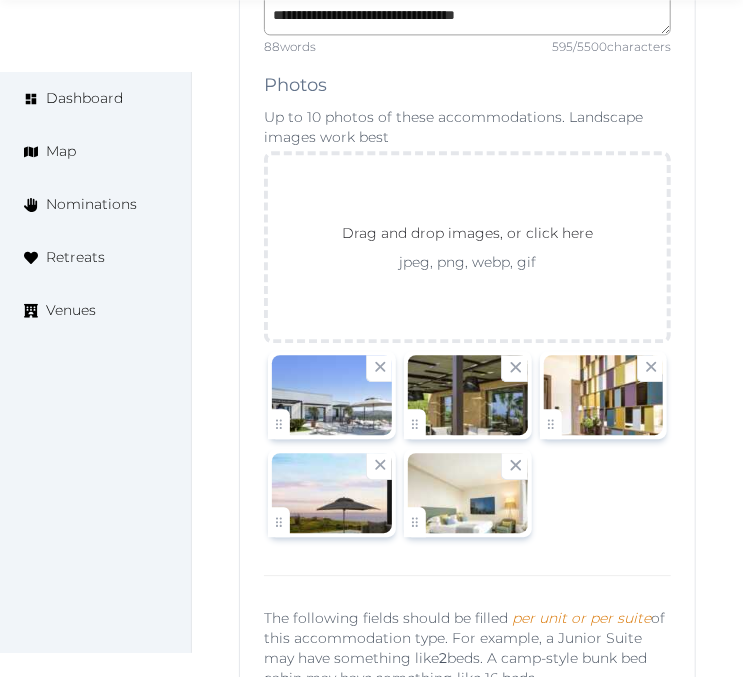 click on "Edit venue 70 %  complete Fill out all the fields in your listing to increase its completion percentage.   A higher completion percentage will make your listing more attractive and result in better matches. [GEOGRAPHIC_DATA], a [PERSON_NAME][GEOGRAPHIC_DATA]   View  listing   Open    Close CRM Lead Basic details Pricing and policies Retreat spaces Meeting spaces Accommodations Amenities Food and dining Activities and experiences Location Environment Types of retreats Brochures Notes Ownership Administration Activity This venue is live and visible to the public Mark draft Archive Venue owned by [PERSON_NAME] [EMAIL_ADDRESS][DOMAIN_NAME] Copy ownership transfer link Share this link with any user to transfer ownership of this venue. Users without accounts will be directed to register. Copy update link Share this link with venue owners to encourage them to update their venue details. Copy recommended link Share this link with venue owners to let them know they have been recommended. Copy shortlist link Max sleeping capacity *** :" at bounding box center (467, -1195) 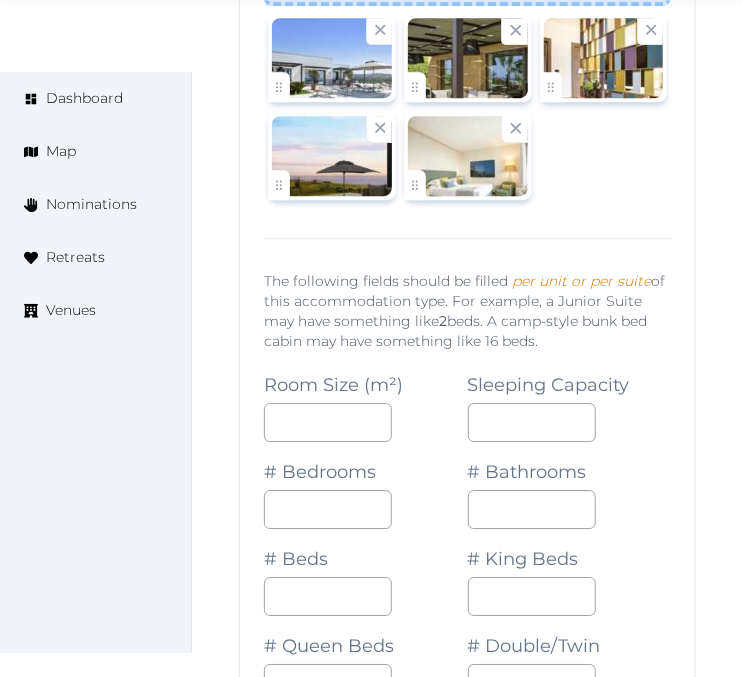 scroll, scrollTop: 6218, scrollLeft: 0, axis: vertical 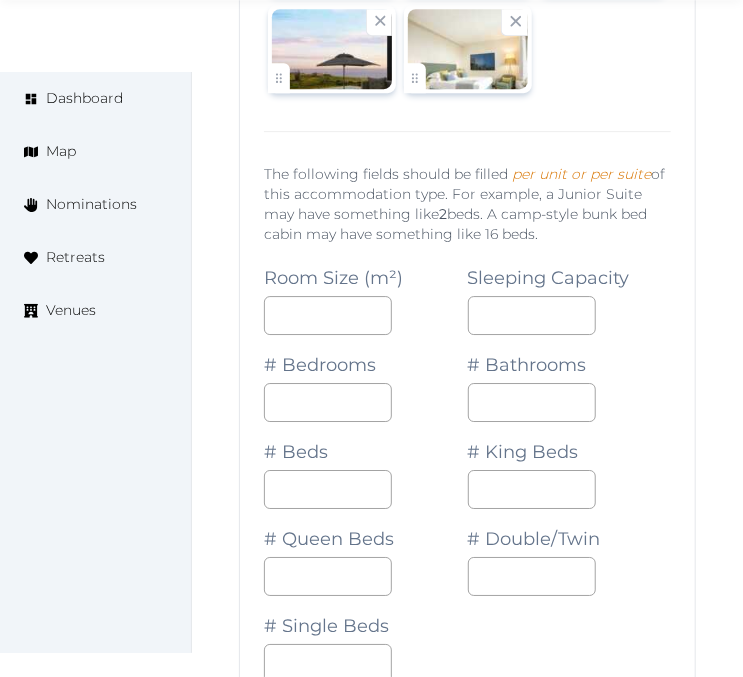 click on "**********" at bounding box center [467, 858] 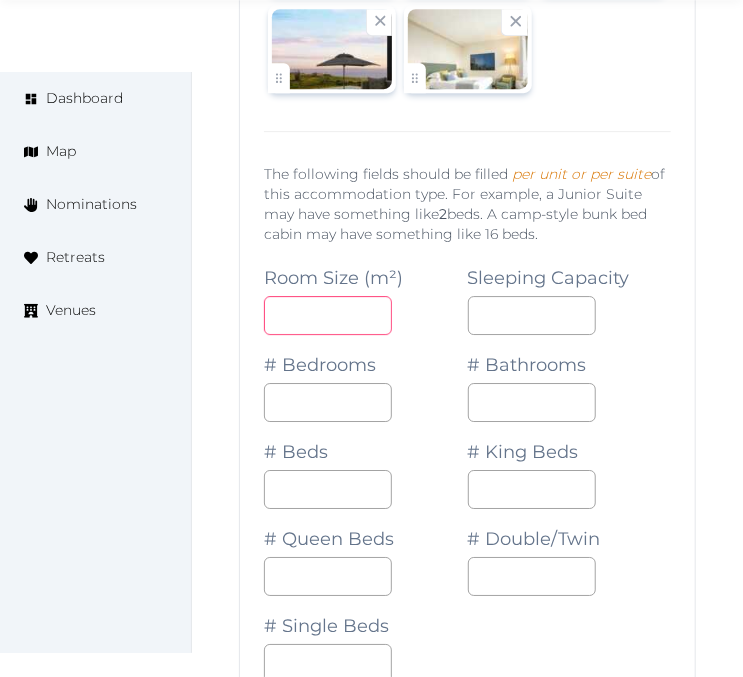 click at bounding box center (328, 315) 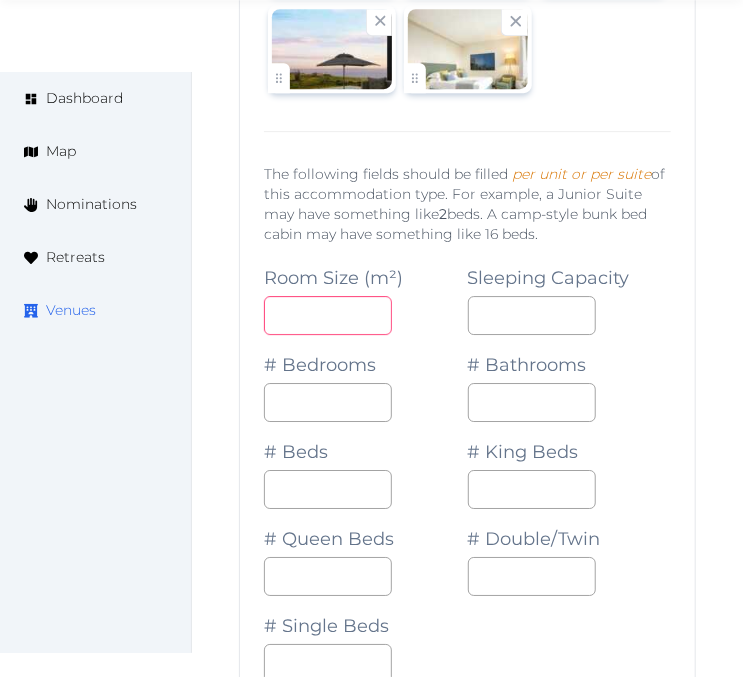drag, startPoint x: 336, startPoint y: 285, endPoint x: 184, endPoint y: 301, distance: 152.83978 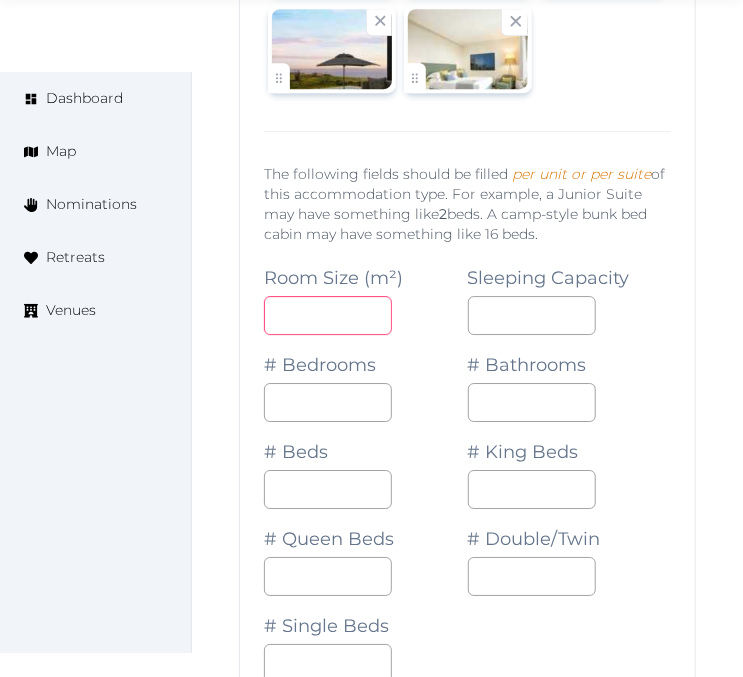 type on "***" 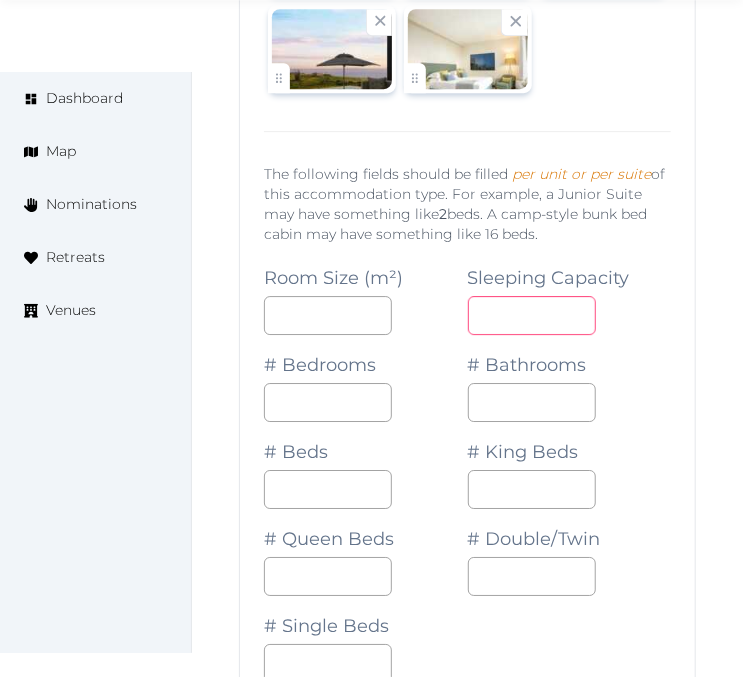 click at bounding box center [532, 315] 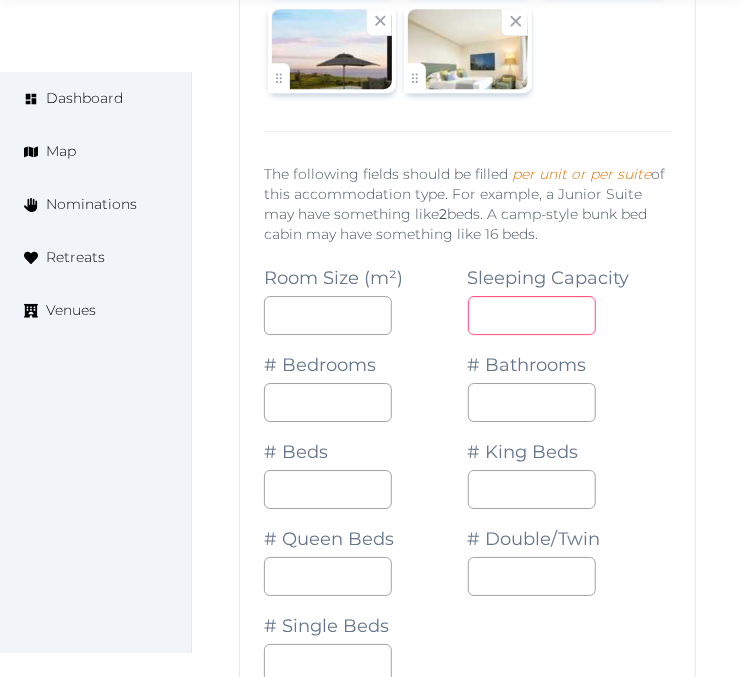 type on "*" 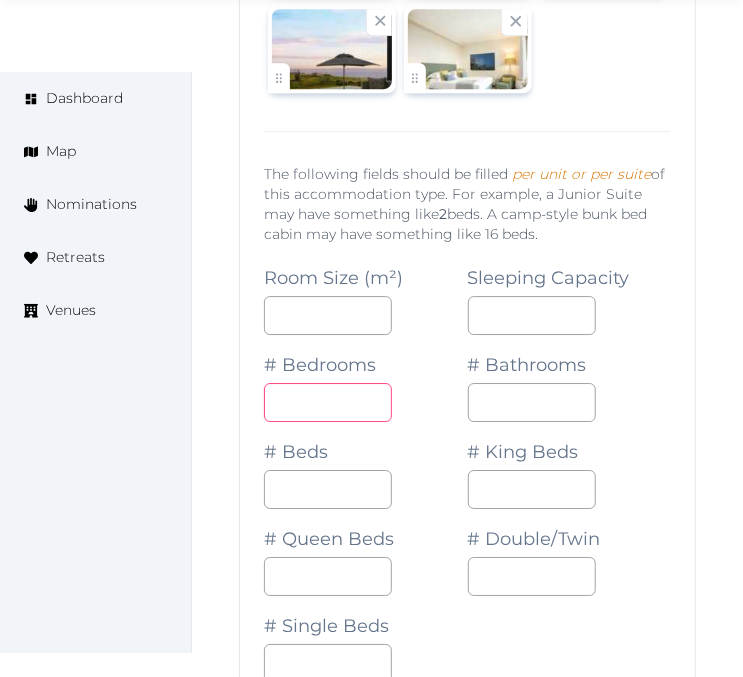 click at bounding box center (328, 402) 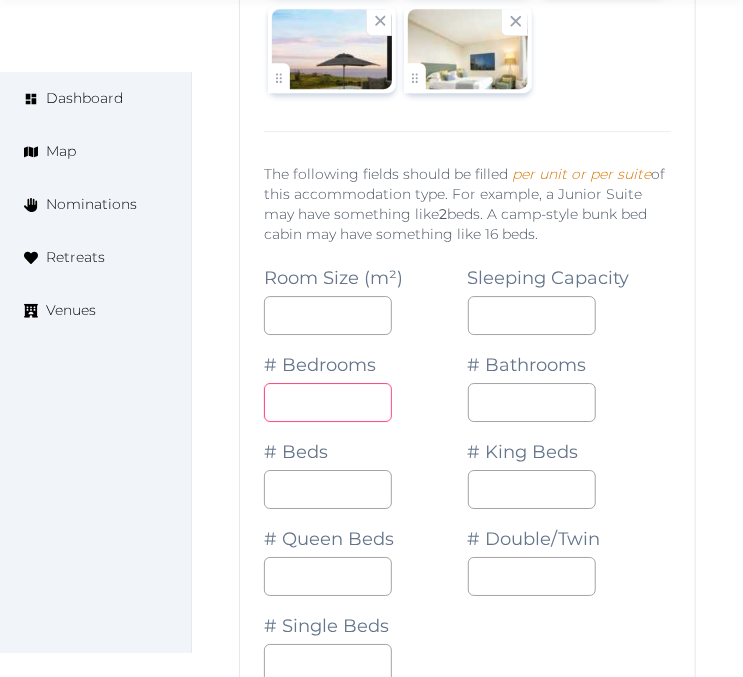 type on "*" 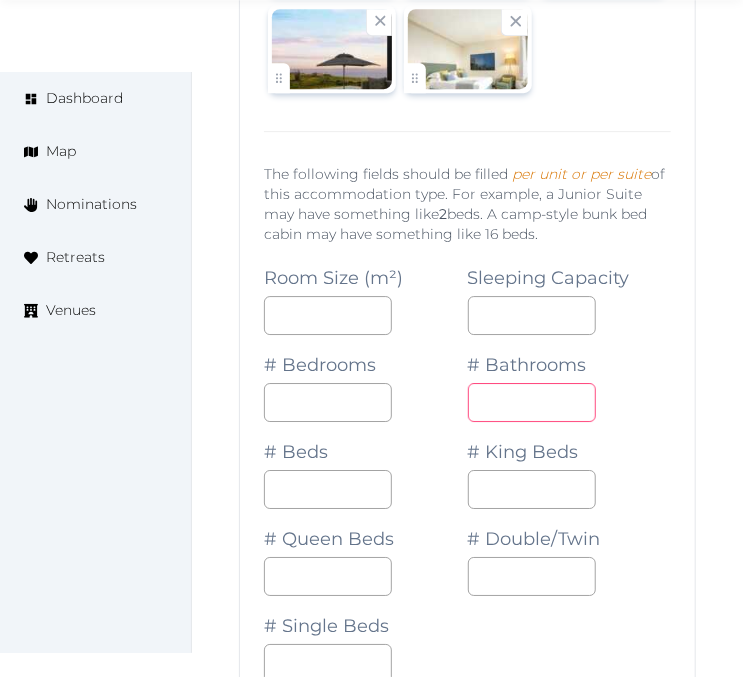 click at bounding box center [532, 402] 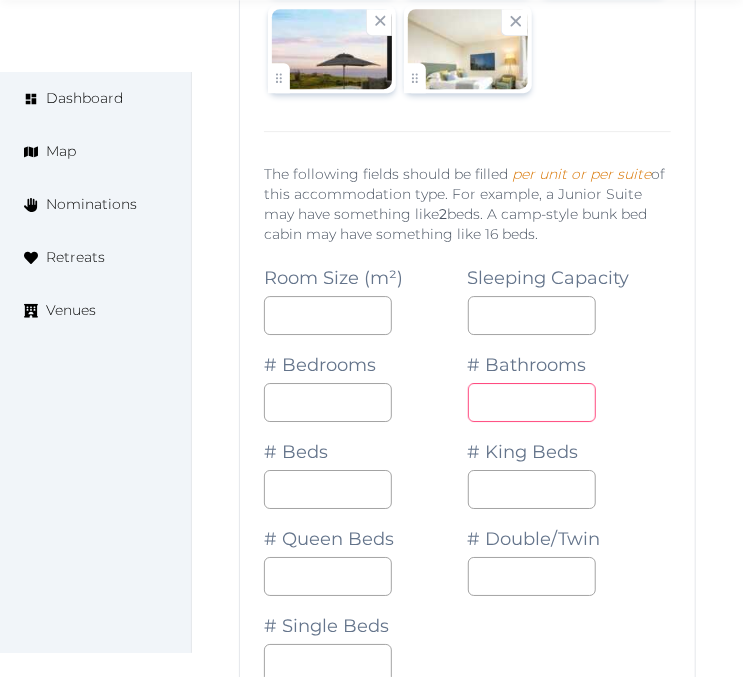 type on "*" 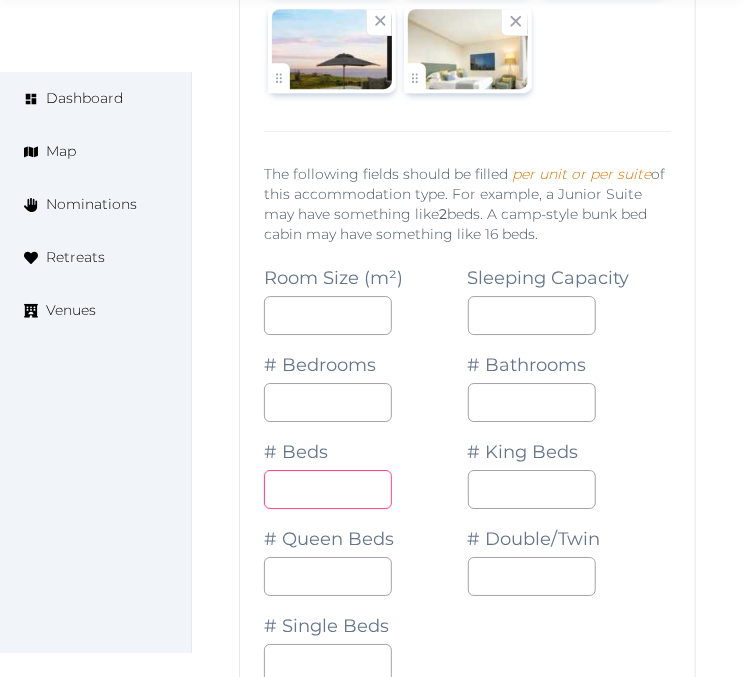 click at bounding box center (328, 489) 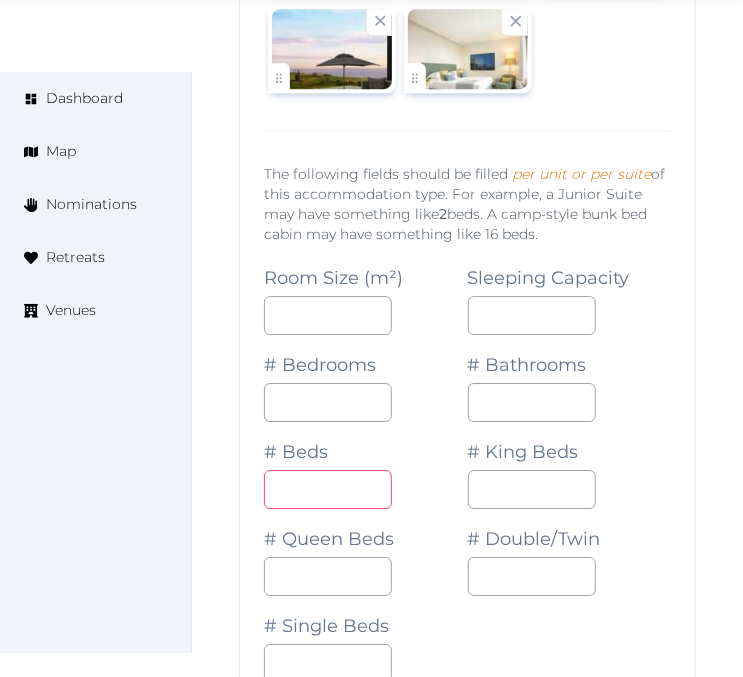 type on "*" 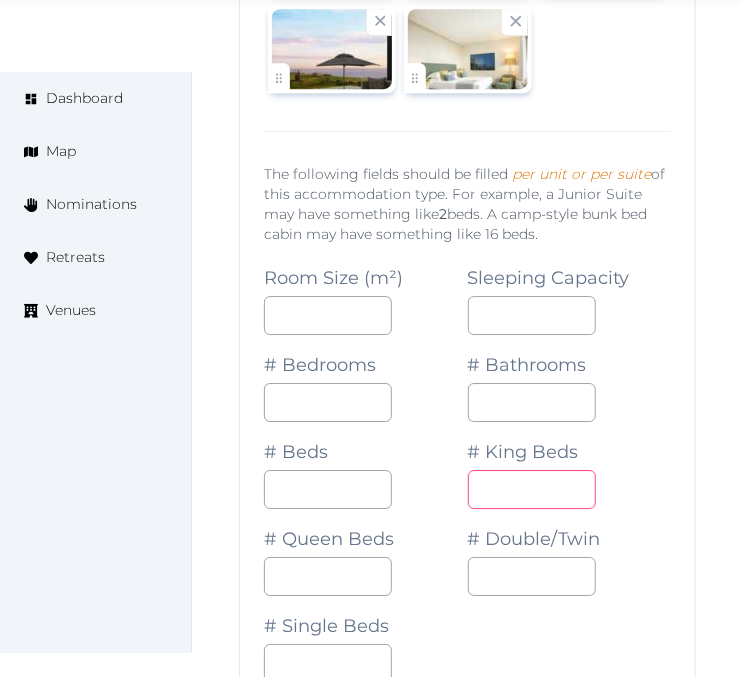 click at bounding box center [532, 489] 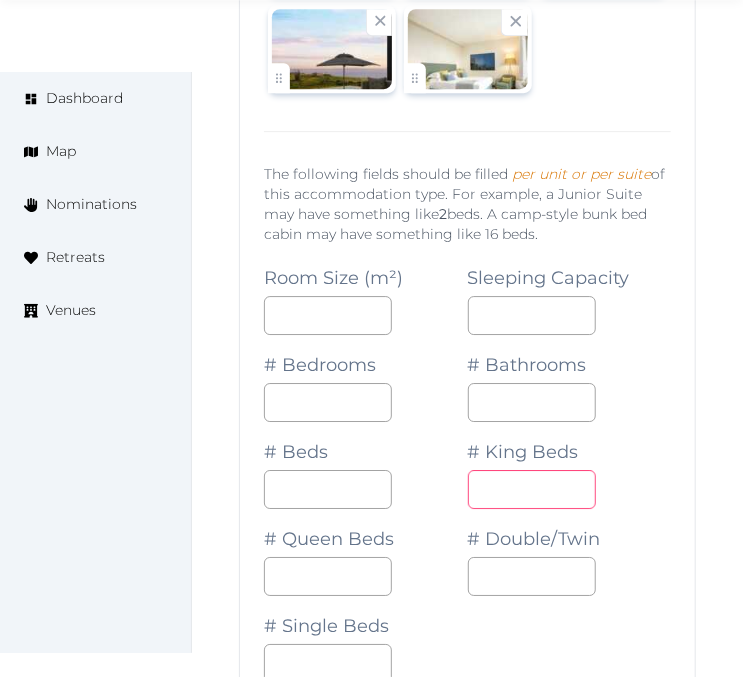 type on "*" 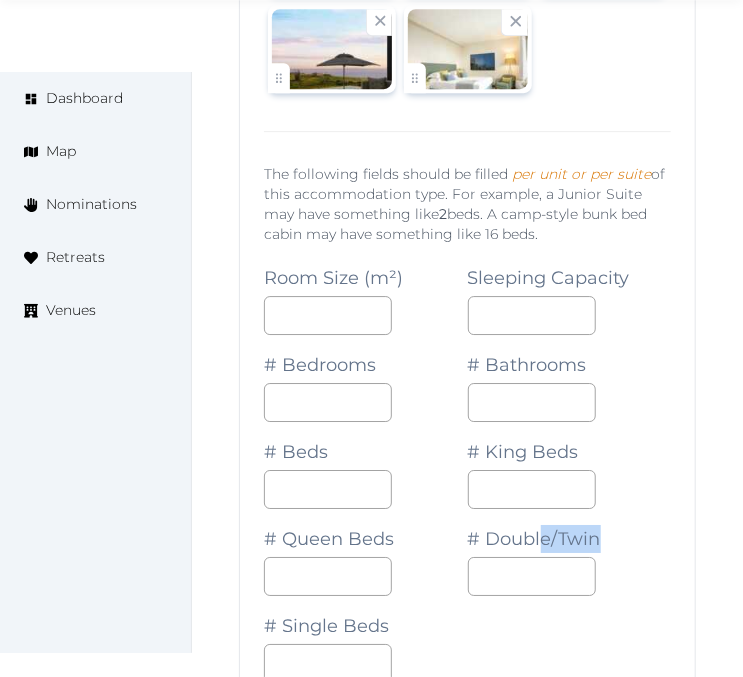 drag, startPoint x: 538, startPoint y: 531, endPoint x: 526, endPoint y: 545, distance: 18.439089 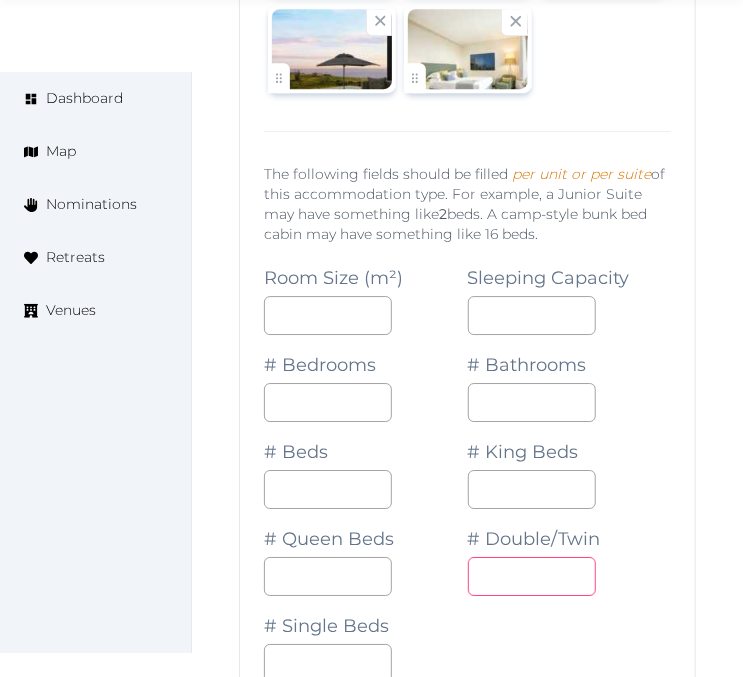 click at bounding box center [532, 576] 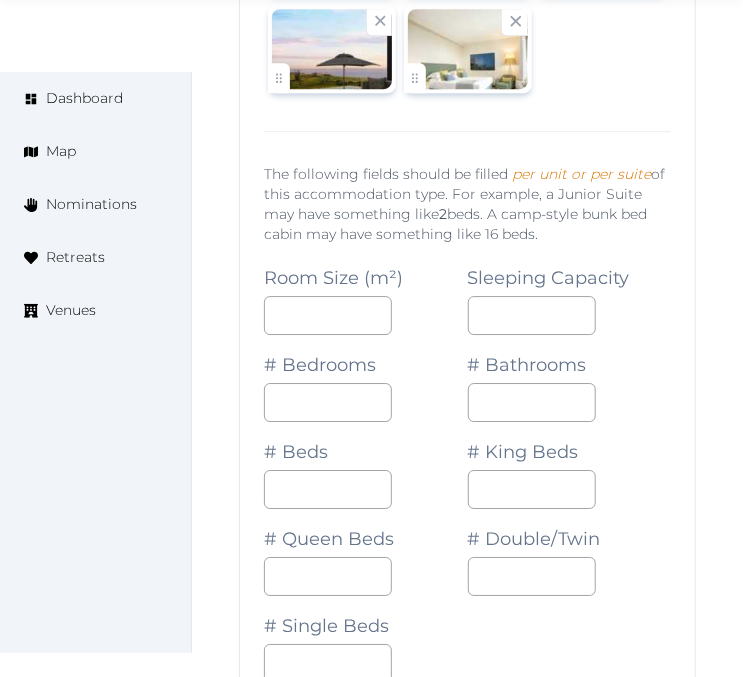 click on "# Double/Twin *" at bounding box center [570, 552] 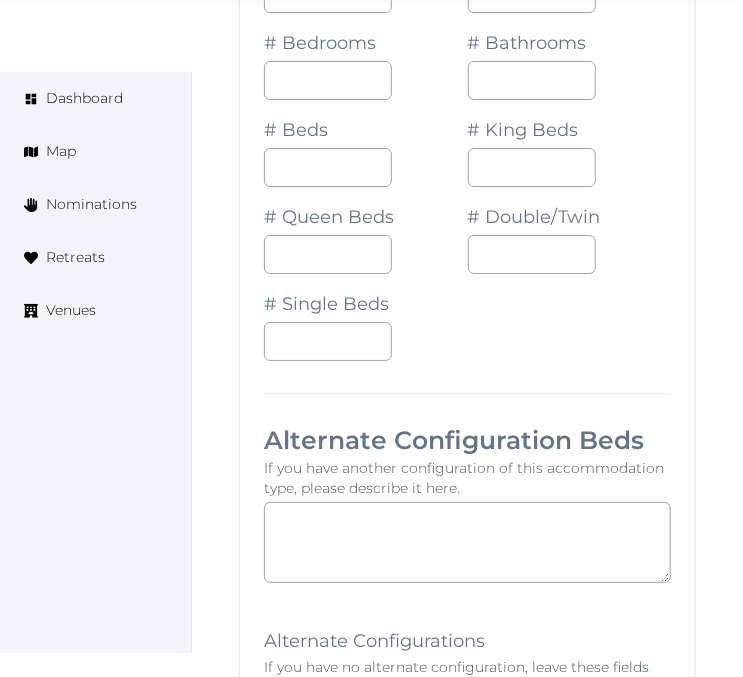 scroll, scrollTop: 6552, scrollLeft: 0, axis: vertical 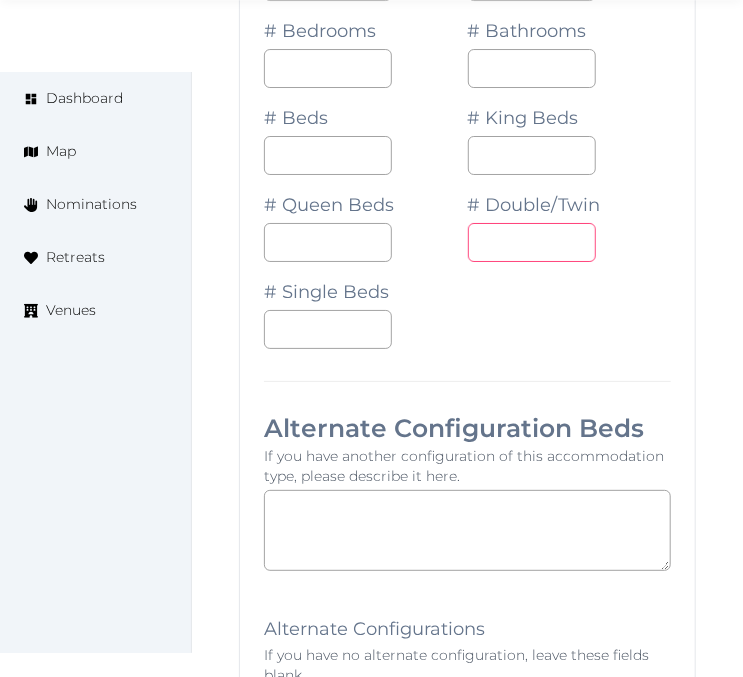 drag, startPoint x: 515, startPoint y: 218, endPoint x: 408, endPoint y: 215, distance: 107.042046 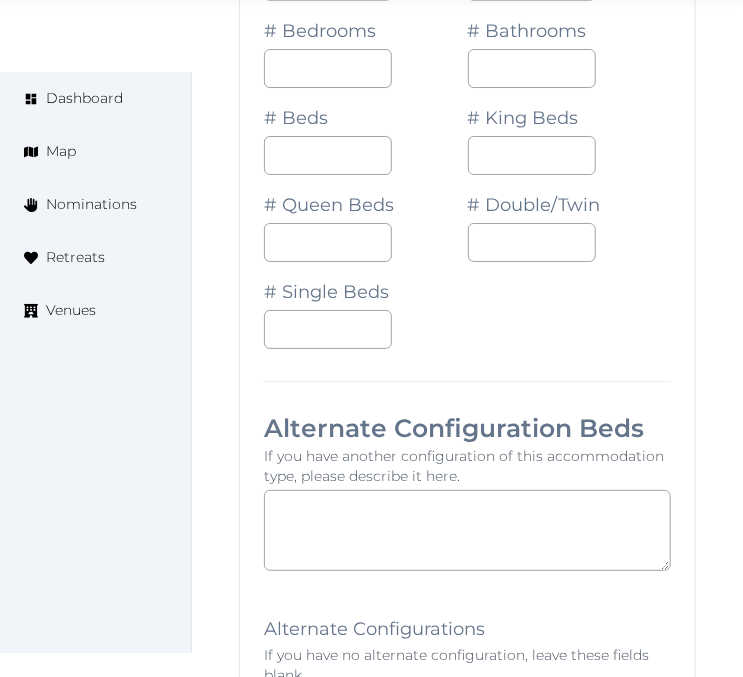 click on "Room Size (m²) *** Sleeping Capacity * # Bedrooms * # Bathrooms * # Beds * # King Beds * # Queen Beds # Double/Twin * # Single Beds" at bounding box center (467, 131) 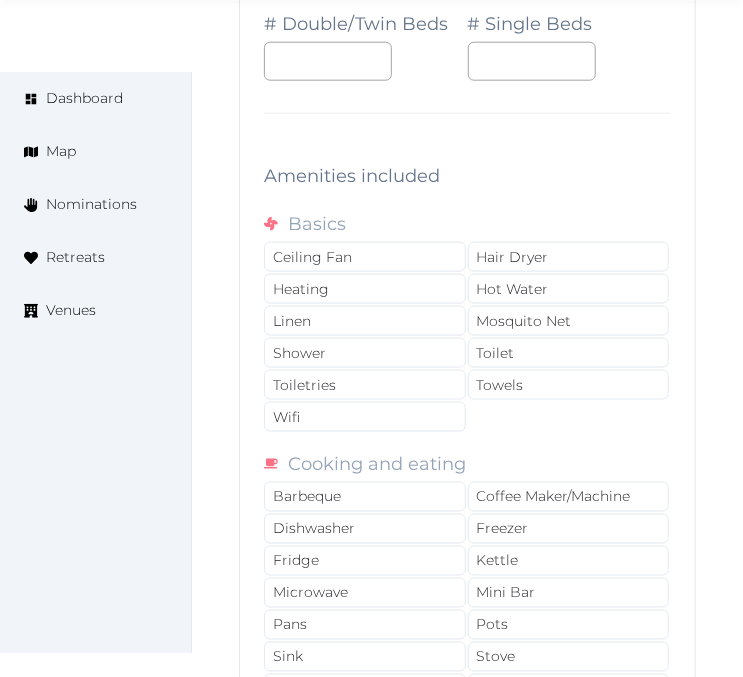 scroll, scrollTop: 7441, scrollLeft: 0, axis: vertical 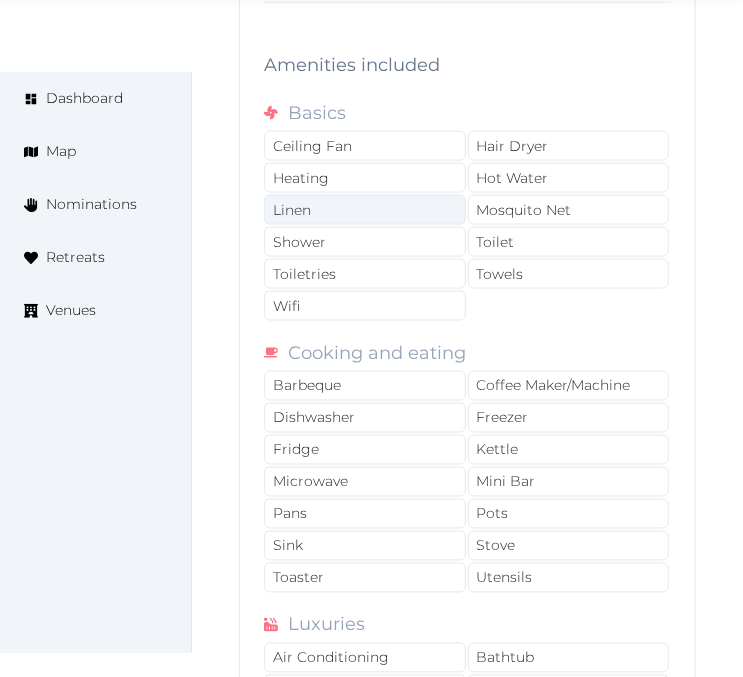click on "Linen" at bounding box center [365, 210] 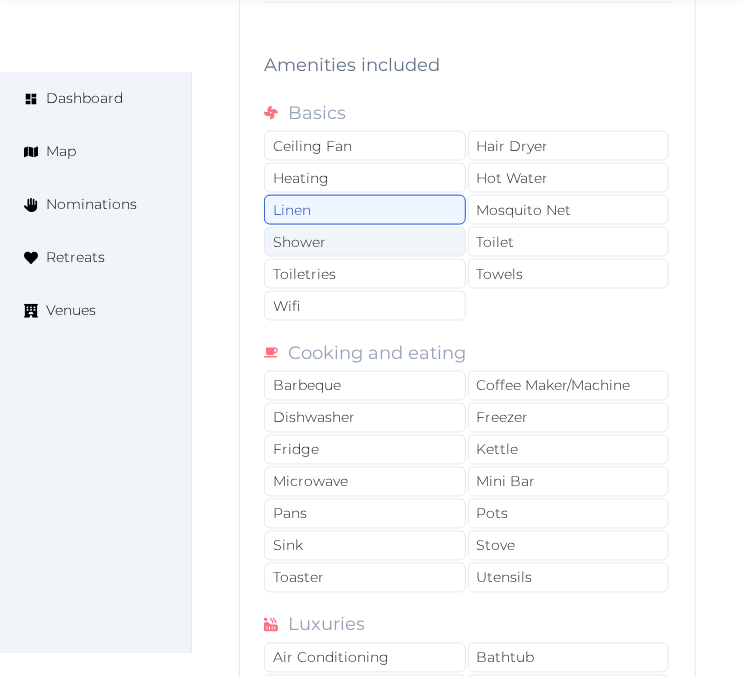 click on "Shower" at bounding box center [365, 242] 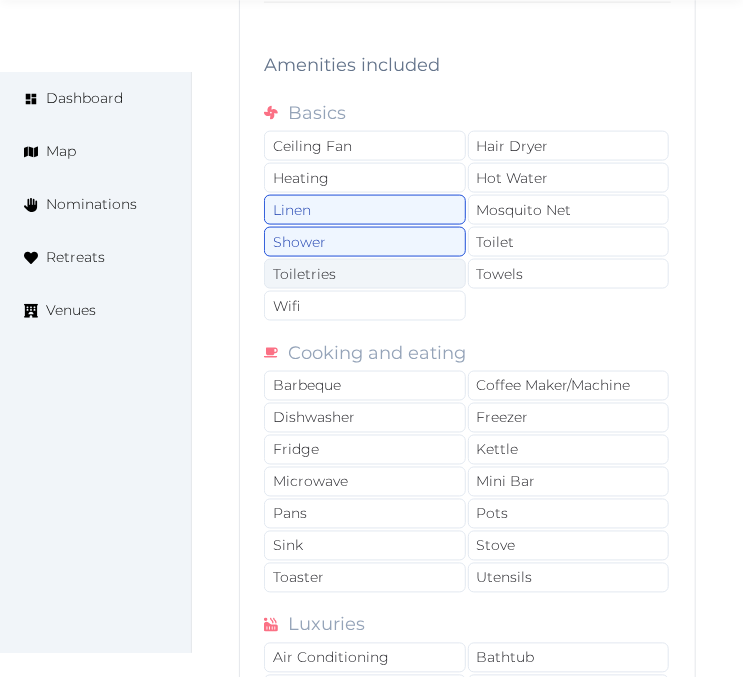 click on "Toiletries" at bounding box center [365, 274] 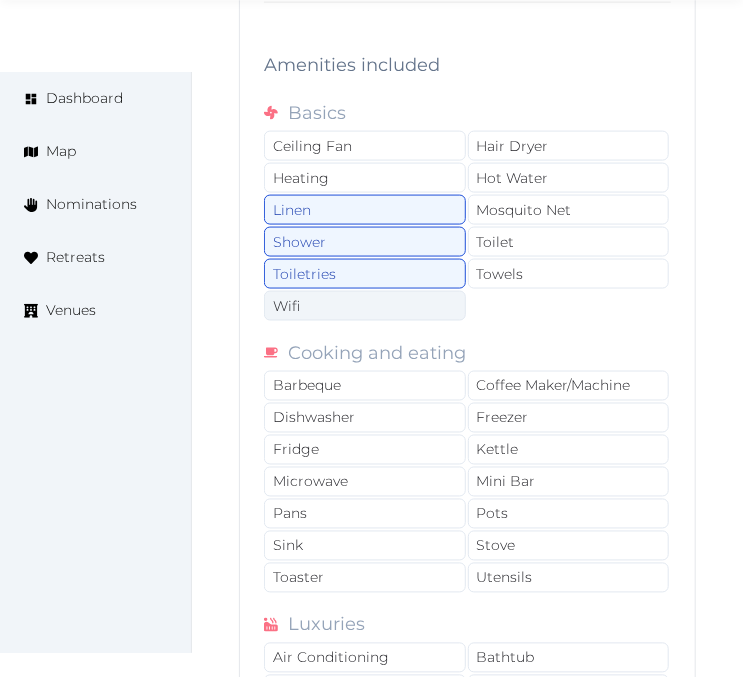 click on "Wifi" at bounding box center (365, 306) 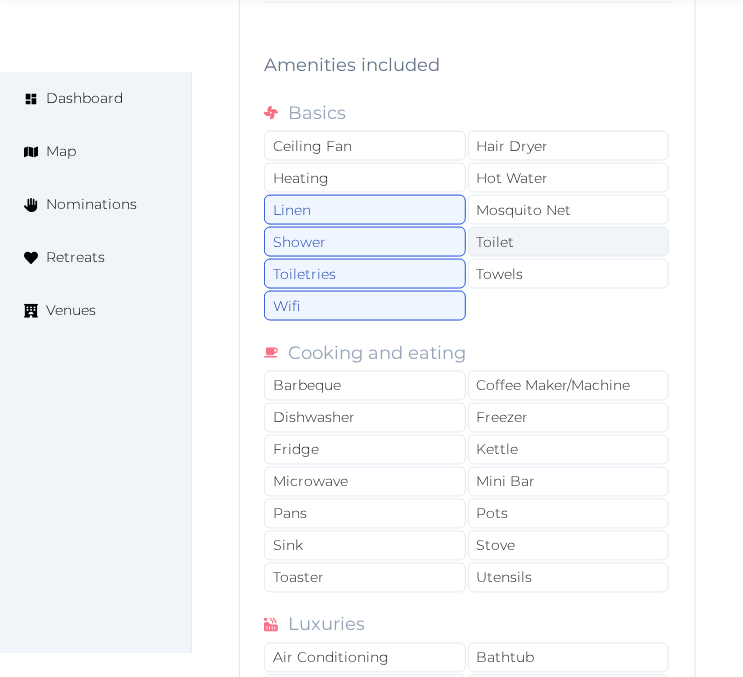 drag, startPoint x: 614, startPoint y: 253, endPoint x: 567, endPoint y: 224, distance: 55.226807 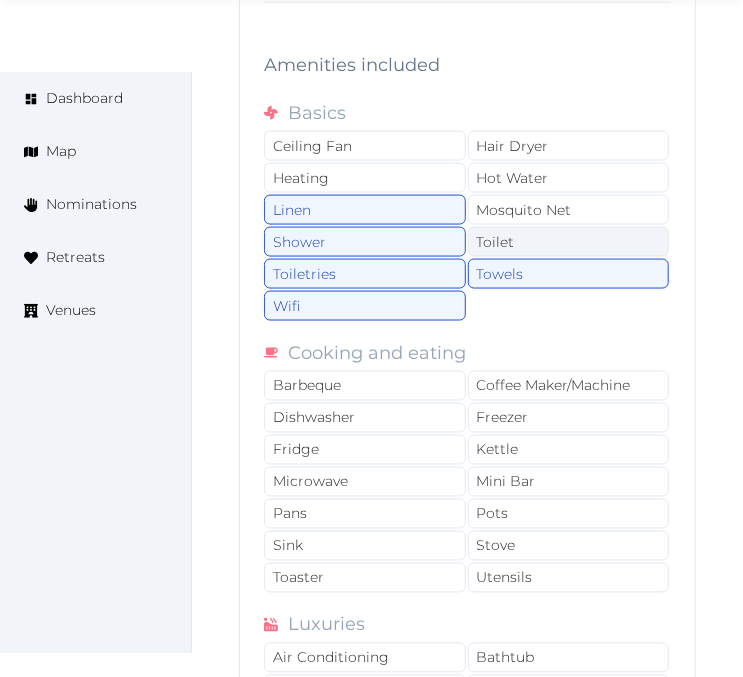 click on "Toilet" at bounding box center (569, 242) 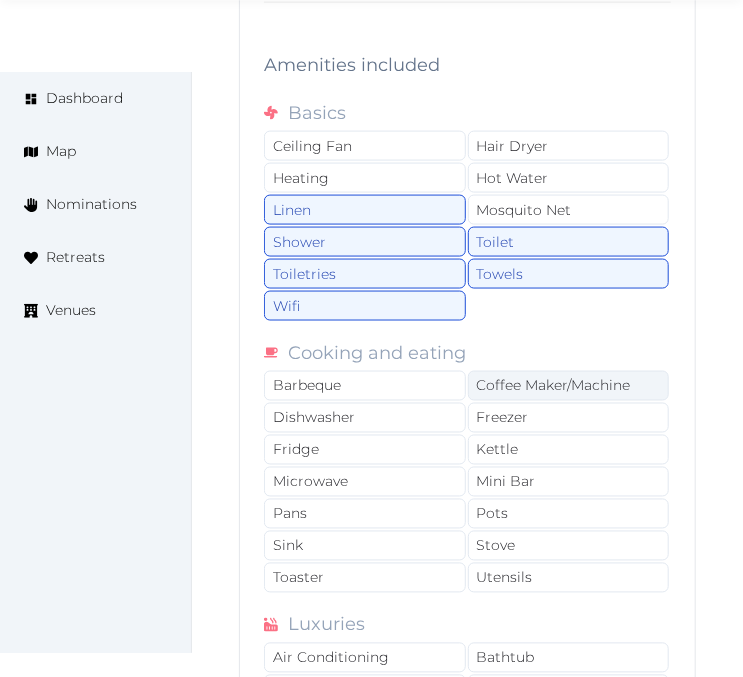 click on "Coffee Maker/Machine" at bounding box center (569, 386) 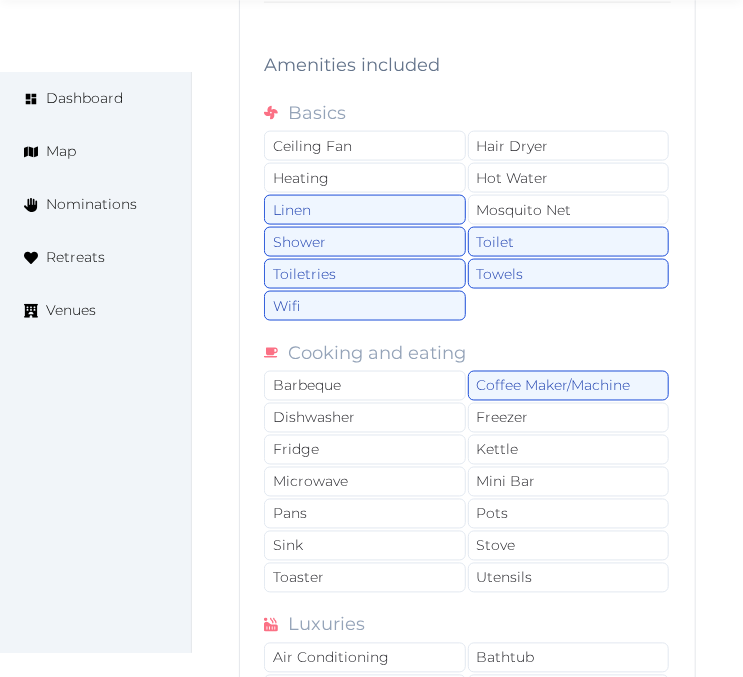 click on "Barbeque Coffee Maker/Machine Dishwasher Freezer Fridge Kettle Microwave Mini Bar Pans Pots Sink Stove Toaster Utensils" at bounding box center (467, 483) 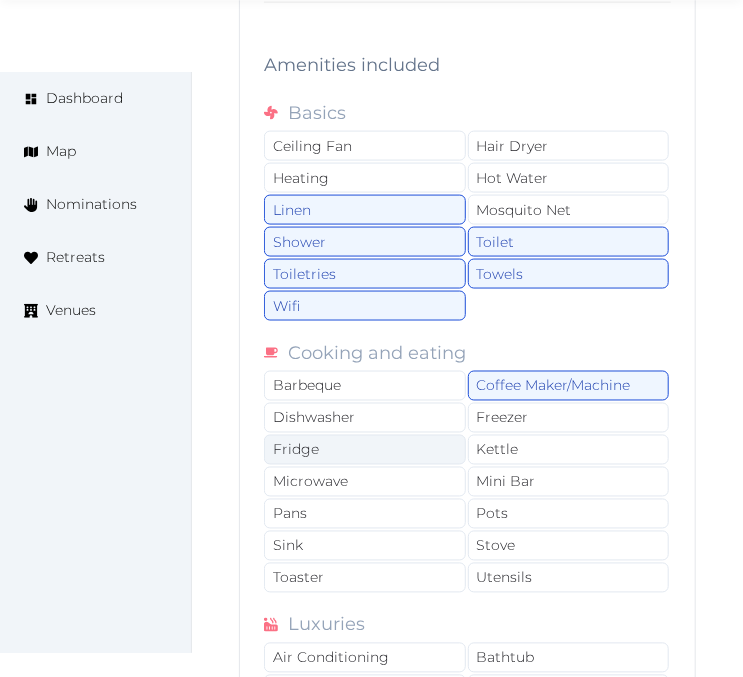 click on "Fridge" at bounding box center [365, 450] 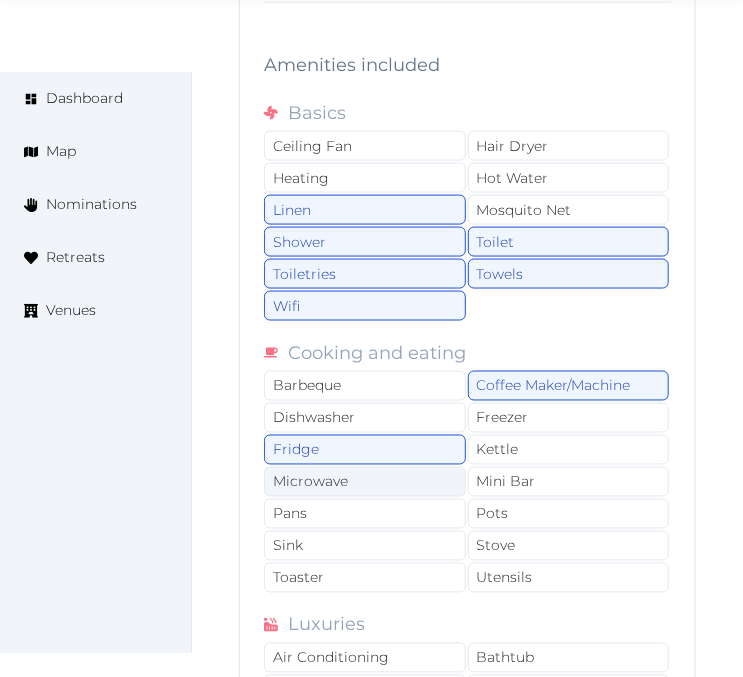 click on "Microwave" at bounding box center (365, 482) 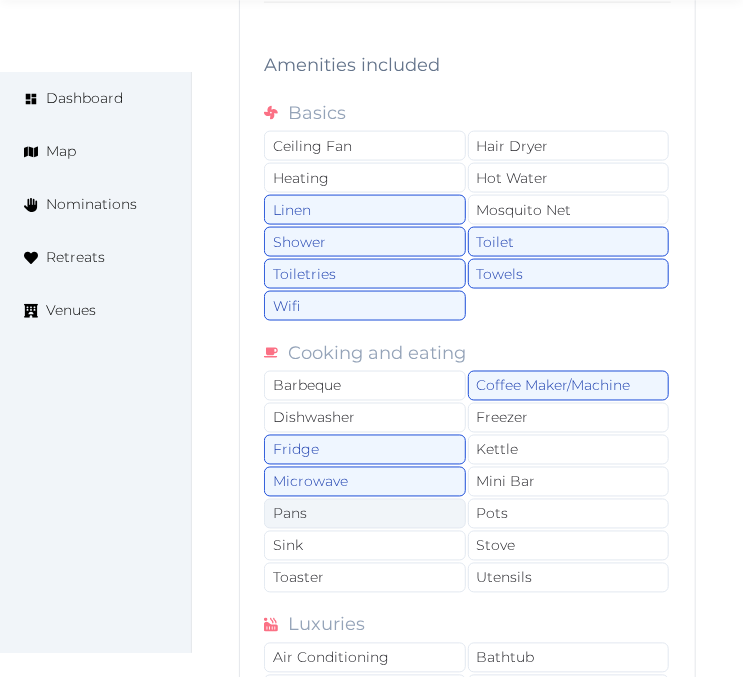 click on "Pans" at bounding box center (365, 514) 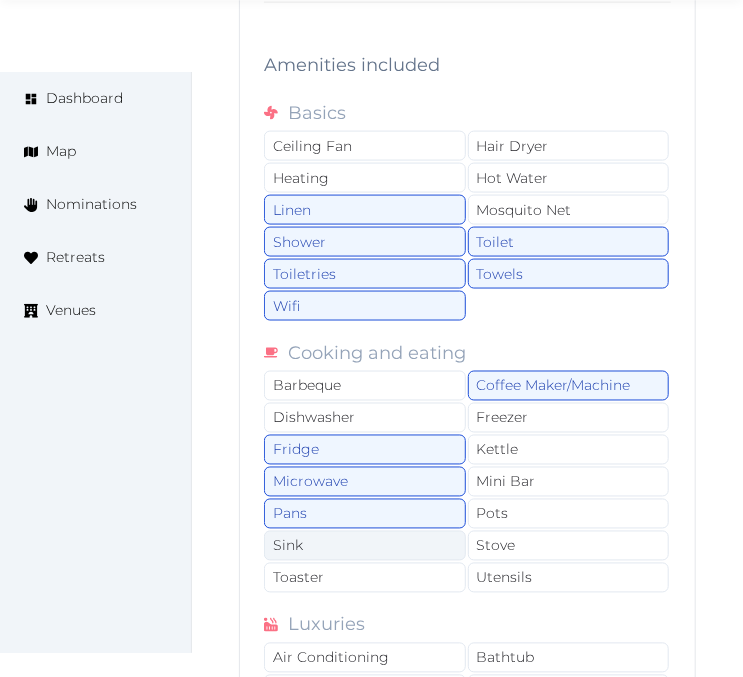 click on "Sink" at bounding box center (365, 546) 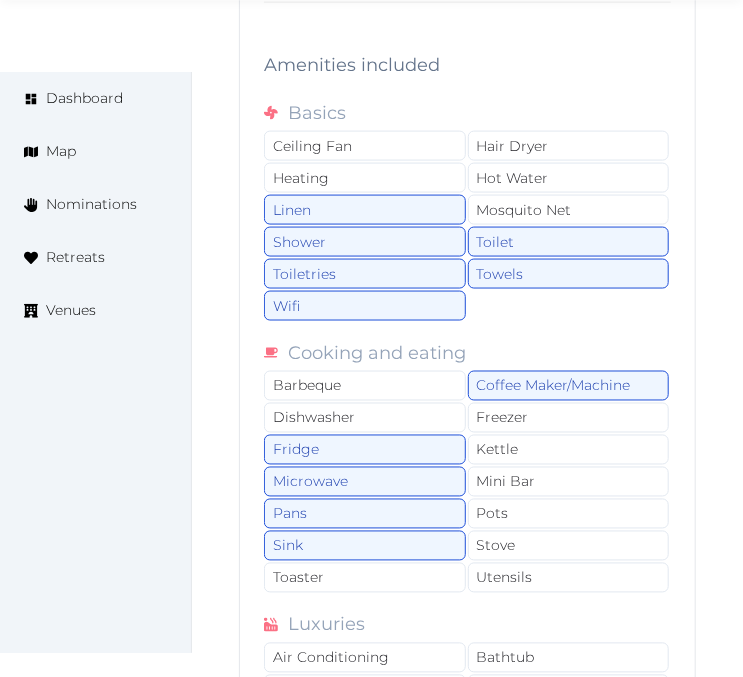 drag, startPoint x: 423, startPoint y: 557, endPoint x: 522, endPoint y: 577, distance: 101 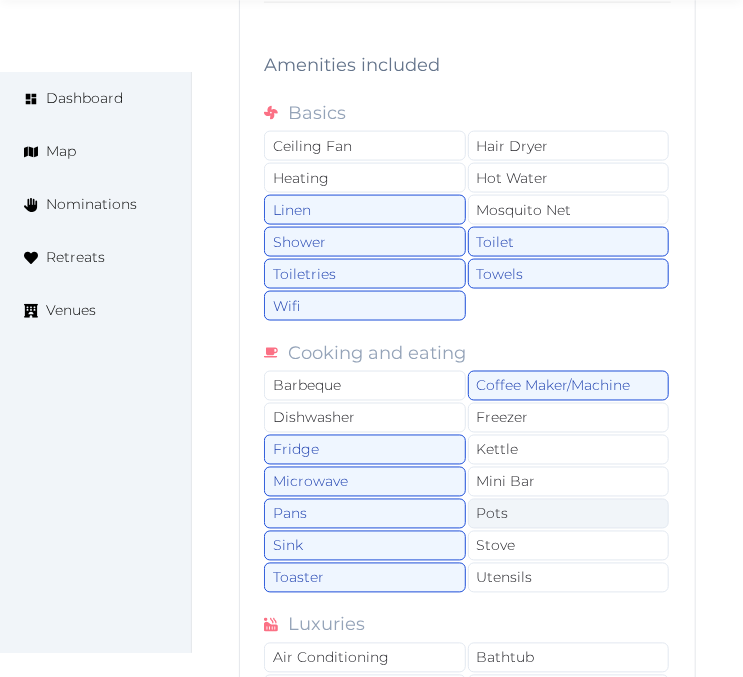 drag, startPoint x: 530, startPoint y: 561, endPoint x: 553, endPoint y: 494, distance: 70.837845 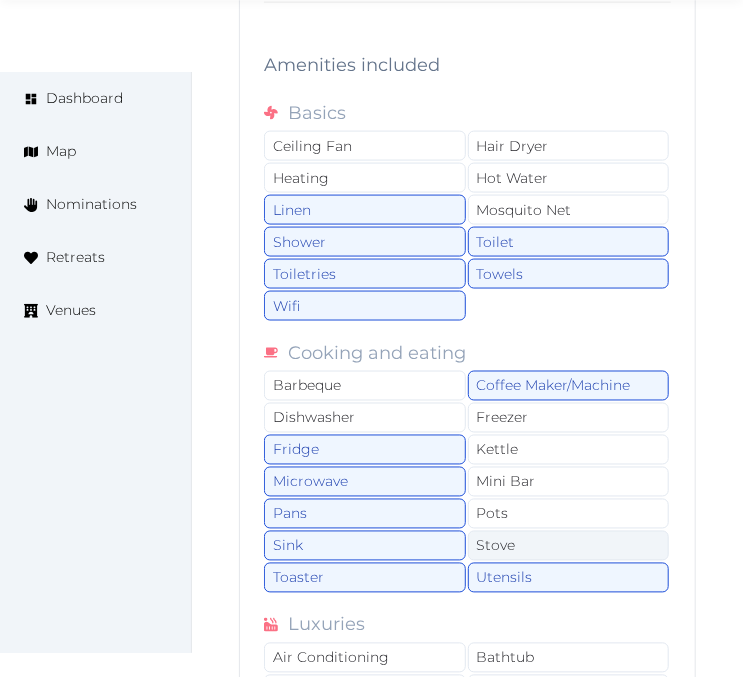 click on "Stove" at bounding box center [569, 546] 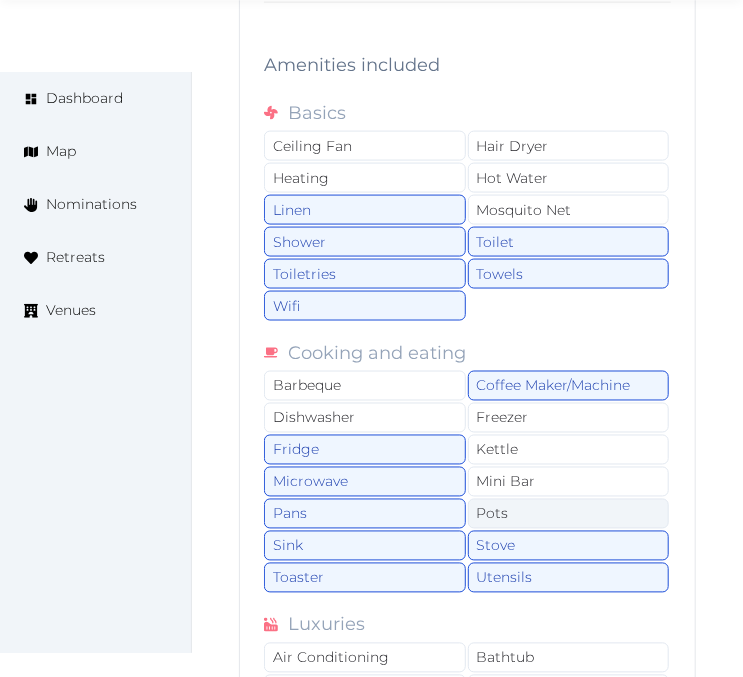 click on "Pots" at bounding box center [569, 514] 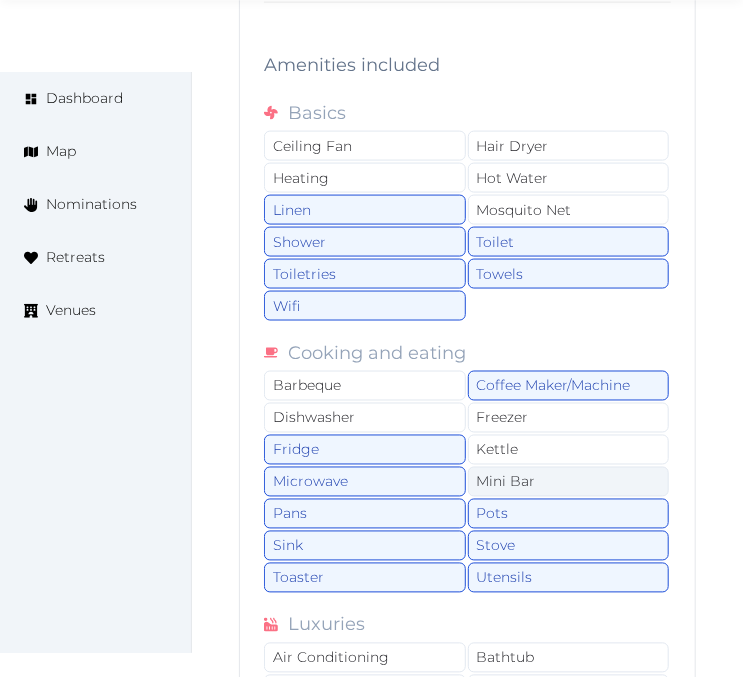 click on "Mini Bar" at bounding box center (569, 482) 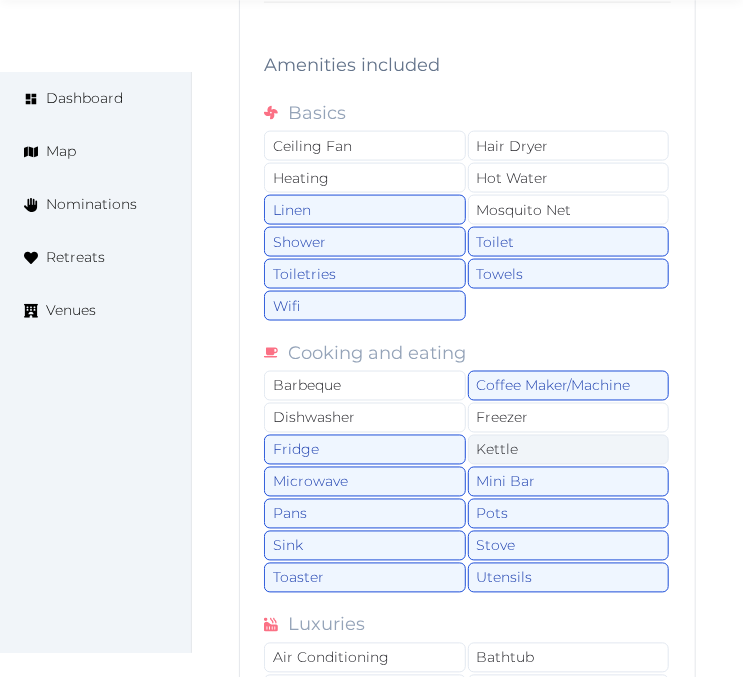 click on "Kettle" at bounding box center (569, 450) 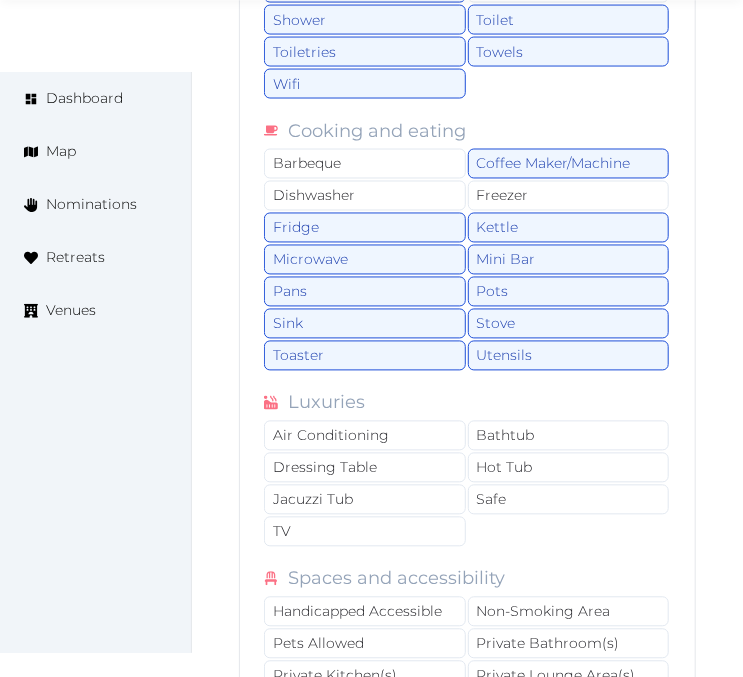 scroll, scrollTop: 7774, scrollLeft: 0, axis: vertical 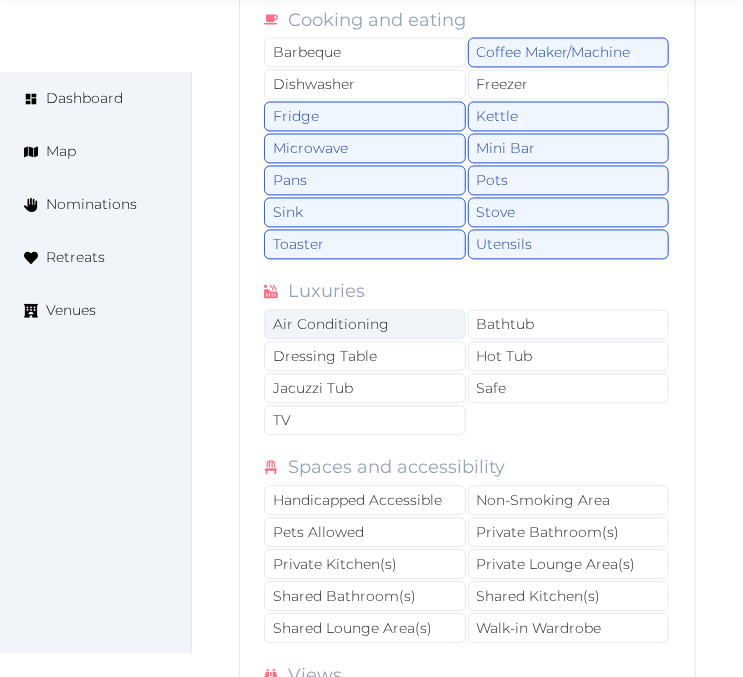 click on "Air Conditioning" at bounding box center [365, 325] 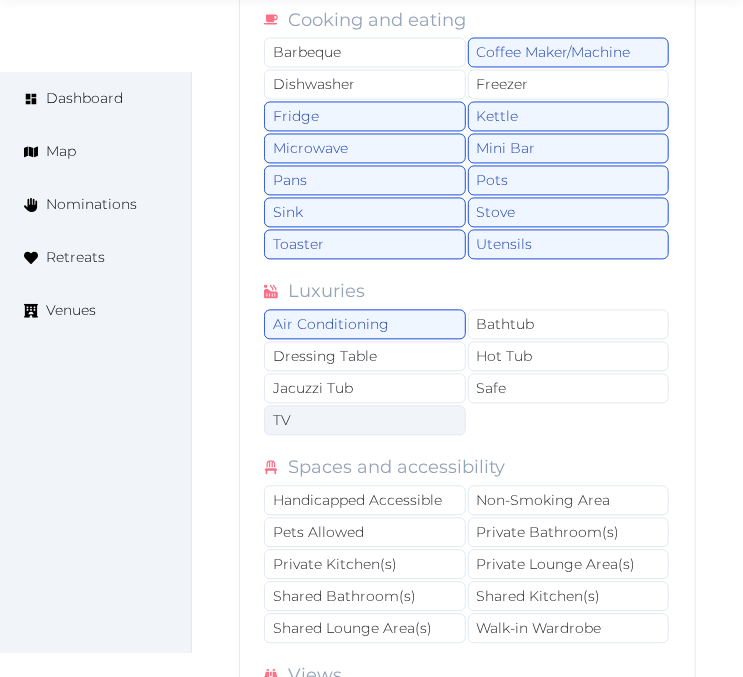 drag, startPoint x: 366, startPoint y: 396, endPoint x: 382, endPoint y: 390, distance: 17.088007 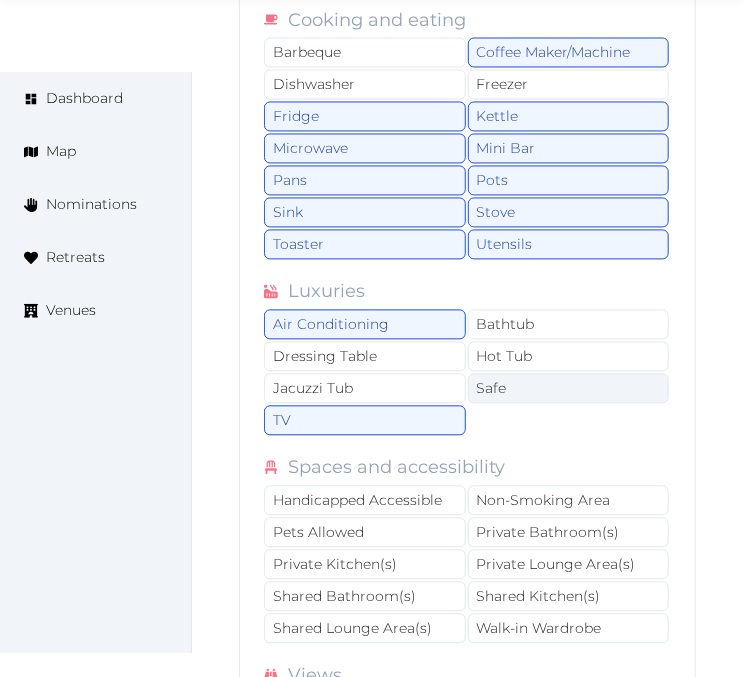 click on "Safe" at bounding box center (569, 389) 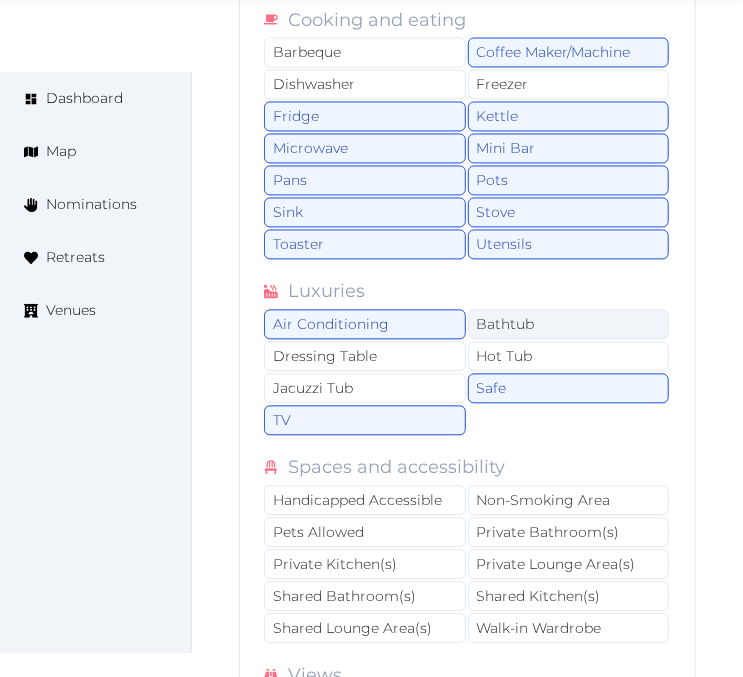 click on "Bathtub" at bounding box center (569, 325) 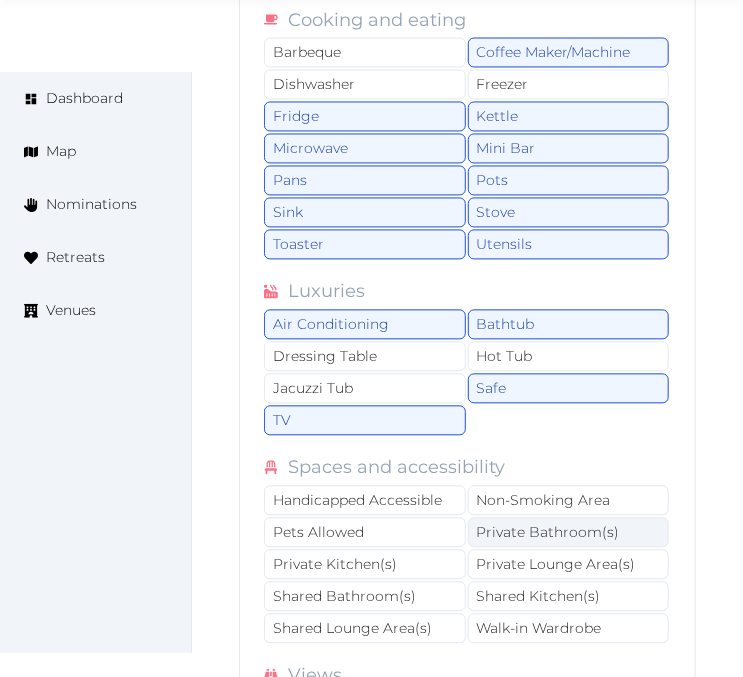 click on "Private Bathroom(s)" at bounding box center (569, 533) 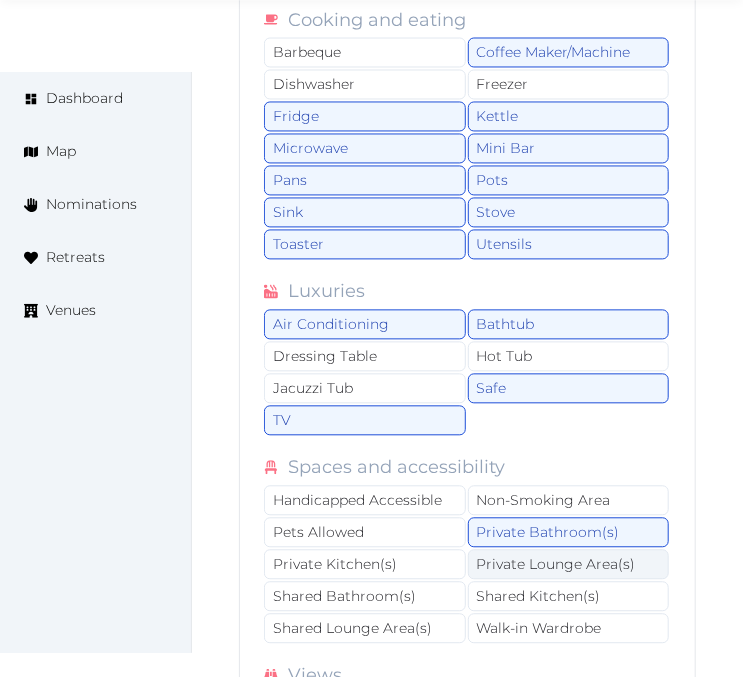 click on "Private Lounge Area(s)" at bounding box center [569, 565] 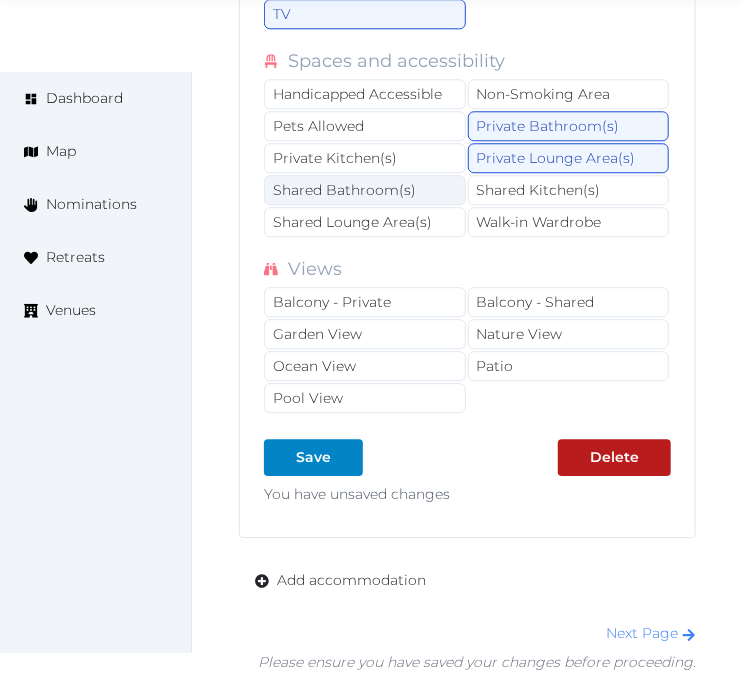 scroll, scrollTop: 8218, scrollLeft: 0, axis: vertical 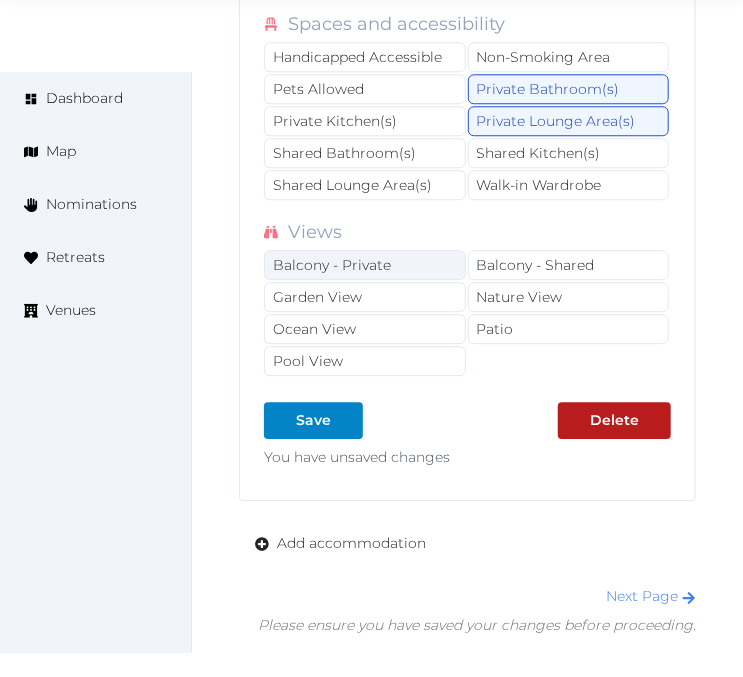 click on "Balcony - Private" at bounding box center [365, 265] 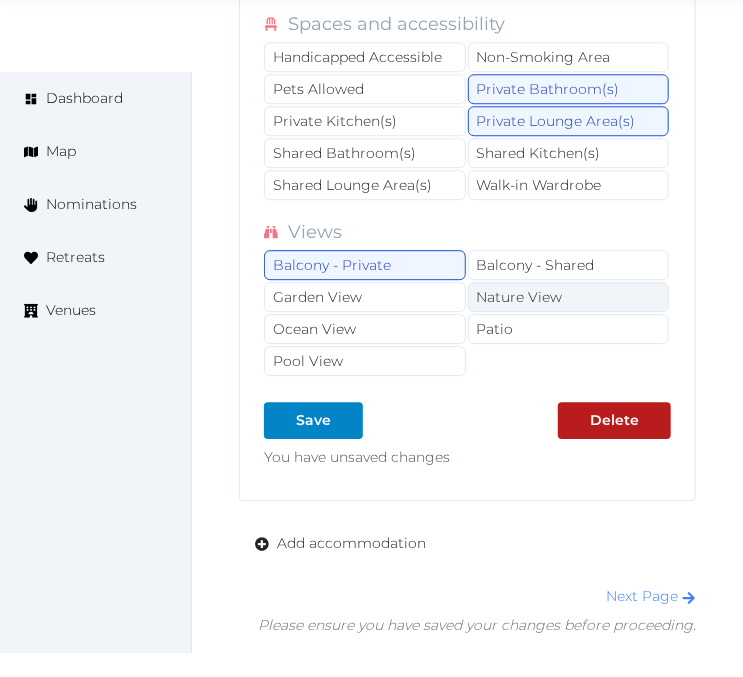 click on "Nature View" at bounding box center (569, 297) 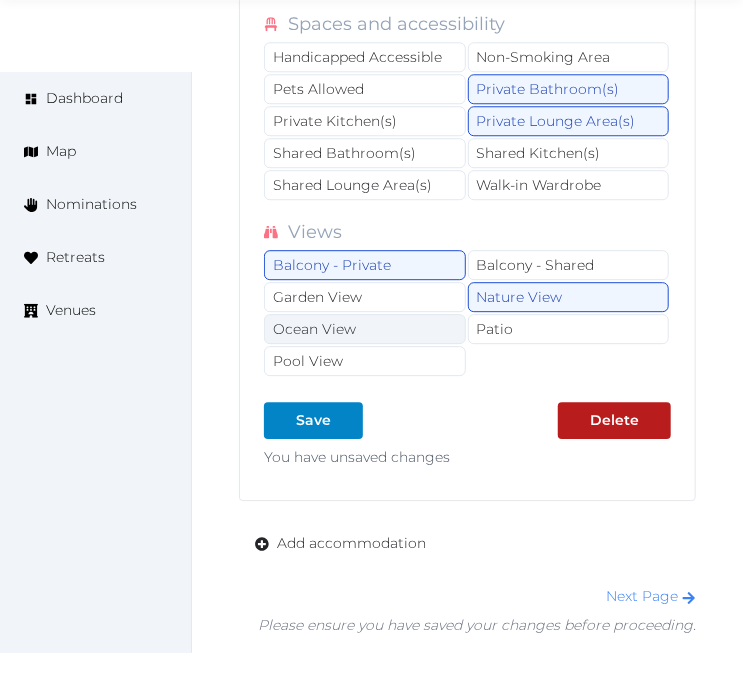 click on "Ocean View" at bounding box center (365, 329) 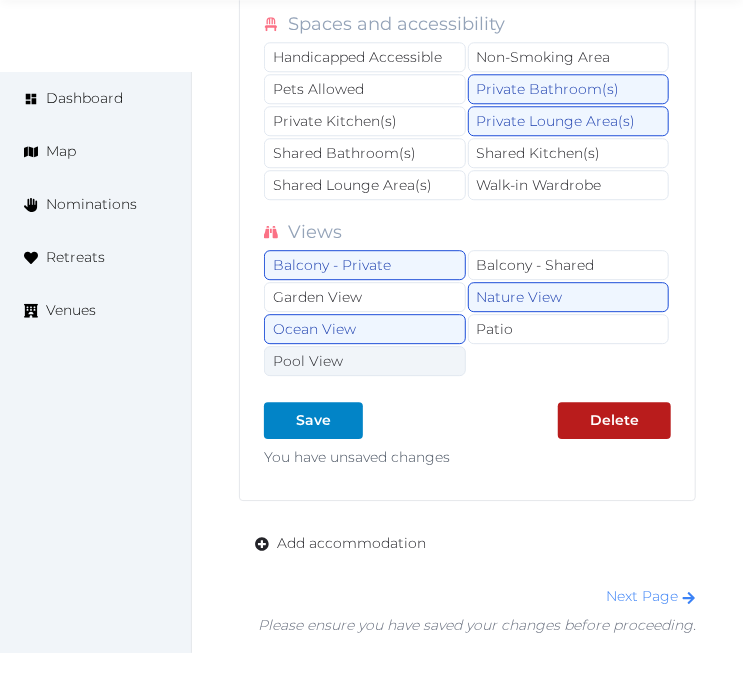 click on "Pool View" at bounding box center [365, 361] 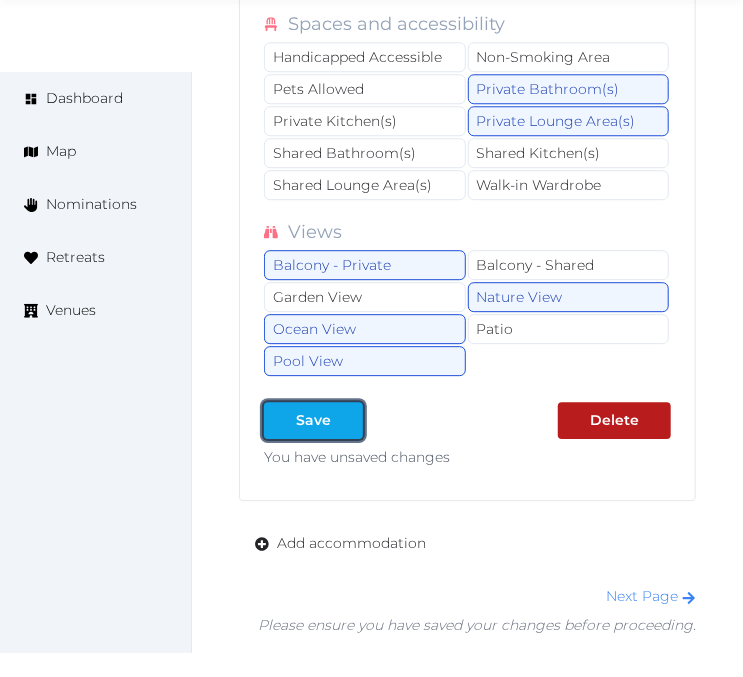 click at bounding box center [347, 420] 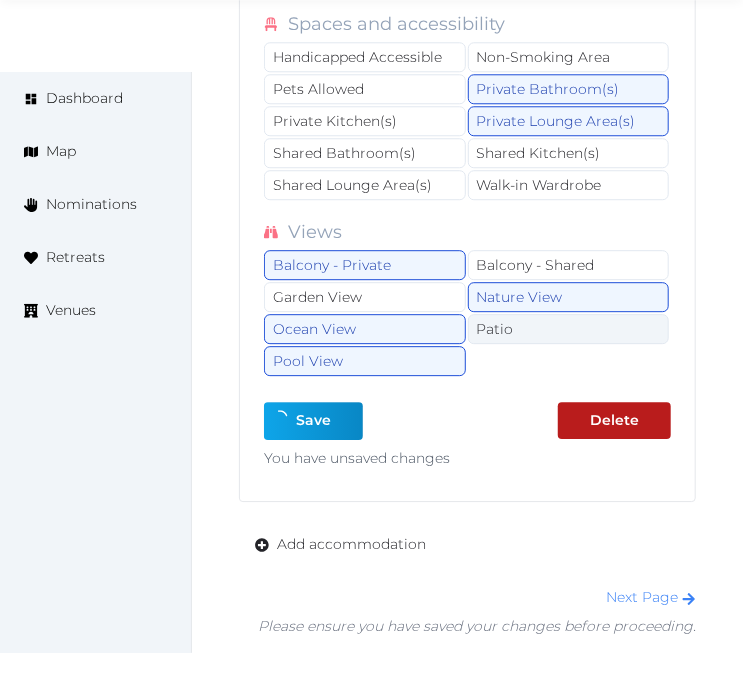 type on "*" 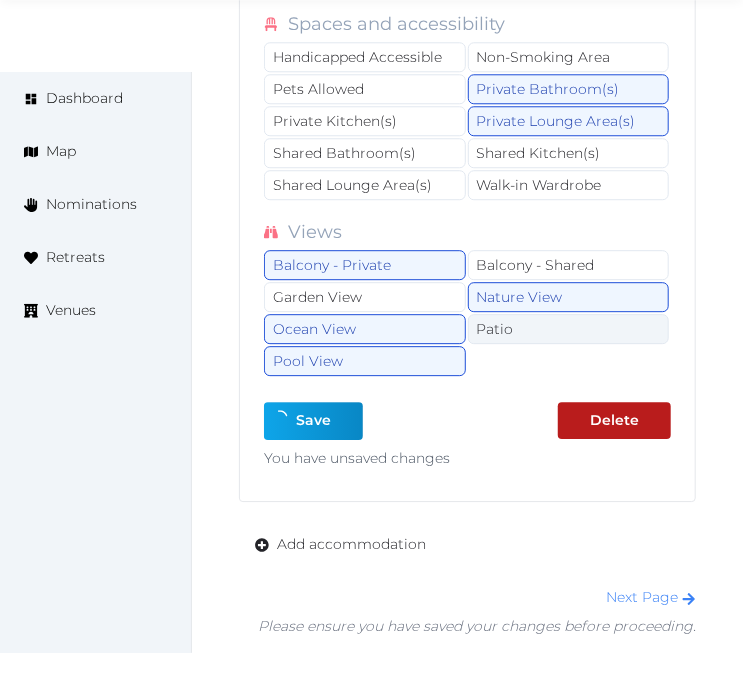 type on "*" 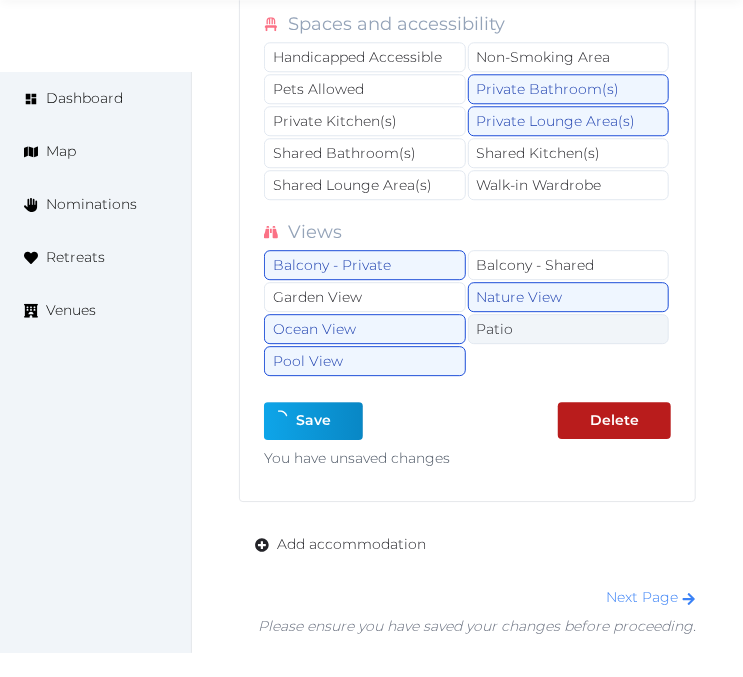 type on "*" 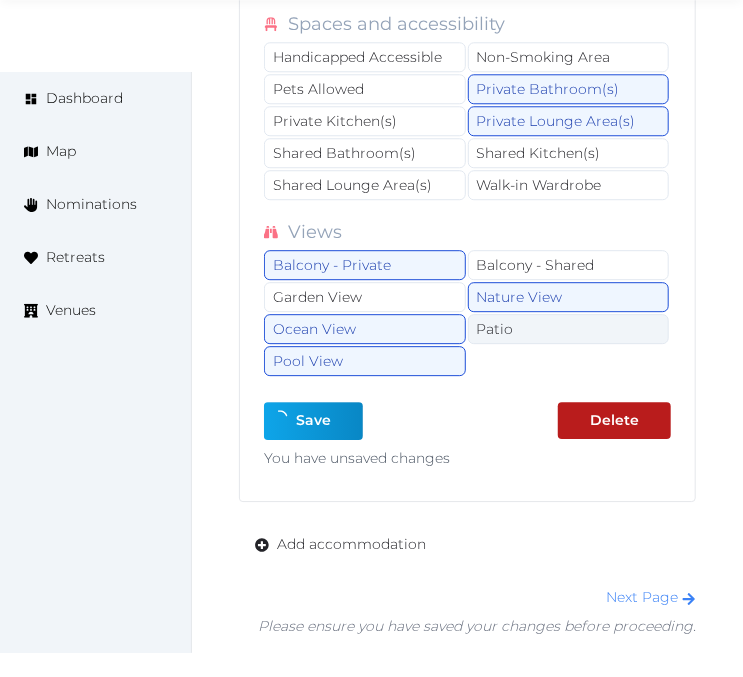type on "*" 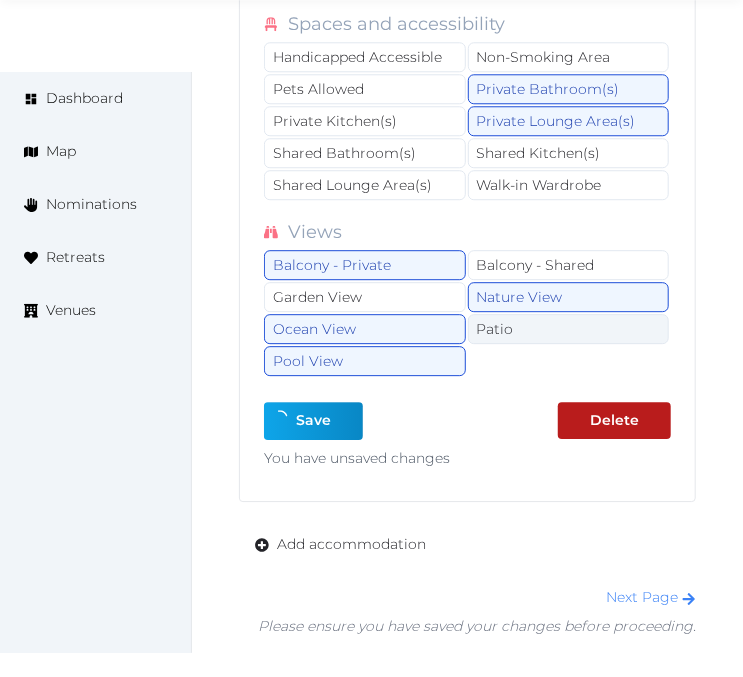 type on "*" 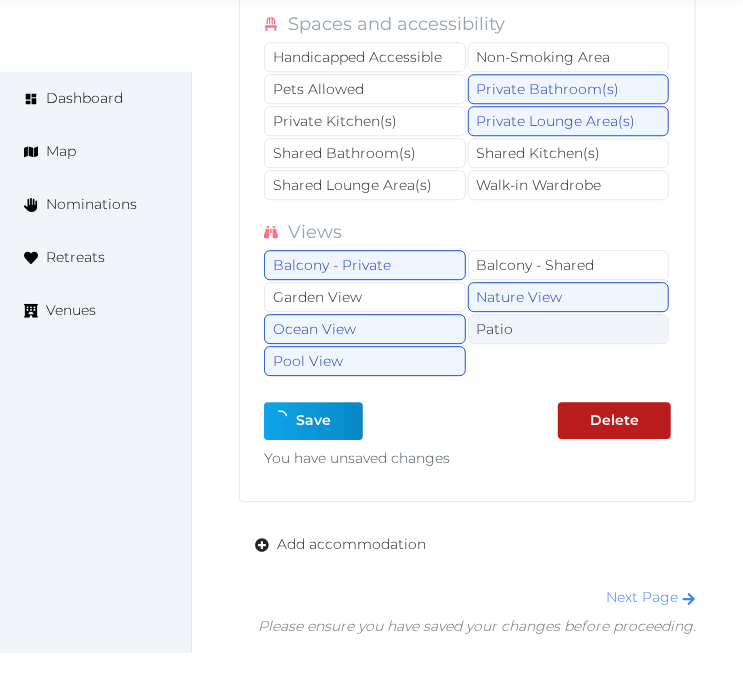type on "*" 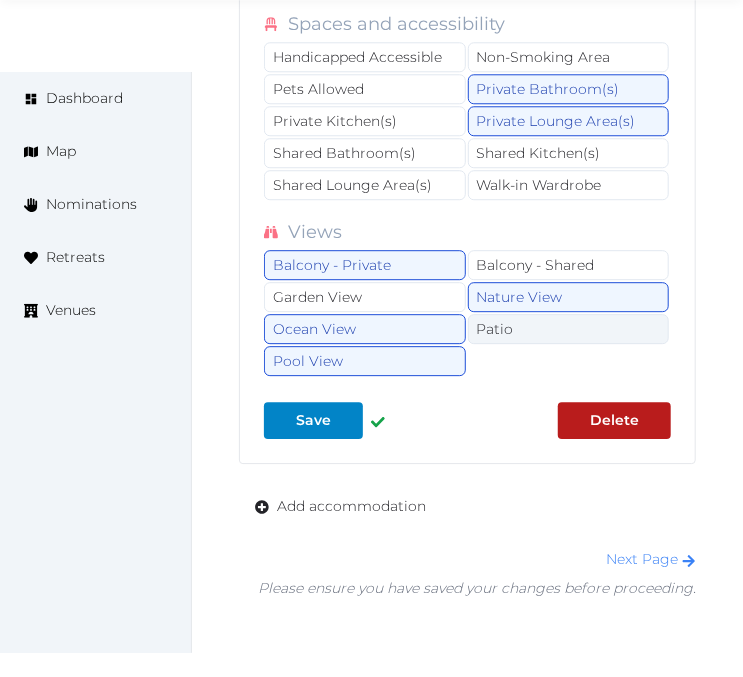 click on "Patio" at bounding box center (569, 329) 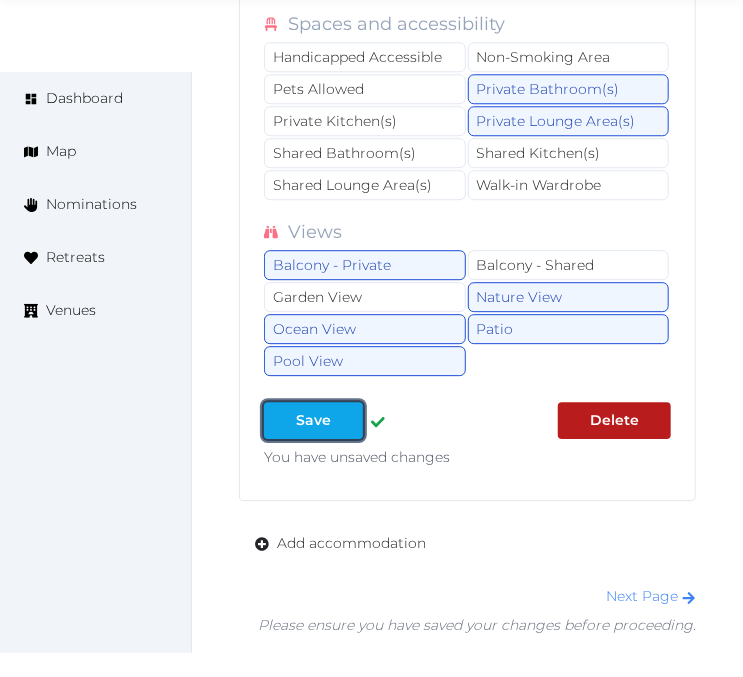 click at bounding box center (347, 420) 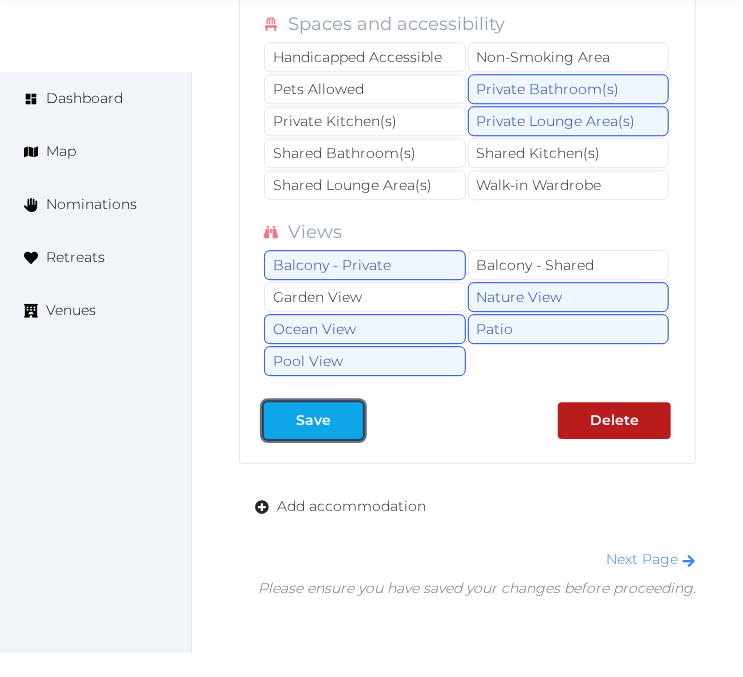 click on "Save" at bounding box center (313, 420) 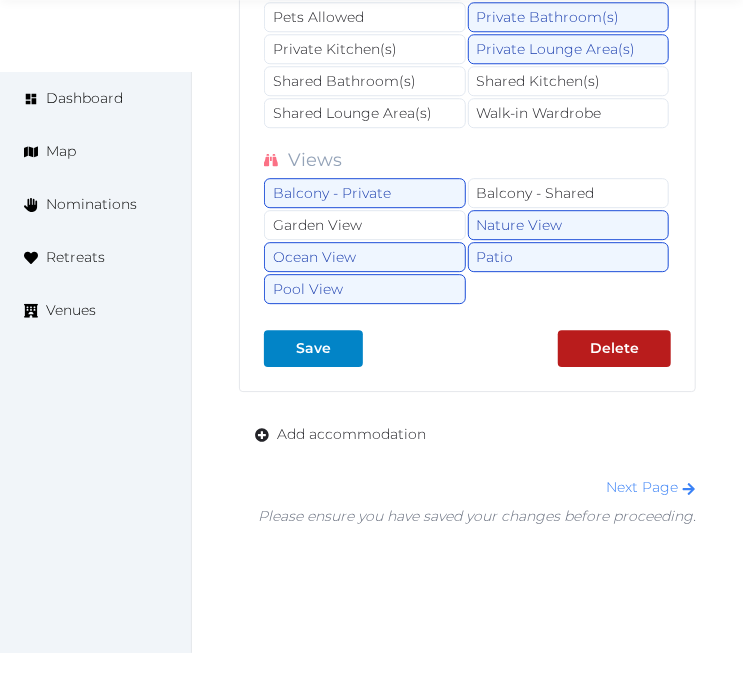 scroll, scrollTop: 8330, scrollLeft: 0, axis: vertical 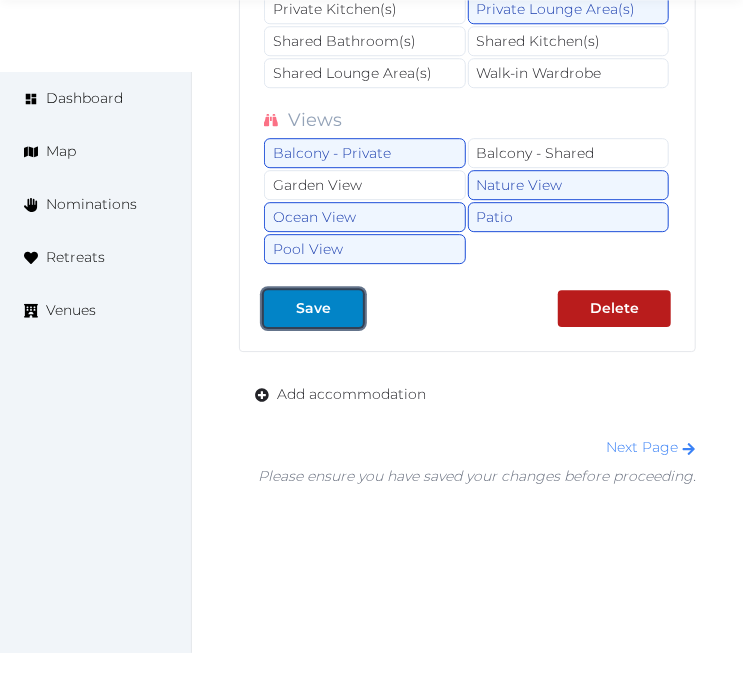 drag, startPoint x: 323, startPoint y: 300, endPoint x: 345, endPoint y: 330, distance: 37.202152 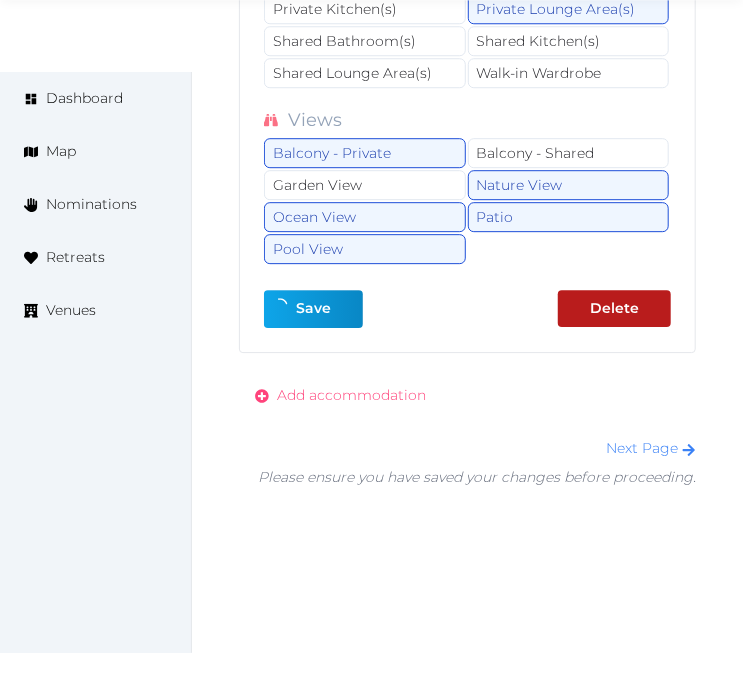 click on "Add accommodation" at bounding box center [351, 395] 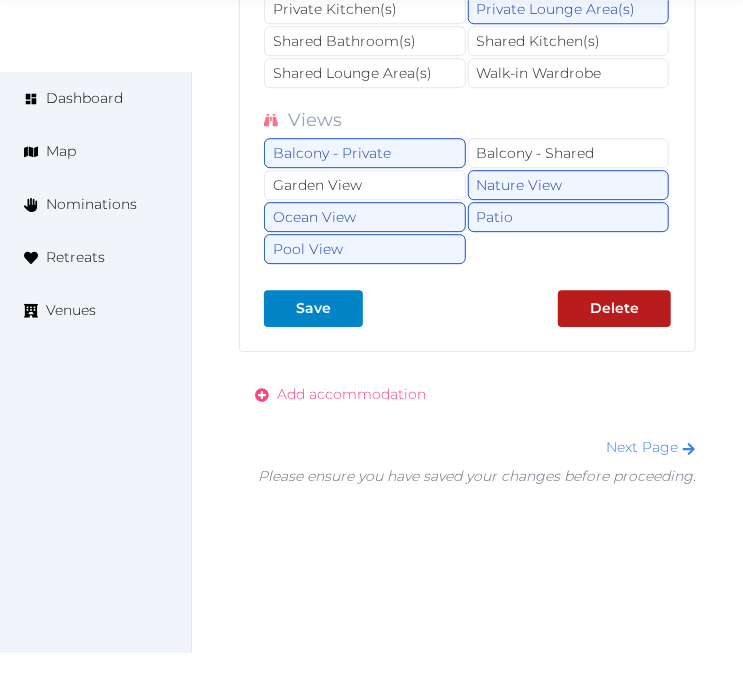 click on "Add accommodation" at bounding box center (351, 394) 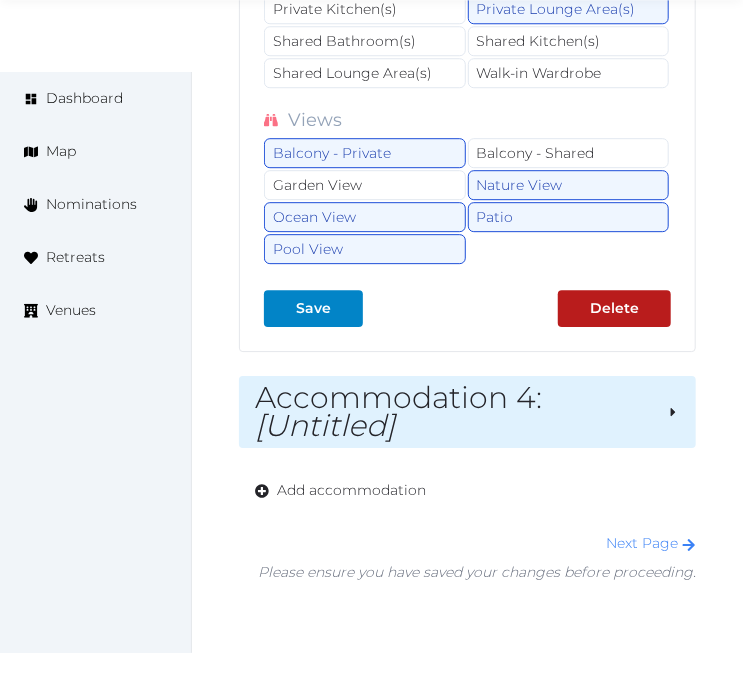 click on "Accommodation 4 :  [Untitled]" at bounding box center [453, 412] 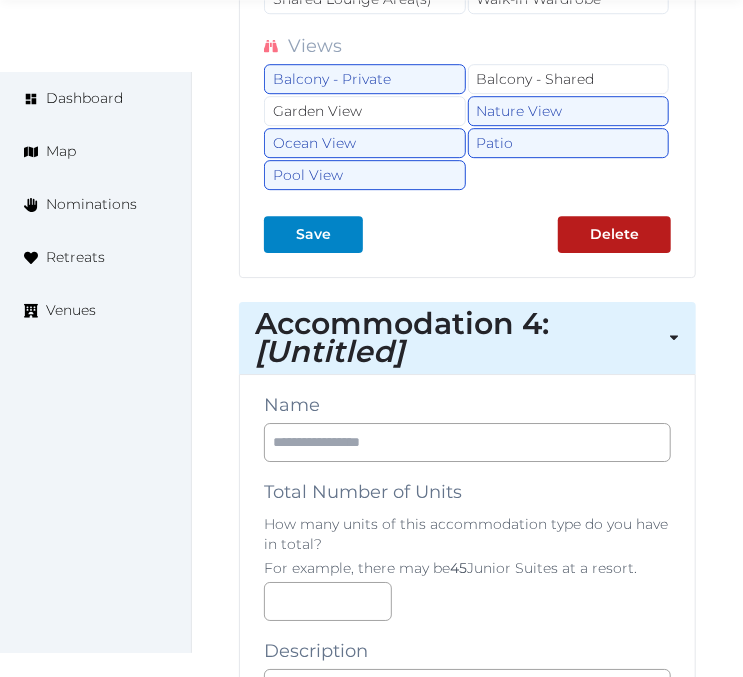 scroll, scrollTop: 8441, scrollLeft: 0, axis: vertical 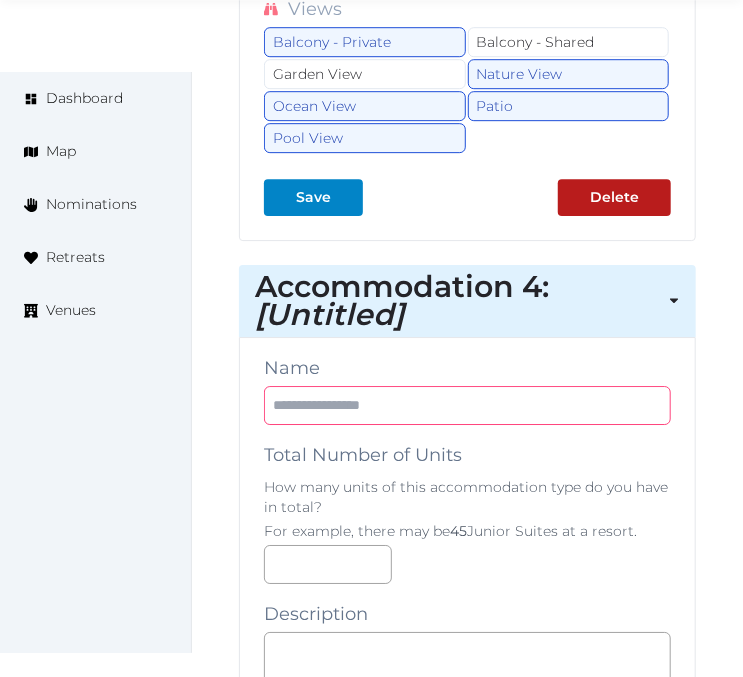click at bounding box center (467, 405) 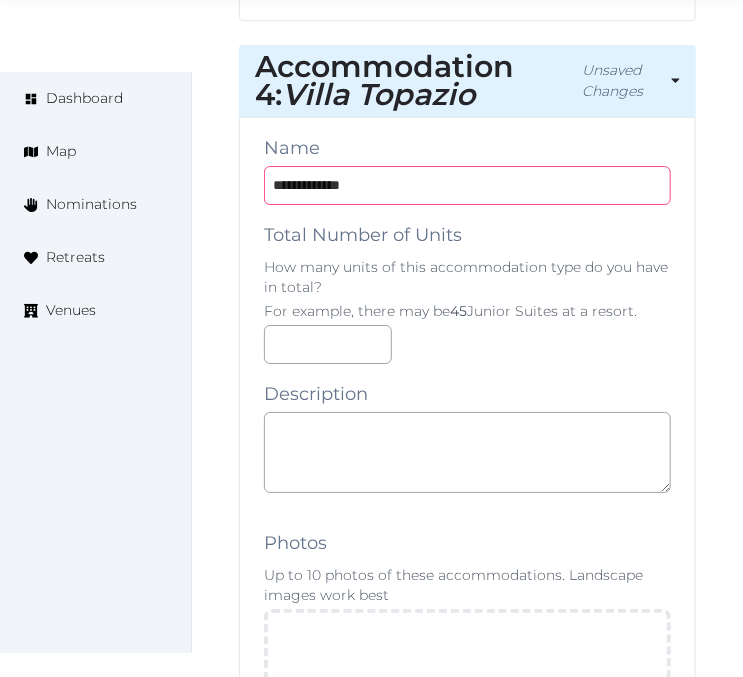 scroll, scrollTop: 8663, scrollLeft: 0, axis: vertical 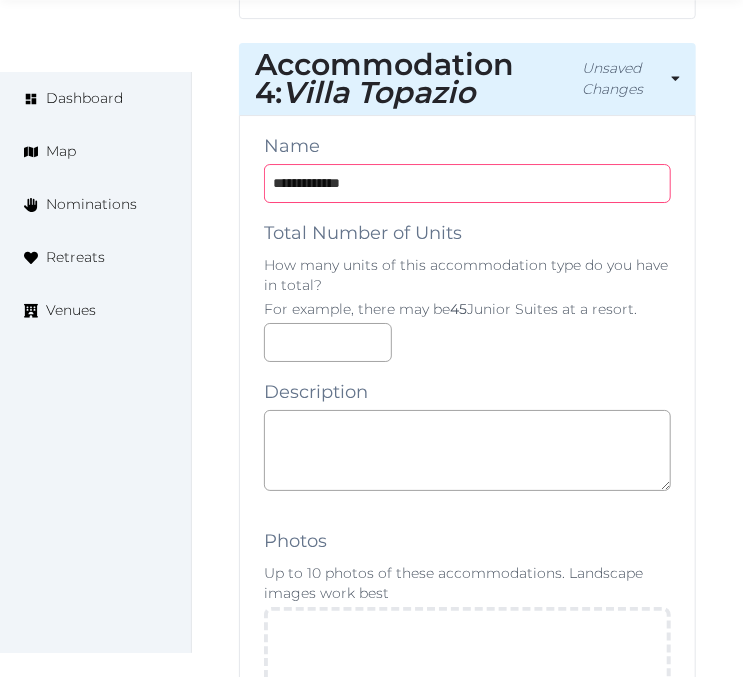 type on "**********" 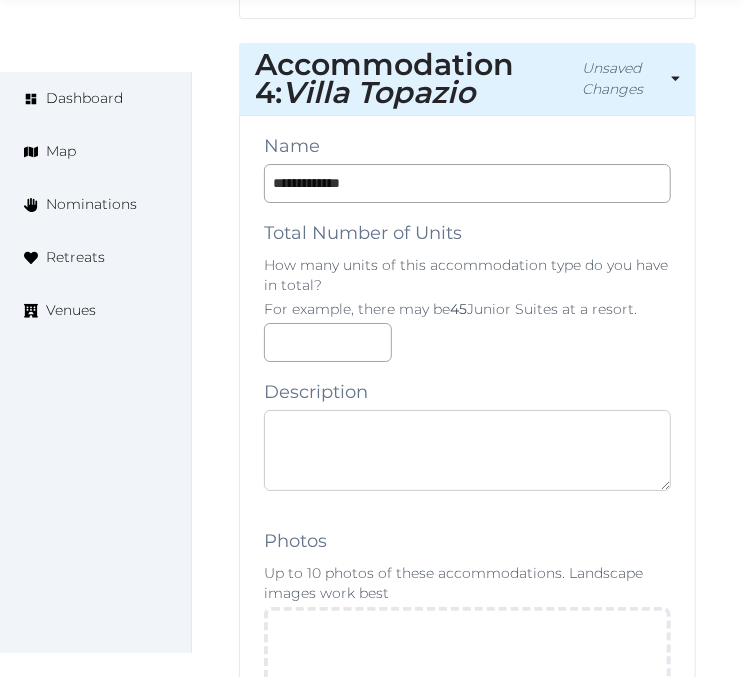 click at bounding box center (467, 450) 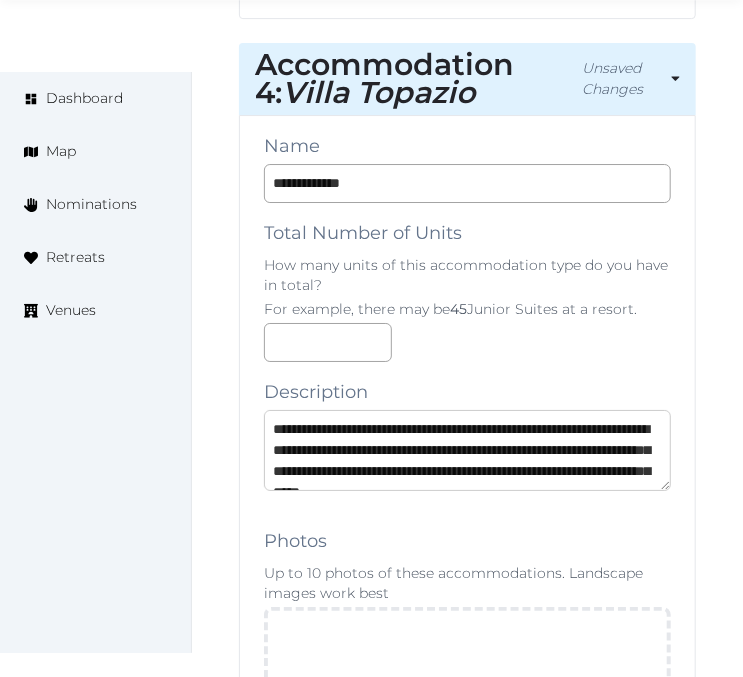 scroll, scrollTop: 31, scrollLeft: 0, axis: vertical 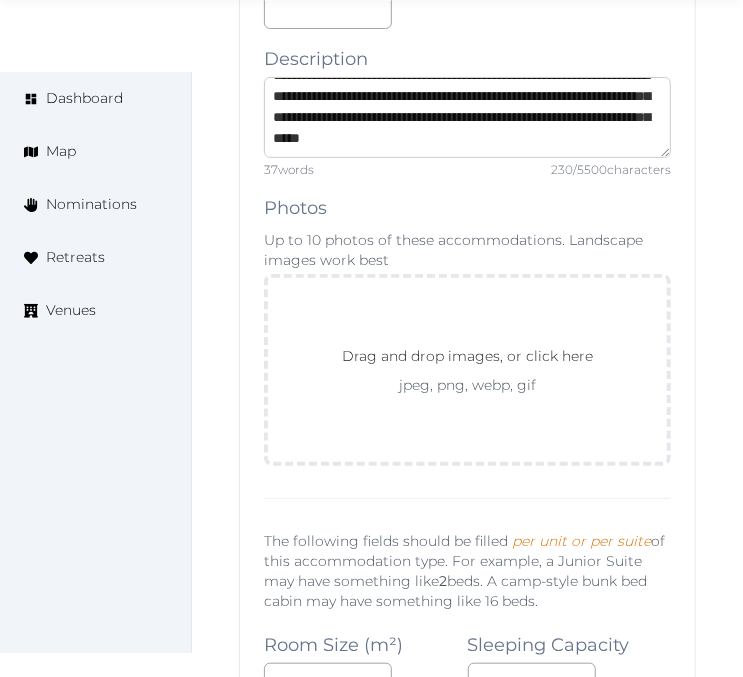 type on "**********" 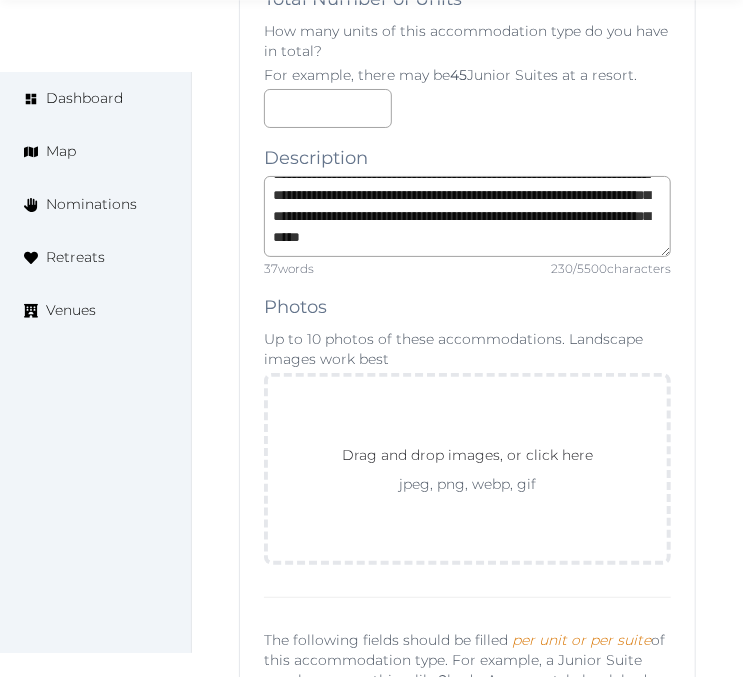 scroll, scrollTop: 8922, scrollLeft: 0, axis: vertical 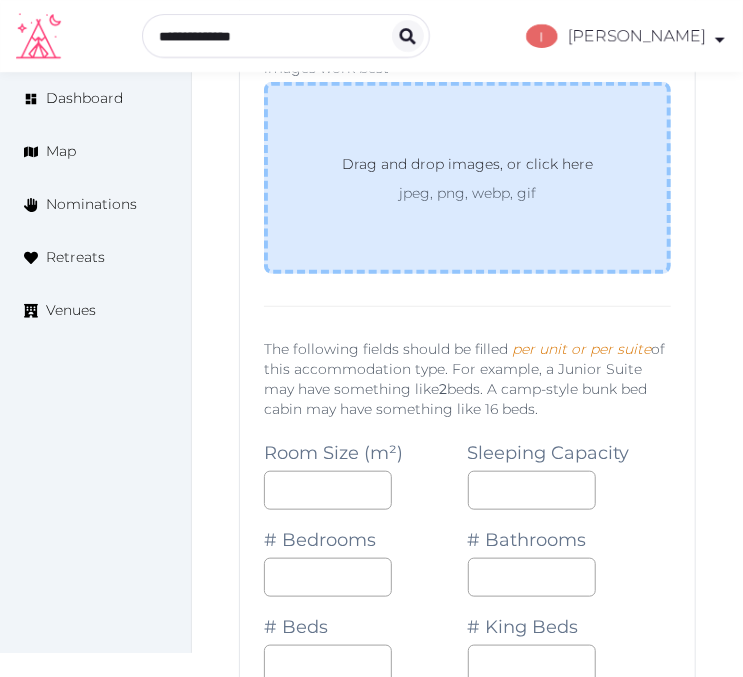 click on "Drag and drop images, or click here jpeg, png, webp, gif" at bounding box center (467, 178) 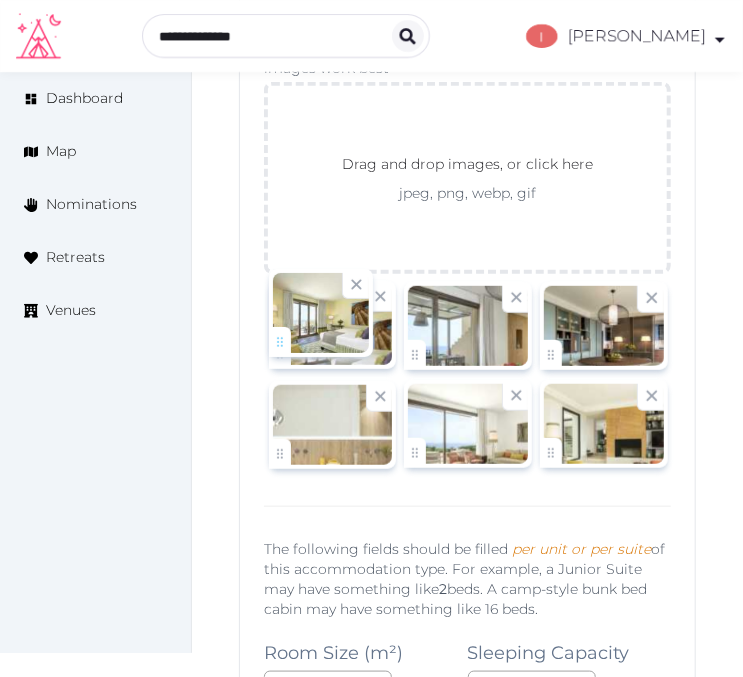 drag, startPoint x: 545, startPoint y: 438, endPoint x: 268, endPoint y: 362, distance: 287.23685 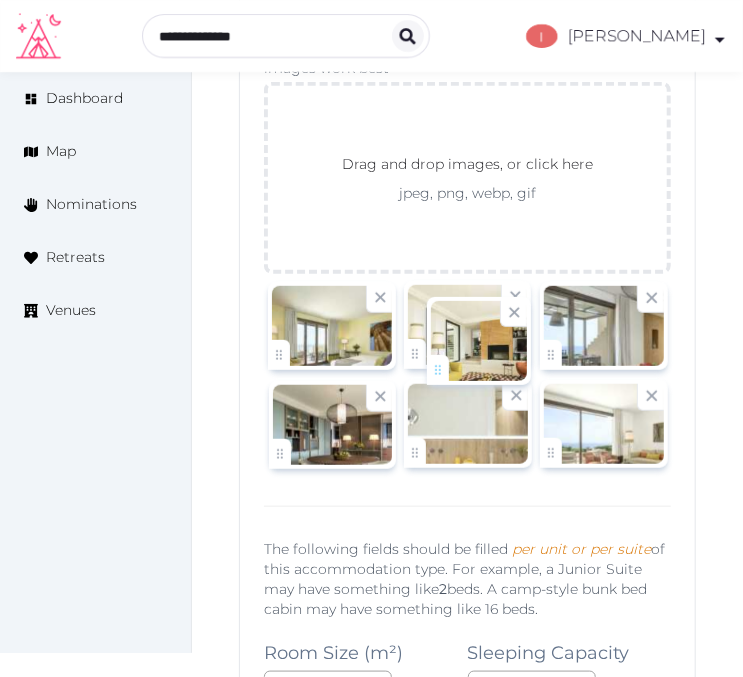 drag, startPoint x: 574, startPoint y: 447, endPoint x: 461, endPoint y: 376, distance: 133.45412 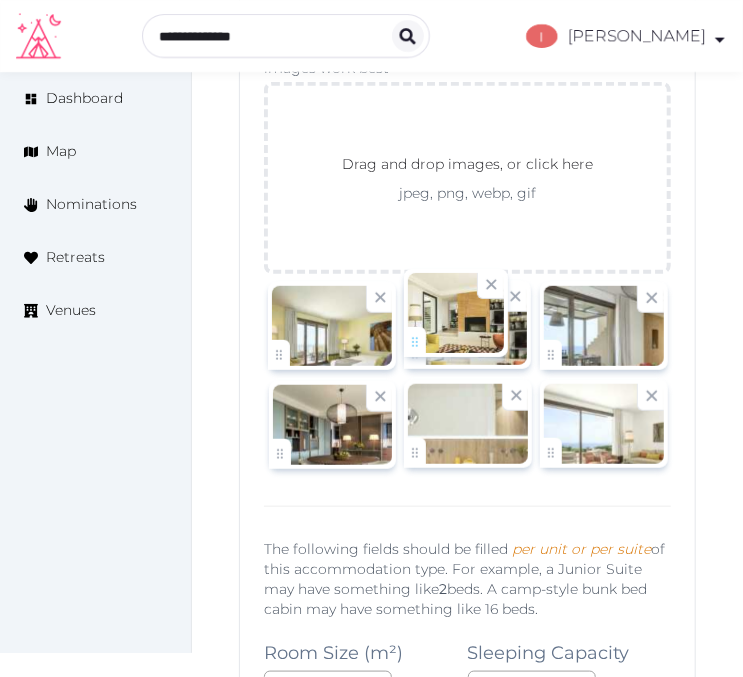 click on "[PERSON_NAME]   Account My Venue Listings My Retreats Logout      Dashboard Map Nominations Retreats Venues Edit venue 70 %  complete Fill out all the fields in your listing to increase its completion percentage.   A higher completion percentage will make your listing more attractive and result in better matches. [GEOGRAPHIC_DATA], a [PERSON_NAME][GEOGRAPHIC_DATA]   View  listing   Open    Close CRM Lead Basic details Pricing and policies Retreat spaces Meeting spaces Accommodations Amenities Food and dining Activities and experiences Location Environment Types of retreats Brochures Notes Ownership Administration Activity This venue is live and visible to the public Mark draft Archive Venue owned by [PERSON_NAME] [EMAIL_ADDRESS][DOMAIN_NAME] Copy ownership transfer link Share this link with any user to transfer ownership of this venue. Users without accounts will be directed to register. Copy update link Copy recommended link Copy shortlist link *** Save  :" at bounding box center (371, -2977) 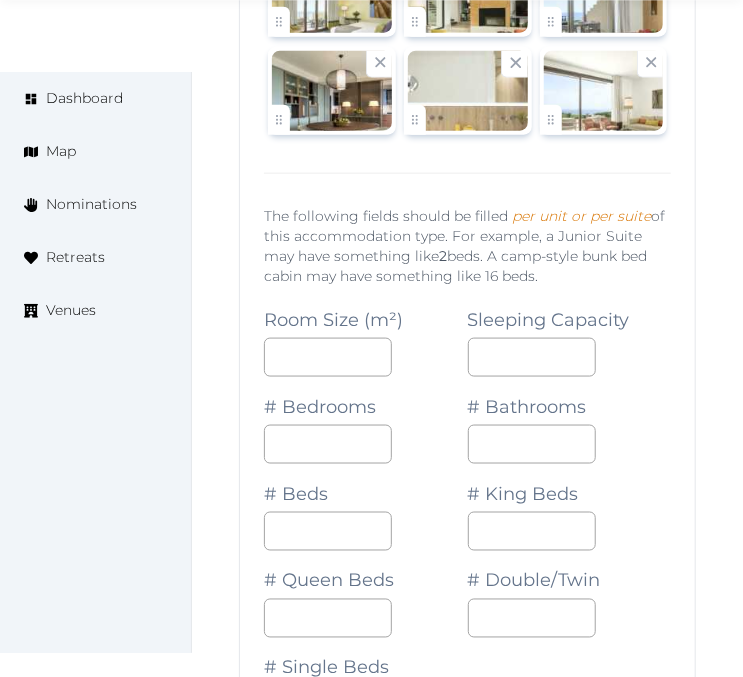 scroll, scrollTop: 9522, scrollLeft: 0, axis: vertical 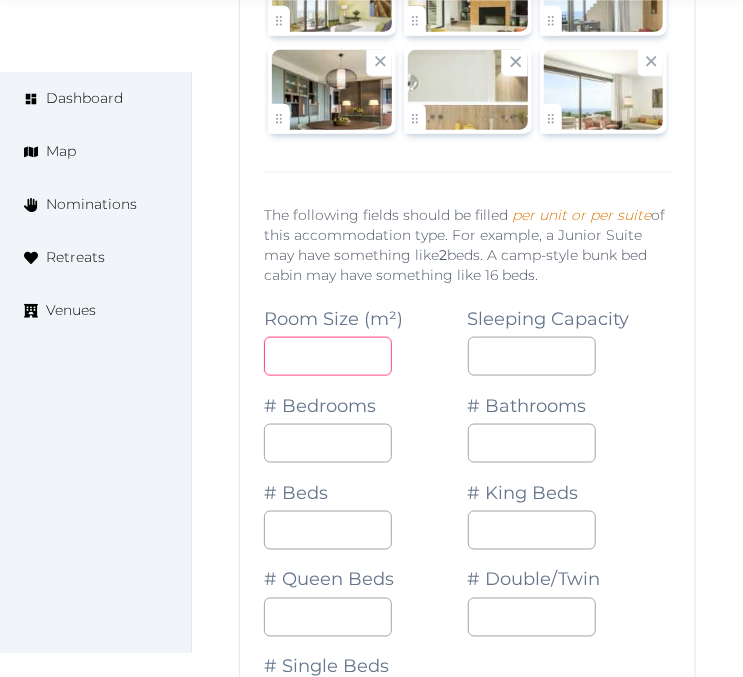click at bounding box center [328, 356] 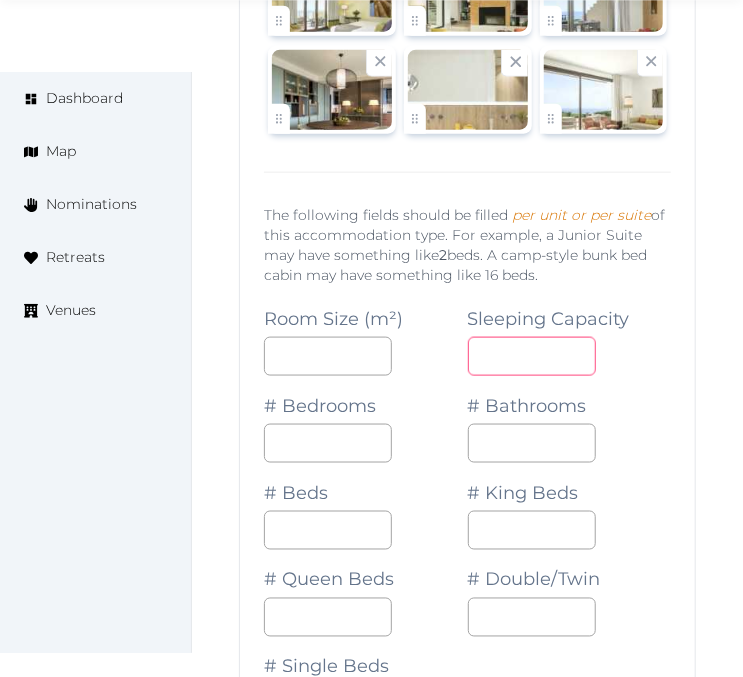 click at bounding box center (532, 356) 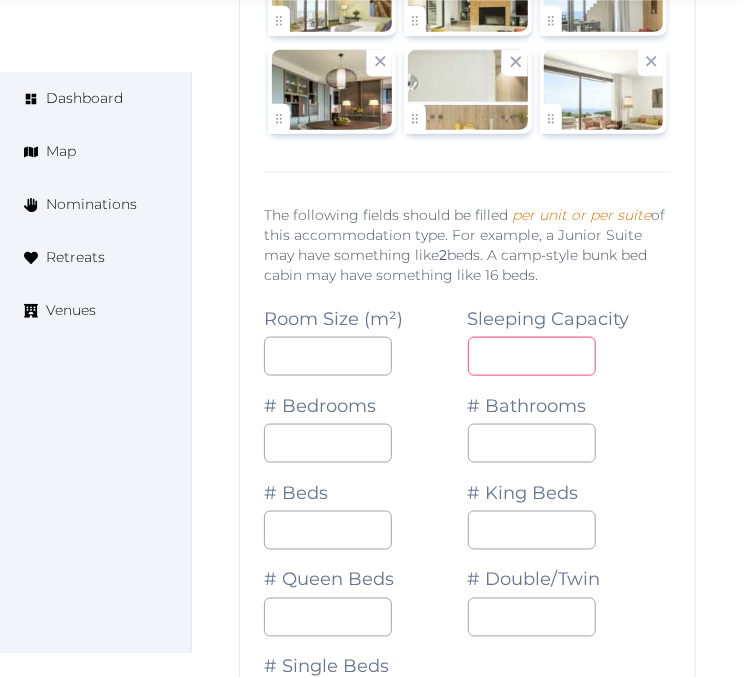 type on "*" 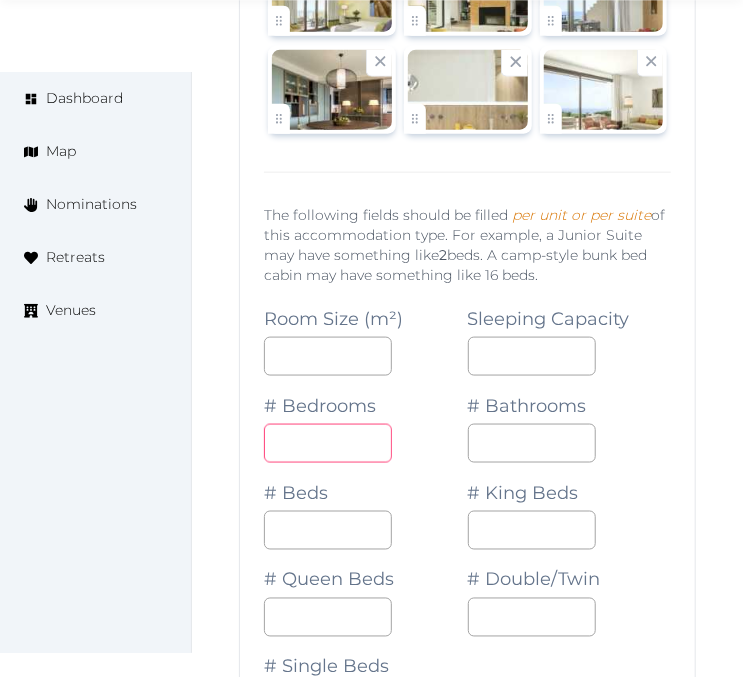 click at bounding box center [328, 443] 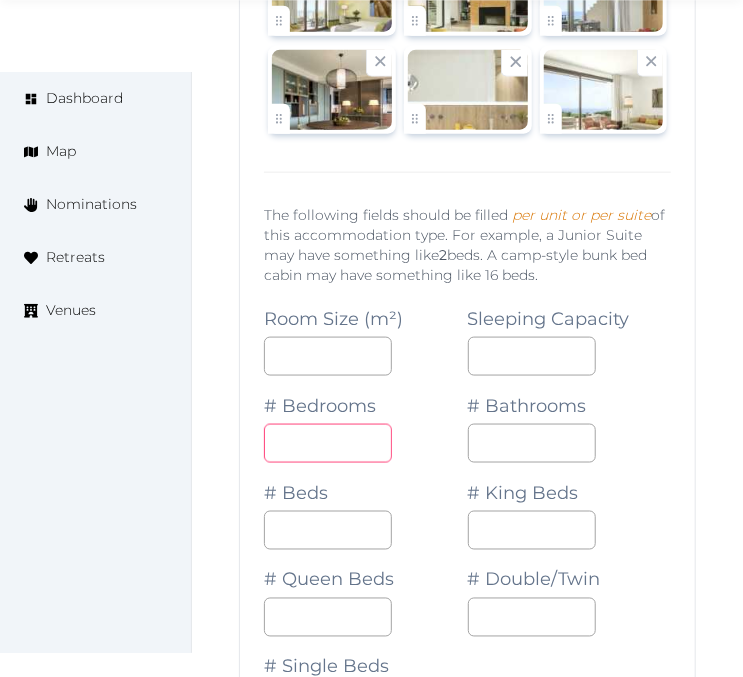 drag, startPoint x: 288, startPoint y: 446, endPoint x: 230, endPoint y: 458, distance: 59.22837 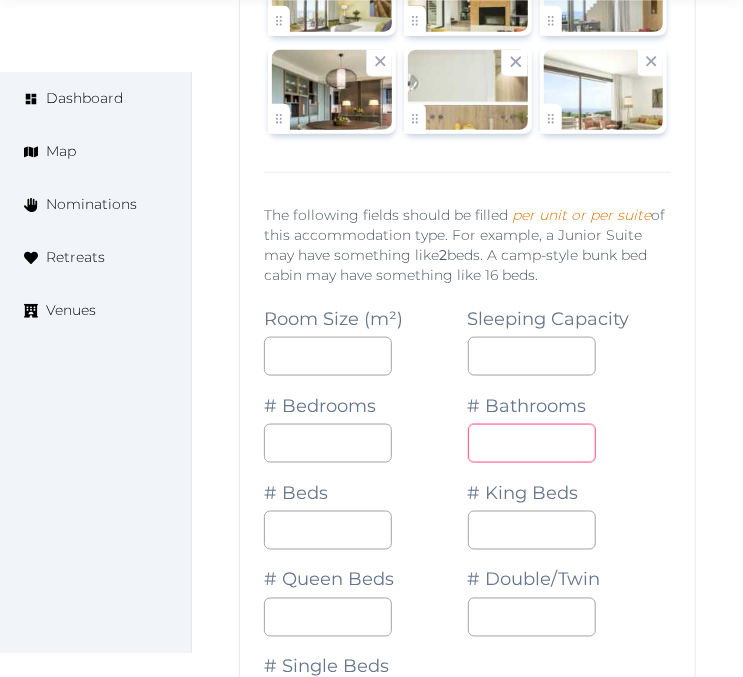 click at bounding box center [532, 443] 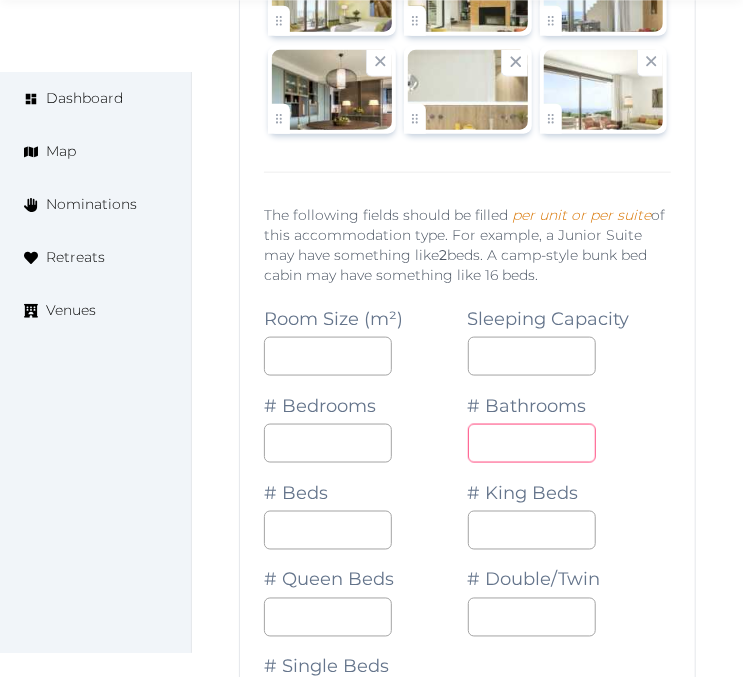 type on "*" 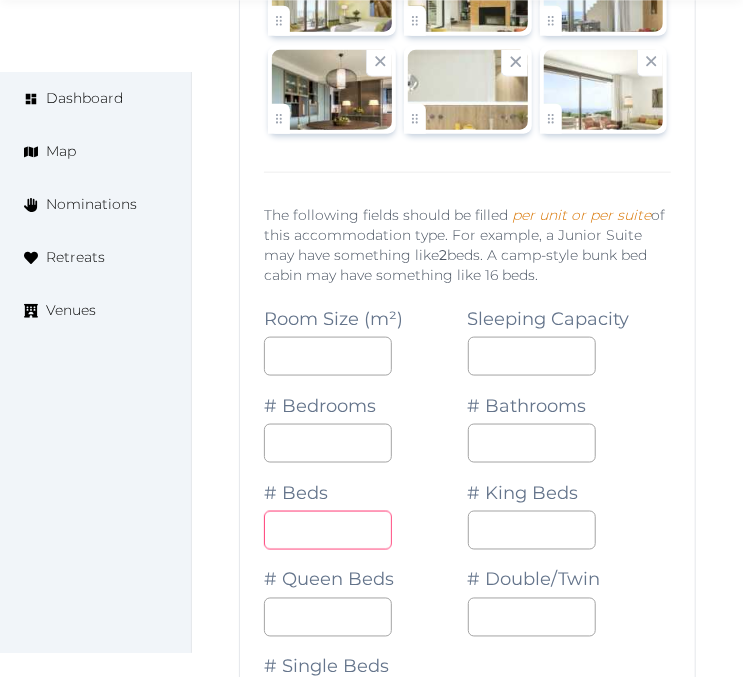 click at bounding box center [328, 530] 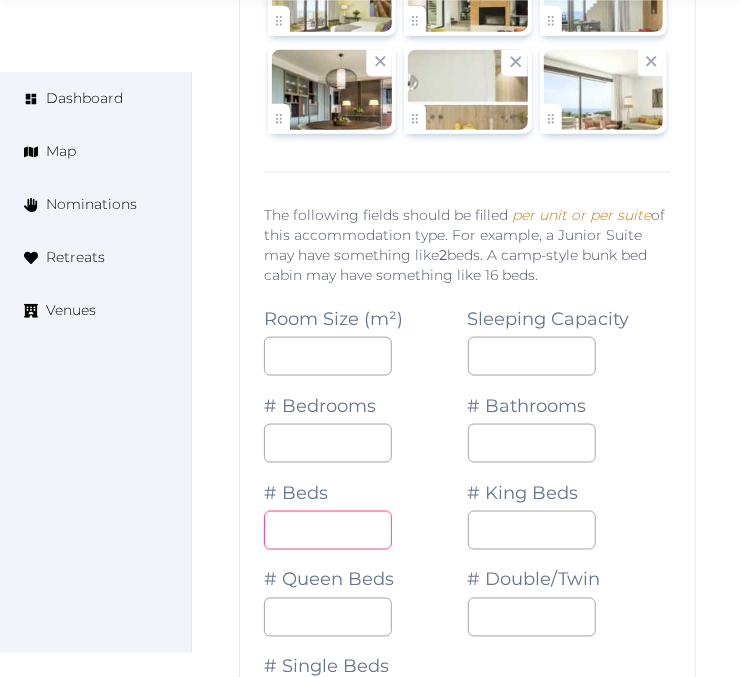 type on "*" 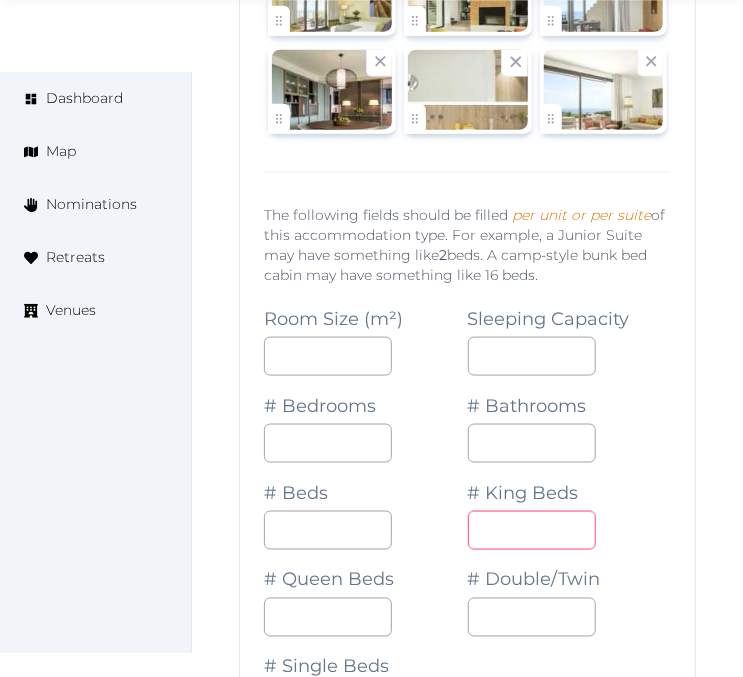 click at bounding box center [532, 530] 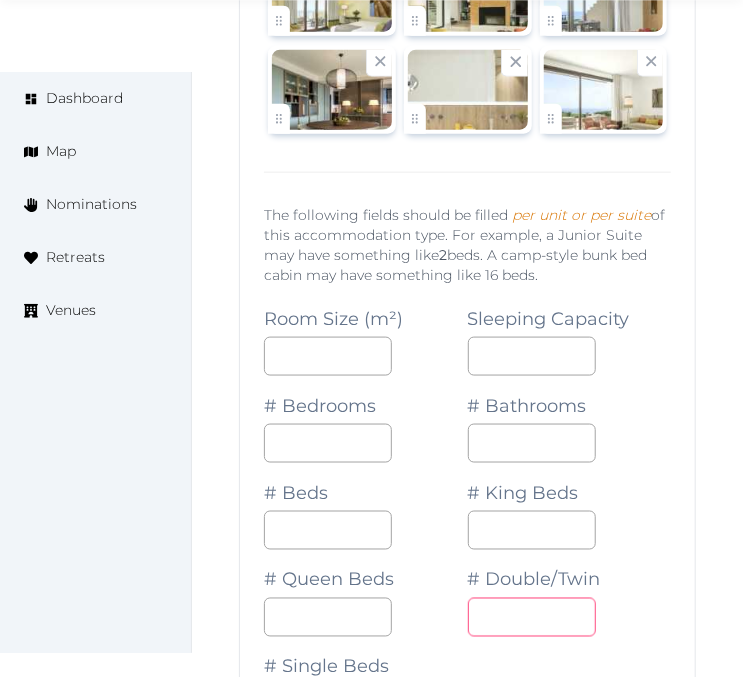 click at bounding box center [532, 617] 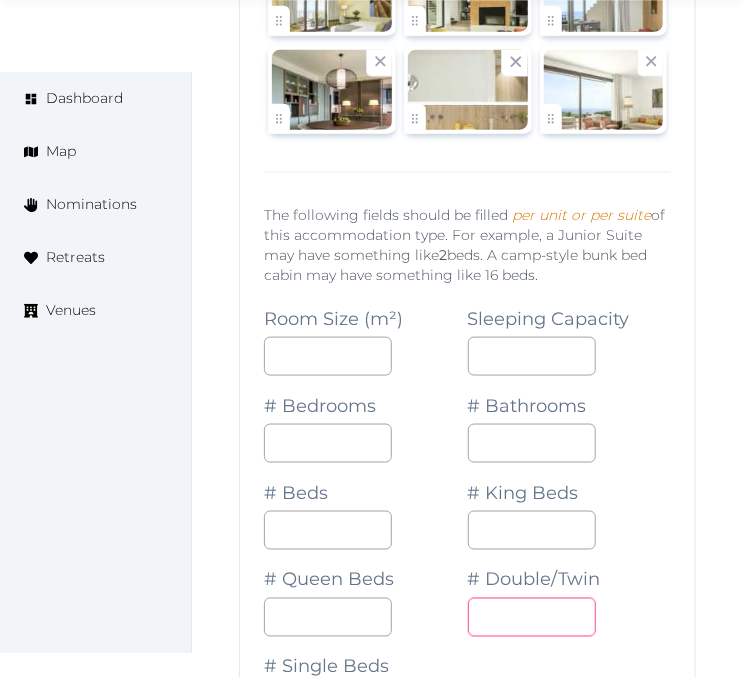 type on "*" 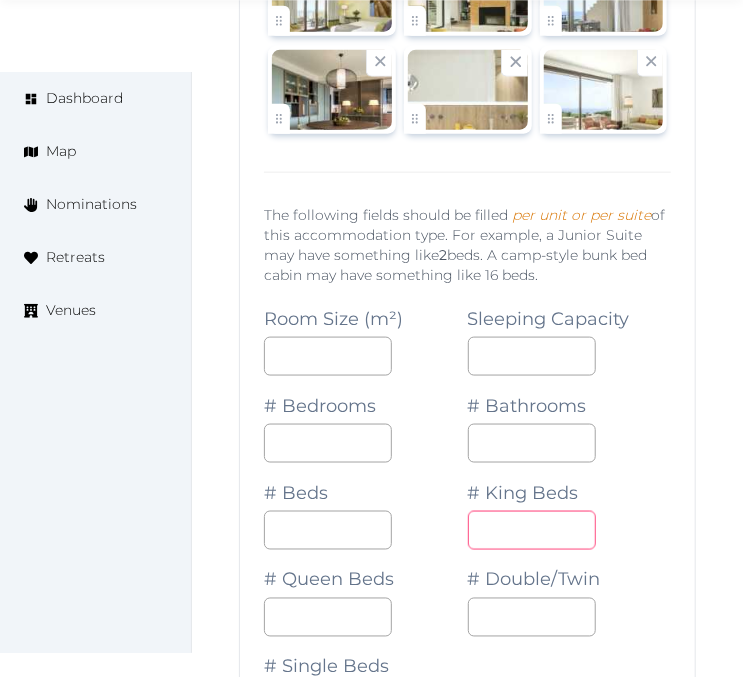 click at bounding box center [532, 530] 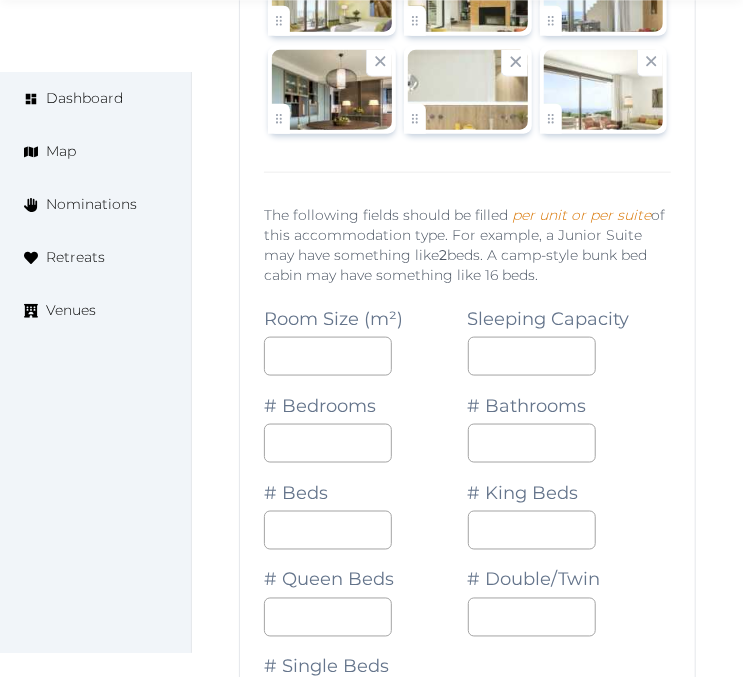 click on "**********" at bounding box center (467, 899) 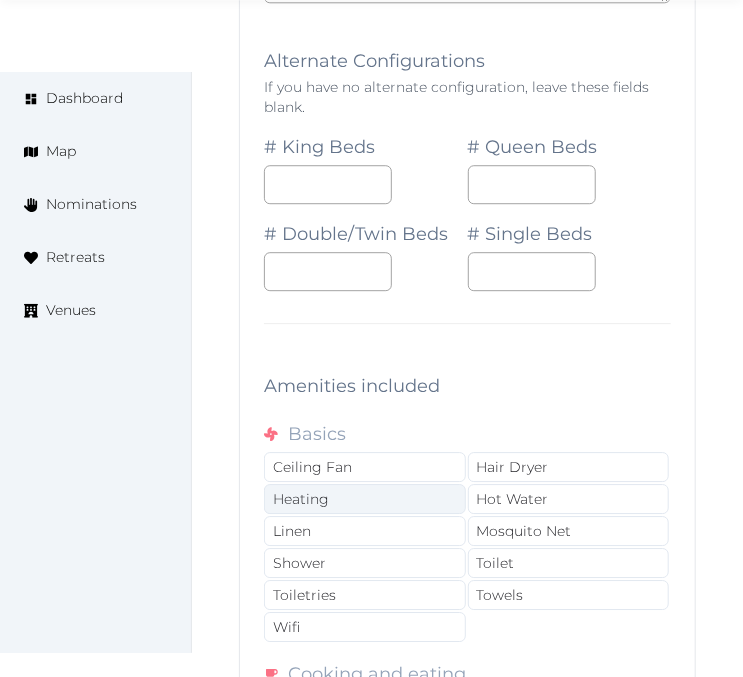 scroll, scrollTop: 10633, scrollLeft: 0, axis: vertical 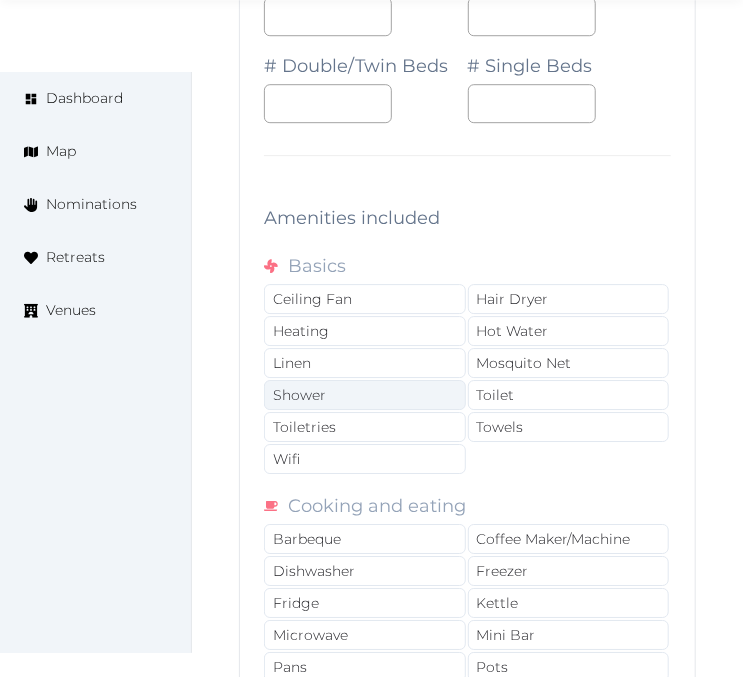 click on "Shower" at bounding box center [365, 395] 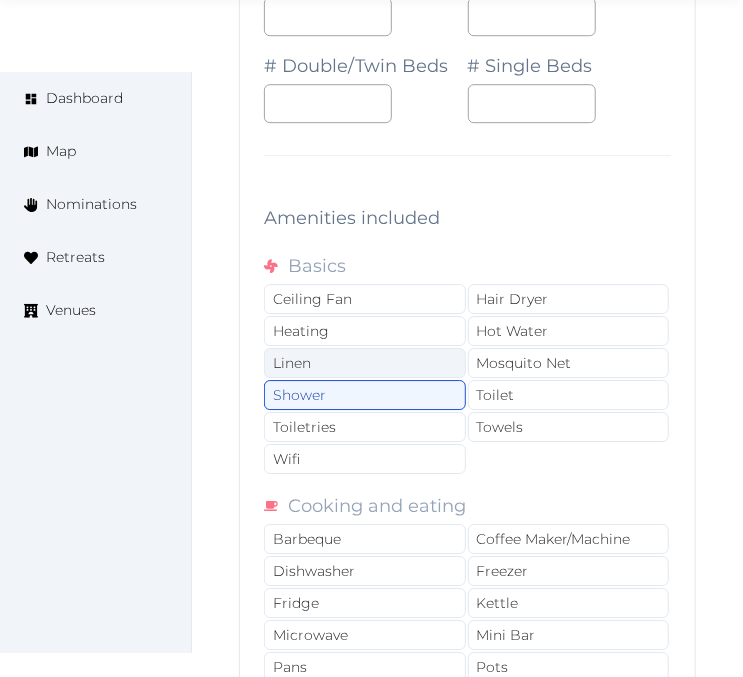 drag, startPoint x: 392, startPoint y: 357, endPoint x: 390, endPoint y: 376, distance: 19.104973 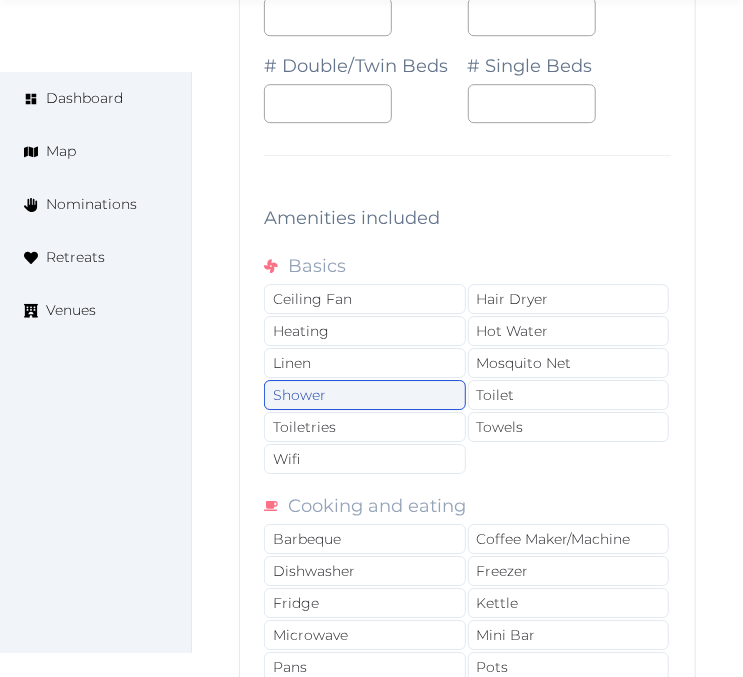 click on "Linen" at bounding box center (365, 363) 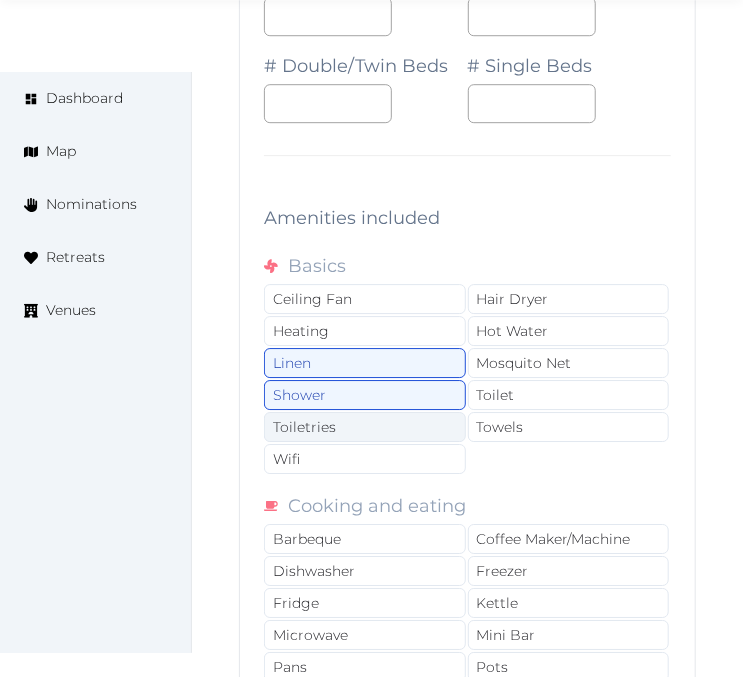 click on "Toiletries" at bounding box center [365, 427] 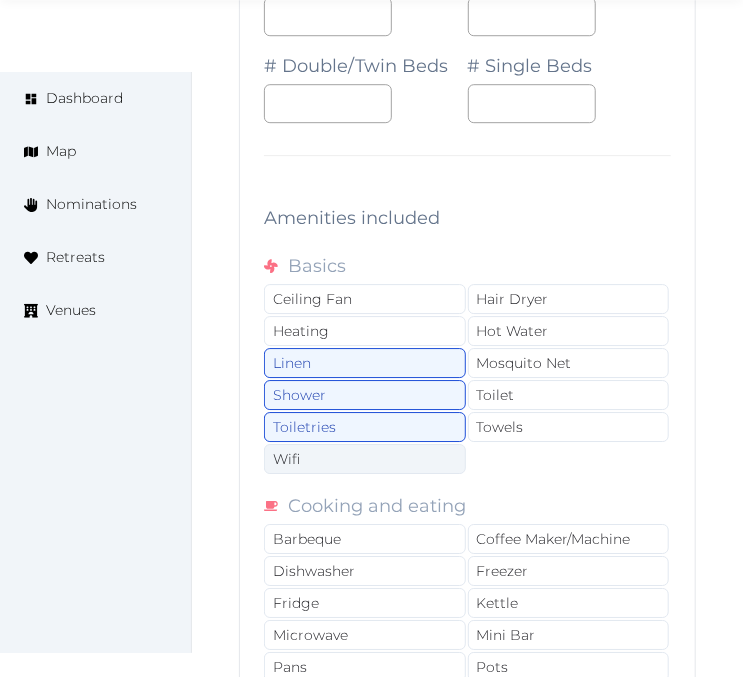 click on "Wifi" at bounding box center [365, 459] 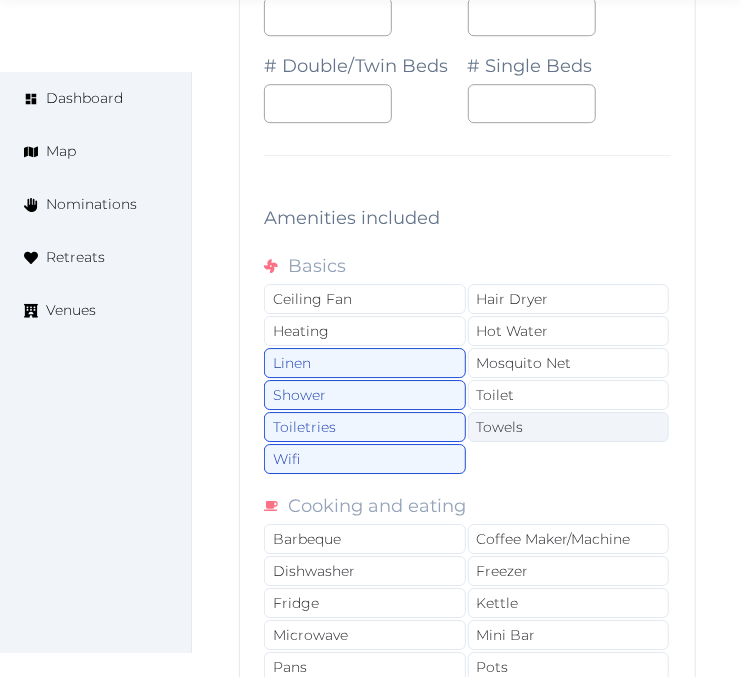 click on "Towels" at bounding box center (569, 427) 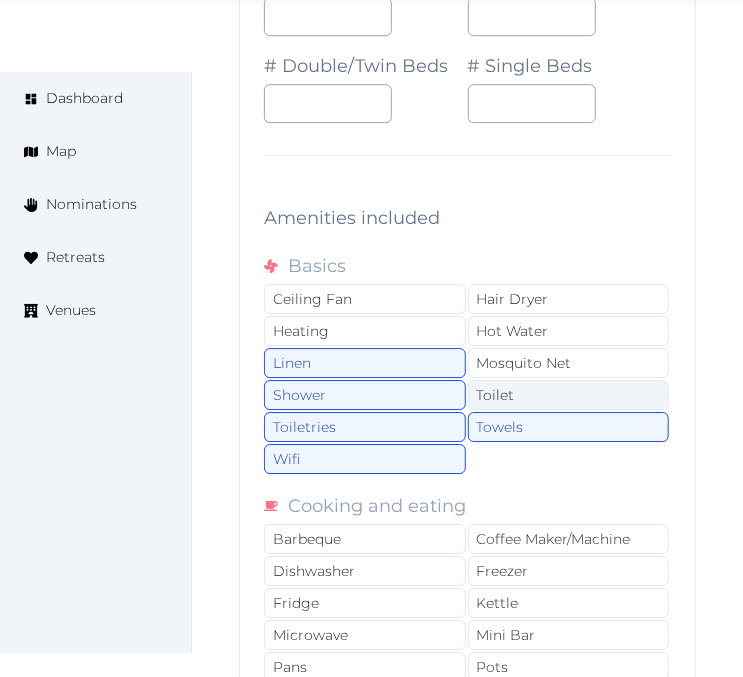 click on "Toilet" at bounding box center (569, 395) 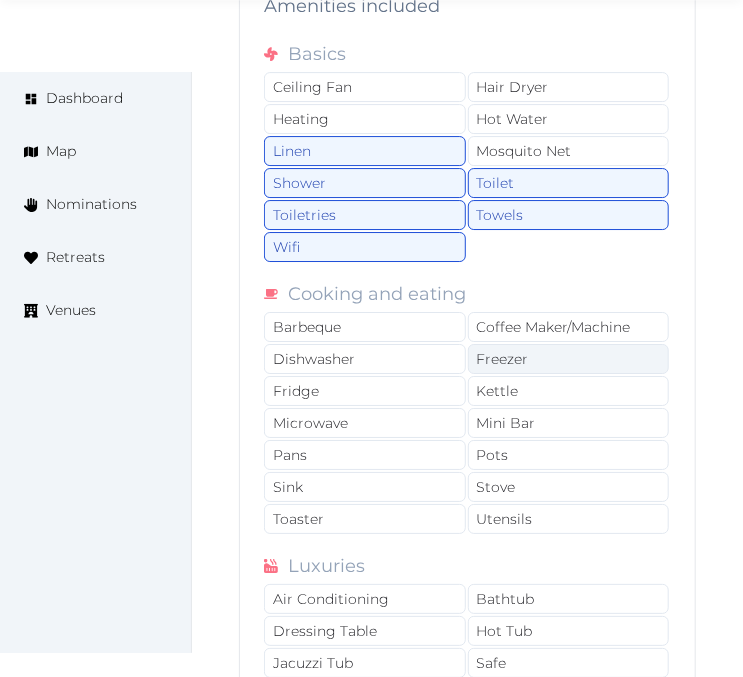 scroll, scrollTop: 10855, scrollLeft: 0, axis: vertical 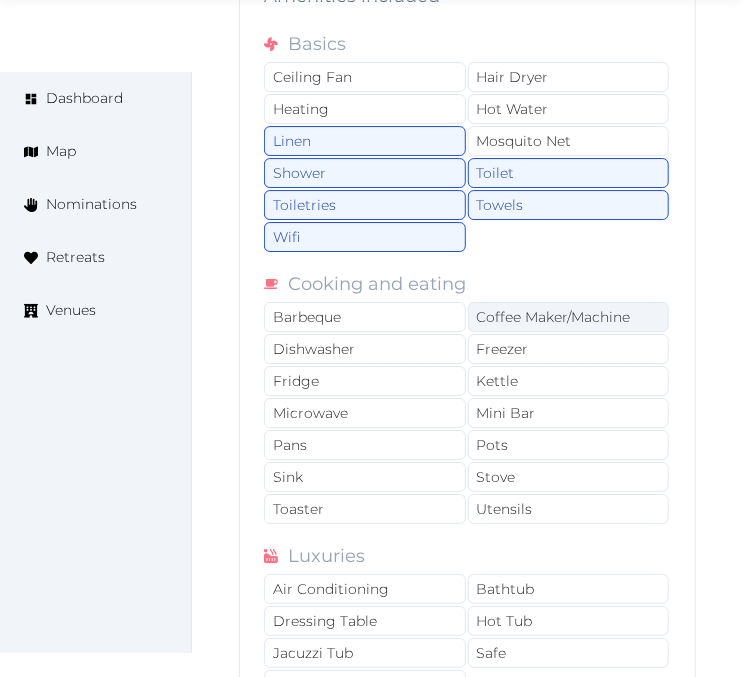 click on "Coffee Maker/Machine" at bounding box center (569, 317) 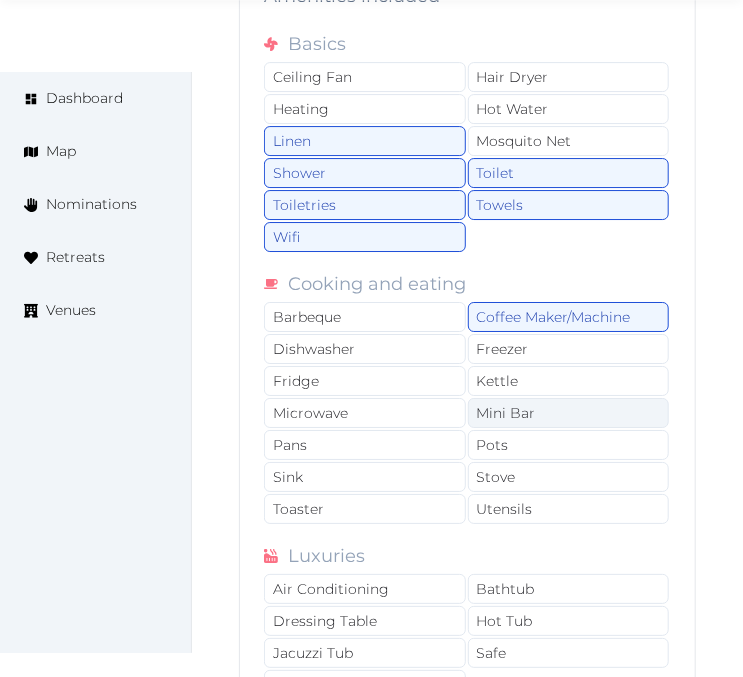 click on "Mini Bar" at bounding box center [569, 413] 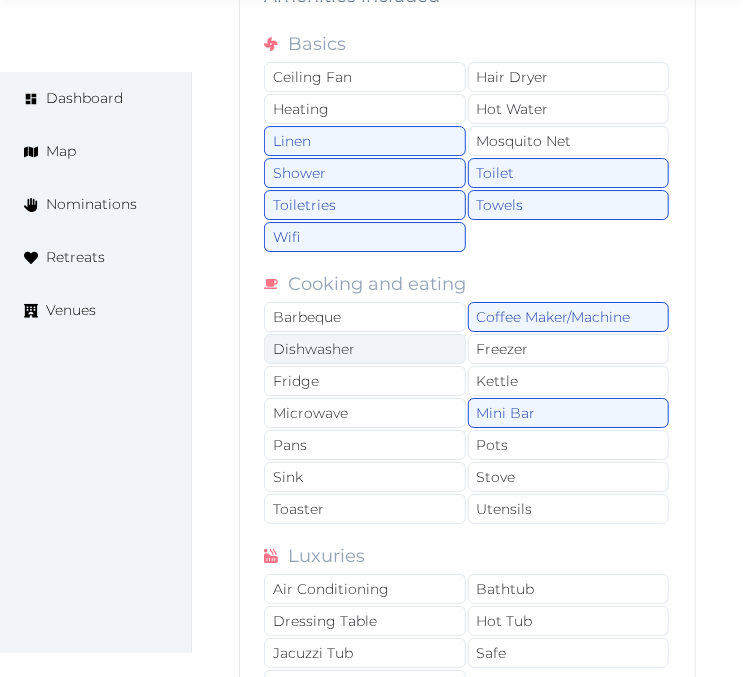 click on "Dishwasher" at bounding box center (365, 349) 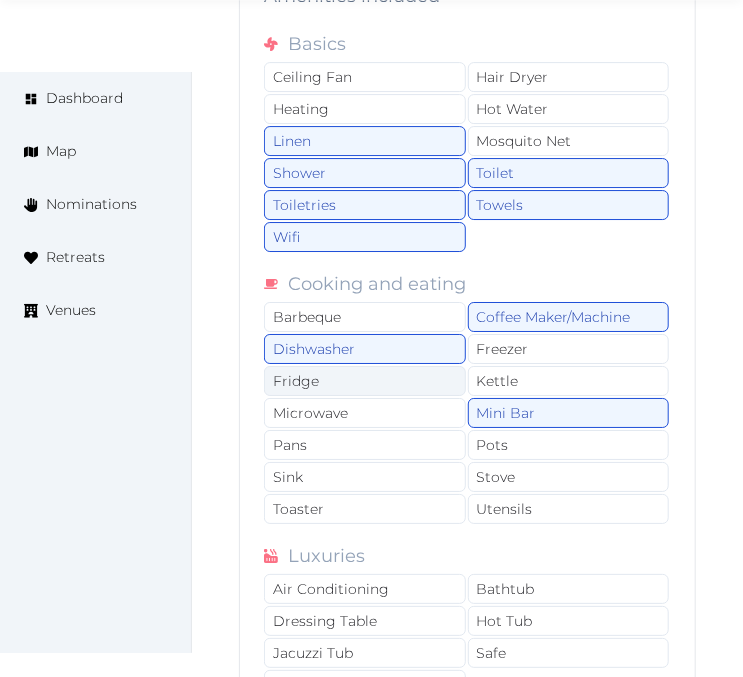 click on "Fridge" at bounding box center (365, 381) 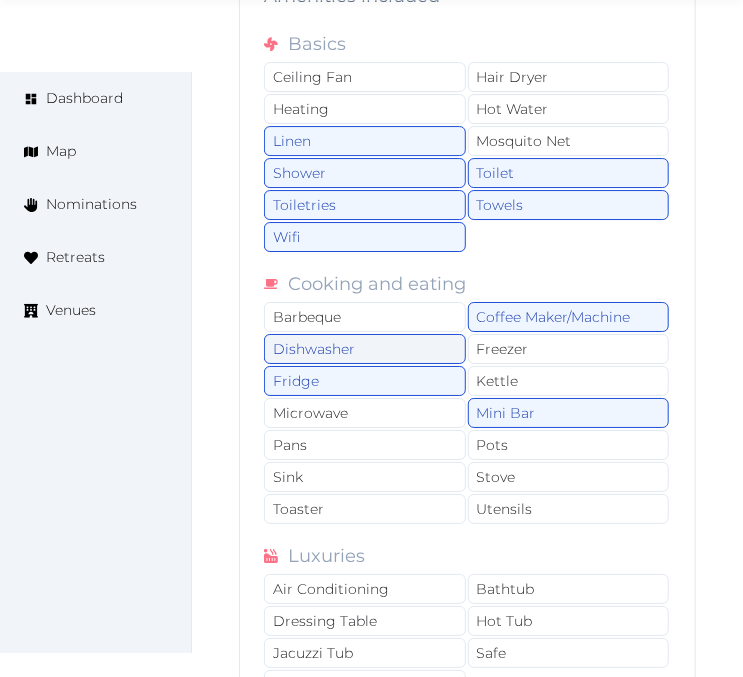 click on "Dishwasher" at bounding box center (365, 349) 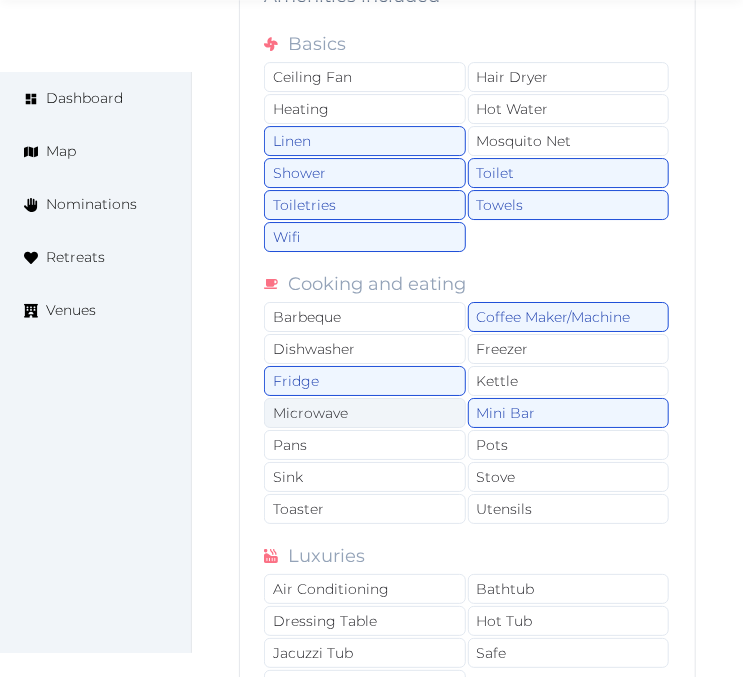 click on "Microwave" at bounding box center (365, 413) 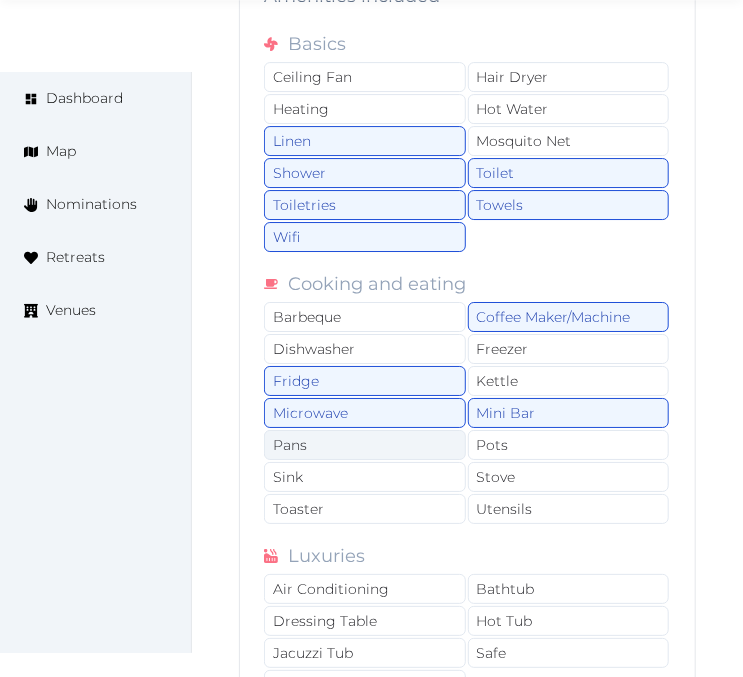click on "Pans" at bounding box center (365, 445) 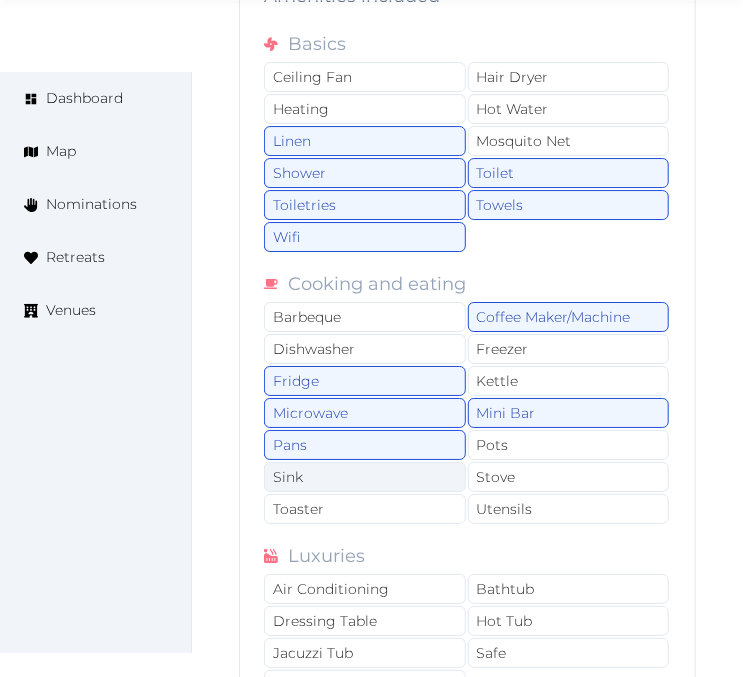 click on "Sink" at bounding box center [365, 477] 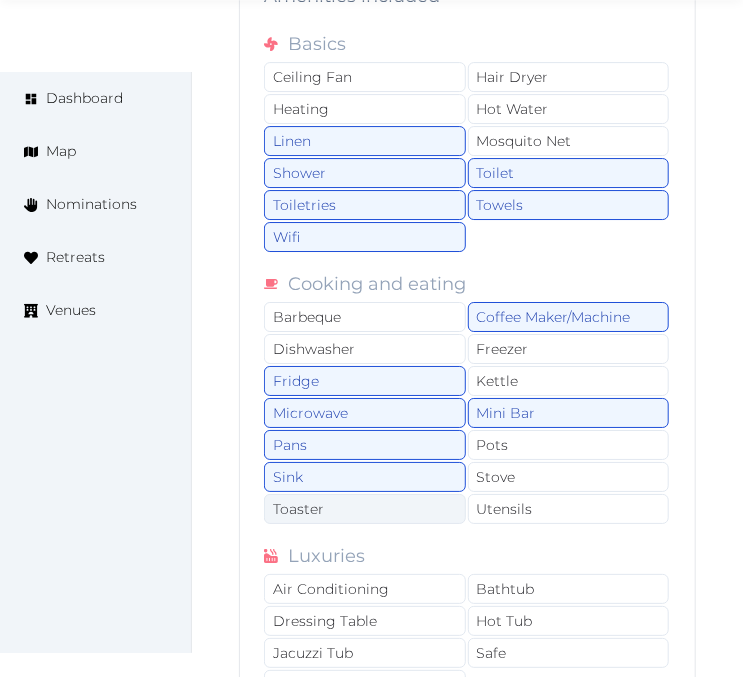 click on "Toaster" at bounding box center [365, 509] 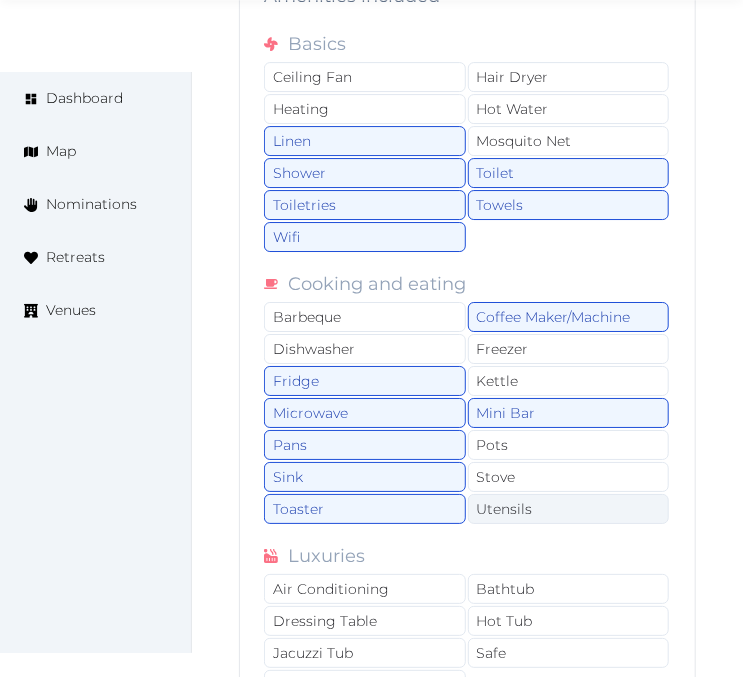 click on "Utensils" at bounding box center (569, 509) 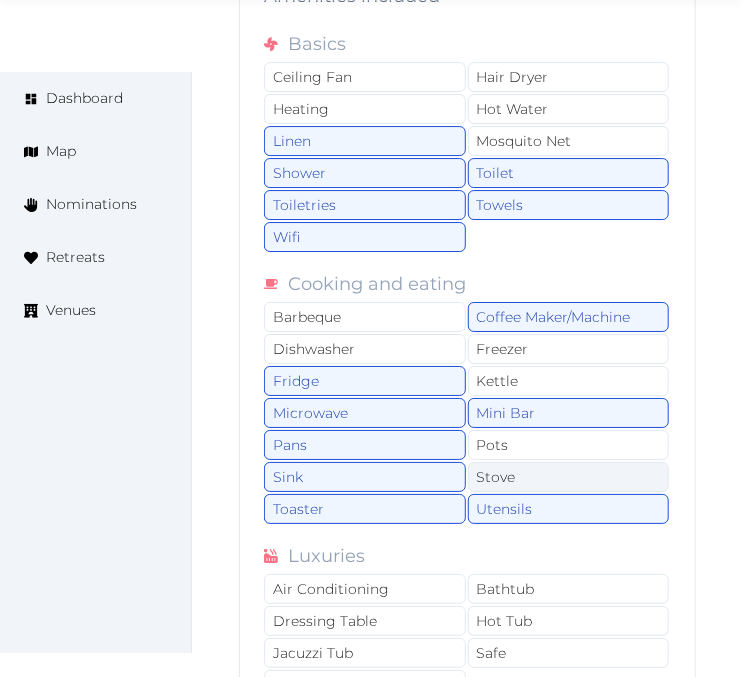click on "Stove" at bounding box center [569, 477] 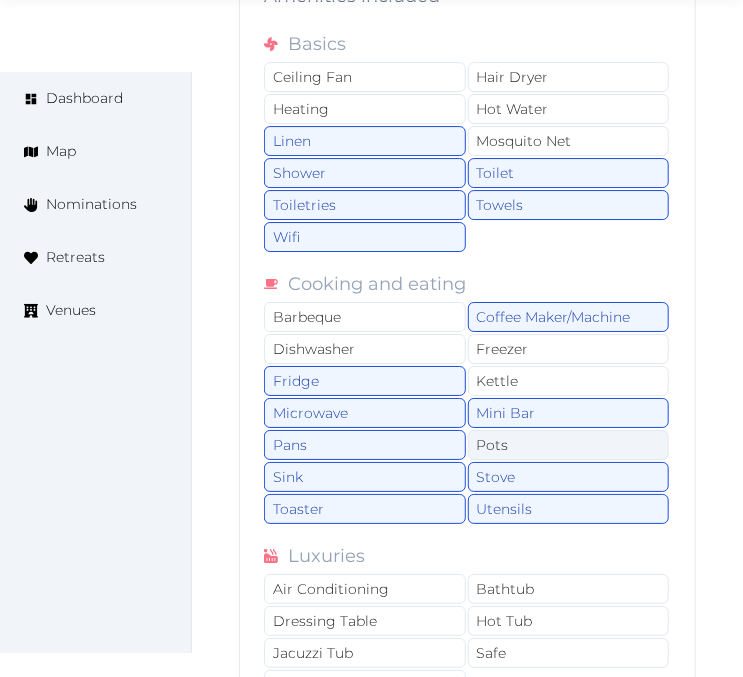 click on "Pots" at bounding box center [569, 445] 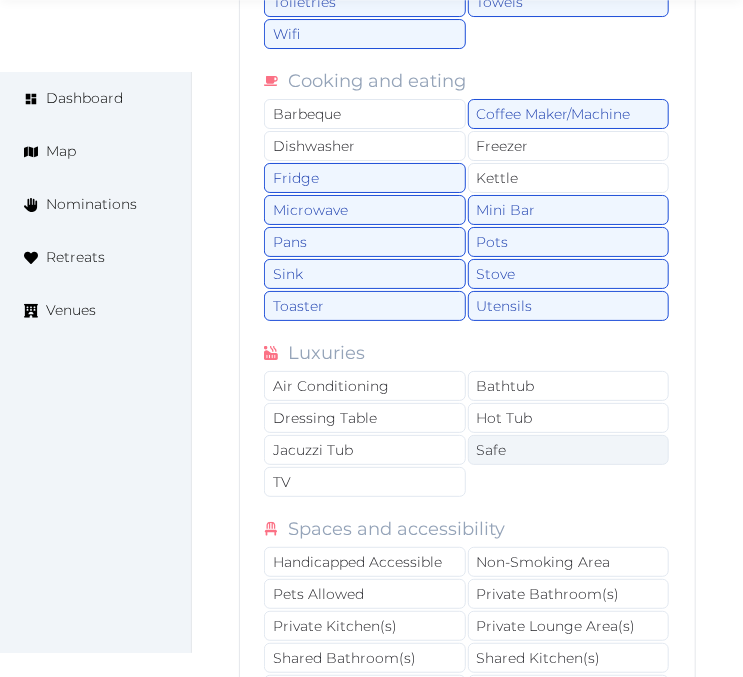 scroll, scrollTop: 11077, scrollLeft: 0, axis: vertical 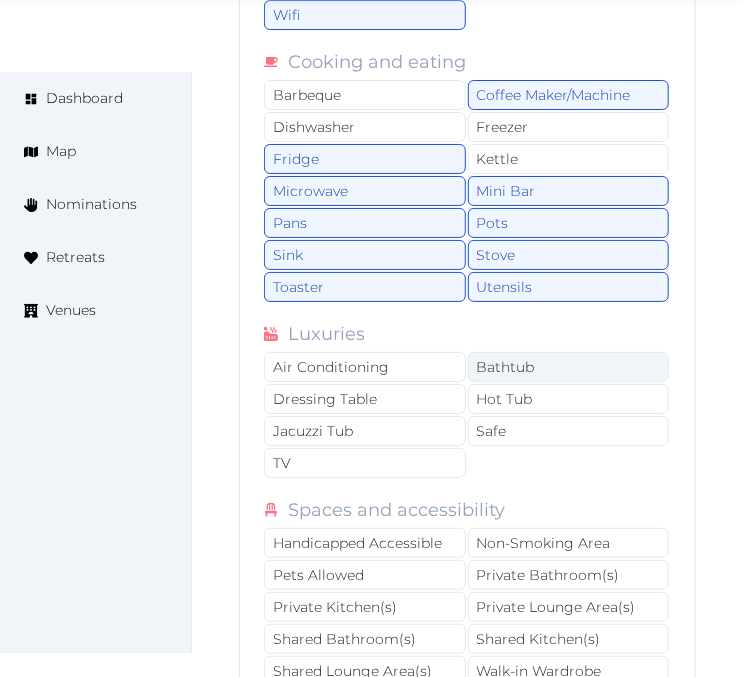 drag, startPoint x: 548, startPoint y: 351, endPoint x: 542, endPoint y: 366, distance: 16.155495 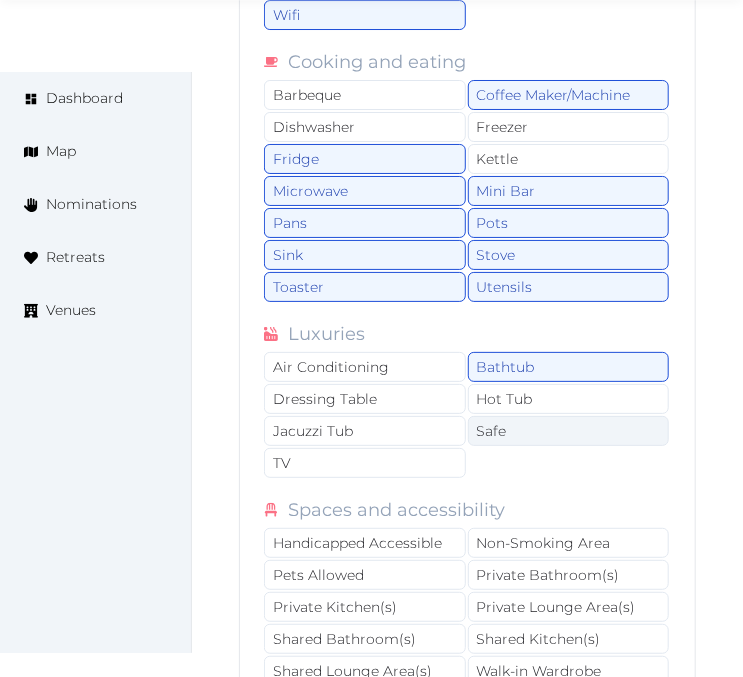 click on "Safe" at bounding box center (569, 431) 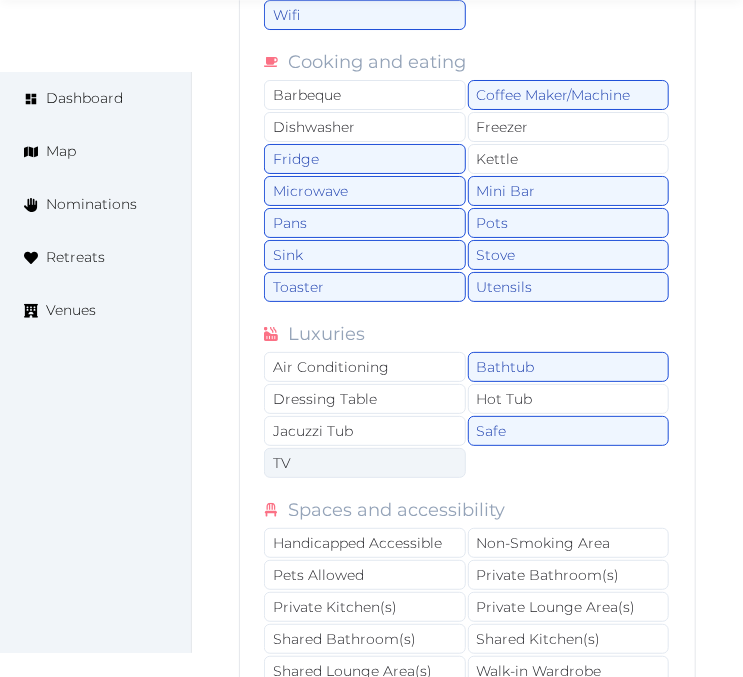 click on "TV" at bounding box center (365, 463) 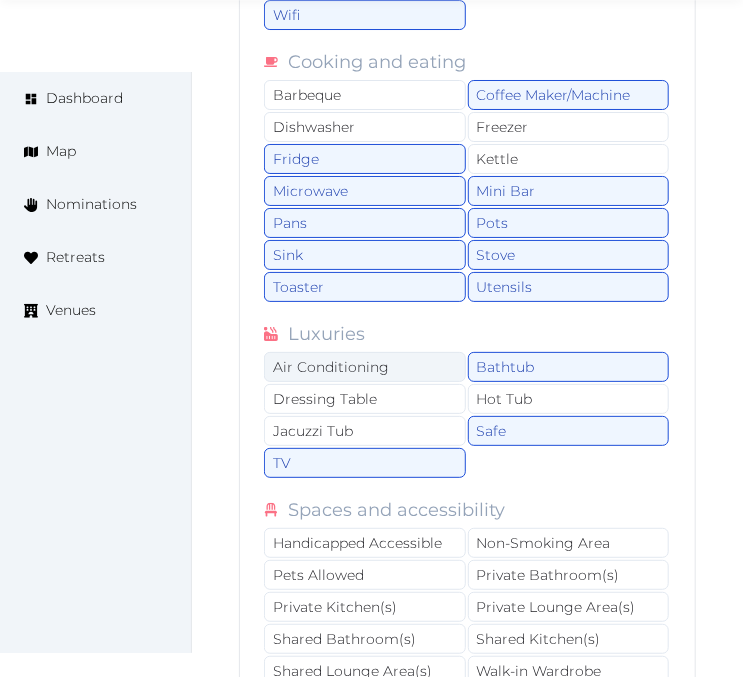 click on "Air Conditioning" at bounding box center (365, 367) 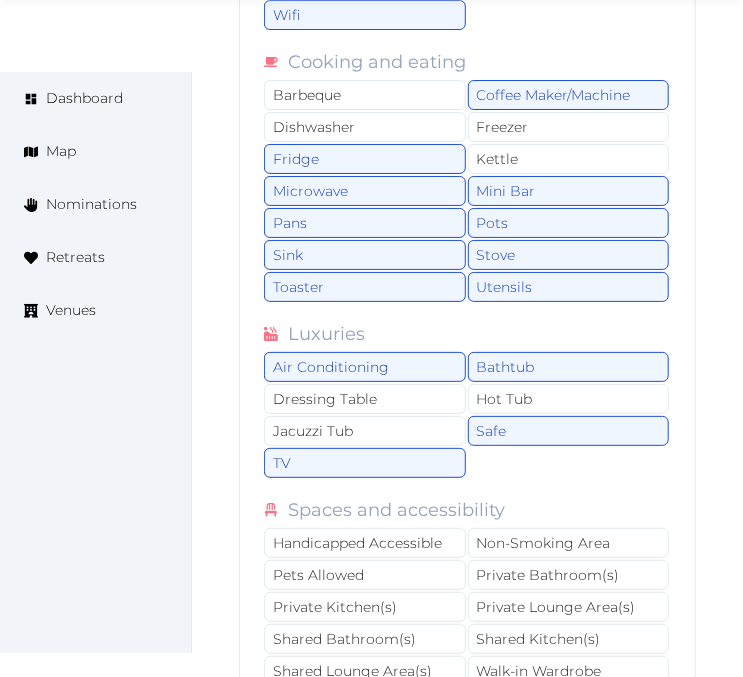 click on "Basics Ceiling Fan Hair Dryer Heating Hot Water Linen Mosquito Net Shower Toilet Toiletries Towels Wifi Cooking and eating Barbeque Coffee Maker/Machine Dishwasher Freezer Fridge Kettle Microwave Mini Bar Pans Pots Sink Stove Toaster Utensils Luxuries Air Conditioning Bathtub Dressing Table Hot Tub Jacuzzi Tub Safe TV Spaces and accessibility Handicapped Accessible Non-Smoking Area Pets Allowed Private Bathroom(s) Private Kitchen(s) Private Lounge Area(s) Shared Bathroom(s) Shared Kitchen(s) Shared Lounge Area(s) Walk-in Wardrobe Views Balcony - Private Balcony - Shared Garden View Nature View Ocean View Patio Pool View" at bounding box center [467, 328] 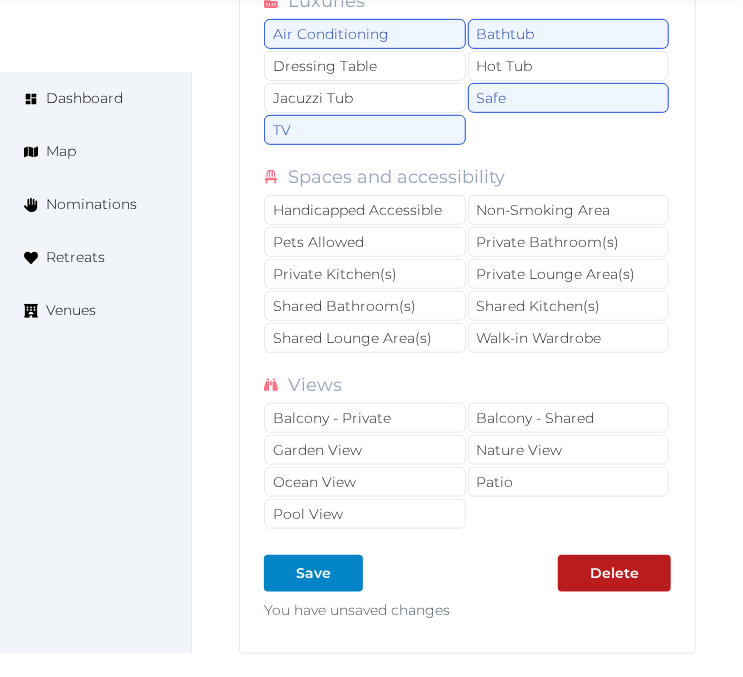 scroll, scrollTop: 11411, scrollLeft: 0, axis: vertical 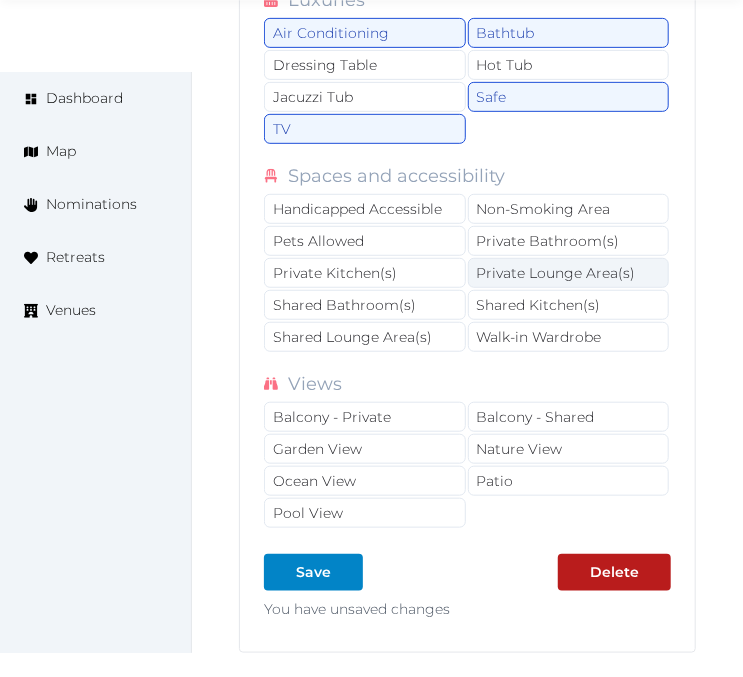 drag, startPoint x: 572, startPoint y: 227, endPoint x: 563, endPoint y: 255, distance: 29.410883 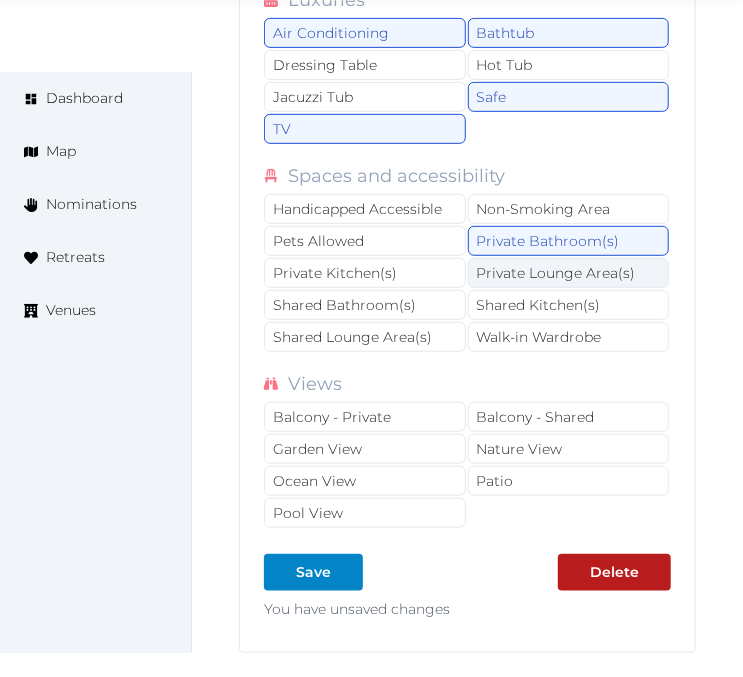 click on "Private Lounge Area(s)" at bounding box center [569, 273] 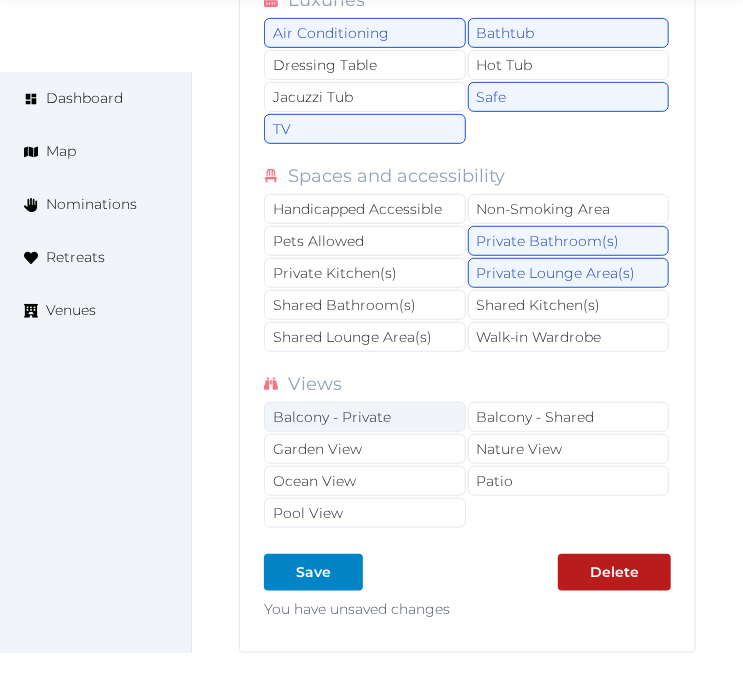 click on "Balcony - Private" at bounding box center (365, 417) 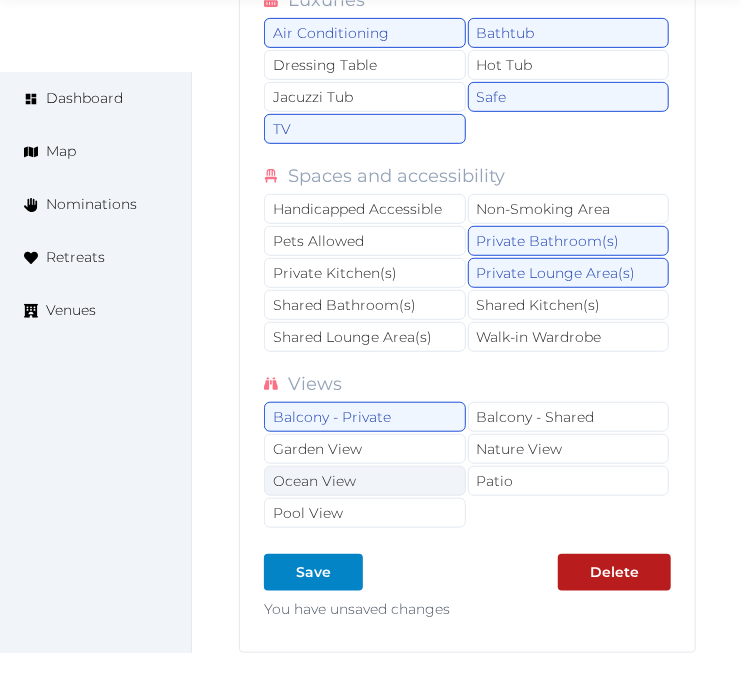 click on "Ocean View" at bounding box center [365, 481] 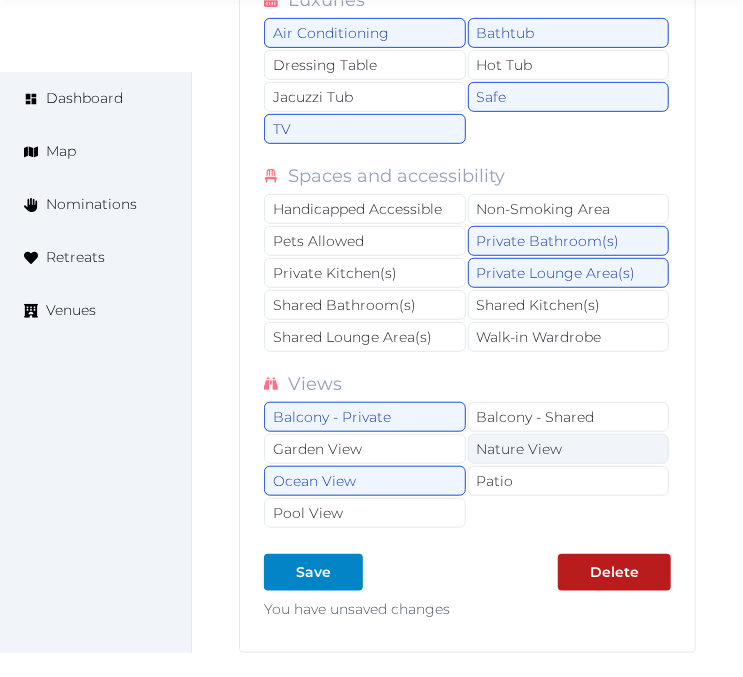 click on "Nature View" at bounding box center [569, 449] 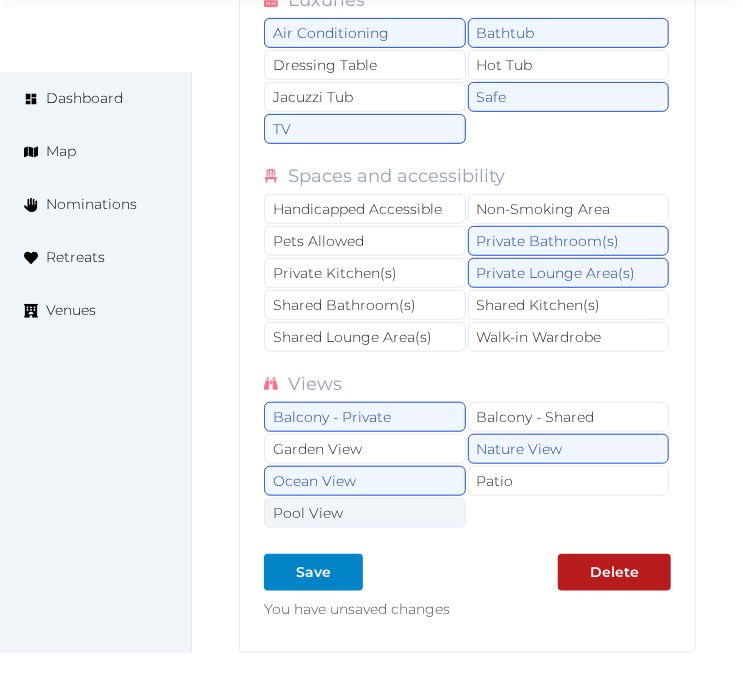 click on "Pool View" at bounding box center [365, 513] 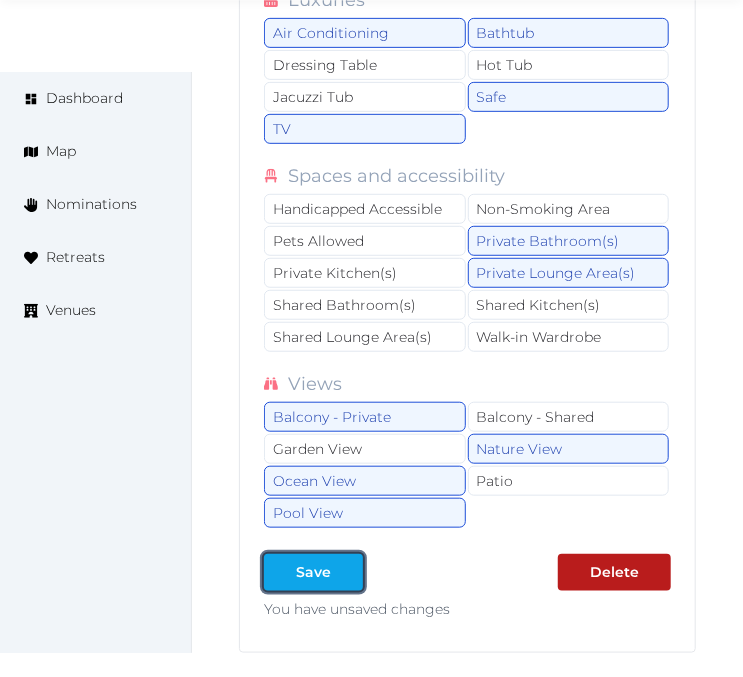 click on "Save" at bounding box center (313, 572) 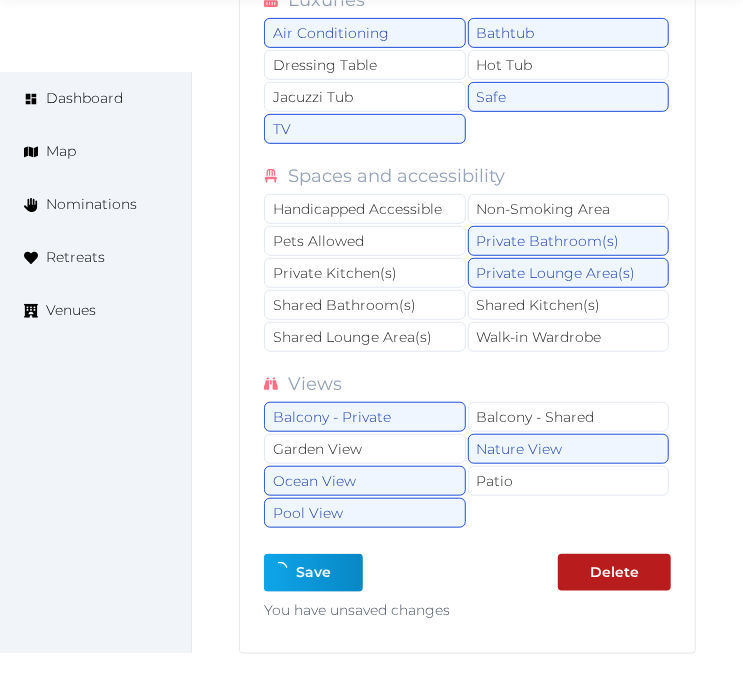 type on "*" 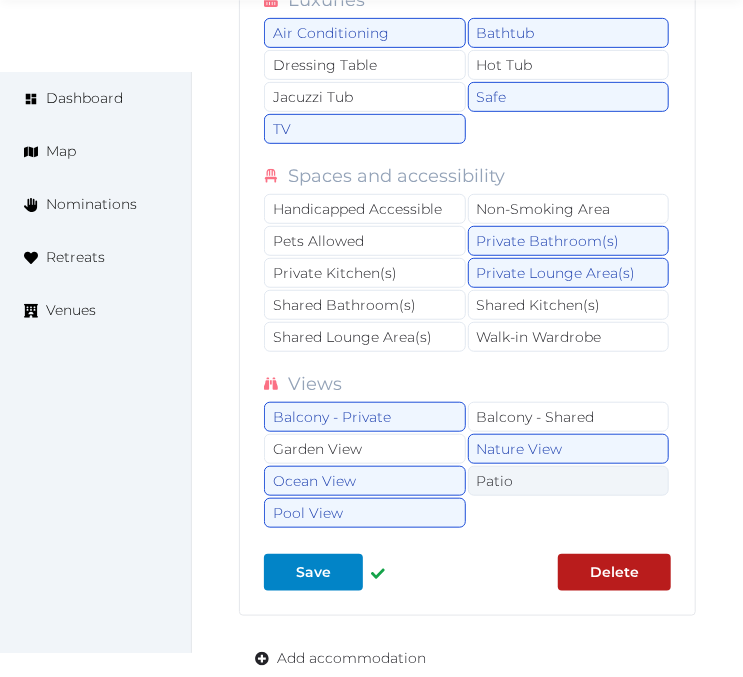 click on "Patio" at bounding box center [569, 481] 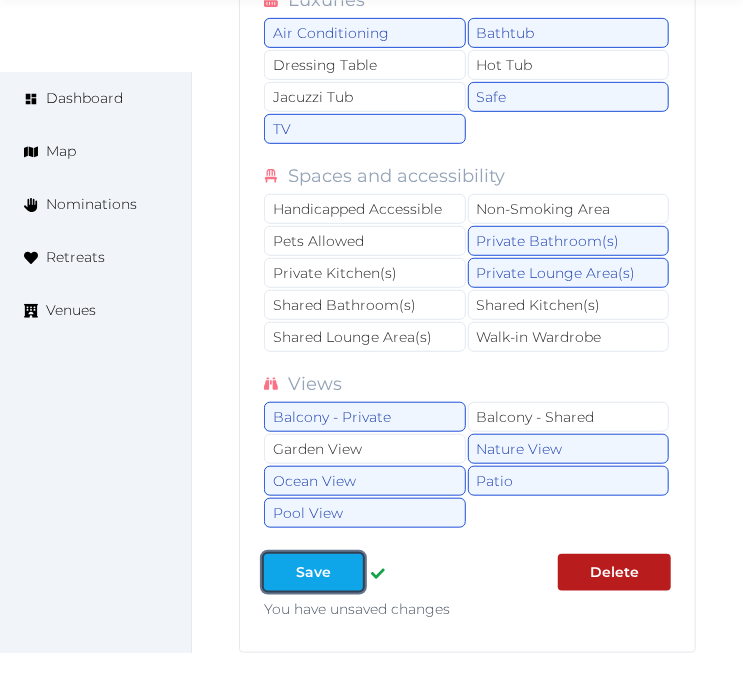 click on "Save" at bounding box center [313, 572] 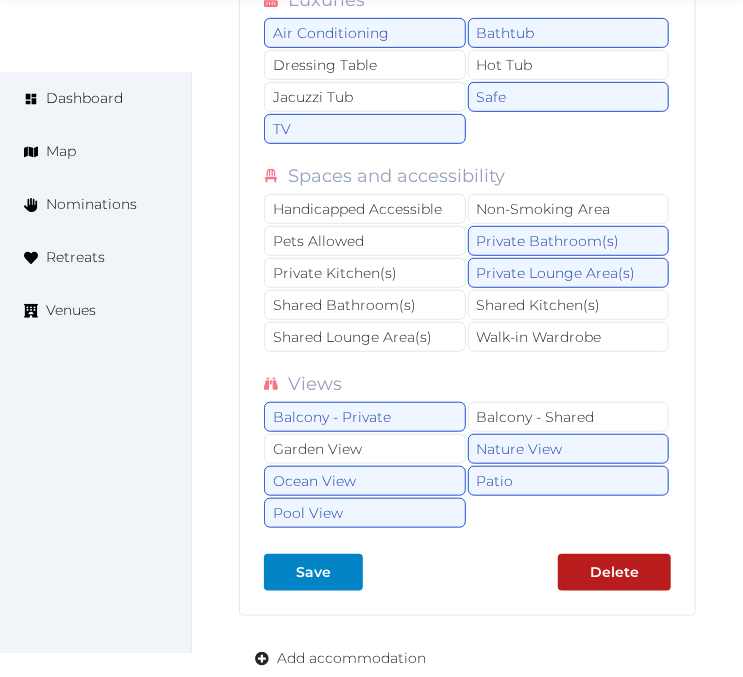 click on "**********" at bounding box center (467, -1009) 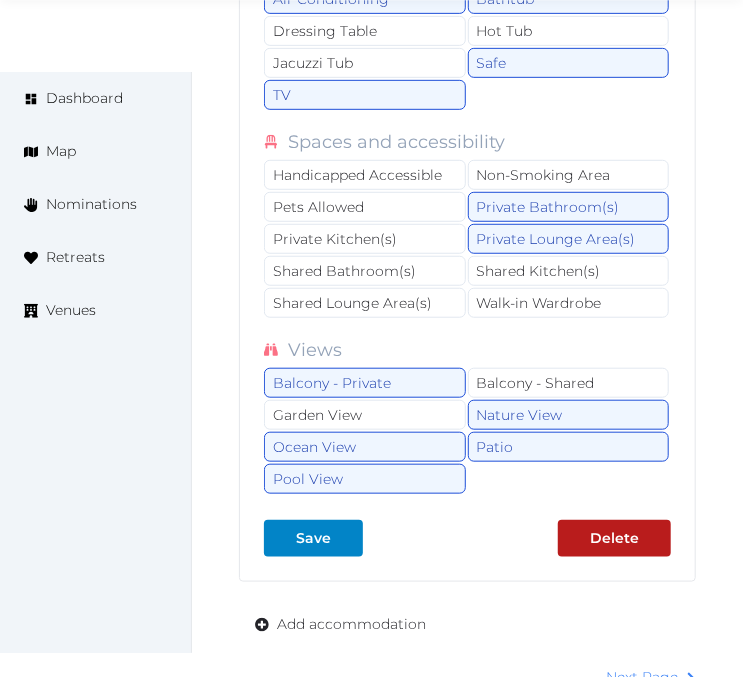 scroll, scrollTop: 11704, scrollLeft: 0, axis: vertical 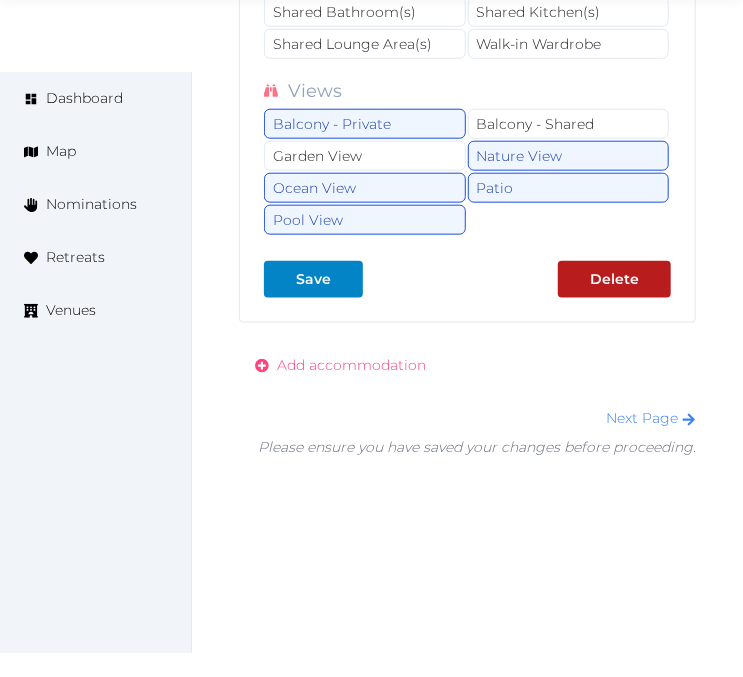 click on "Add accommodation" at bounding box center [351, 365] 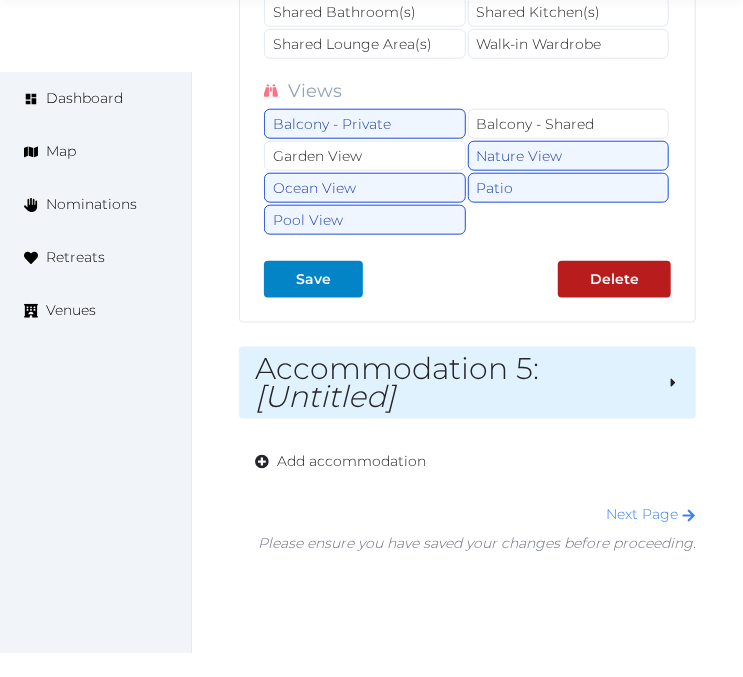 click on "Accommodation 5 :  [Untitled]" at bounding box center [453, 383] 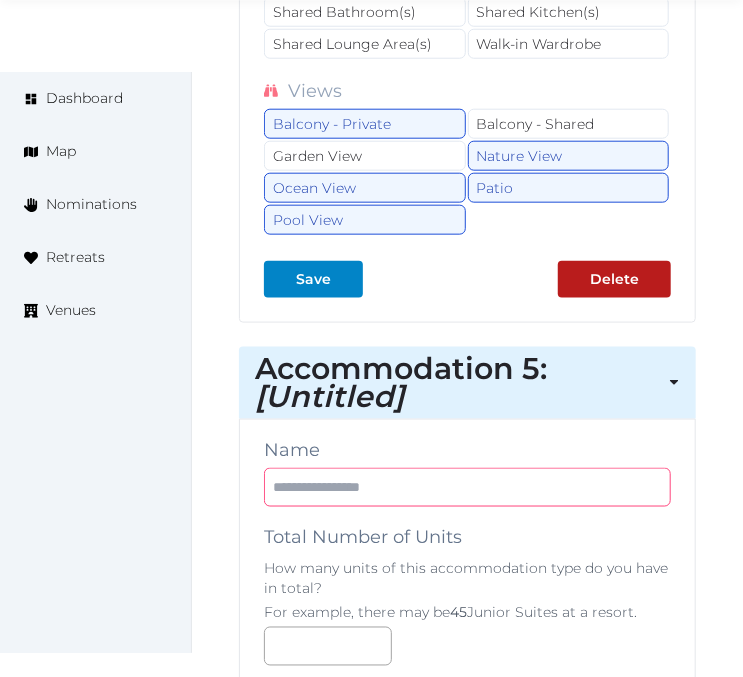 click at bounding box center [467, 487] 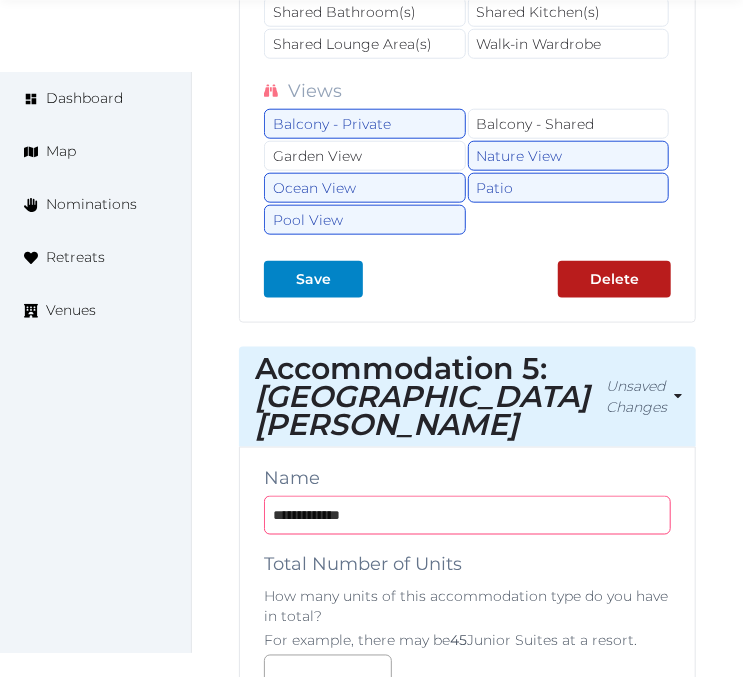 type on "**********" 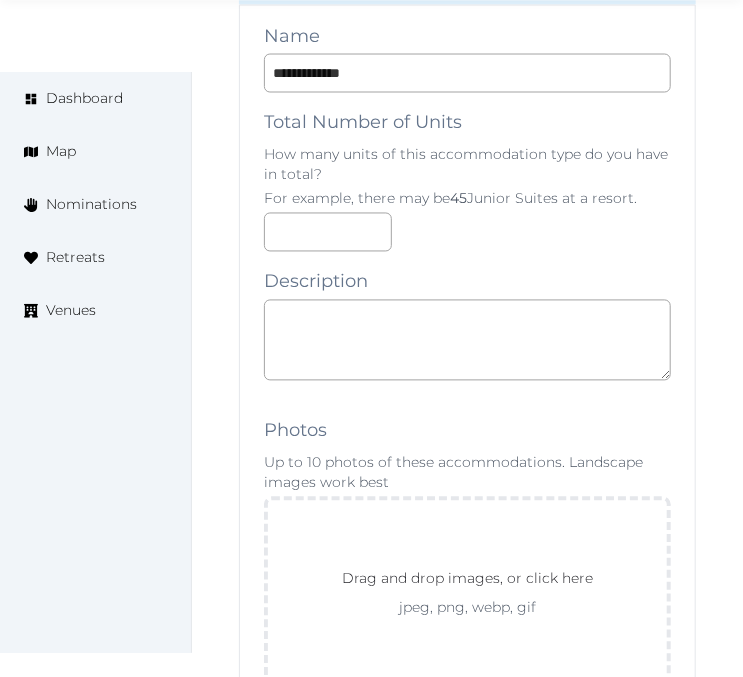 scroll, scrollTop: 12148, scrollLeft: 0, axis: vertical 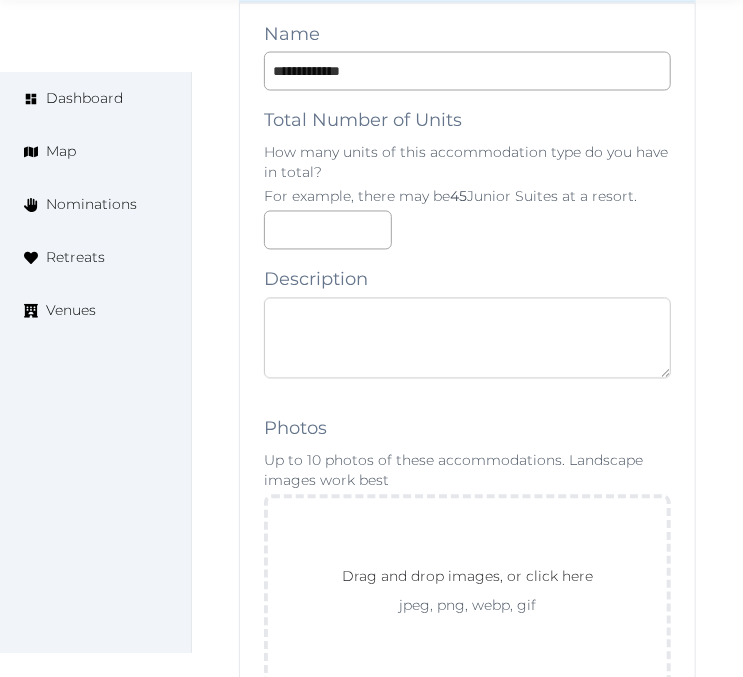 click at bounding box center (467, 338) 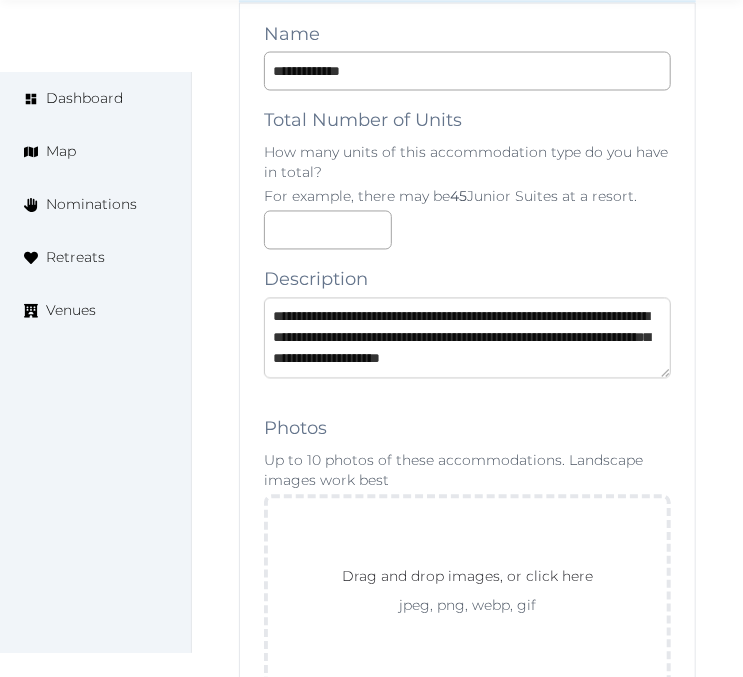 scroll, scrollTop: 262, scrollLeft: 0, axis: vertical 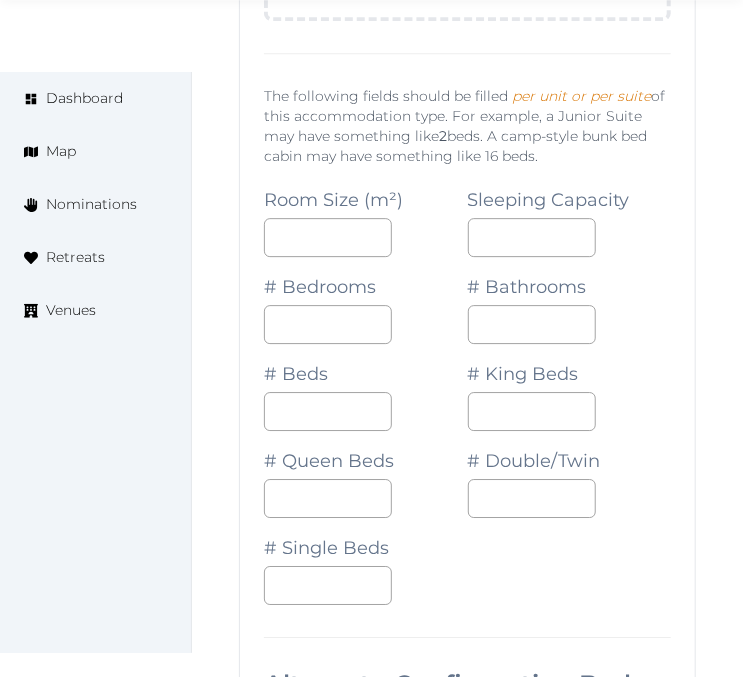 type on "**********" 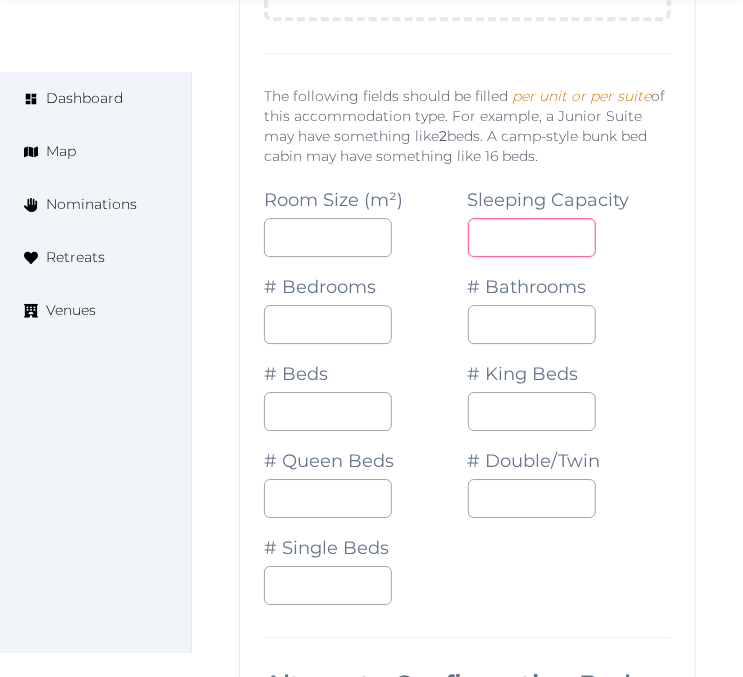 click at bounding box center (532, 237) 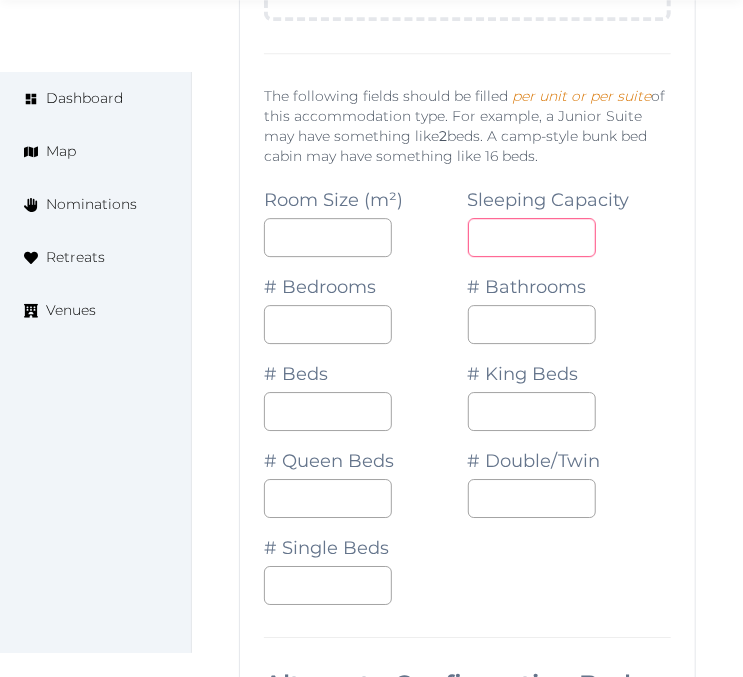type on "***" 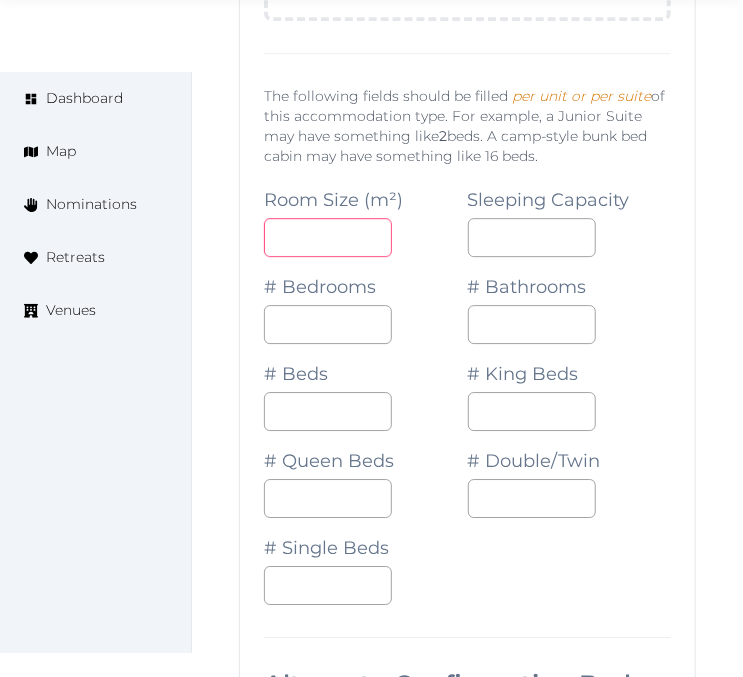 click at bounding box center [328, 237] 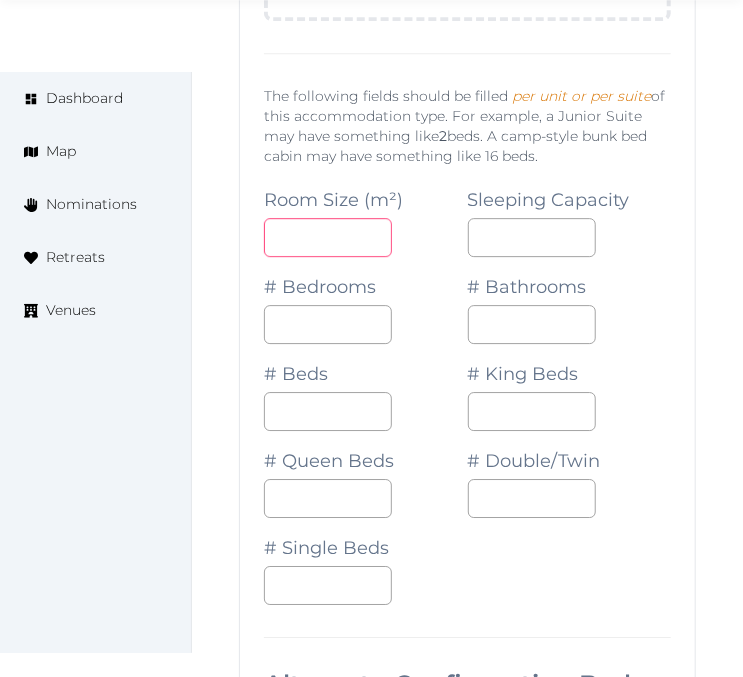 type on "***" 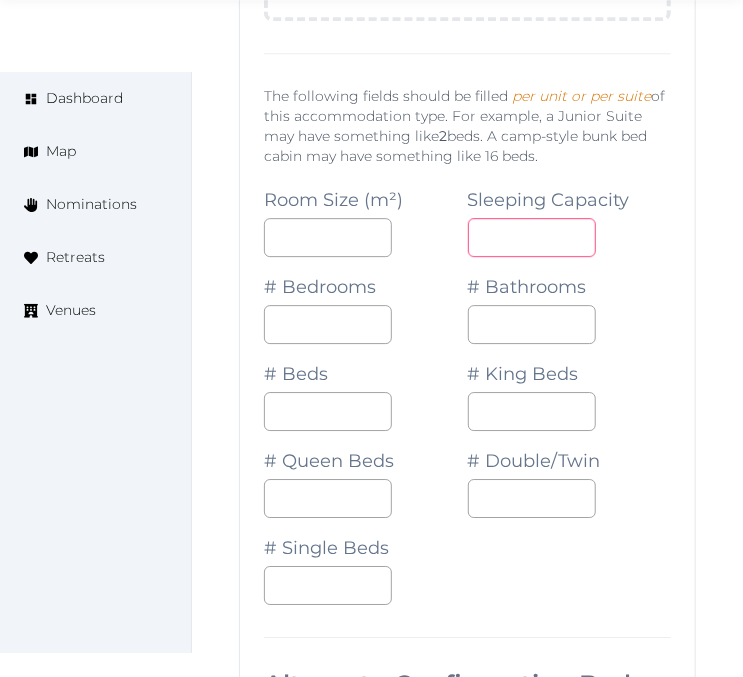 drag, startPoint x: 508, startPoint y: 211, endPoint x: 418, endPoint y: 197, distance: 91.08238 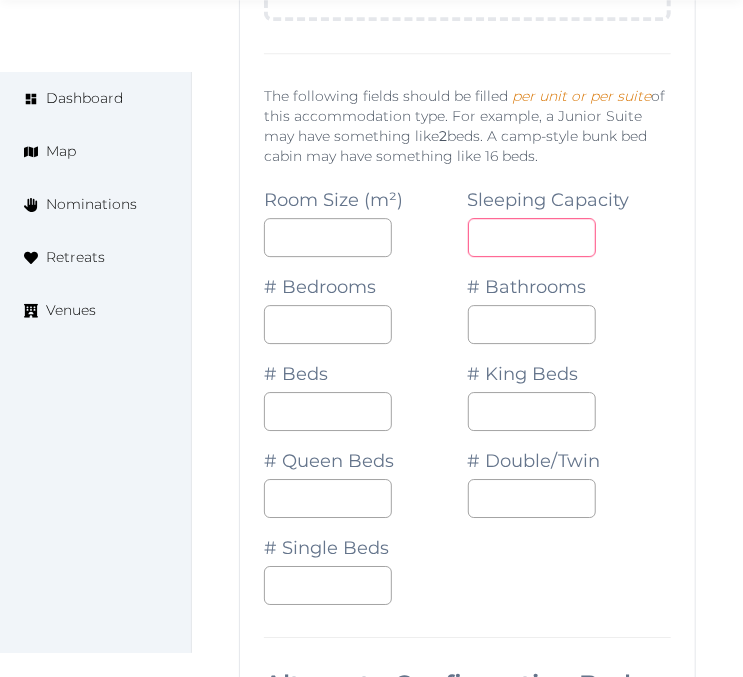 type on "*" 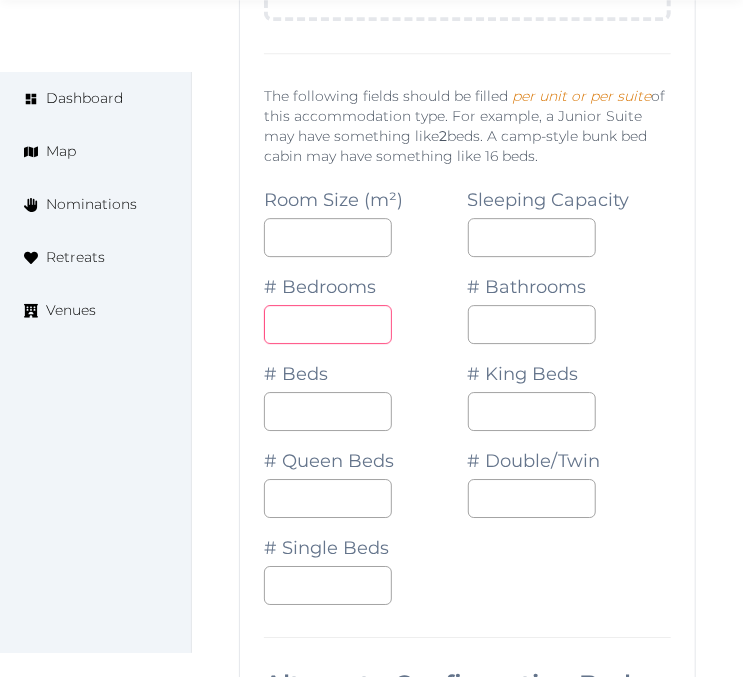click at bounding box center (328, 324) 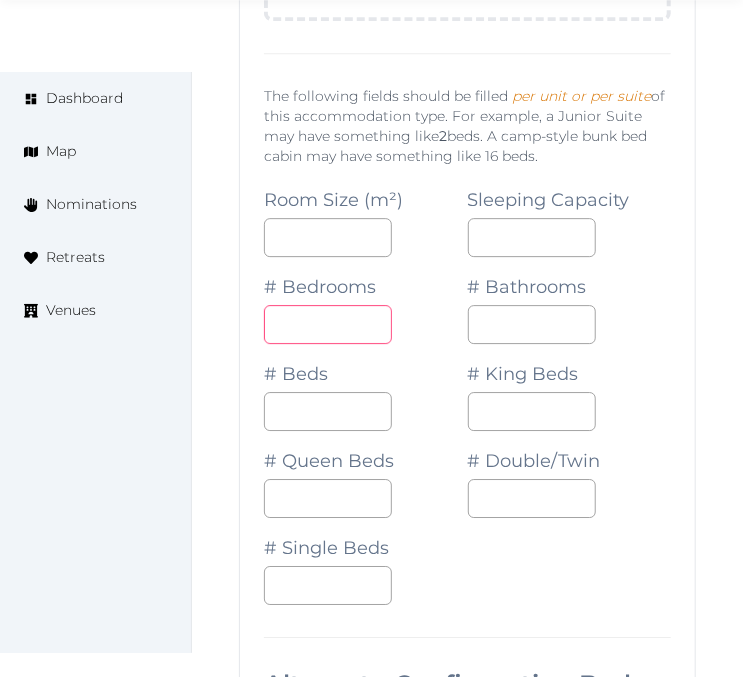 type on "*" 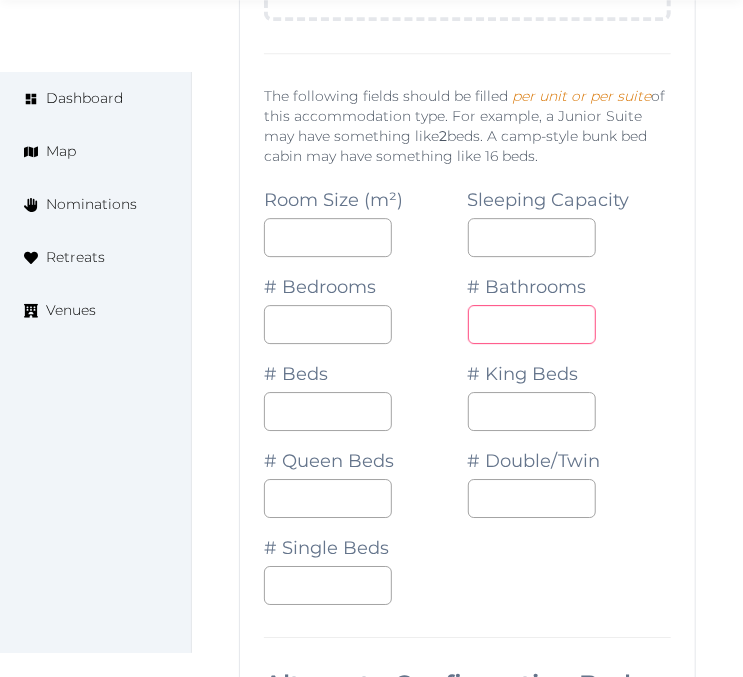 click at bounding box center (532, 324) 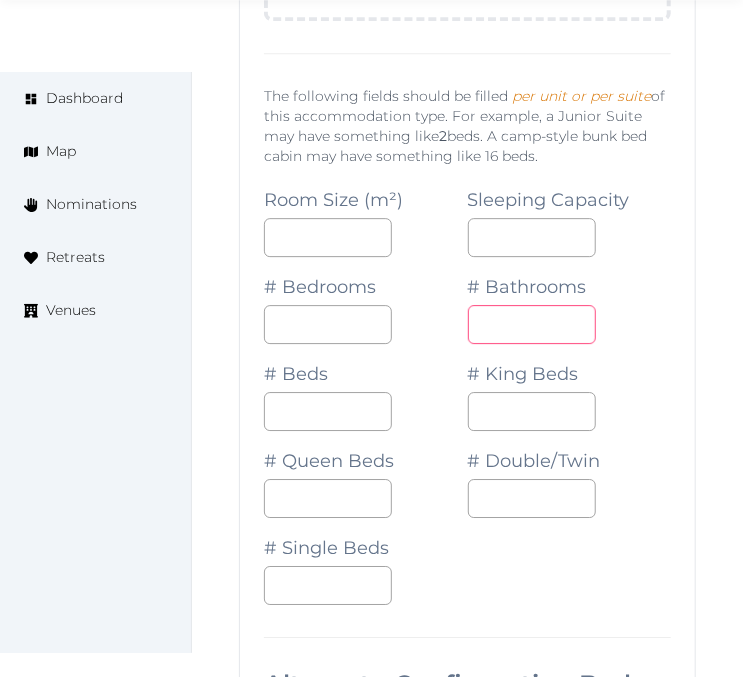 type on "*" 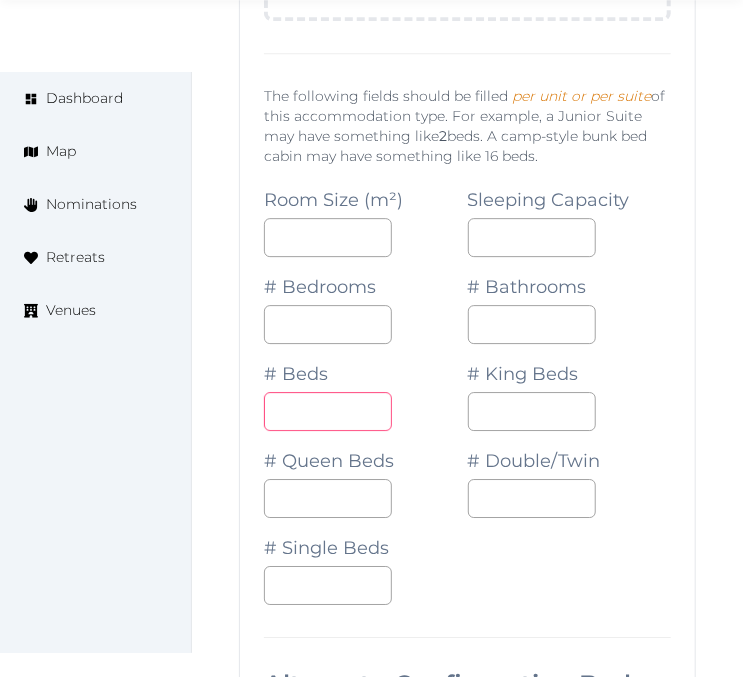 click at bounding box center [328, 411] 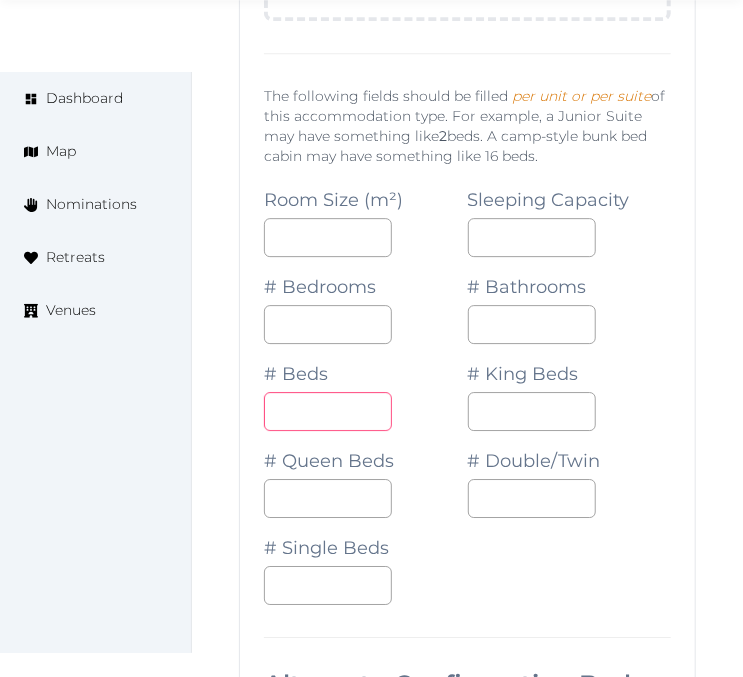 type on "*" 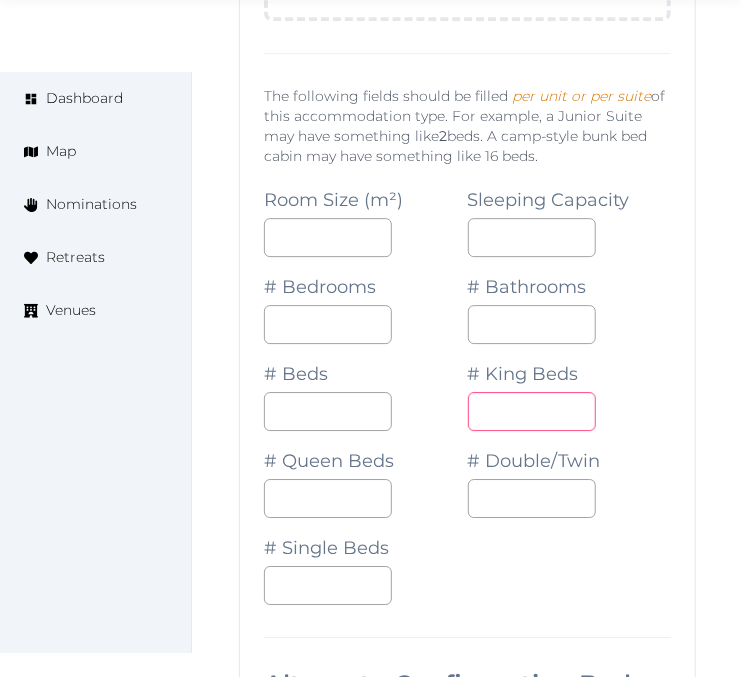 click at bounding box center [532, 411] 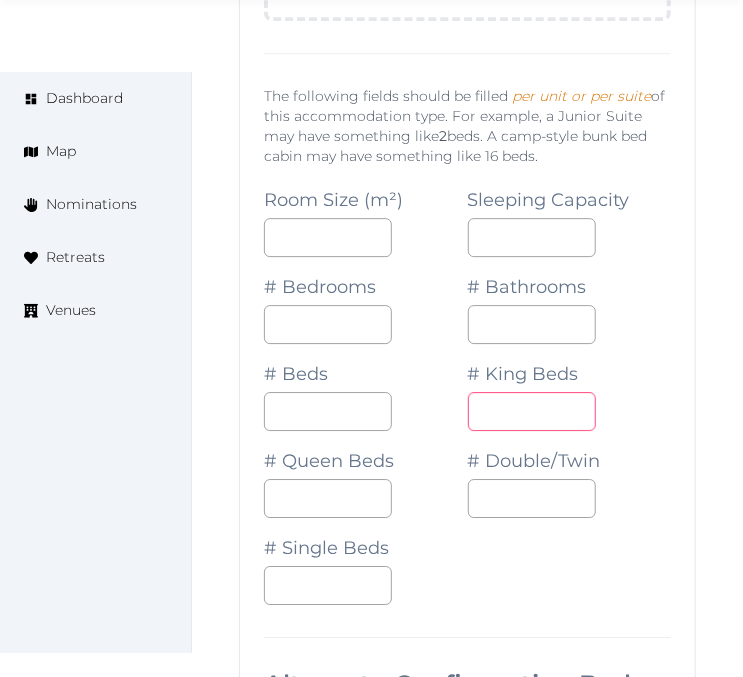 type on "*" 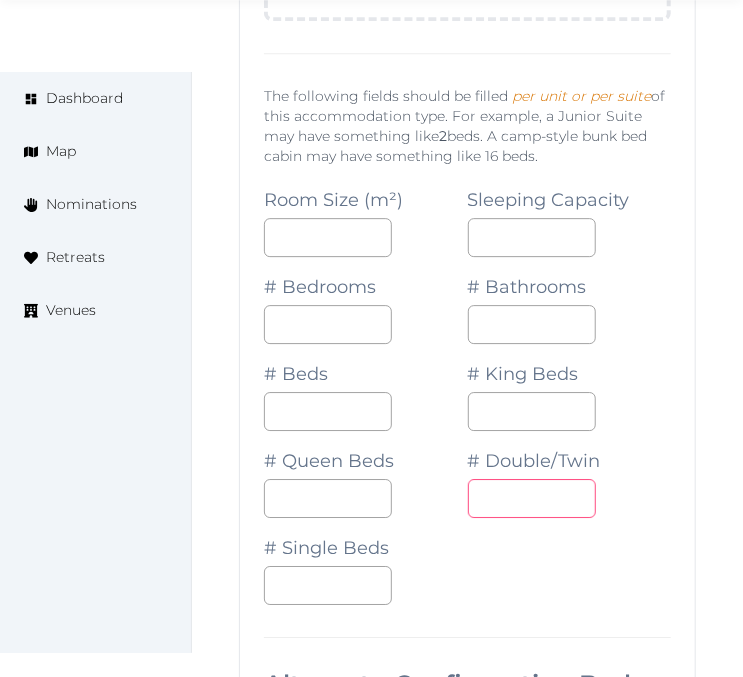 click at bounding box center [532, 498] 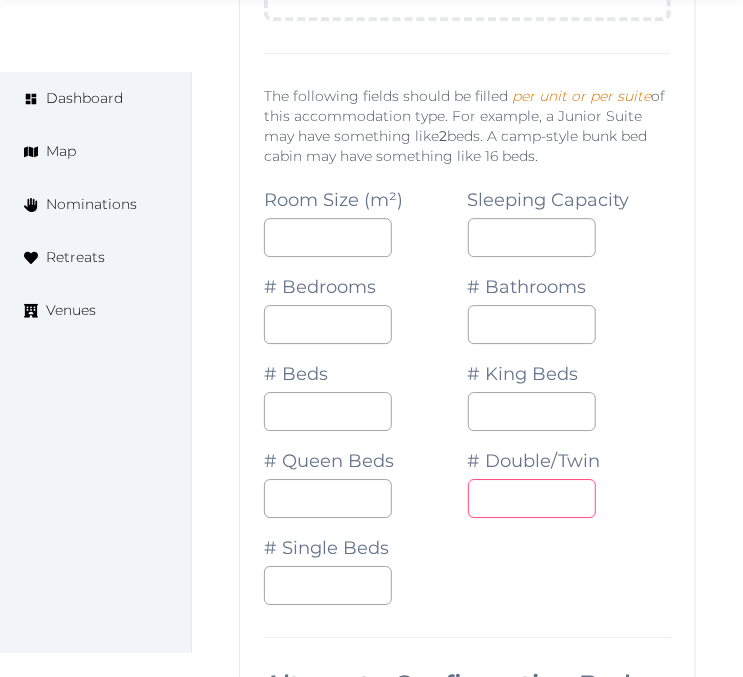 drag, startPoint x: 547, startPoint y: 537, endPoint x: 573, endPoint y: 516, distance: 33.42155 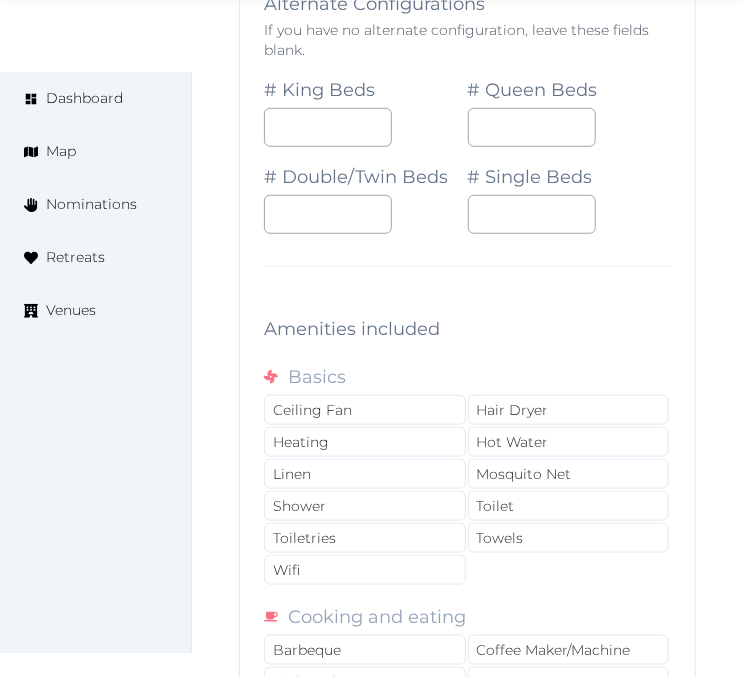 scroll, scrollTop: 13704, scrollLeft: 0, axis: vertical 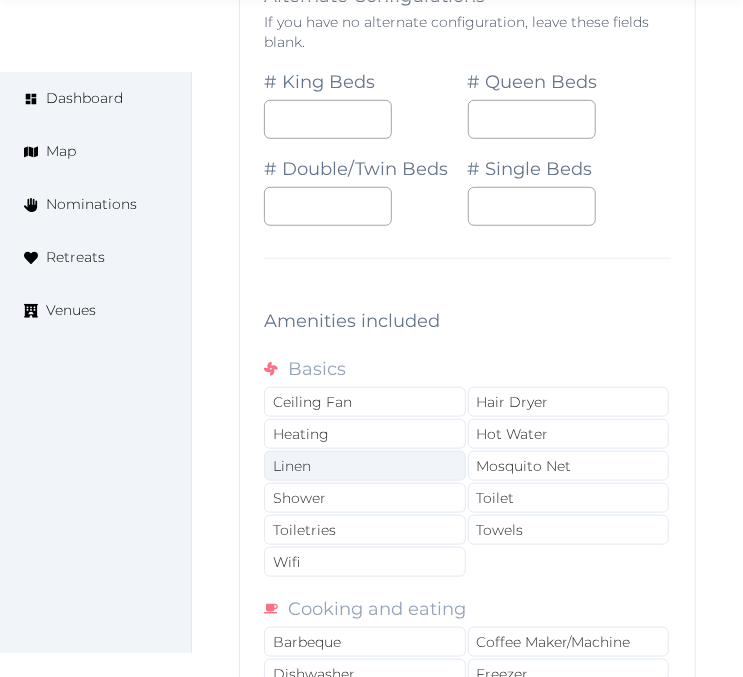 click on "Linen" at bounding box center [365, 466] 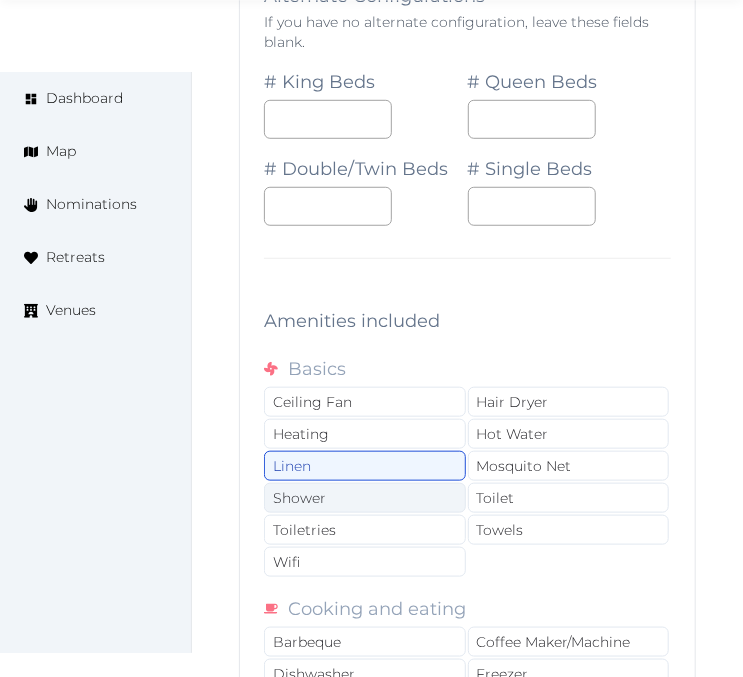 click on "Shower" at bounding box center (365, 498) 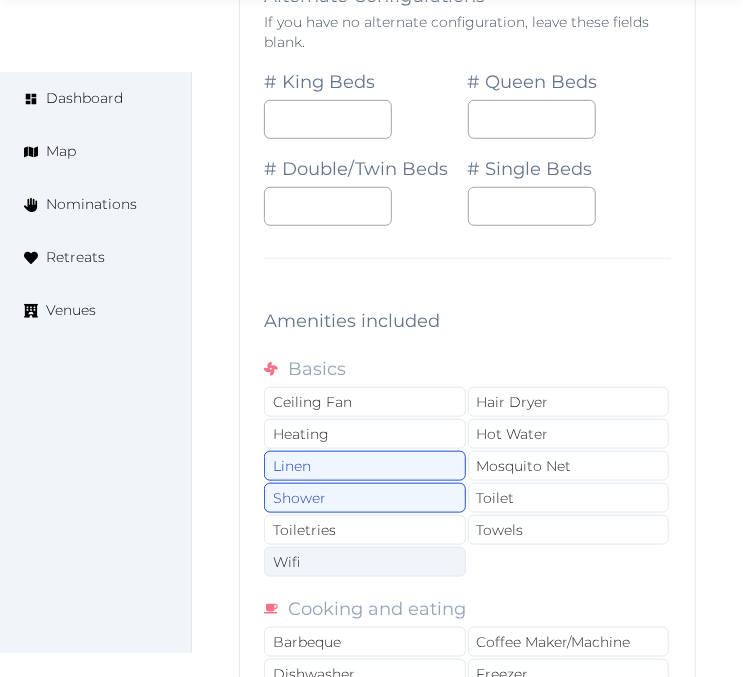 drag, startPoint x: 332, startPoint y: 493, endPoint x: 338, endPoint y: 520, distance: 27.658634 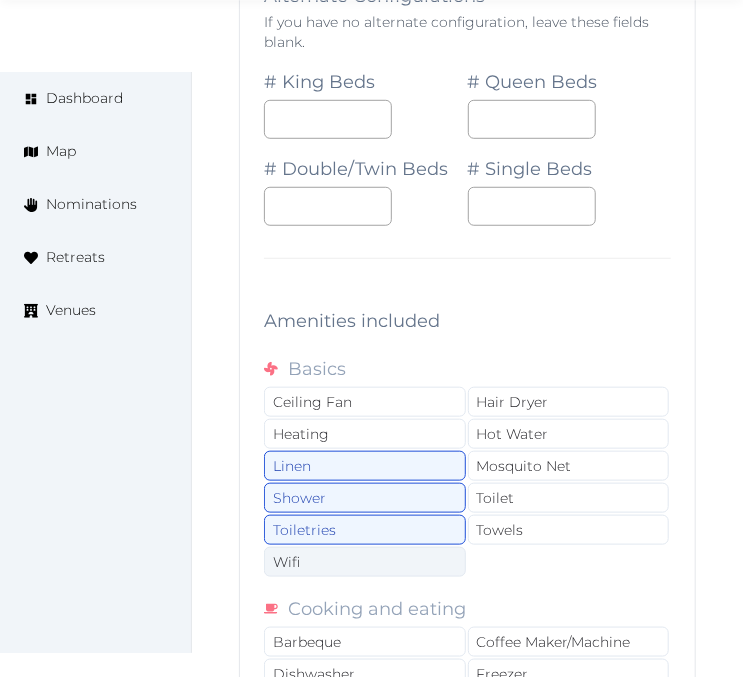 click on "Wifi" at bounding box center [365, 562] 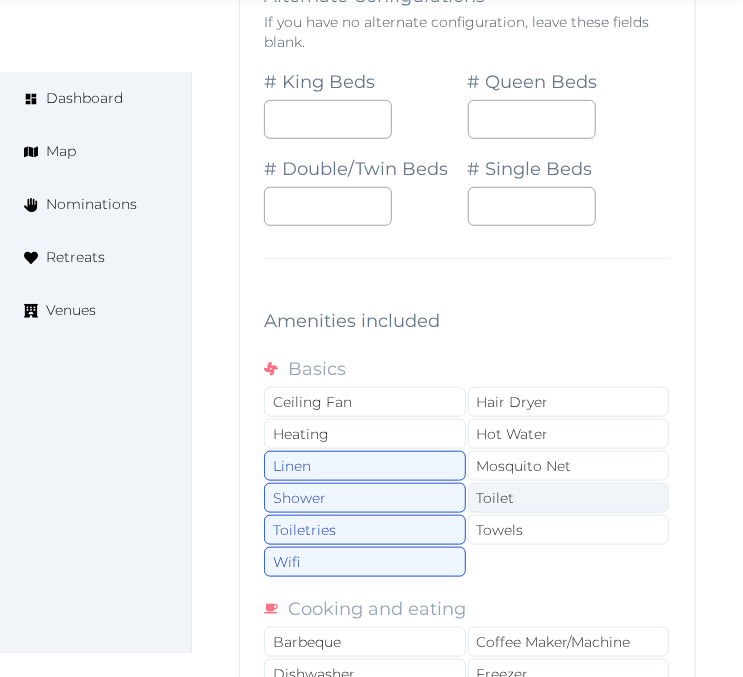 click on "Toilet" at bounding box center [569, 498] 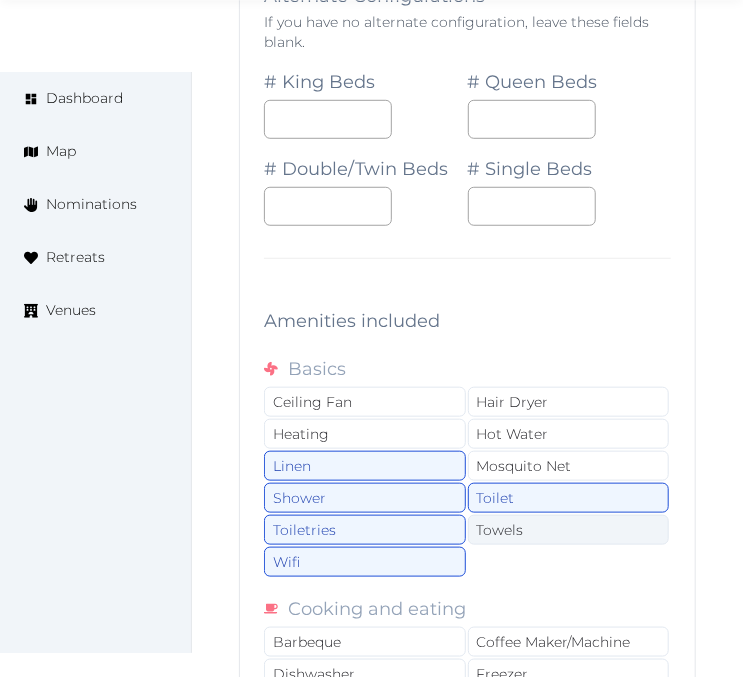 click on "Towels" at bounding box center (569, 530) 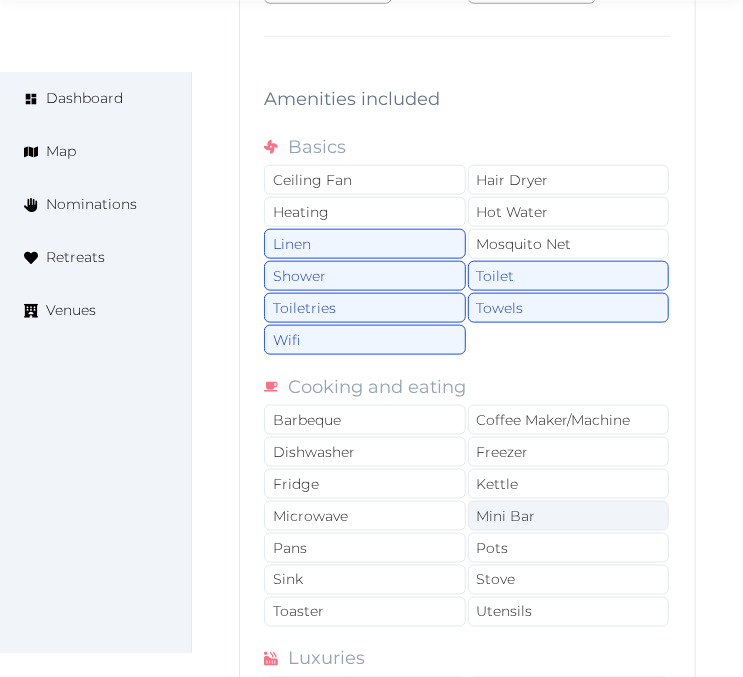 scroll, scrollTop: 14037, scrollLeft: 0, axis: vertical 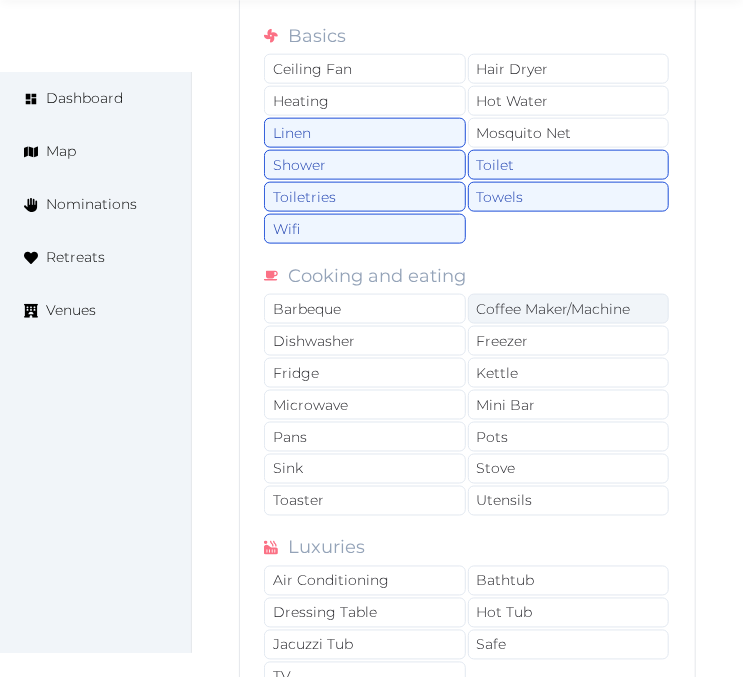 click on "Coffee Maker/Machine" at bounding box center (569, 309) 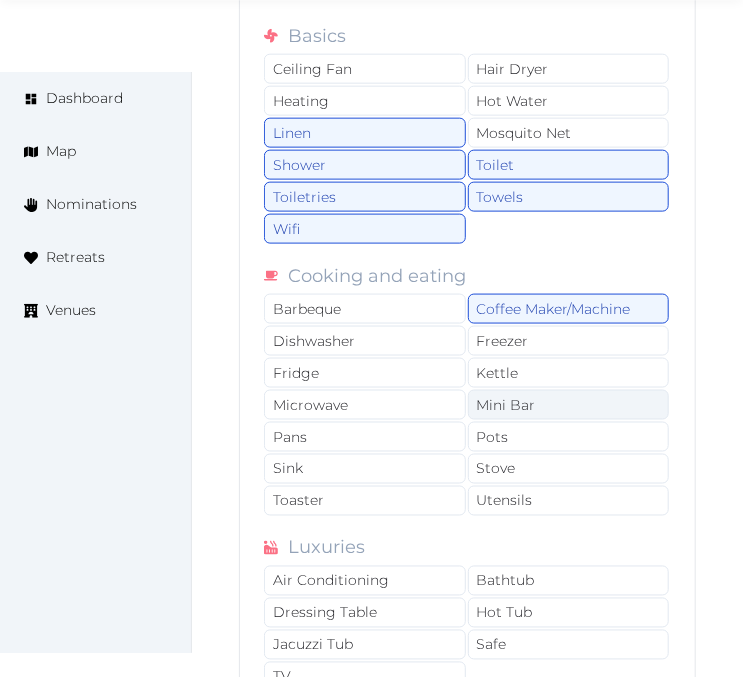 drag, startPoint x: 498, startPoint y: 361, endPoint x: 496, endPoint y: 371, distance: 10.198039 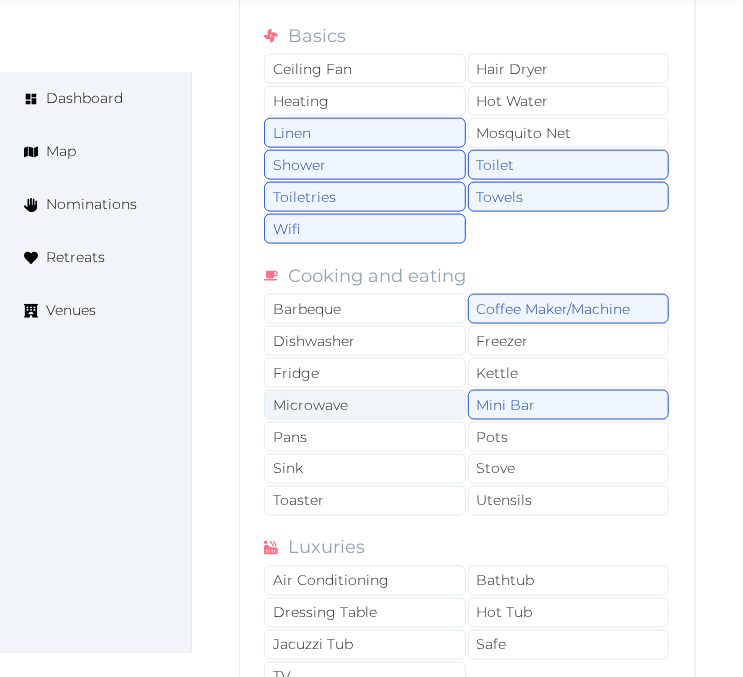 drag, startPoint x: 343, startPoint y: 348, endPoint x: 353, endPoint y: 374, distance: 27.856777 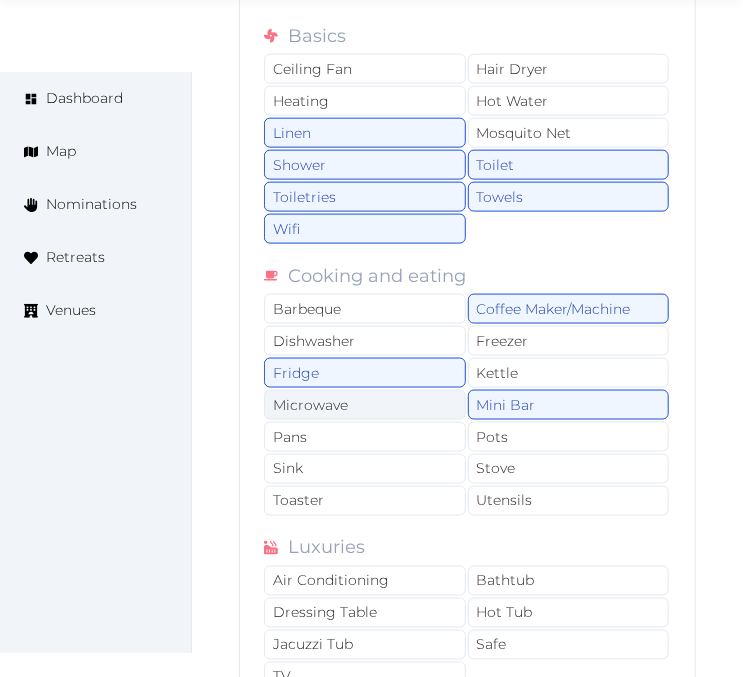 click on "Microwave" at bounding box center [365, 405] 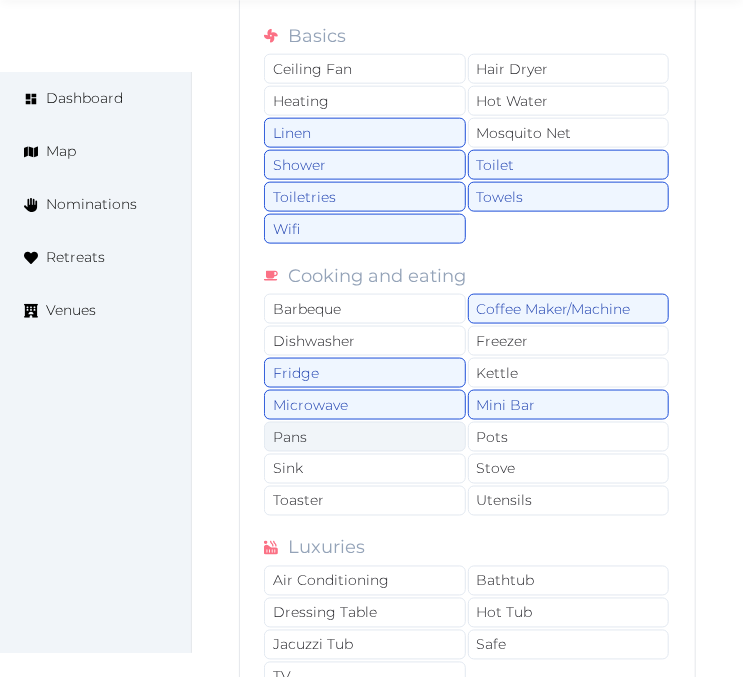 click on "Pans" at bounding box center [365, 437] 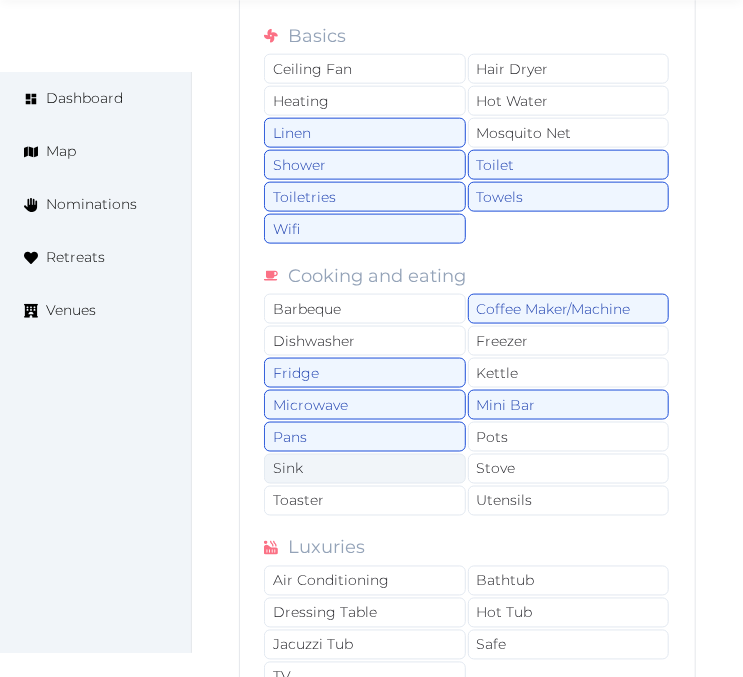 click on "Sink" at bounding box center (365, 469) 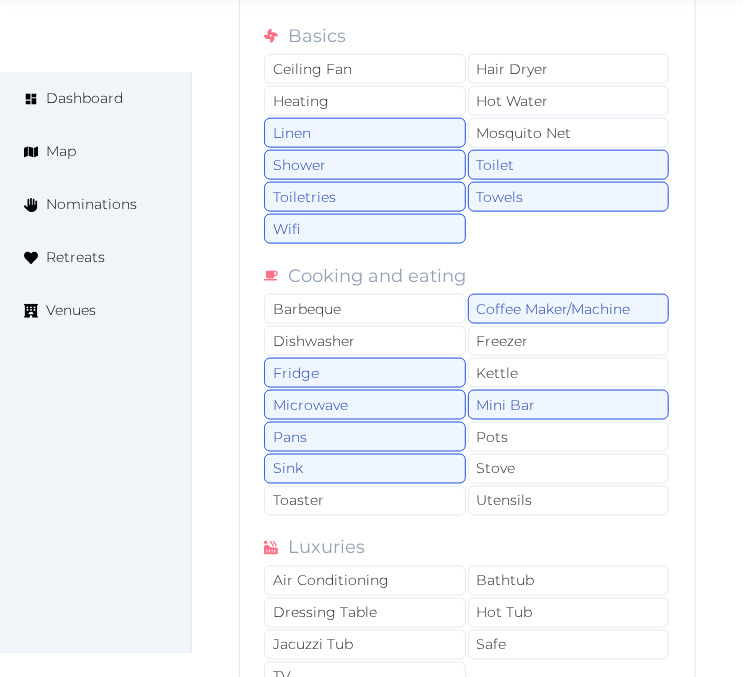 drag, startPoint x: 412, startPoint y: 480, endPoint x: 480, endPoint y: 456, distance: 72.11102 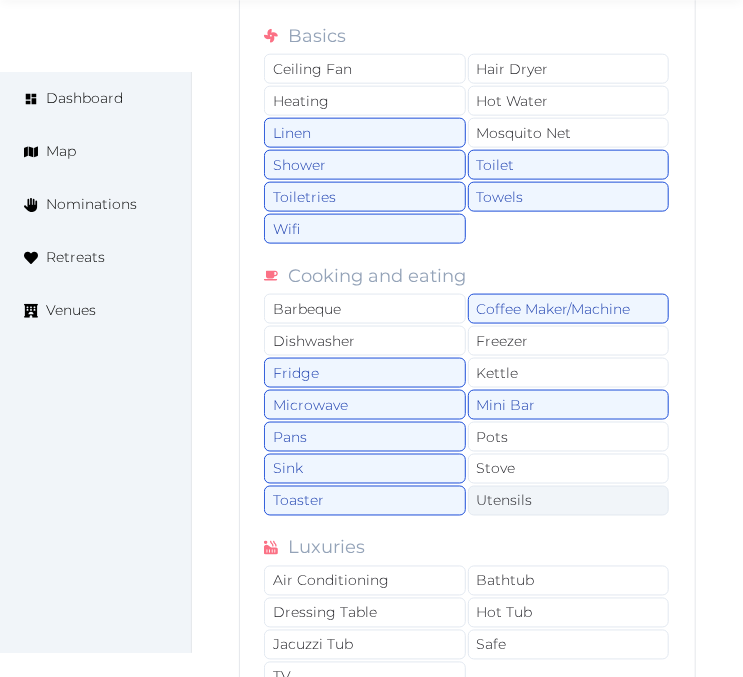 click on "Utensils" at bounding box center (569, 501) 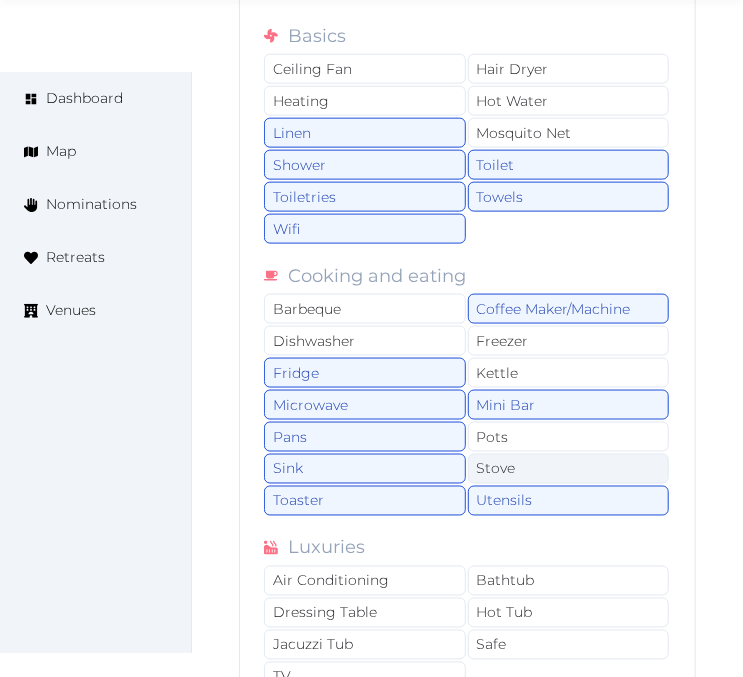 drag, startPoint x: 521, startPoint y: 447, endPoint x: 522, endPoint y: 433, distance: 14.035668 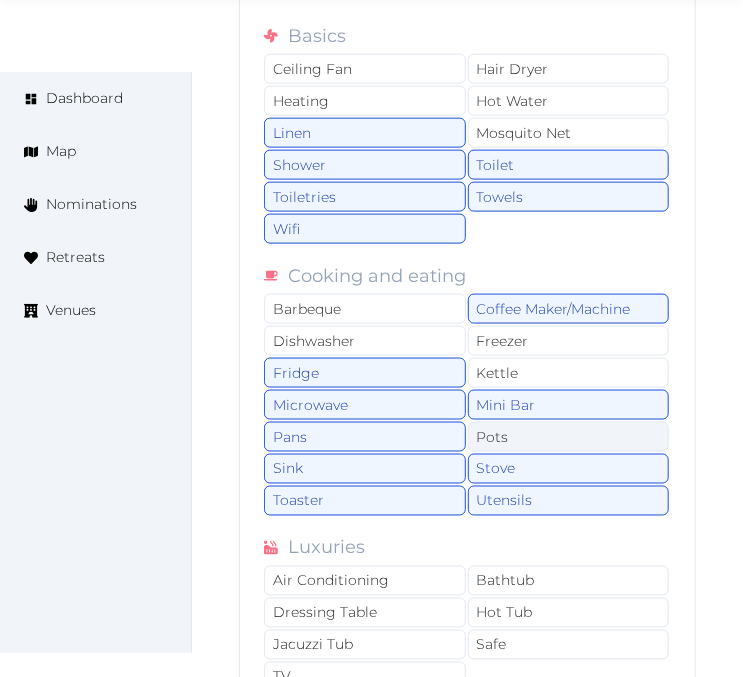 click on "Pots" at bounding box center [569, 437] 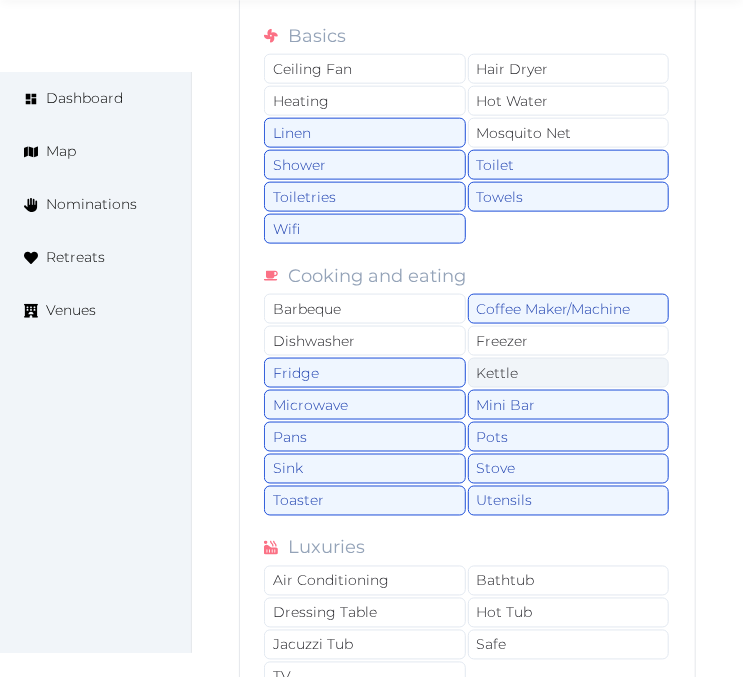 click on "Kettle" at bounding box center (569, 373) 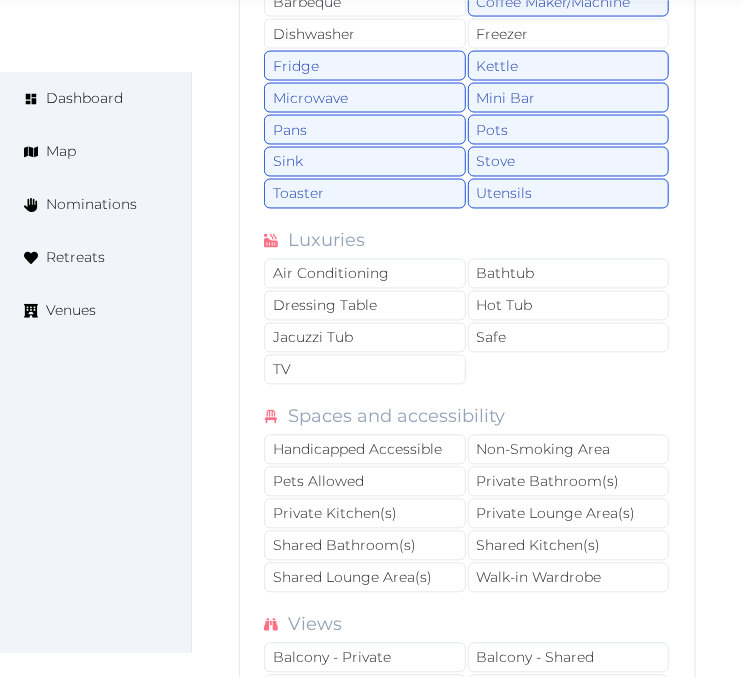 scroll, scrollTop: 14371, scrollLeft: 0, axis: vertical 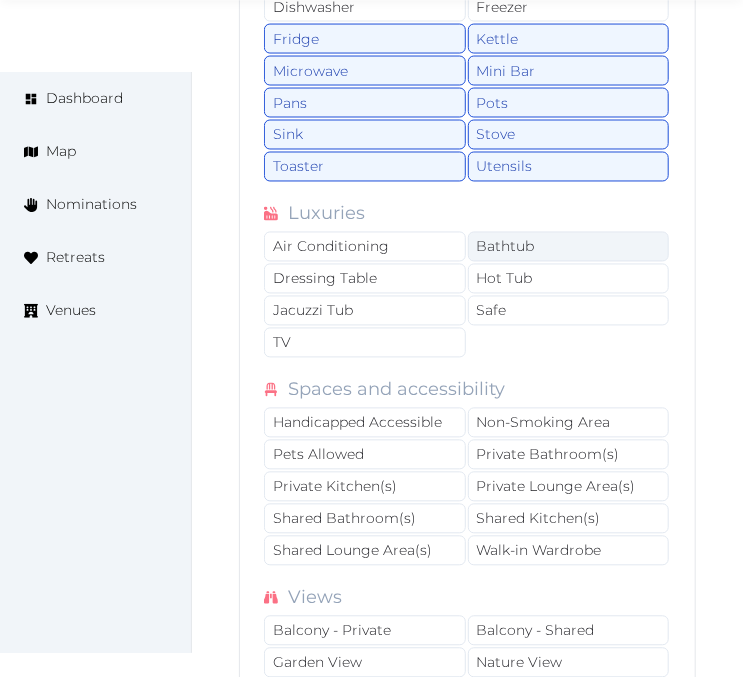 click on "Bathtub" at bounding box center (569, 247) 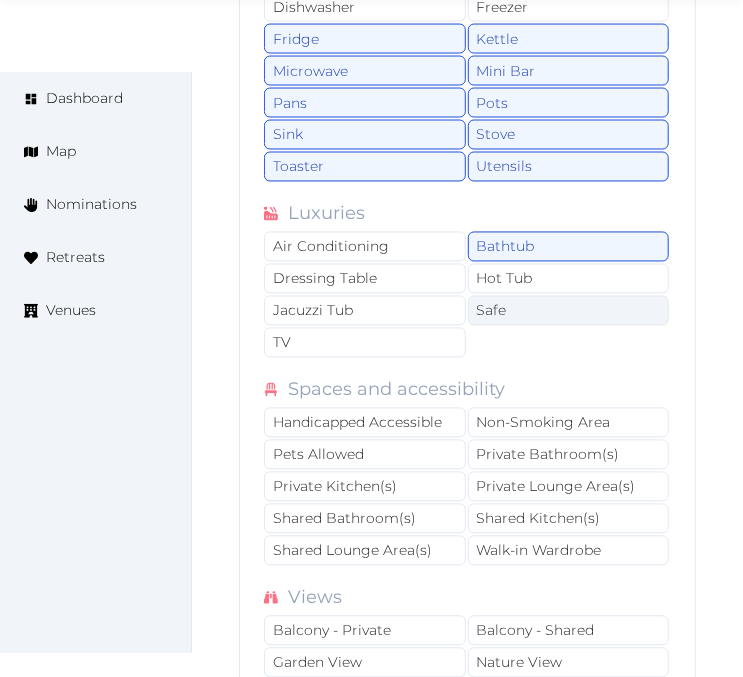 click on "Safe" at bounding box center (569, 311) 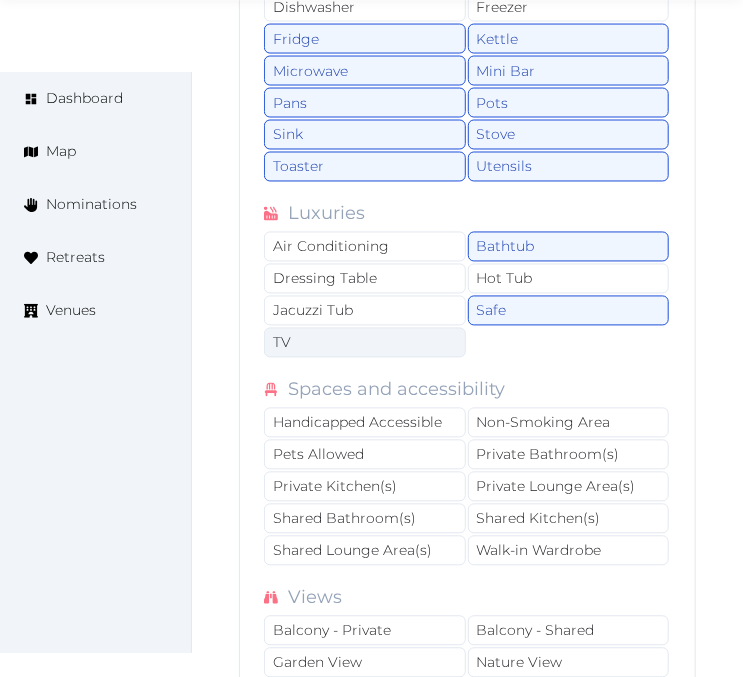 click on "TV" at bounding box center [365, 343] 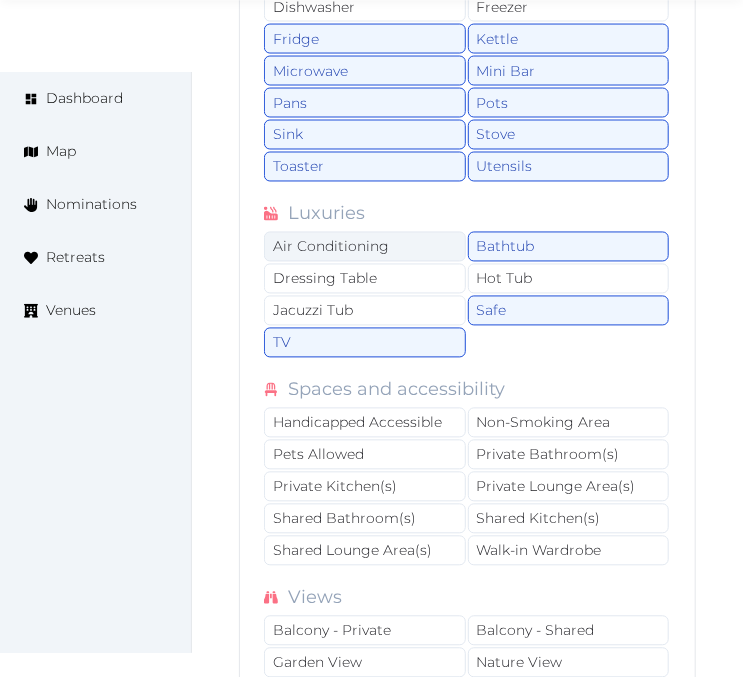 click on "Air Conditioning" at bounding box center [365, 247] 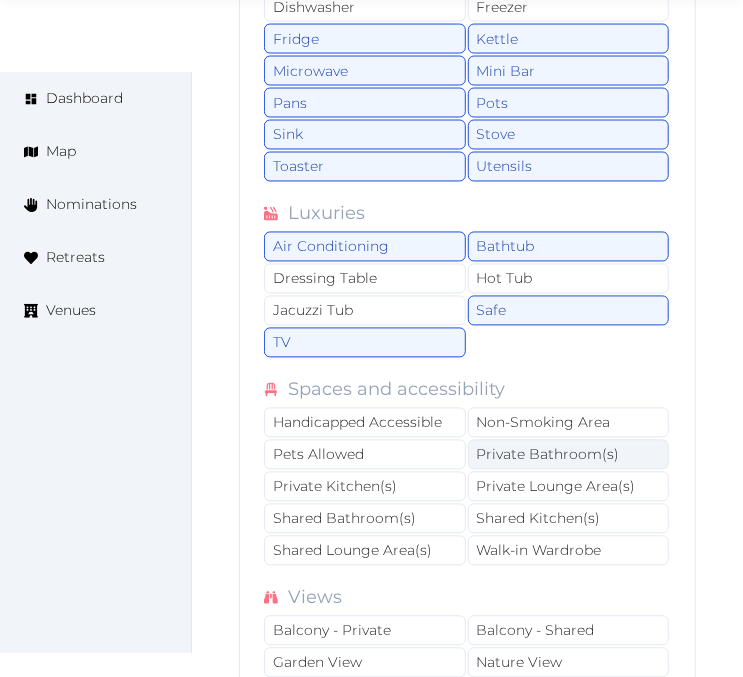 click on "Private Bathroom(s)" at bounding box center (569, 455) 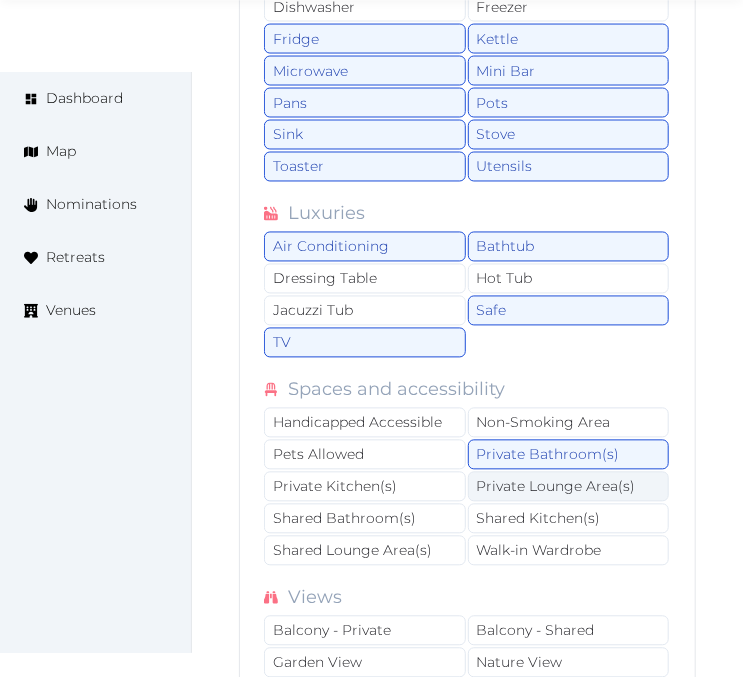 drag, startPoint x: 503, startPoint y: 457, endPoint x: 473, endPoint y: 471, distance: 33.105892 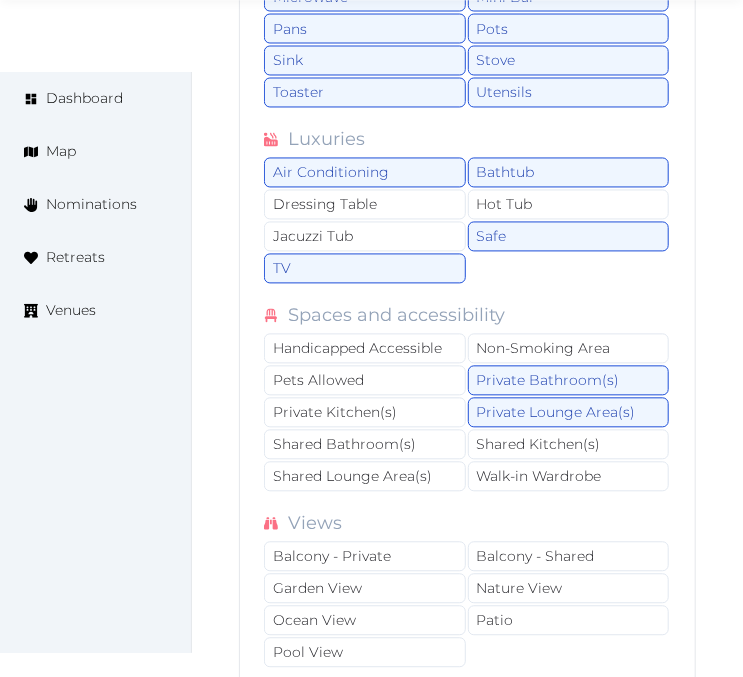scroll, scrollTop: 14482, scrollLeft: 0, axis: vertical 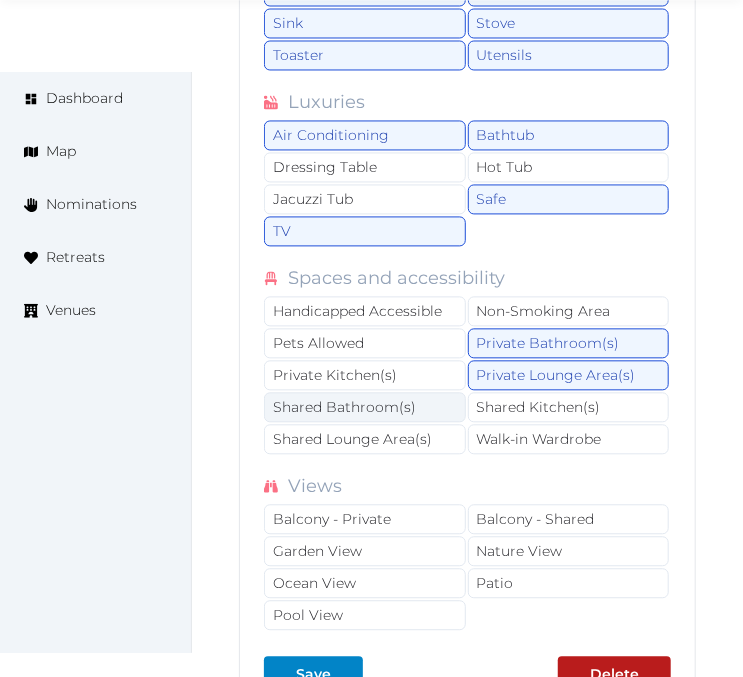 click on "Shared Bathroom(s)" at bounding box center [365, 408] 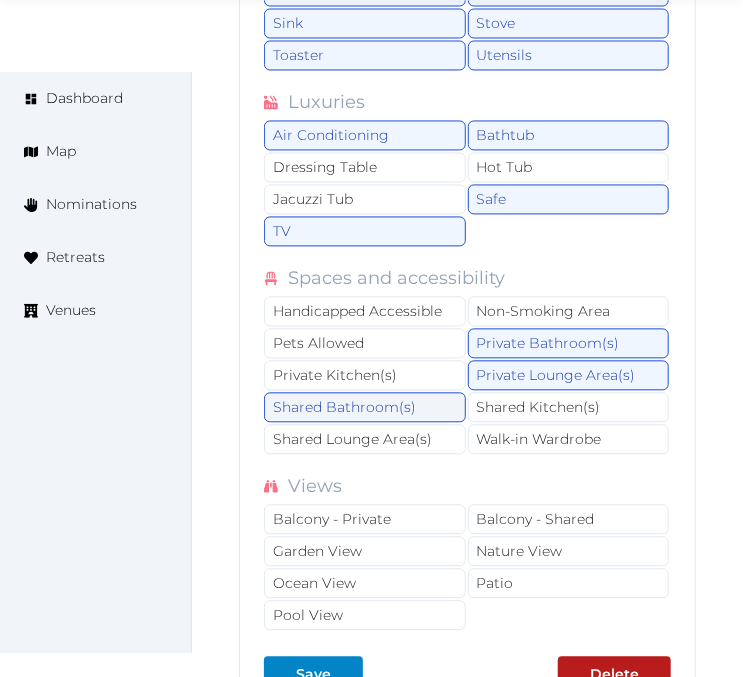 click on "Shared Bathroom(s)" at bounding box center (365, 408) 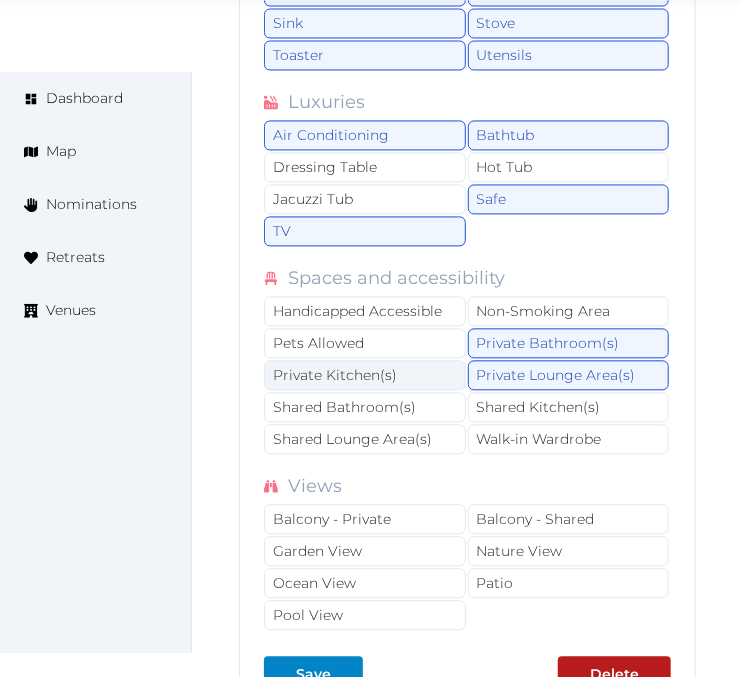 click on "Private Kitchen(s)" at bounding box center (365, 376) 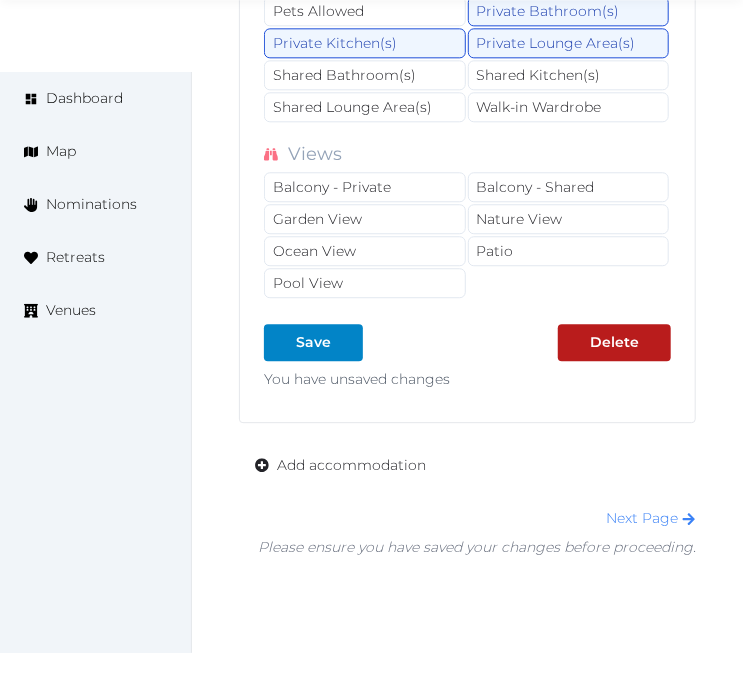 scroll, scrollTop: 14894, scrollLeft: 0, axis: vertical 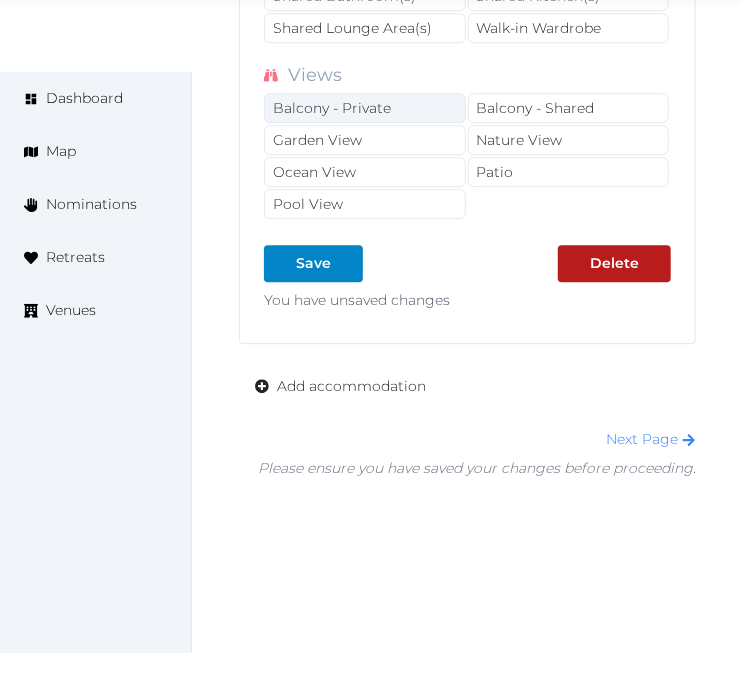 click on "Balcony - Private" at bounding box center (365, 108) 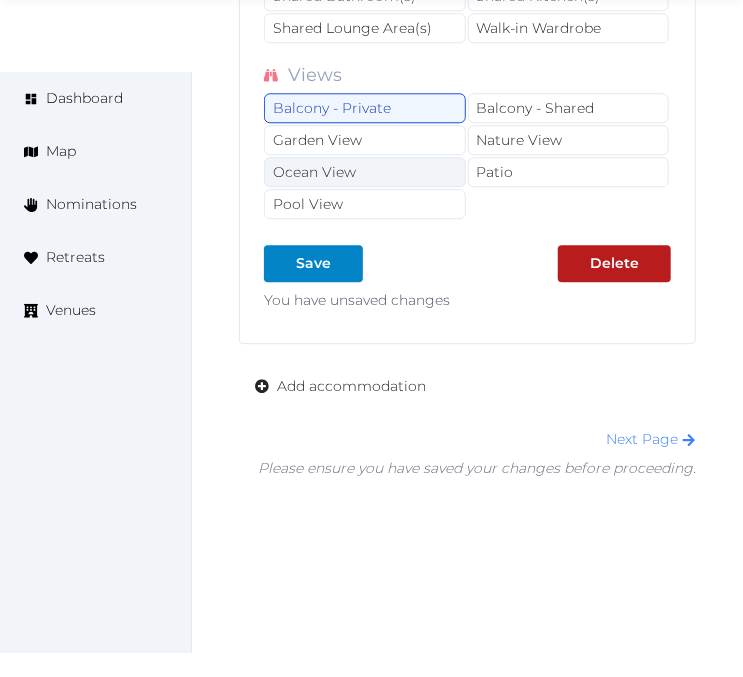 click on "Ocean View" at bounding box center (365, 172) 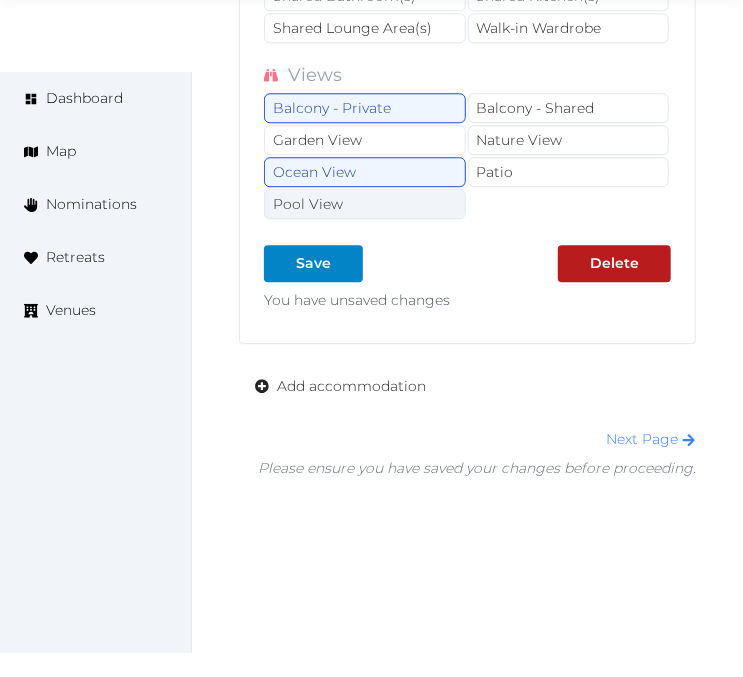 click on "Pool View" at bounding box center (365, 204) 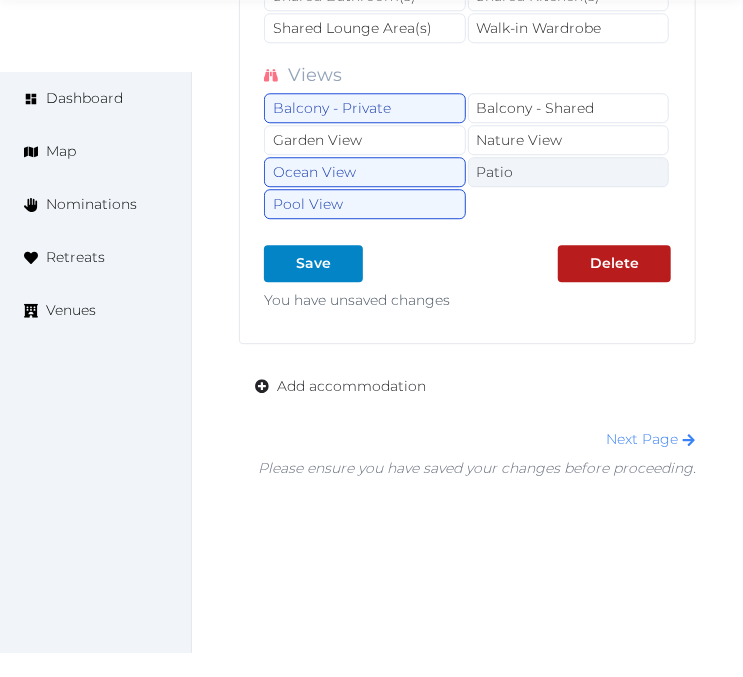click on "Patio" at bounding box center [569, 172] 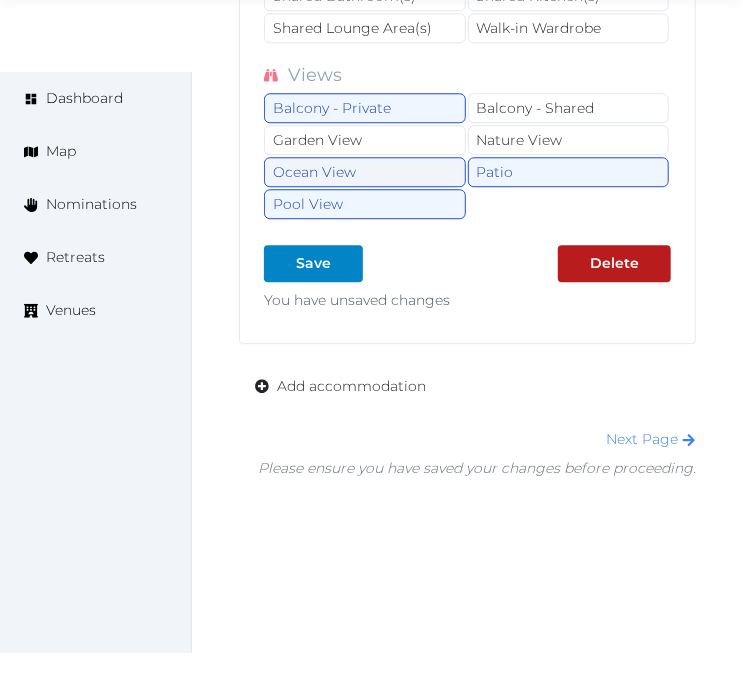 click on "Ocean View" at bounding box center (365, 172) 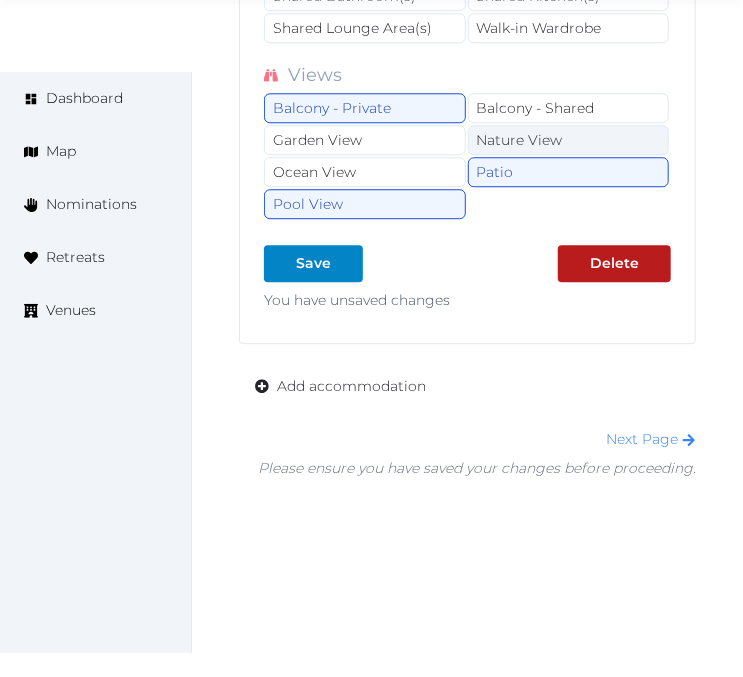 click on "Nature View" at bounding box center [569, 140] 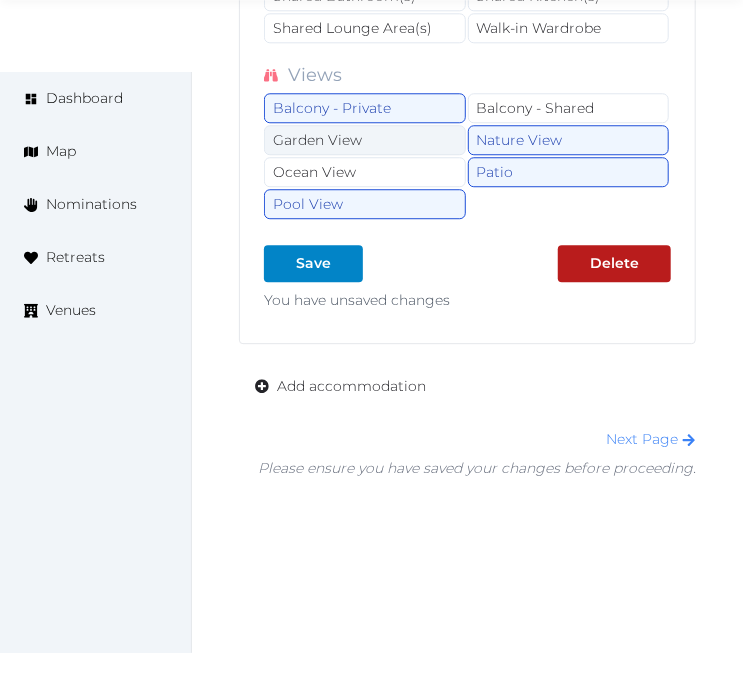 click on "Garden View" at bounding box center (365, 140) 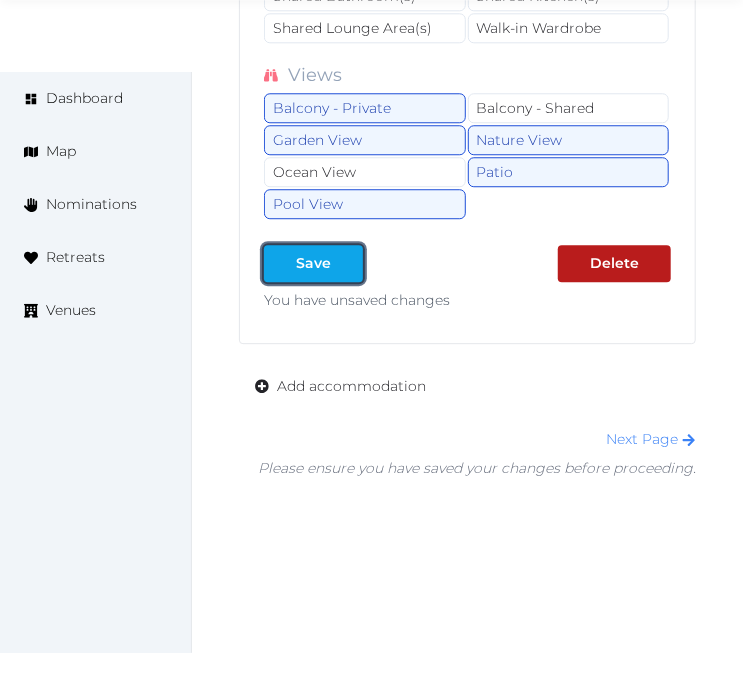 click on "Save" at bounding box center [313, 263] 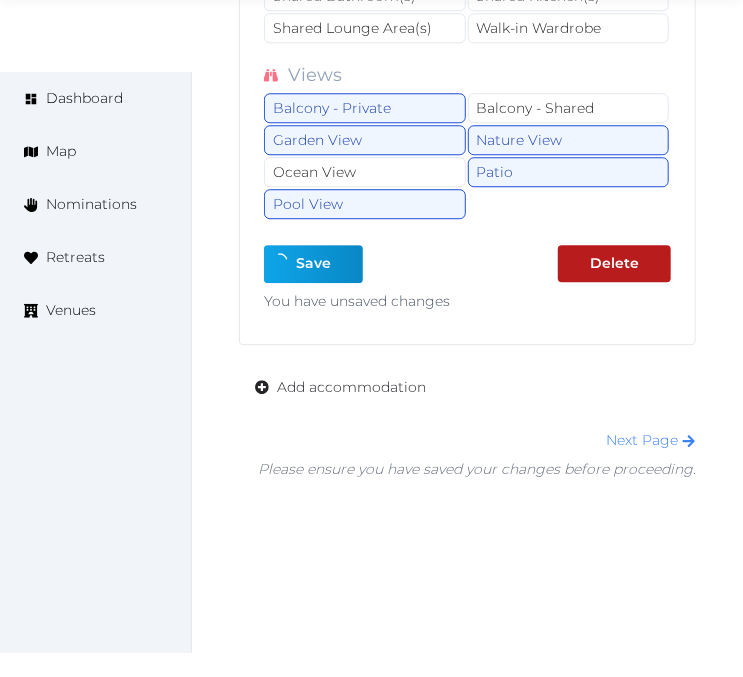 type on "*" 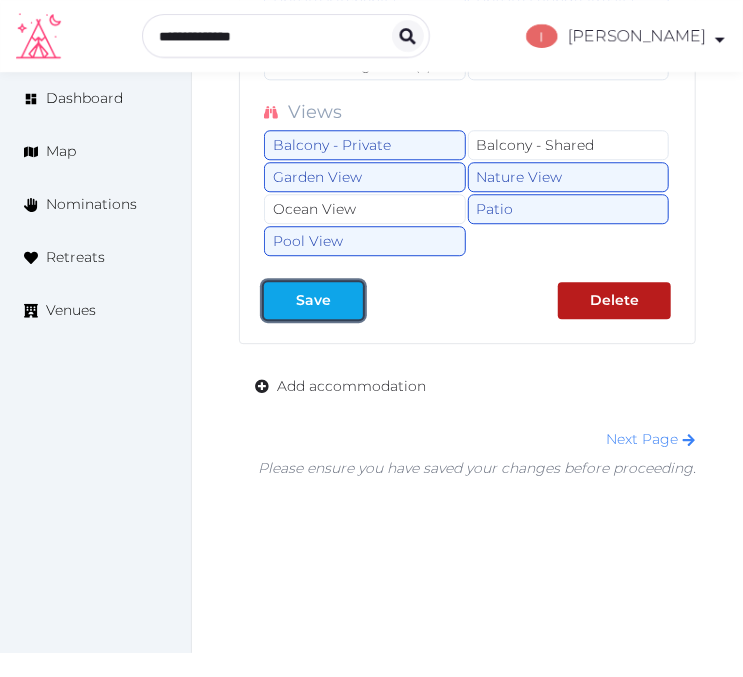 click at bounding box center [347, 300] 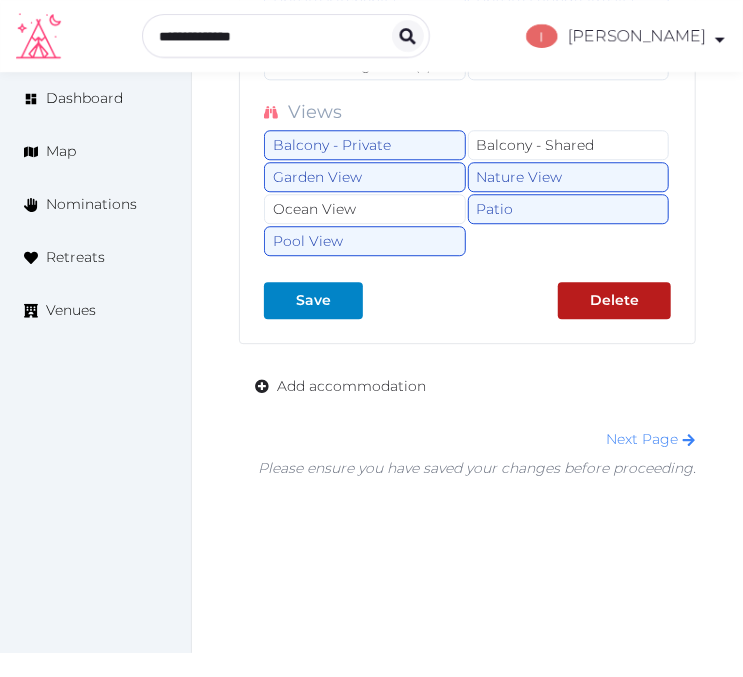 click on "**********" at bounding box center [467, -1182] 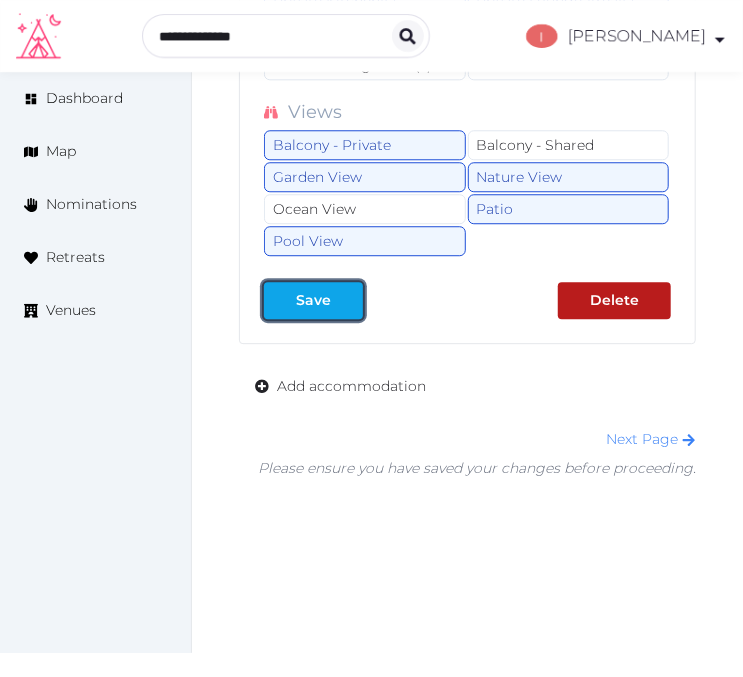 drag, startPoint x: 327, startPoint y: 272, endPoint x: 333, endPoint y: 284, distance: 13.416408 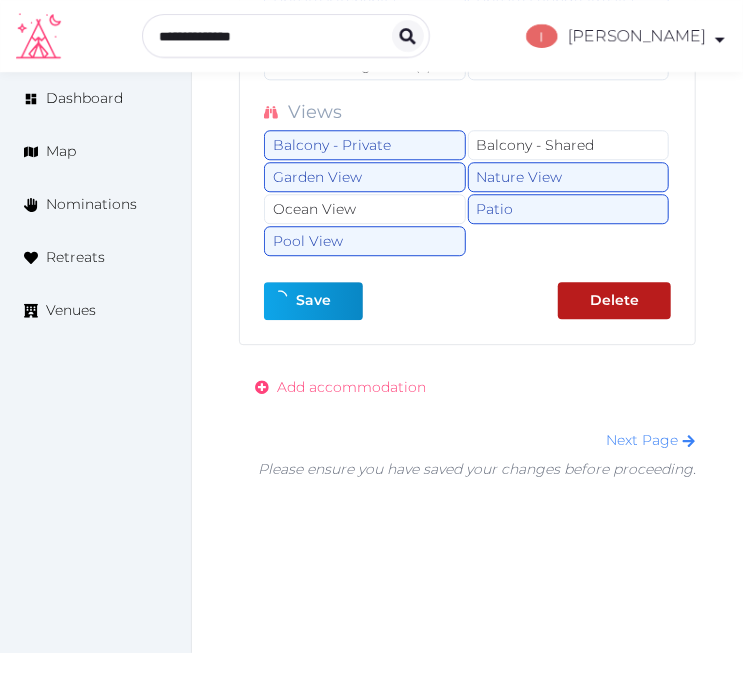 click on "Add accommodation" at bounding box center (351, 387) 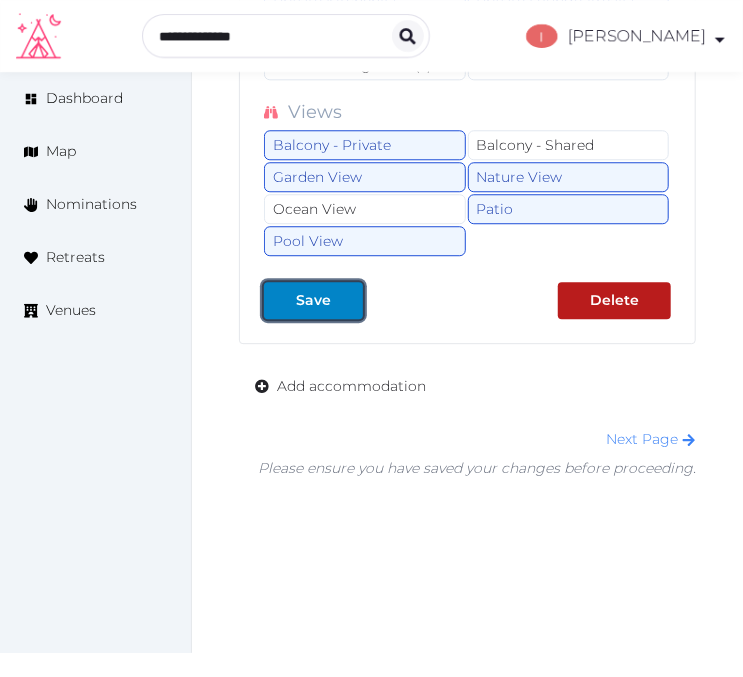 drag, startPoint x: 313, startPoint y: 267, endPoint x: 728, endPoint y: 236, distance: 416.15622 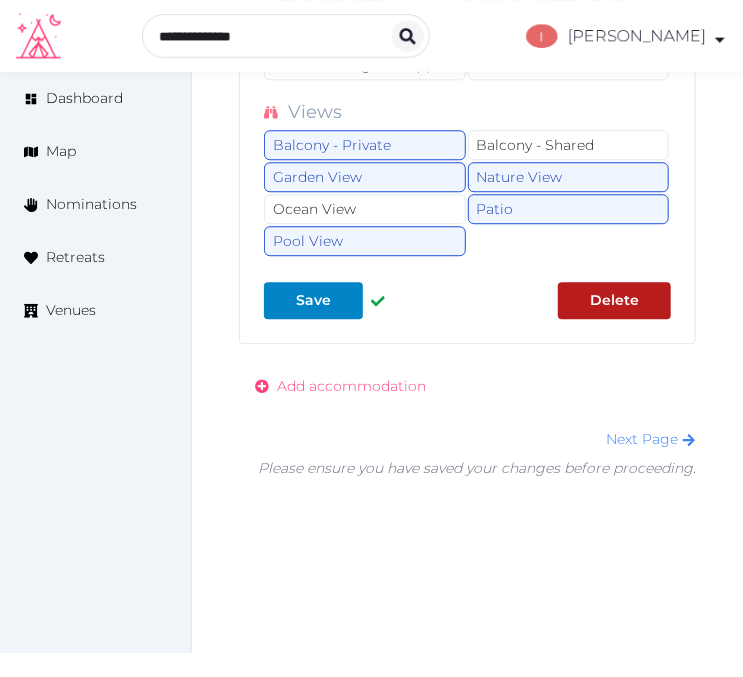 click on "Add accommodation" at bounding box center [351, 386] 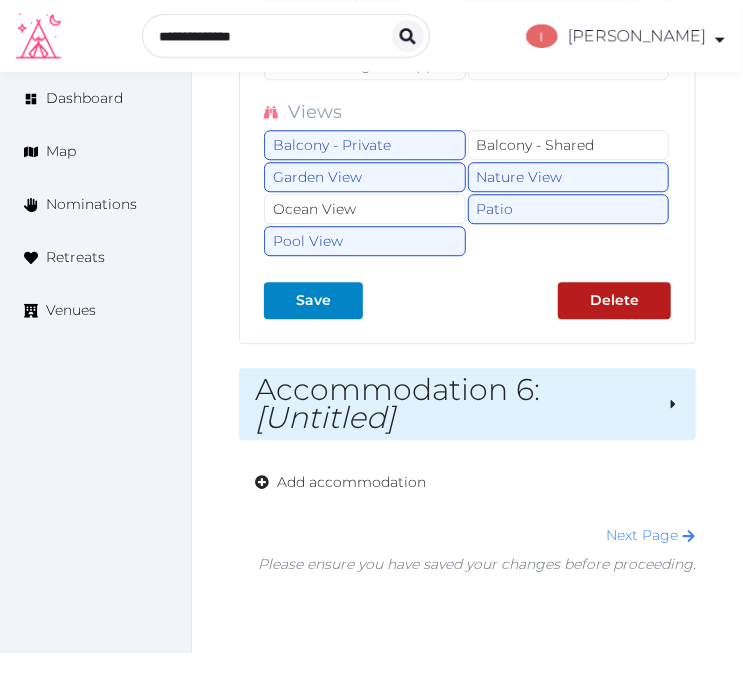 click on "Accommodation 6 :  [Untitled]" at bounding box center (453, 404) 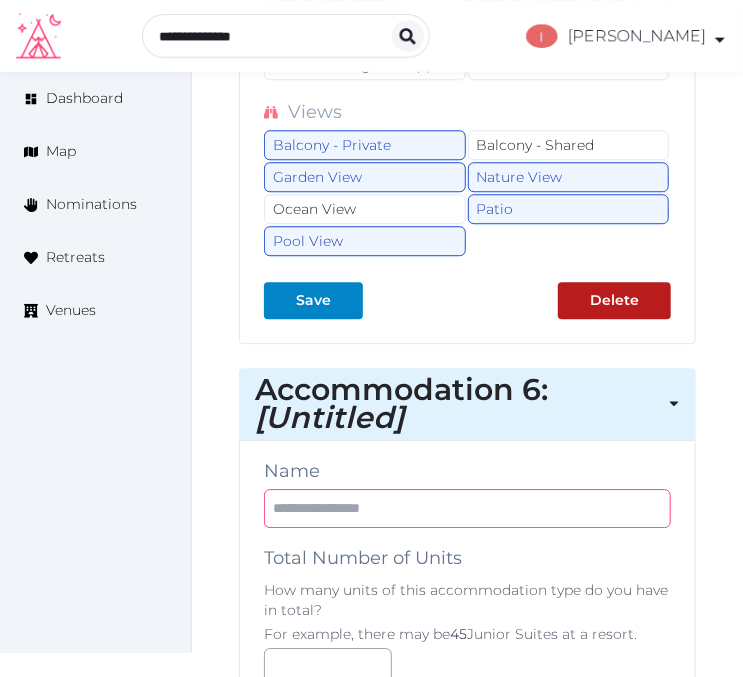 click at bounding box center (467, 508) 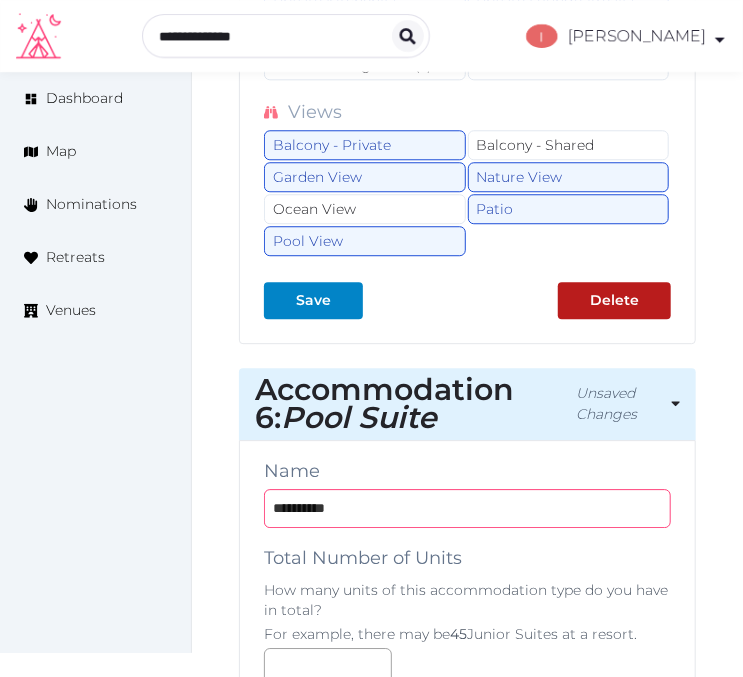 type on "**********" 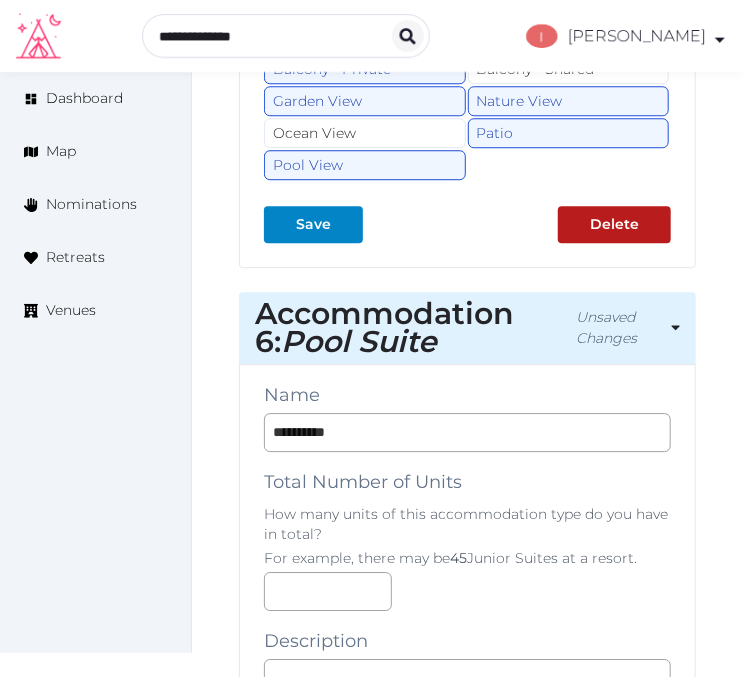 scroll, scrollTop: 14968, scrollLeft: 0, axis: vertical 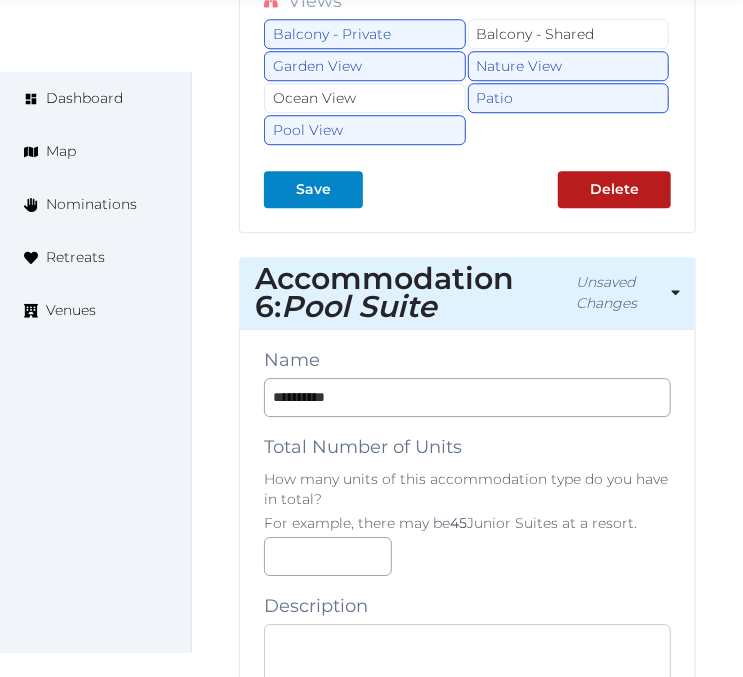 click at bounding box center [467, 664] 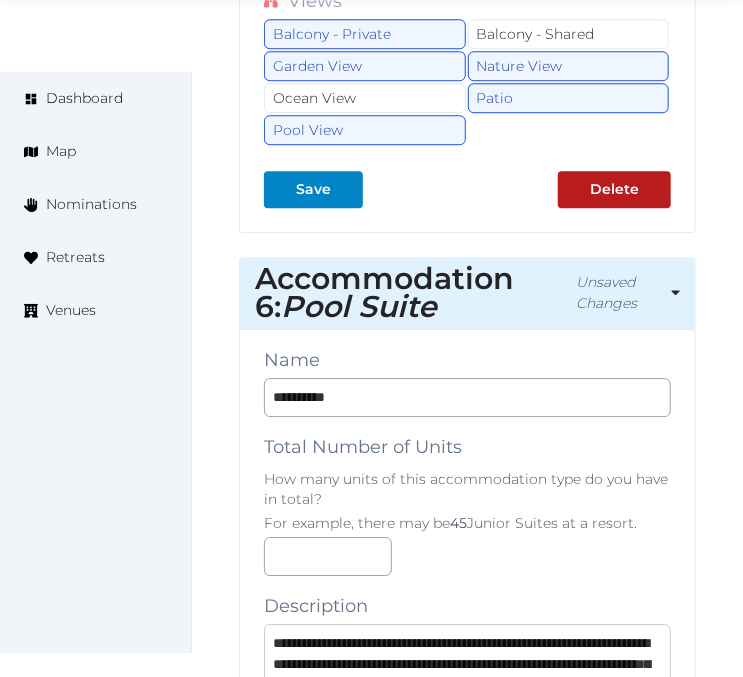 scroll, scrollTop: 304, scrollLeft: 0, axis: vertical 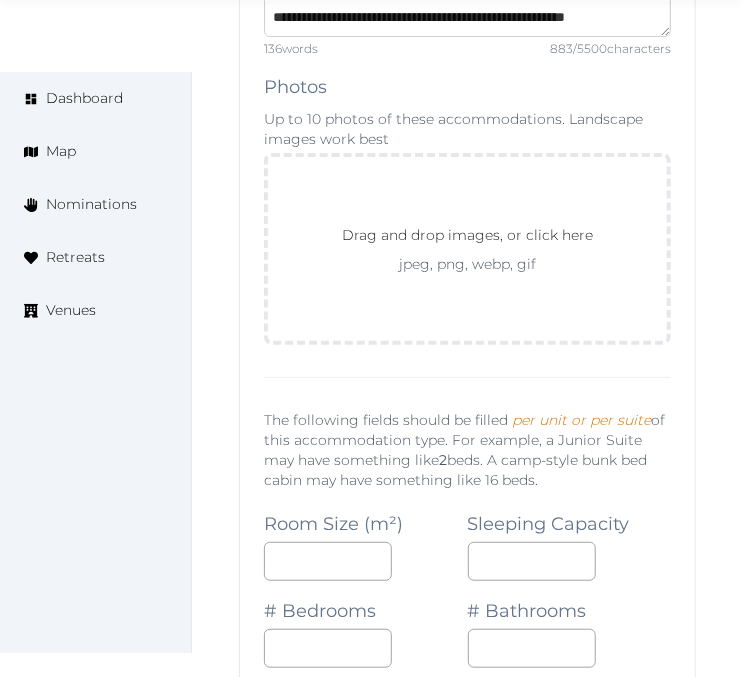 type on "**********" 